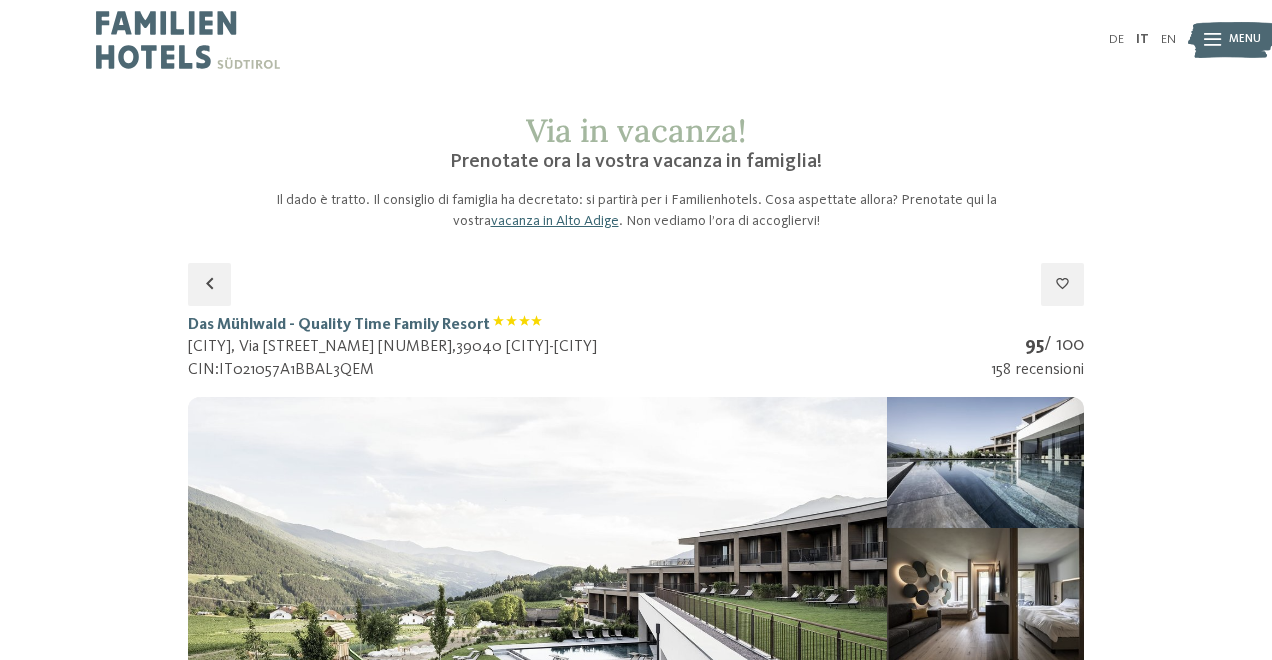 scroll, scrollTop: 0, scrollLeft: 0, axis: both 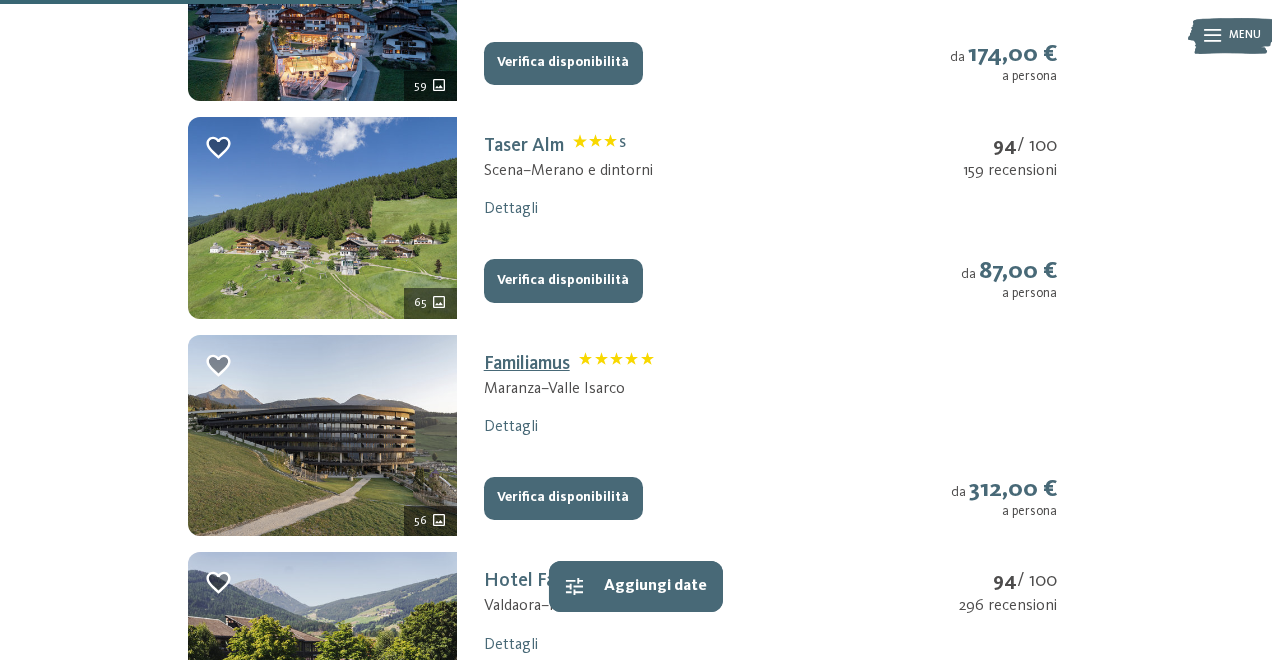 click on "Familiamus" at bounding box center (569, 364) 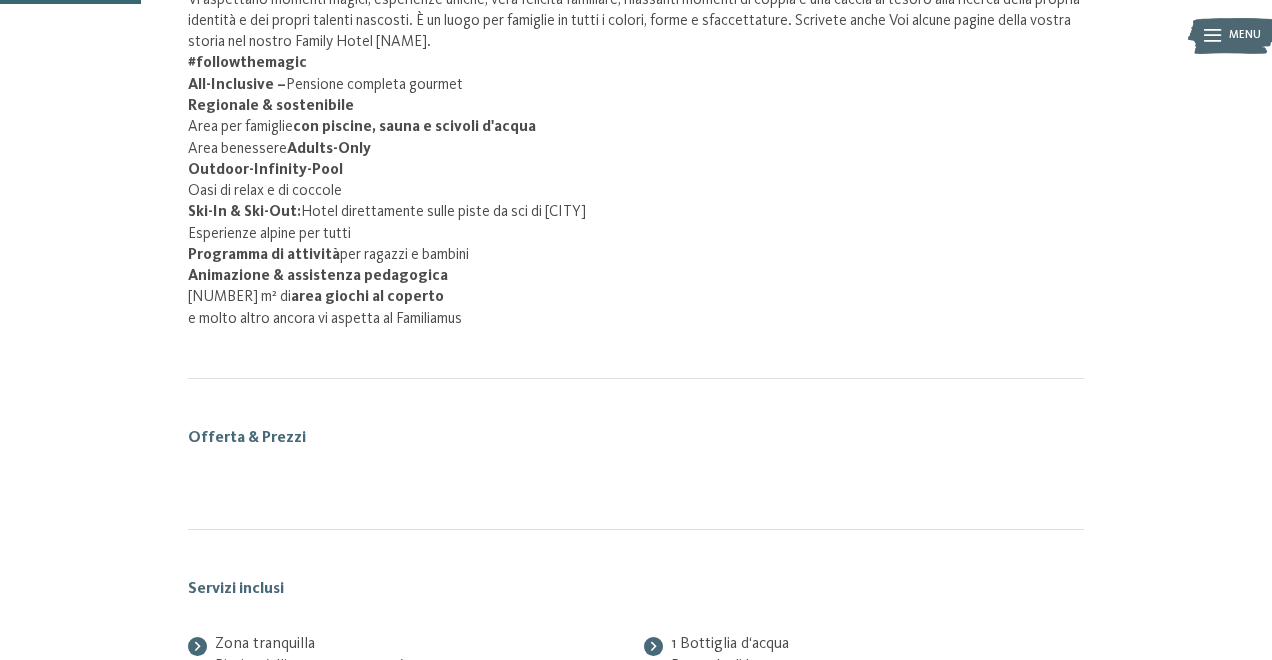 scroll, scrollTop: 262, scrollLeft: 0, axis: vertical 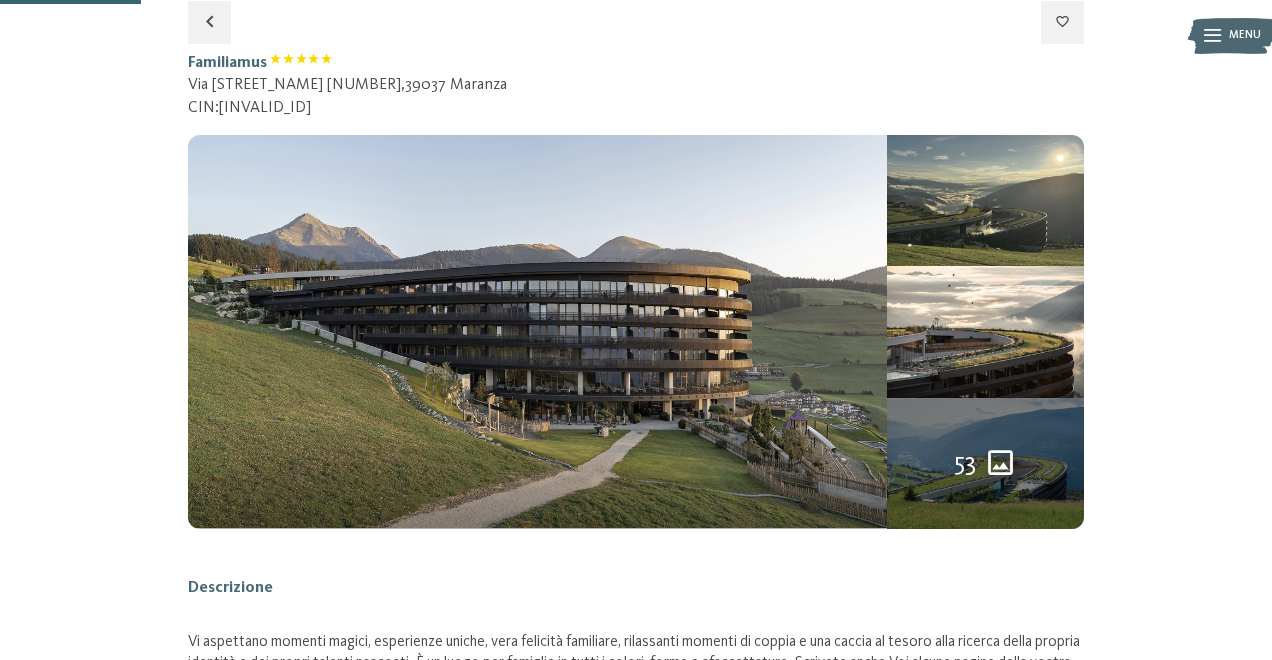 click at bounding box center [985, 200] 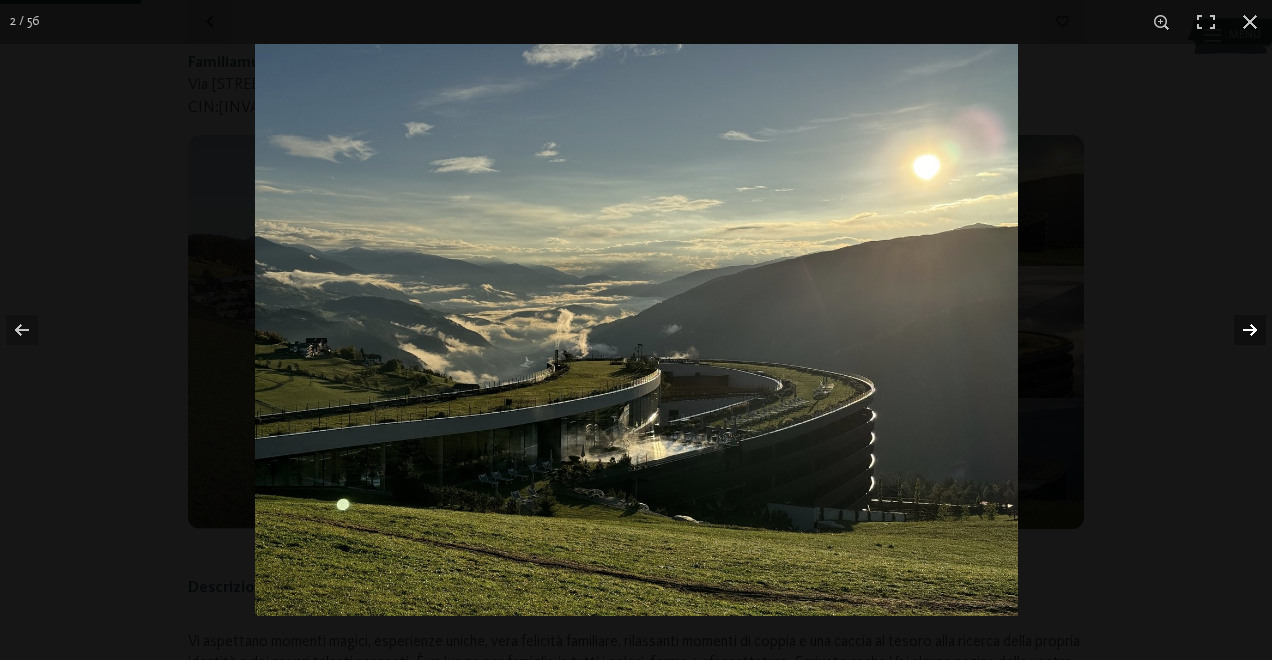 click at bounding box center (1237, 330) 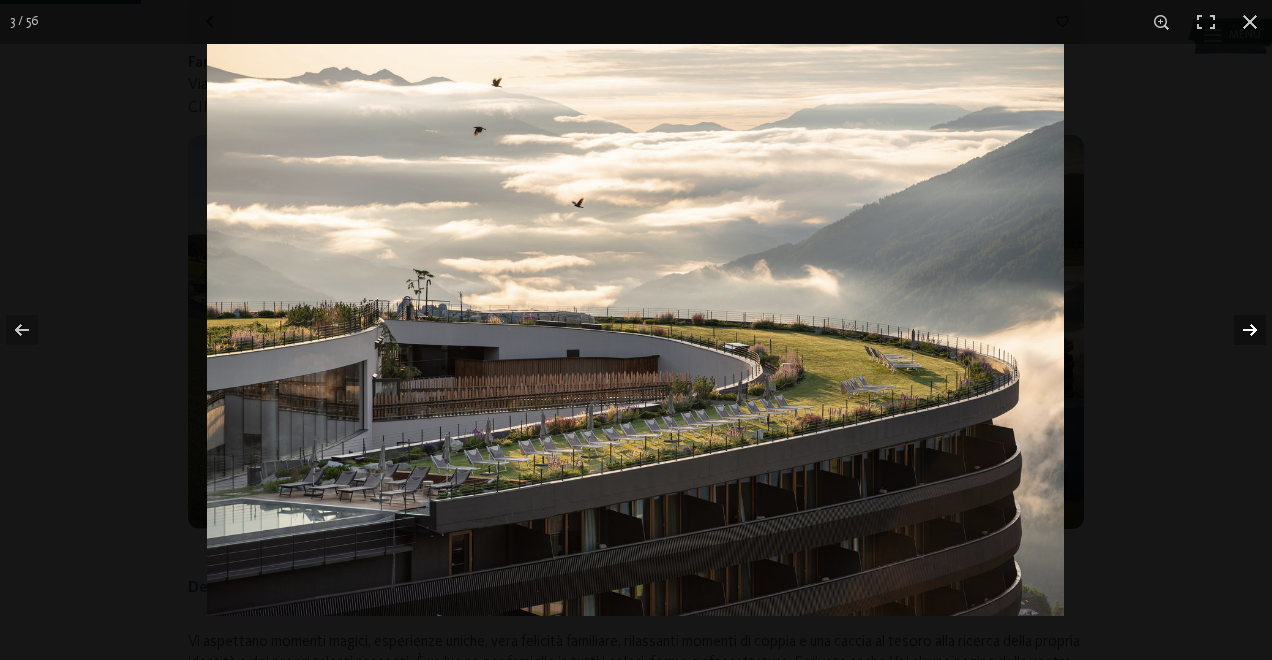 click at bounding box center (1237, 330) 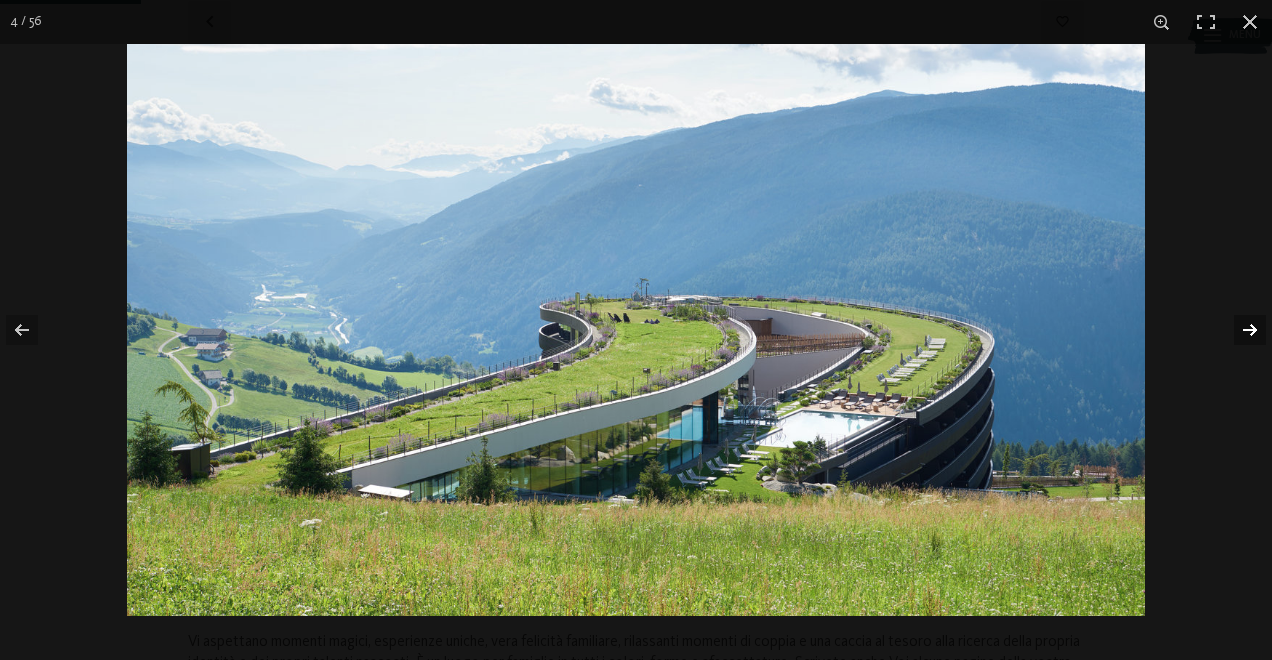 click at bounding box center [1237, 330] 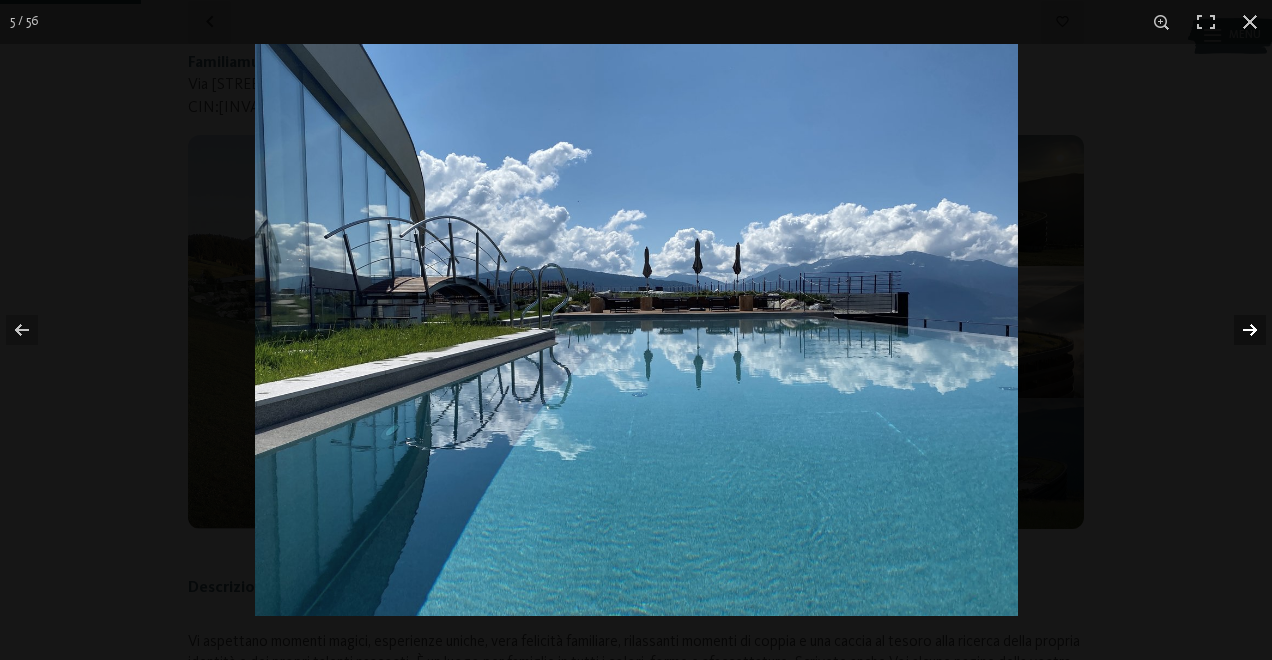 click at bounding box center [1237, 330] 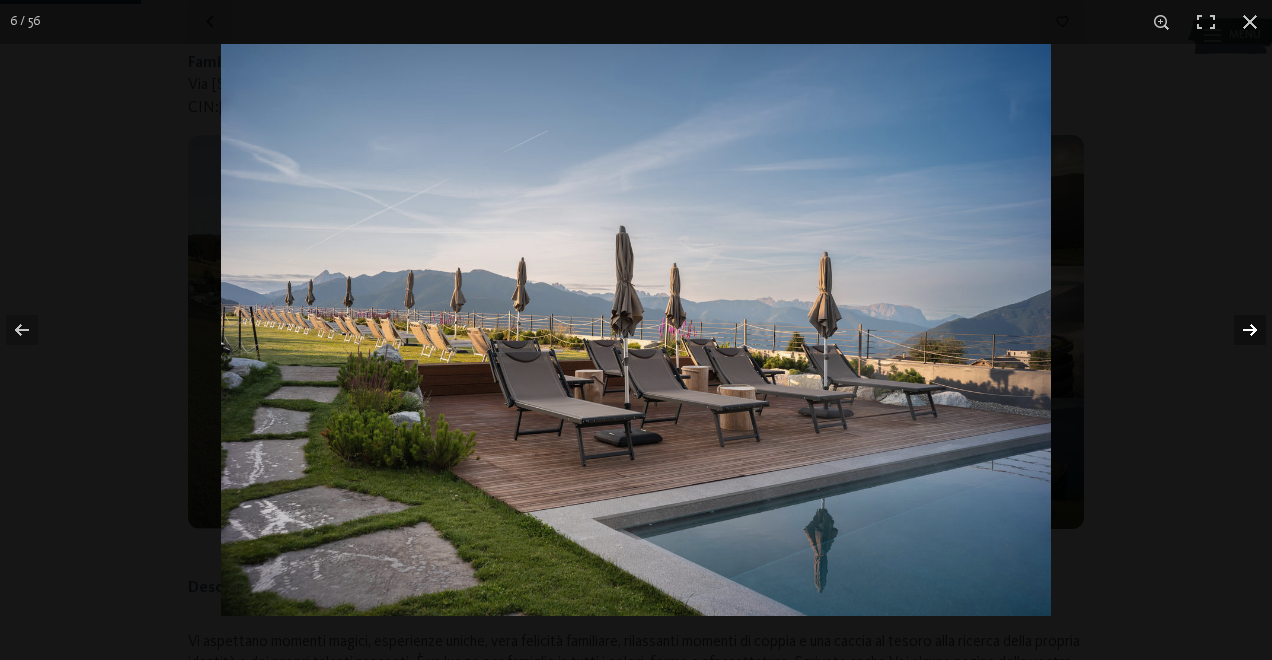 click at bounding box center [1237, 330] 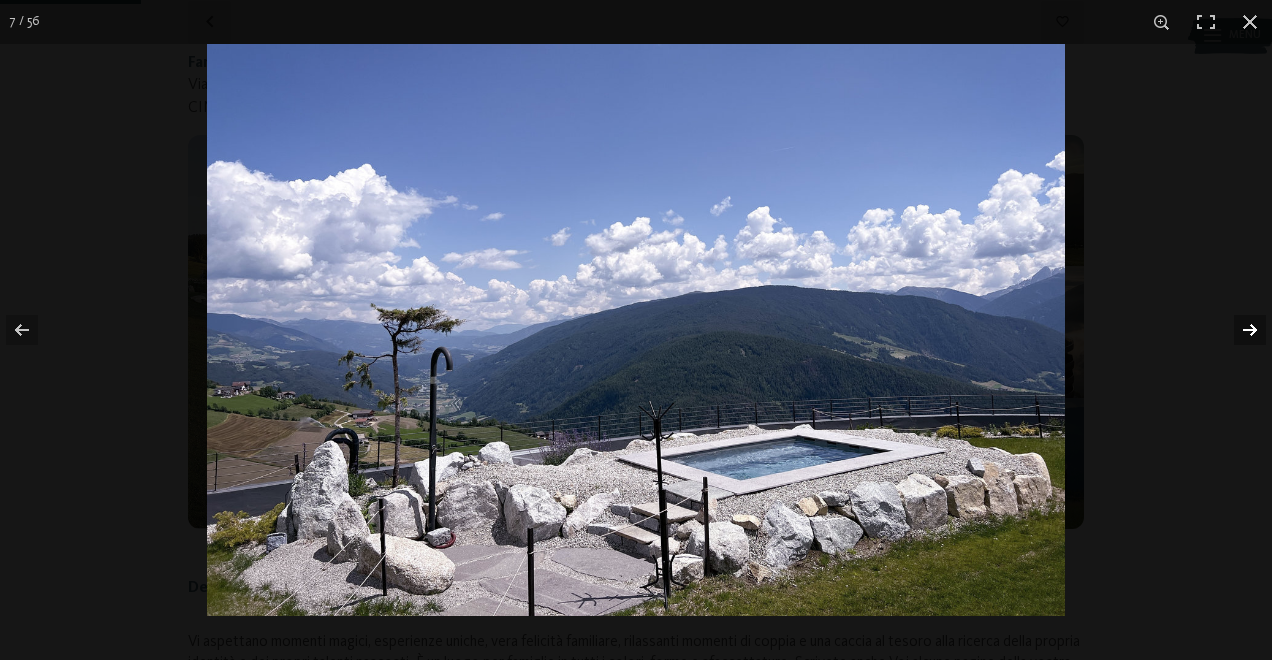 click at bounding box center [1237, 330] 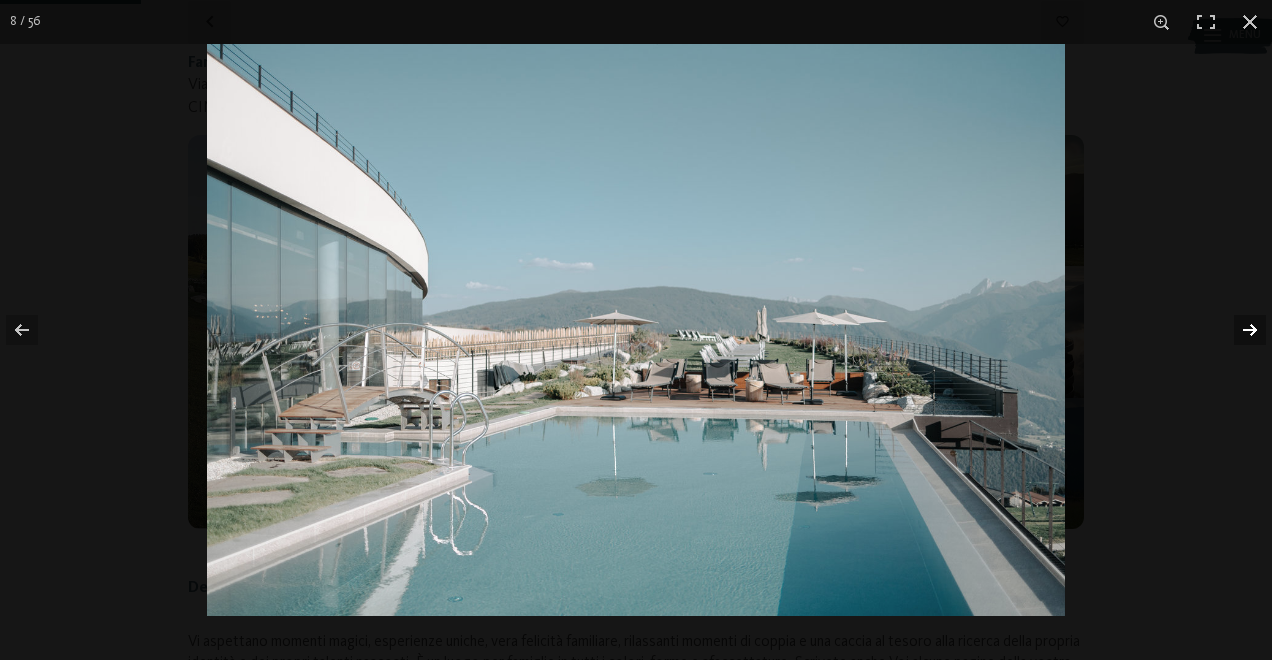 click at bounding box center [1237, 330] 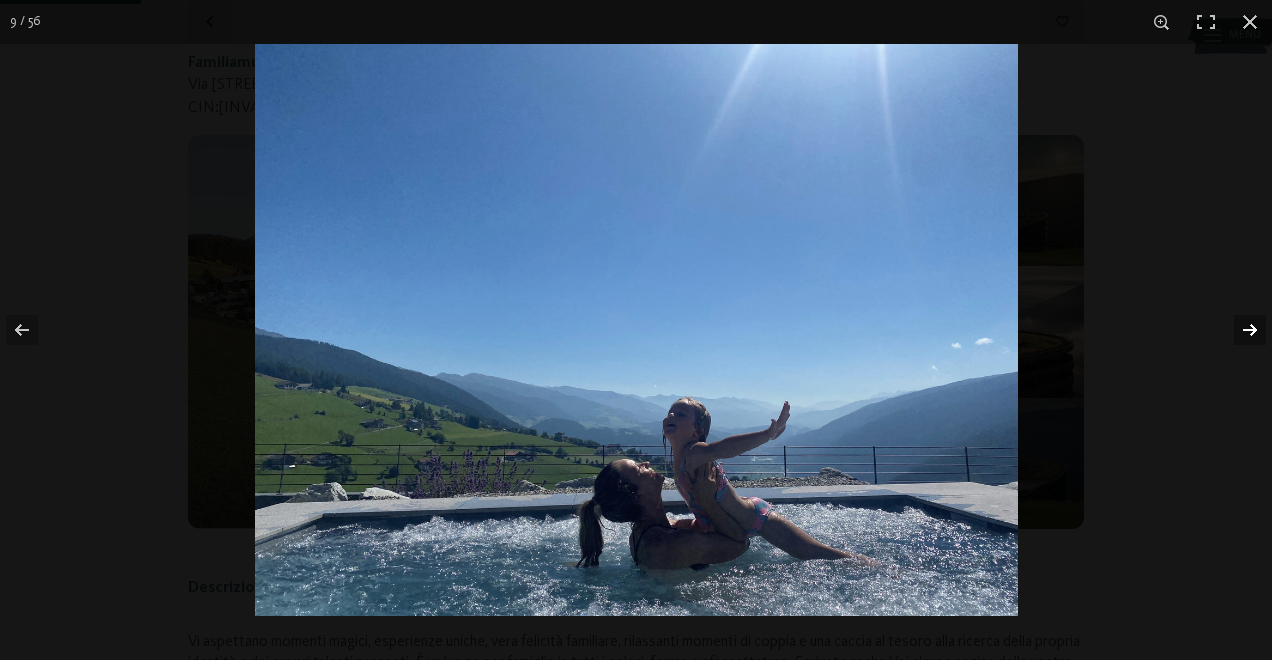 click at bounding box center [1237, 330] 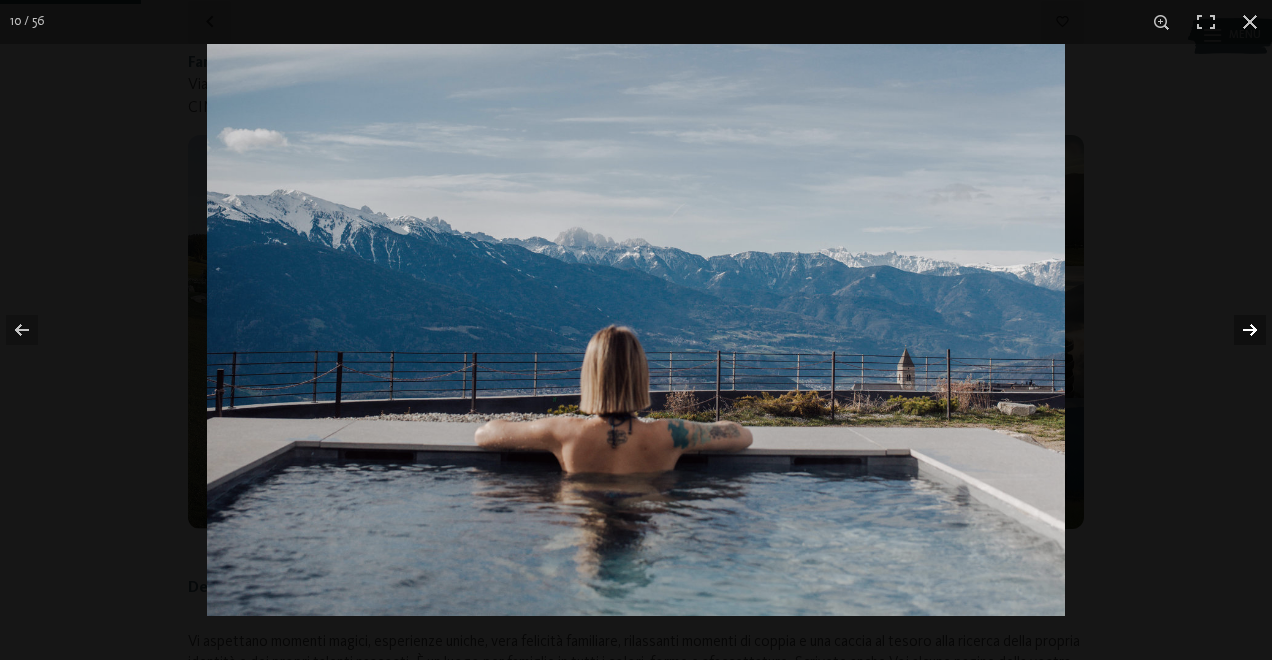 click at bounding box center [1237, 330] 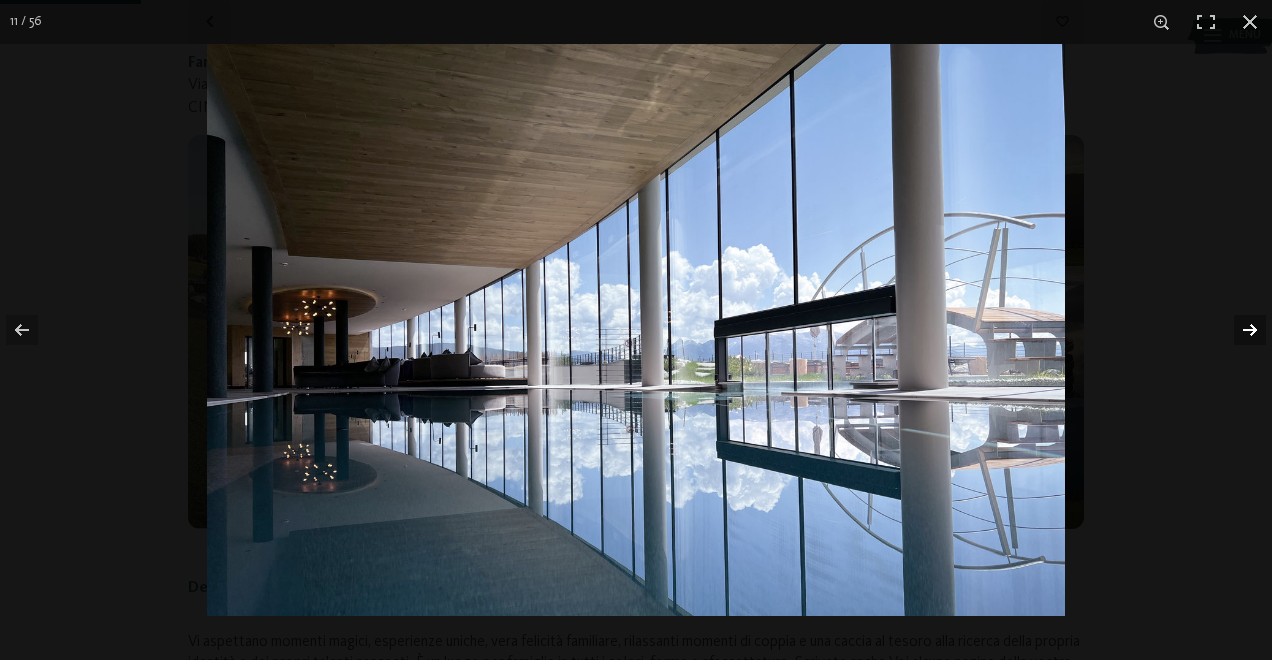 click at bounding box center [1237, 330] 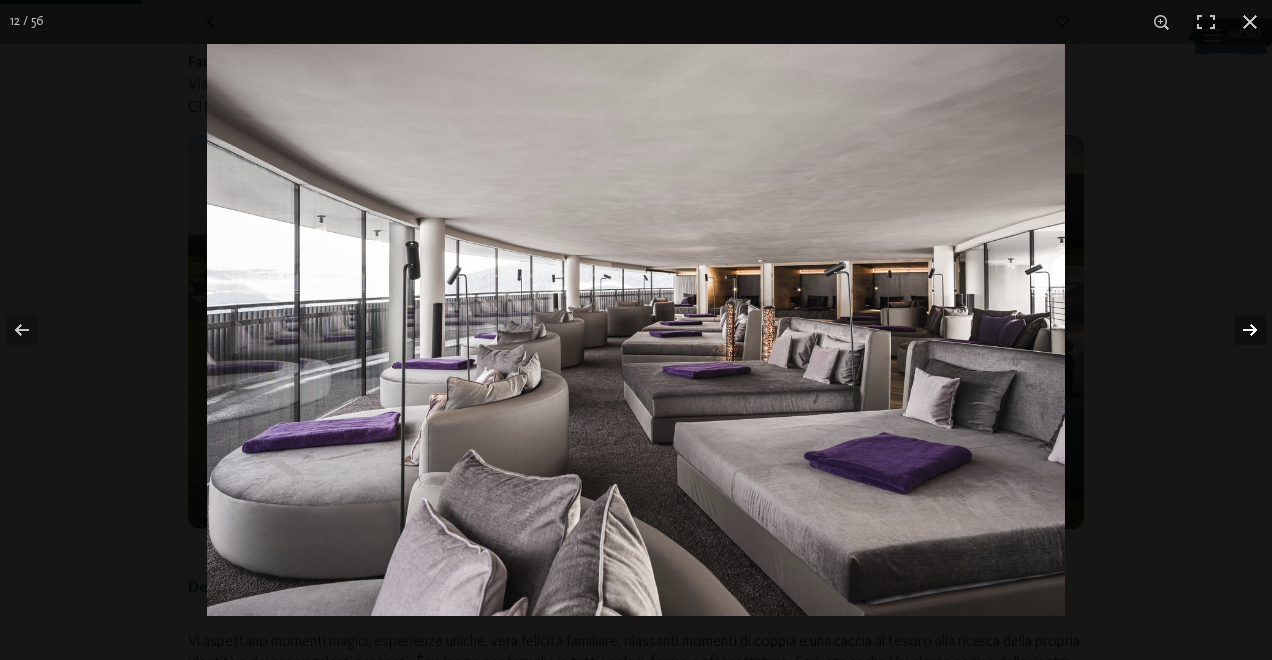 click at bounding box center (1237, 330) 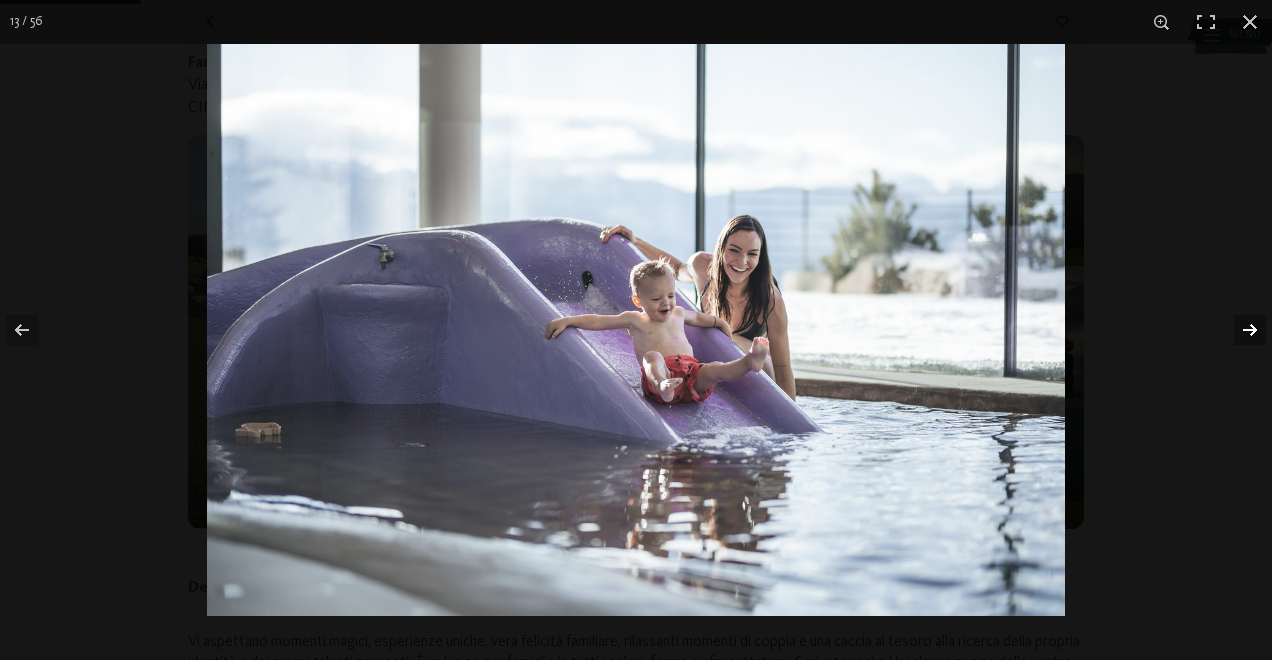 click at bounding box center (1237, 330) 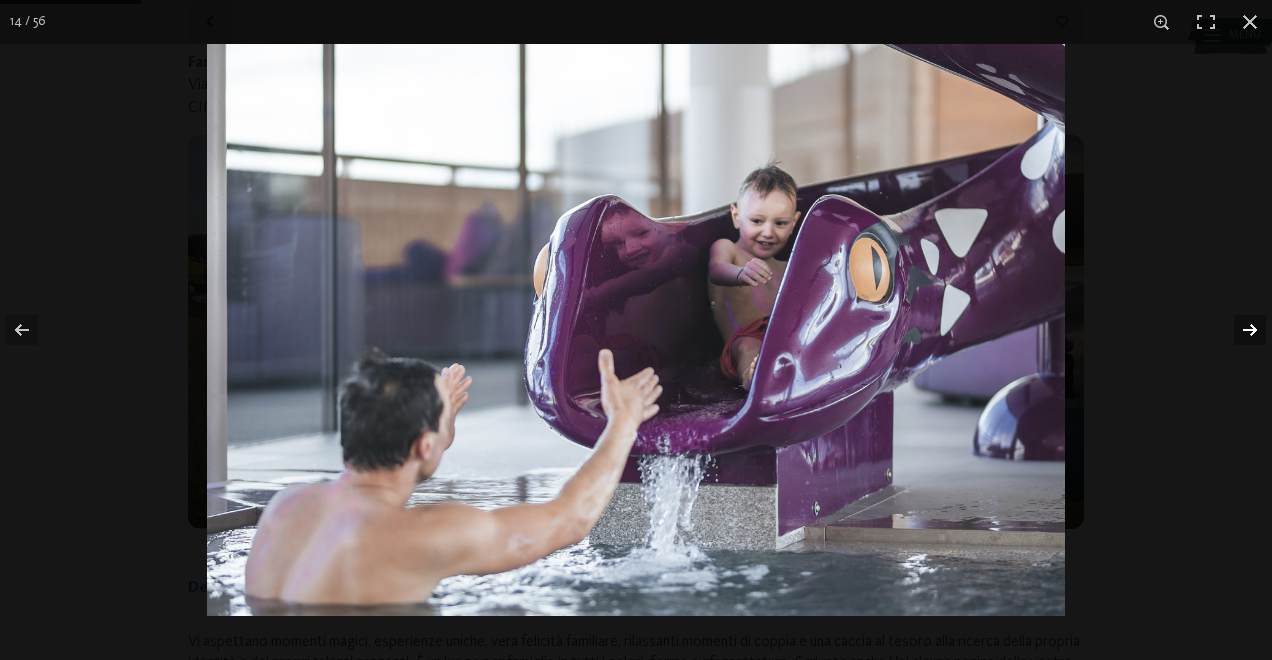 click at bounding box center [1237, 330] 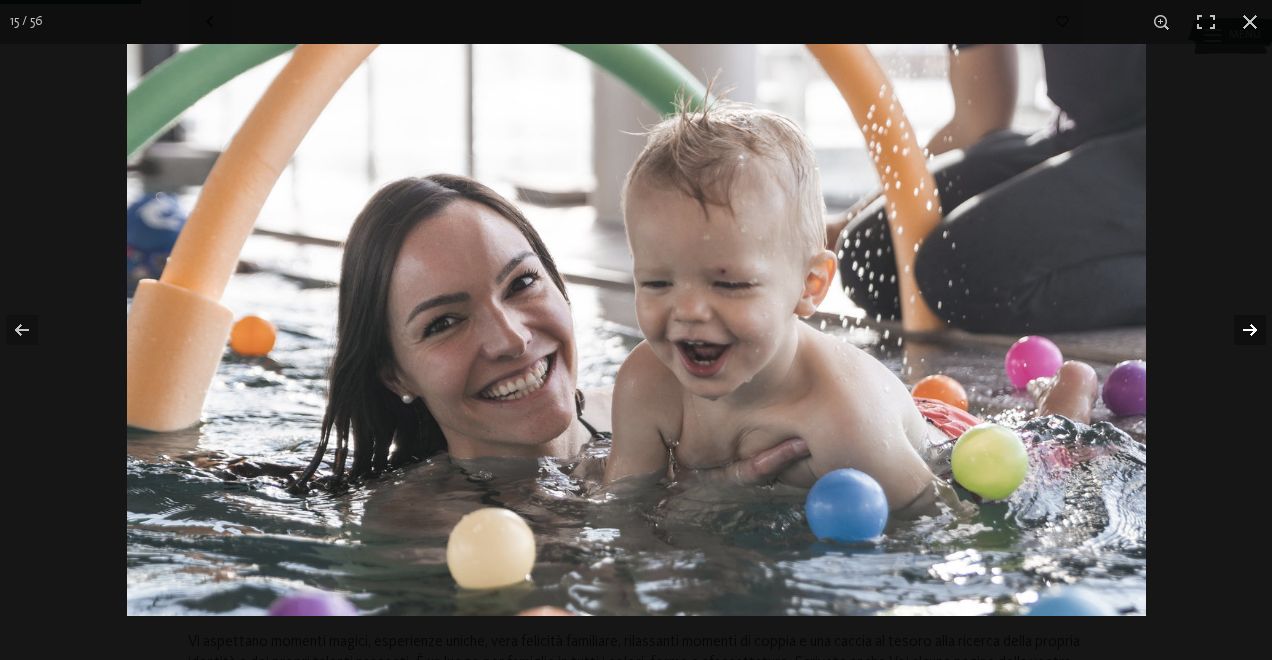 click at bounding box center (1237, 330) 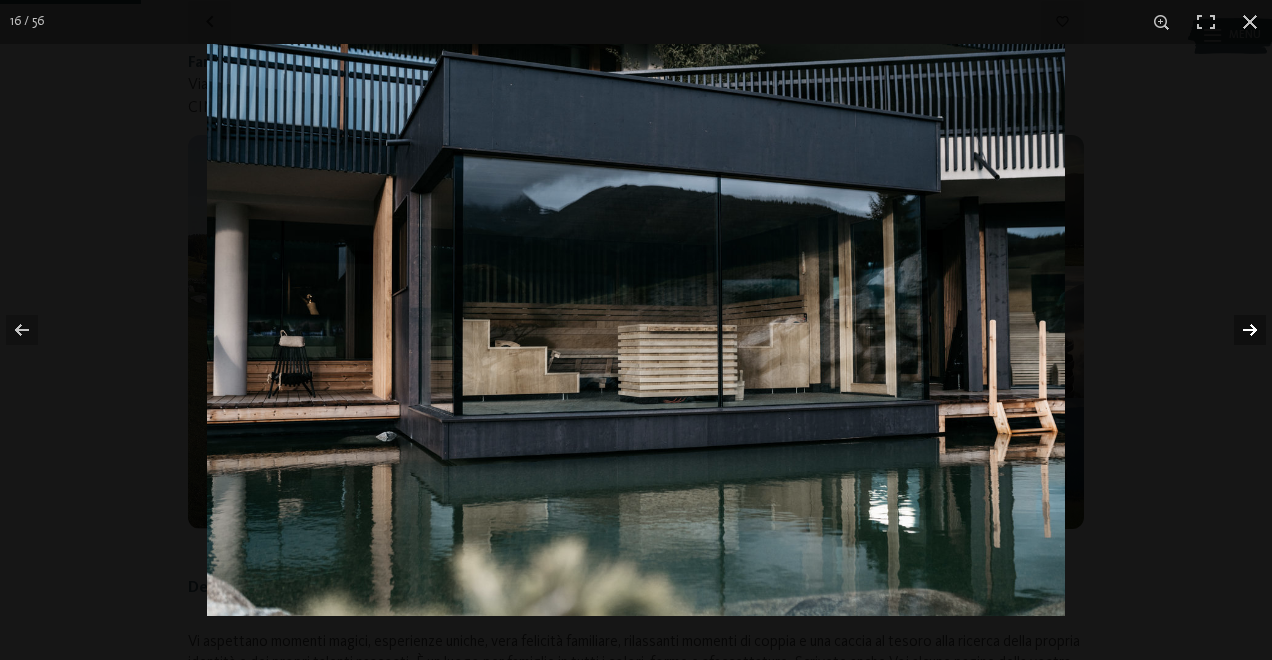 click at bounding box center (1237, 330) 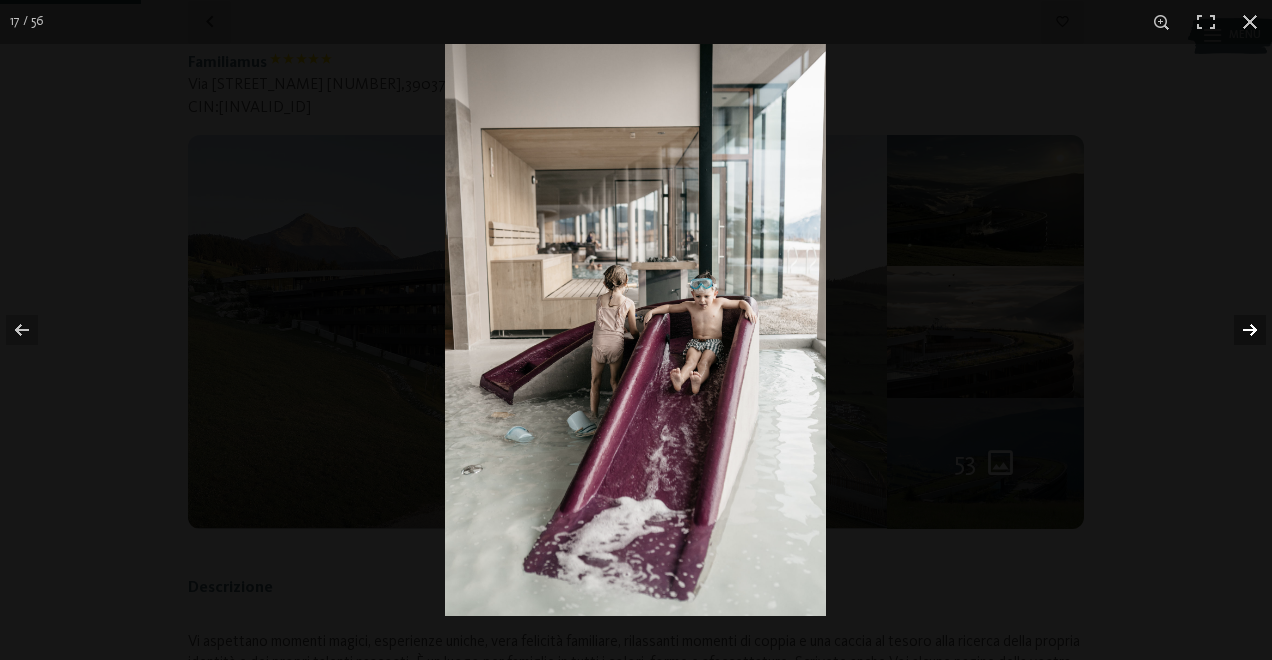 click at bounding box center [1237, 330] 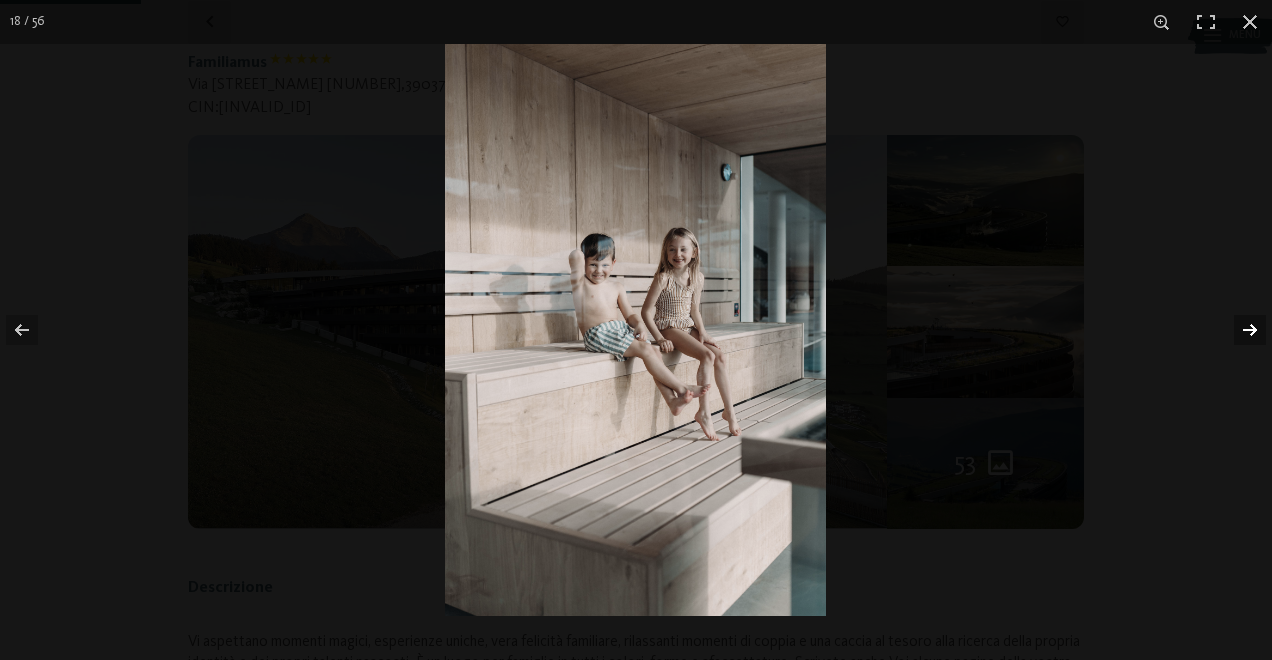 click at bounding box center [1237, 330] 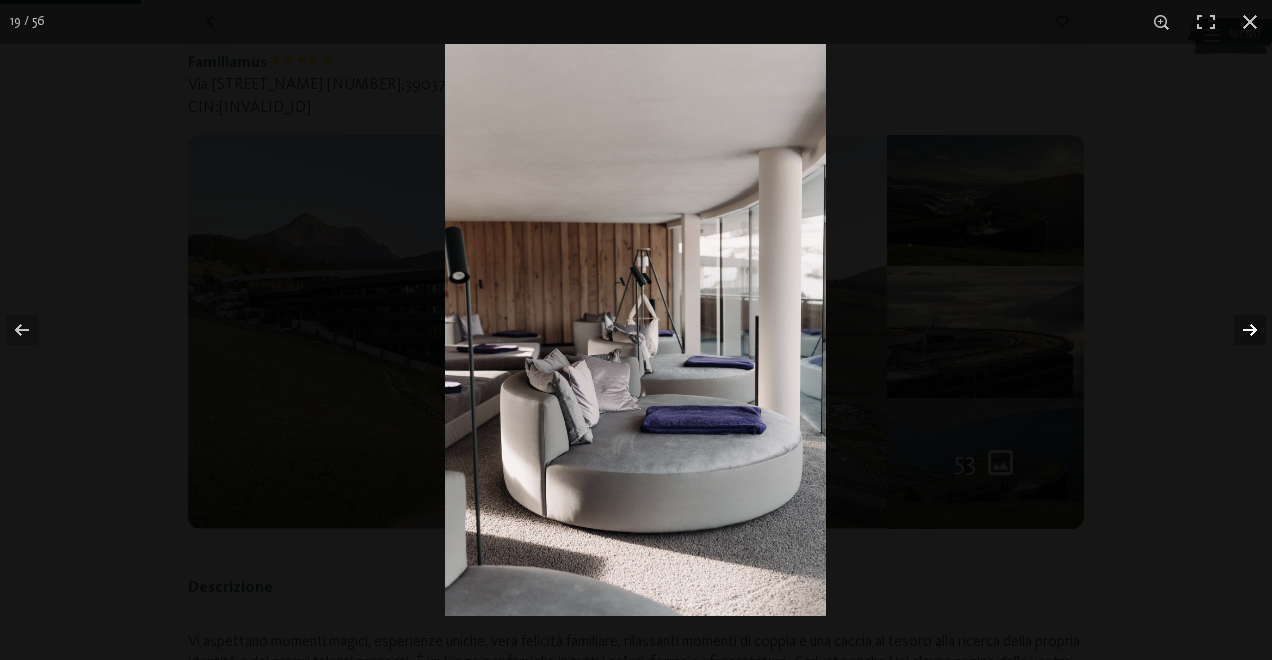 click at bounding box center [1237, 330] 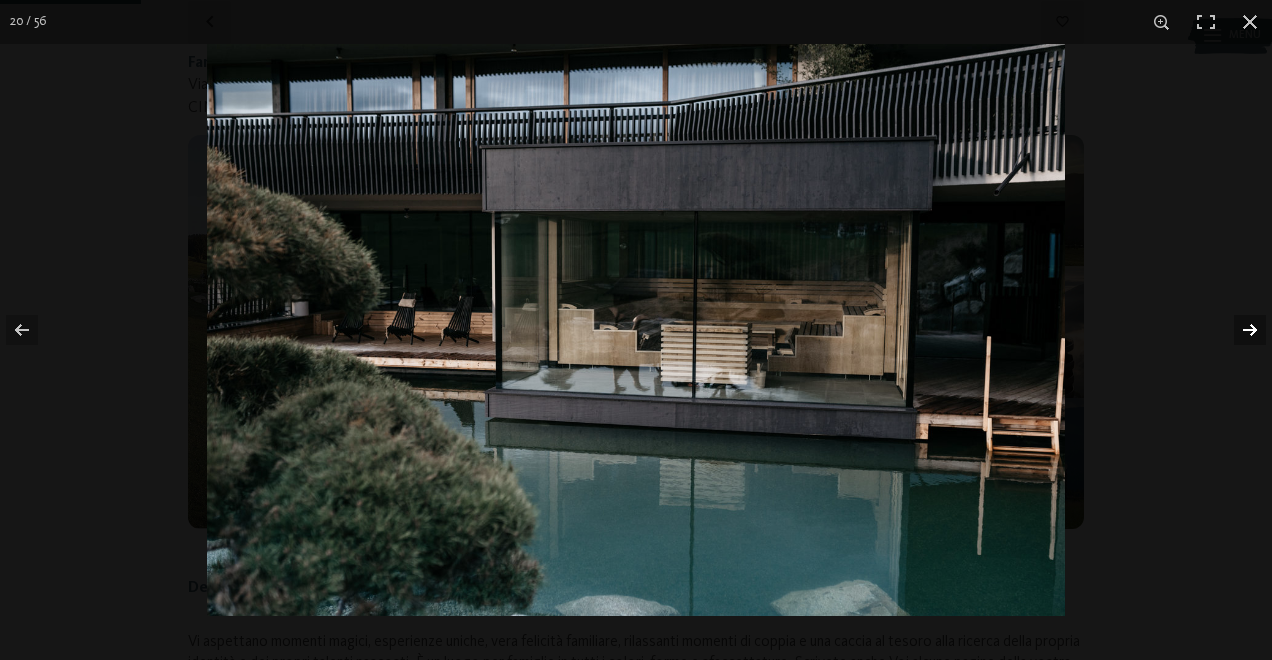click at bounding box center [1237, 330] 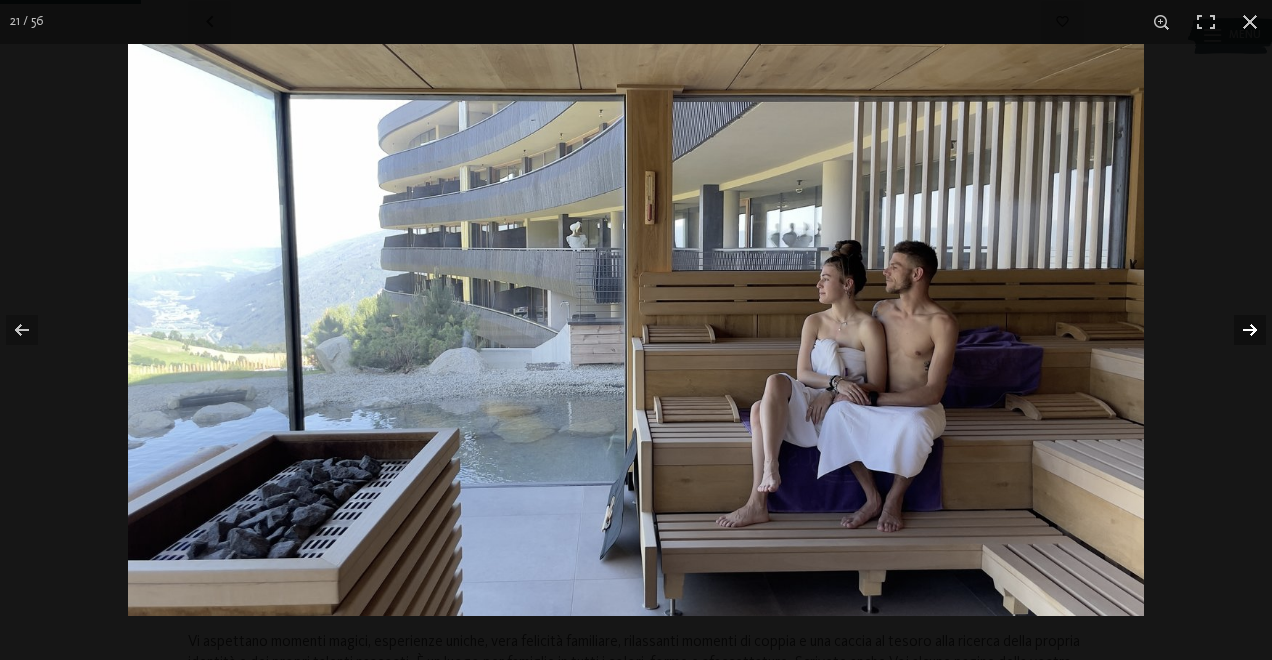 click at bounding box center (1237, 330) 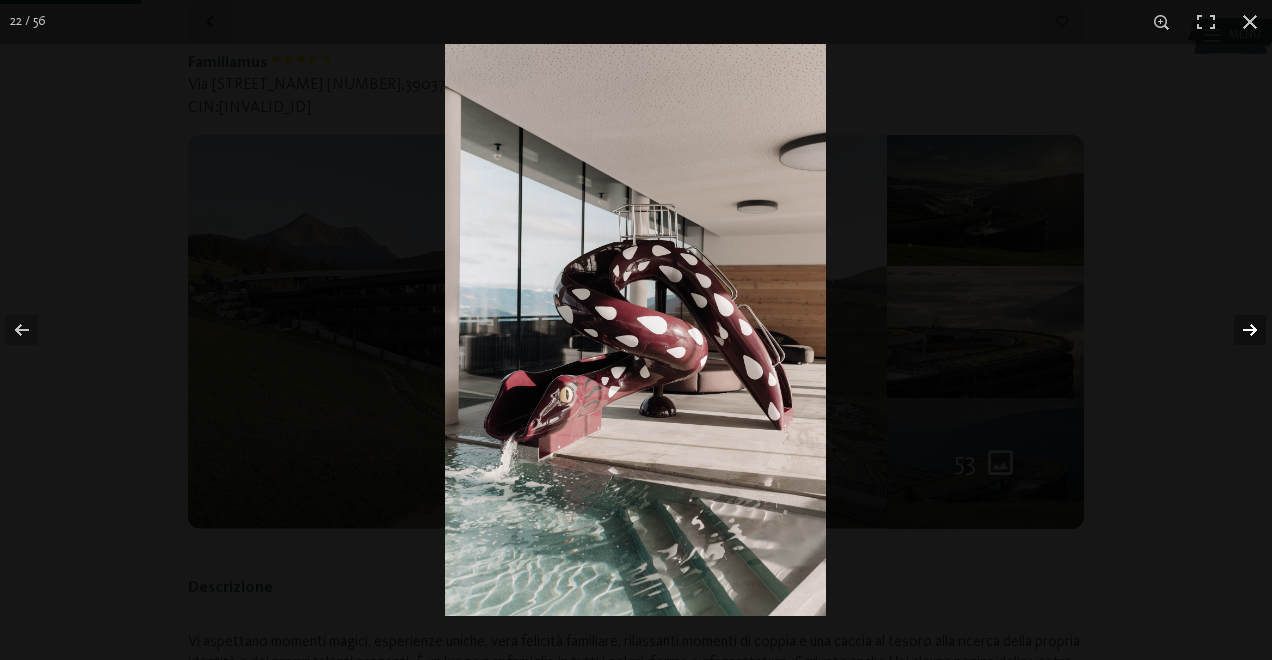 click at bounding box center (1237, 330) 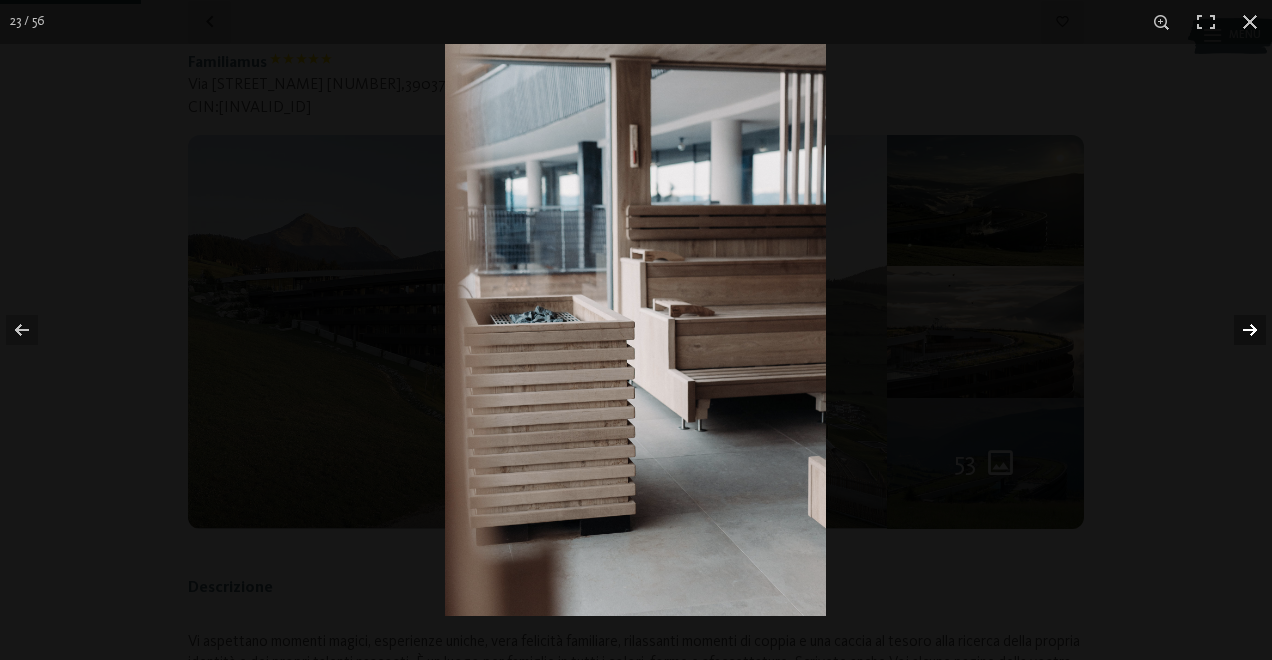 click at bounding box center [1237, 330] 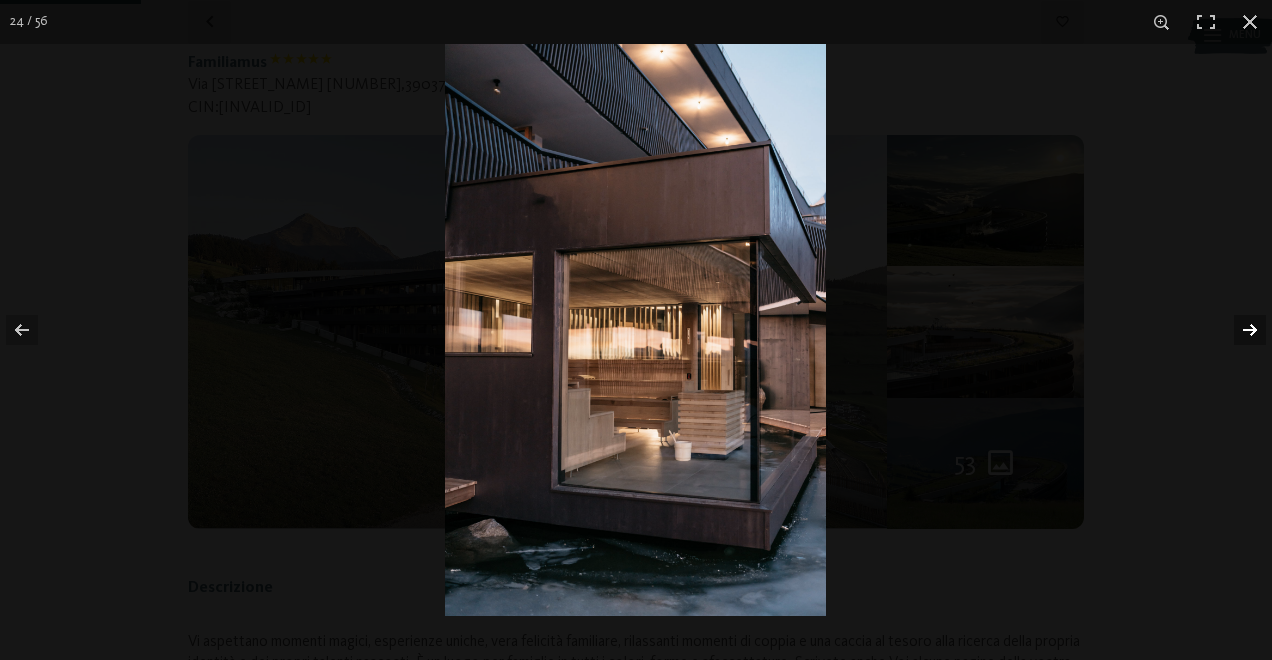 click at bounding box center [1237, 330] 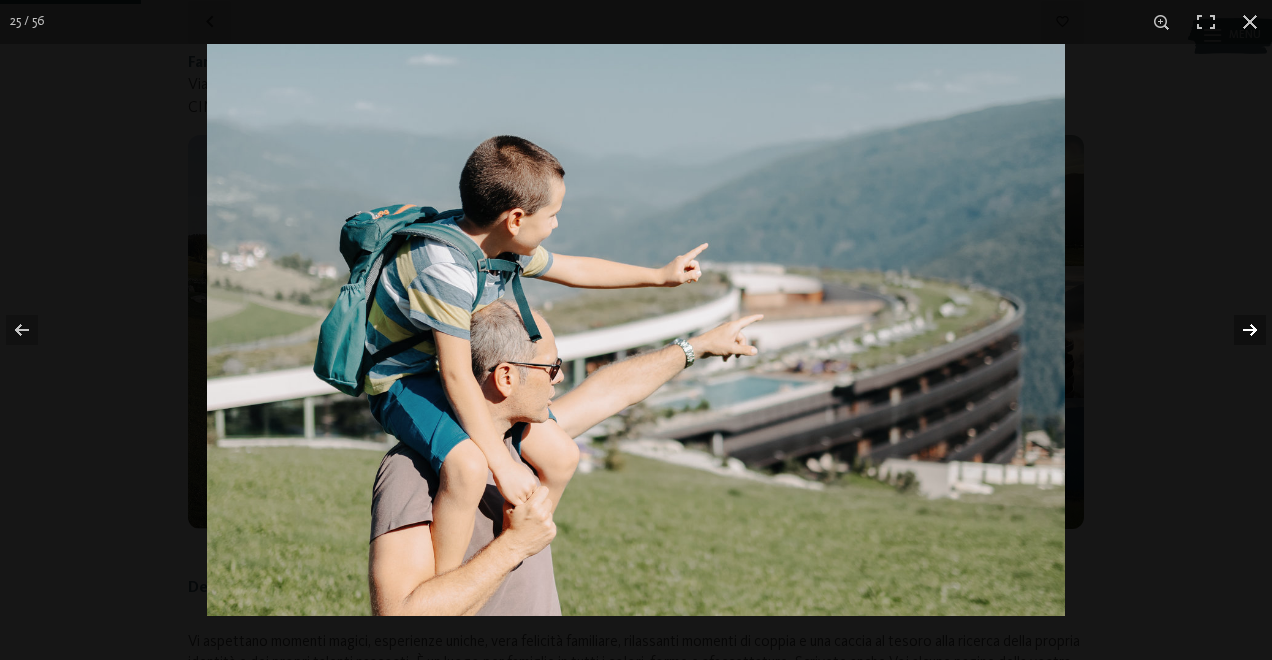 click at bounding box center (1237, 330) 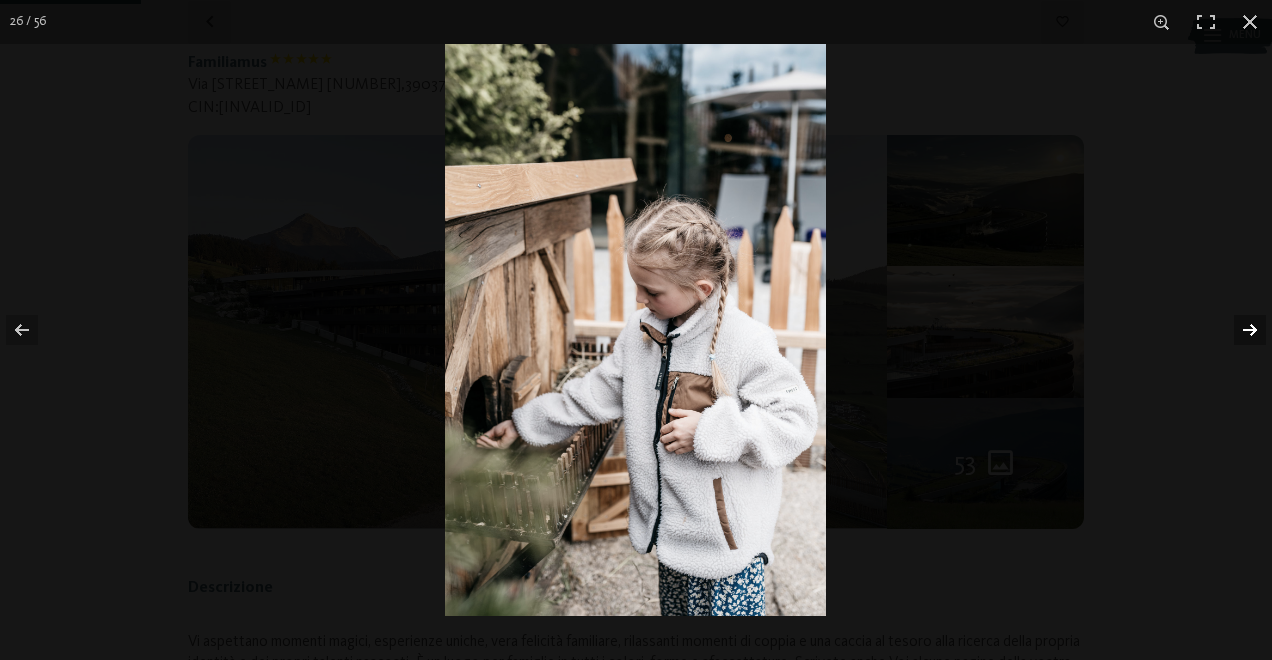 click at bounding box center (1237, 330) 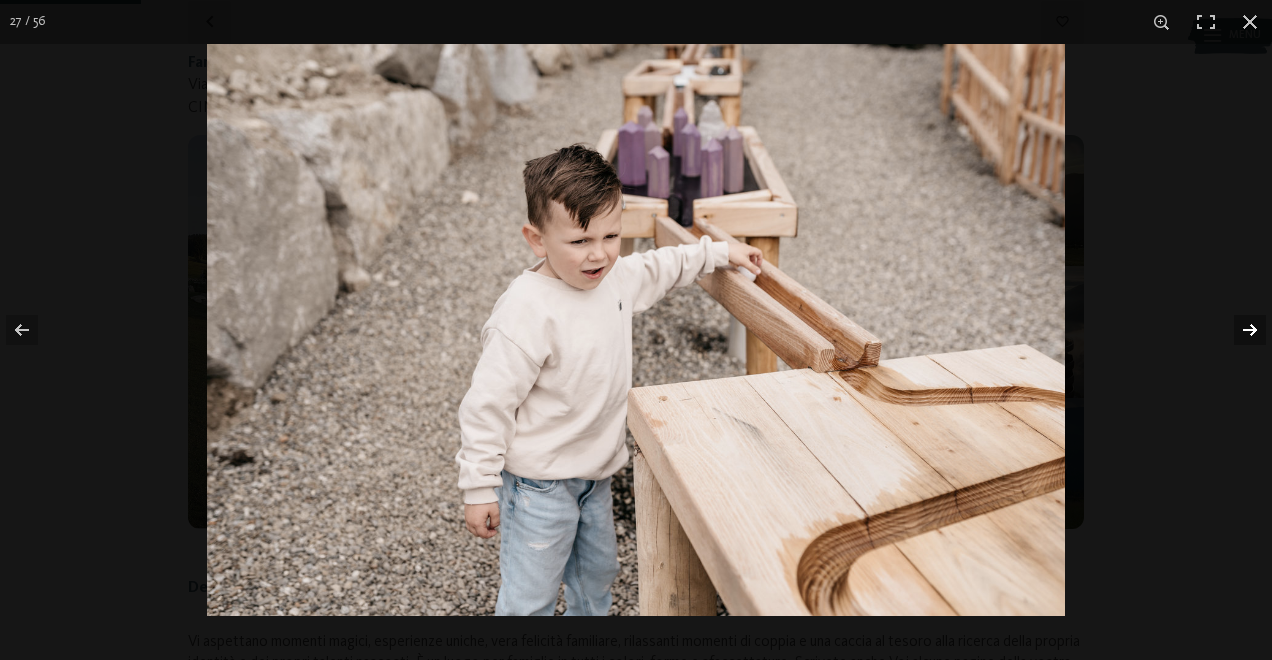 click at bounding box center (1237, 330) 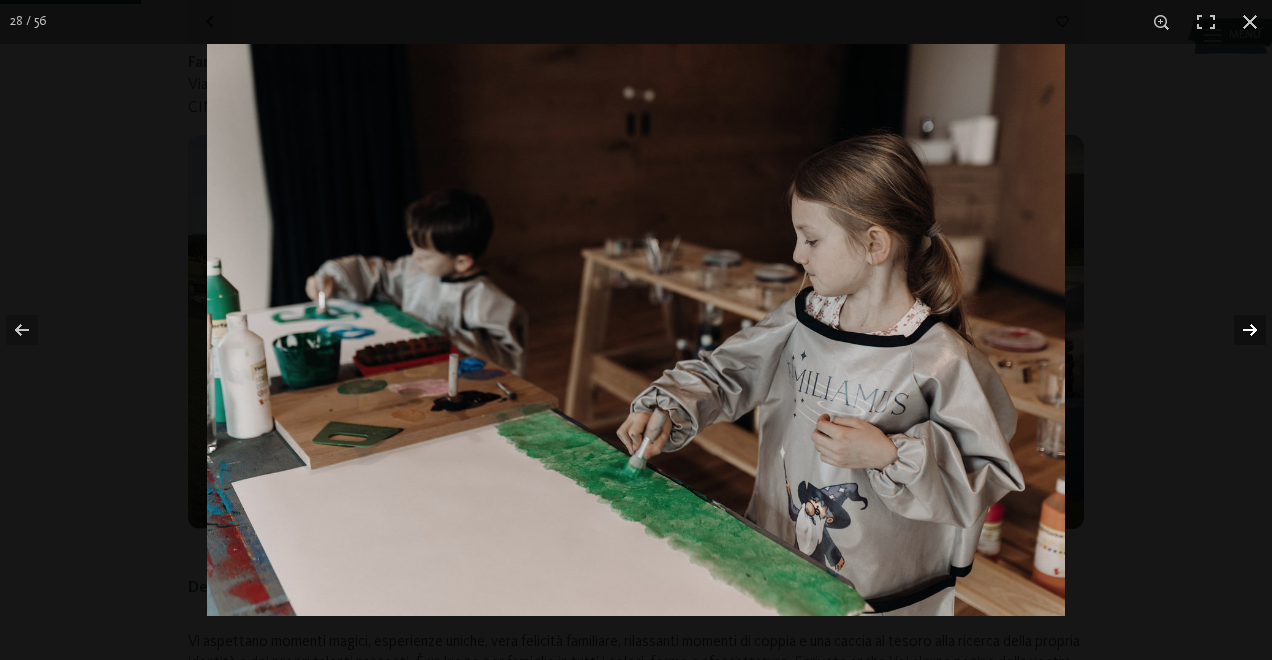 click at bounding box center (1237, 330) 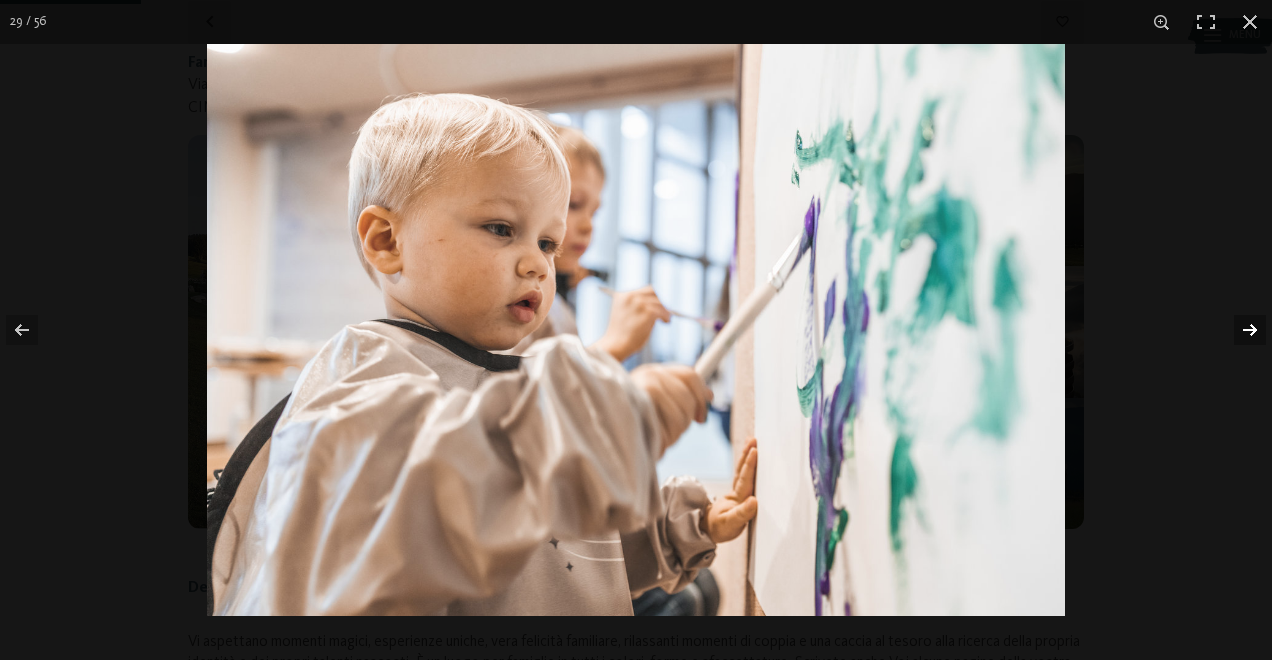 click at bounding box center [1237, 330] 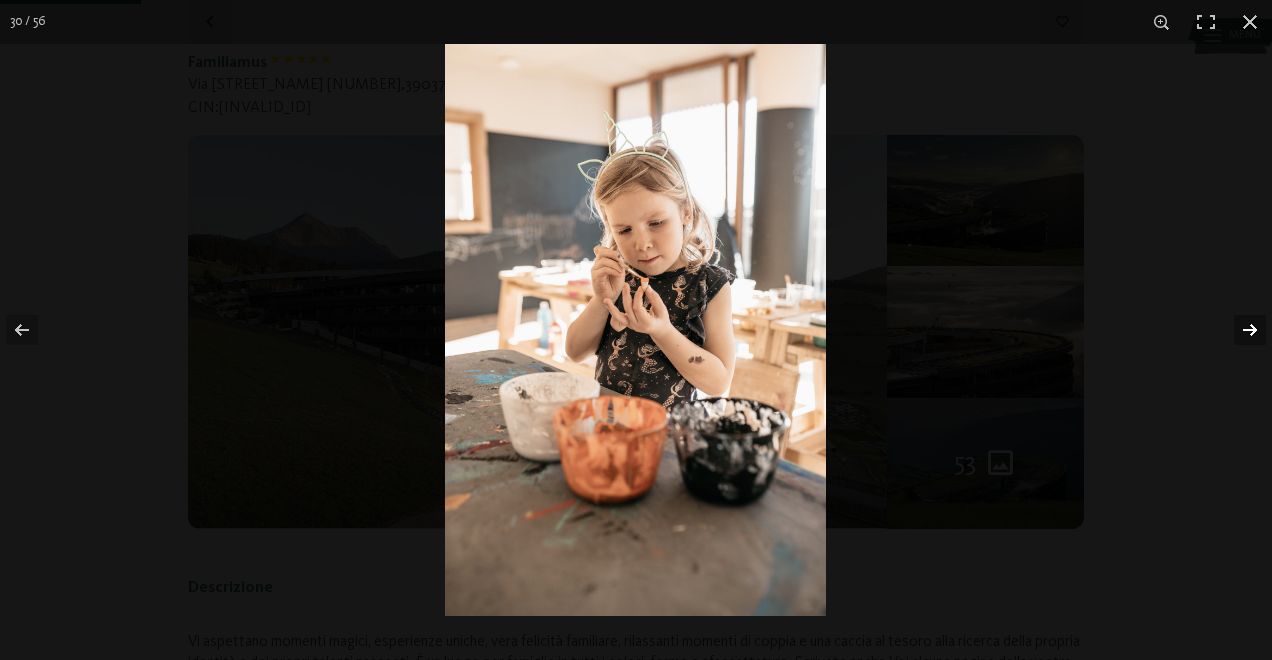 click at bounding box center (1237, 330) 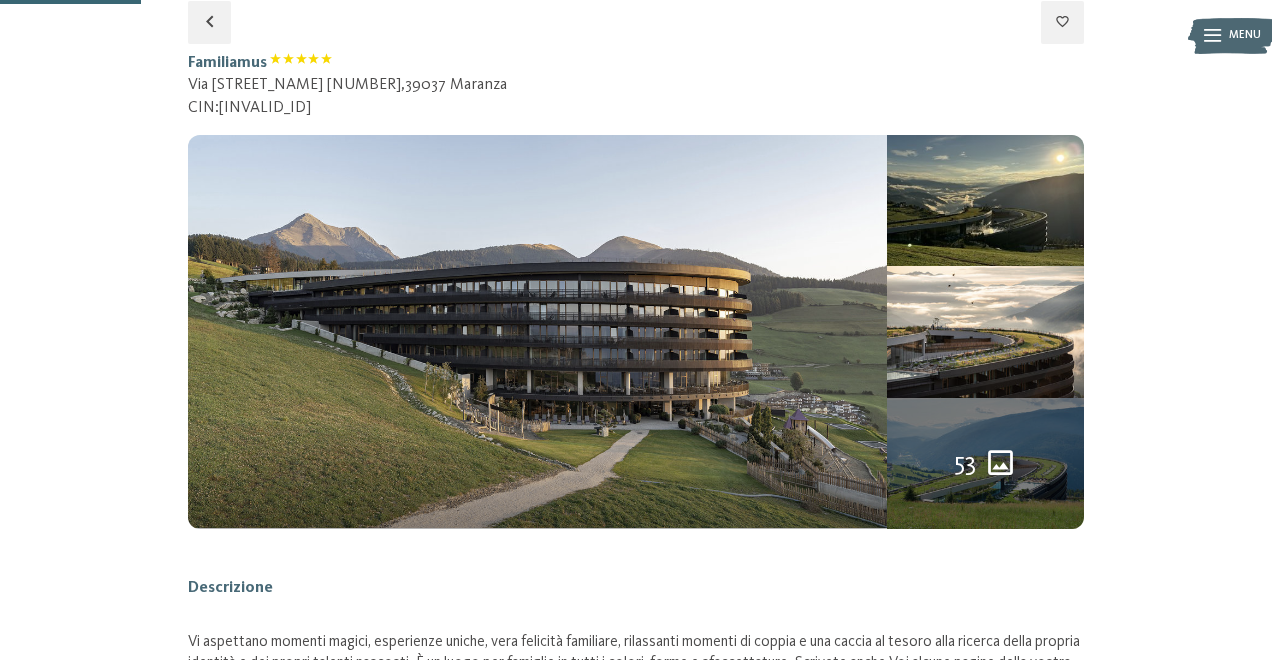 click at bounding box center [0, 0] 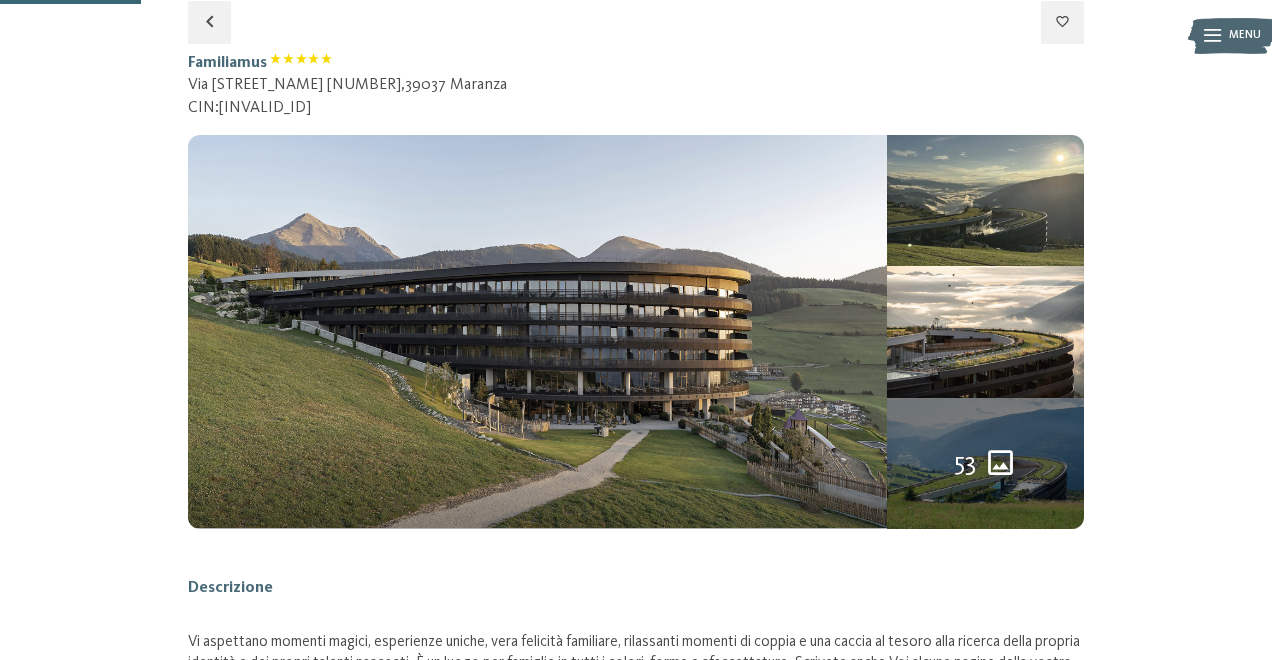 click at bounding box center (985, 200) 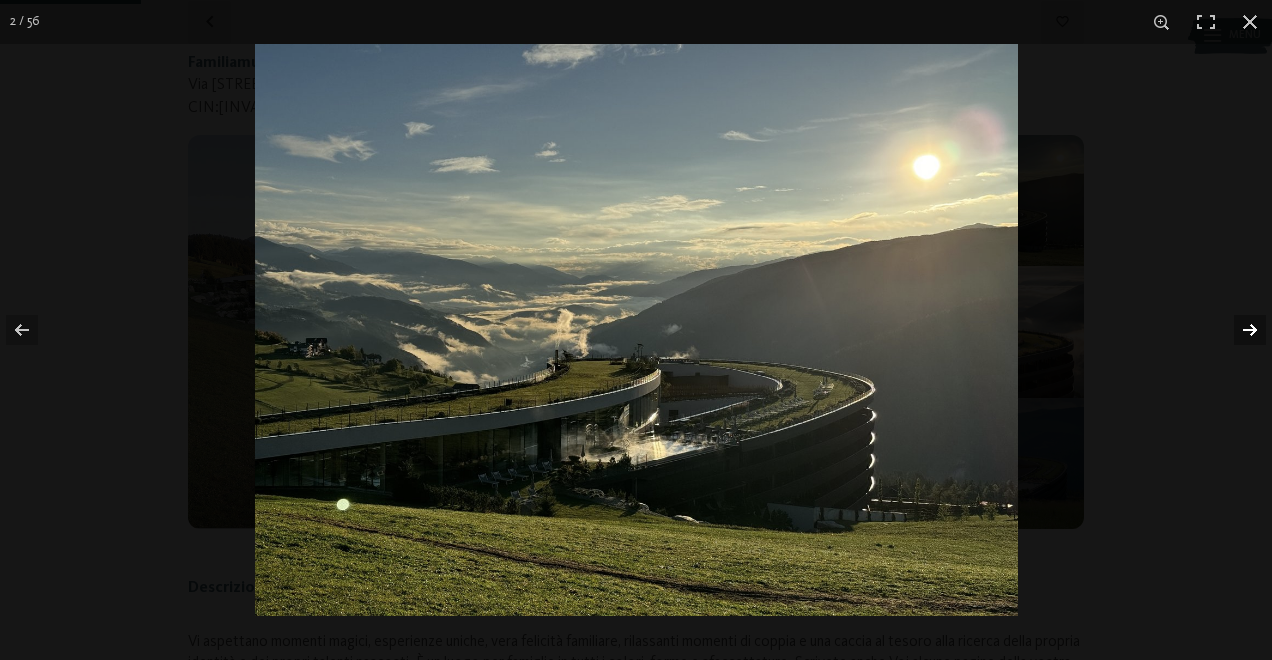 click at bounding box center [1237, 330] 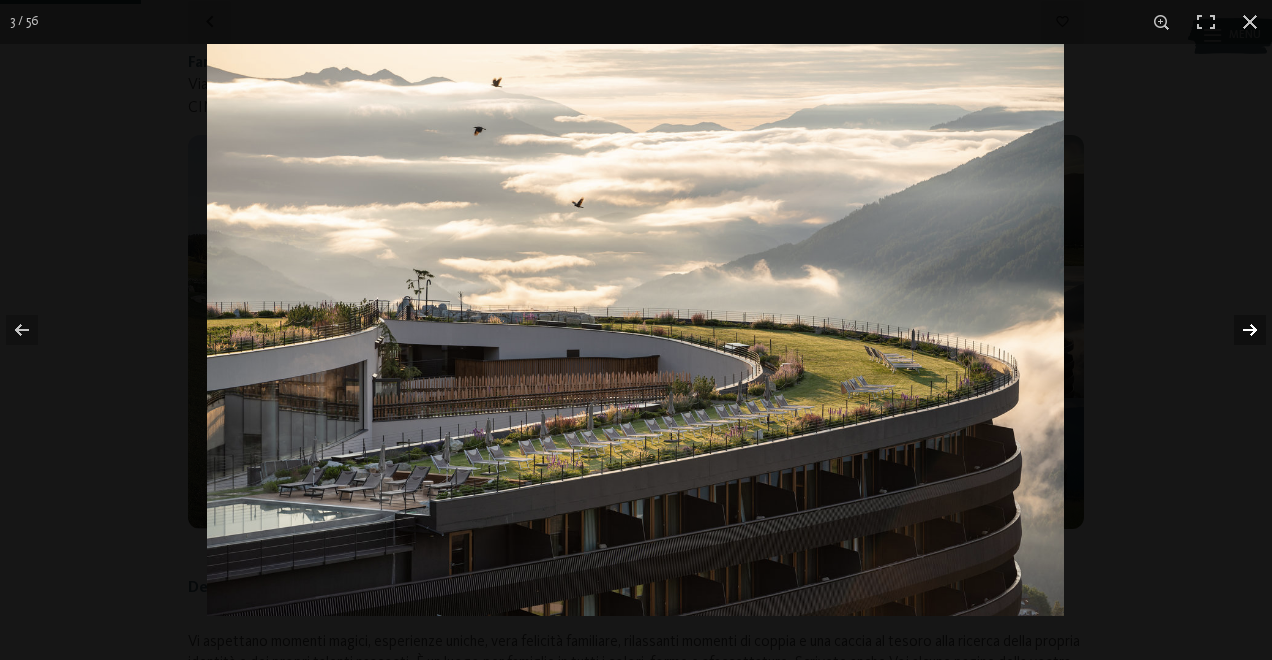 click at bounding box center (1237, 330) 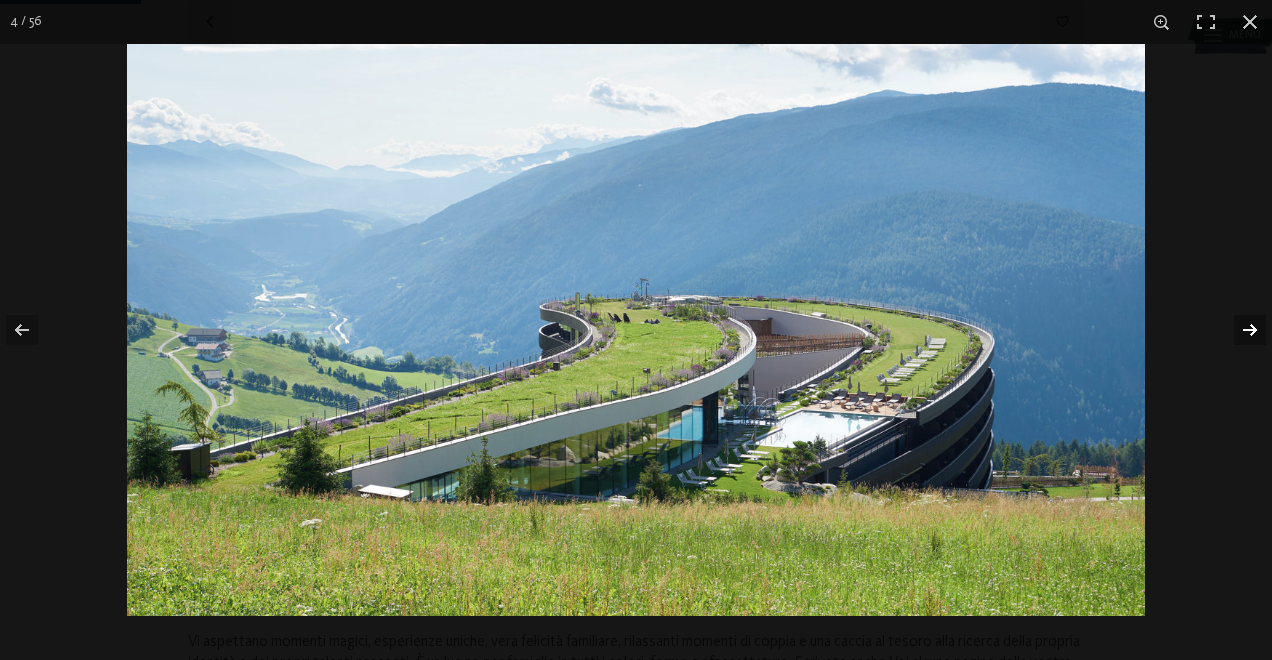 click at bounding box center [1237, 330] 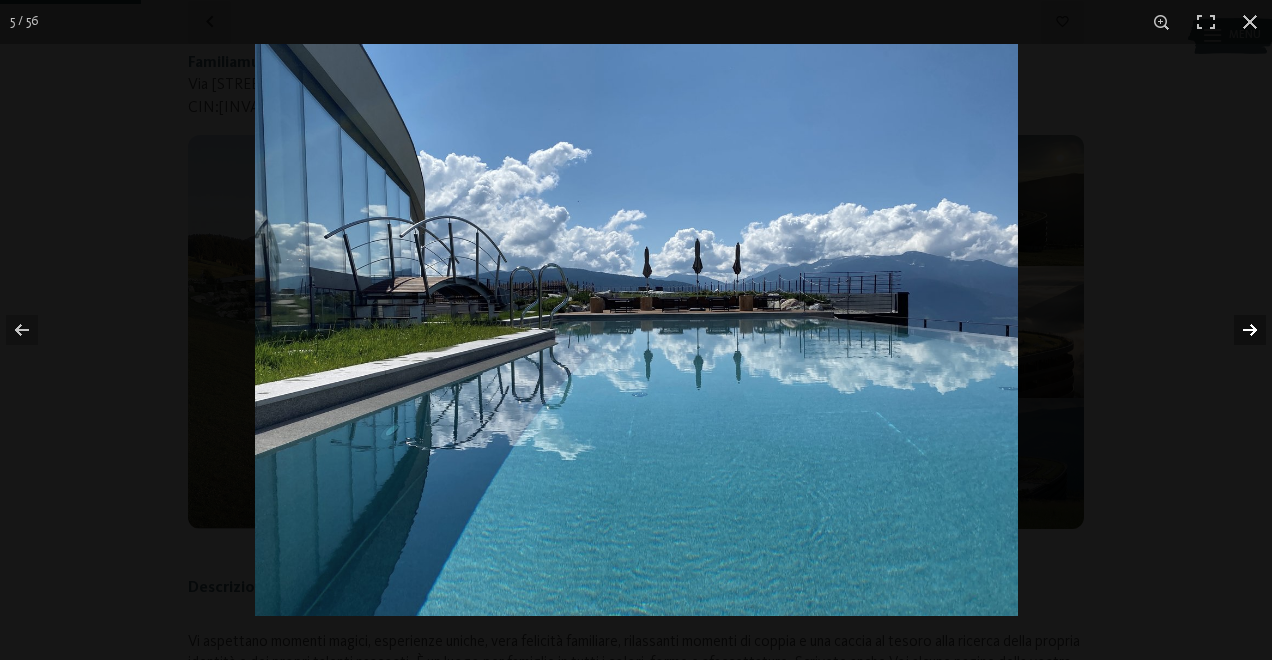 click at bounding box center [1237, 330] 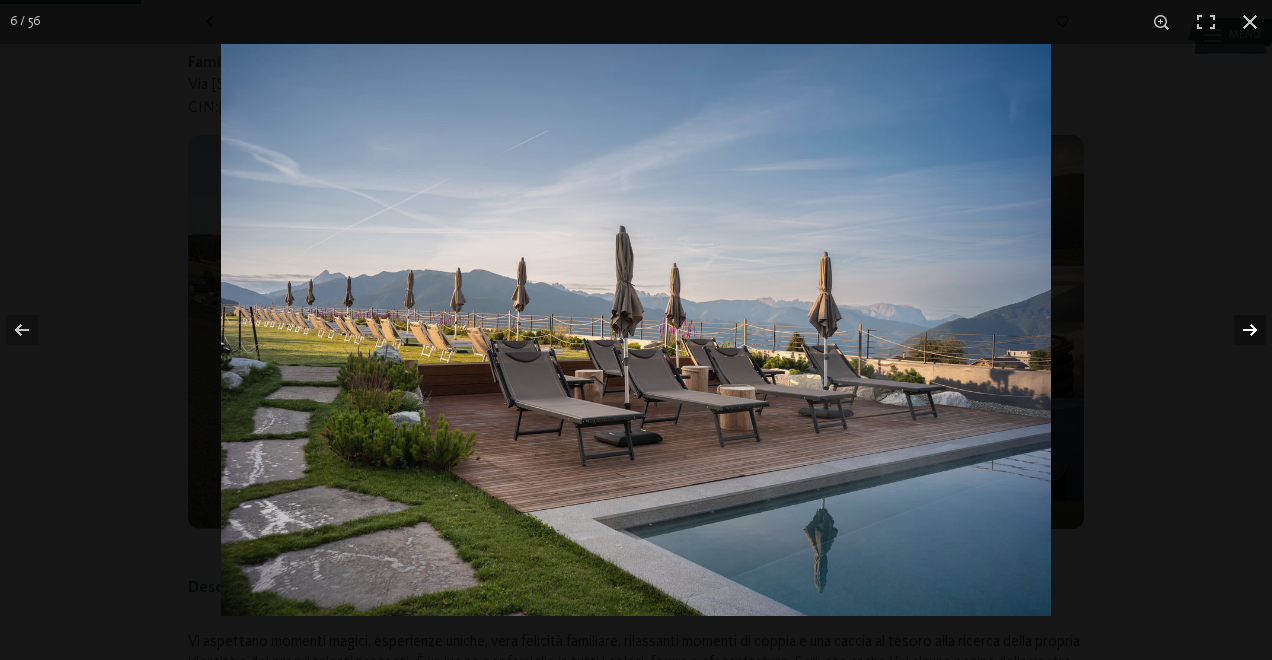 click at bounding box center [1237, 330] 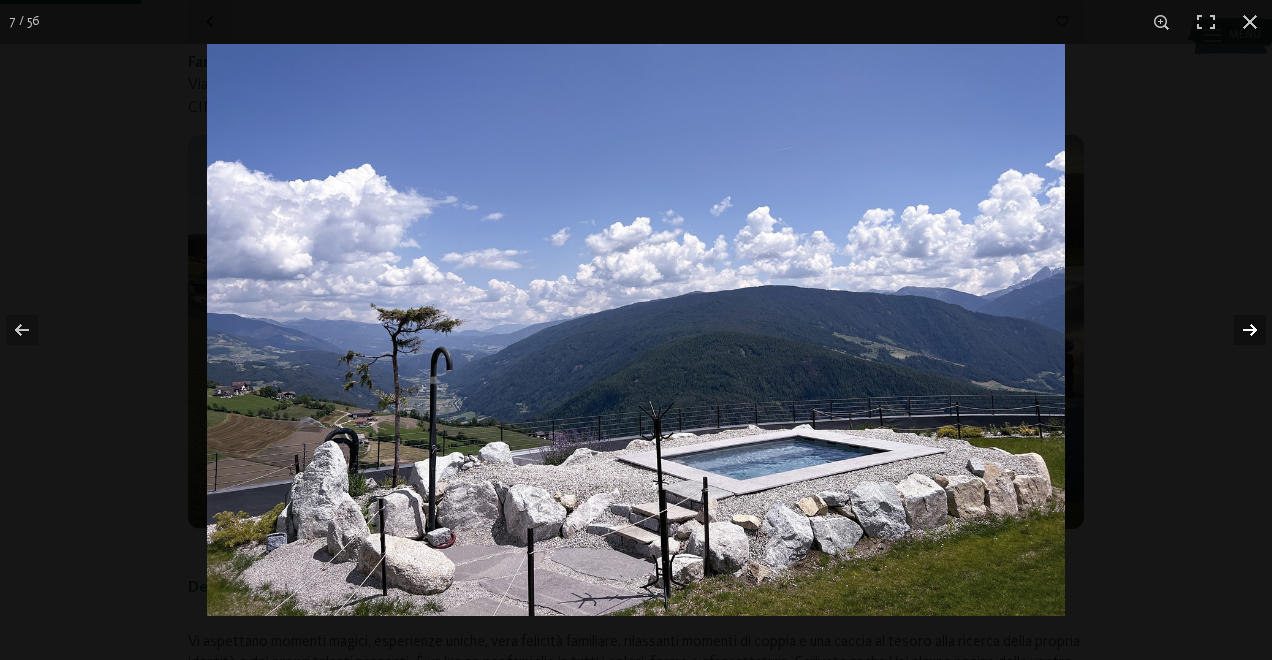 click at bounding box center (1237, 330) 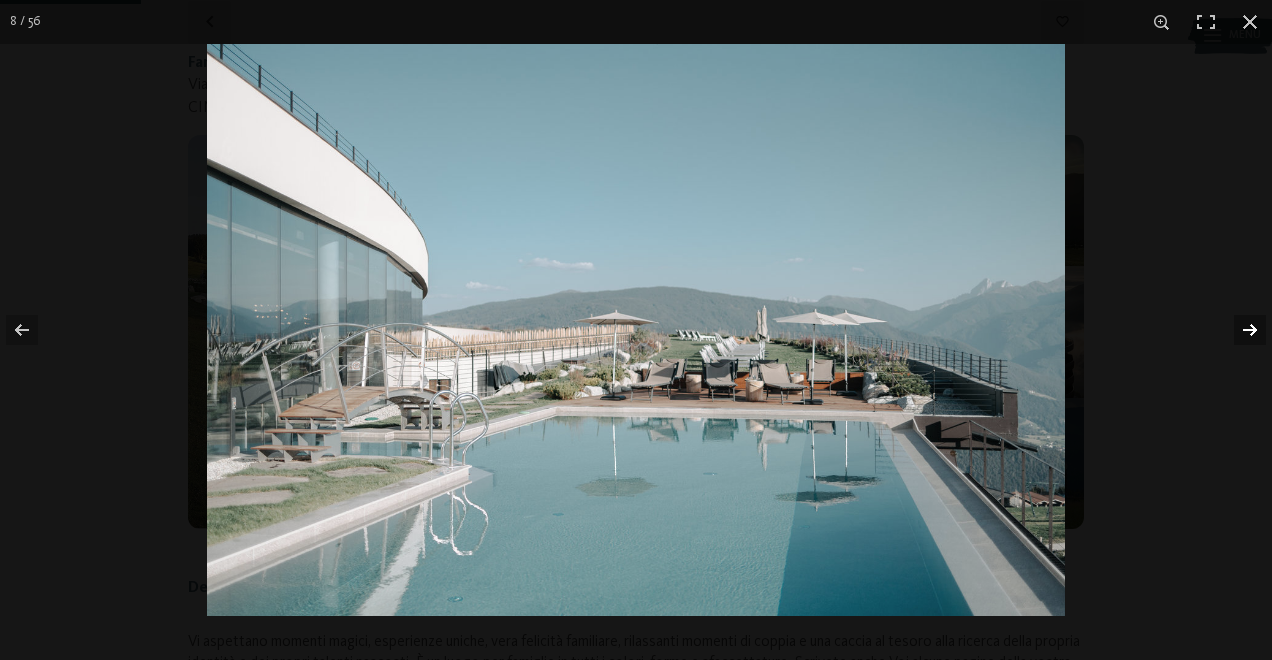 click at bounding box center [1237, 330] 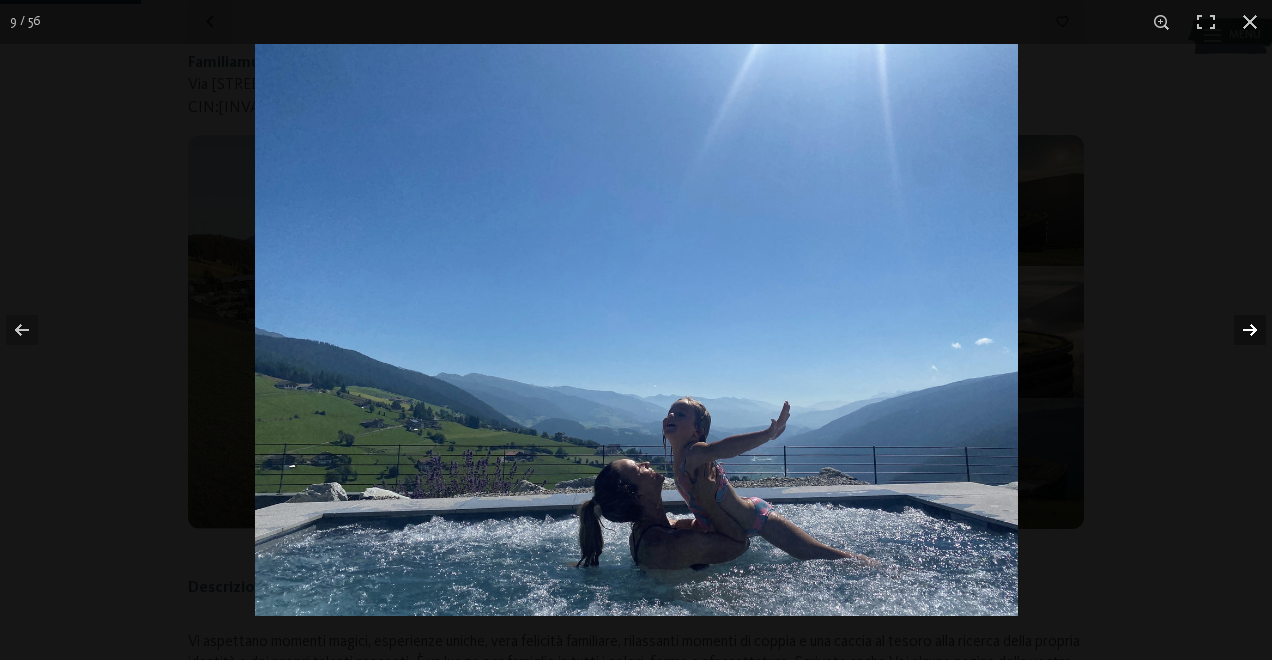 click at bounding box center [1237, 330] 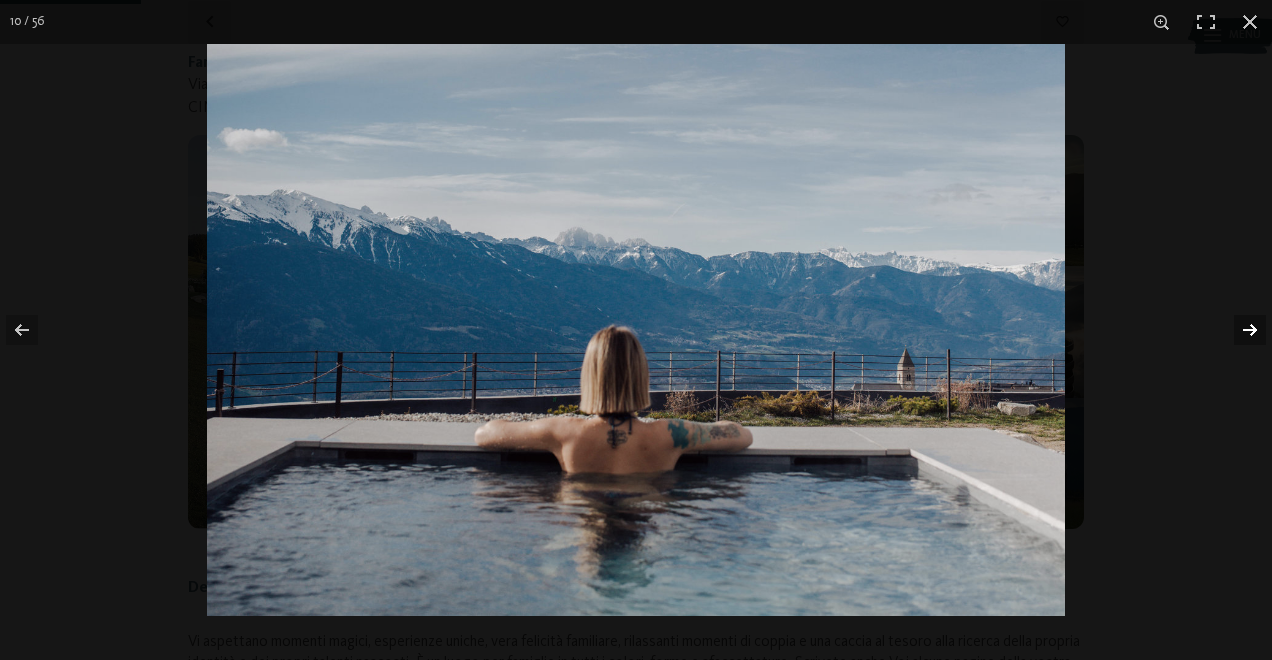 click at bounding box center (1237, 330) 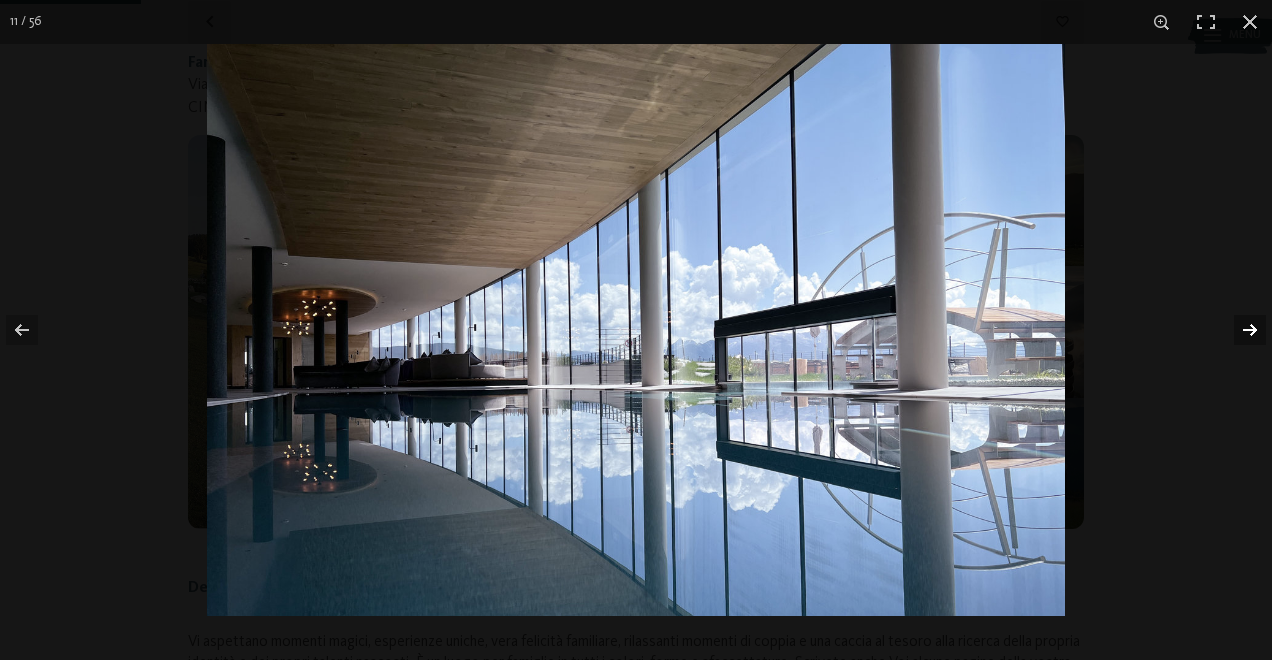 click at bounding box center (1237, 330) 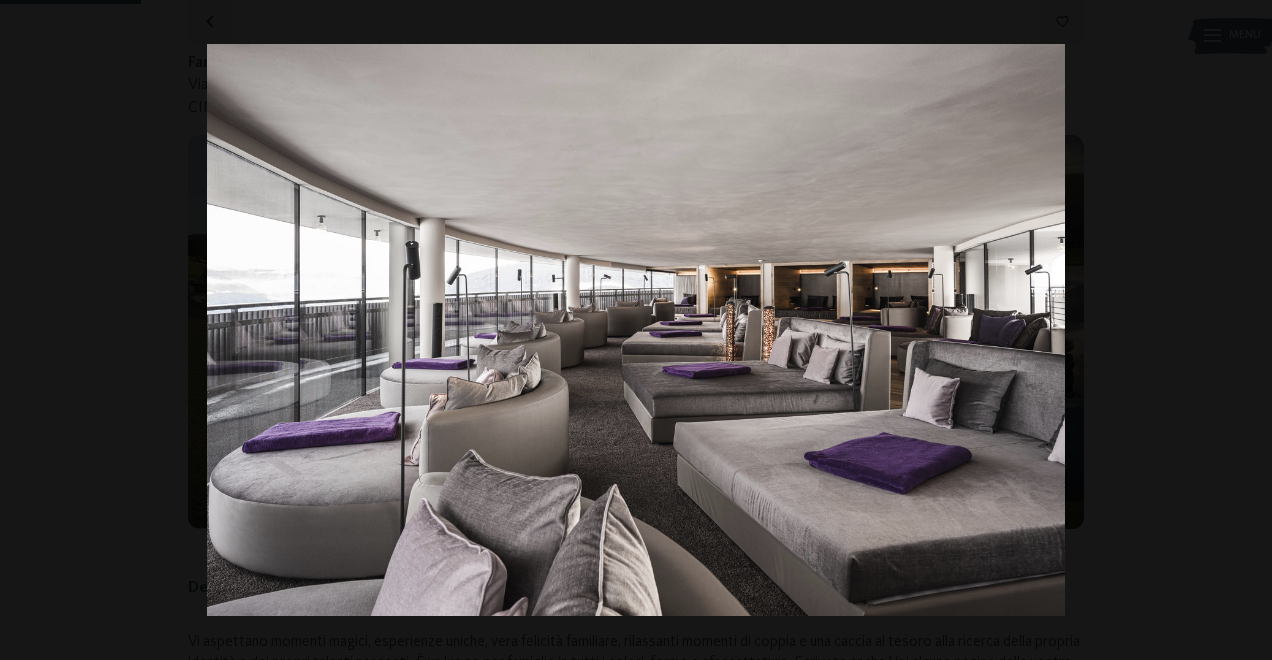 click at bounding box center (1237, 330) 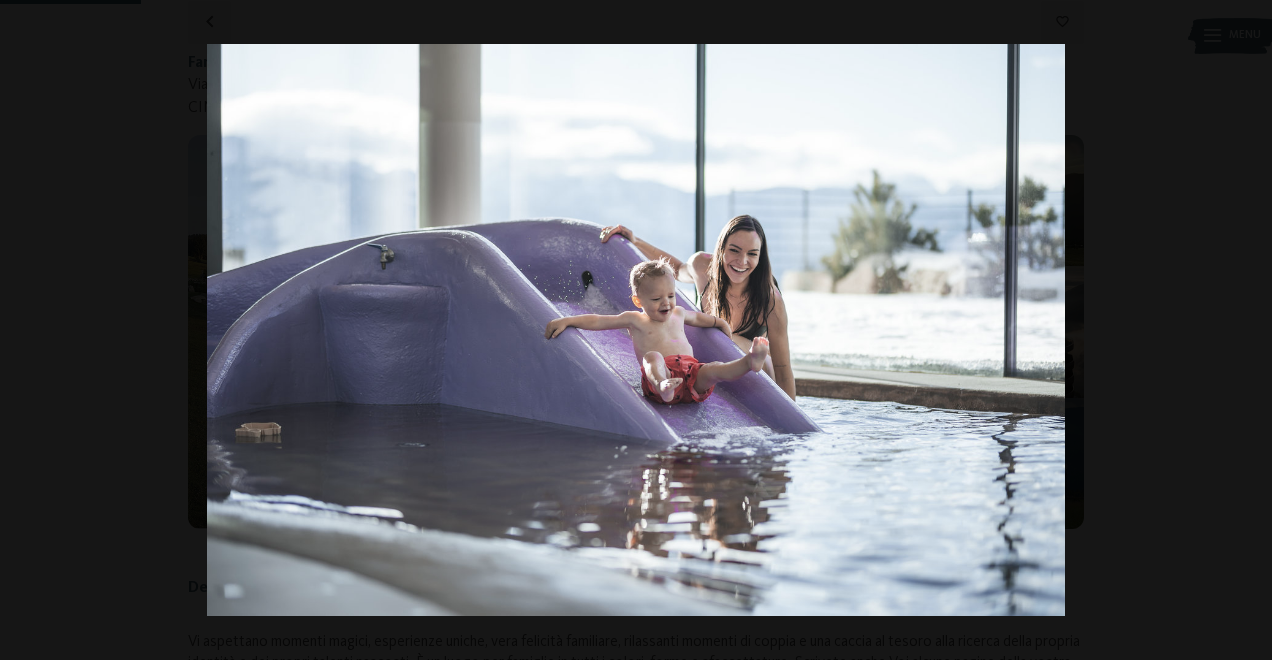 click at bounding box center [1237, 330] 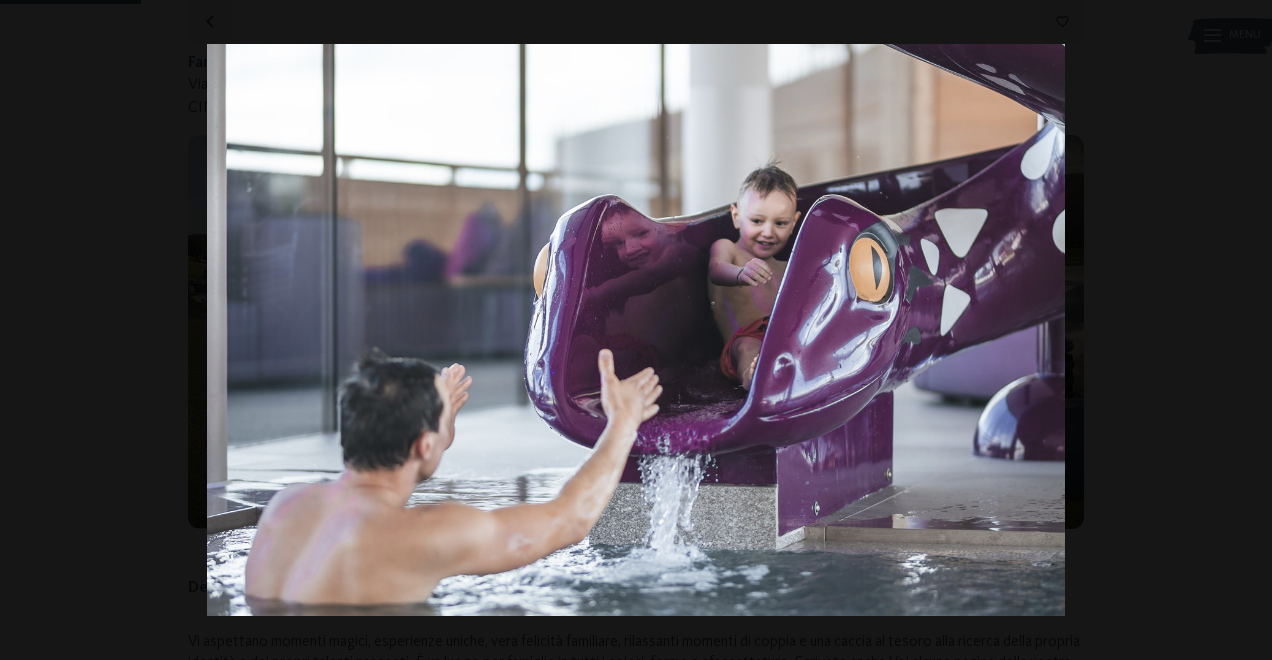 click at bounding box center [1237, 330] 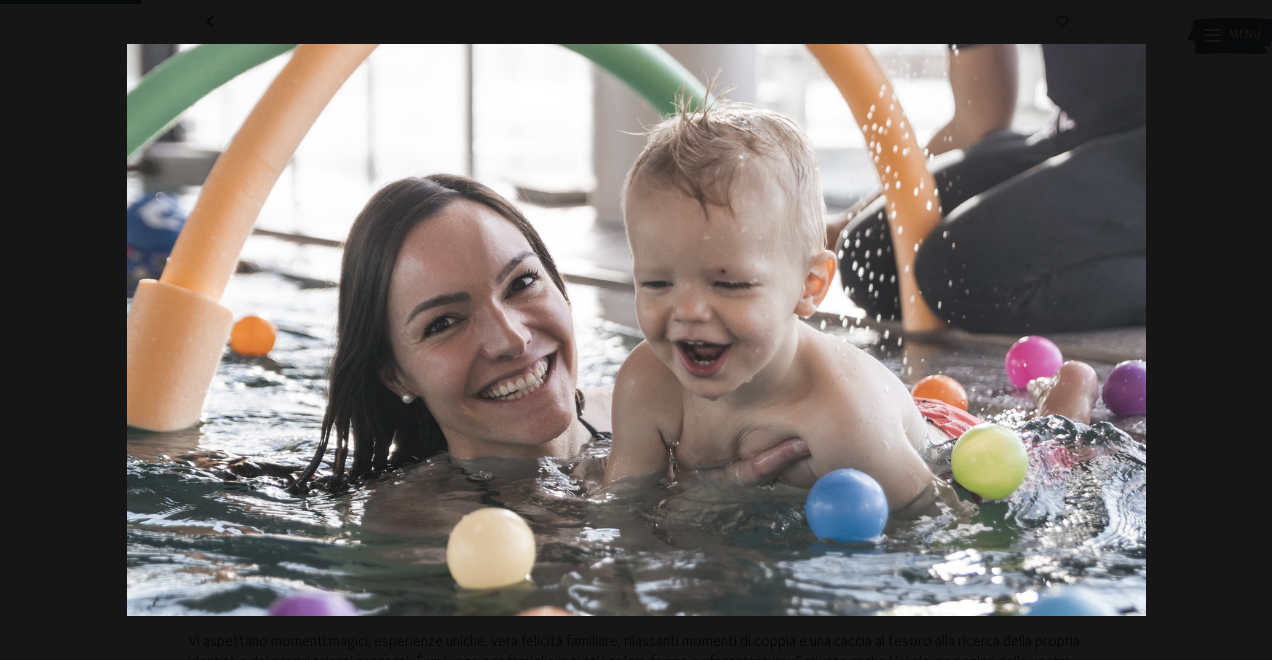click at bounding box center [1237, 330] 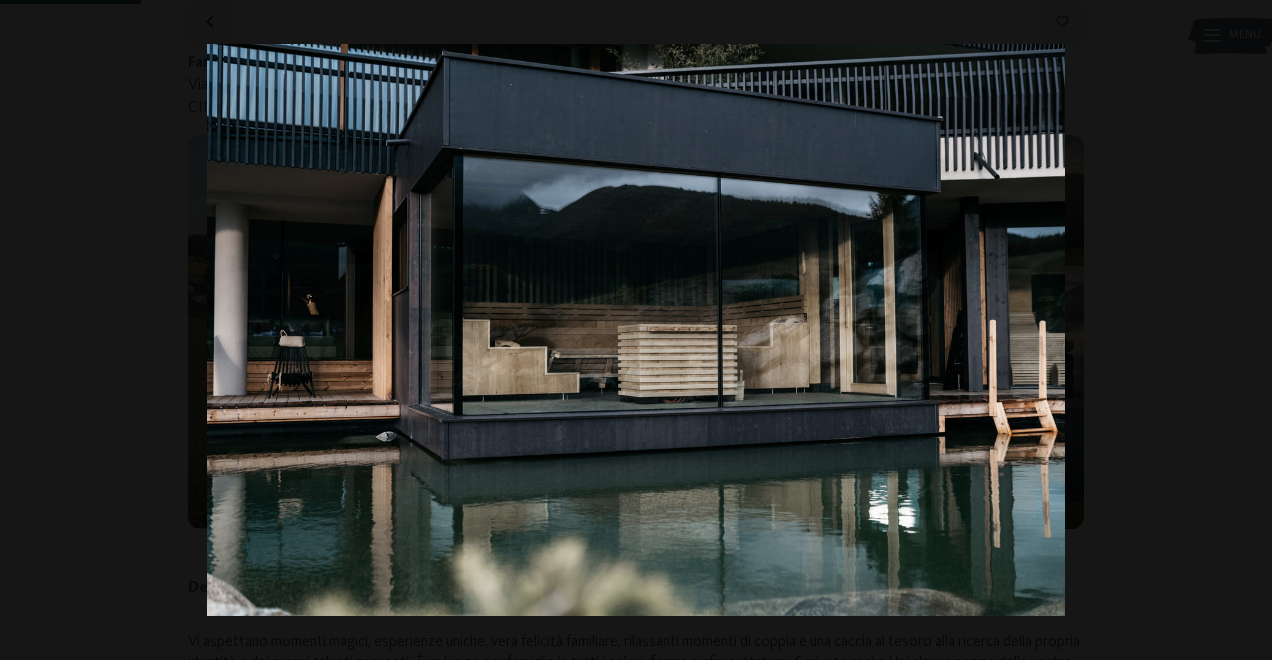 click at bounding box center [1237, 330] 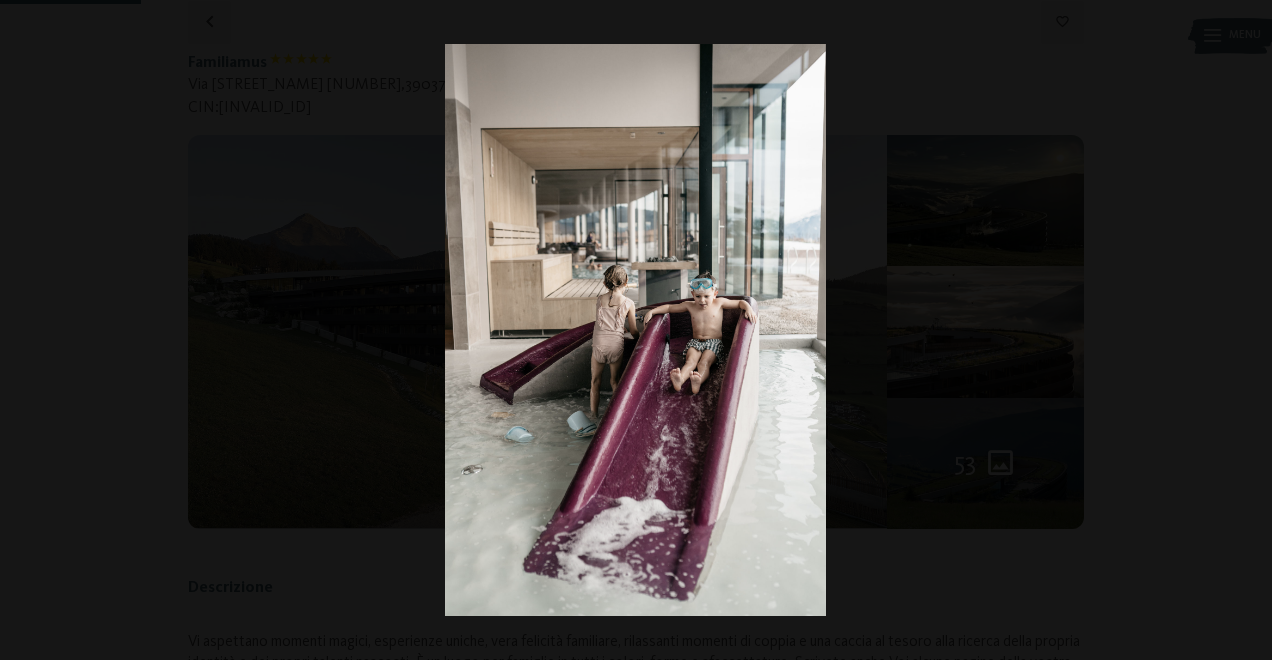 click at bounding box center [1237, 330] 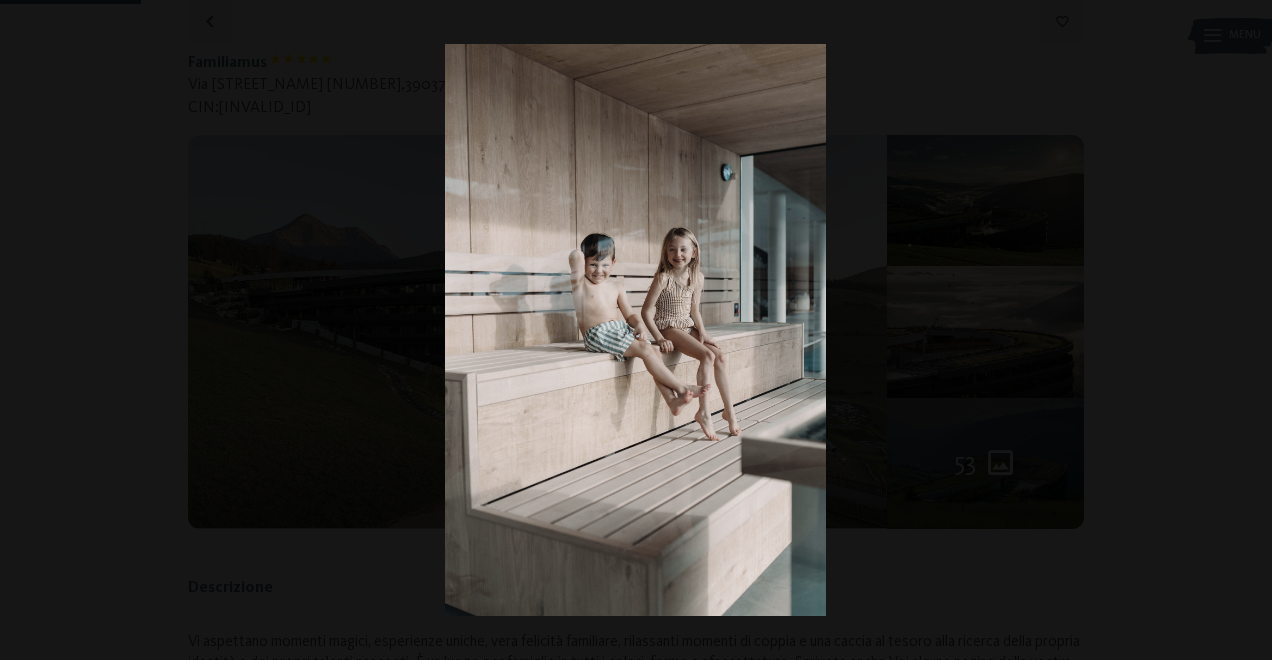 click at bounding box center [1237, 330] 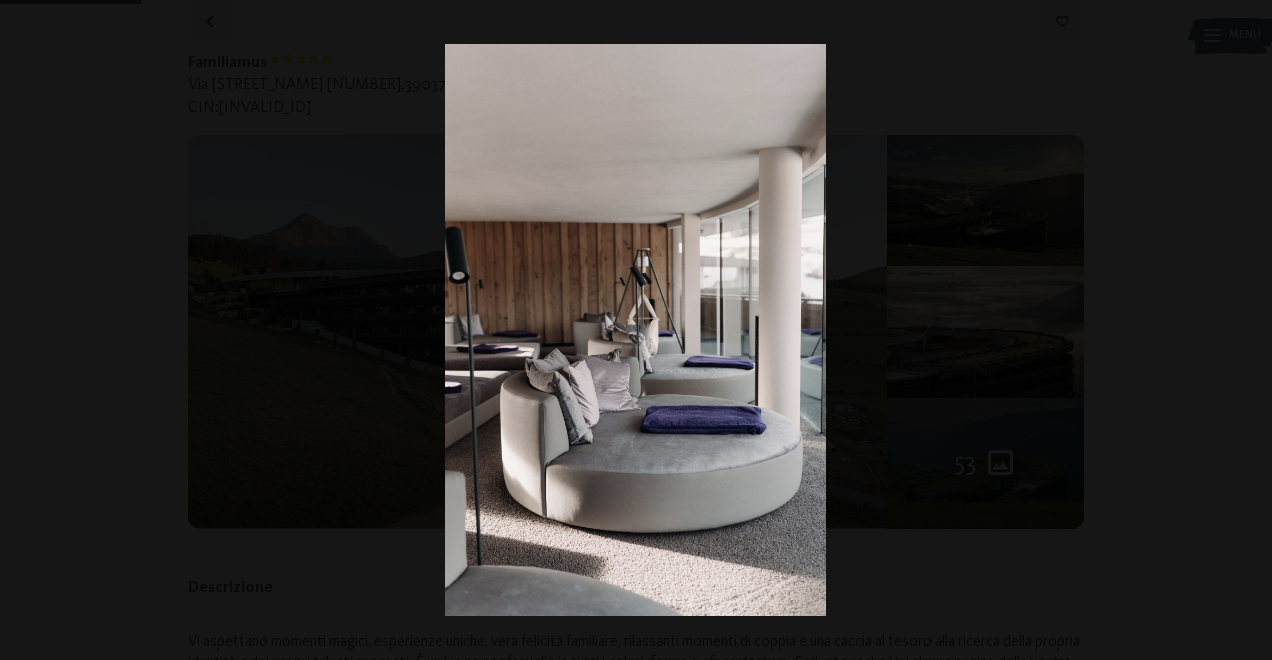 click at bounding box center (1237, 330) 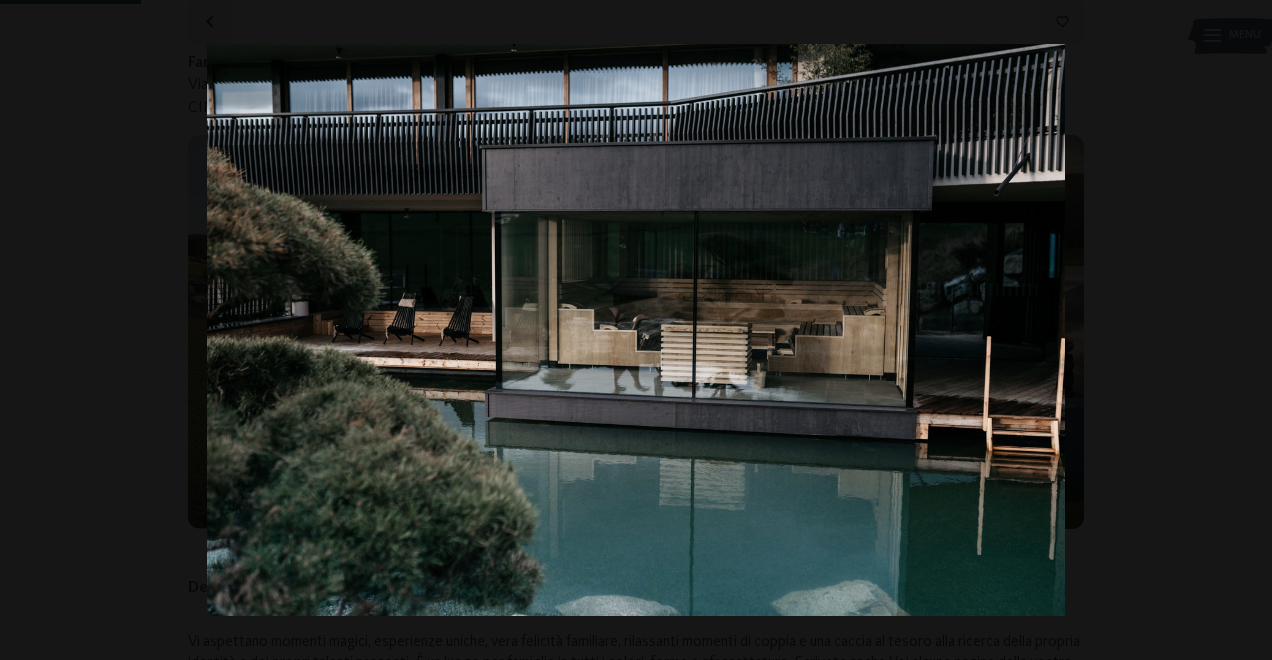 click at bounding box center (1237, 330) 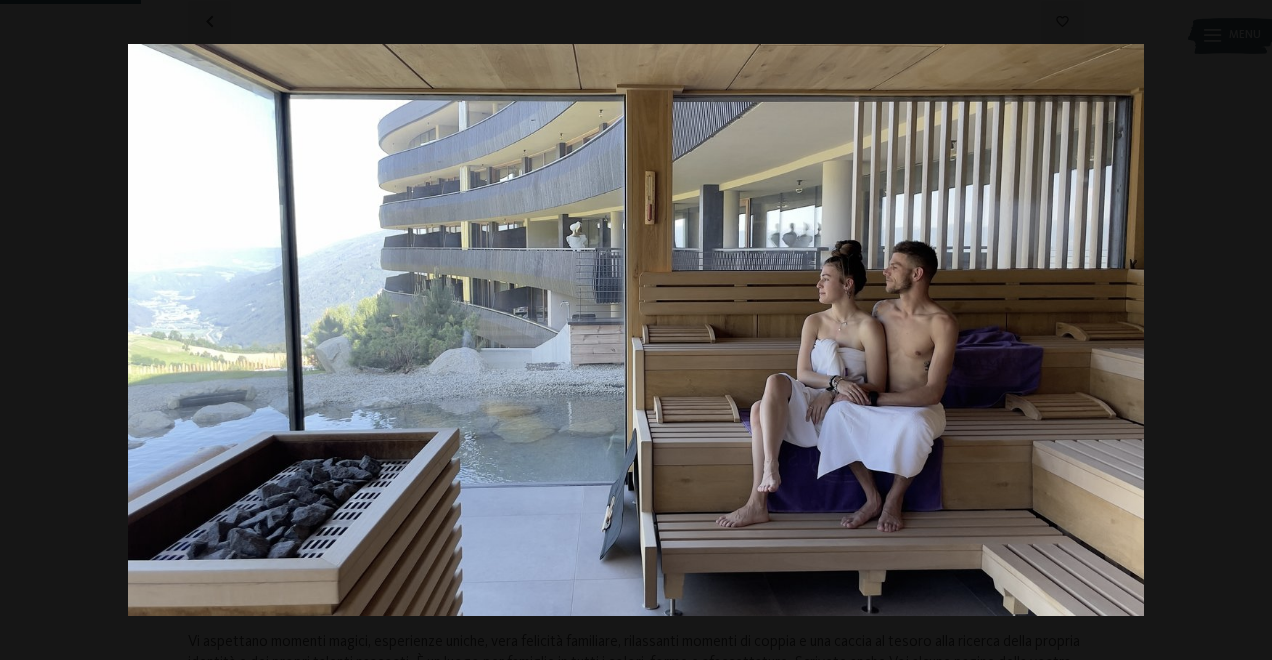 click at bounding box center (1237, 330) 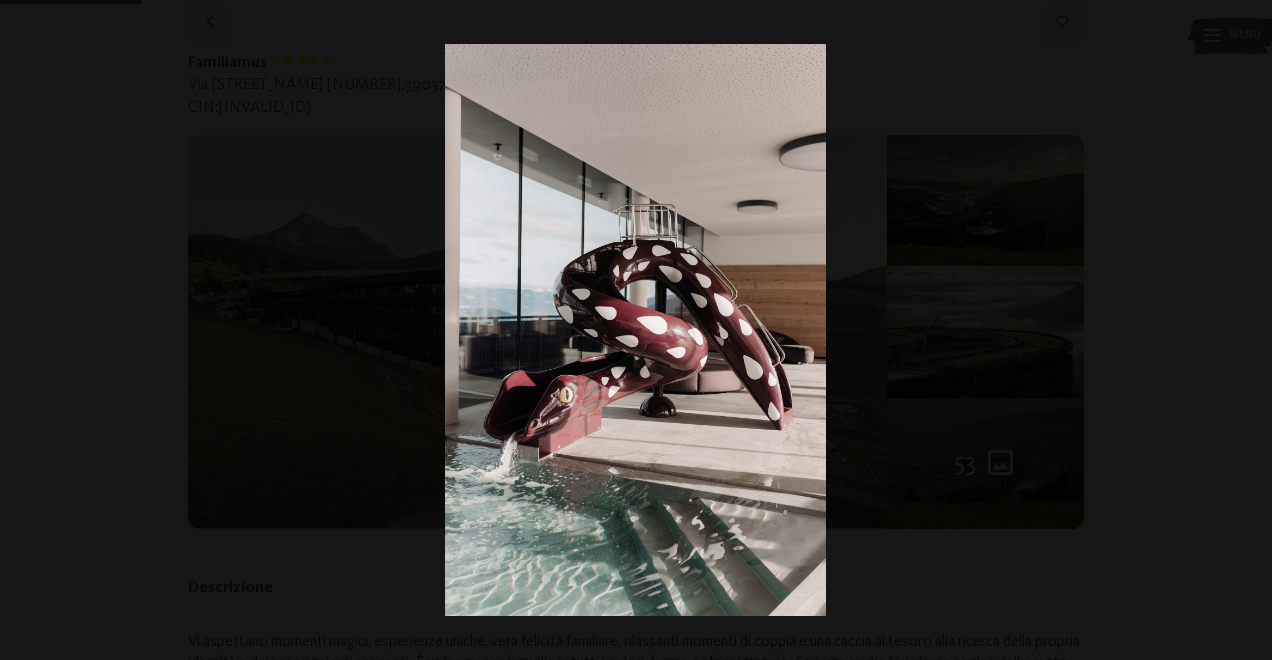 click at bounding box center [1237, 330] 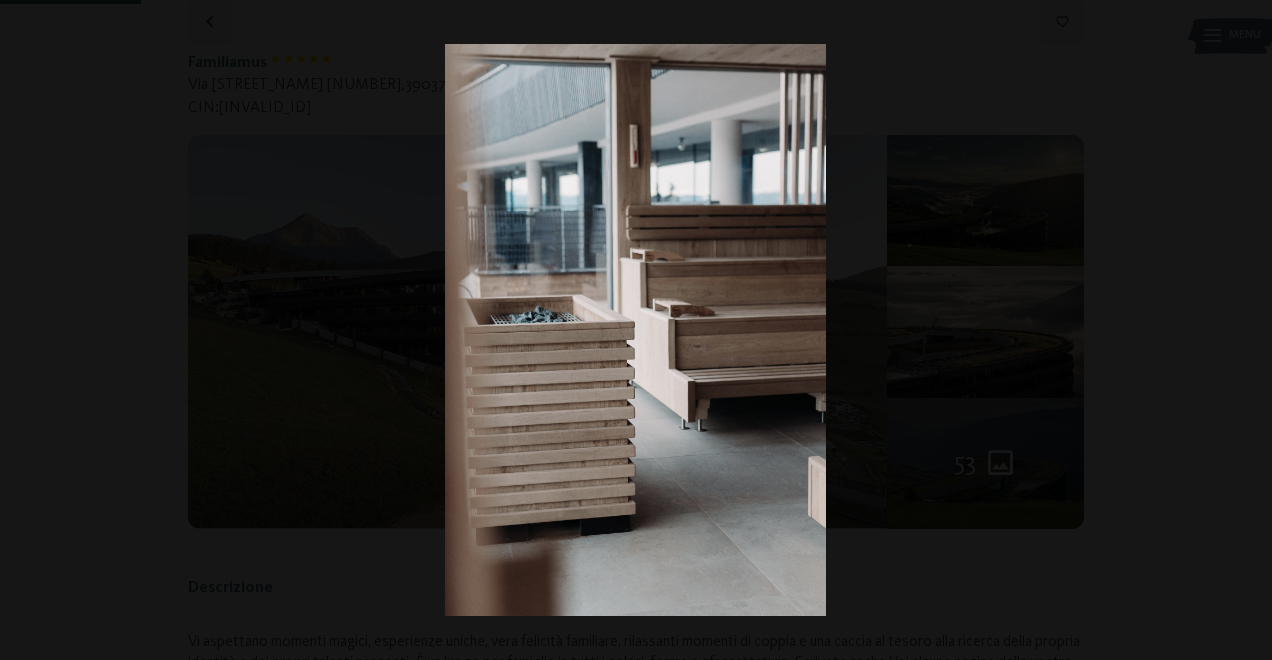 click at bounding box center (1237, 330) 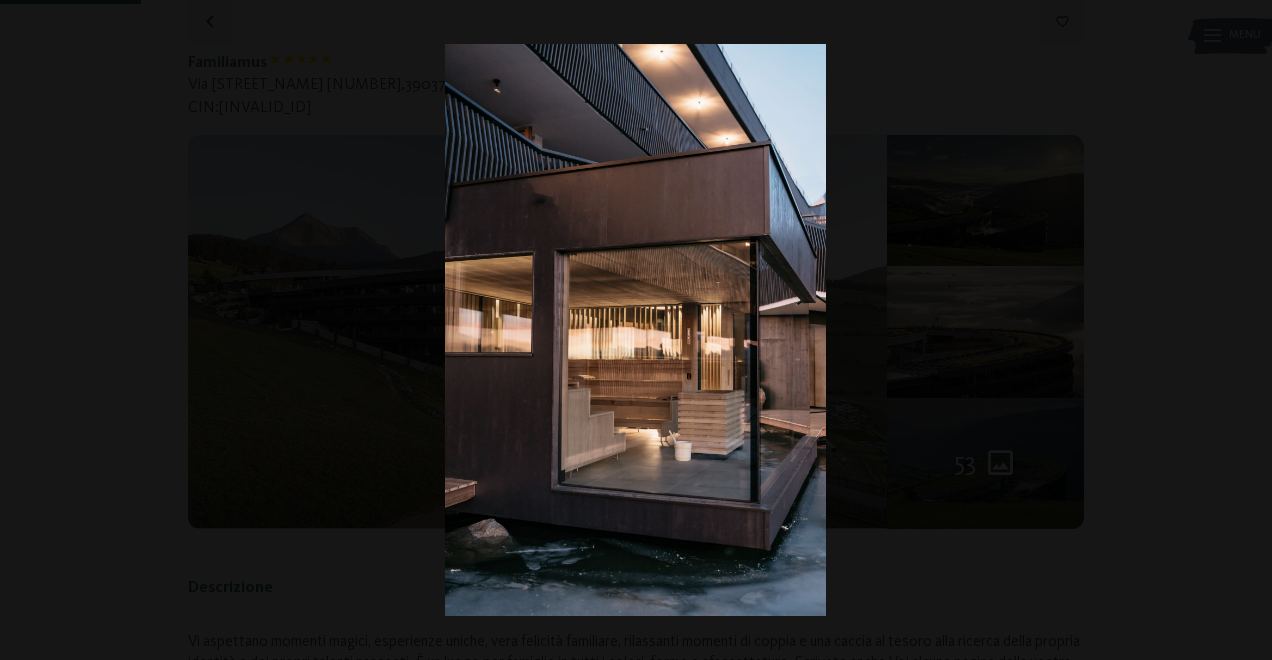 click at bounding box center [1237, 330] 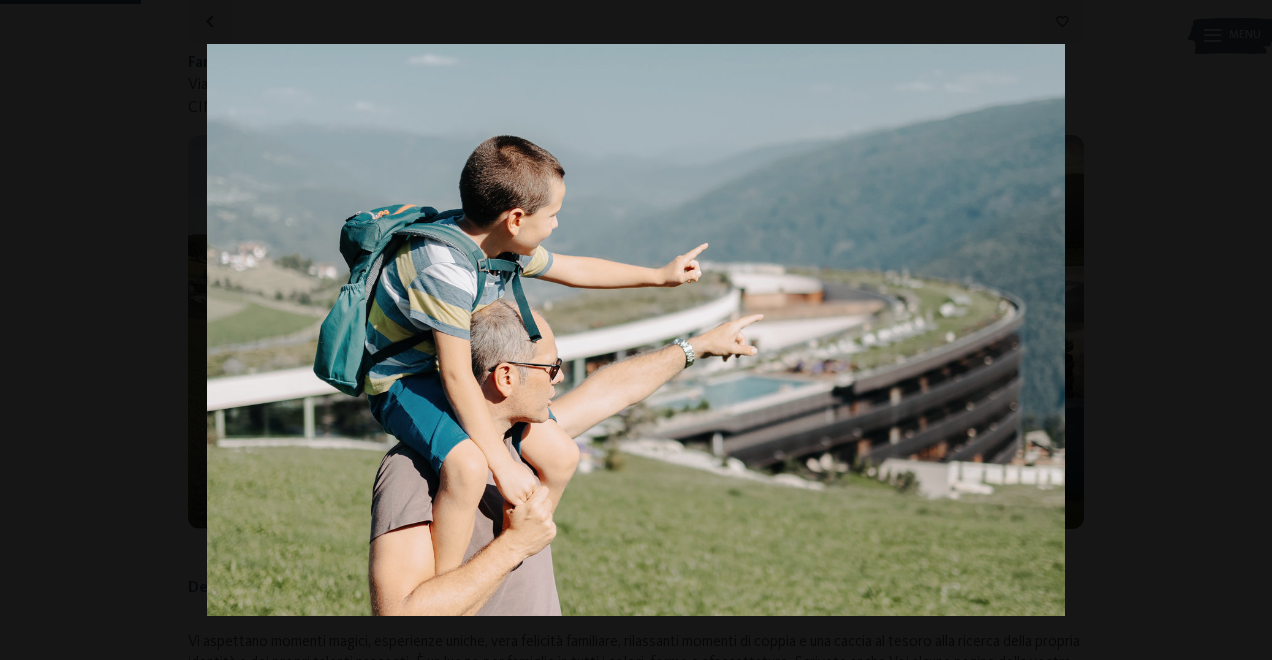 click at bounding box center (1237, 330) 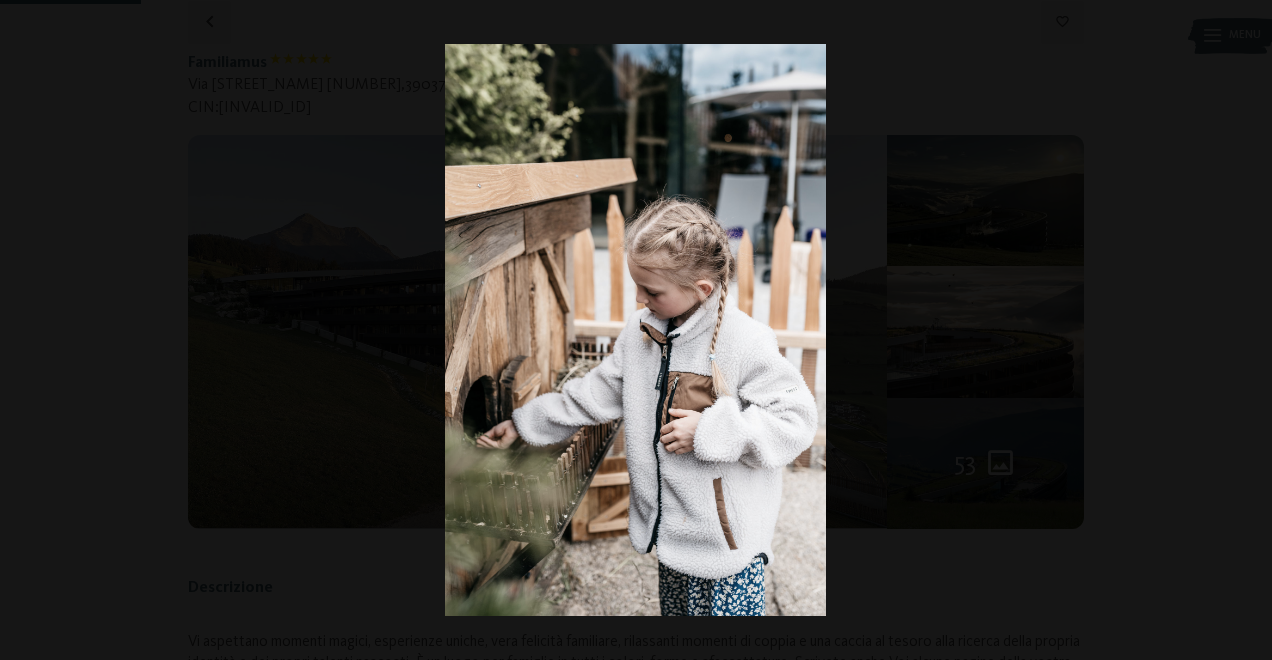 click at bounding box center (1237, 330) 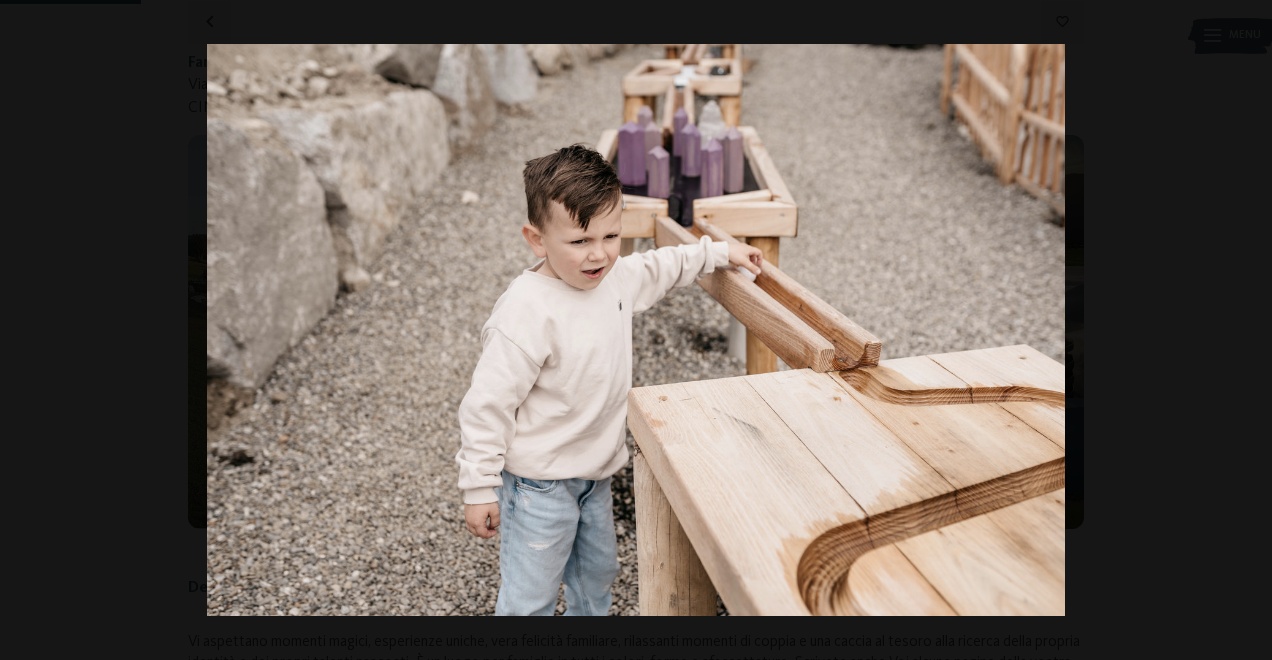 click at bounding box center [1237, 330] 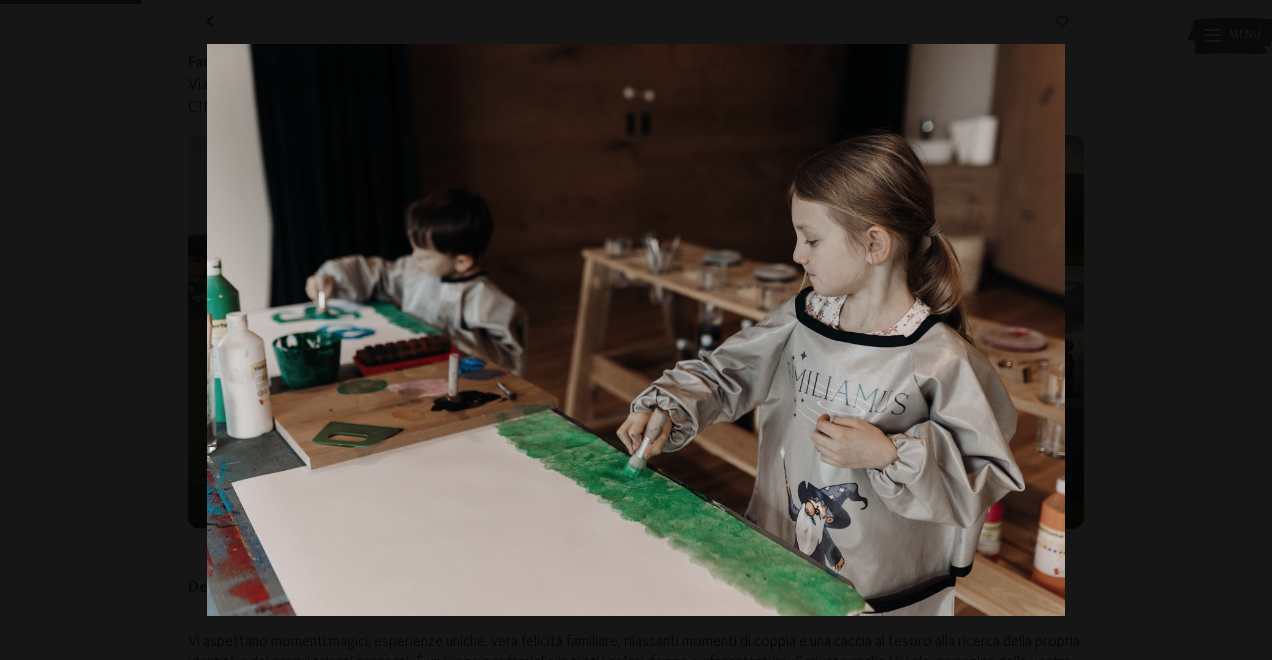 click at bounding box center (1237, 330) 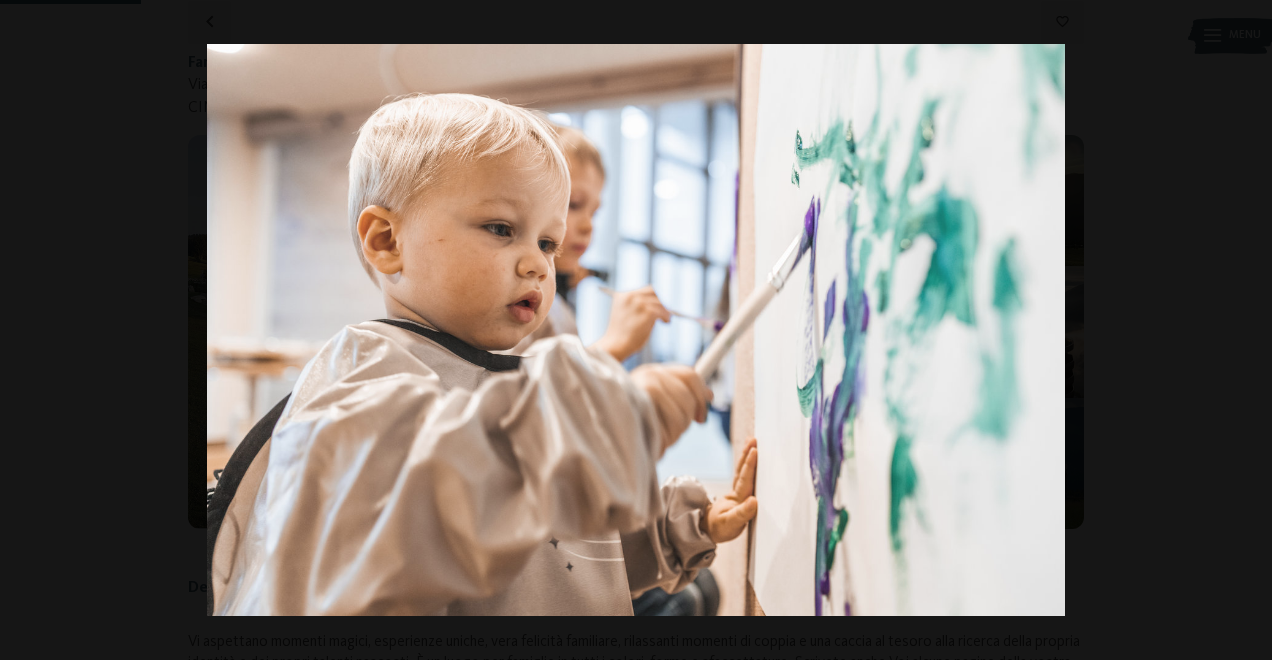 click at bounding box center (1237, 330) 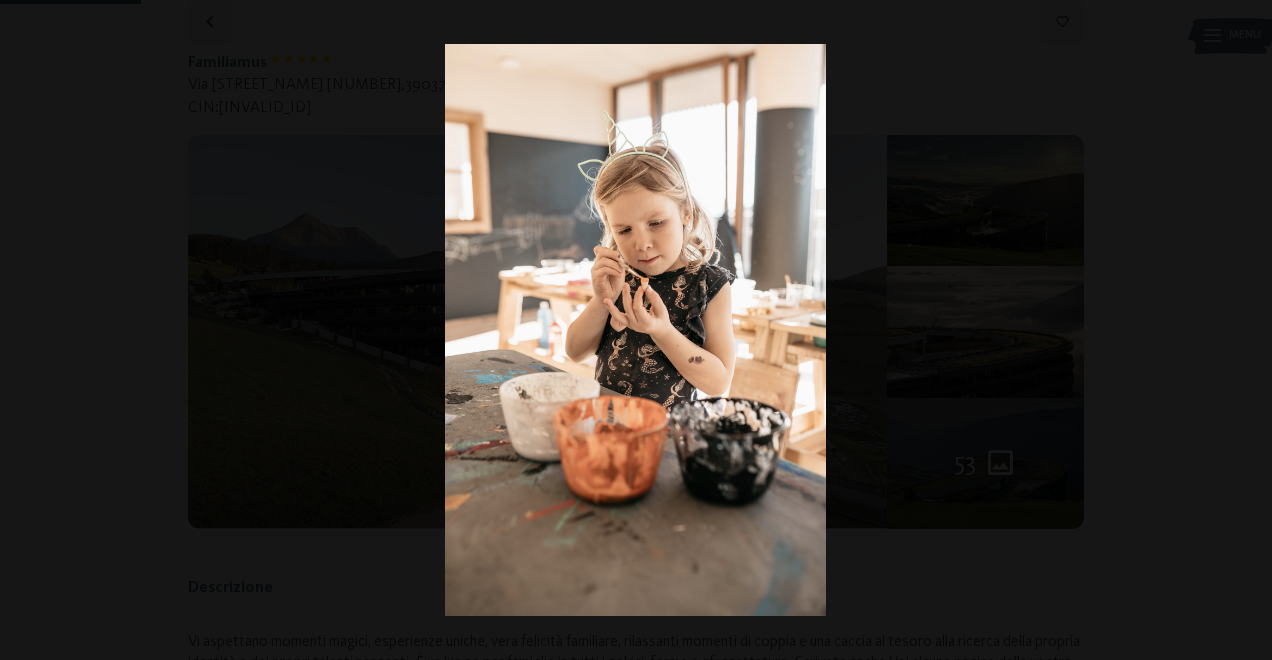 click at bounding box center [1237, 330] 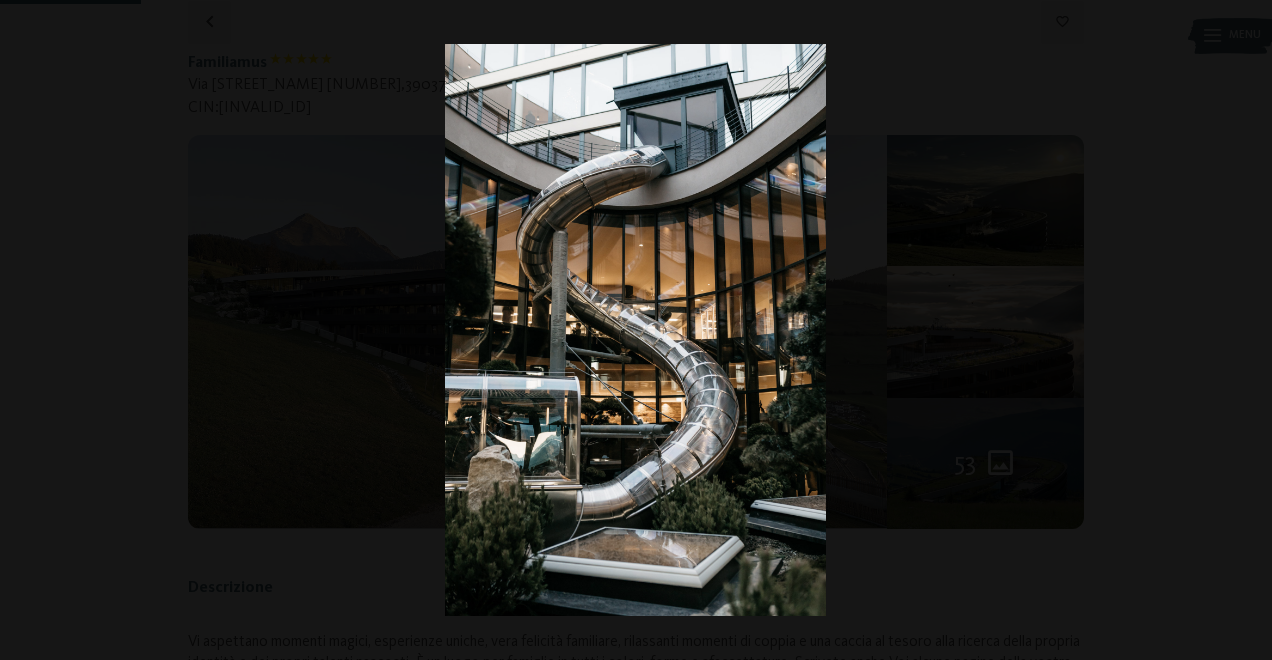 click at bounding box center (1237, 330) 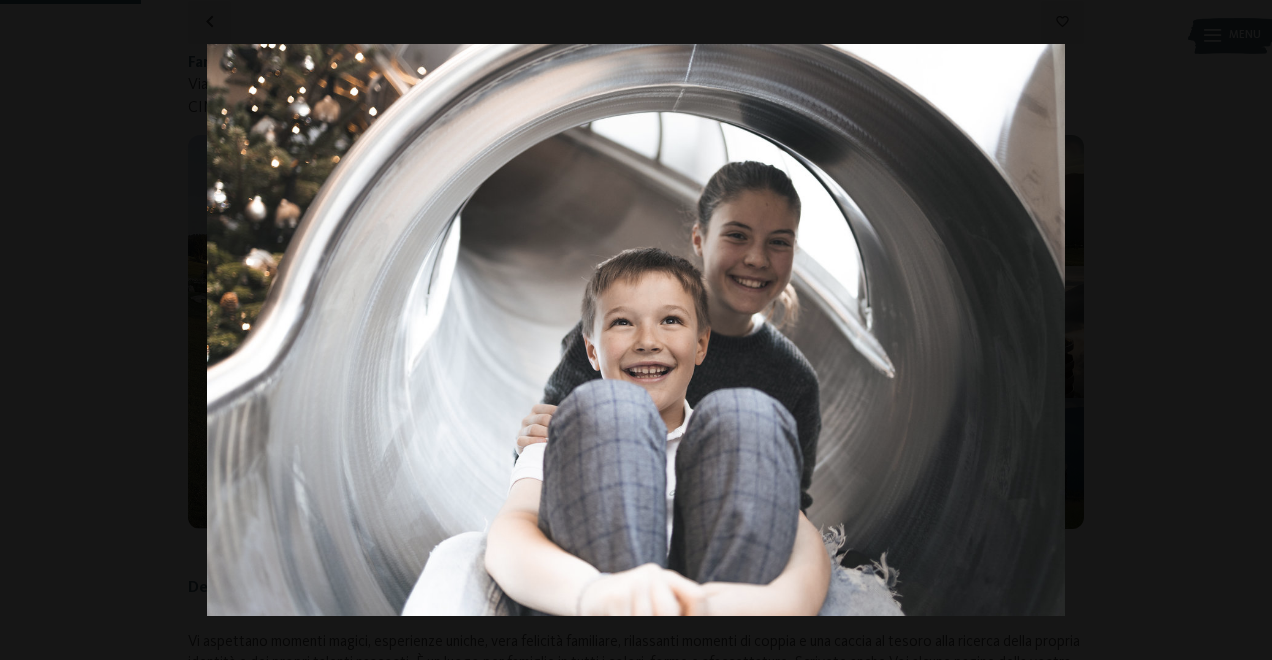 click at bounding box center [1237, 330] 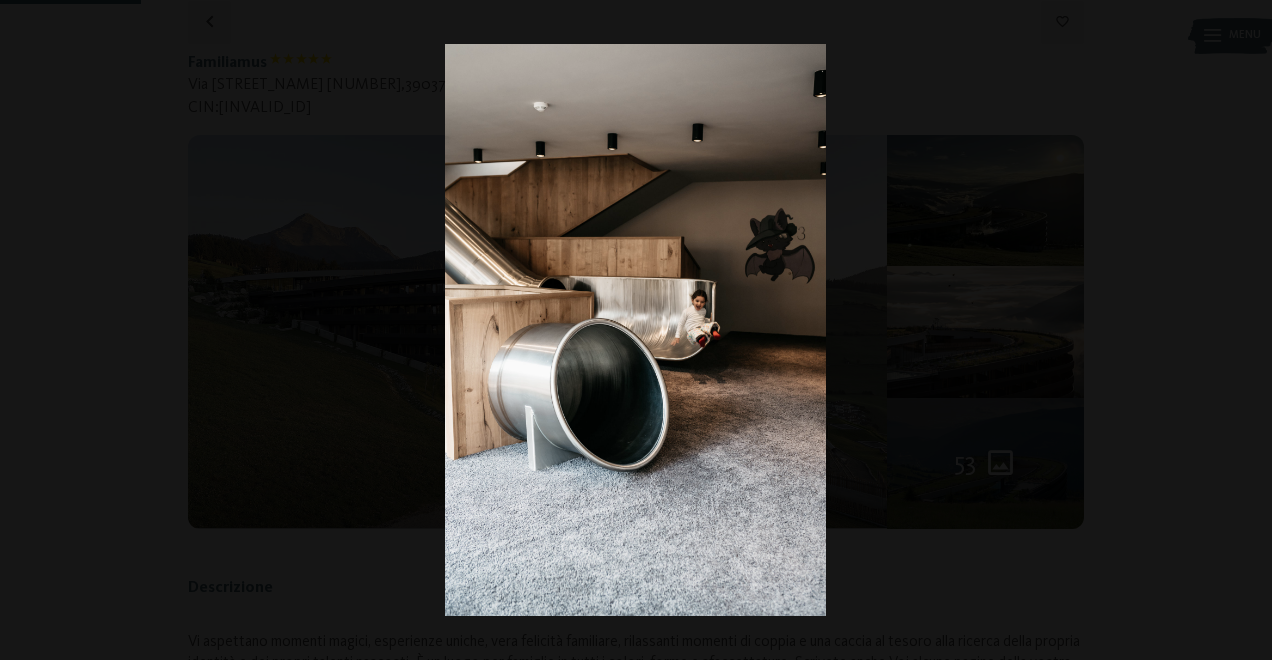 click at bounding box center (1237, 330) 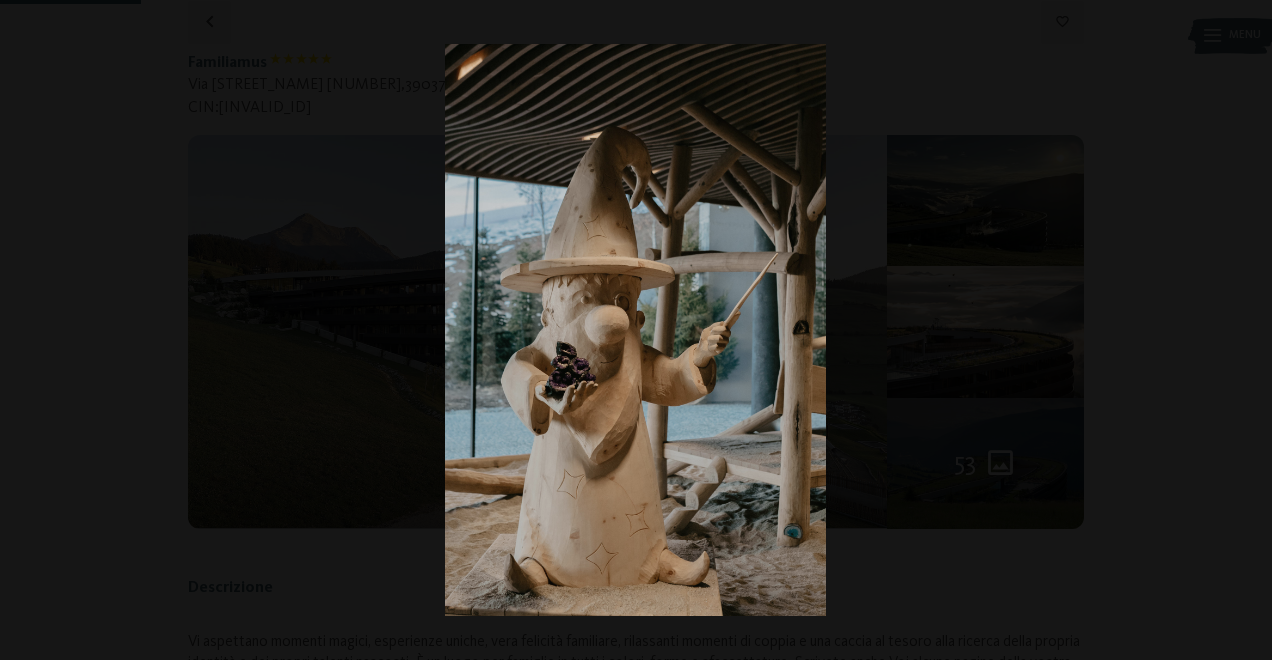 click at bounding box center (1237, 330) 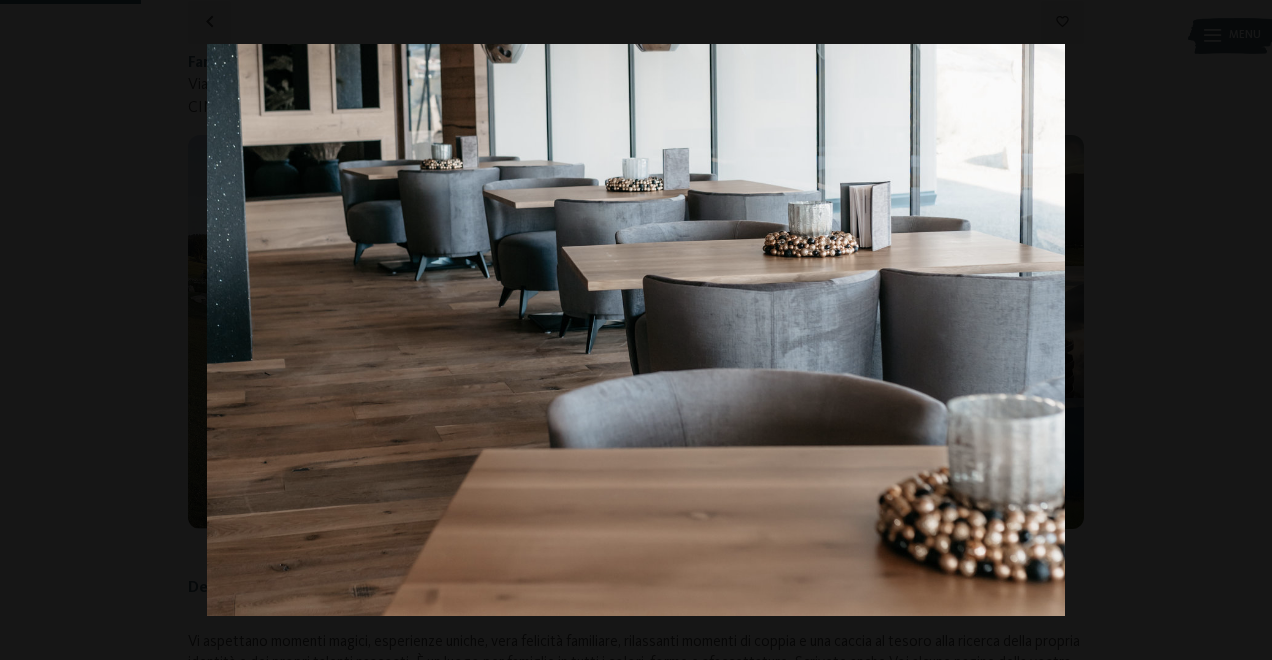 click at bounding box center (1237, 330) 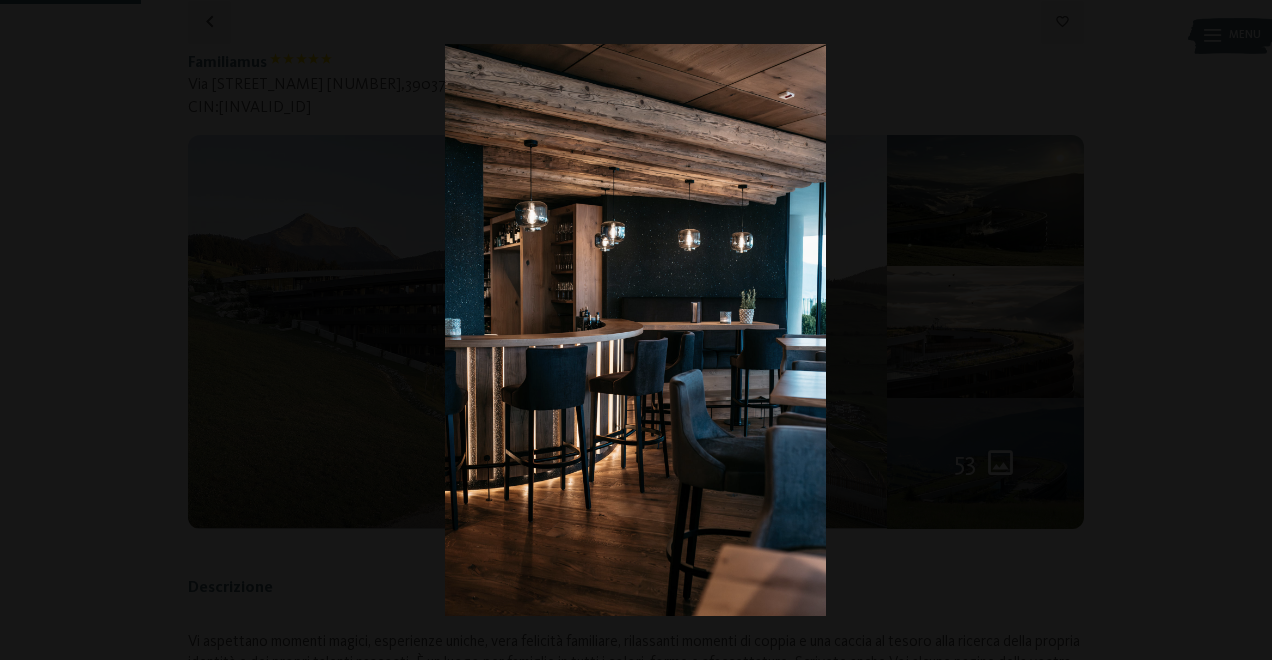 click at bounding box center (1237, 330) 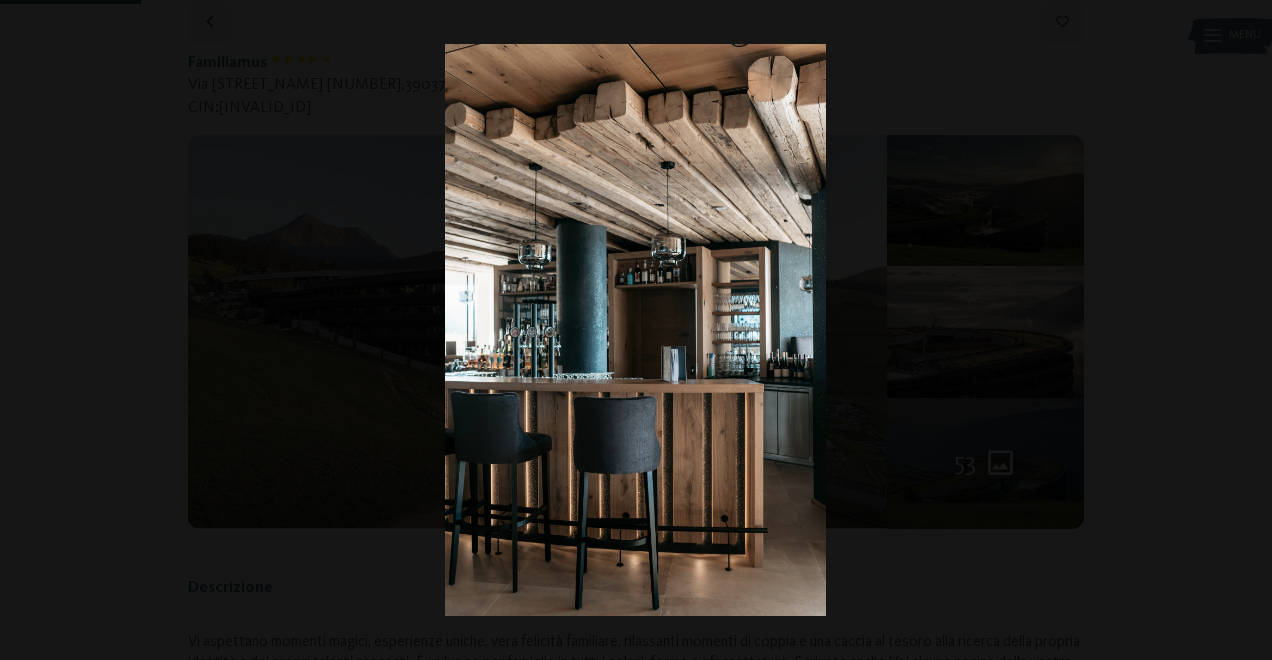 click at bounding box center (1237, 330) 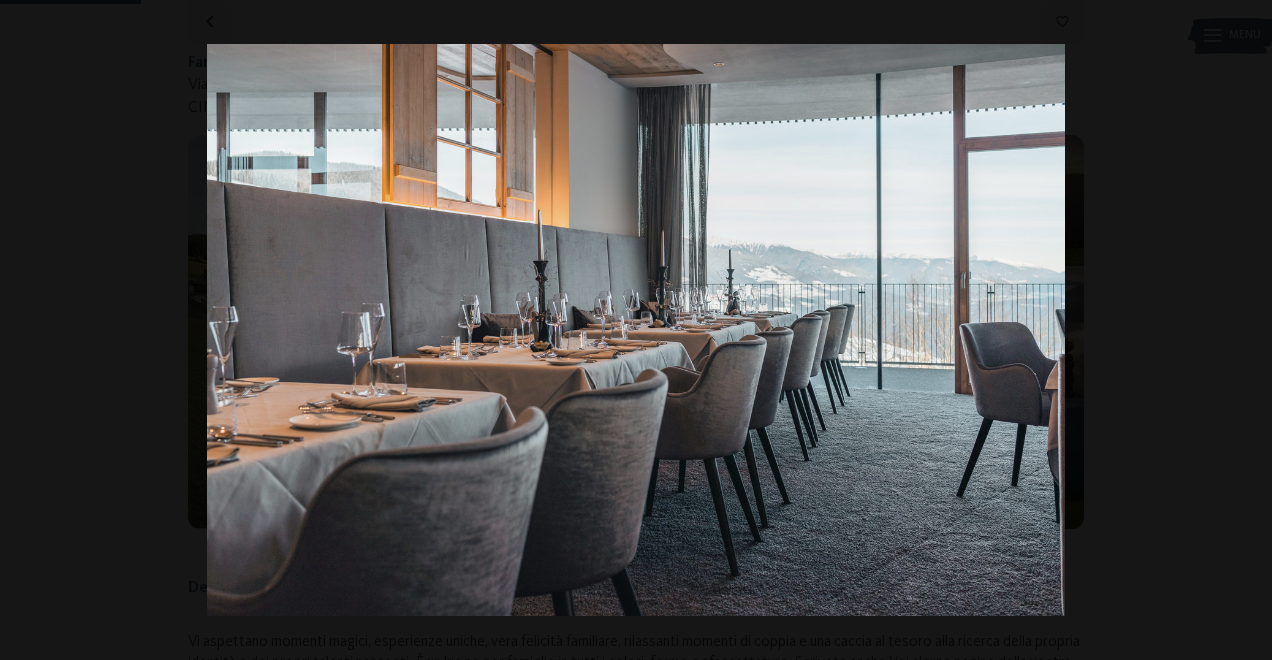 click at bounding box center [1237, 330] 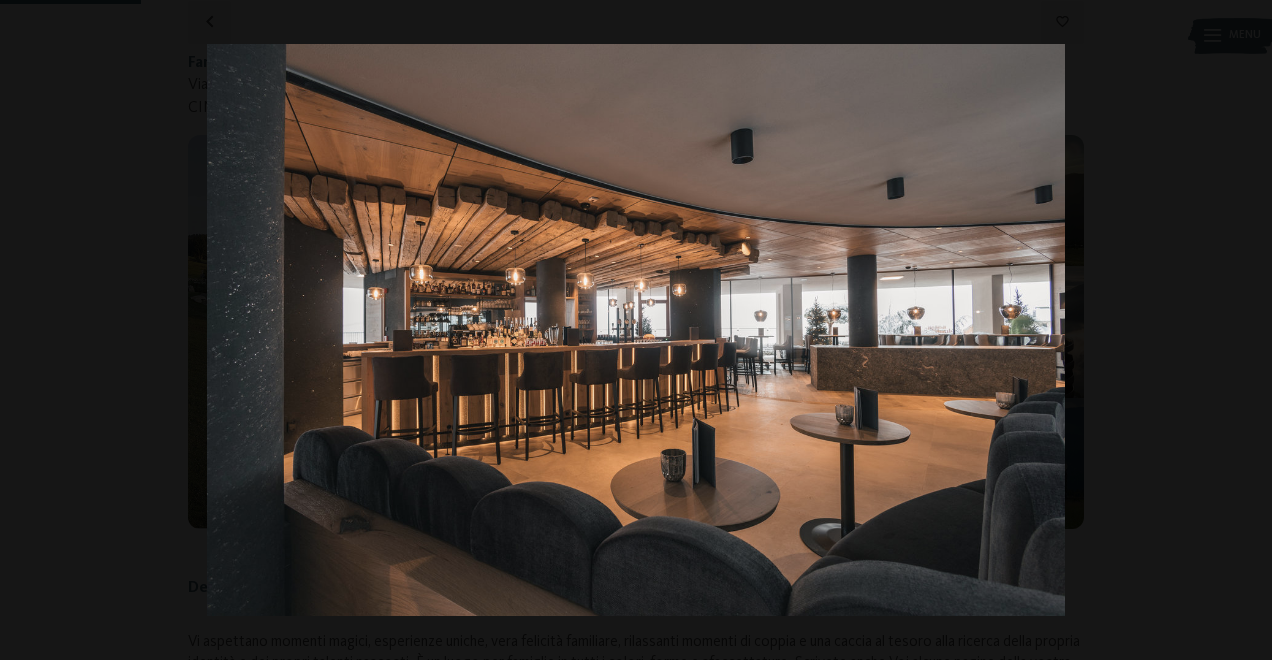 click at bounding box center [1237, 330] 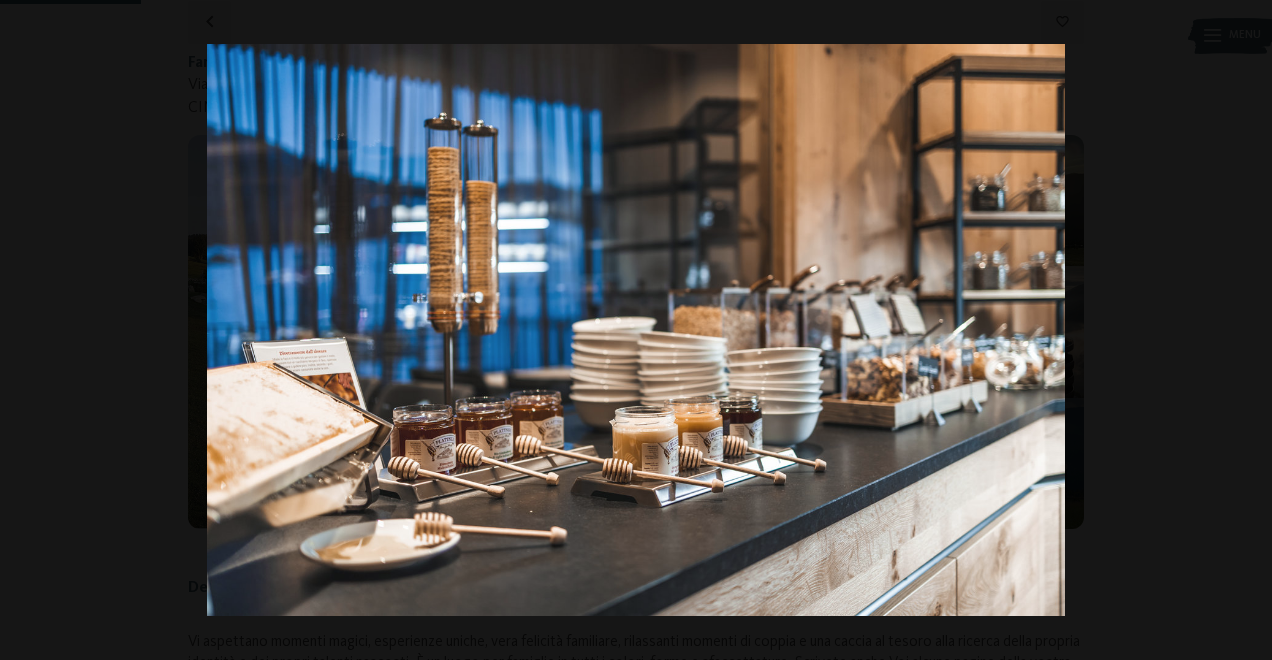 click at bounding box center (1237, 330) 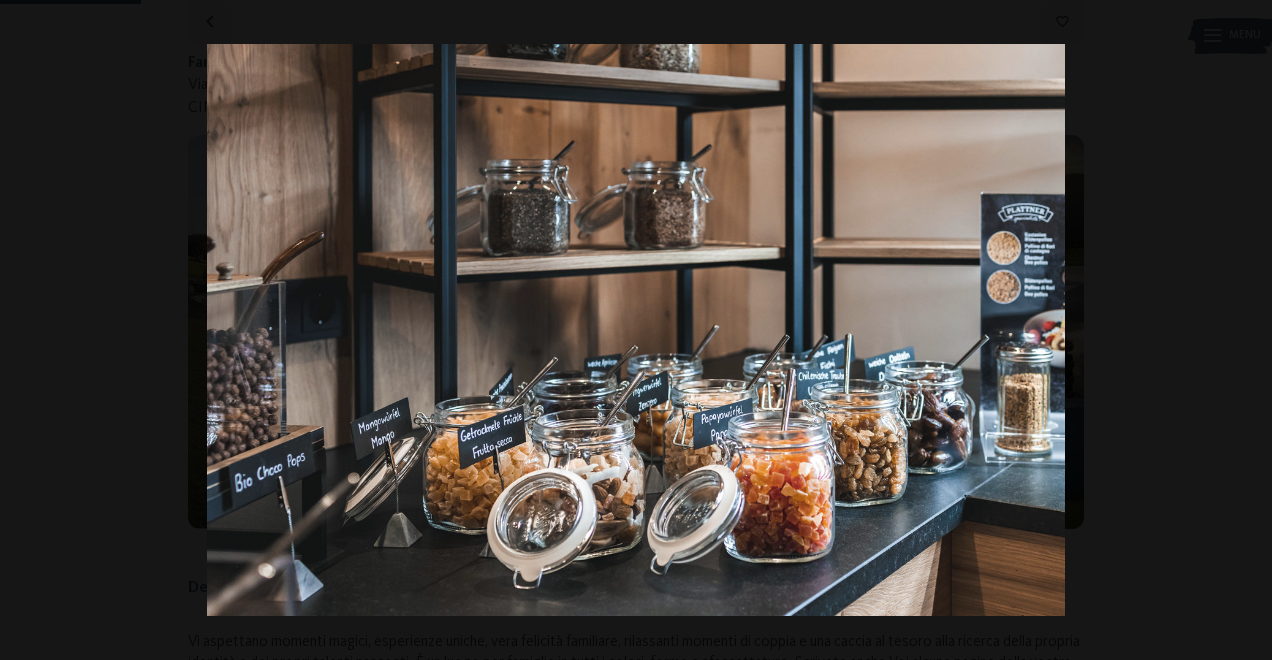 click at bounding box center (1237, 330) 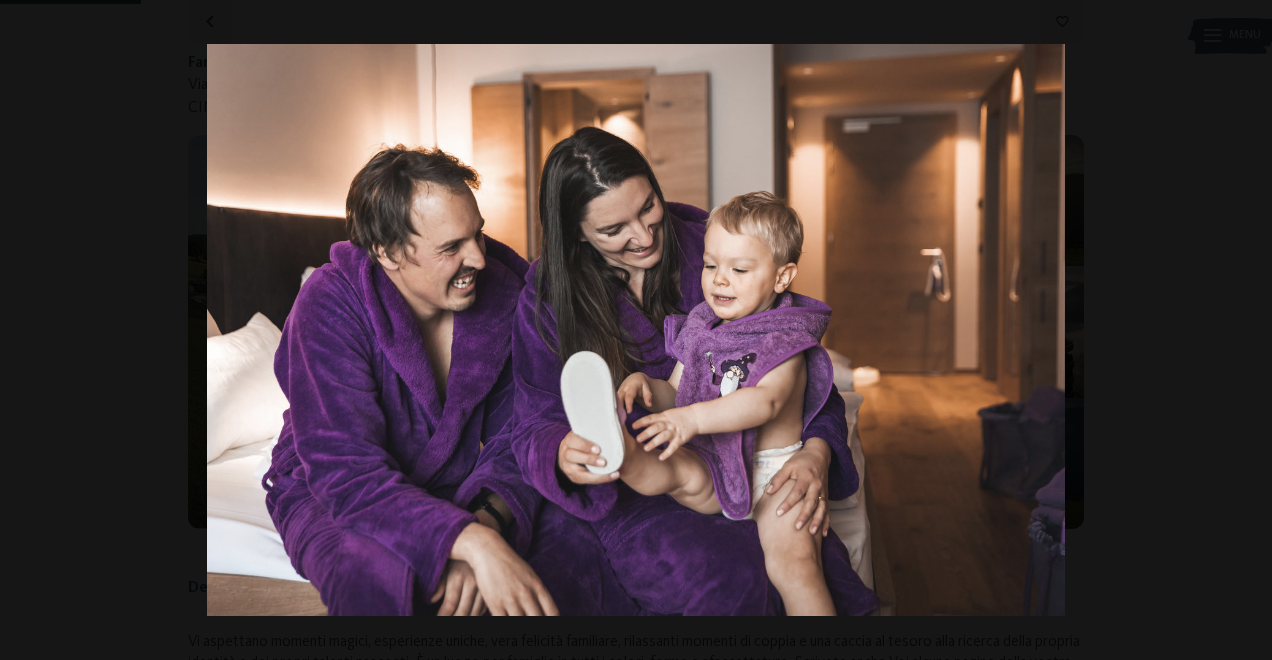 click at bounding box center [1237, 330] 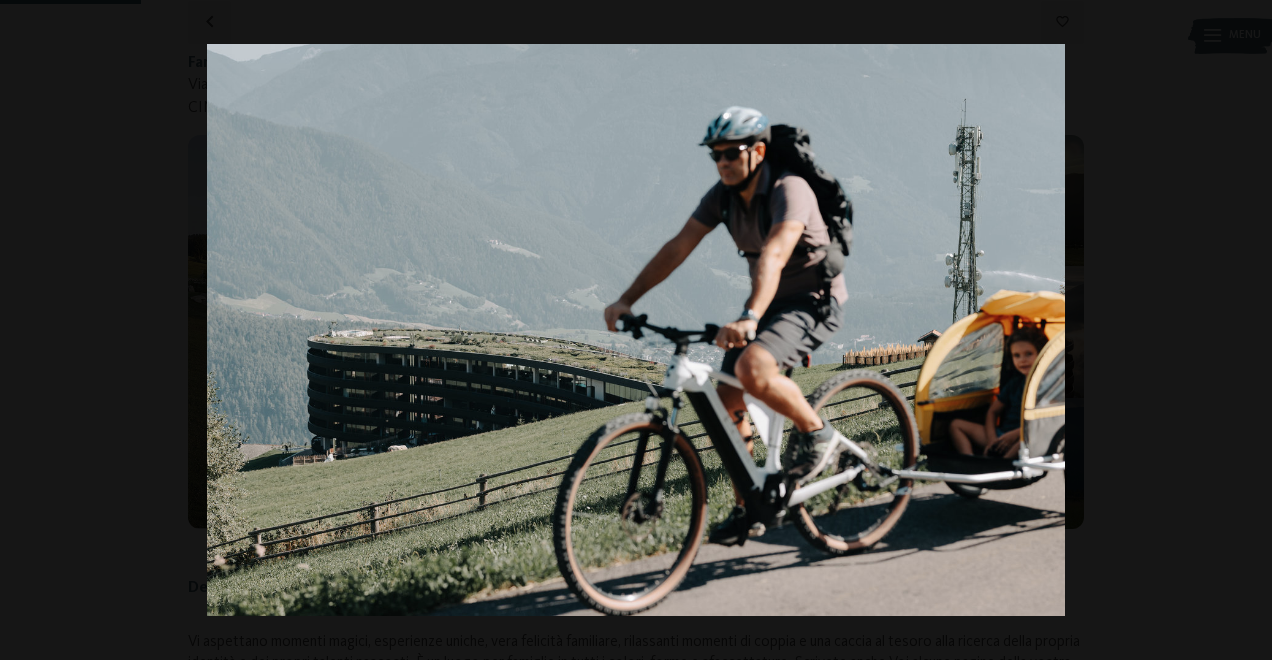 click at bounding box center [1237, 330] 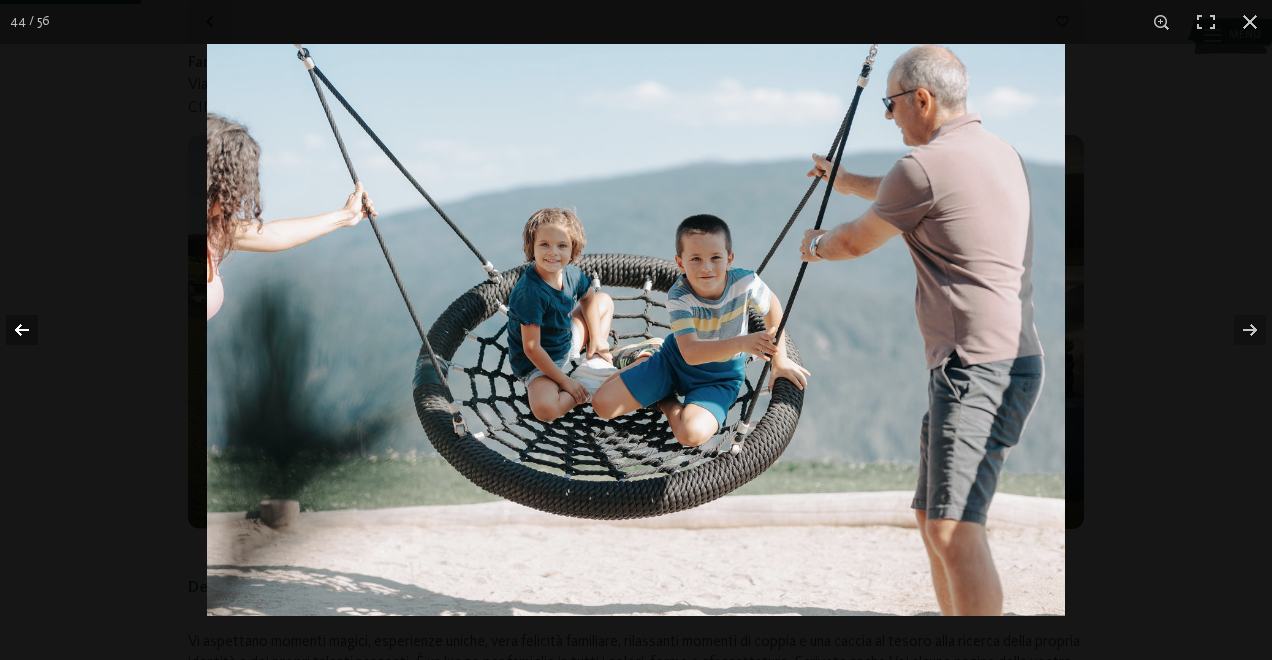 click at bounding box center (35, 330) 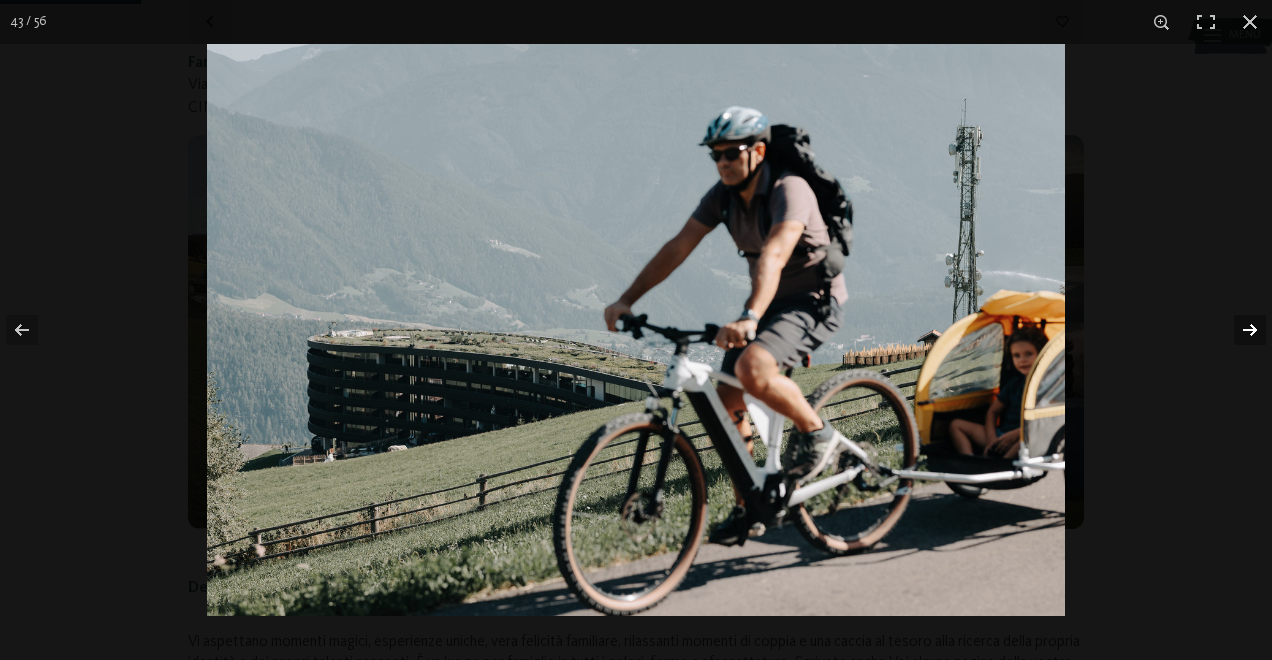 click at bounding box center [1237, 330] 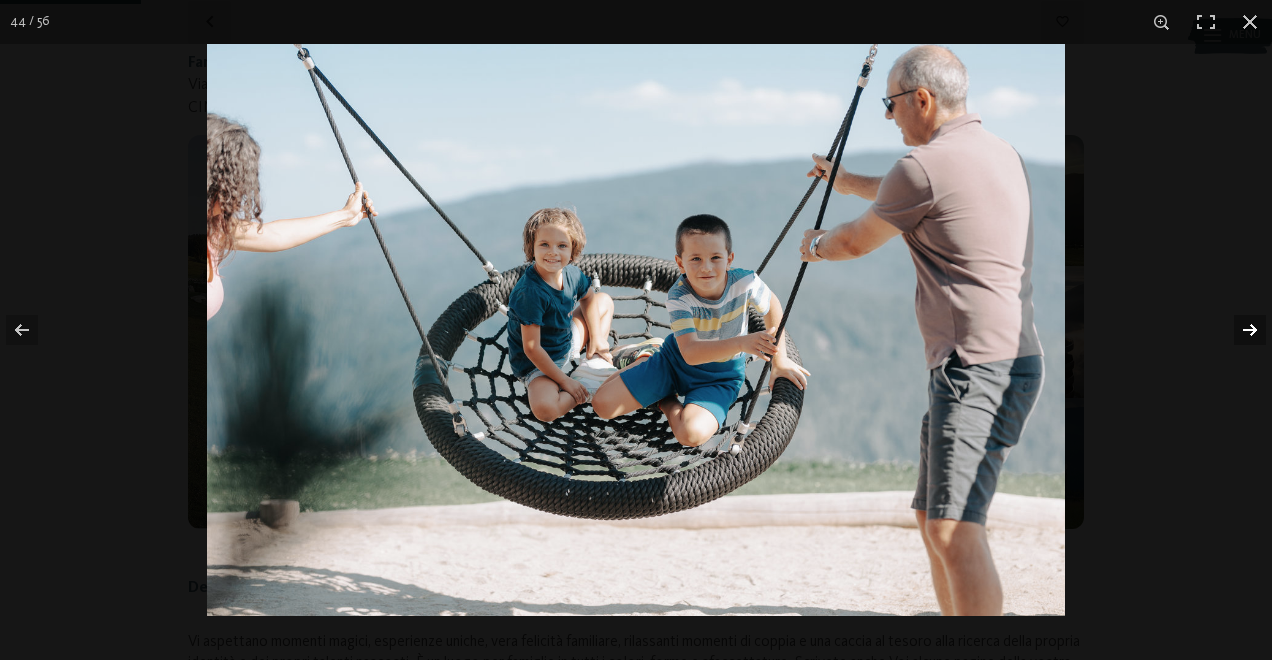 click at bounding box center (1237, 330) 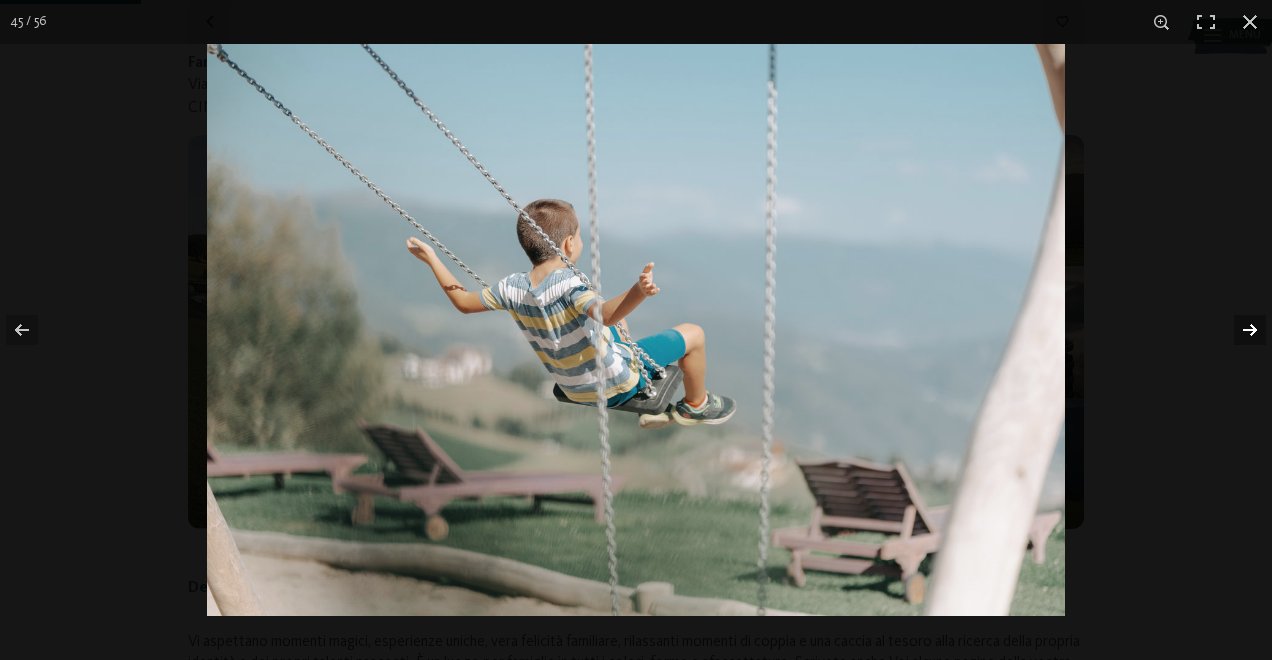 click at bounding box center (1237, 330) 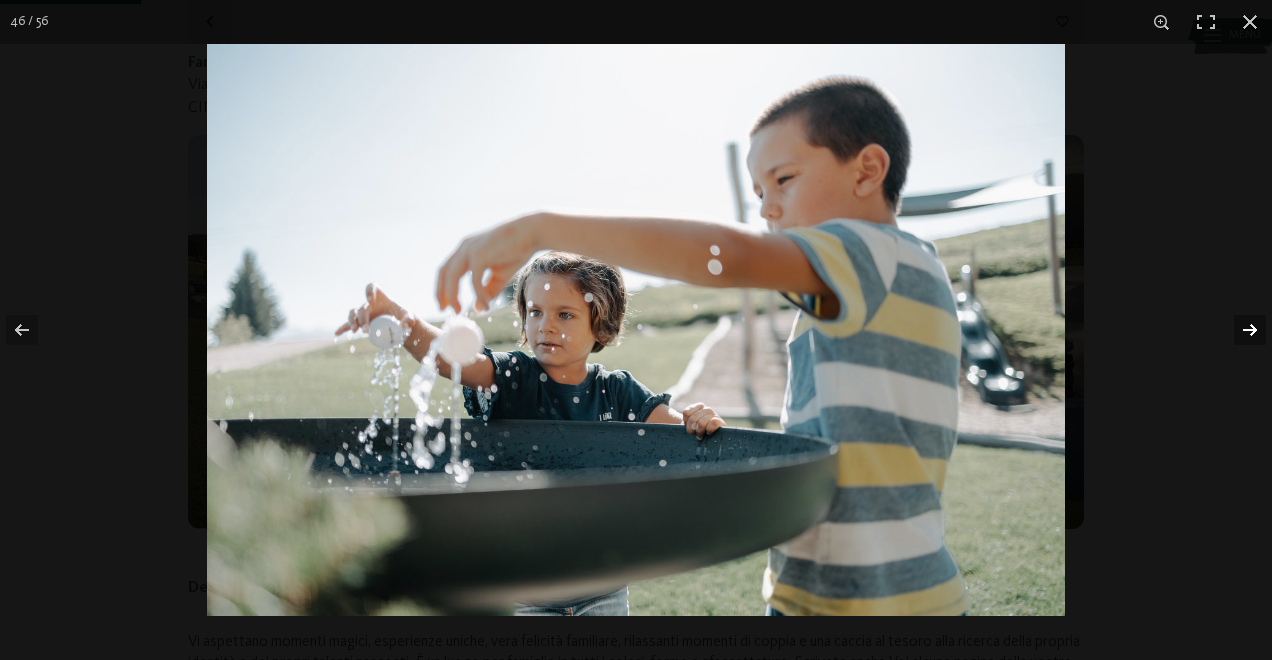 click at bounding box center [1237, 330] 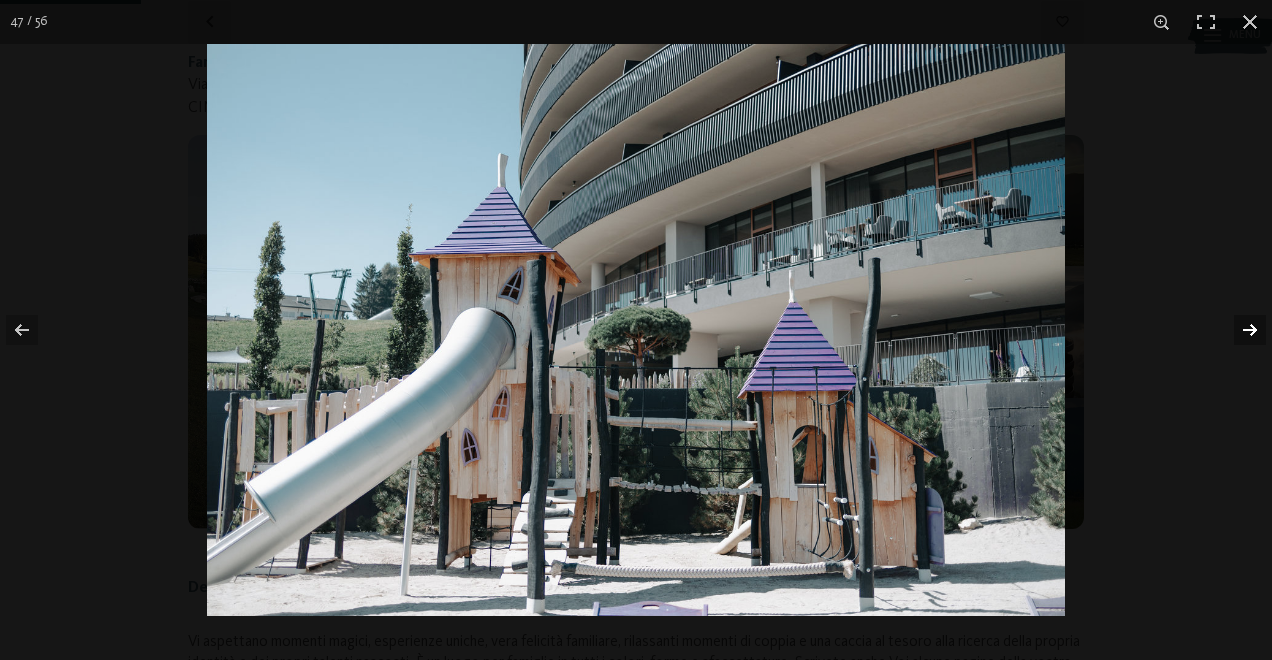click at bounding box center [1237, 330] 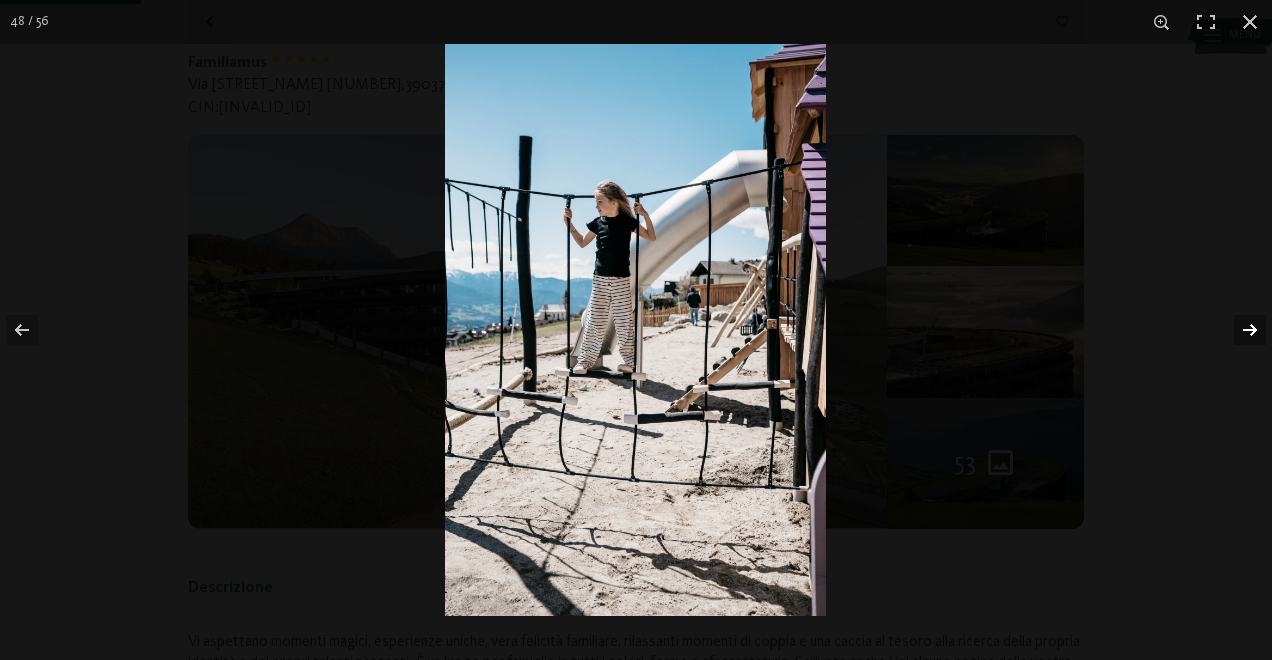 click at bounding box center (1237, 330) 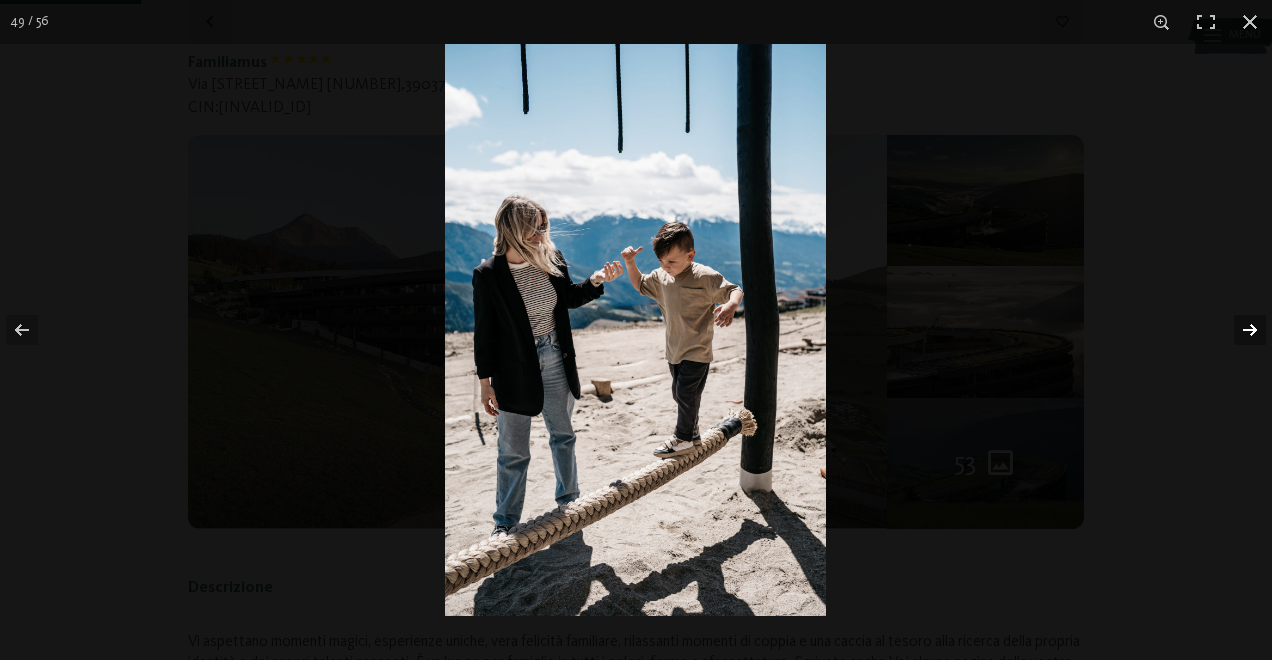click at bounding box center [1237, 330] 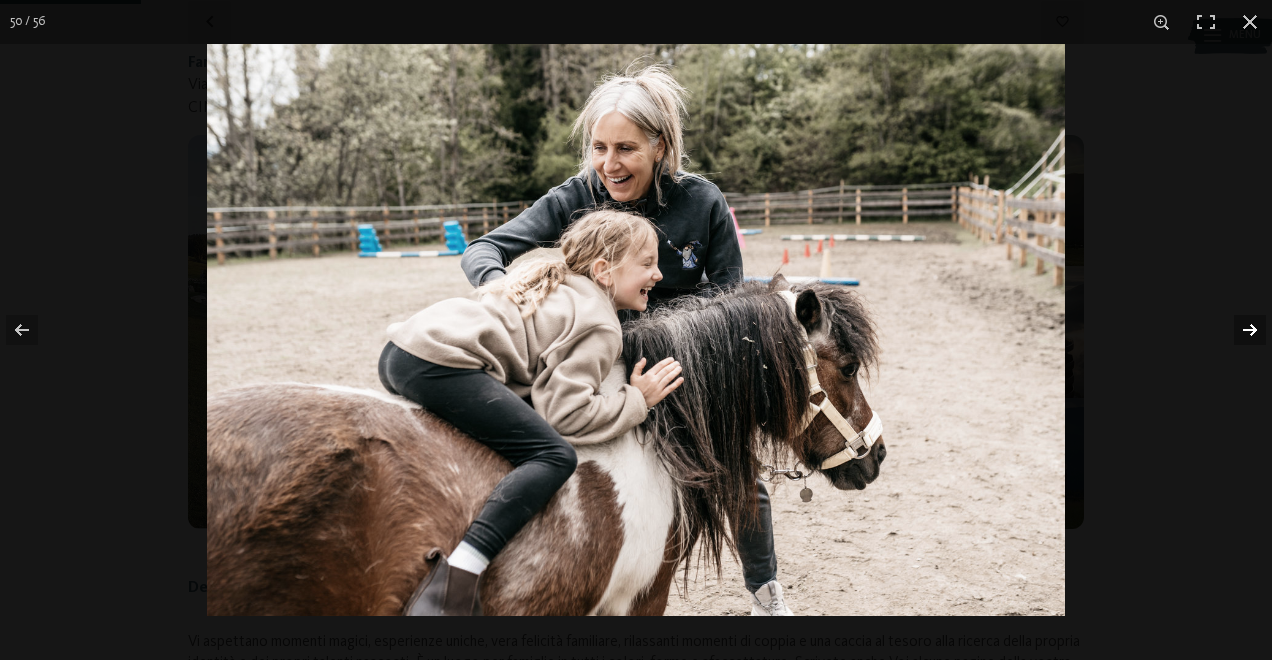 click at bounding box center [1237, 330] 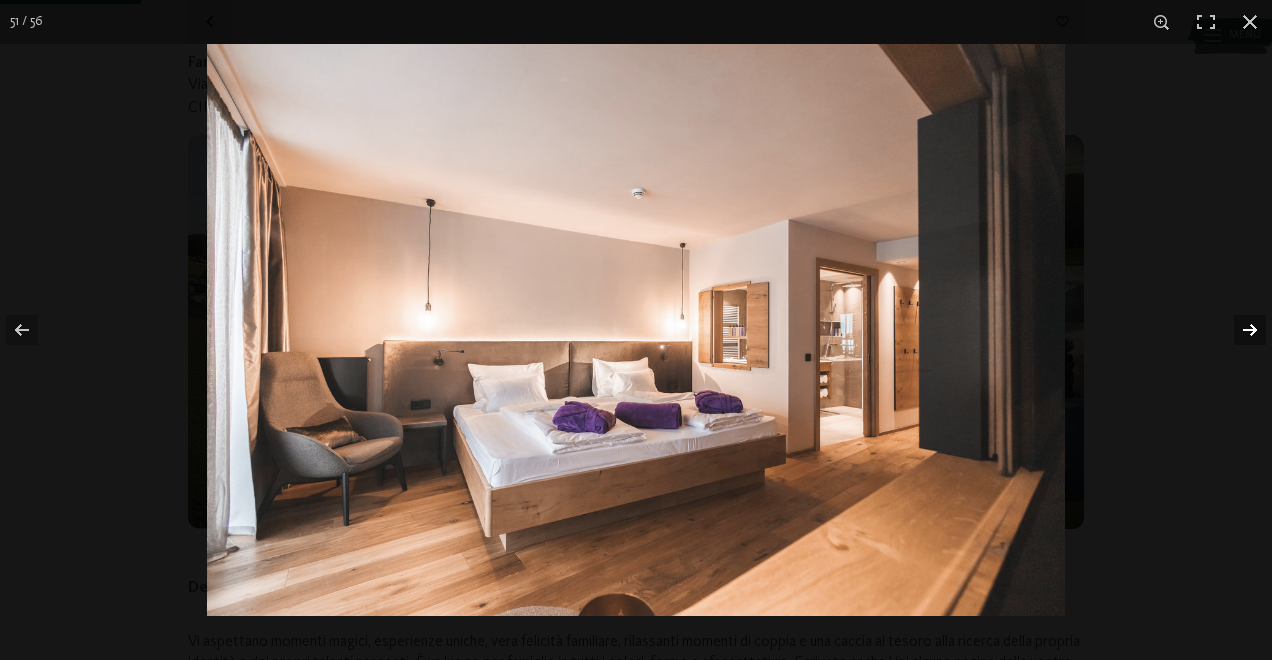 click at bounding box center [1237, 330] 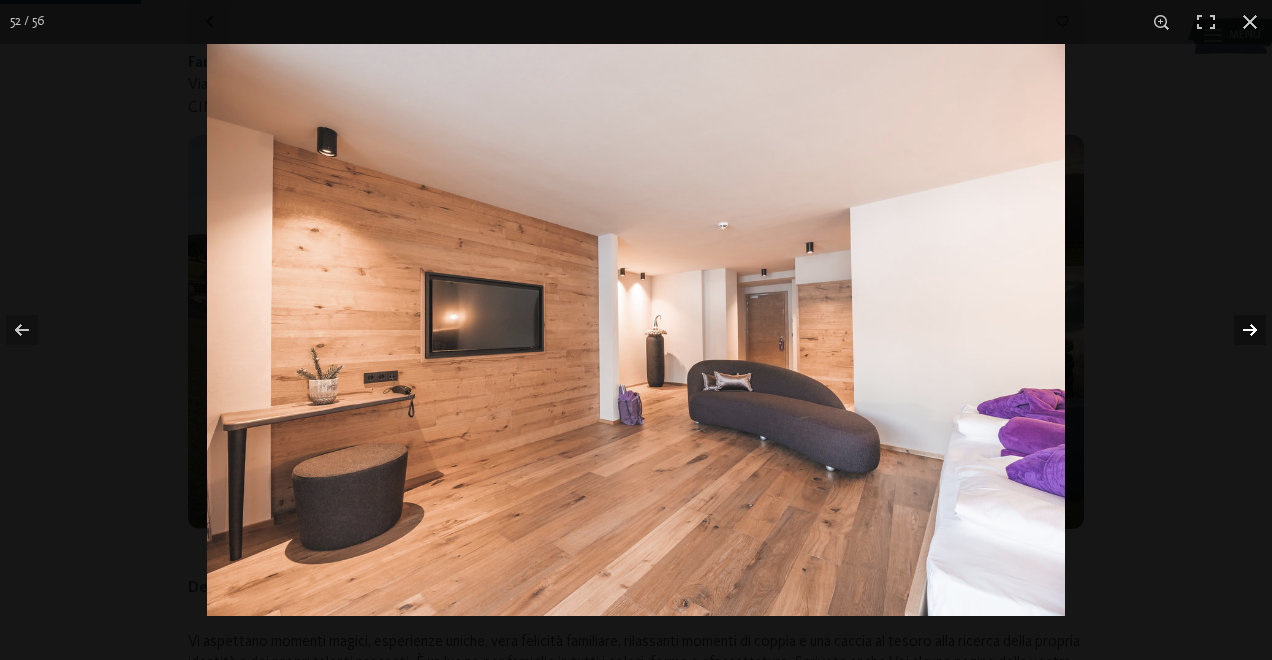 click at bounding box center [1237, 330] 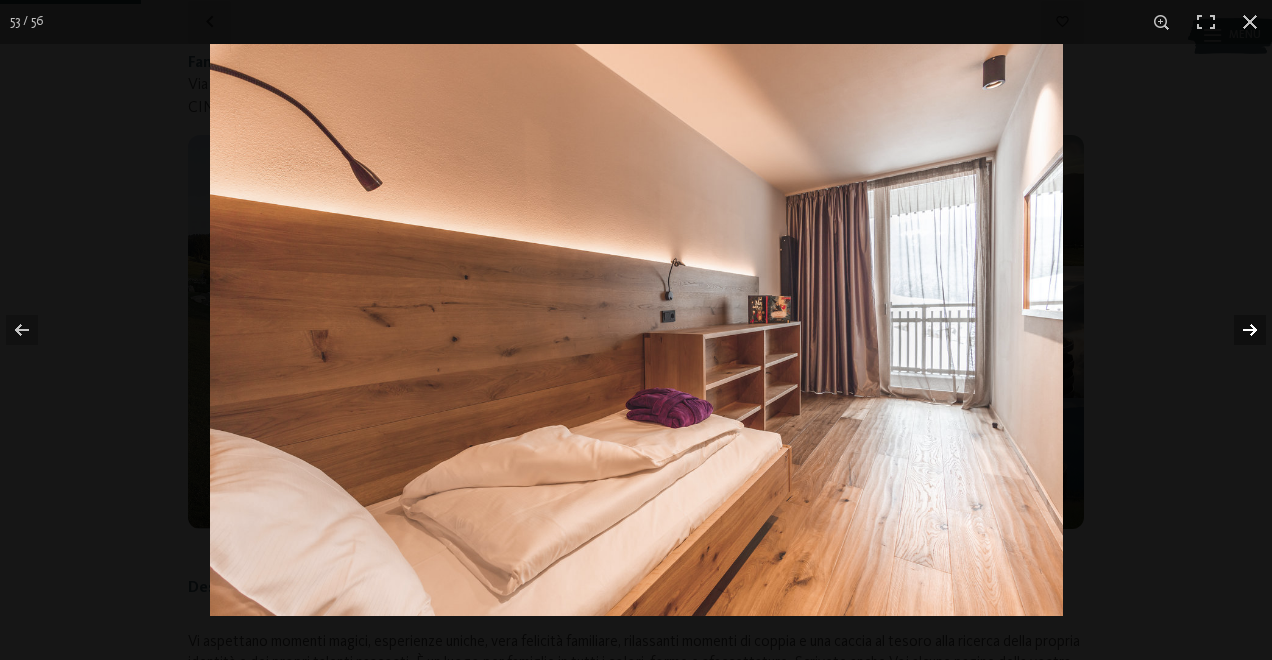 click at bounding box center [1237, 330] 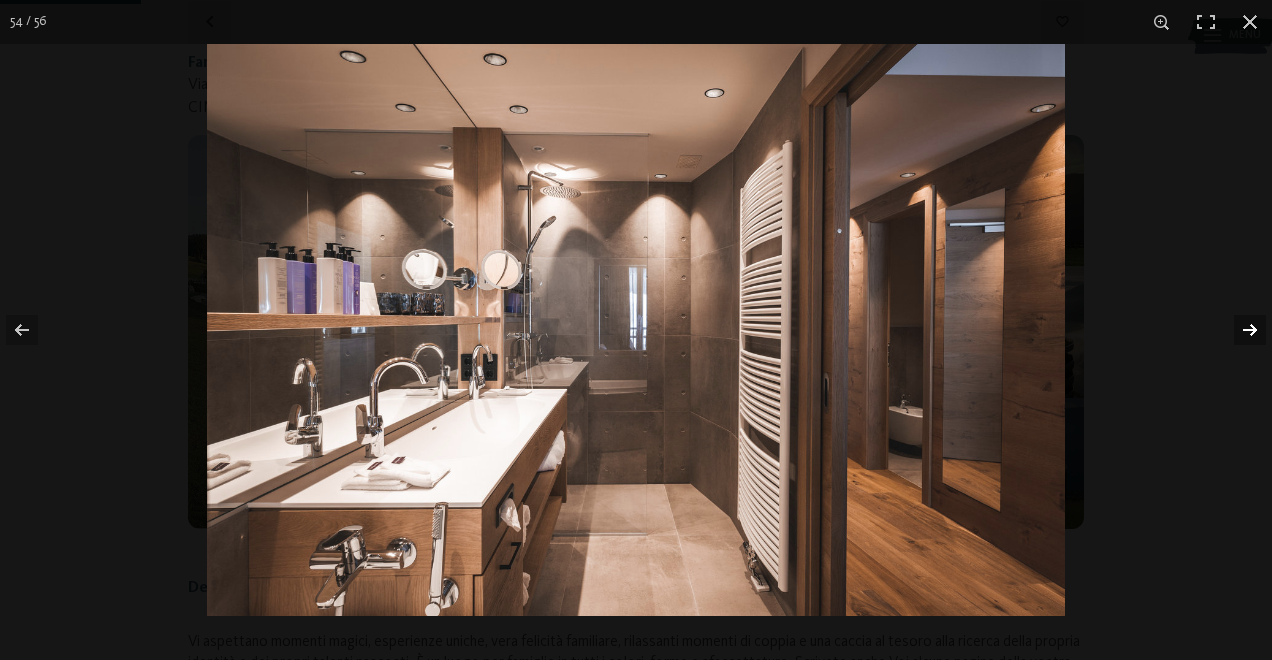 click at bounding box center [1237, 330] 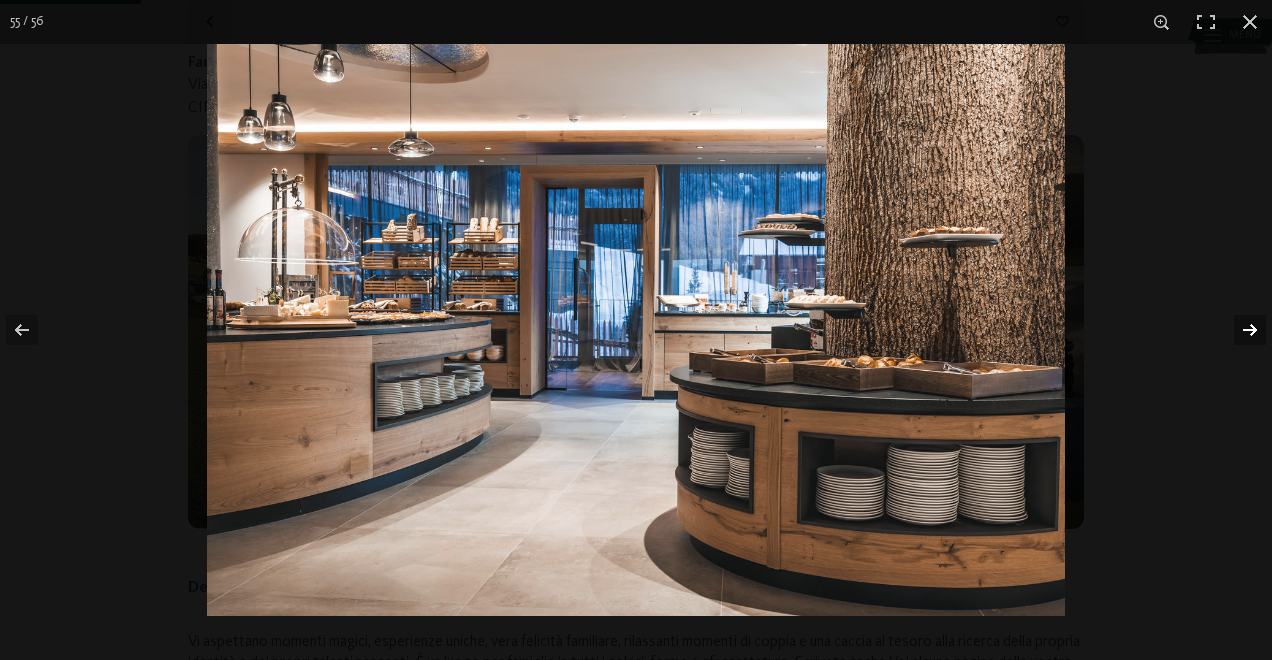 click at bounding box center (1237, 330) 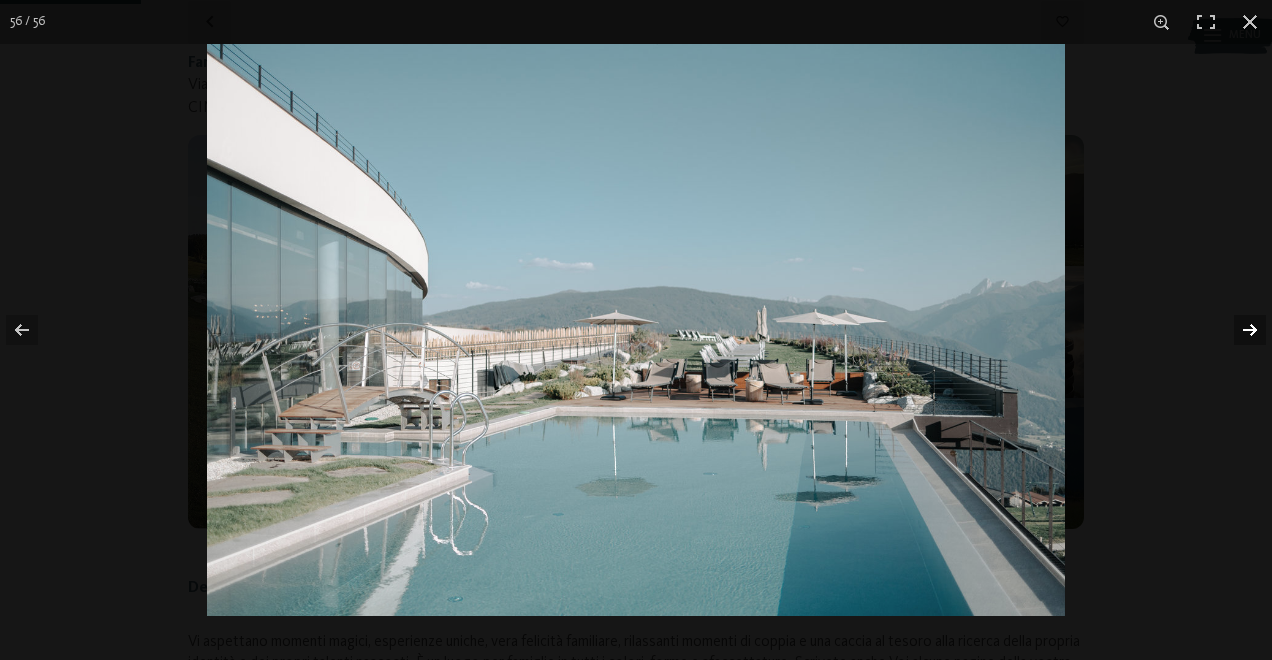 click at bounding box center [1237, 330] 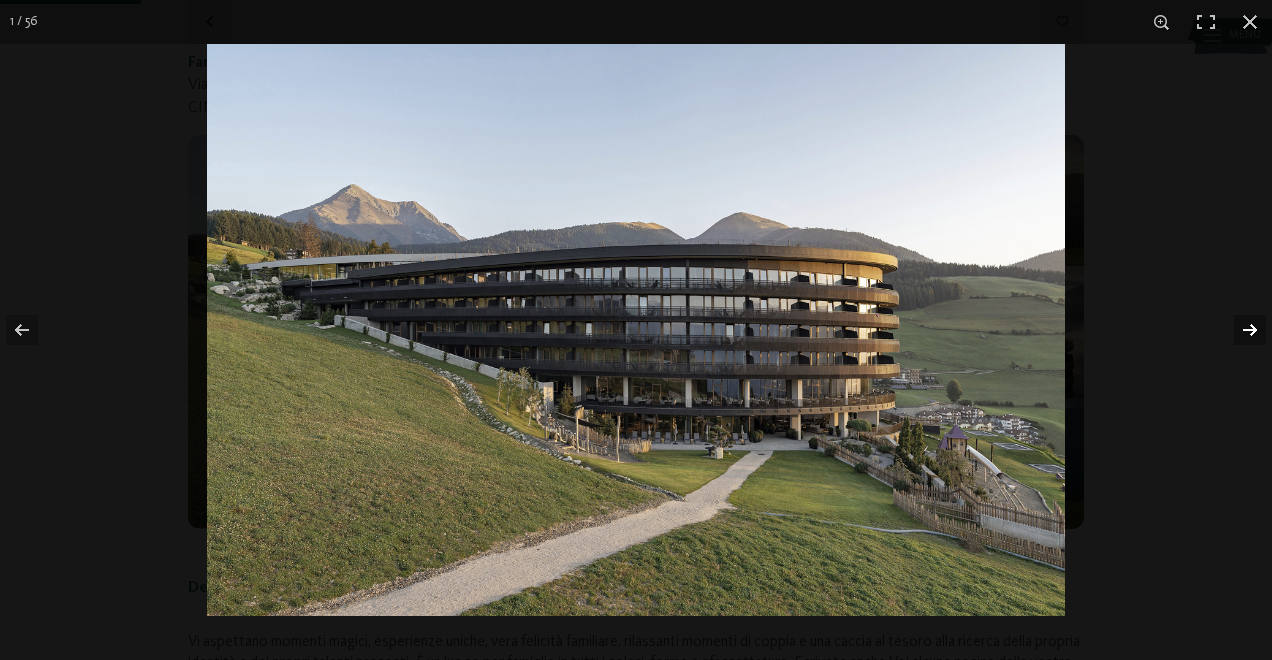 click at bounding box center (1237, 330) 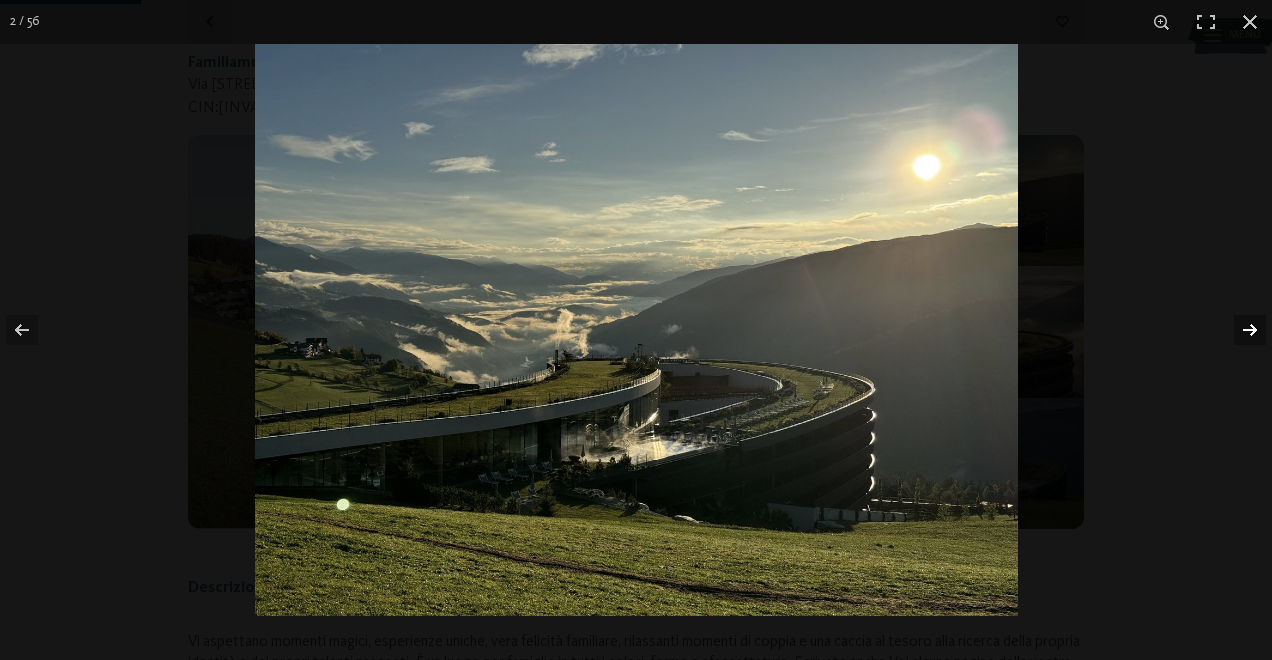 click at bounding box center [1237, 330] 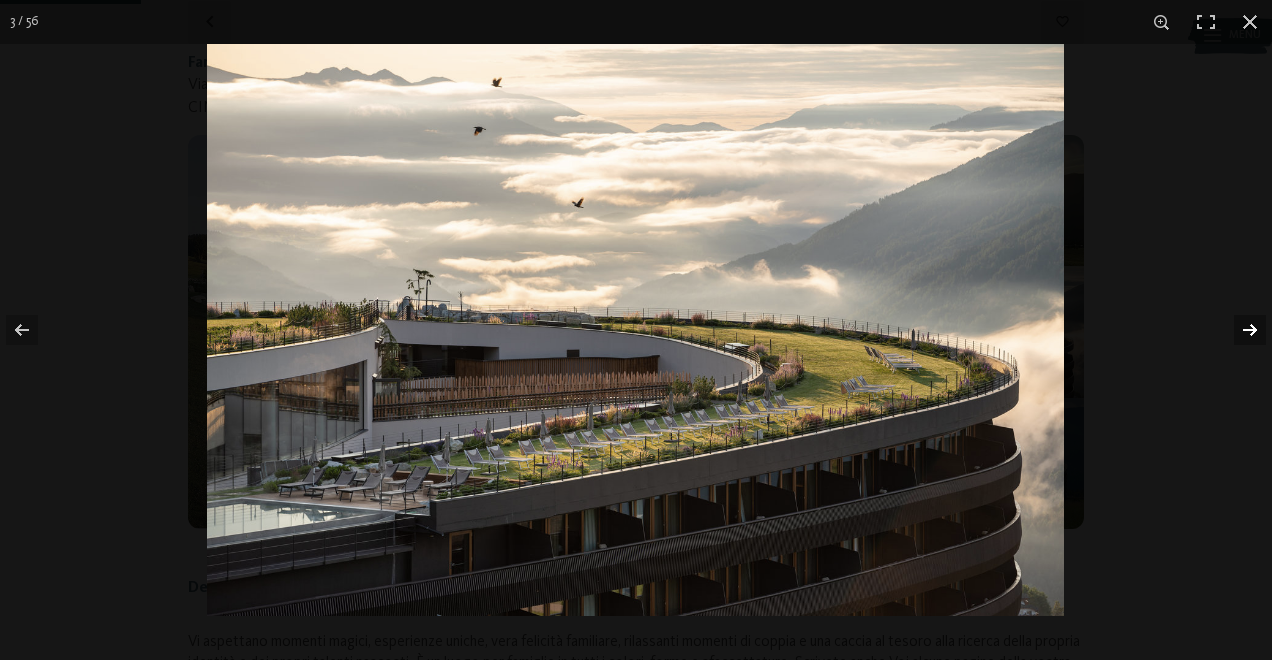 click at bounding box center (1237, 330) 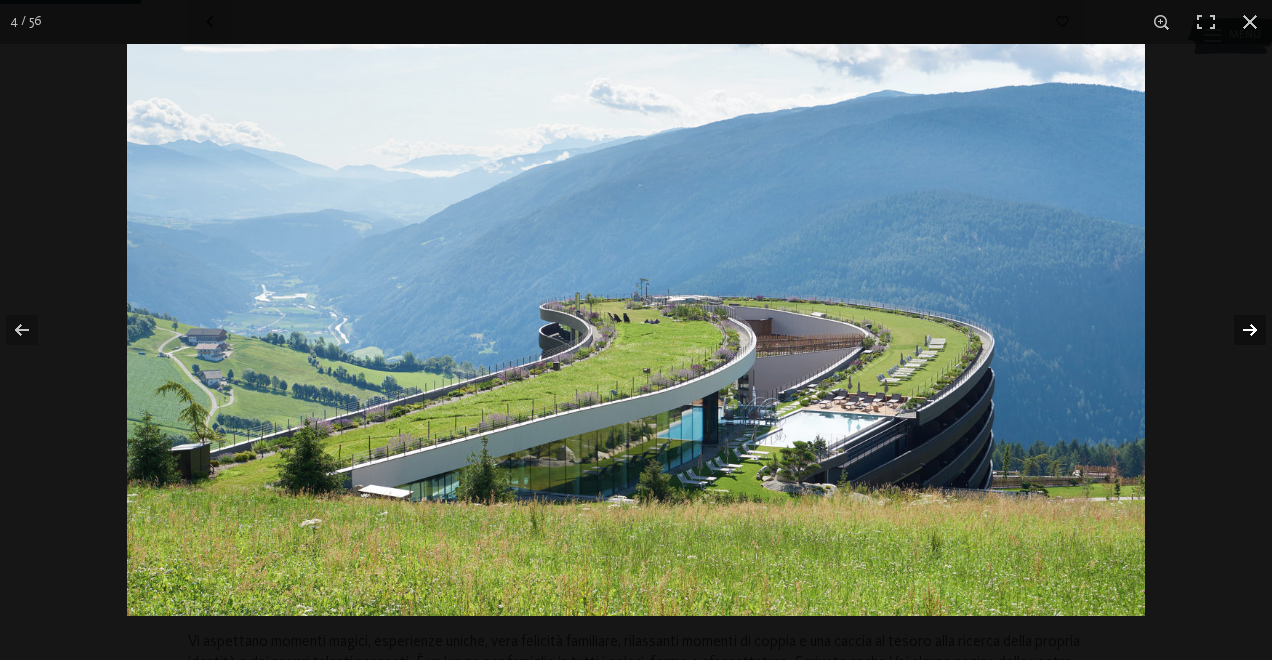 click at bounding box center (1237, 330) 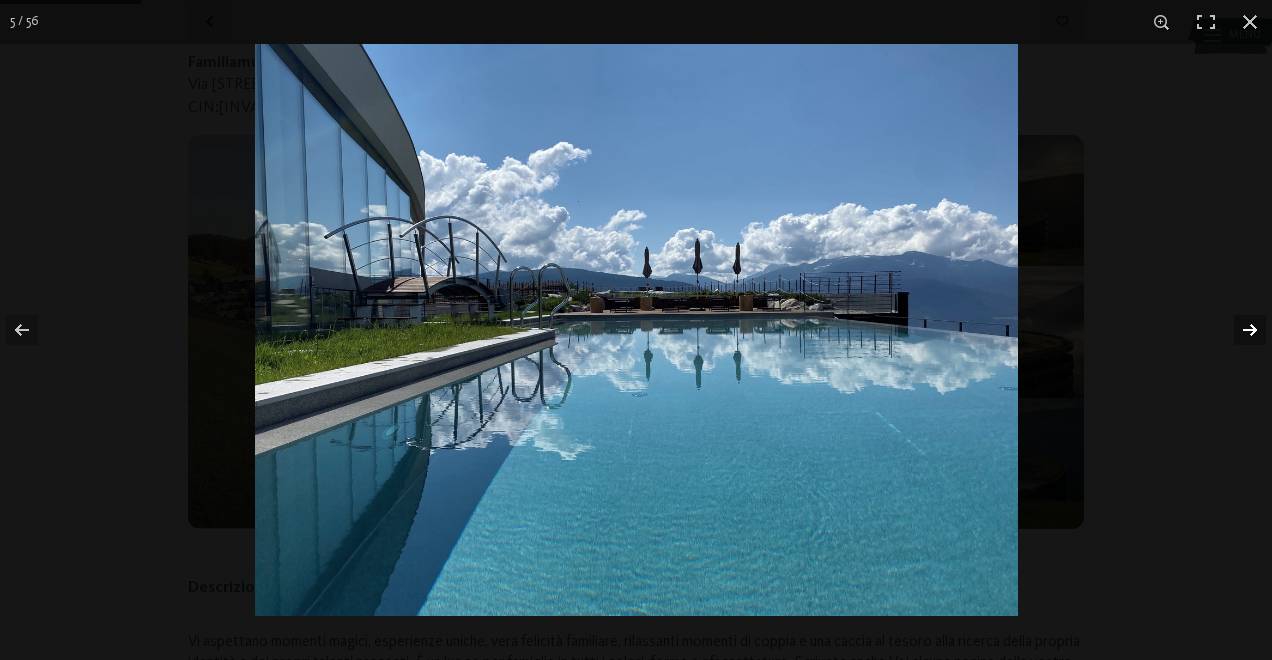 click at bounding box center (1237, 330) 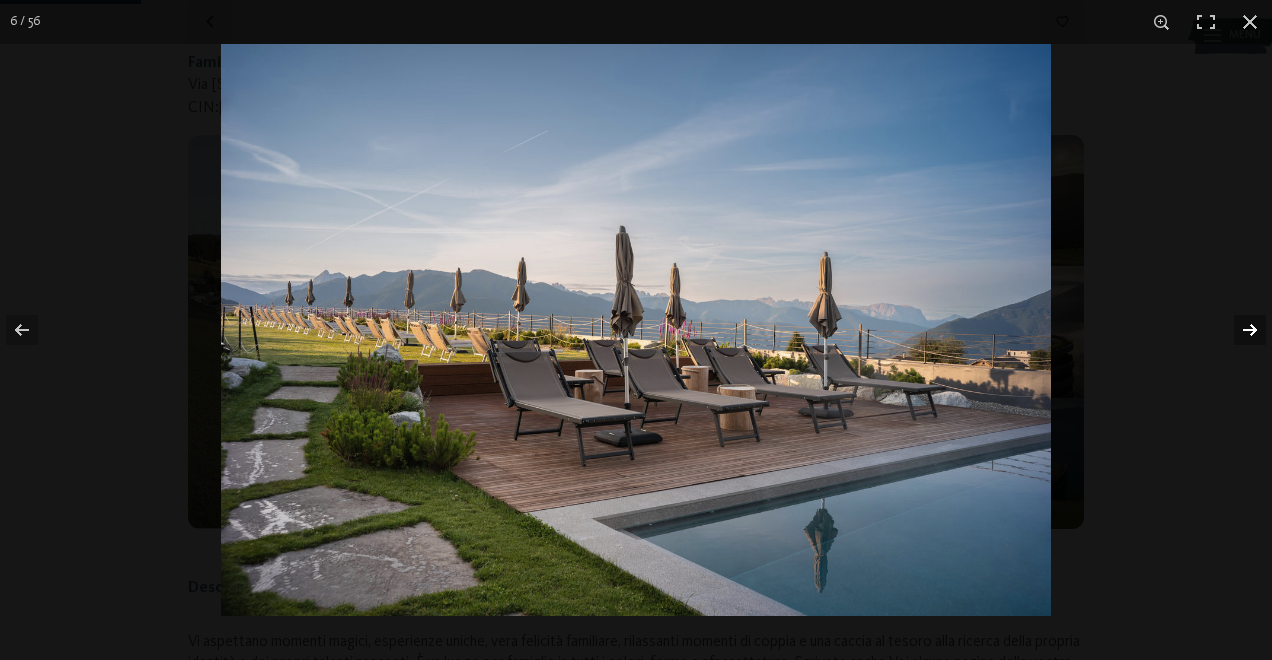 click at bounding box center (1237, 330) 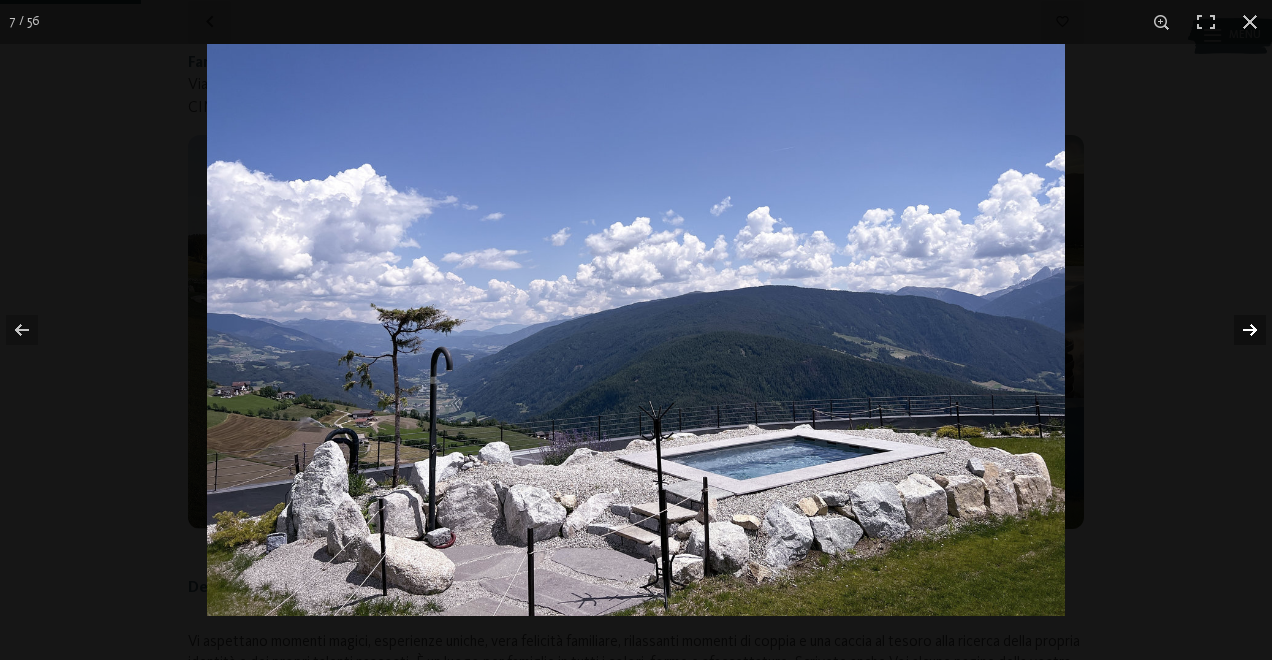click at bounding box center [1237, 330] 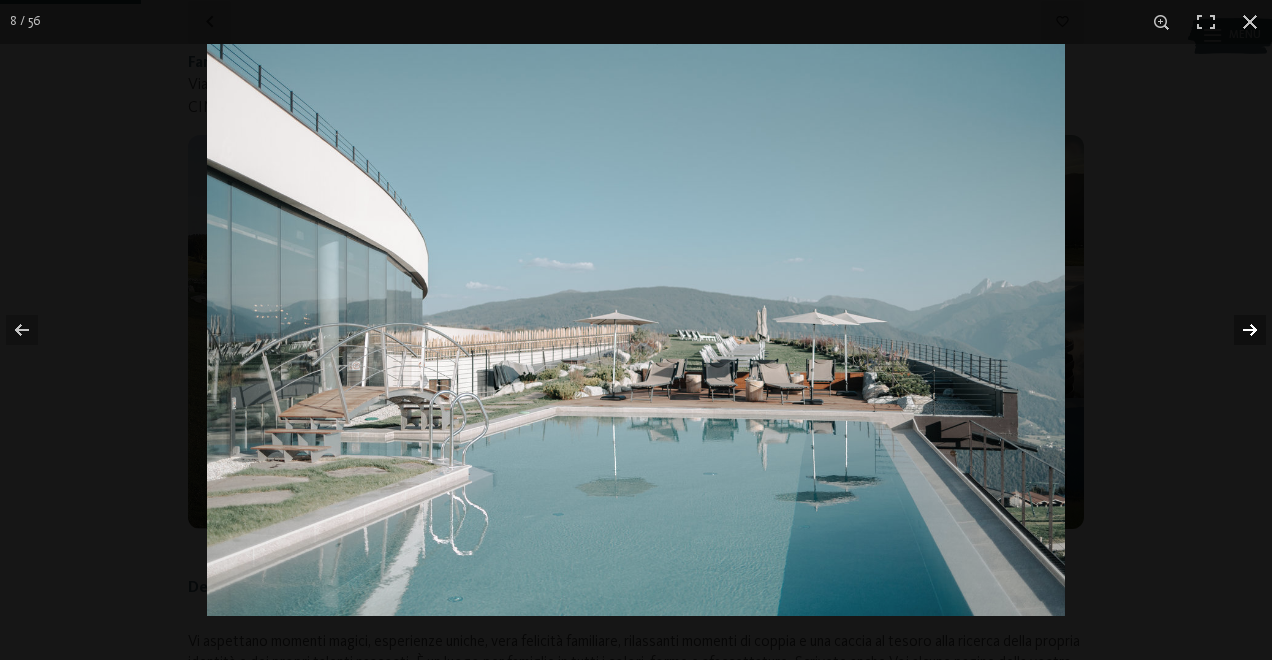 click at bounding box center [1237, 330] 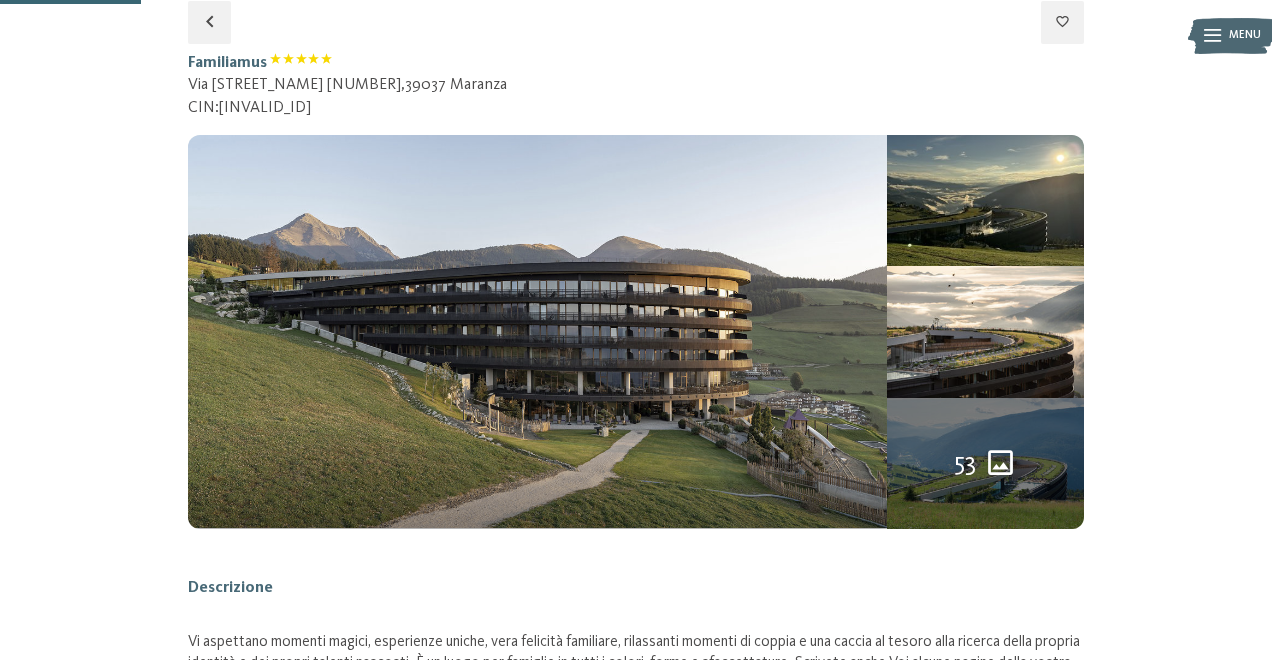 click at bounding box center [0, 0] 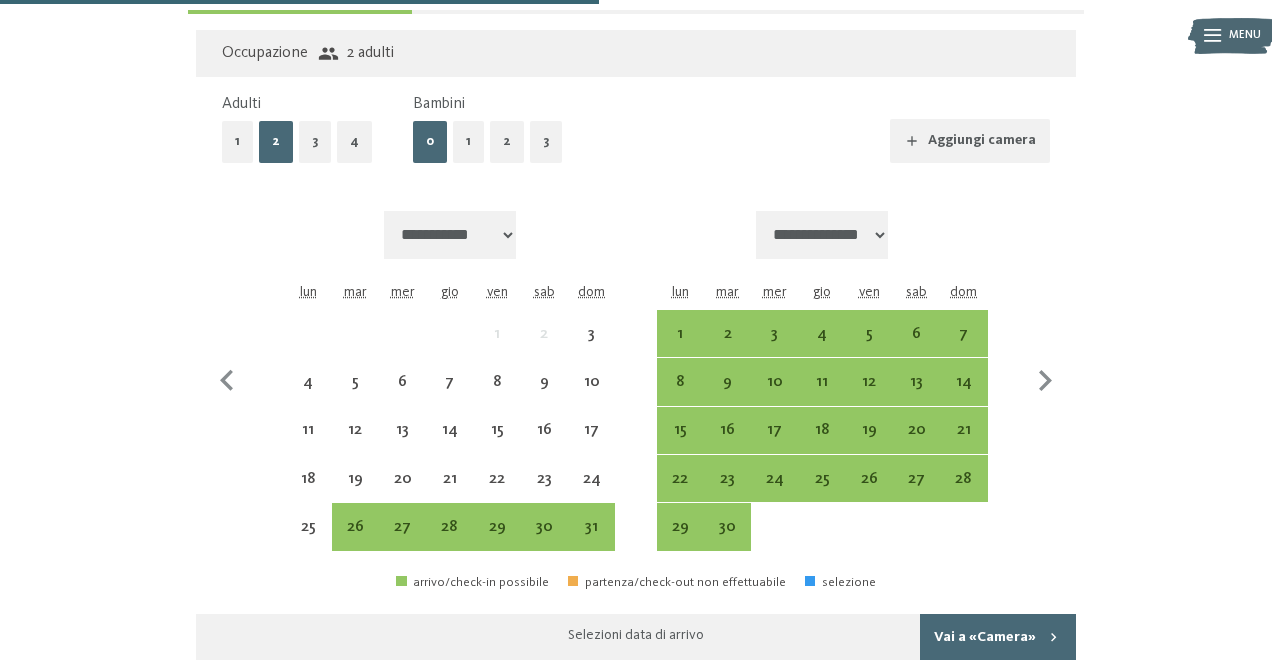 scroll, scrollTop: 1485, scrollLeft: 0, axis: vertical 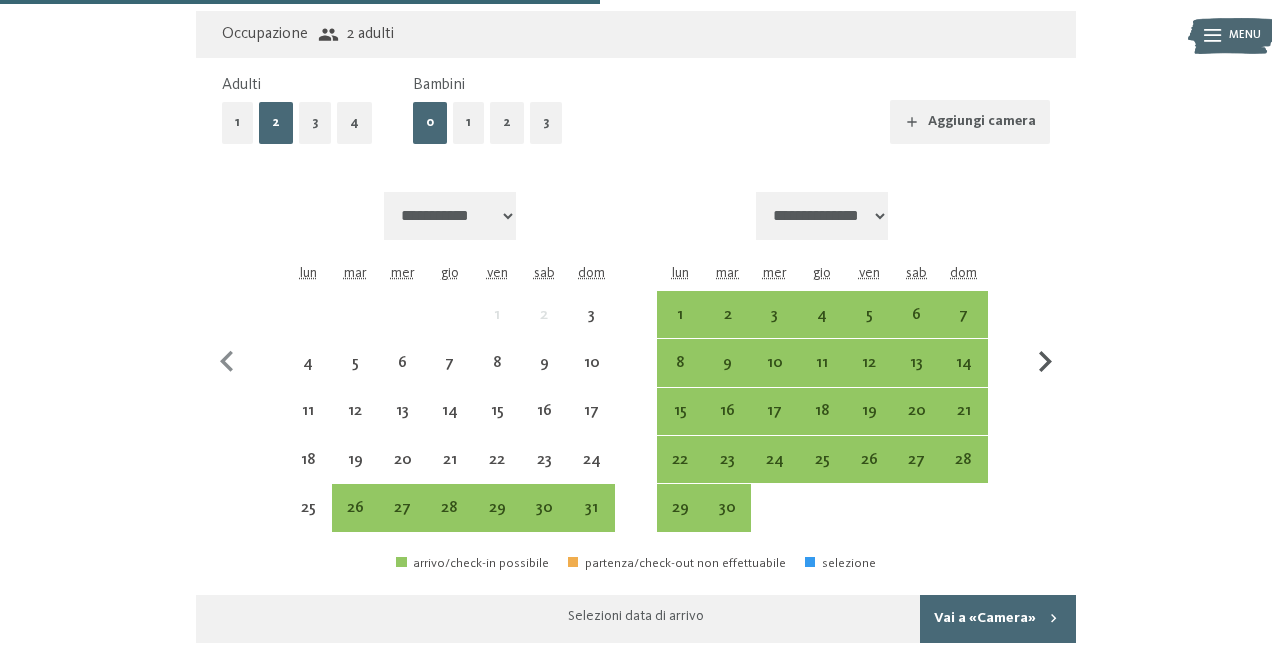 click 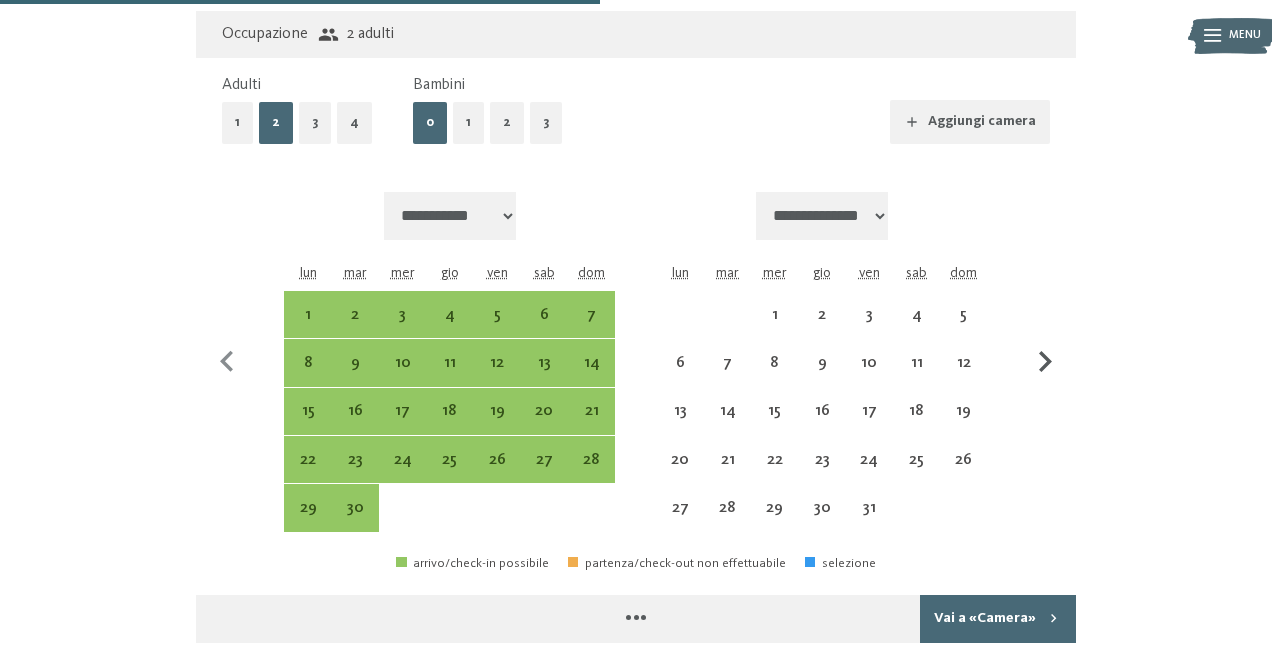 select on "**********" 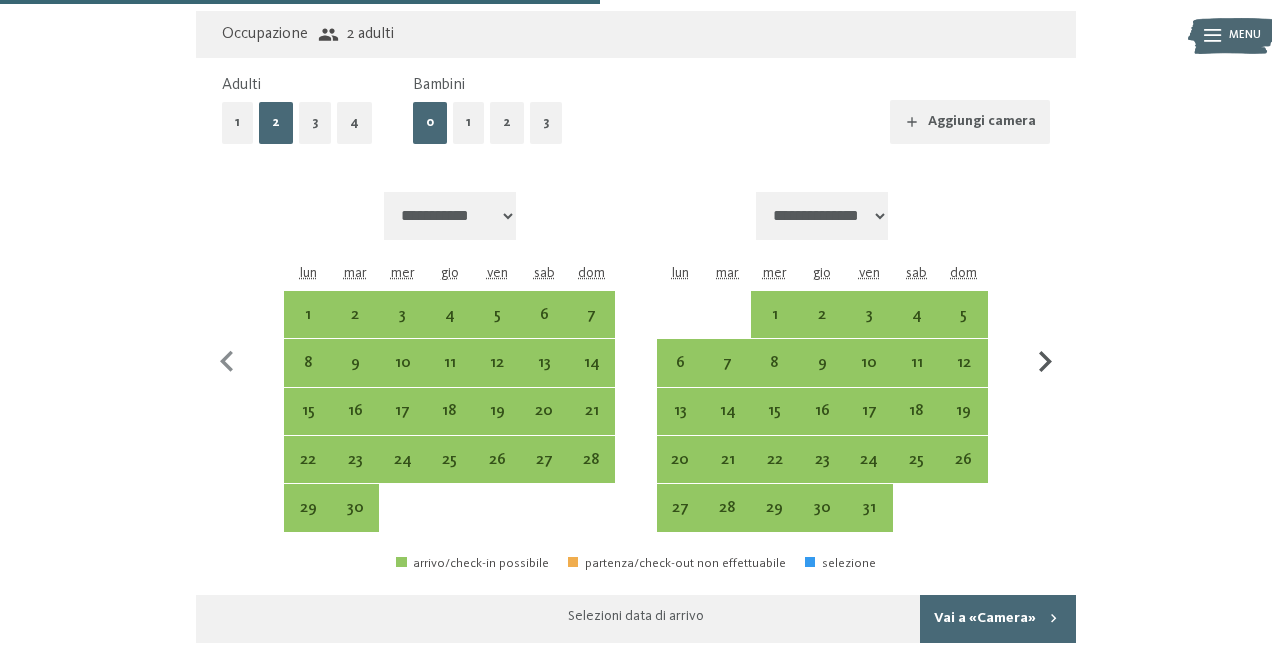 click 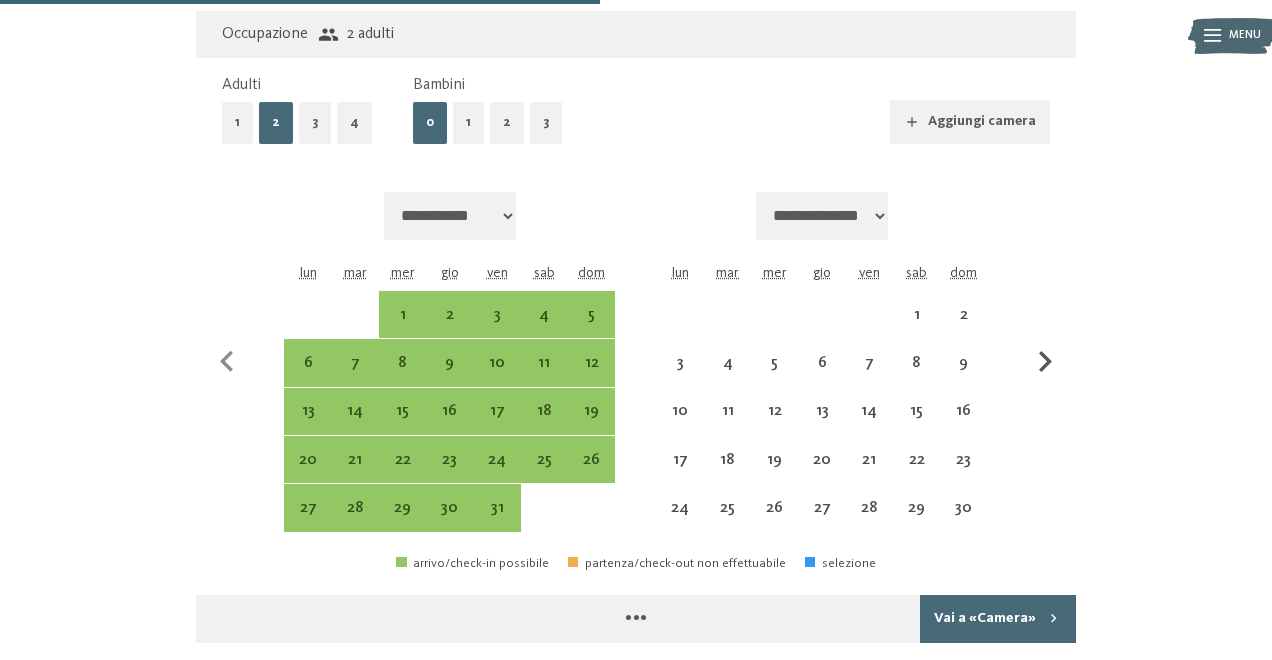 click 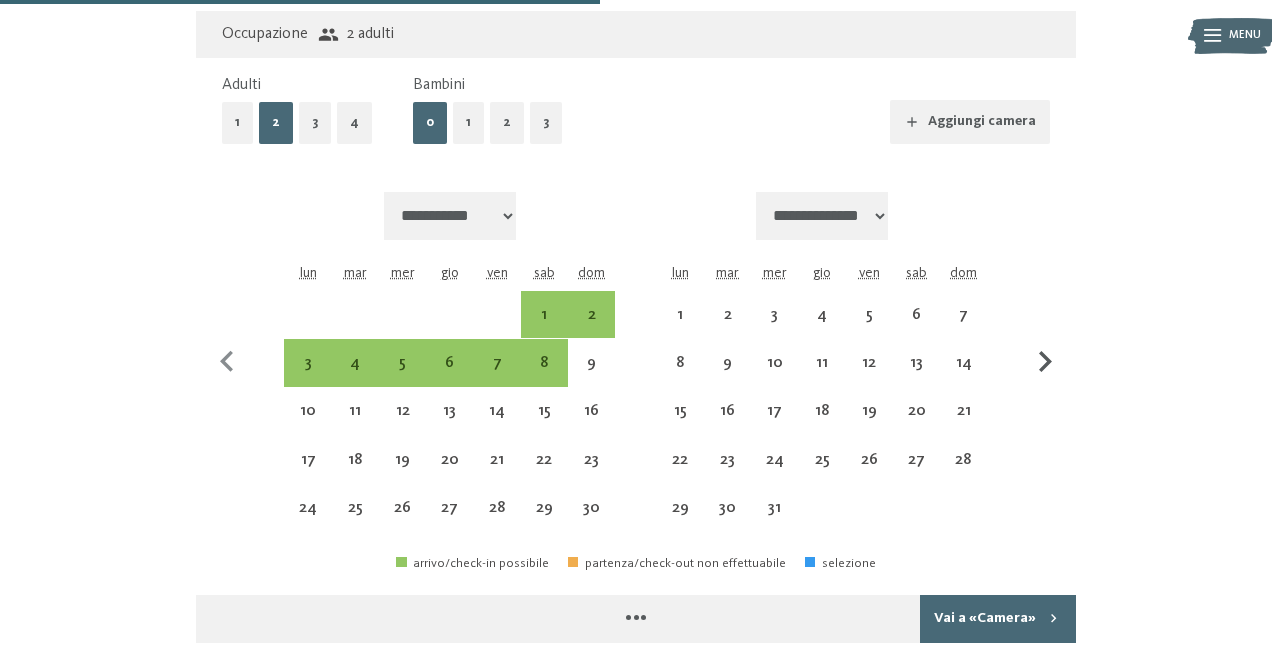 click 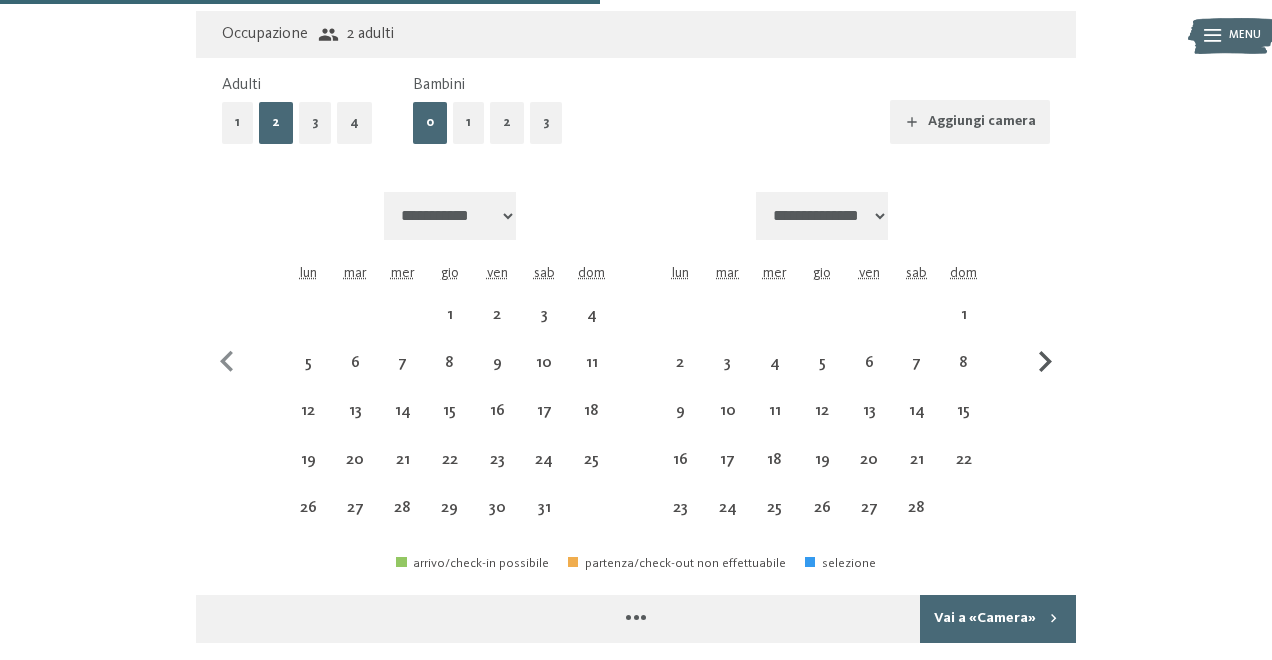 click 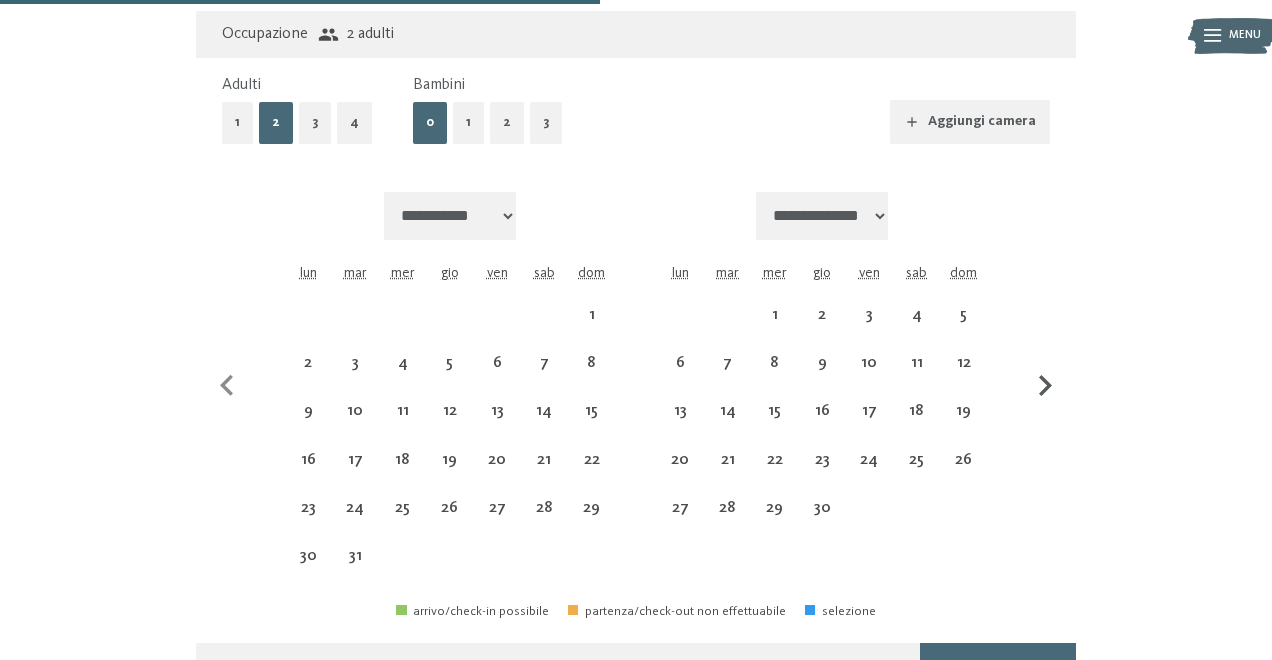 click at bounding box center (1045, 386) 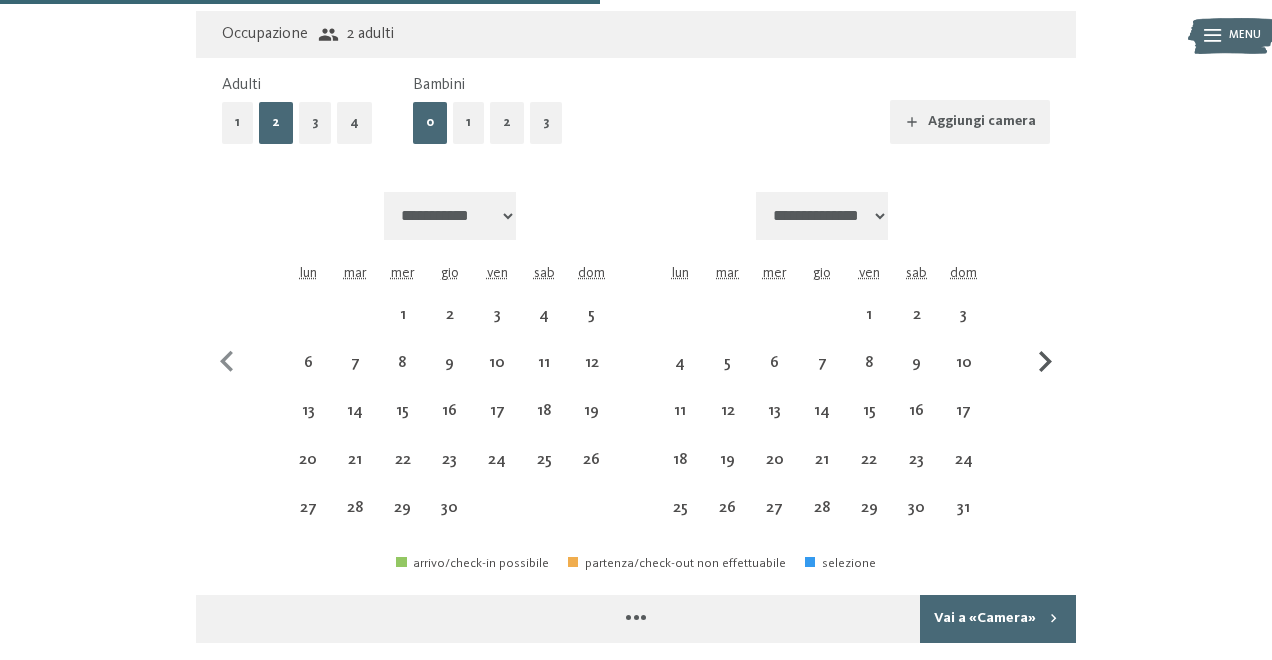 select on "**********" 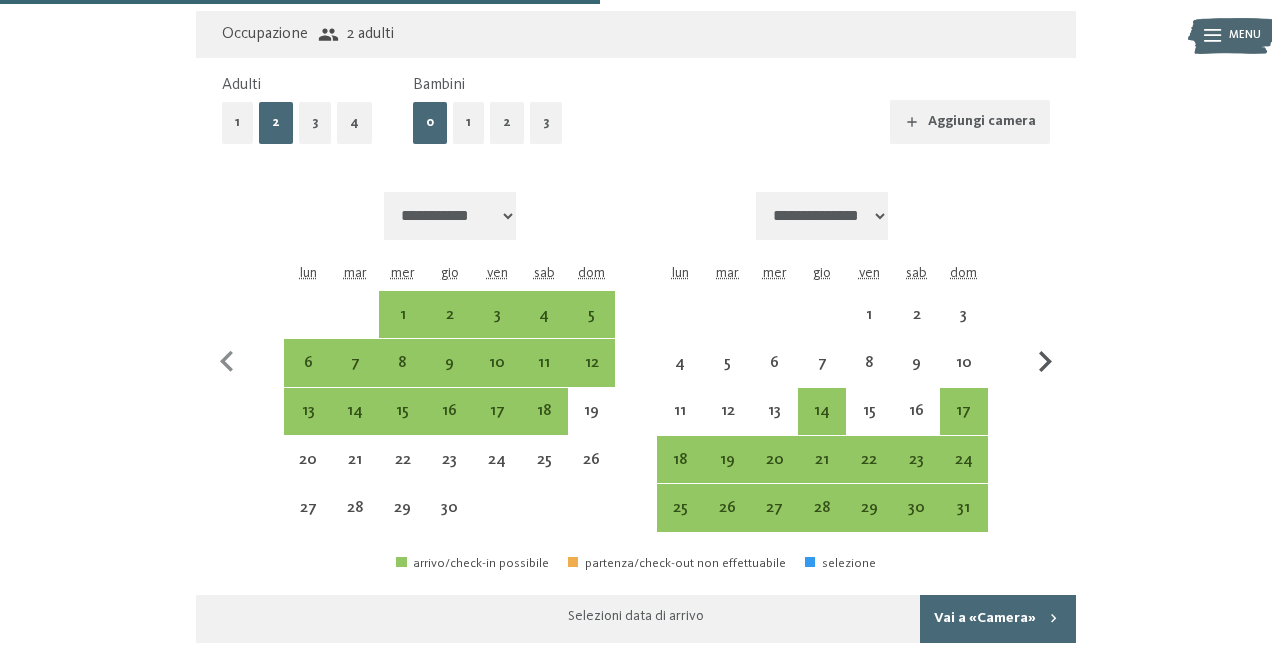 click 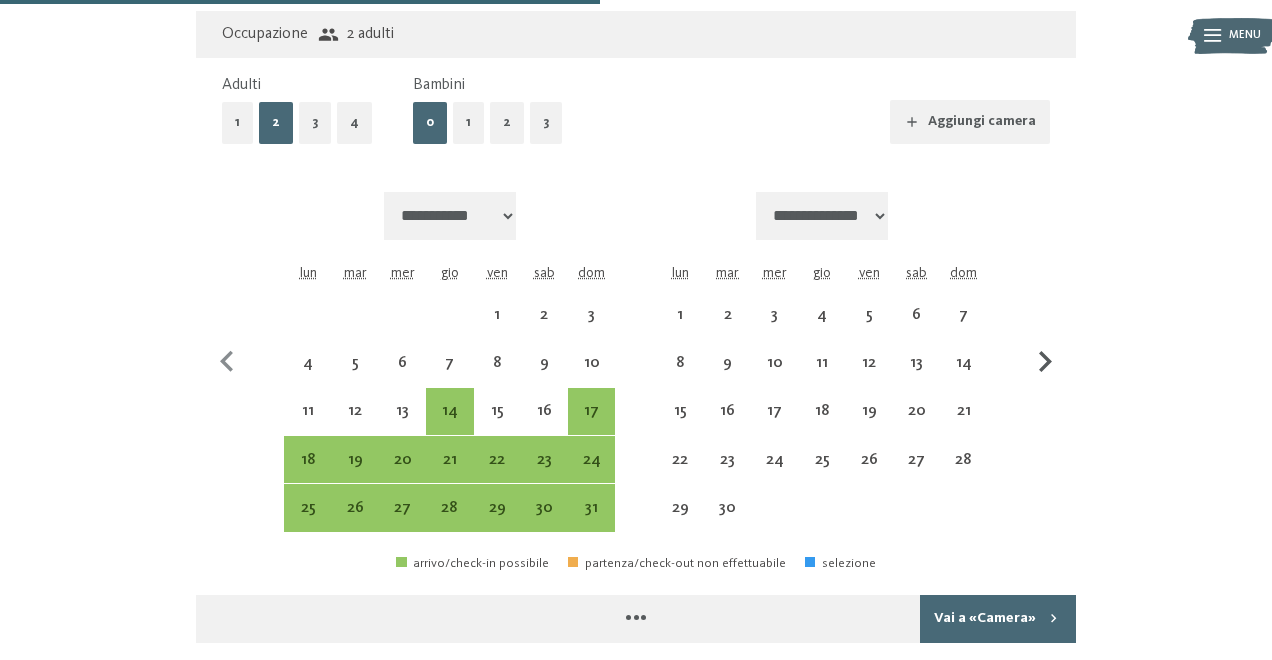 select on "**********" 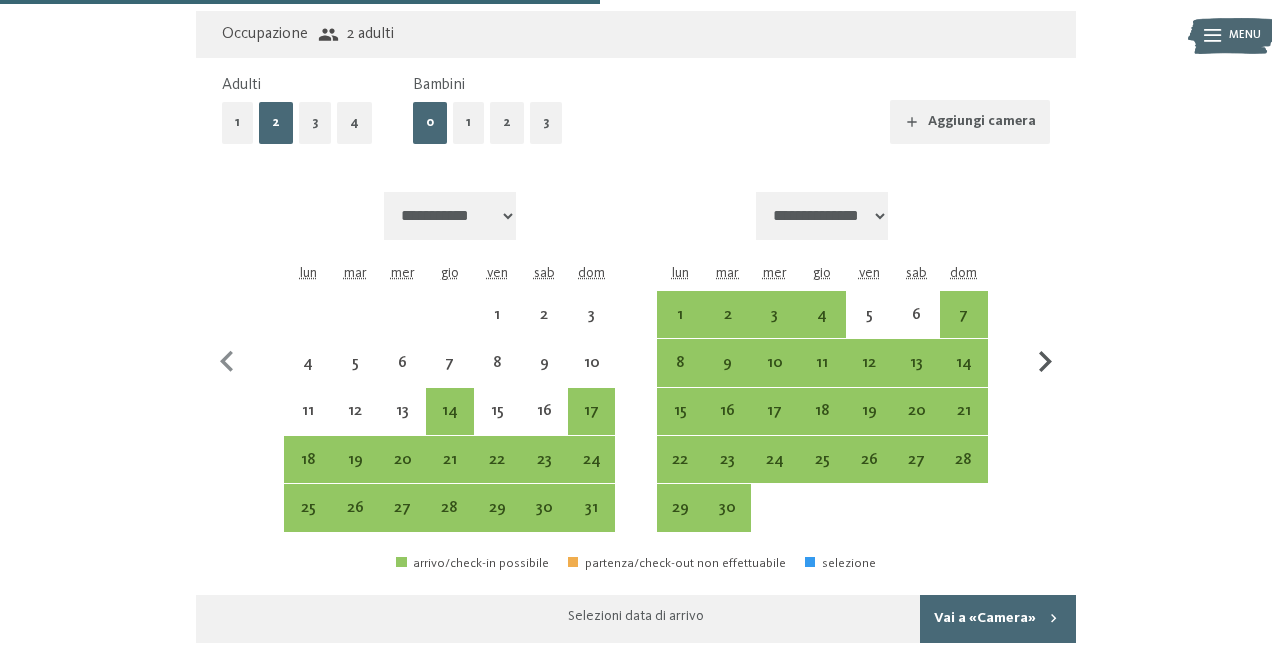 click 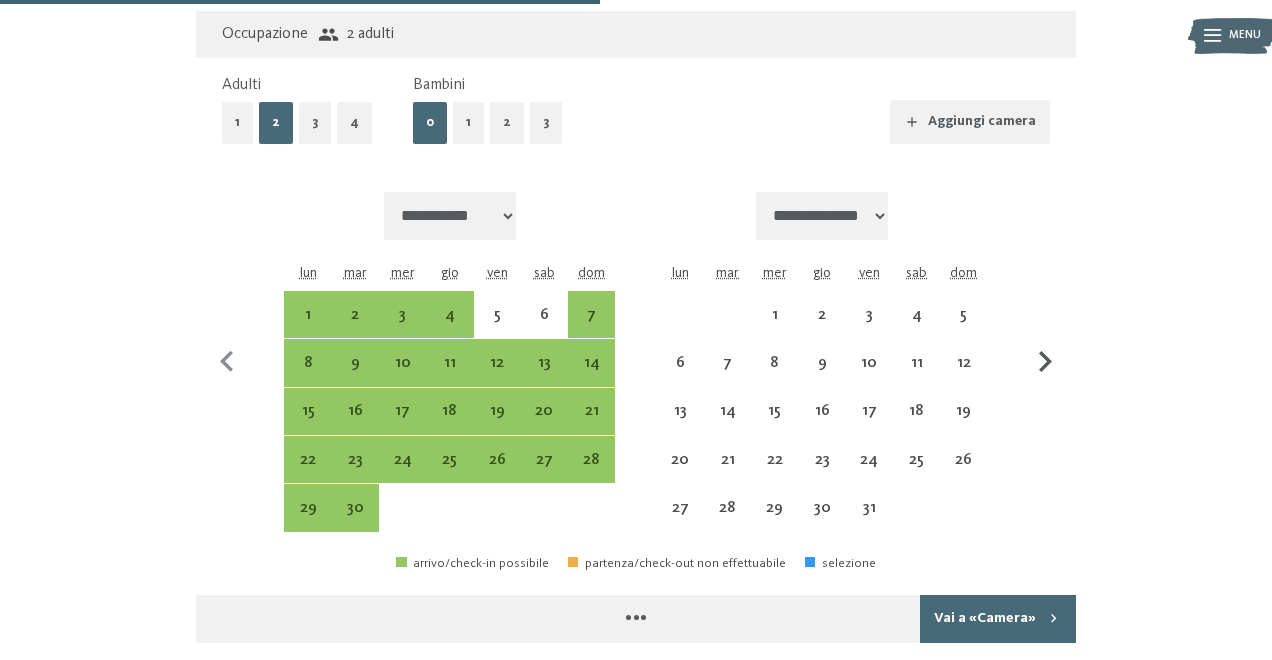 select on "**********" 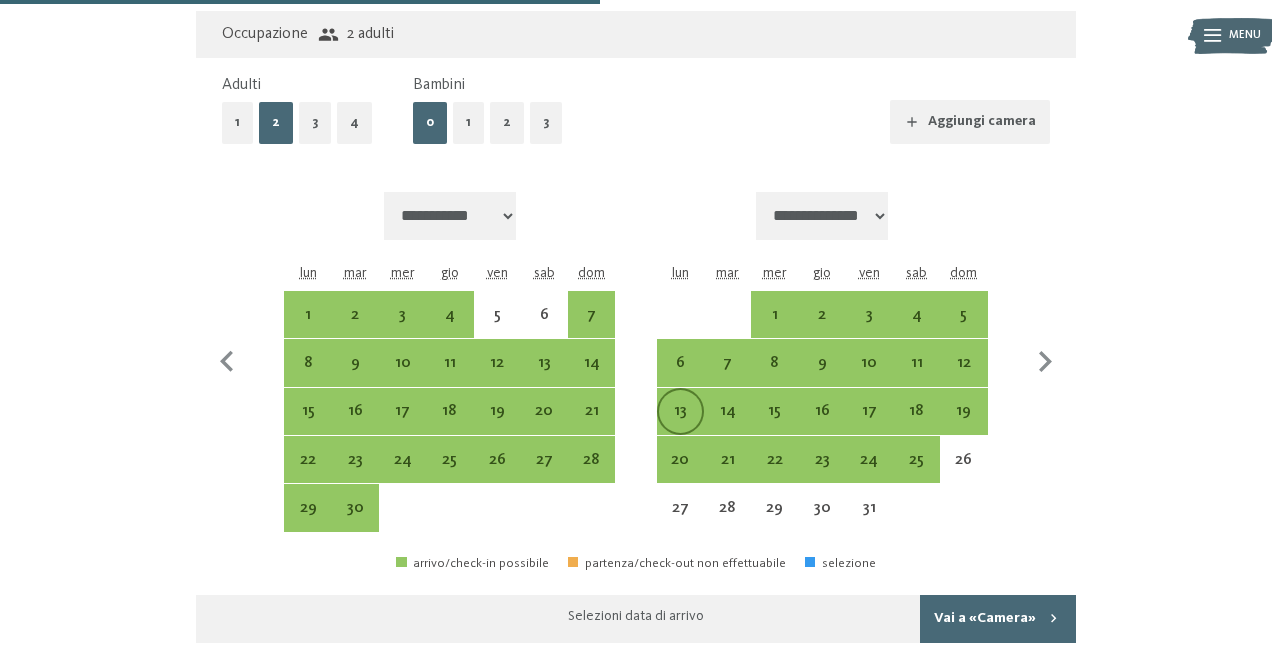 click on "13" at bounding box center (680, 424) 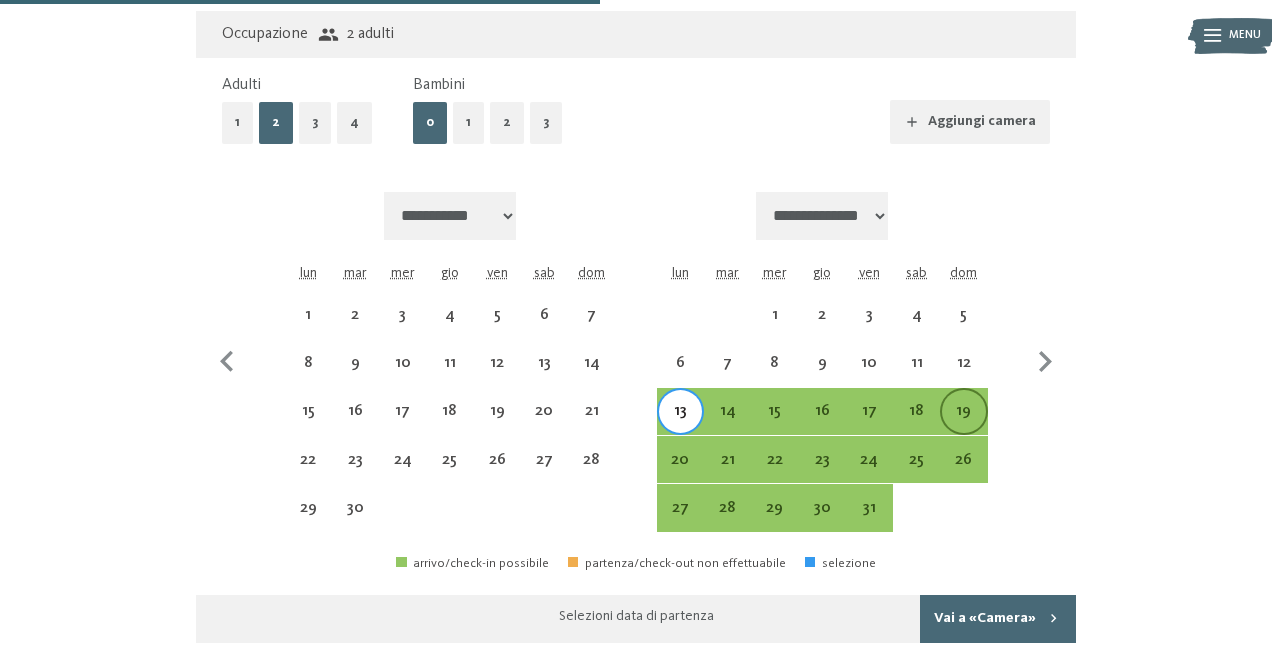 click on "19" at bounding box center [963, 424] 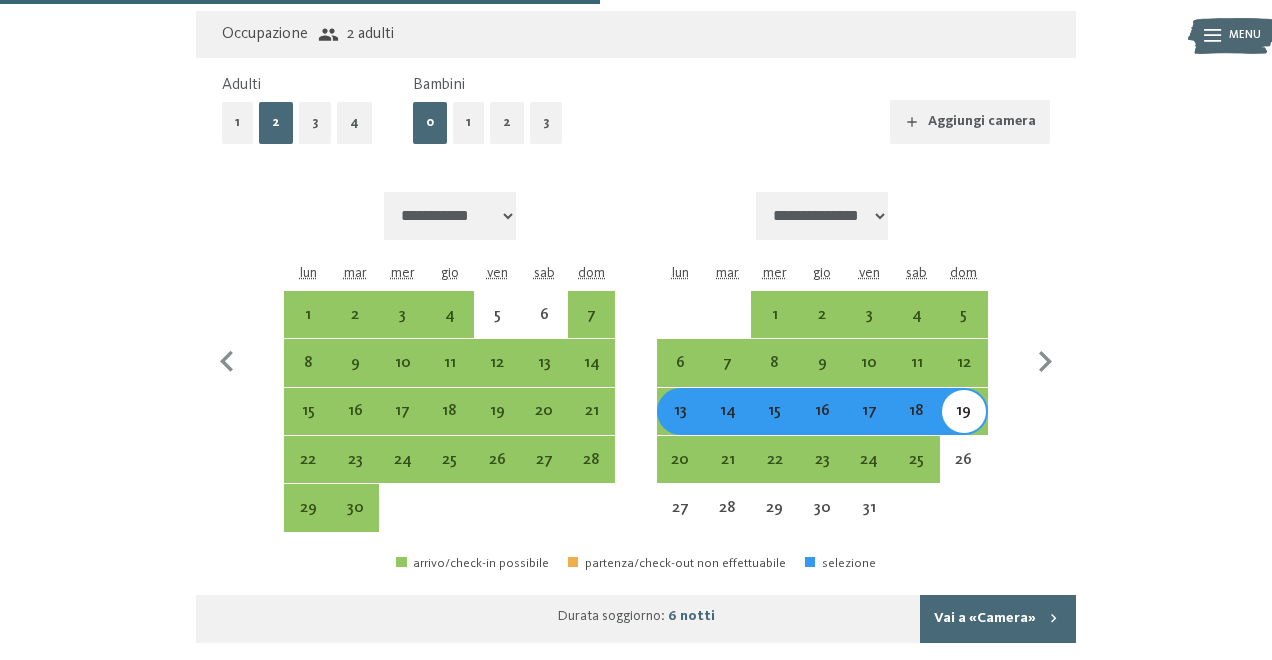 click on "1" at bounding box center (468, 122) 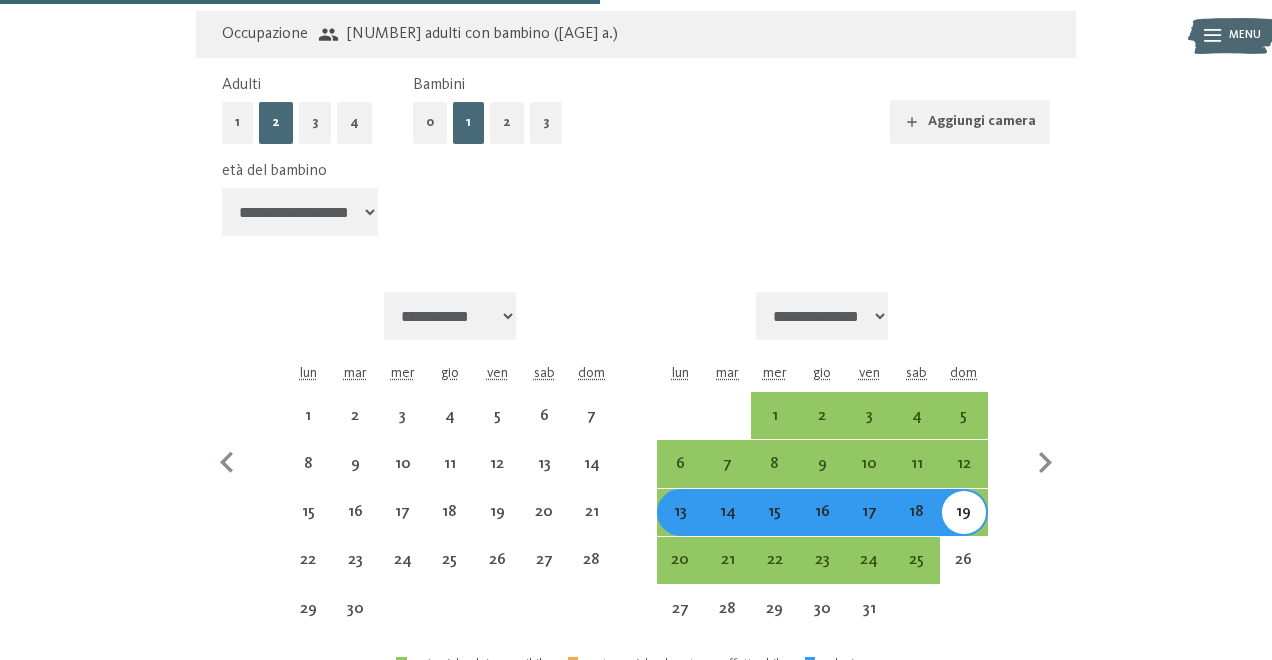 select on "**********" 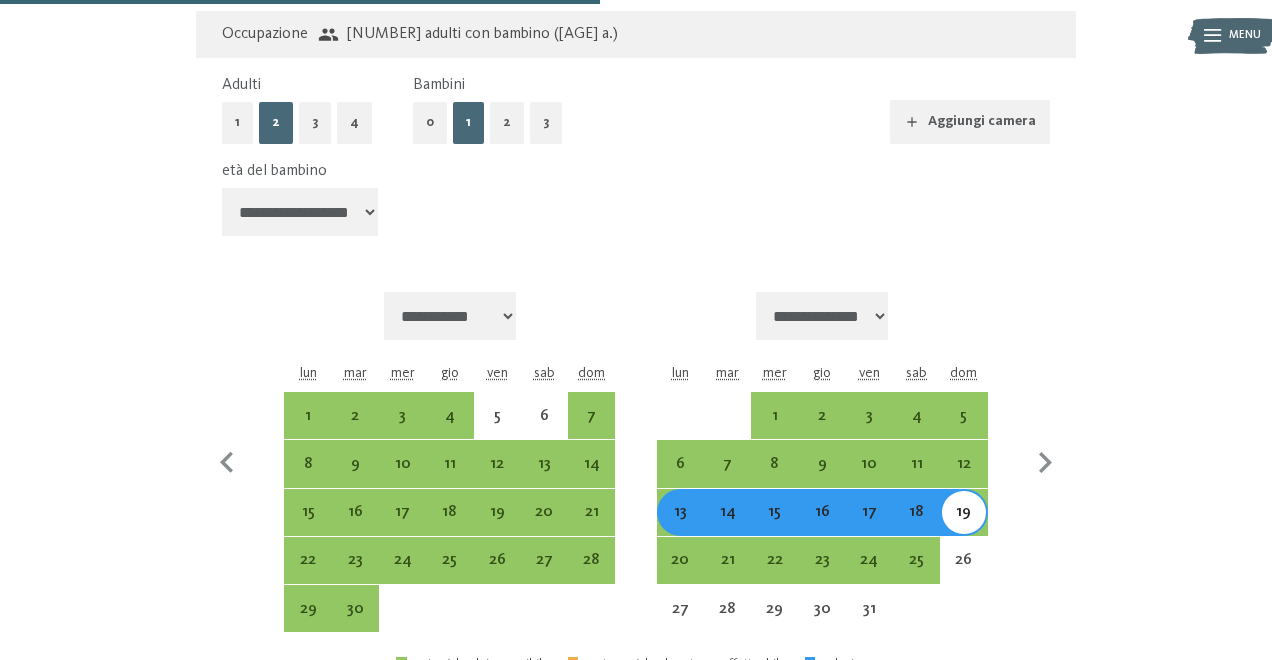 click on "**********" at bounding box center (300, 212) 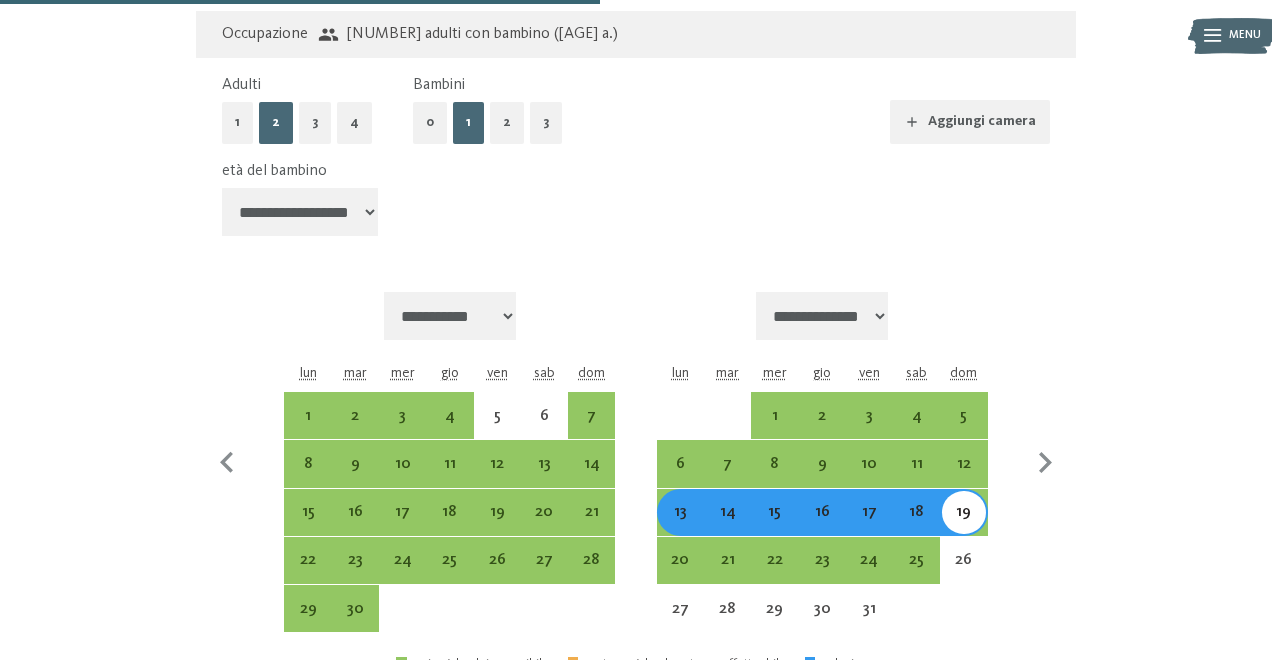 select on "*" 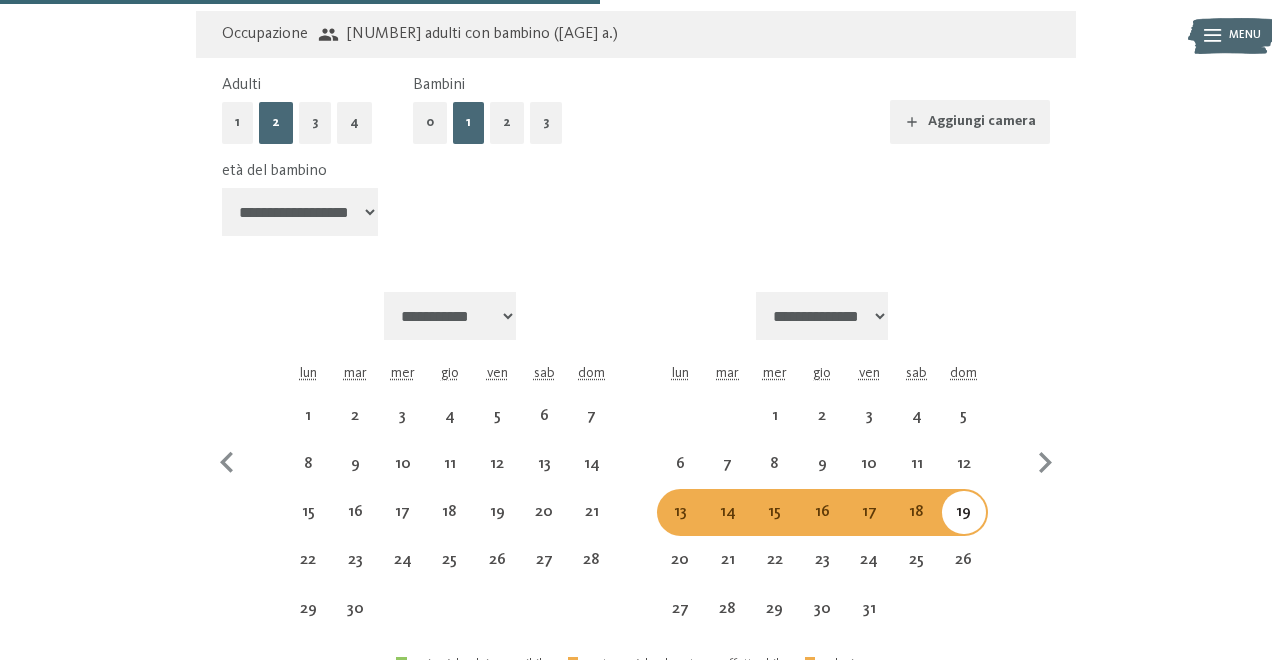 select on "**********" 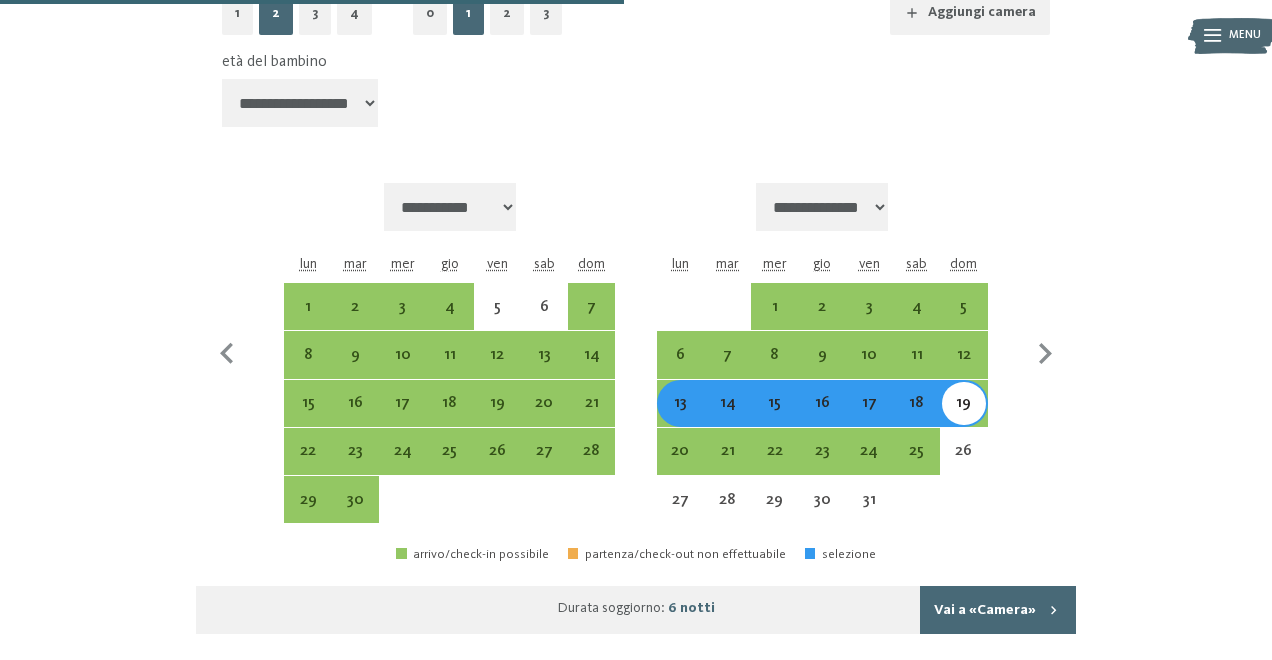 click on "Vai a «Camera»" at bounding box center [998, 610] 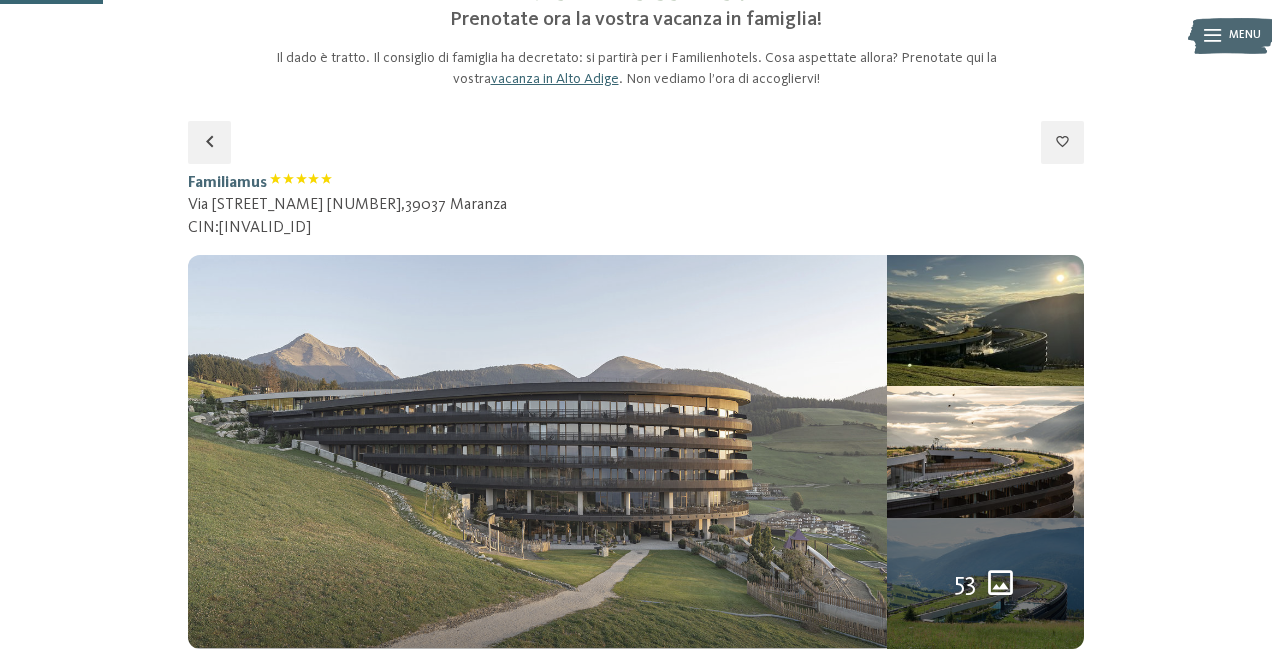 scroll, scrollTop: 0, scrollLeft: 0, axis: both 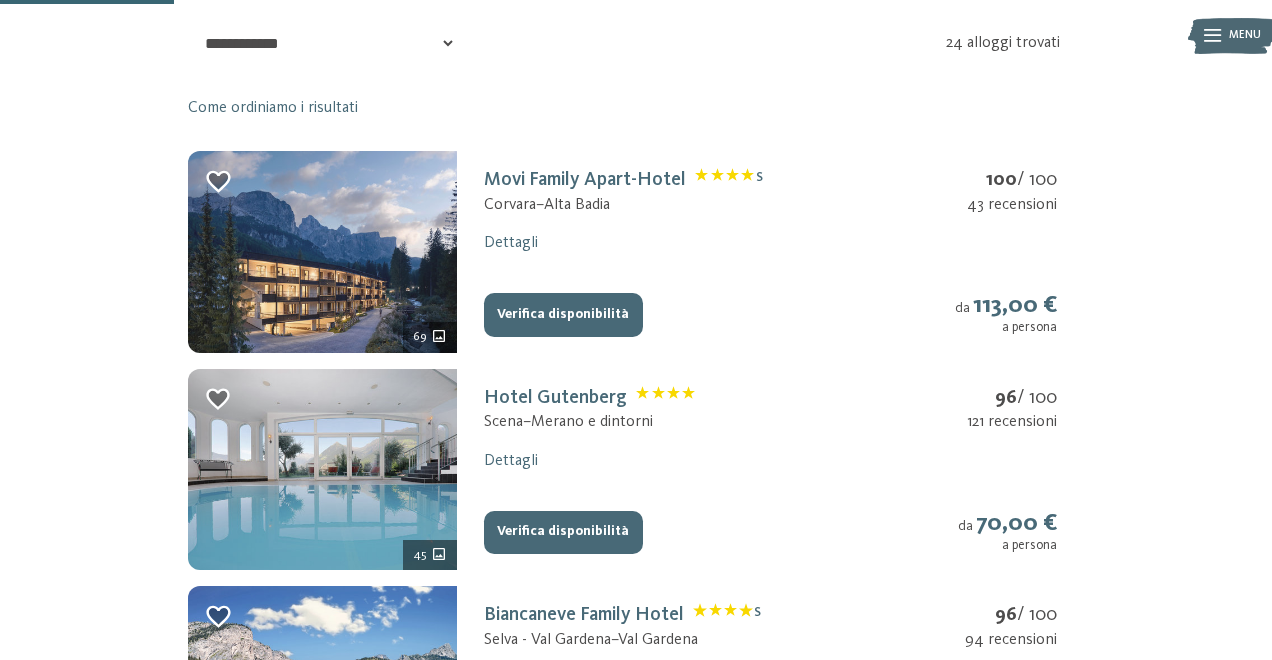 click at bounding box center (322, 252) 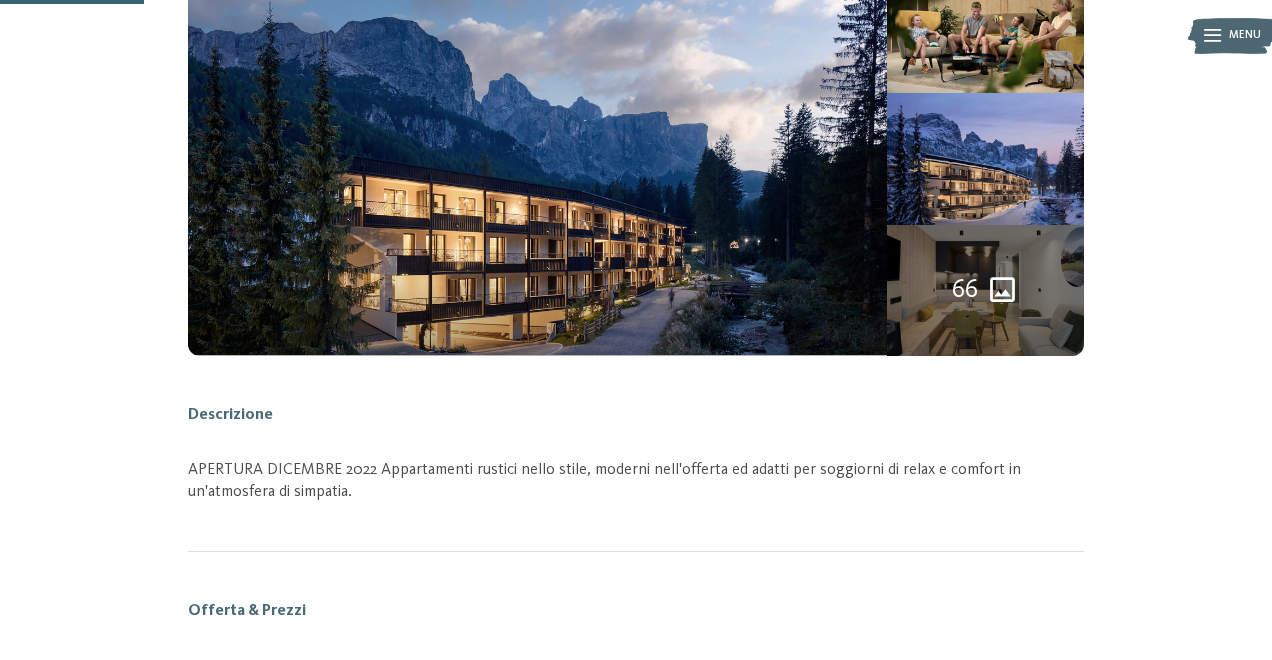 scroll, scrollTop: 262, scrollLeft: 0, axis: vertical 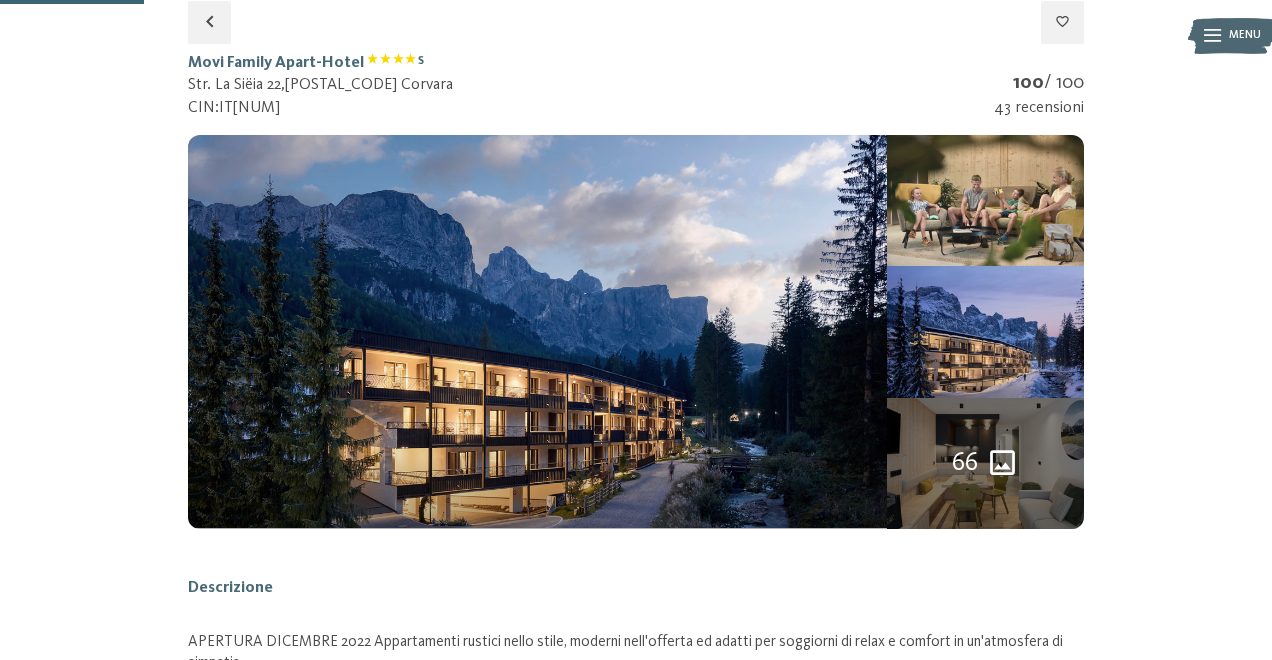 click at bounding box center (985, 201) 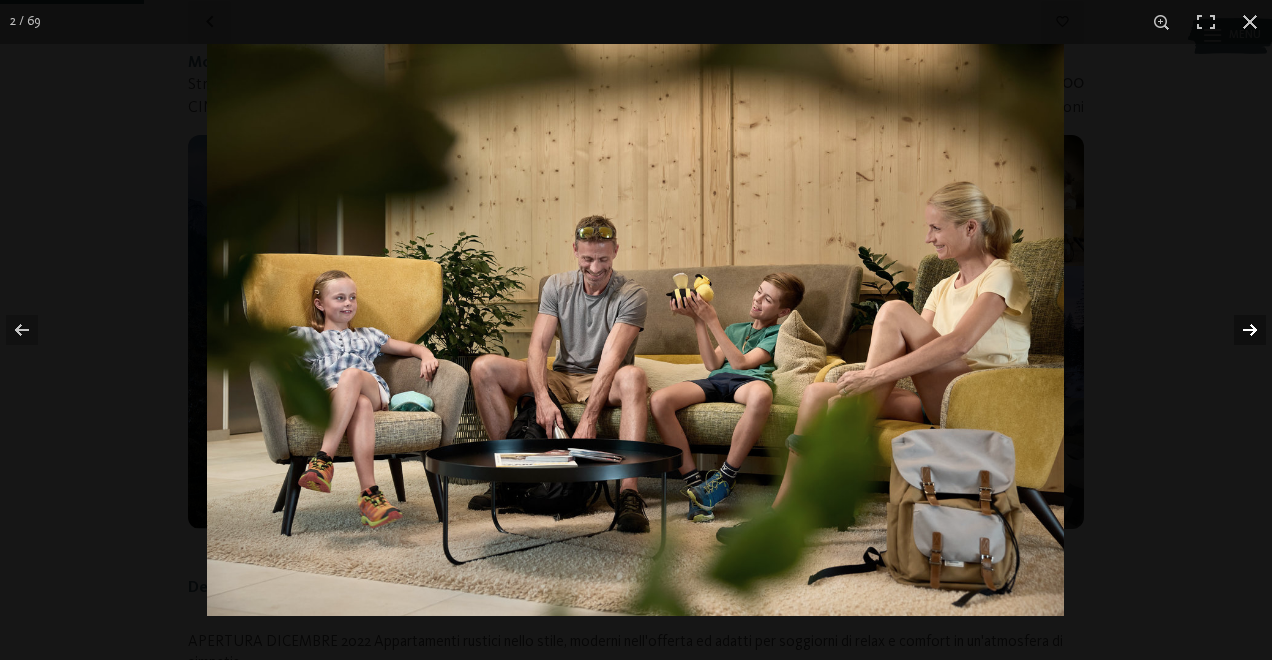 click at bounding box center (1237, 330) 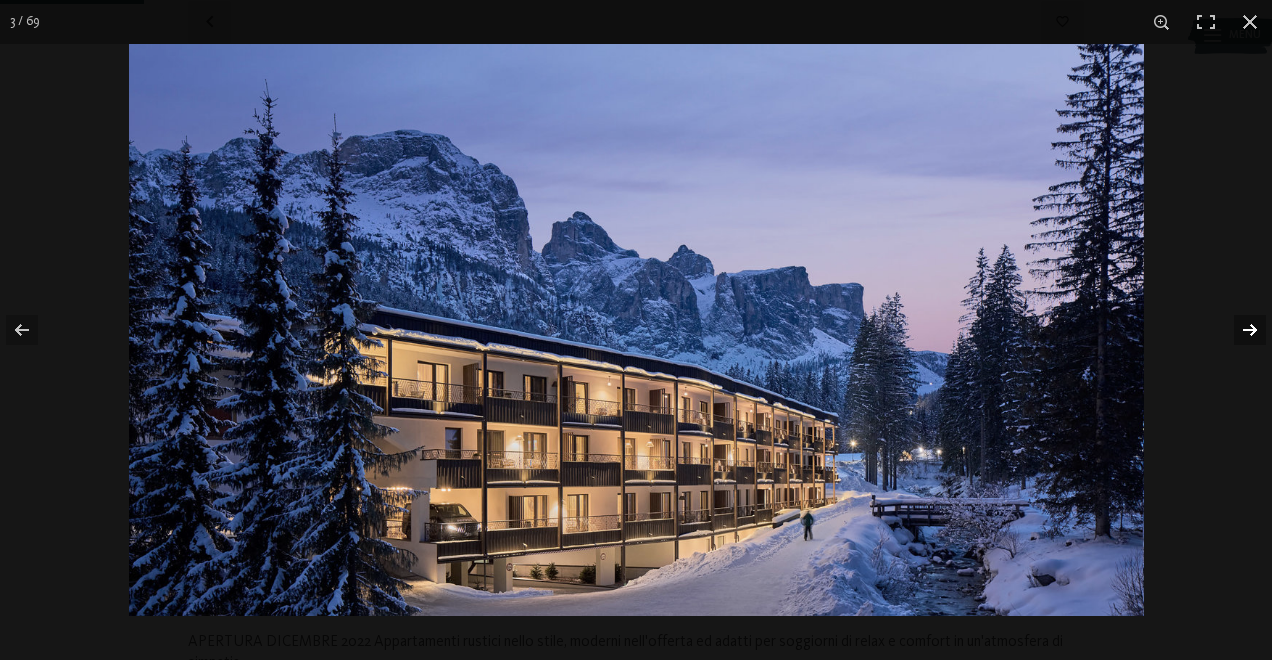 click at bounding box center [1237, 330] 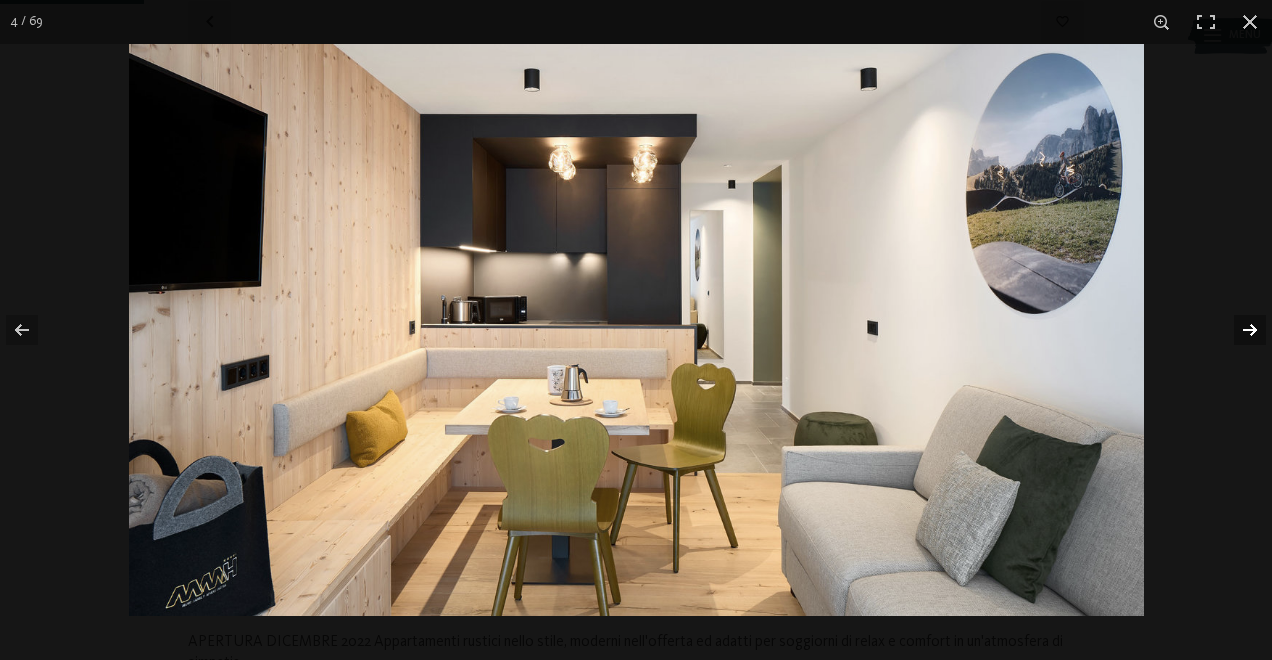 click at bounding box center [1237, 330] 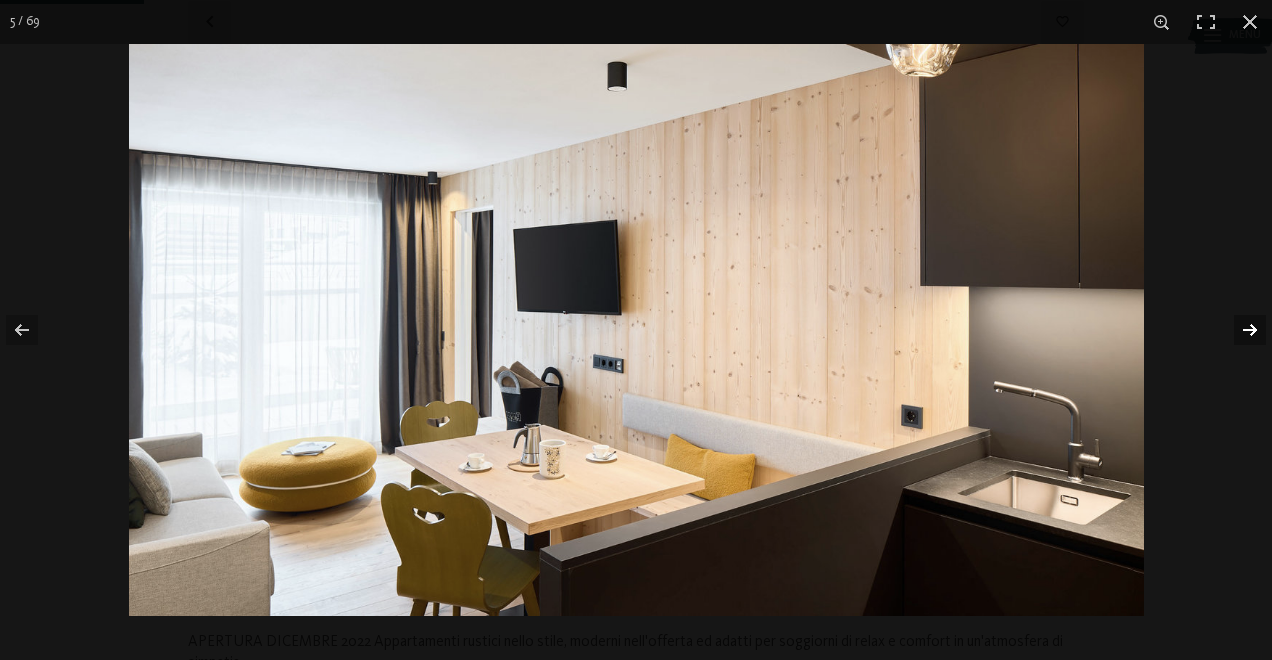 click at bounding box center (1237, 330) 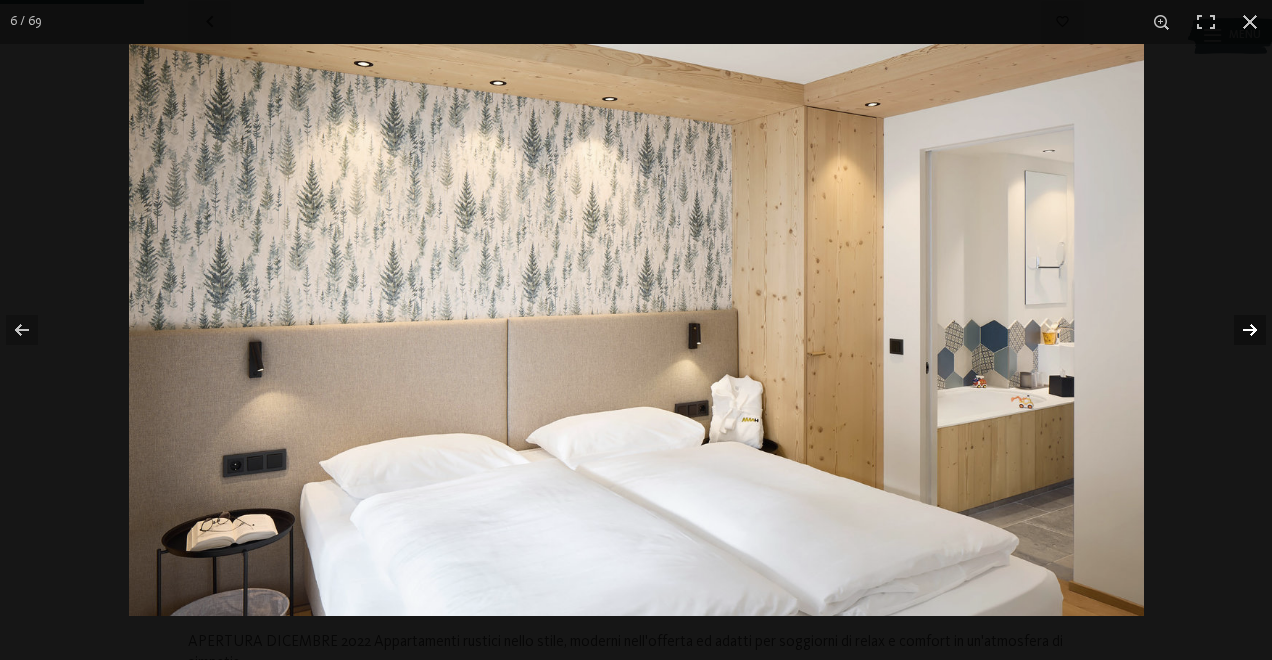 click at bounding box center [1237, 330] 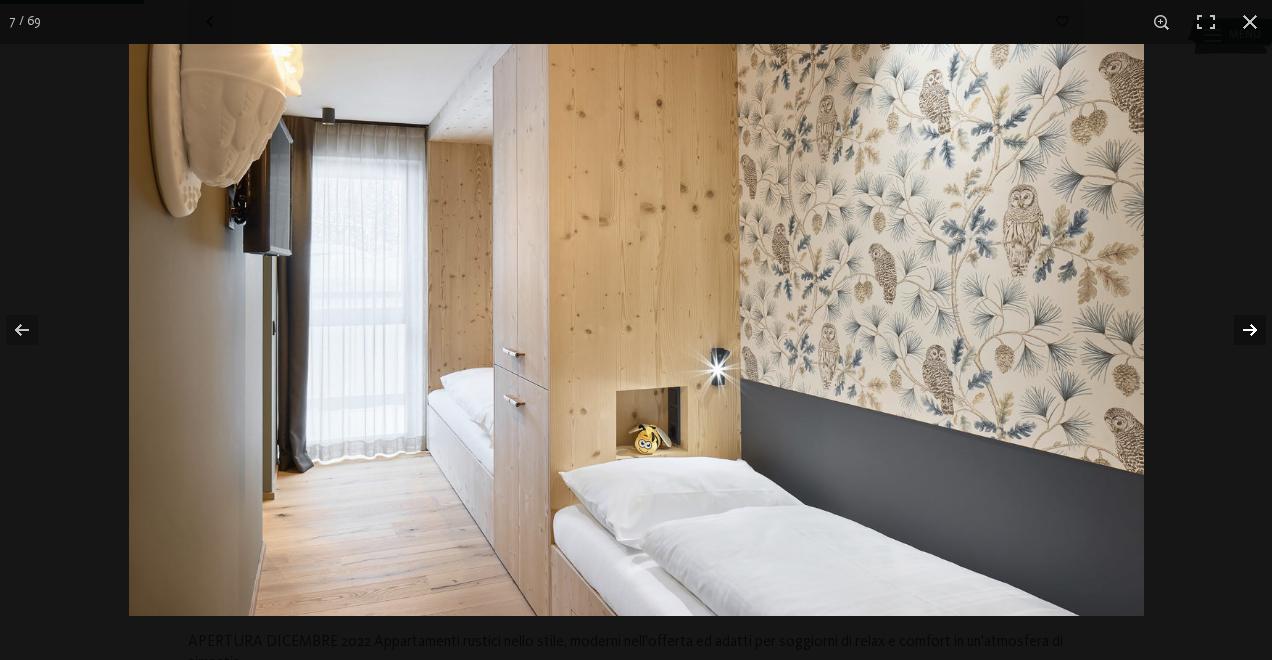click at bounding box center (1237, 330) 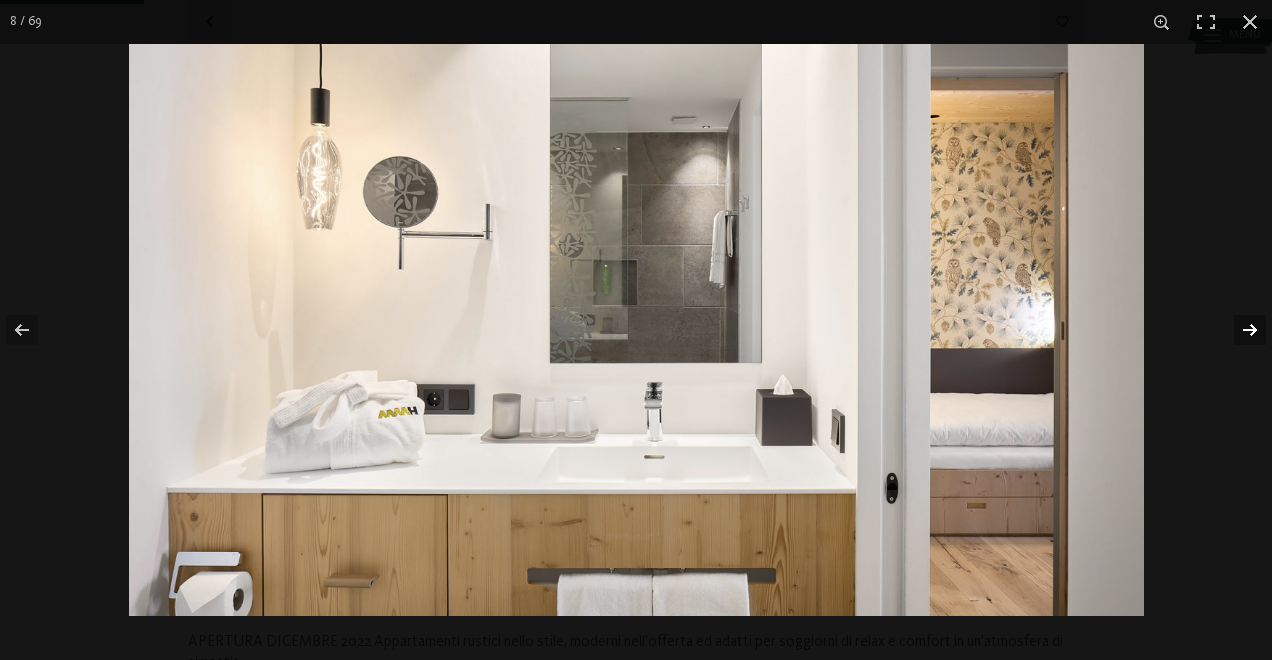 click at bounding box center (1237, 330) 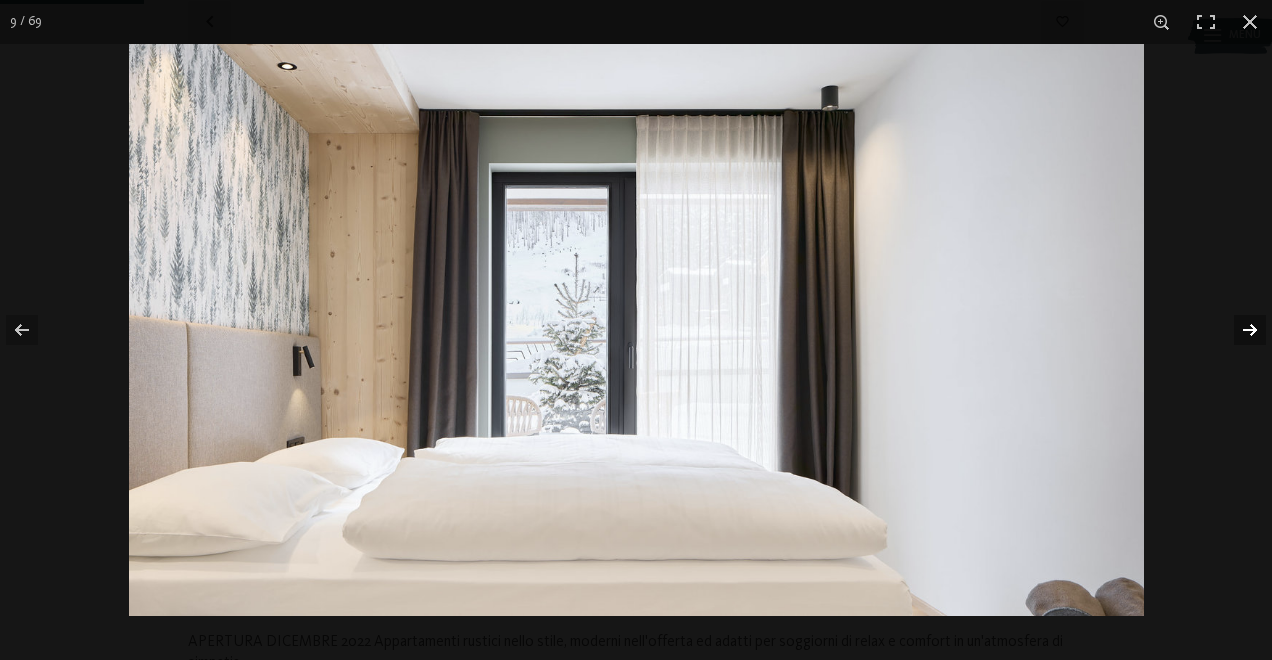 click at bounding box center (1237, 330) 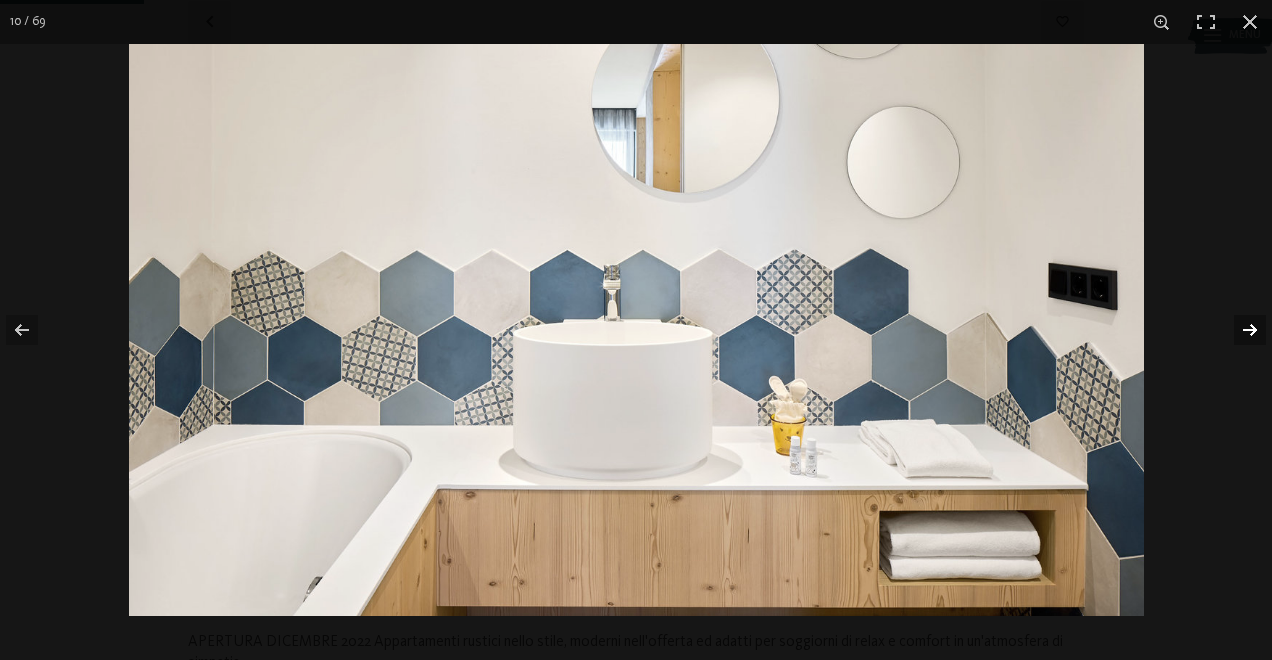 click at bounding box center [1237, 330] 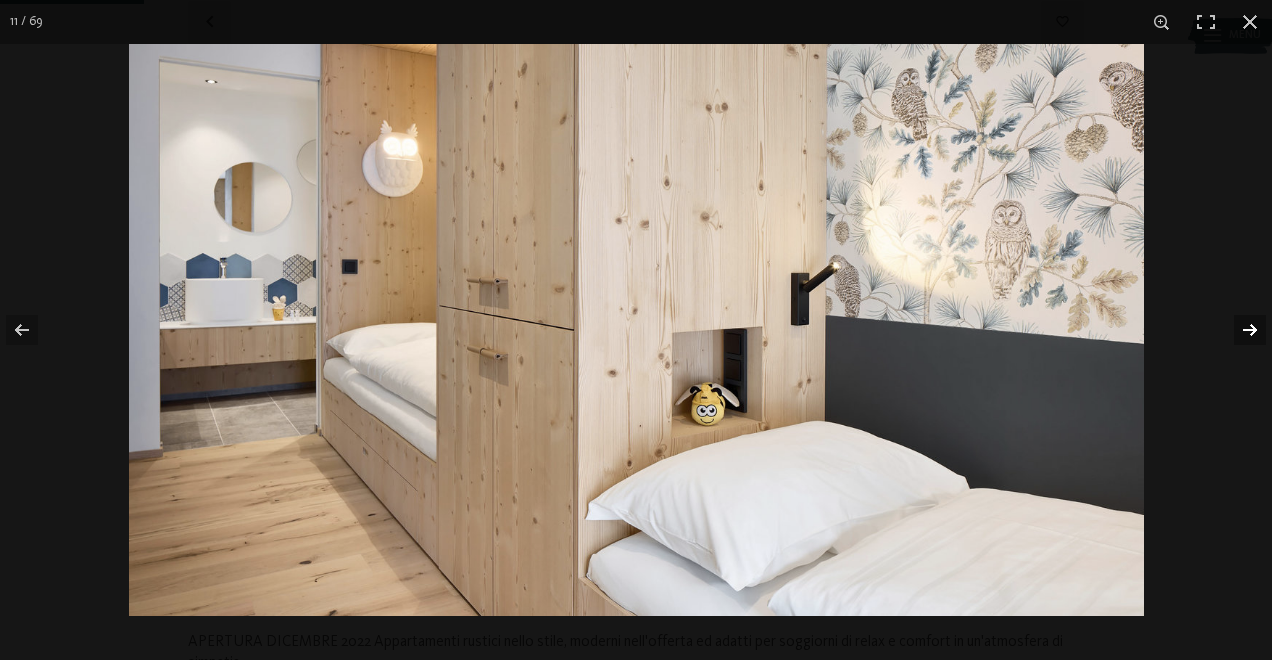click at bounding box center [1237, 330] 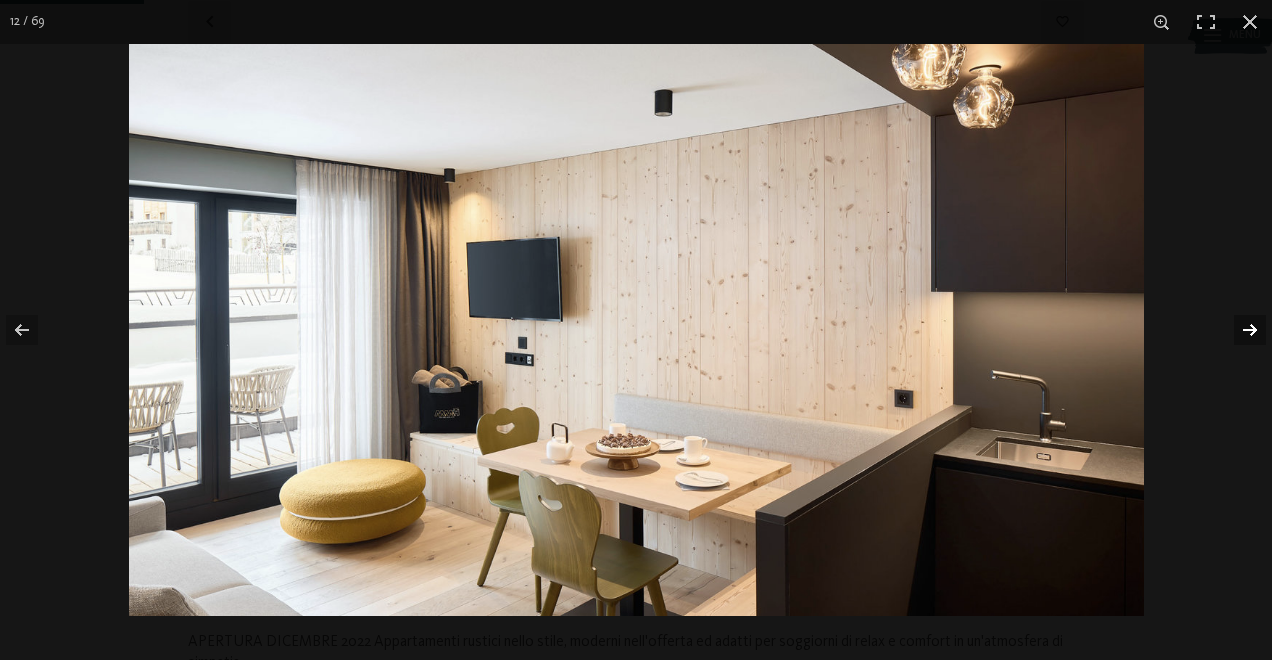 click at bounding box center [1237, 330] 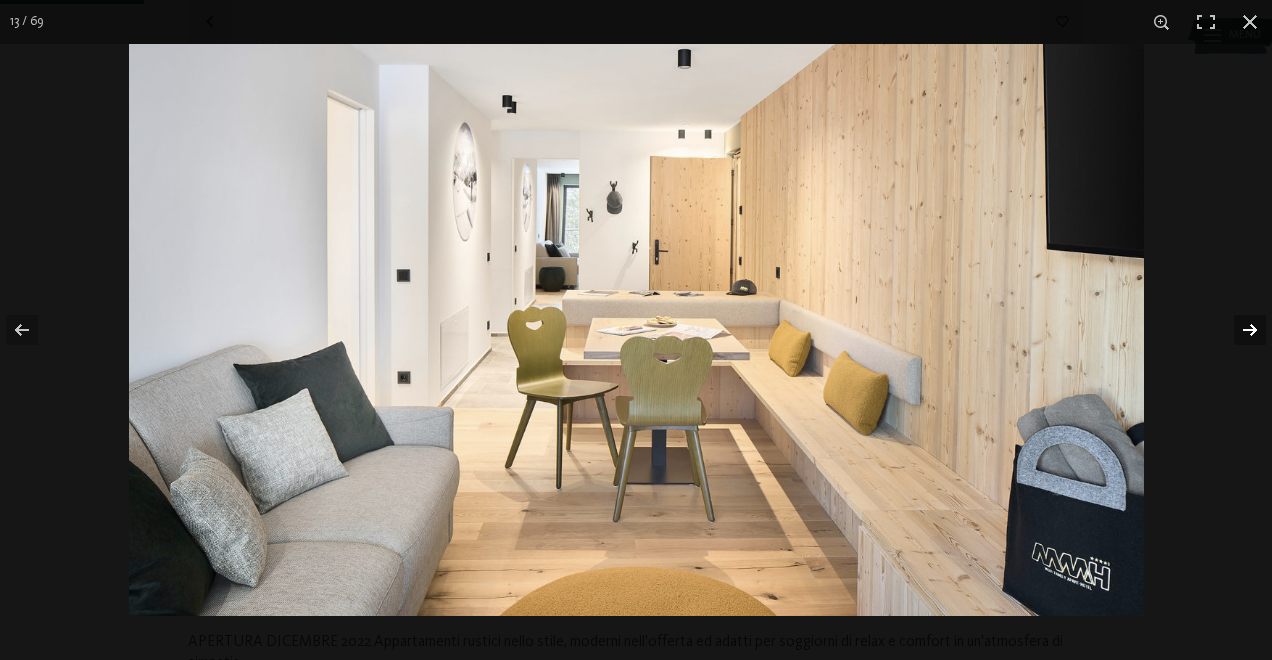 click at bounding box center [1237, 330] 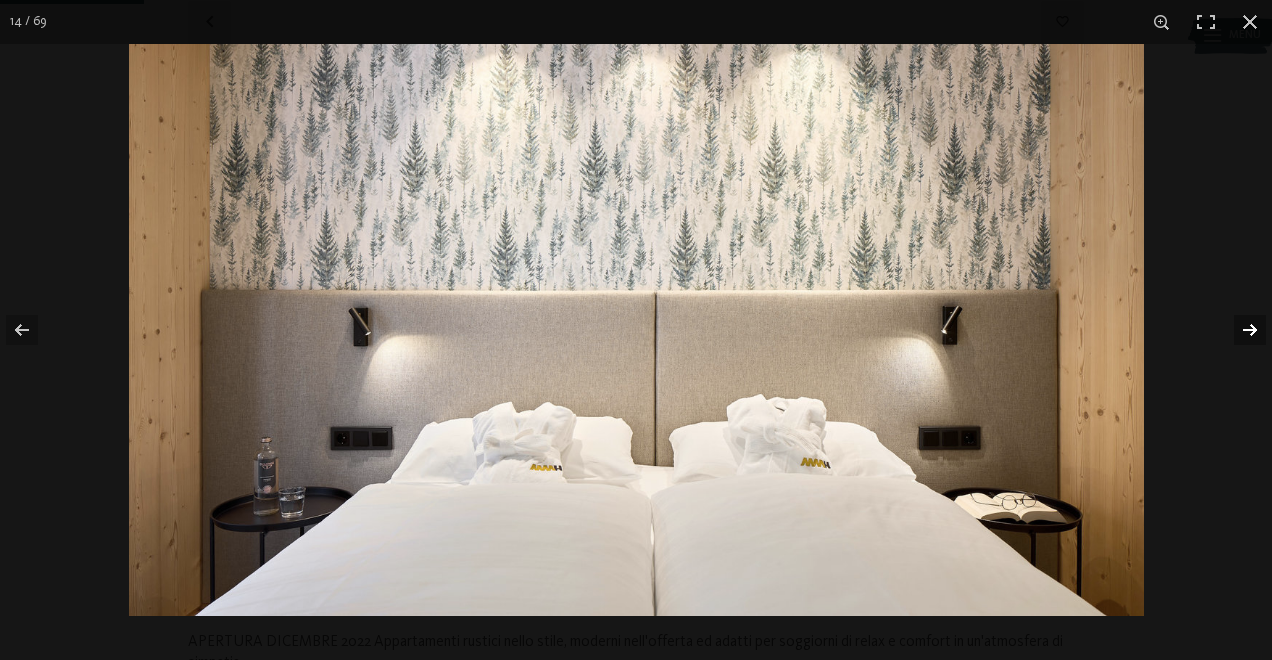 click at bounding box center [1237, 330] 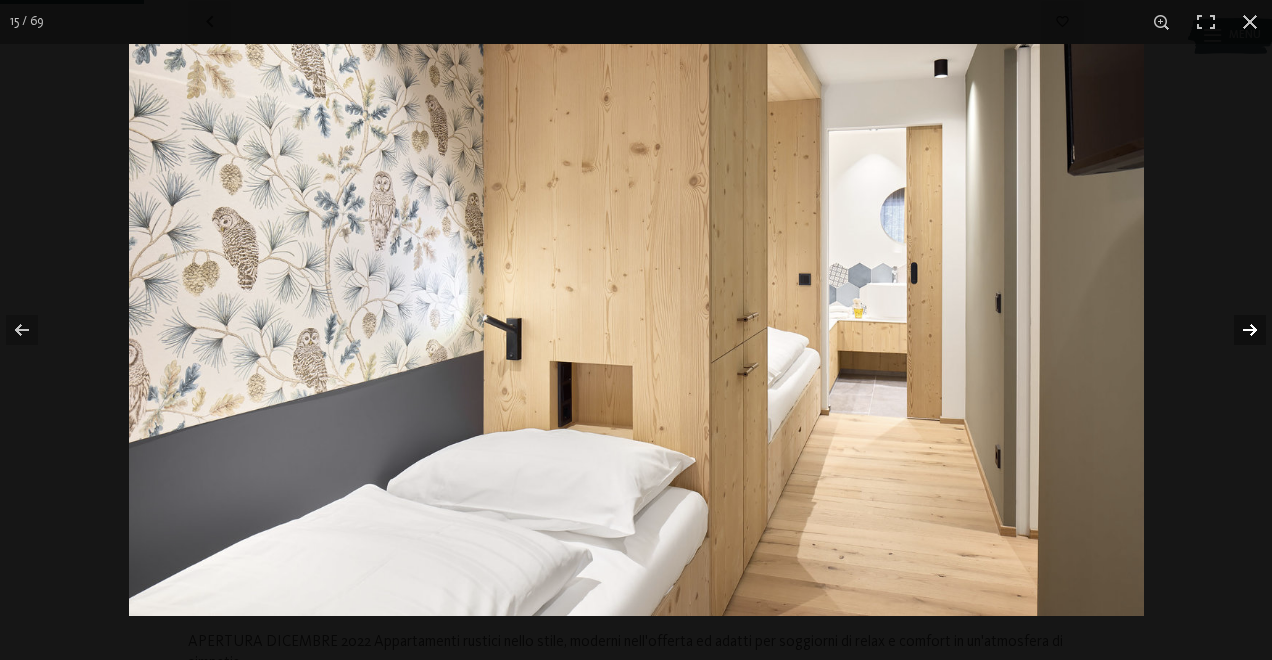 click at bounding box center (1237, 330) 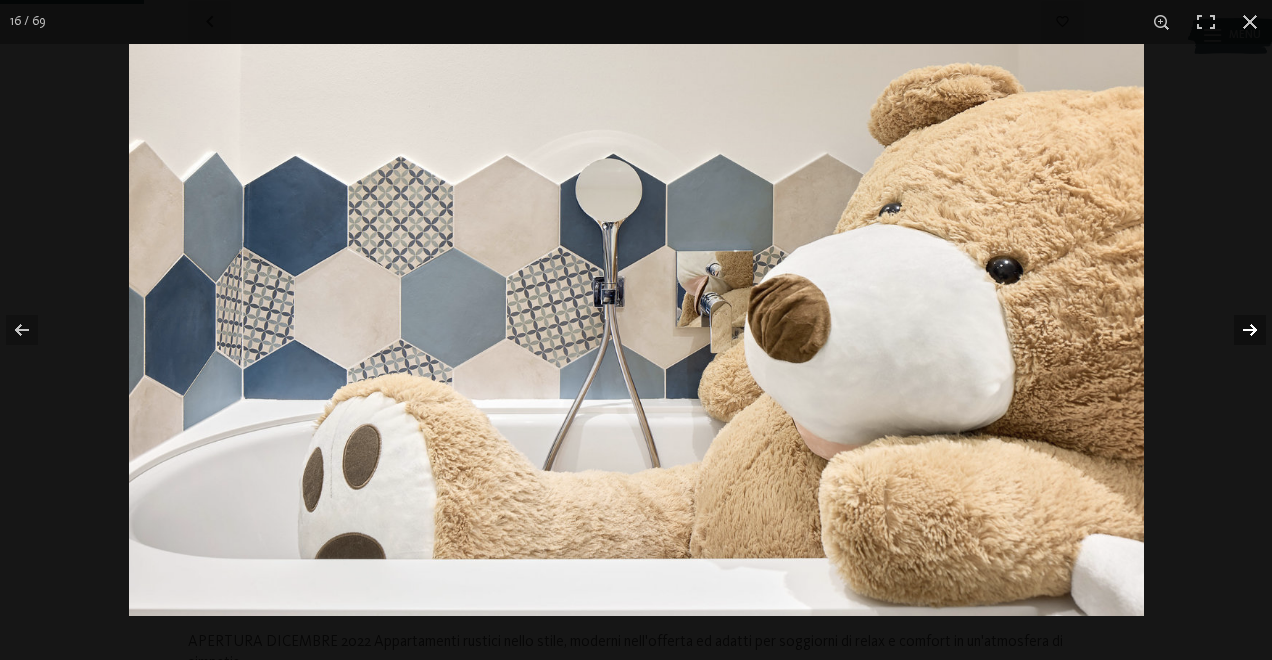 click at bounding box center [1237, 330] 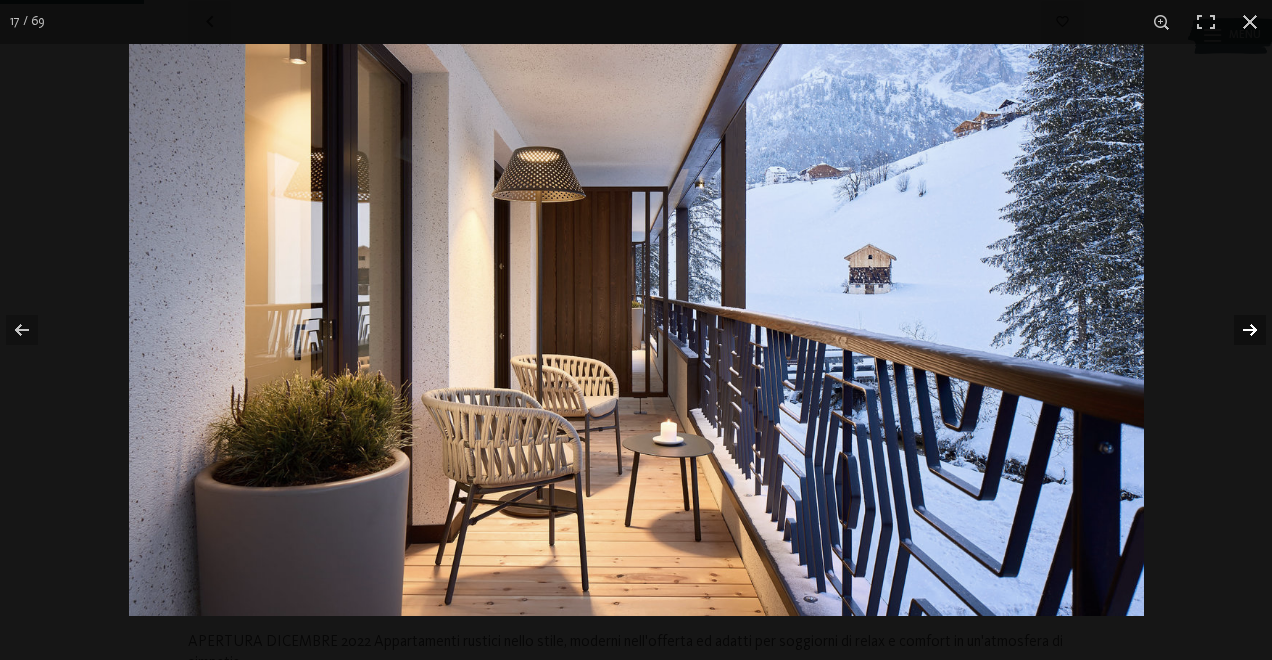 click at bounding box center (1237, 330) 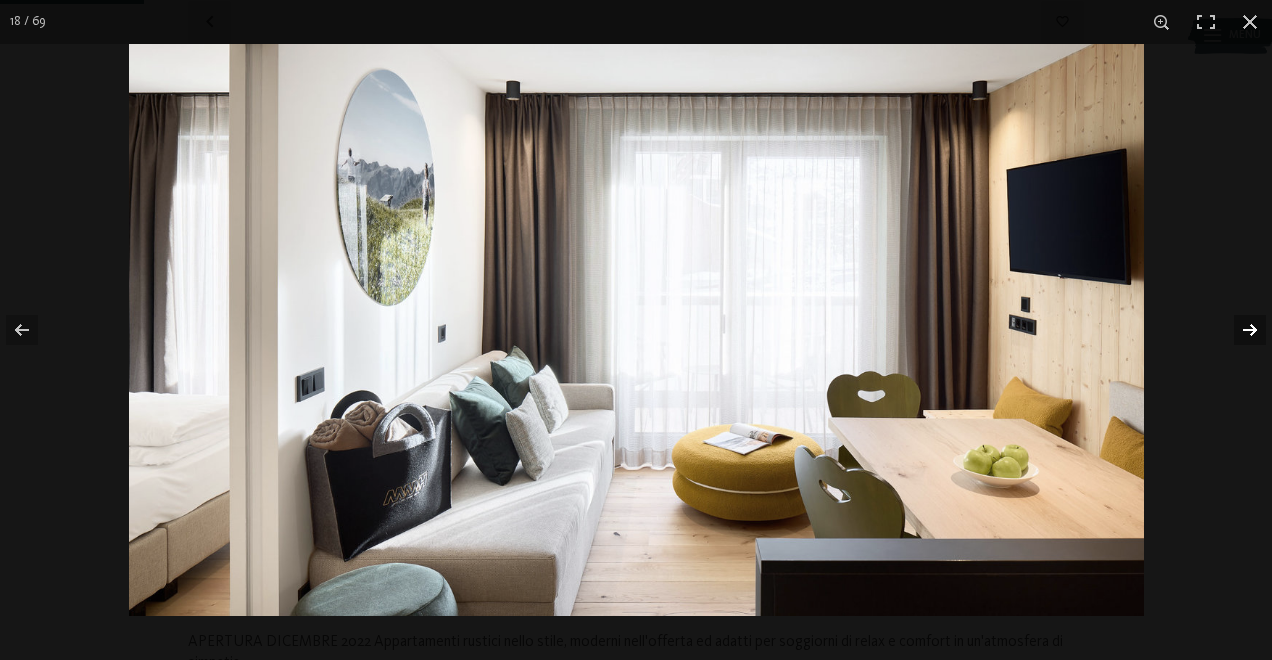 click at bounding box center (1237, 330) 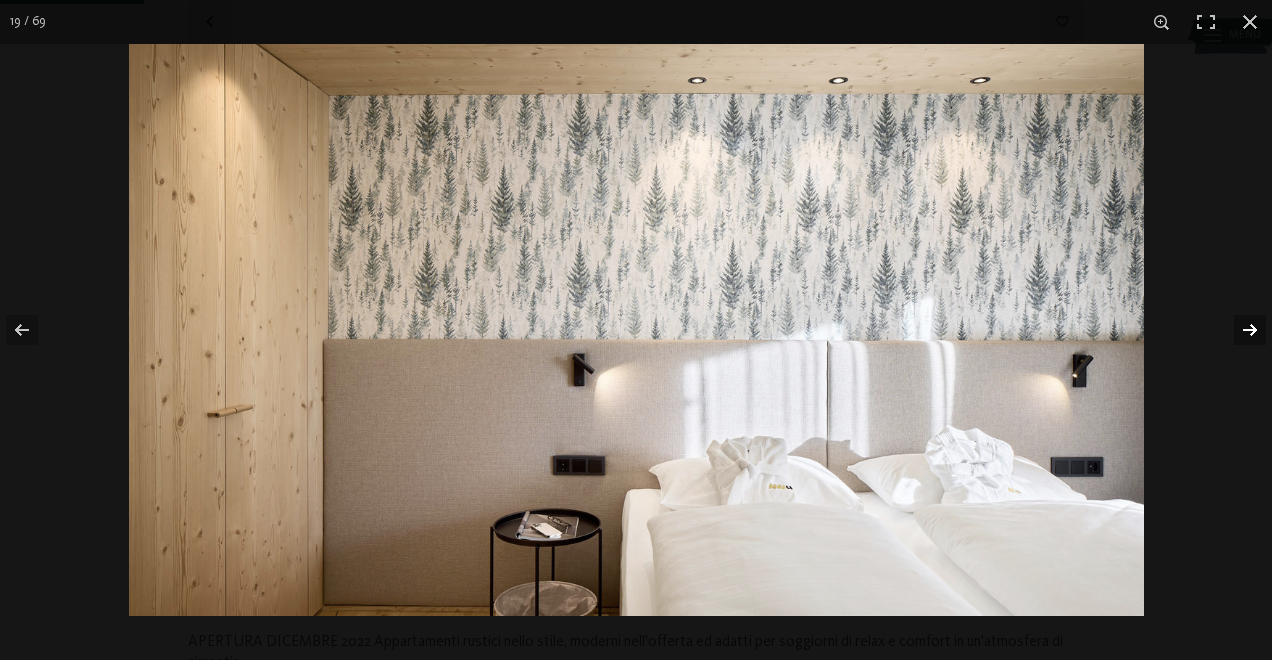 click at bounding box center [1237, 330] 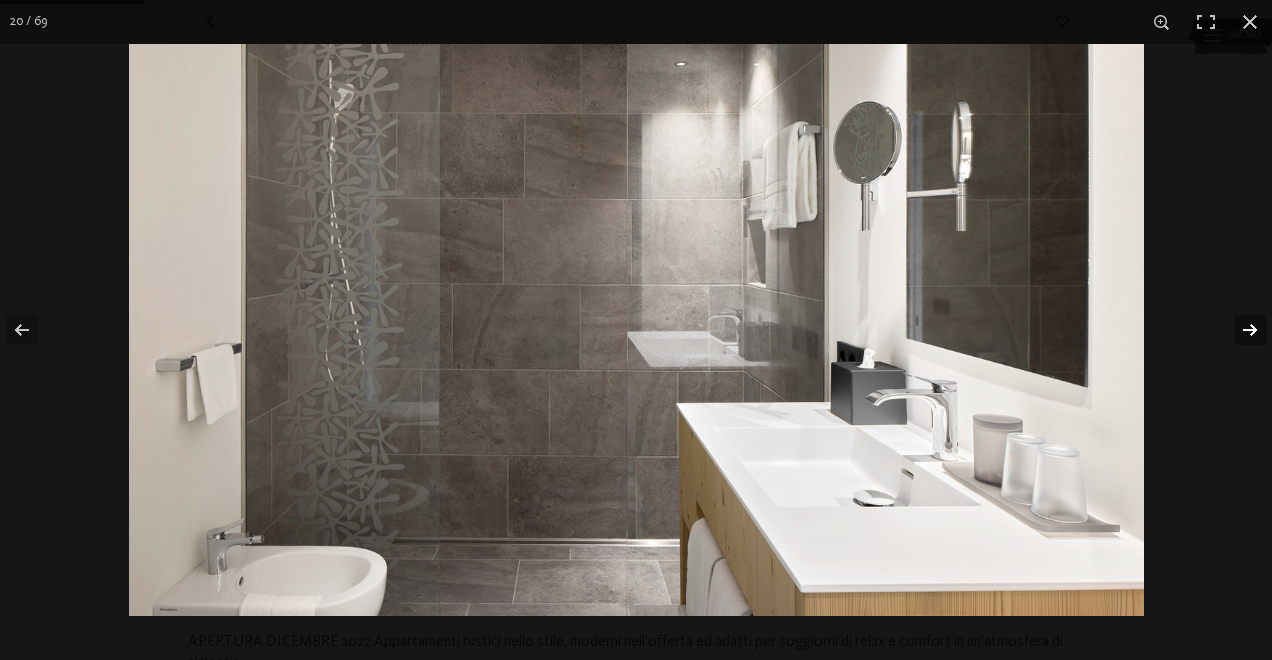 click at bounding box center [1237, 330] 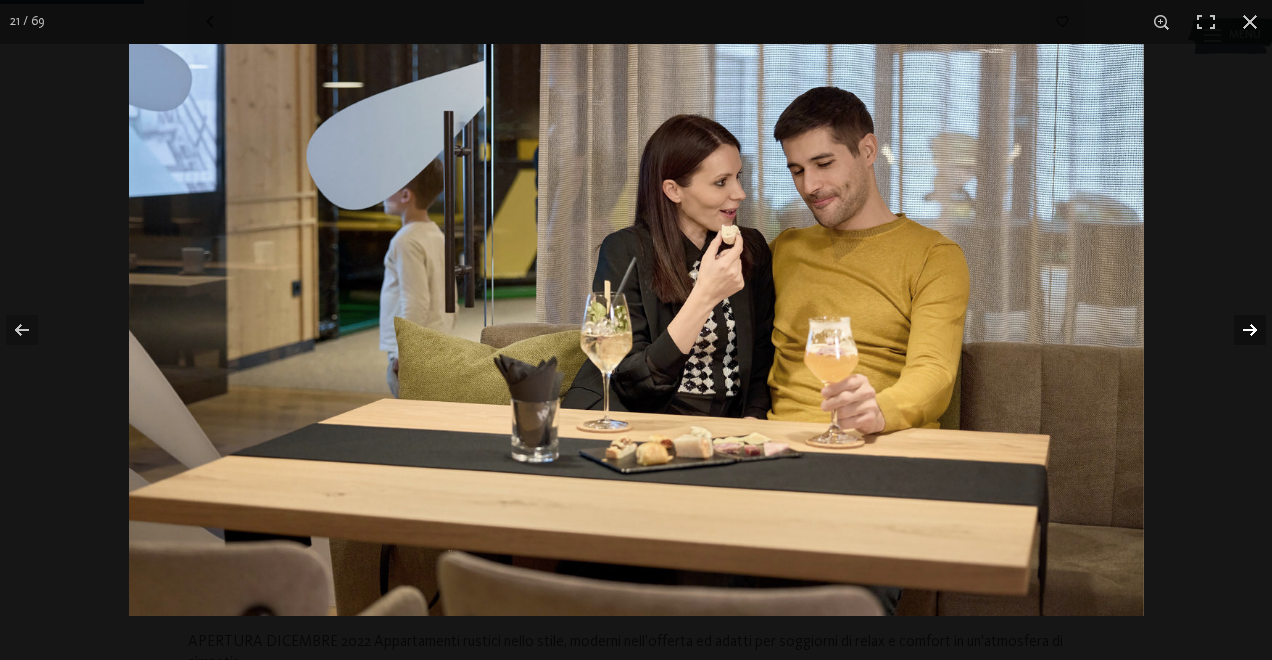 click at bounding box center (1237, 330) 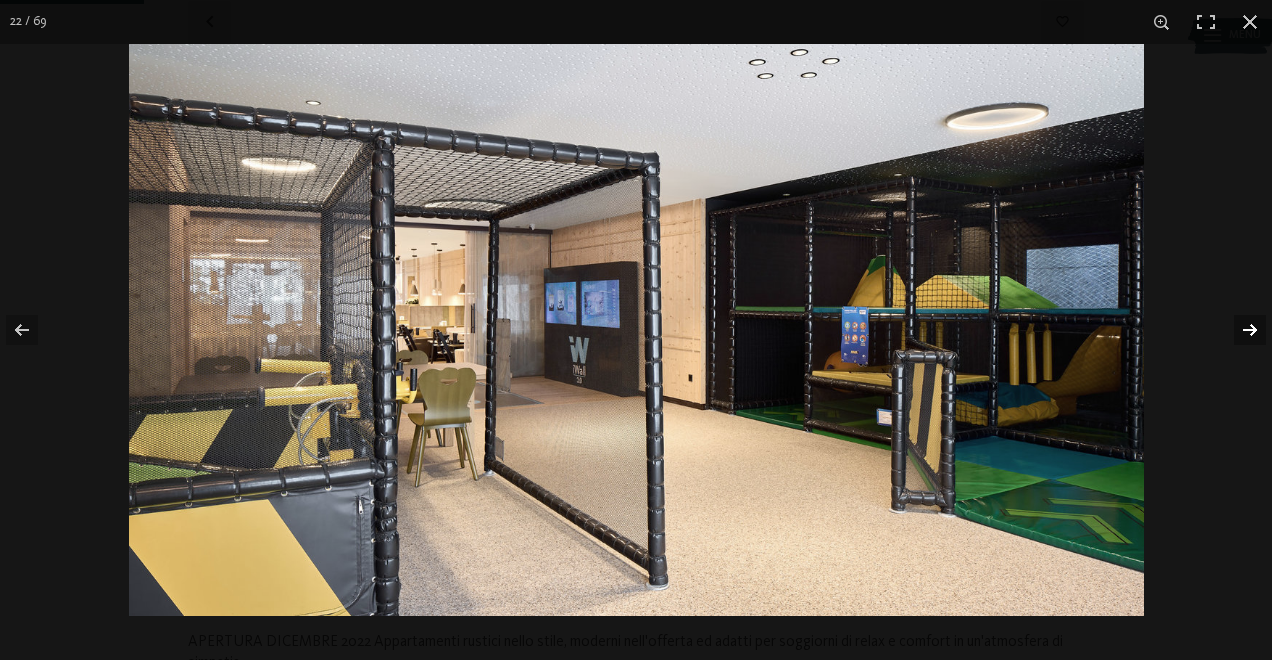 click at bounding box center [1237, 330] 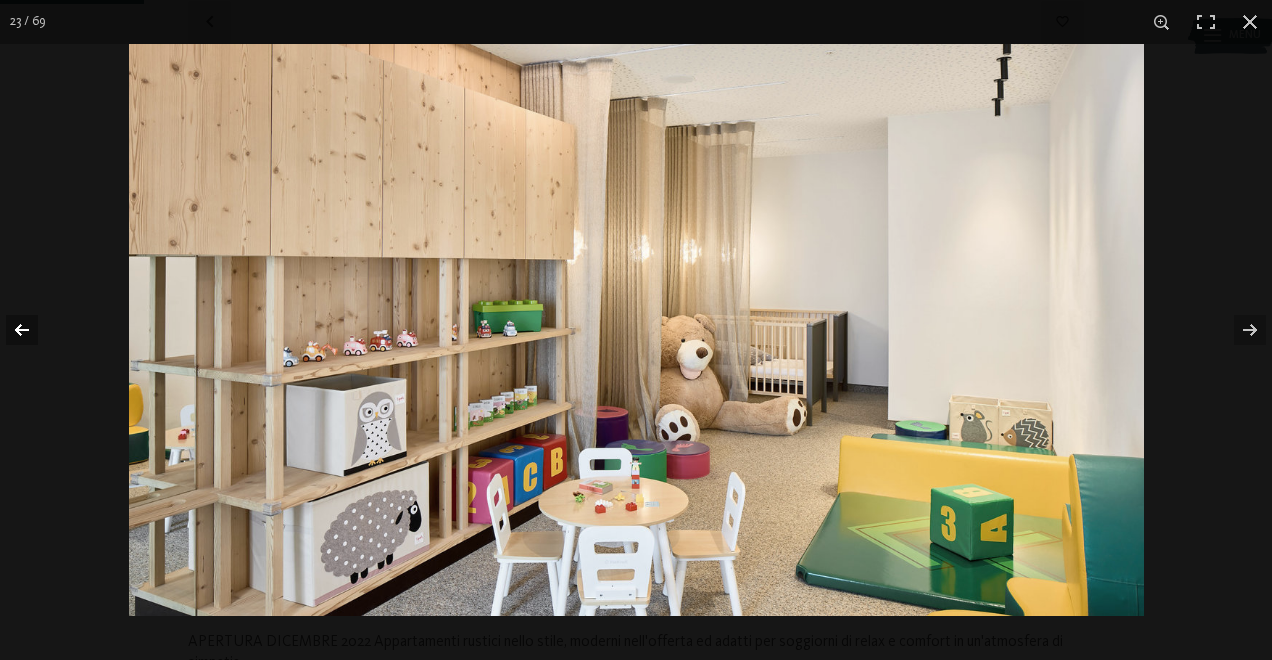 click at bounding box center [35, 330] 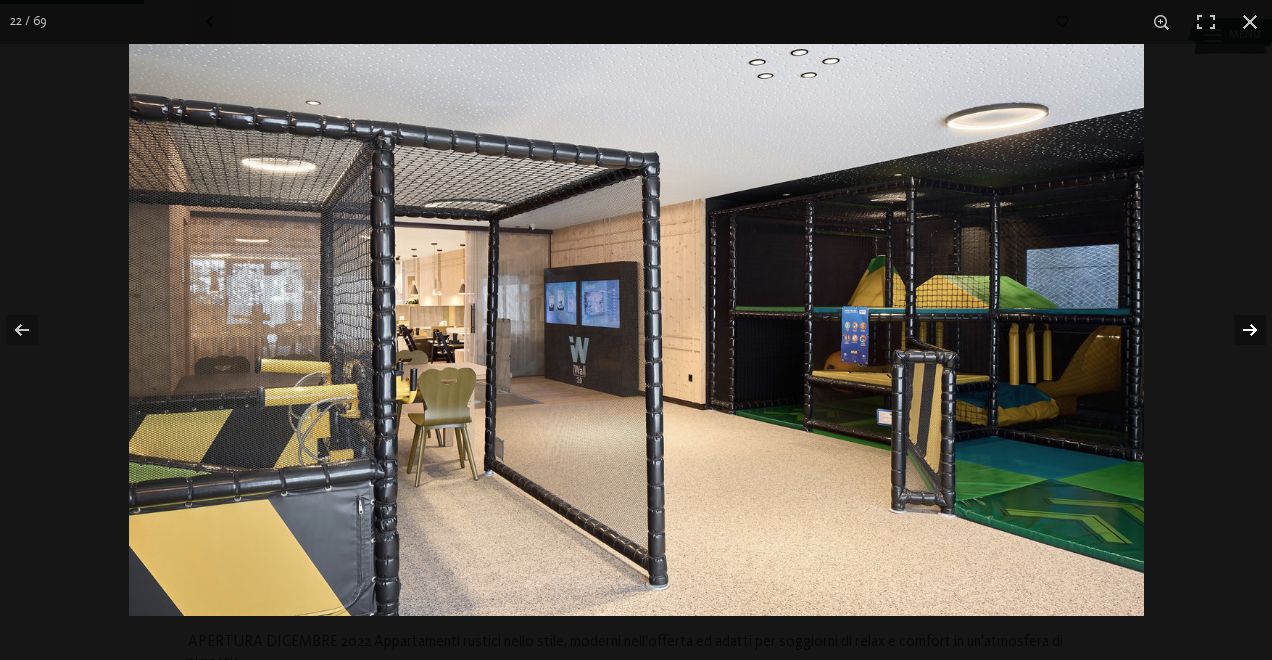 click at bounding box center [1237, 330] 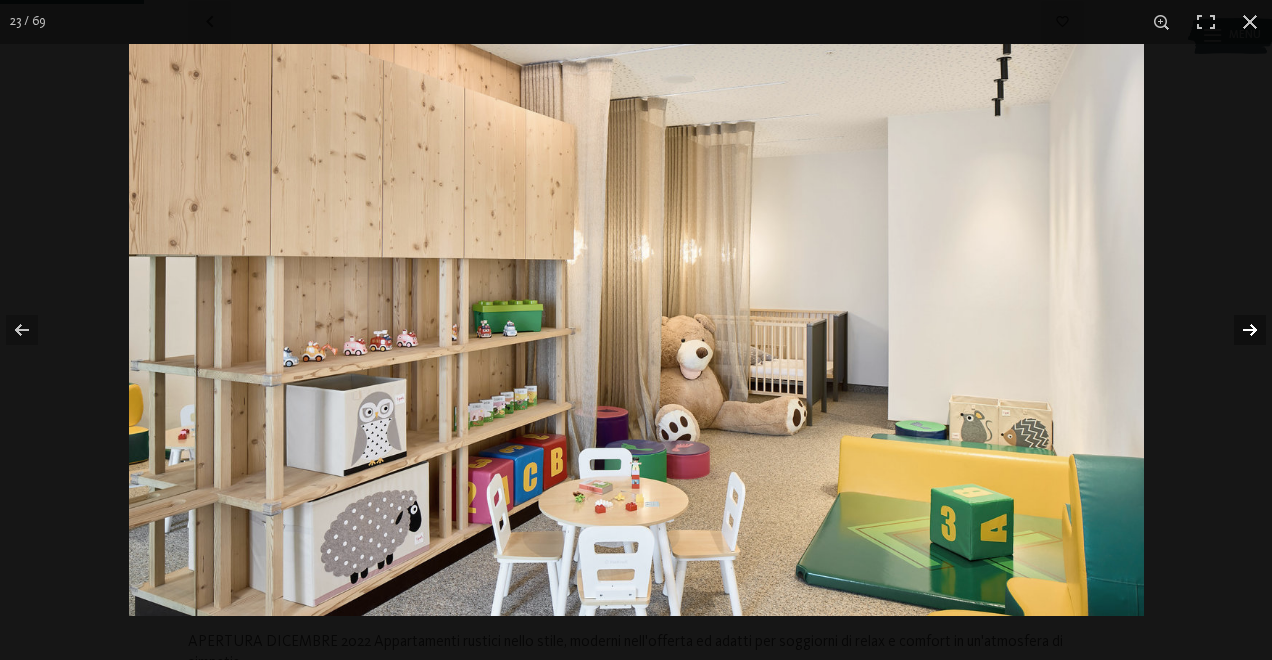 click at bounding box center [1237, 330] 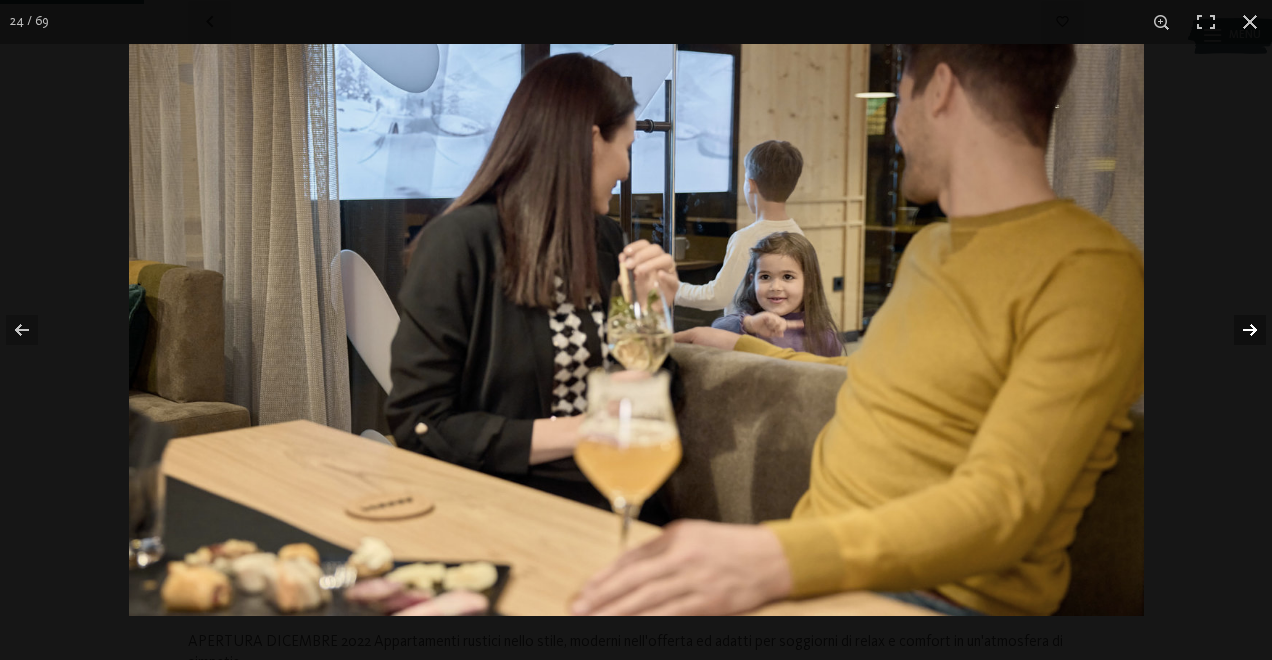click at bounding box center (1237, 330) 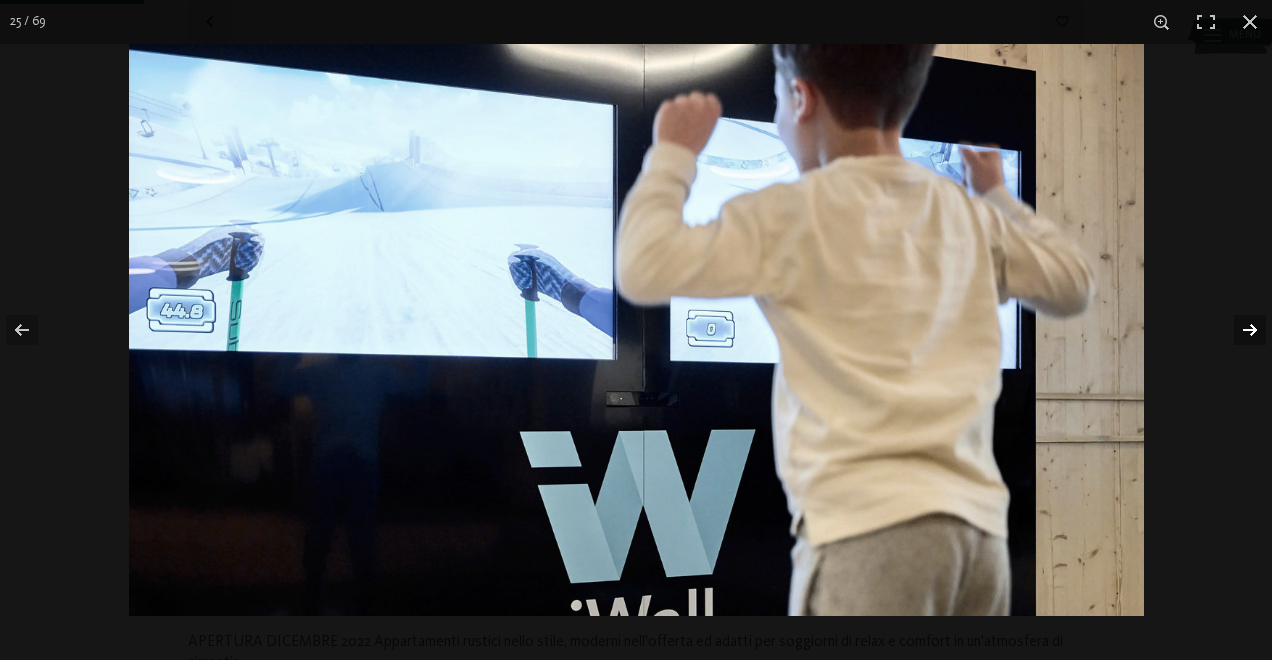 click at bounding box center [1237, 330] 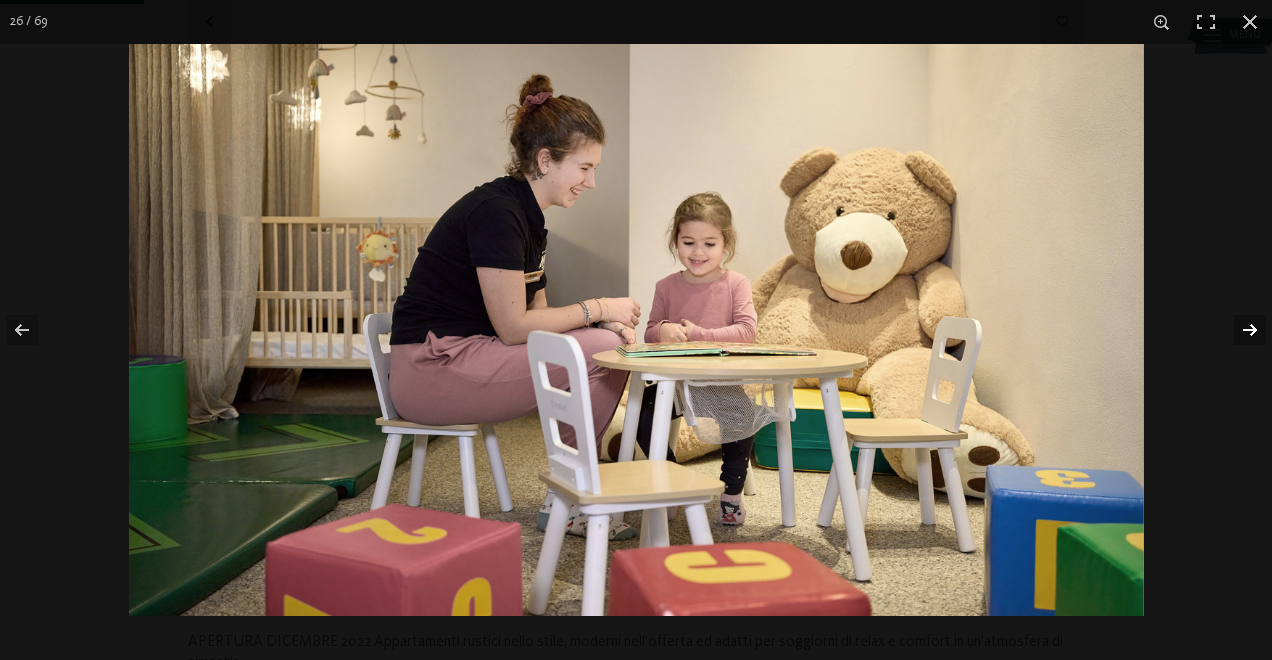 click at bounding box center [1237, 330] 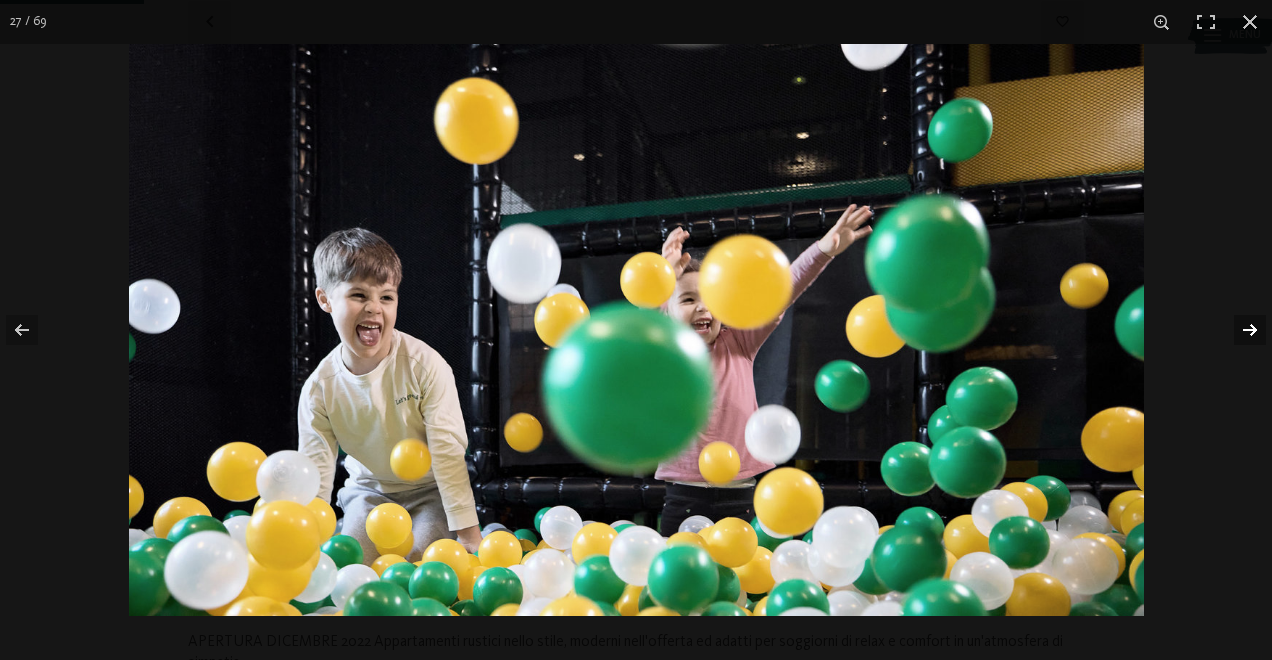 click at bounding box center [1237, 330] 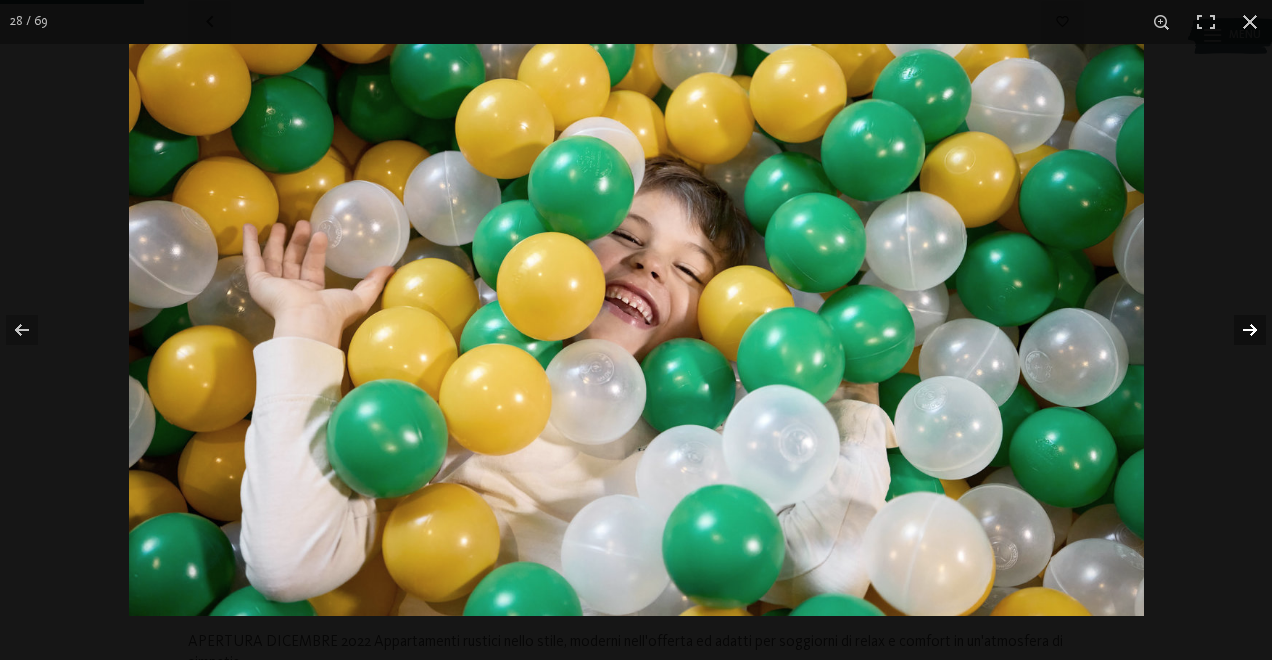 click at bounding box center [1237, 330] 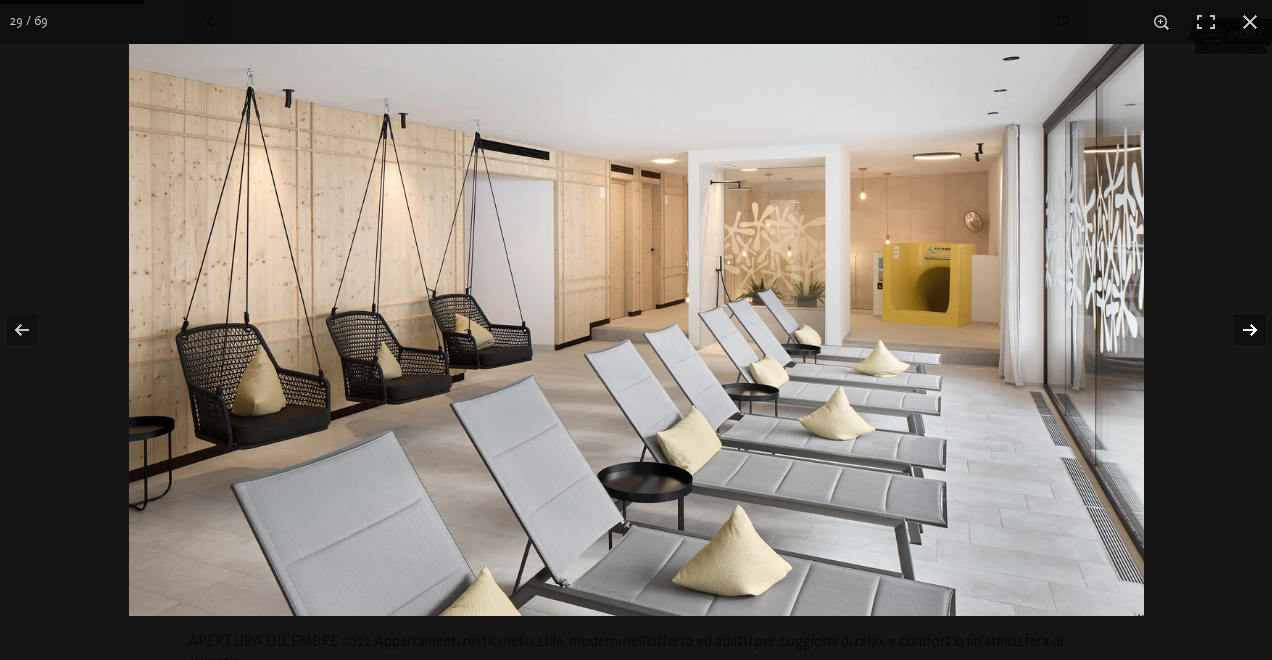 click at bounding box center (1237, 330) 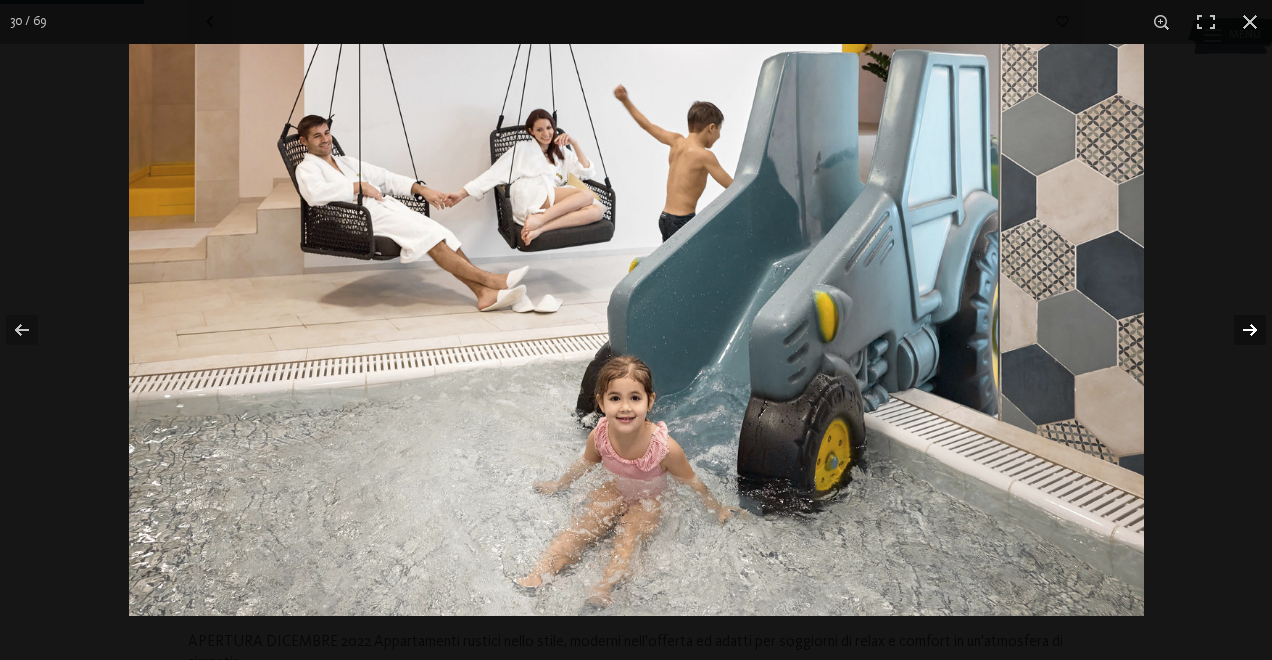 click at bounding box center (1237, 330) 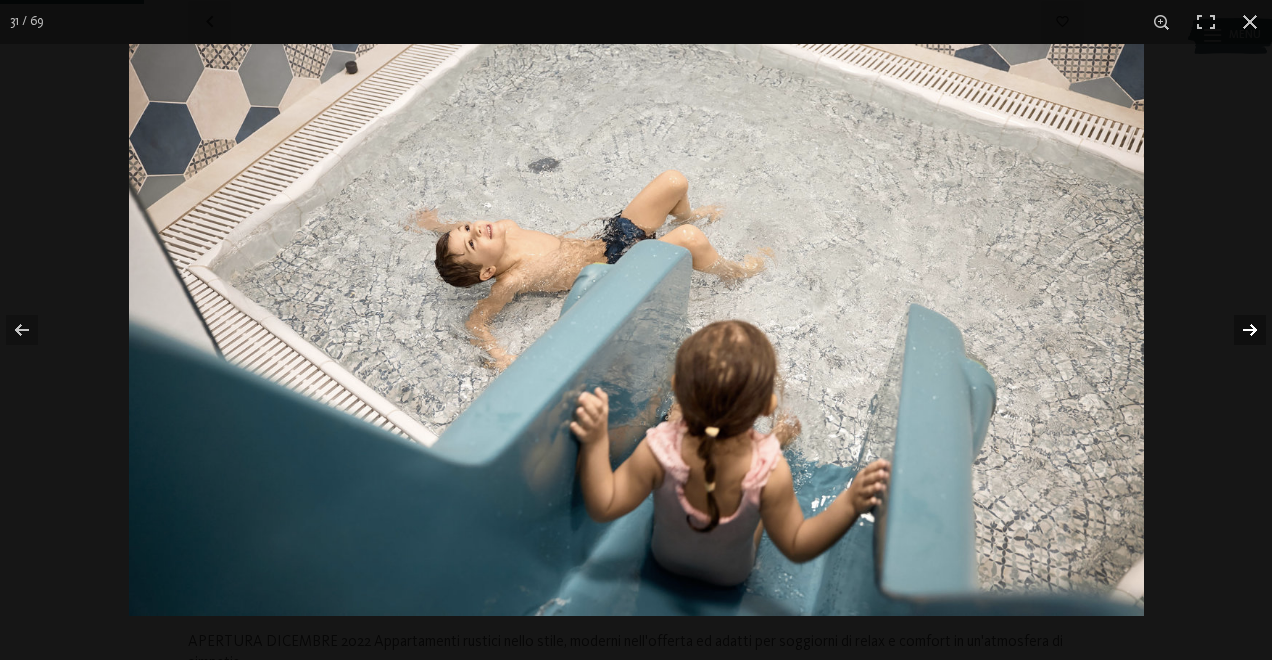 click at bounding box center (1237, 330) 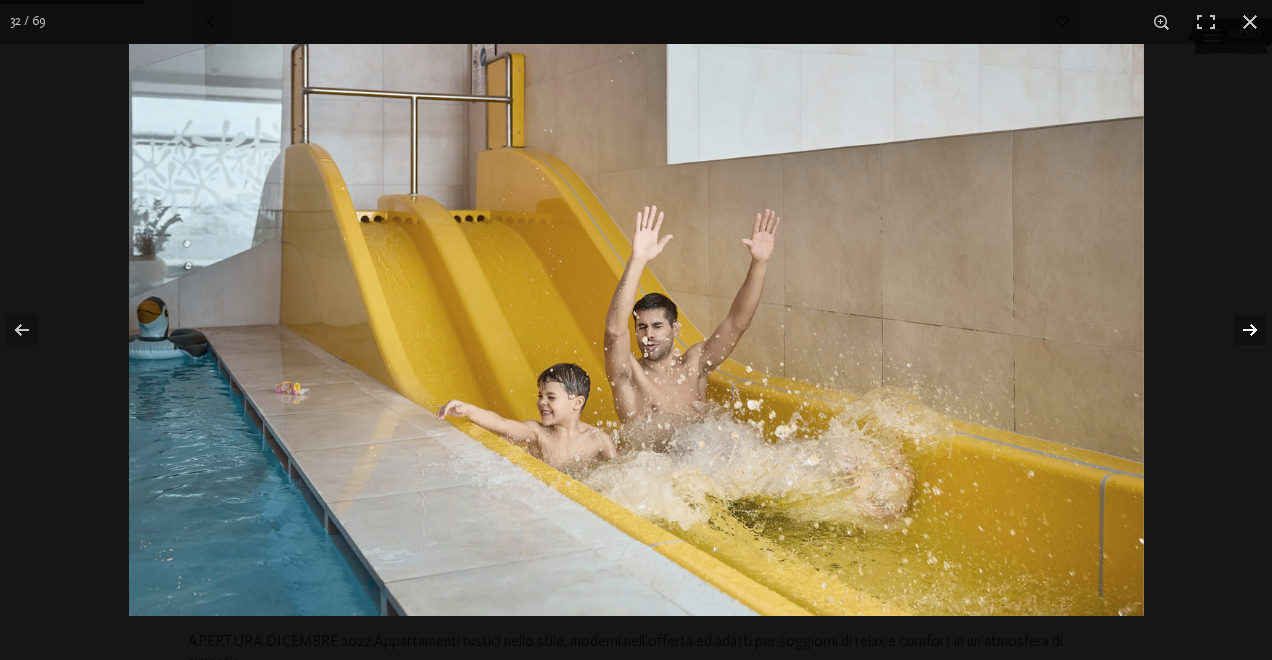 click at bounding box center (1237, 330) 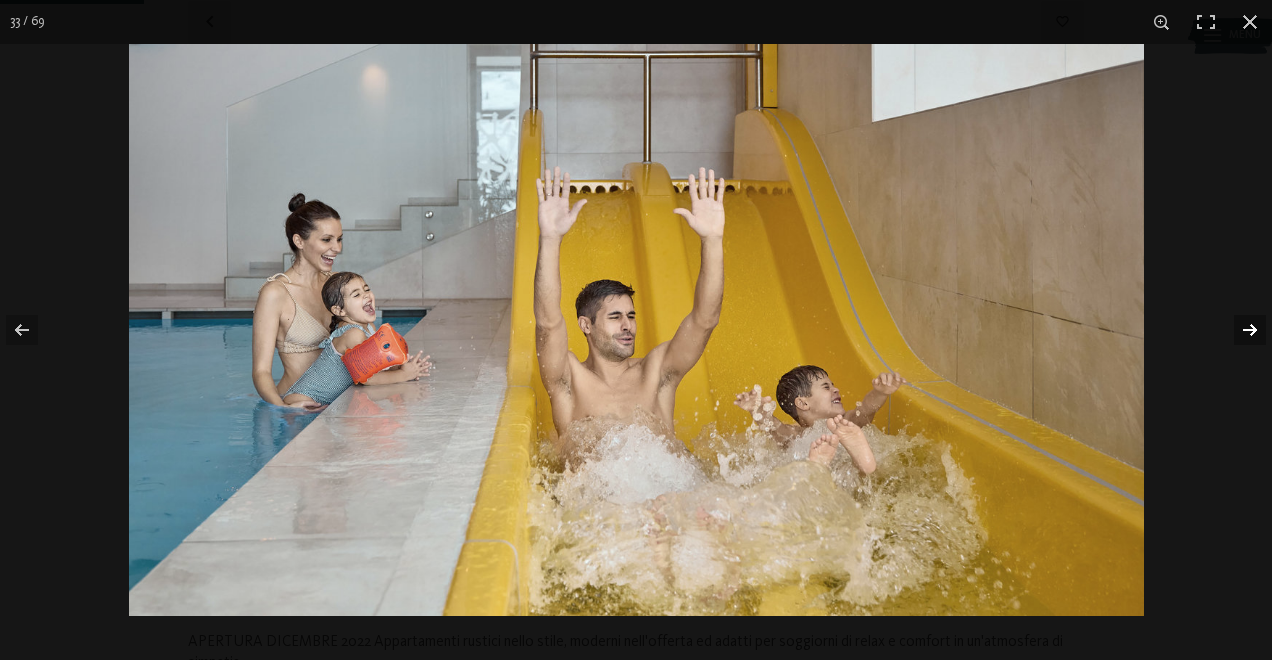 click at bounding box center [1237, 330] 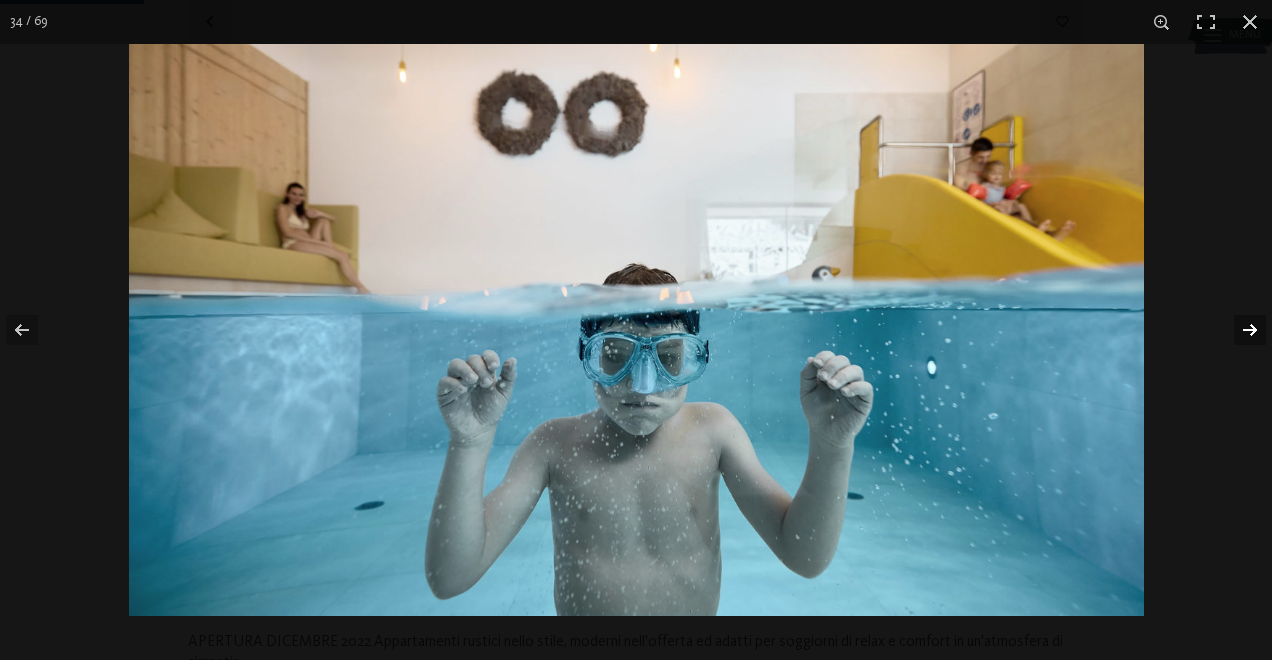 click at bounding box center [1237, 330] 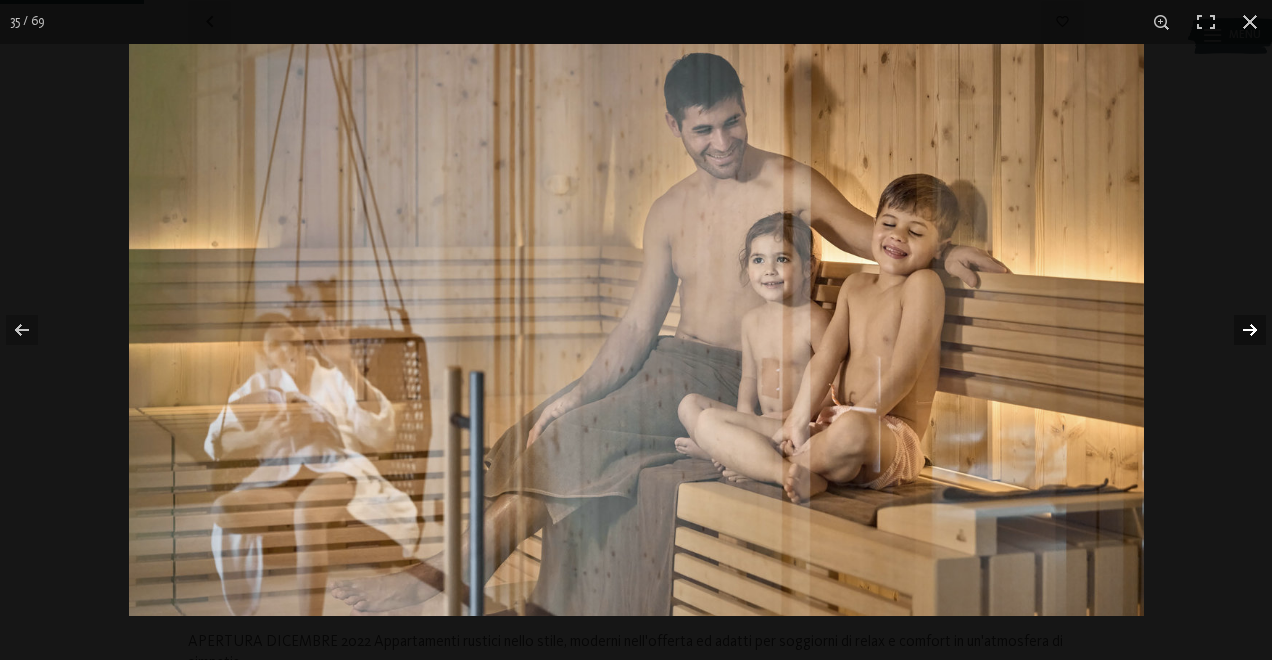 click at bounding box center [1237, 330] 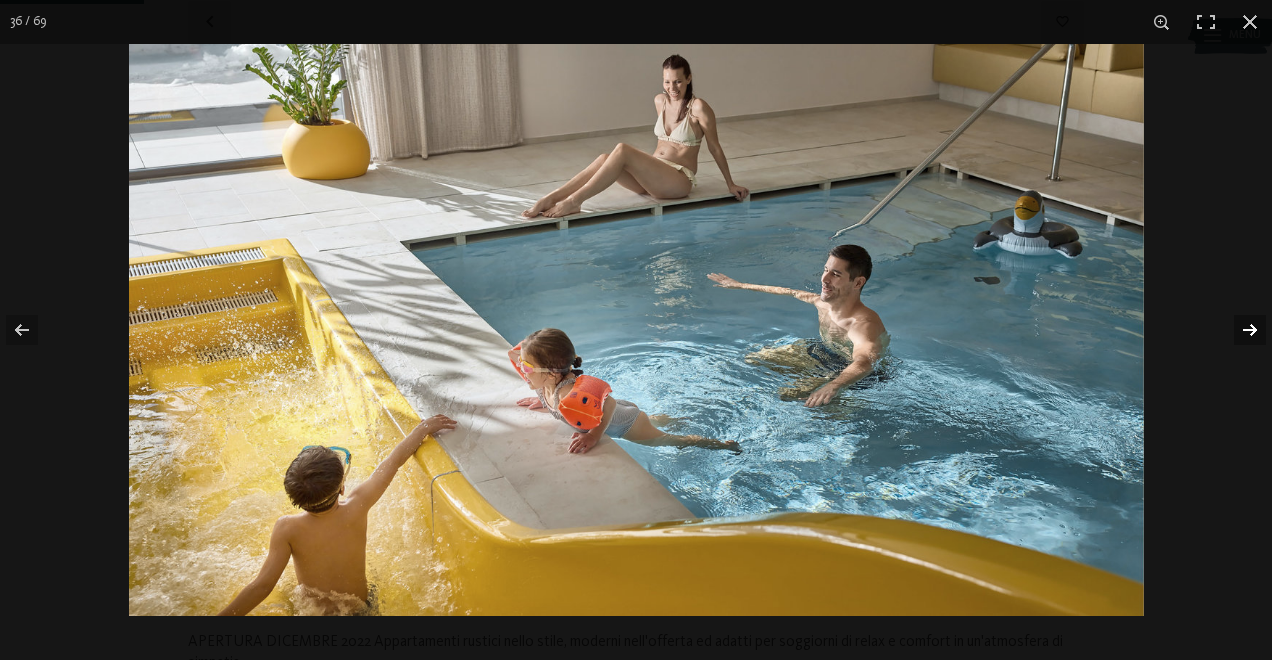 click at bounding box center (1237, 330) 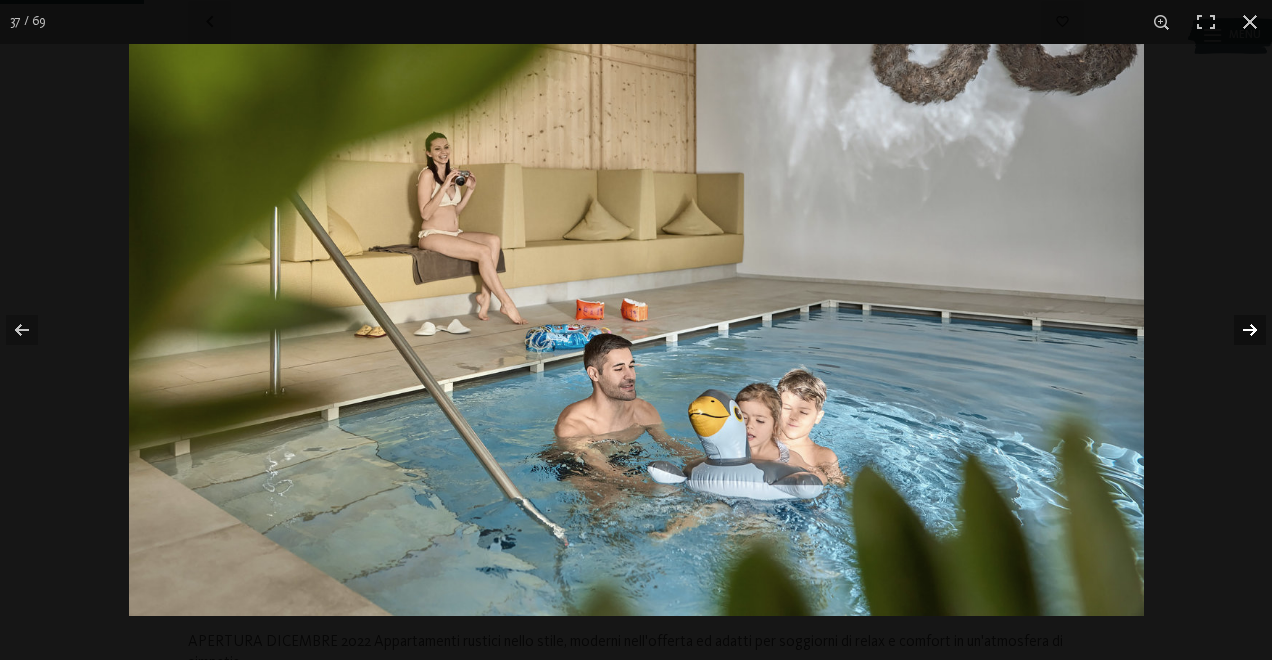 click at bounding box center (1237, 330) 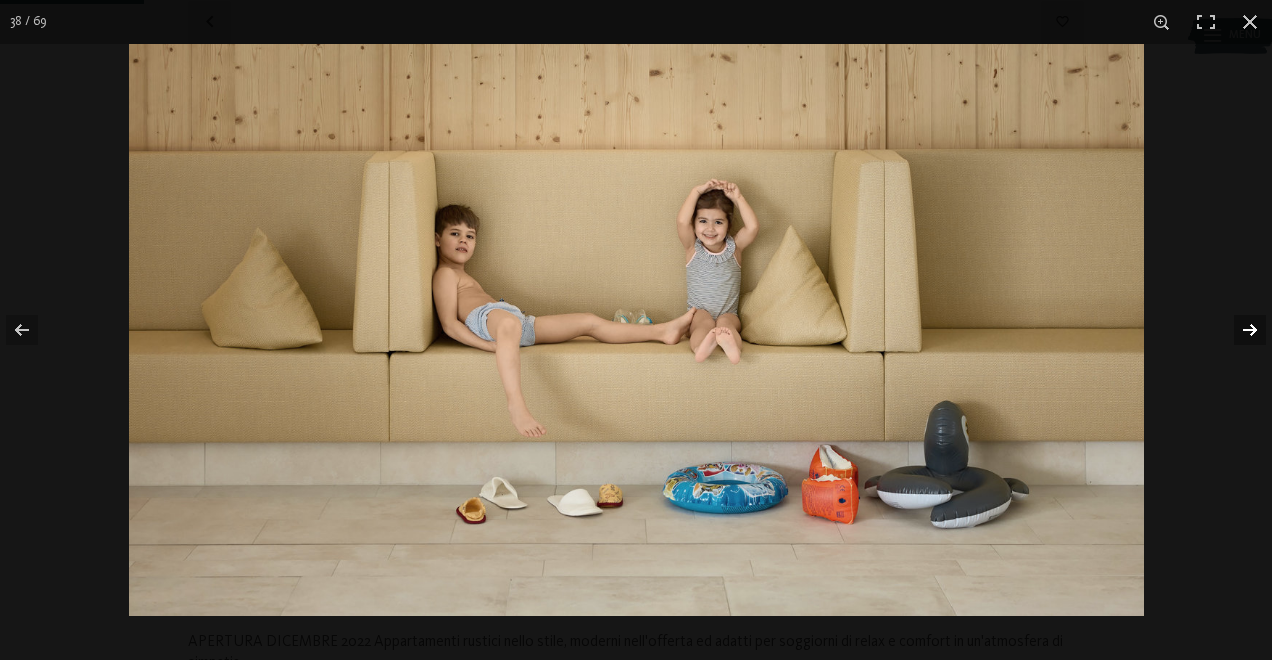 click at bounding box center [1237, 330] 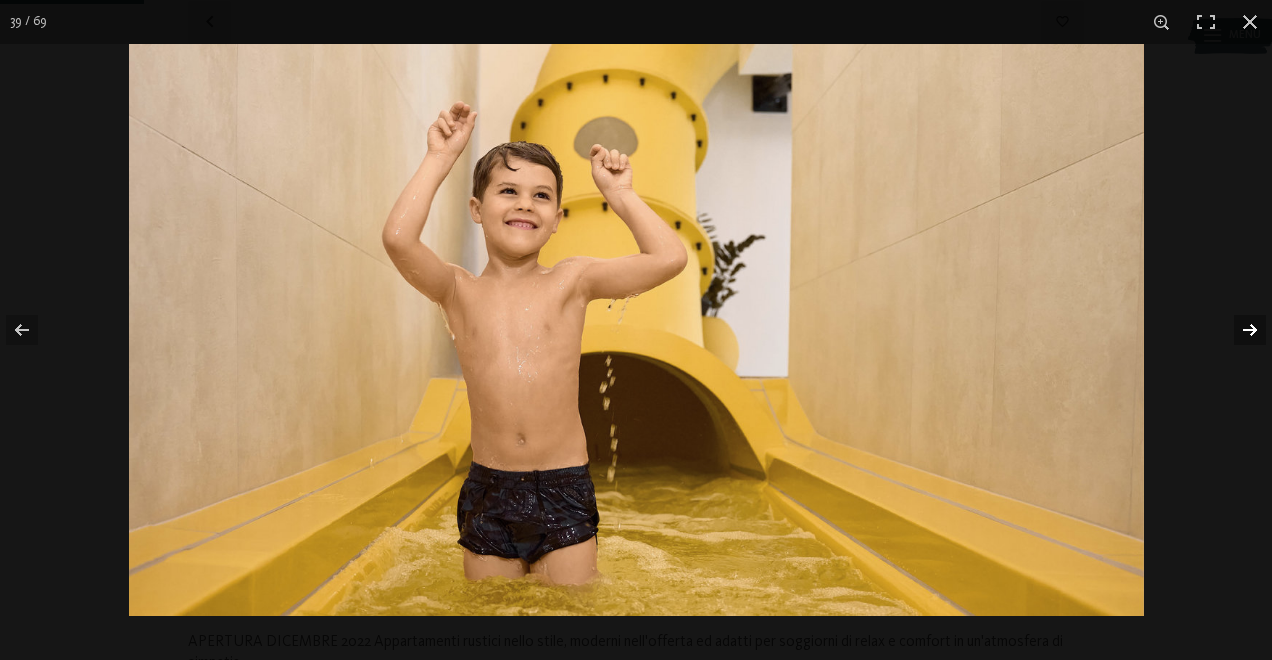 click at bounding box center (1237, 330) 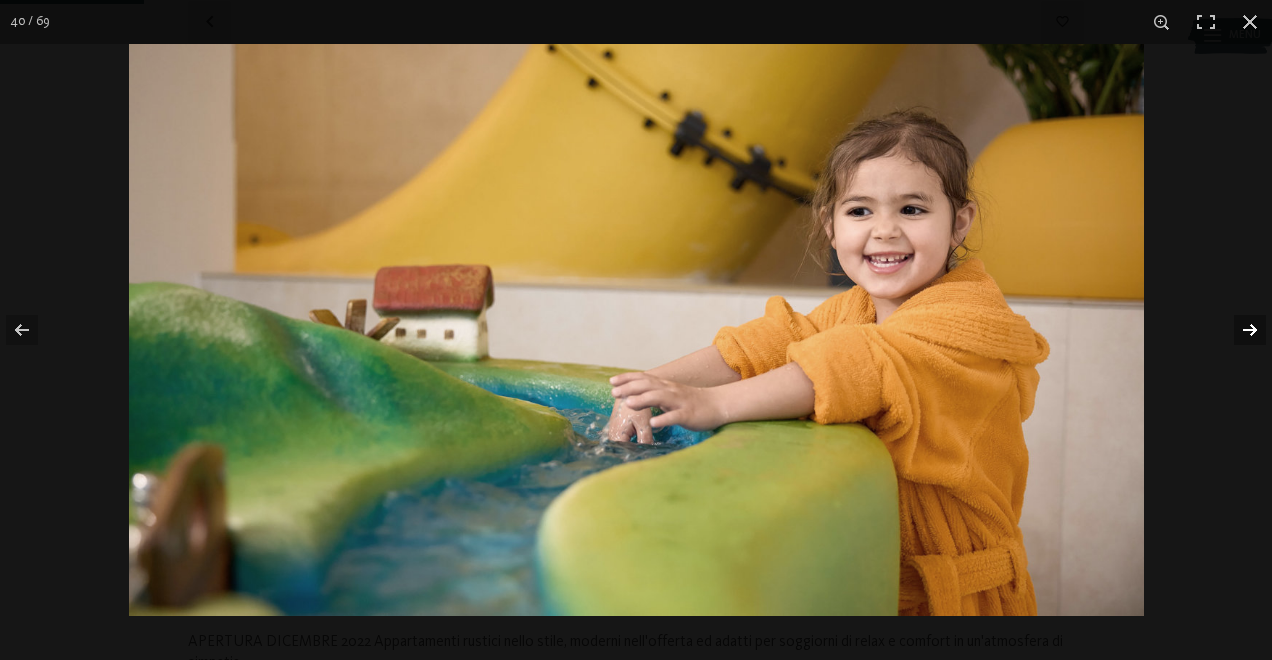 click at bounding box center (1237, 330) 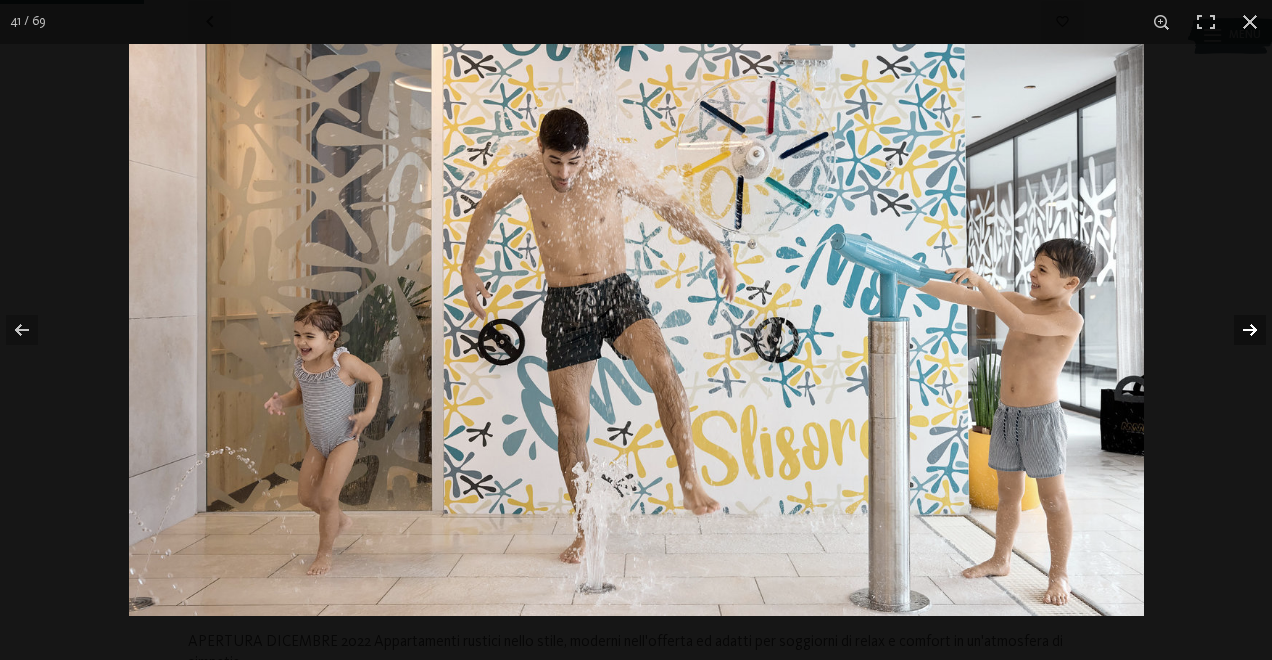 click at bounding box center (1237, 330) 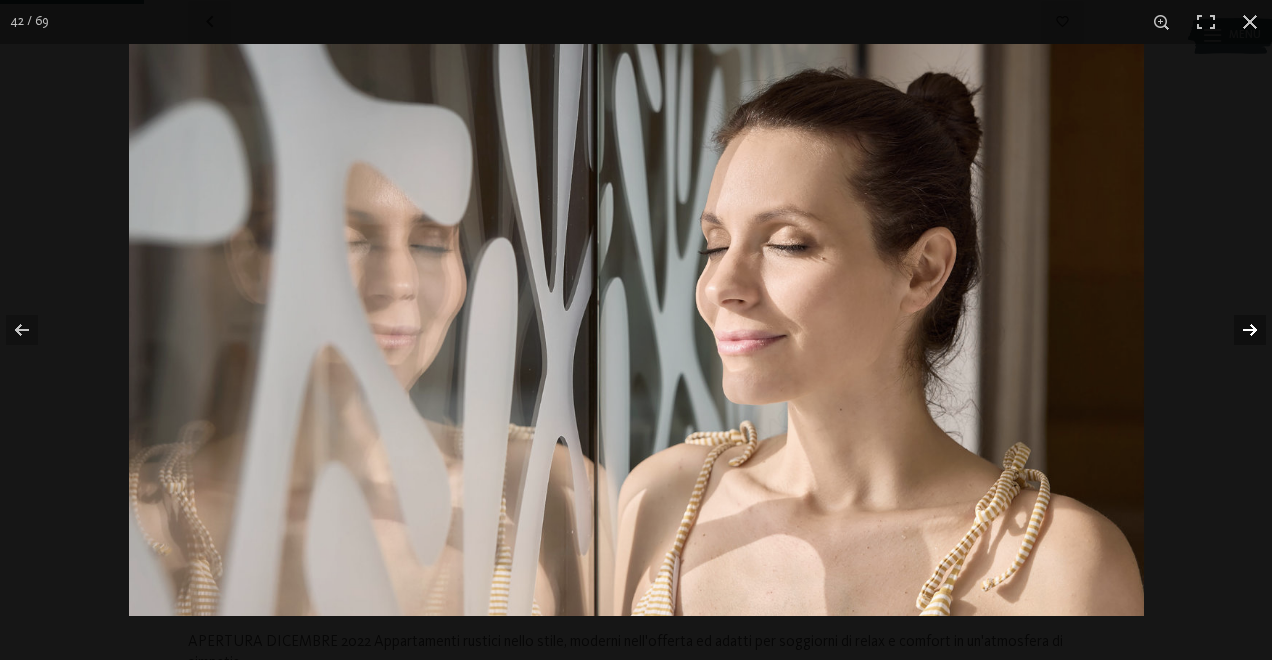 click at bounding box center [1237, 330] 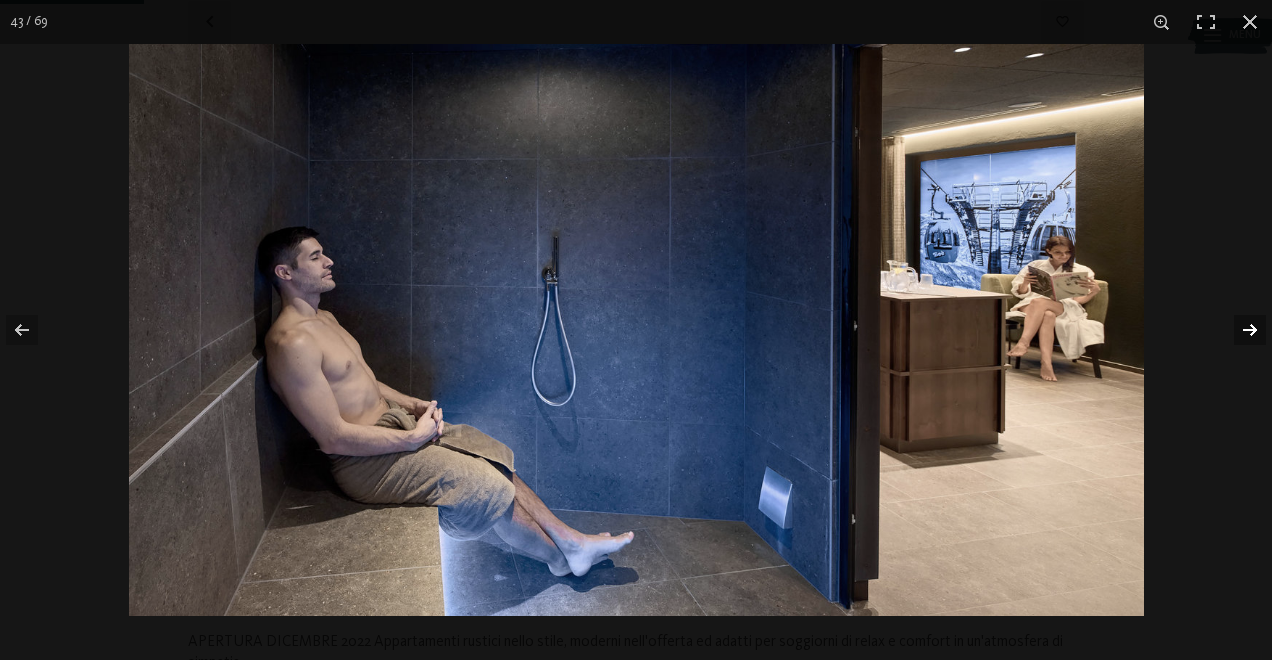 click at bounding box center [1237, 330] 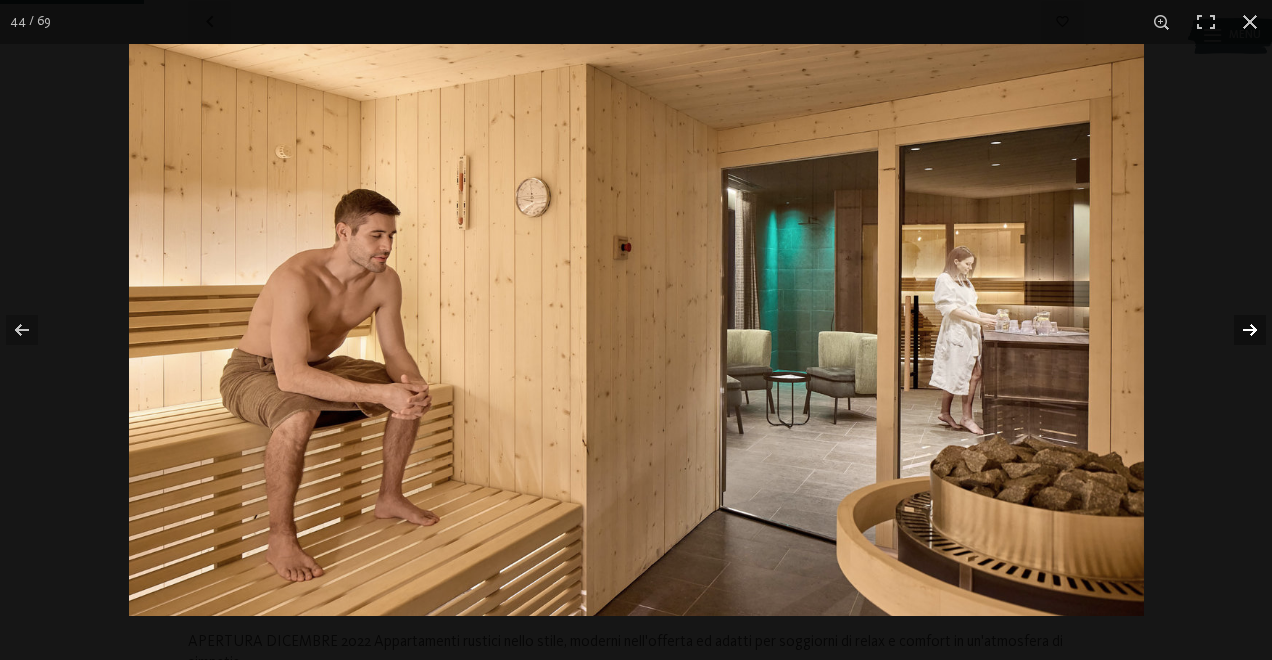 click at bounding box center [1237, 330] 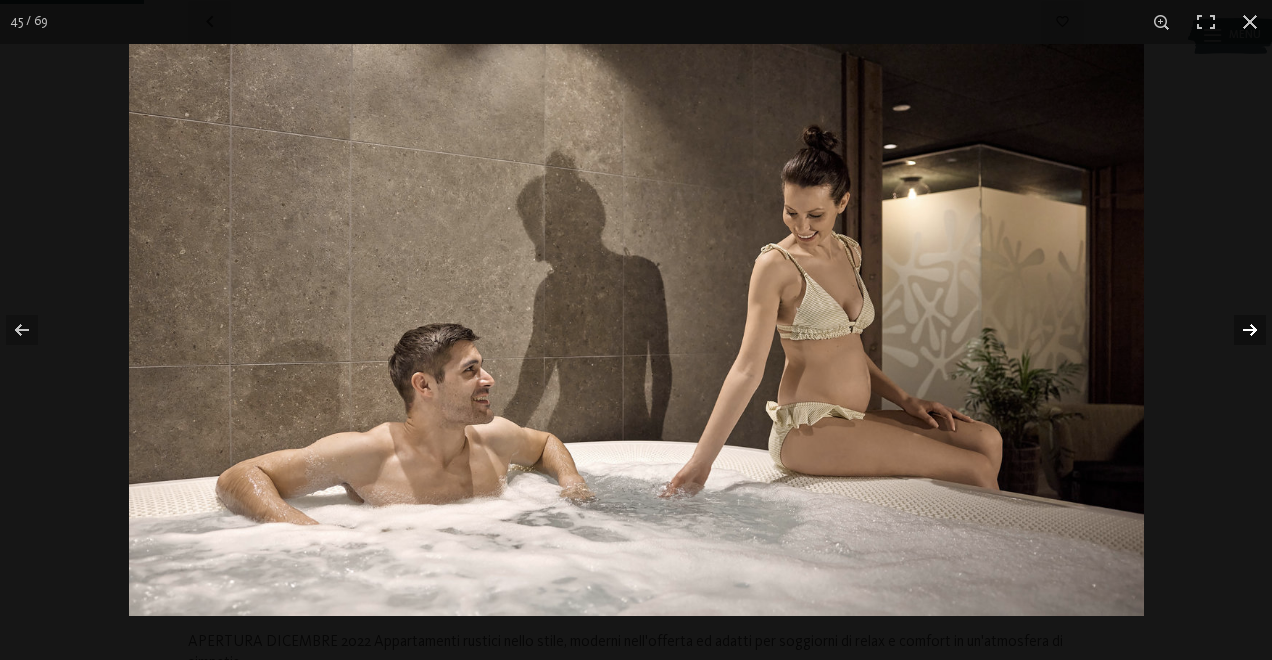 click at bounding box center [1237, 330] 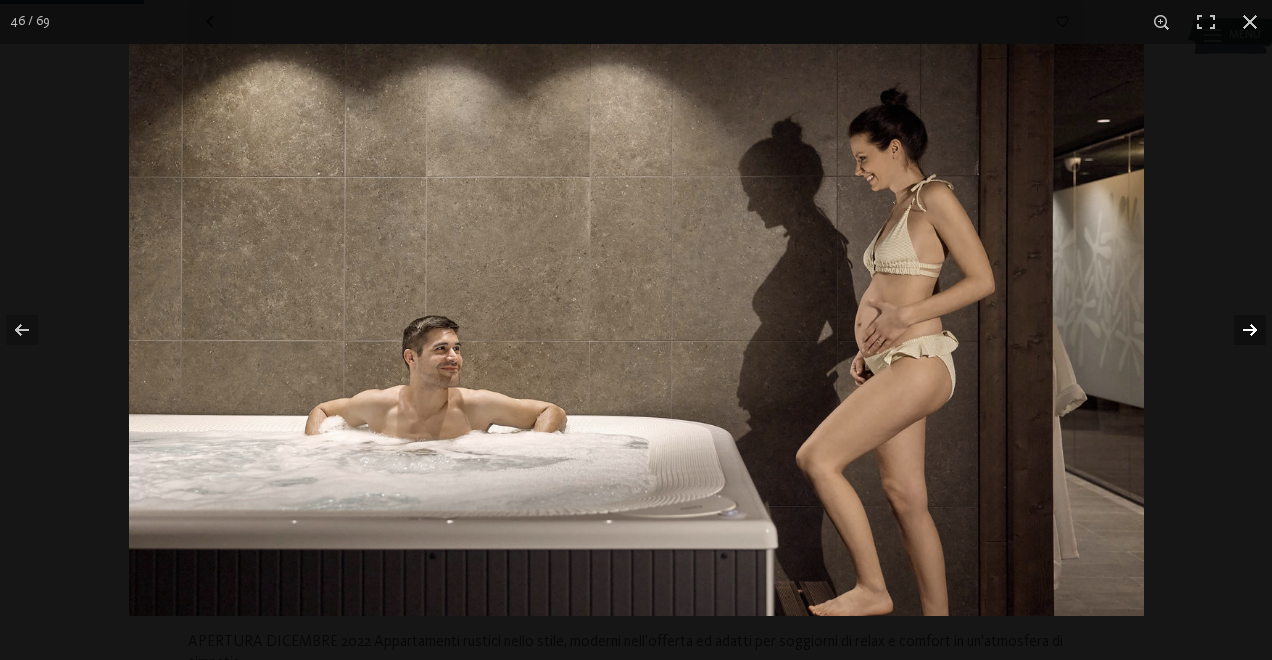 click at bounding box center (1237, 330) 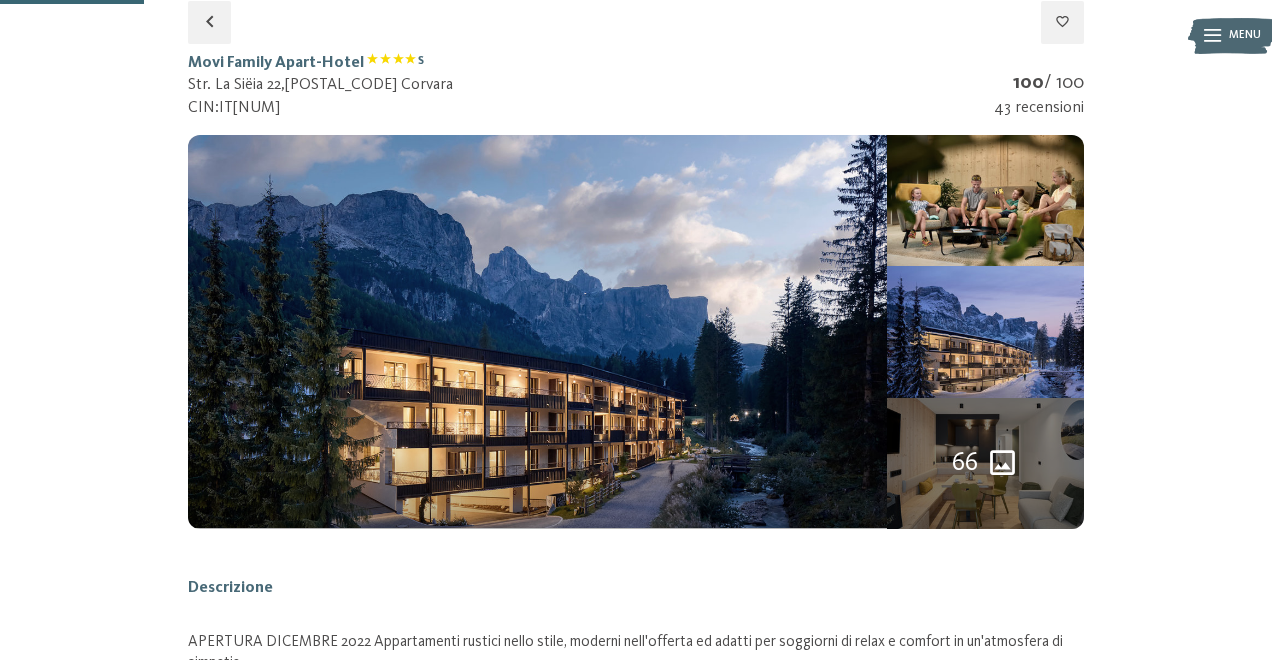 click at bounding box center [0, 0] 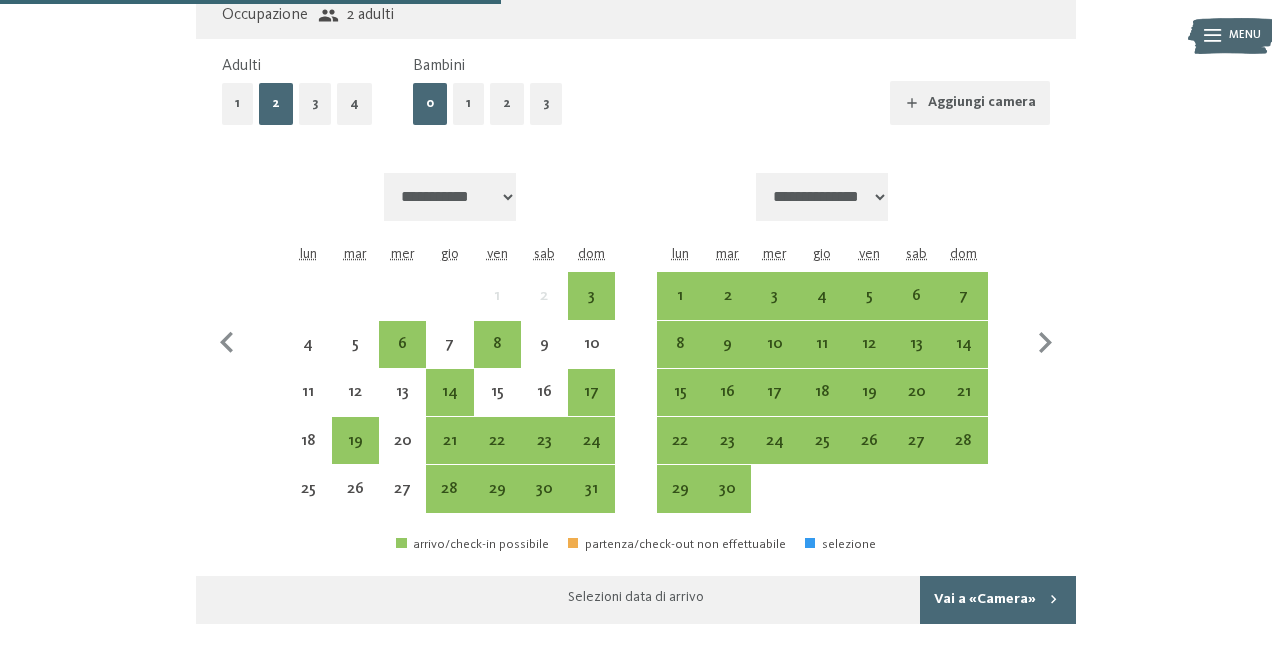 scroll, scrollTop: 1220, scrollLeft: 0, axis: vertical 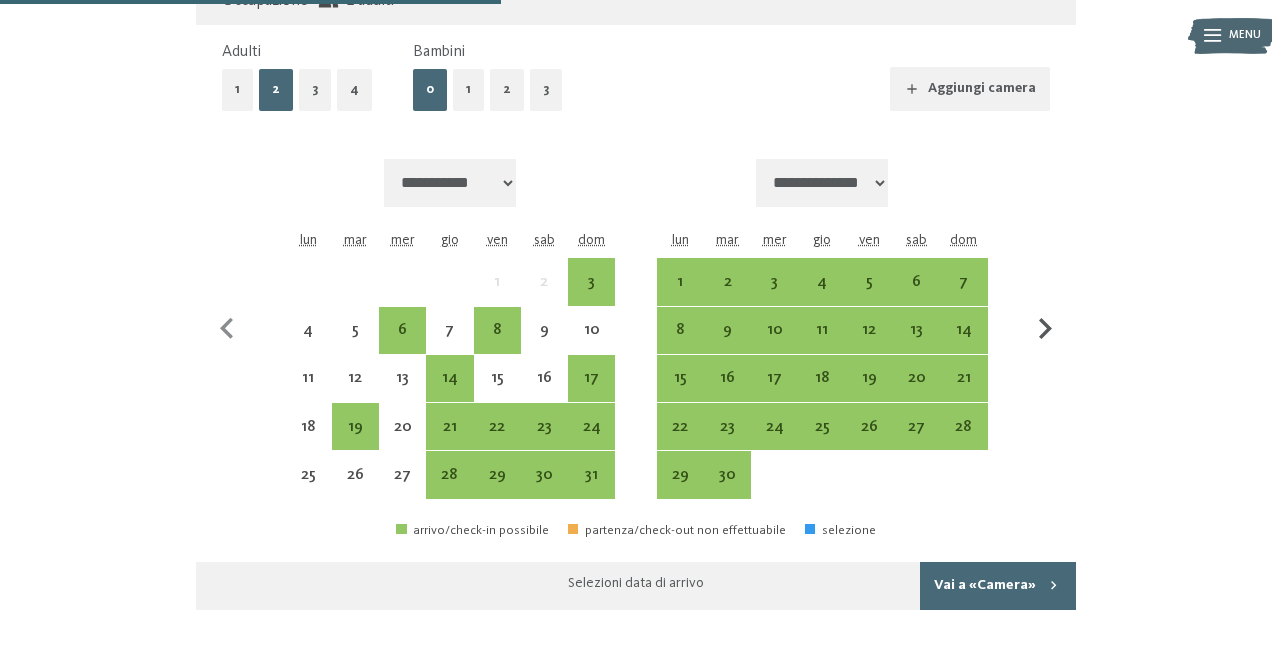 click 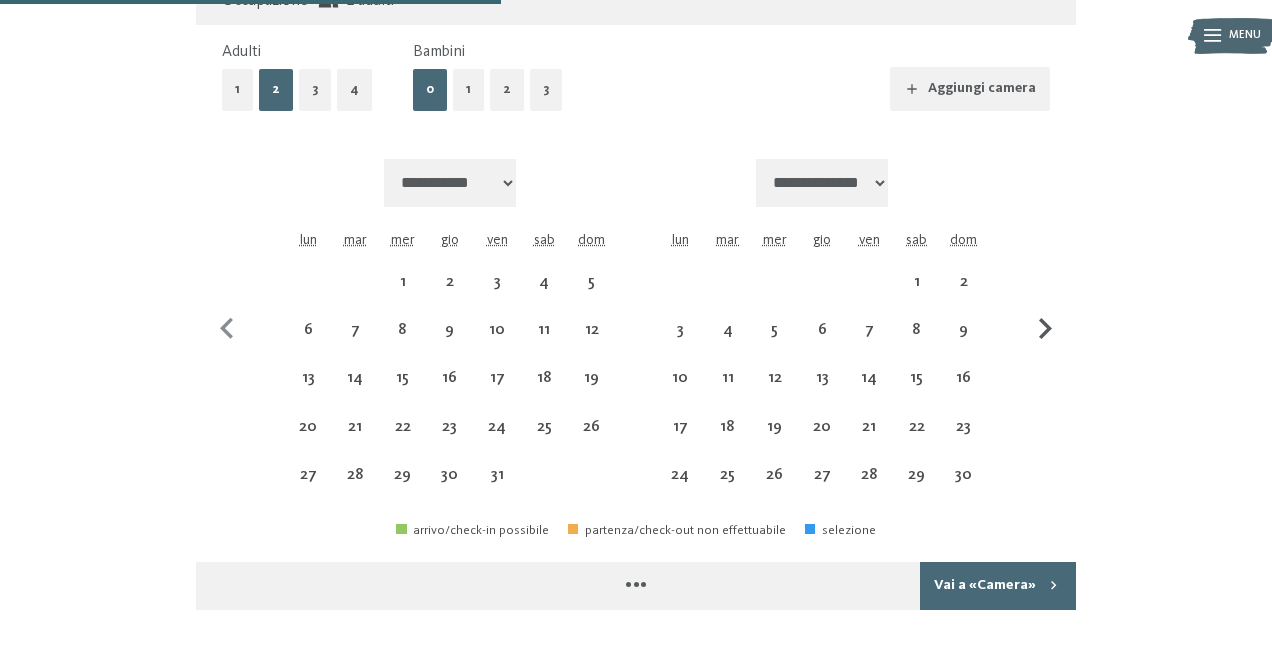 click 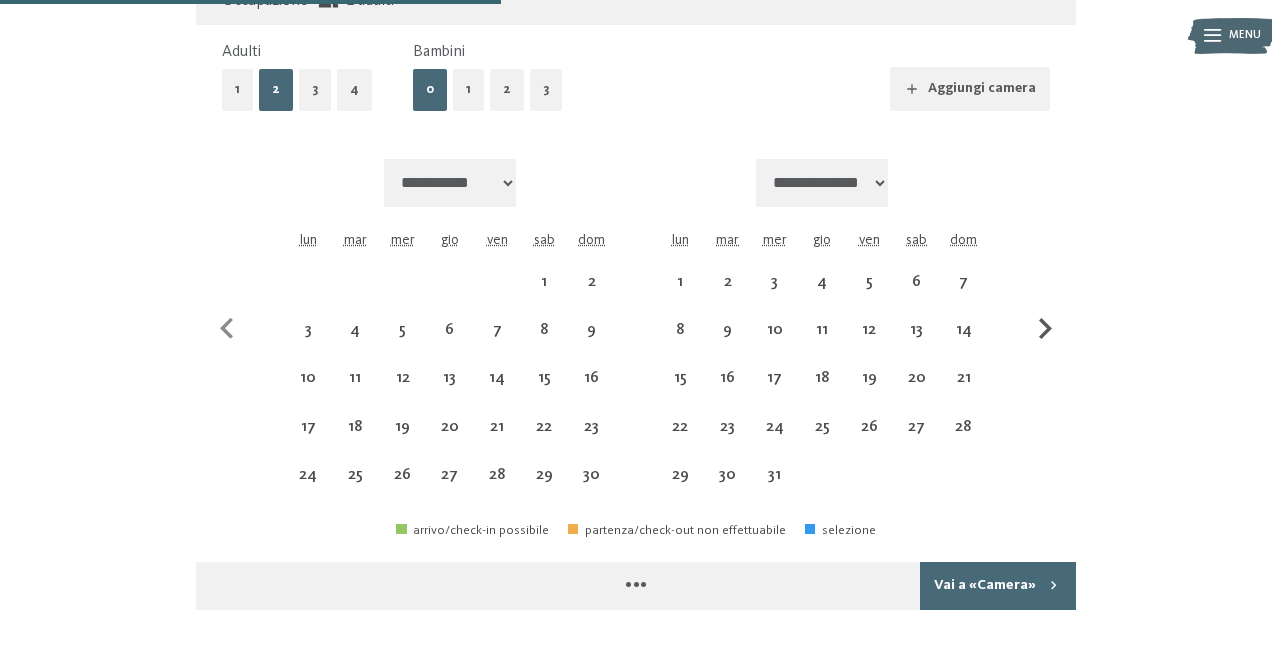 click 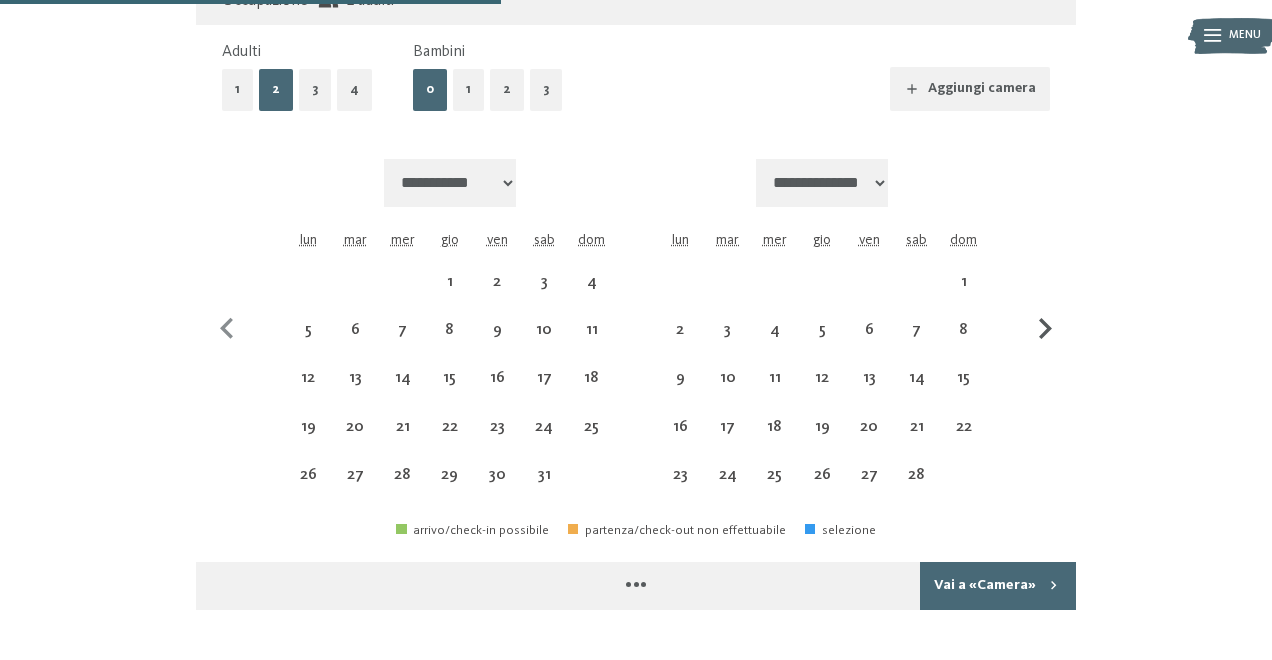 click 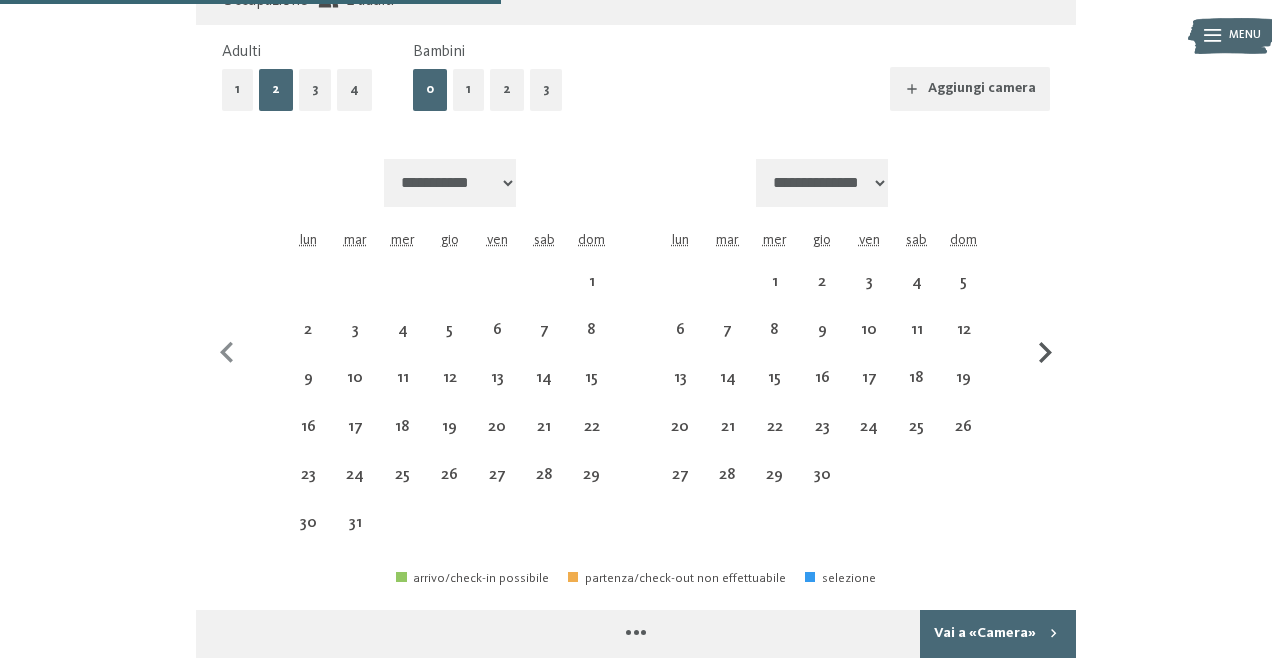 select on "**********" 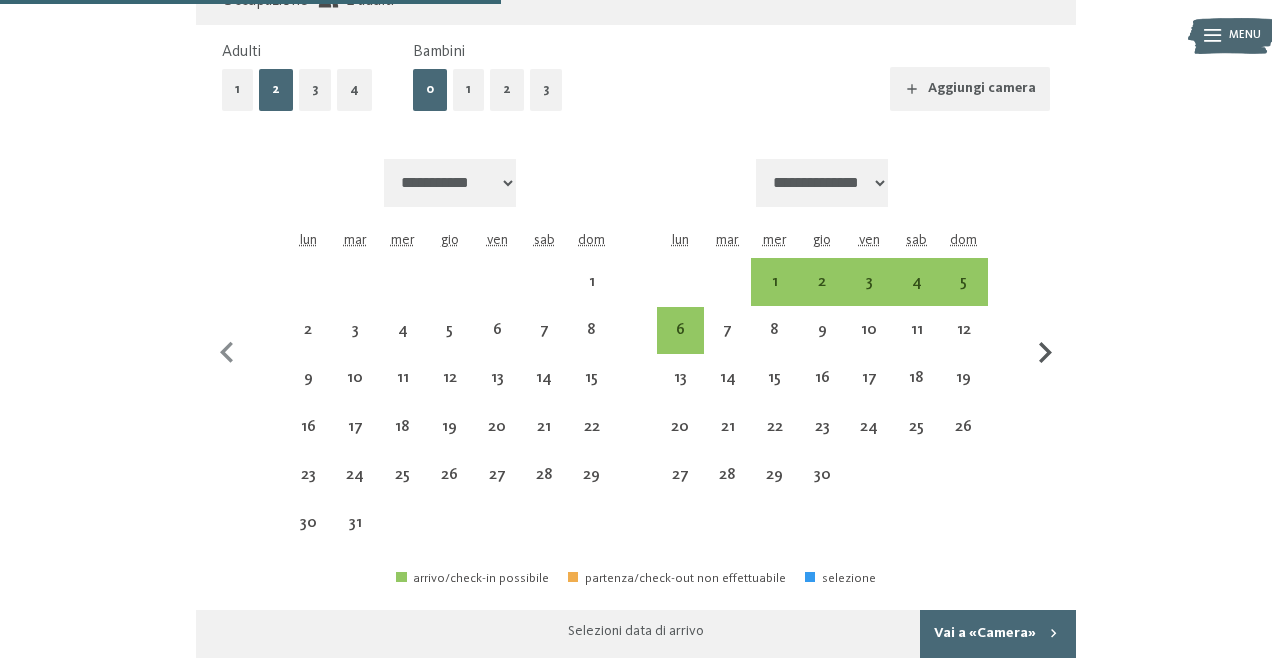 select on "**********" 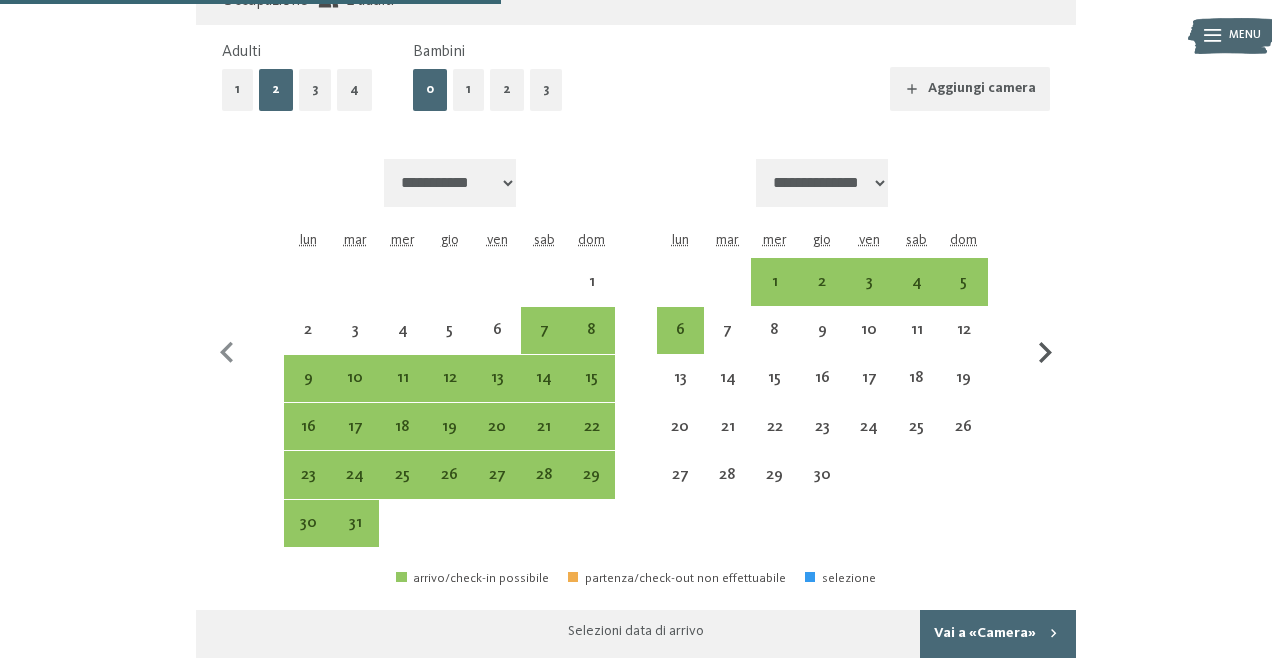 click 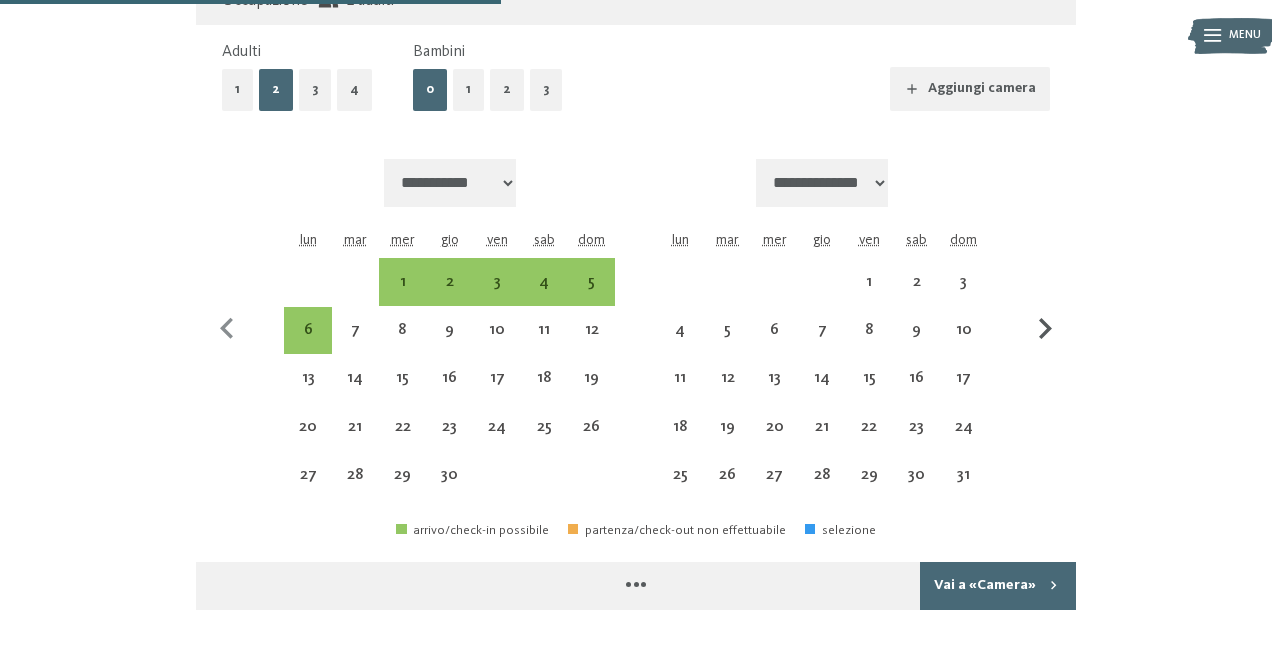 click at bounding box center [1045, 329] 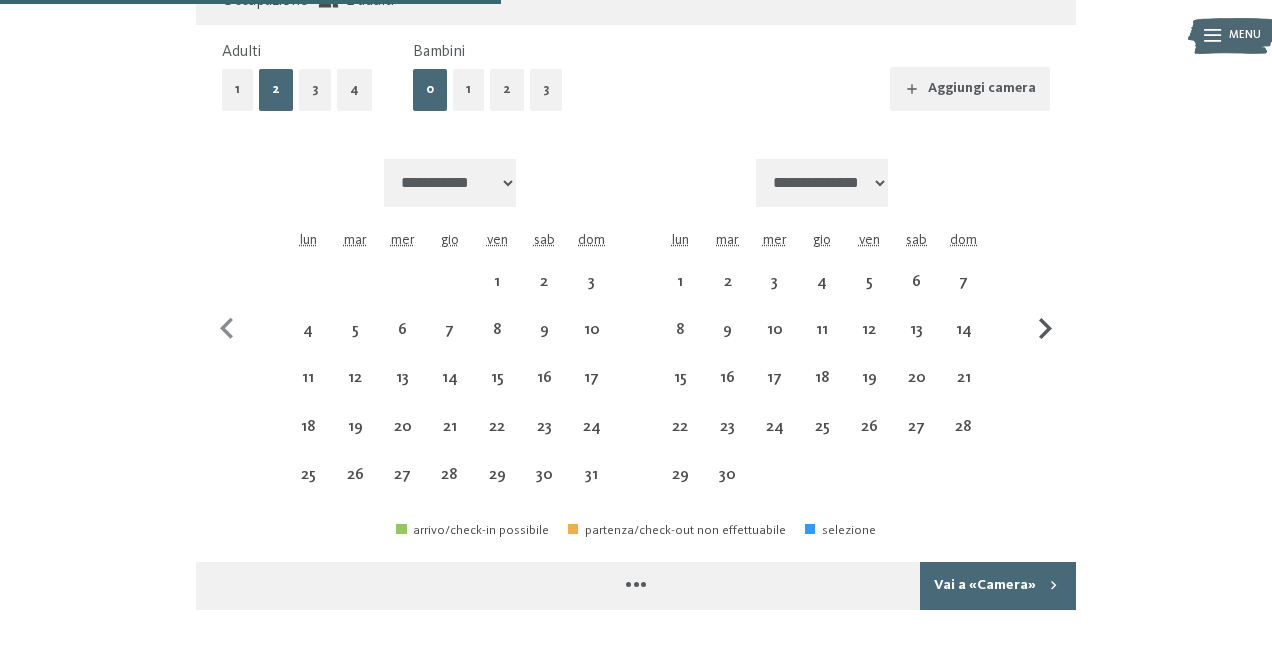 select on "**********" 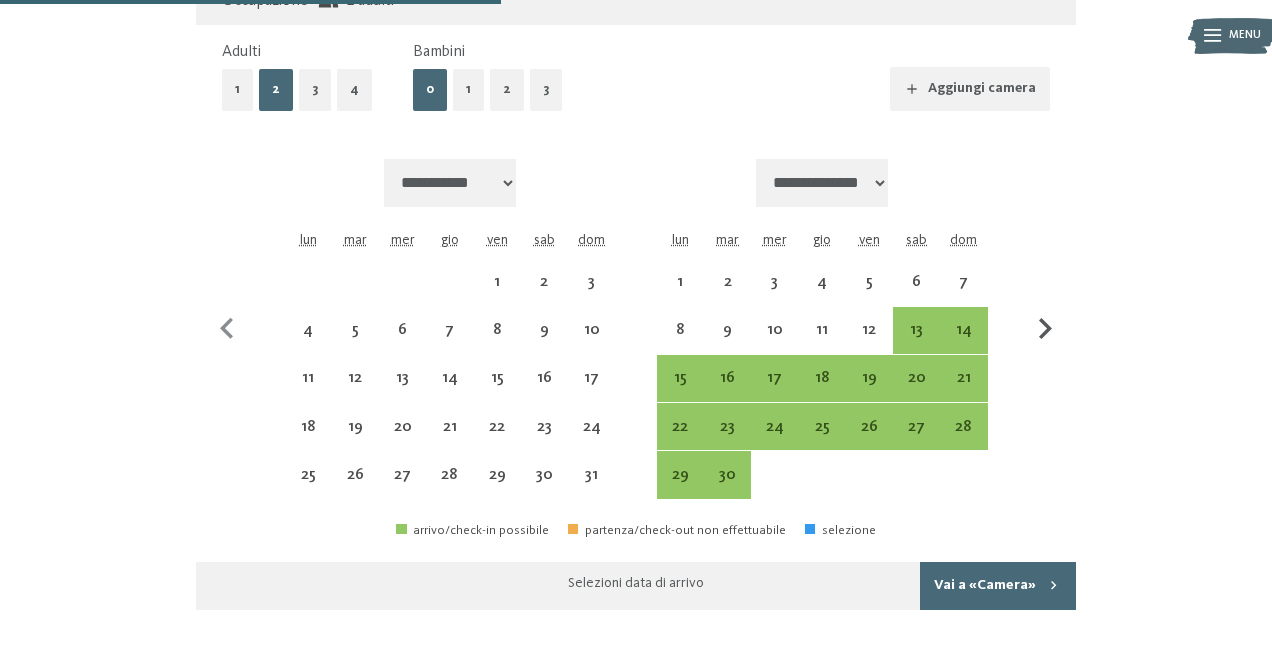 click at bounding box center [1045, 329] 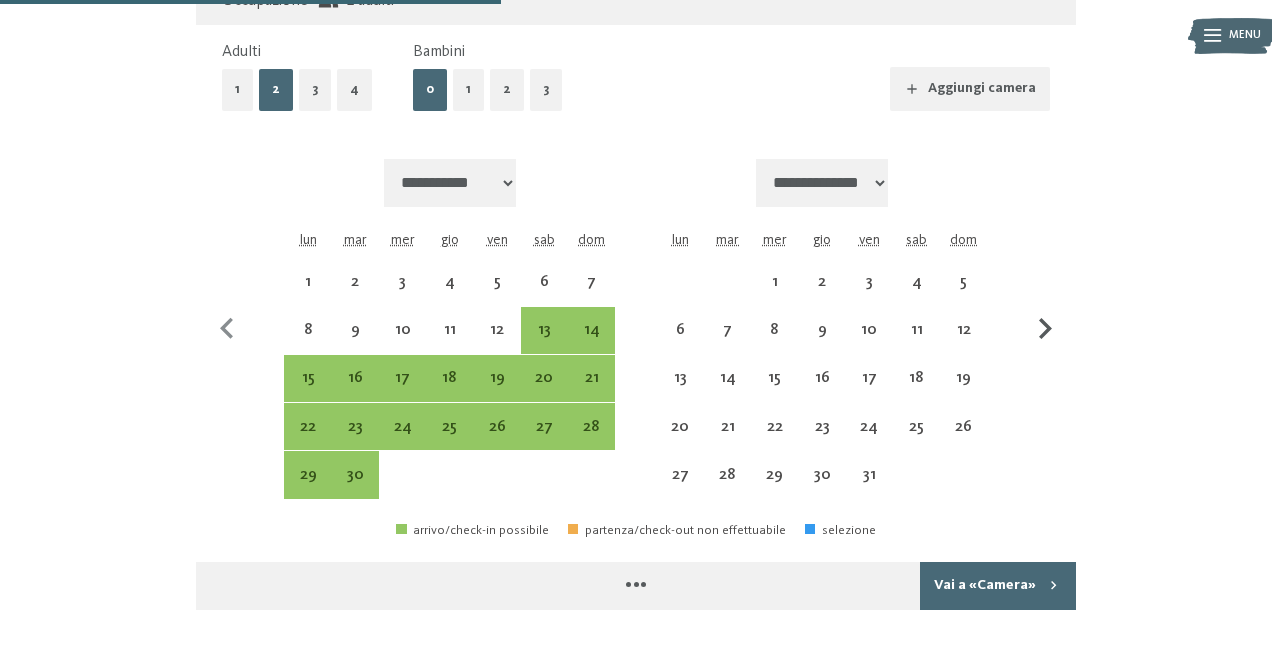 select on "**********" 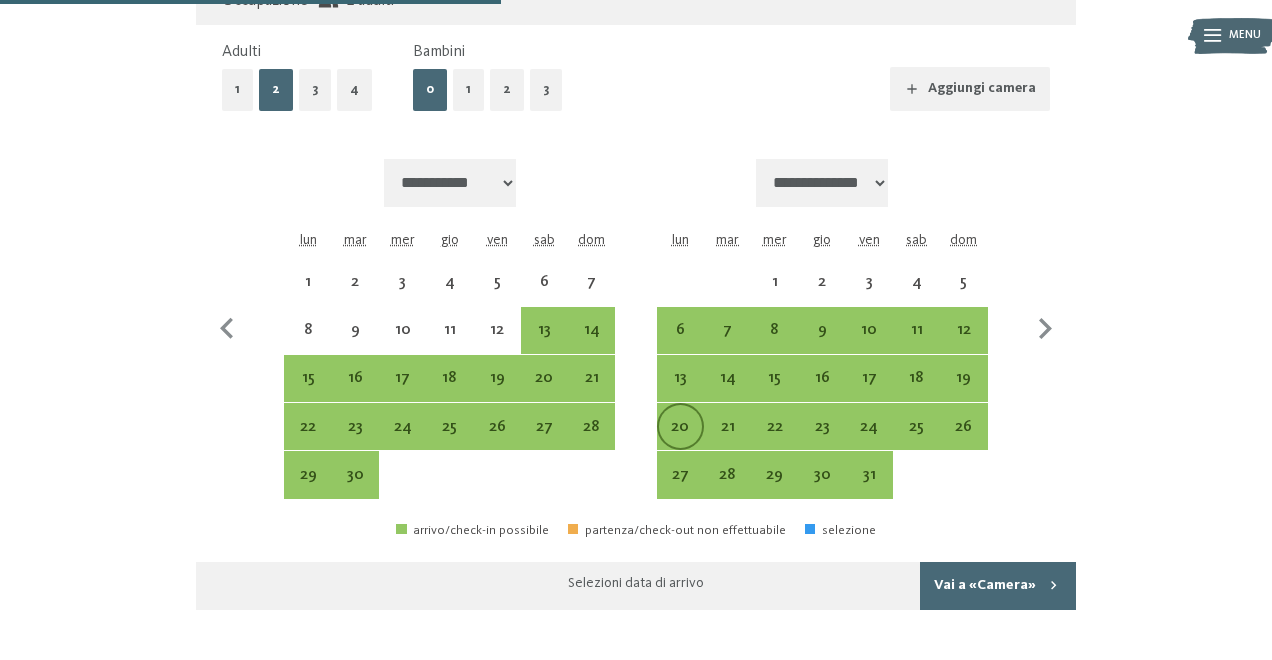 click on "20" at bounding box center [680, 440] 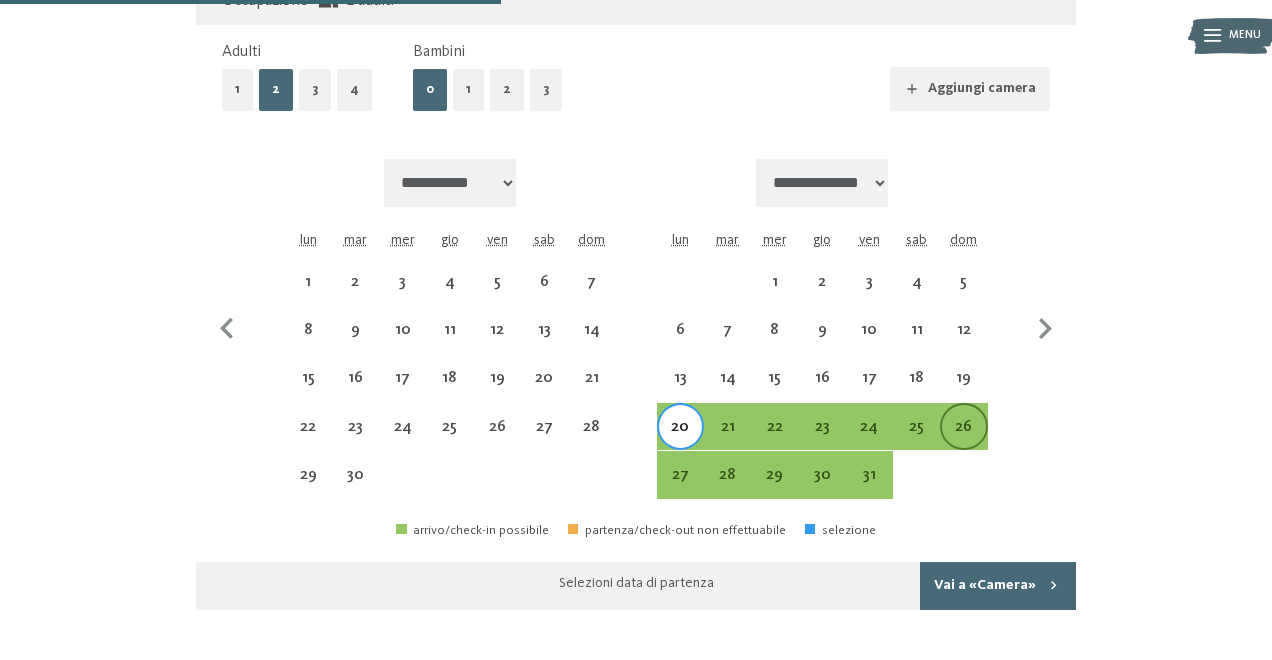 click on "26" at bounding box center [963, 440] 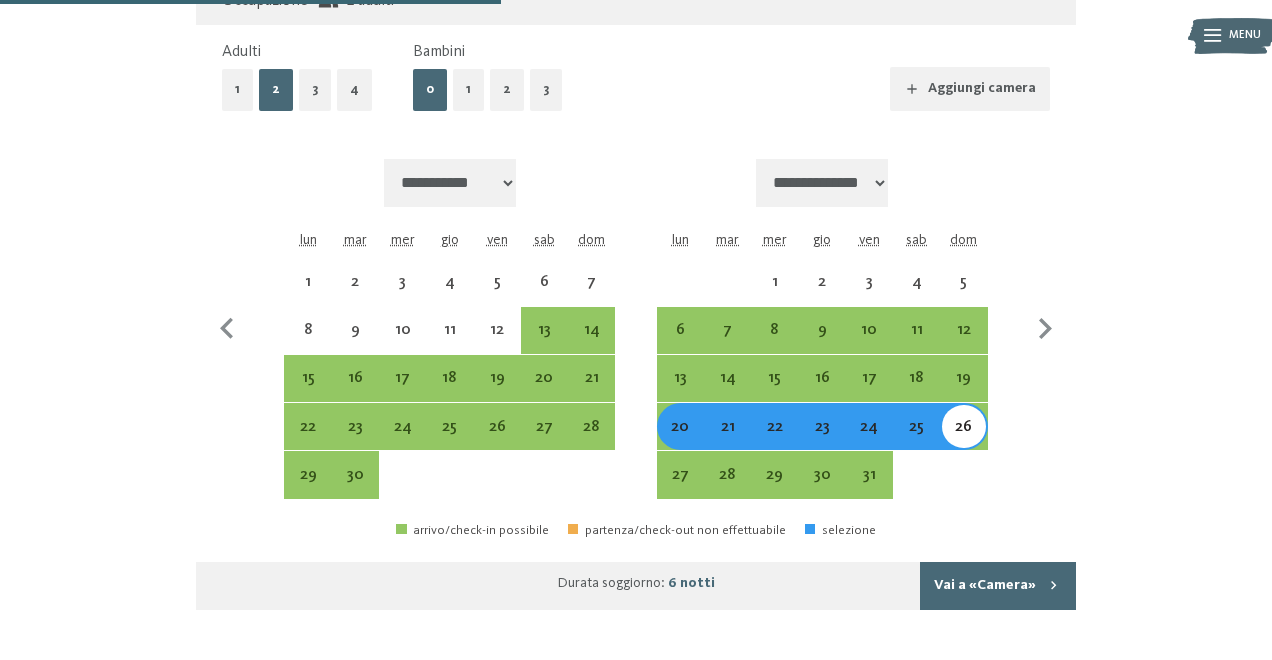 click on "1" at bounding box center (468, 89) 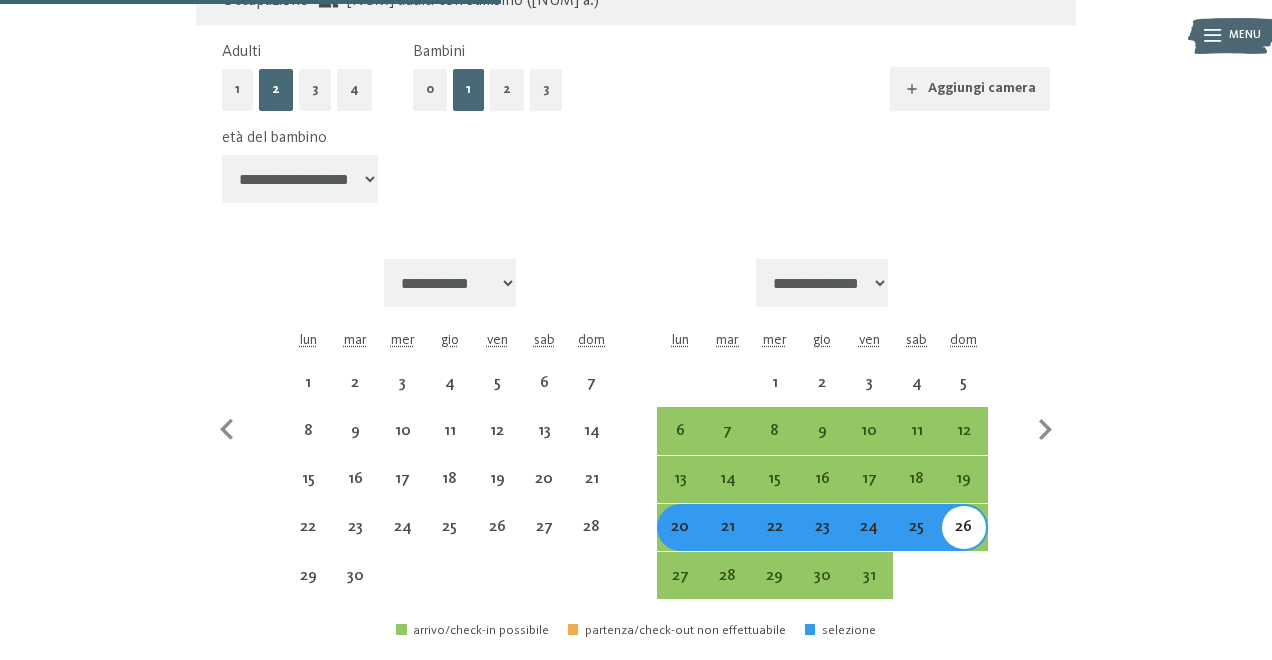 select on "**********" 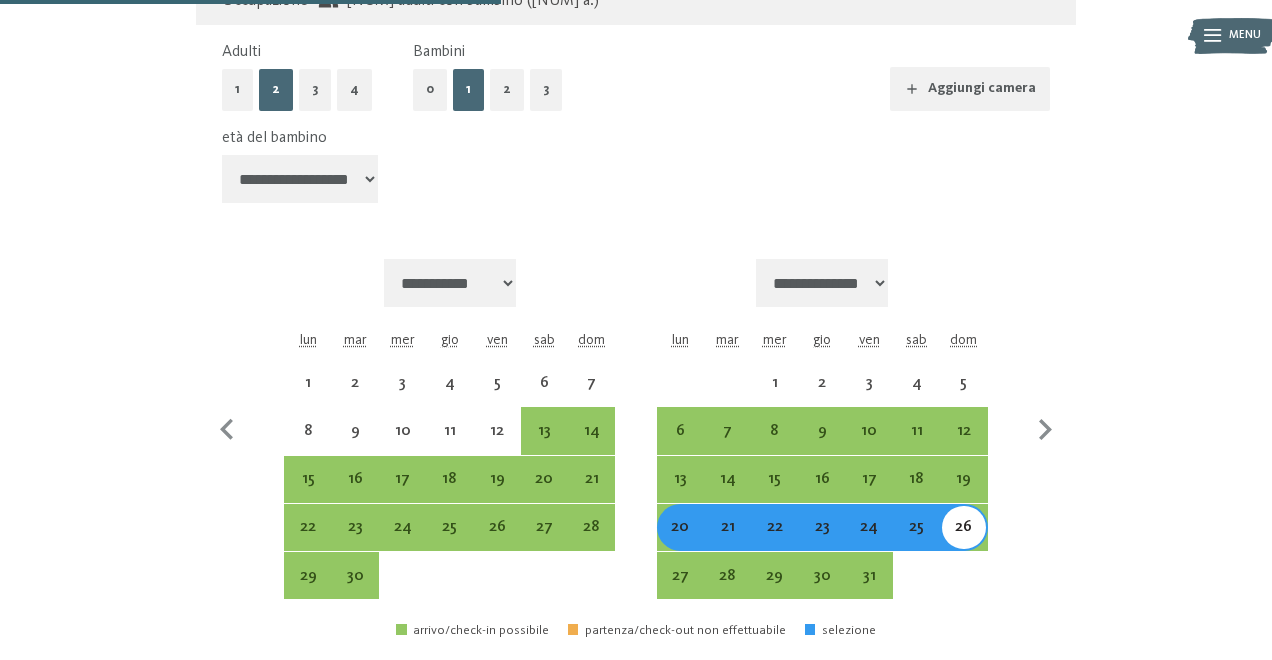 click on "**********" at bounding box center [300, 179] 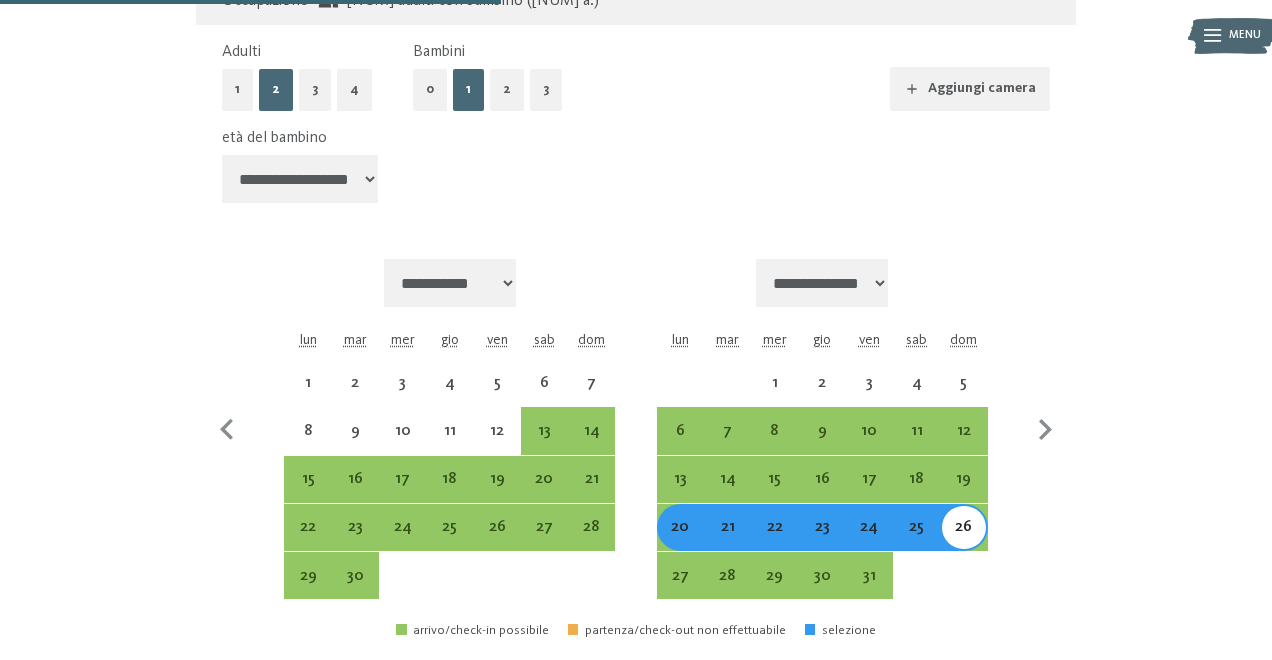 select on "*" 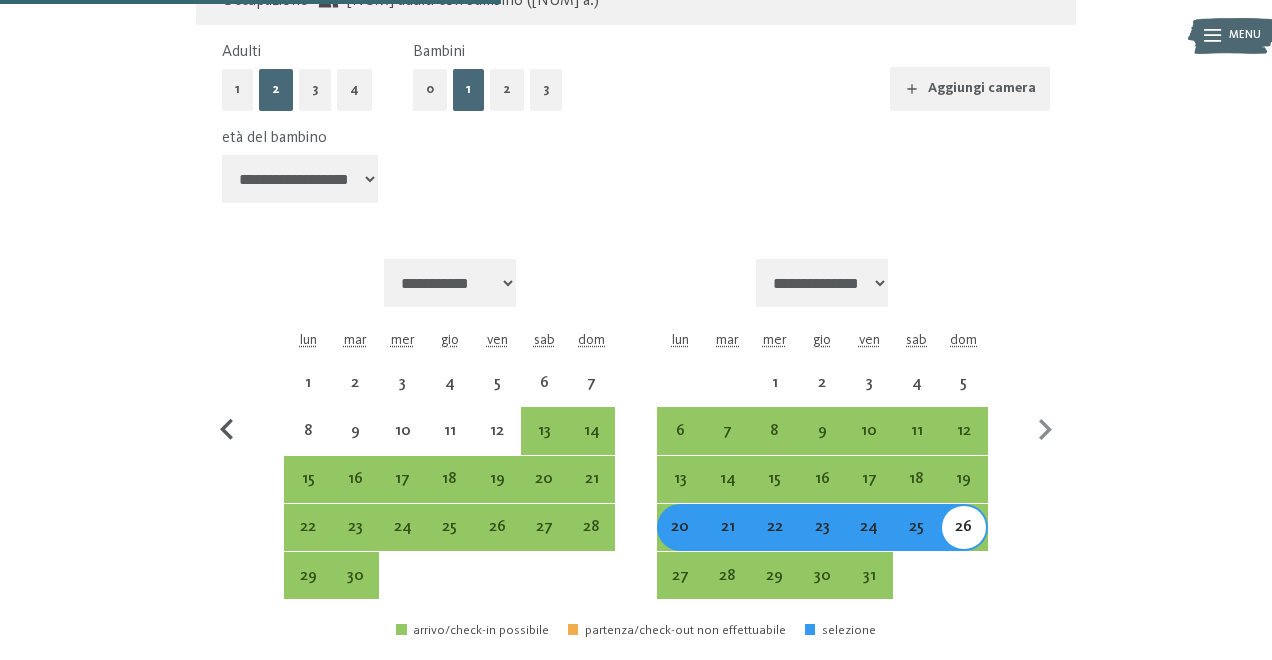 select on "**********" 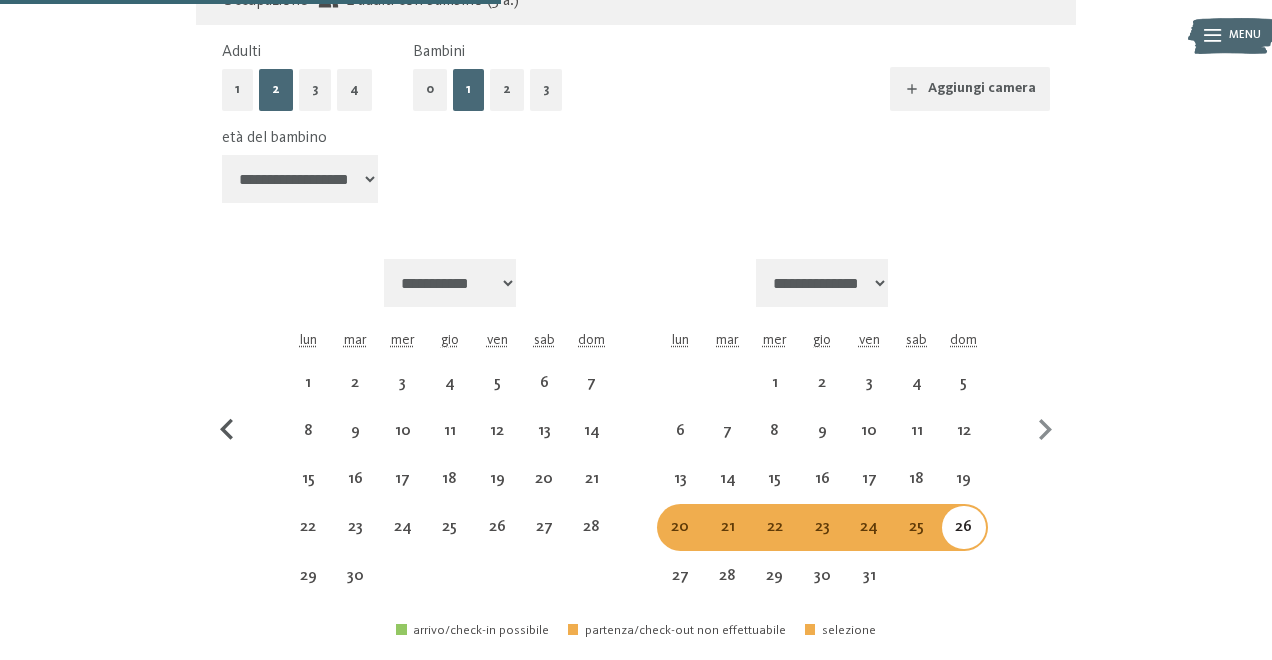 select on "**********" 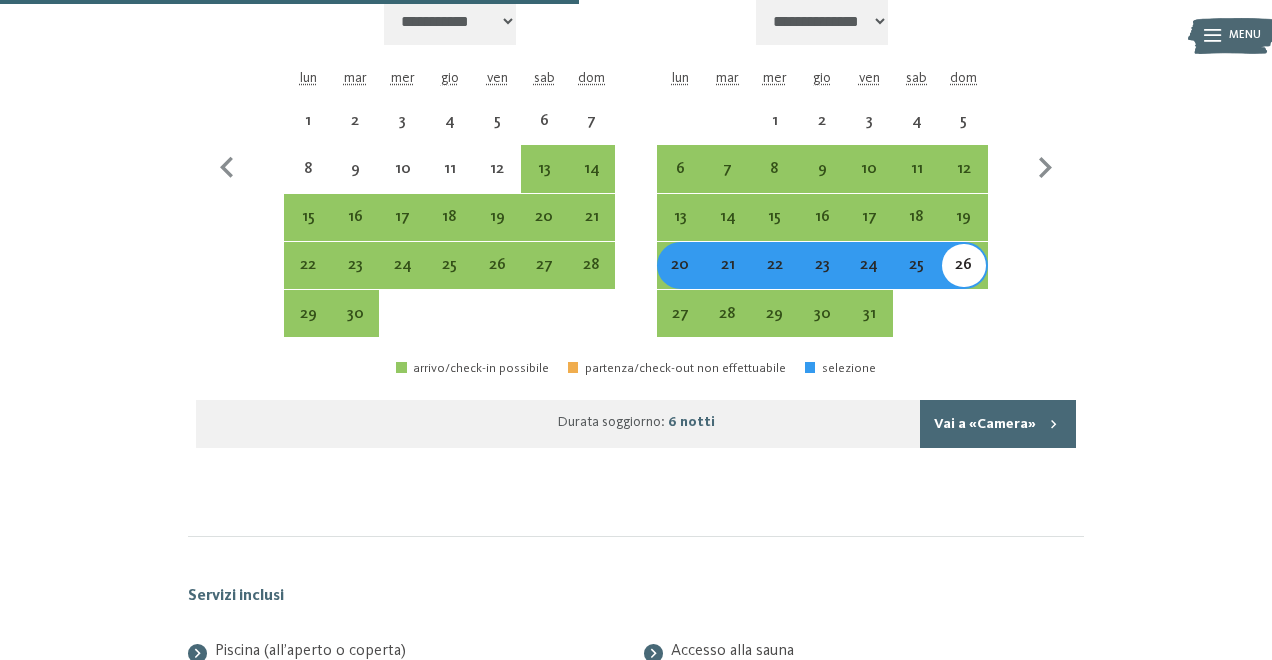 scroll, scrollTop: 1371, scrollLeft: 0, axis: vertical 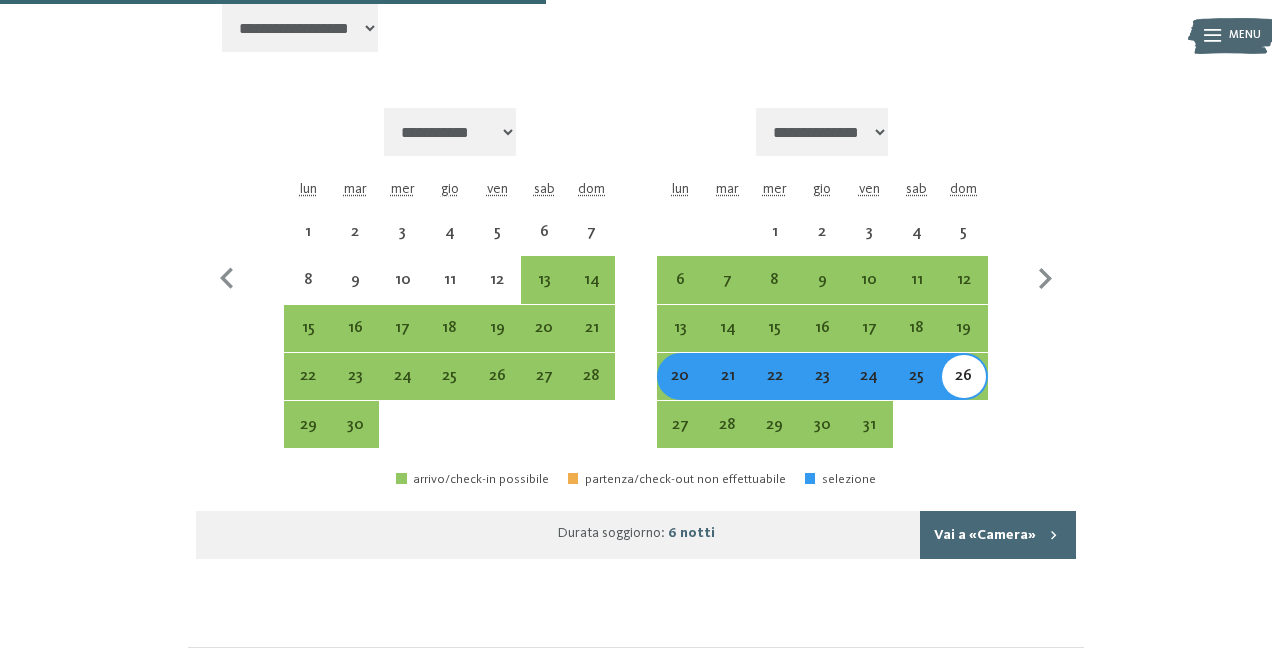 click on "Vai a «Camera»" at bounding box center [998, 535] 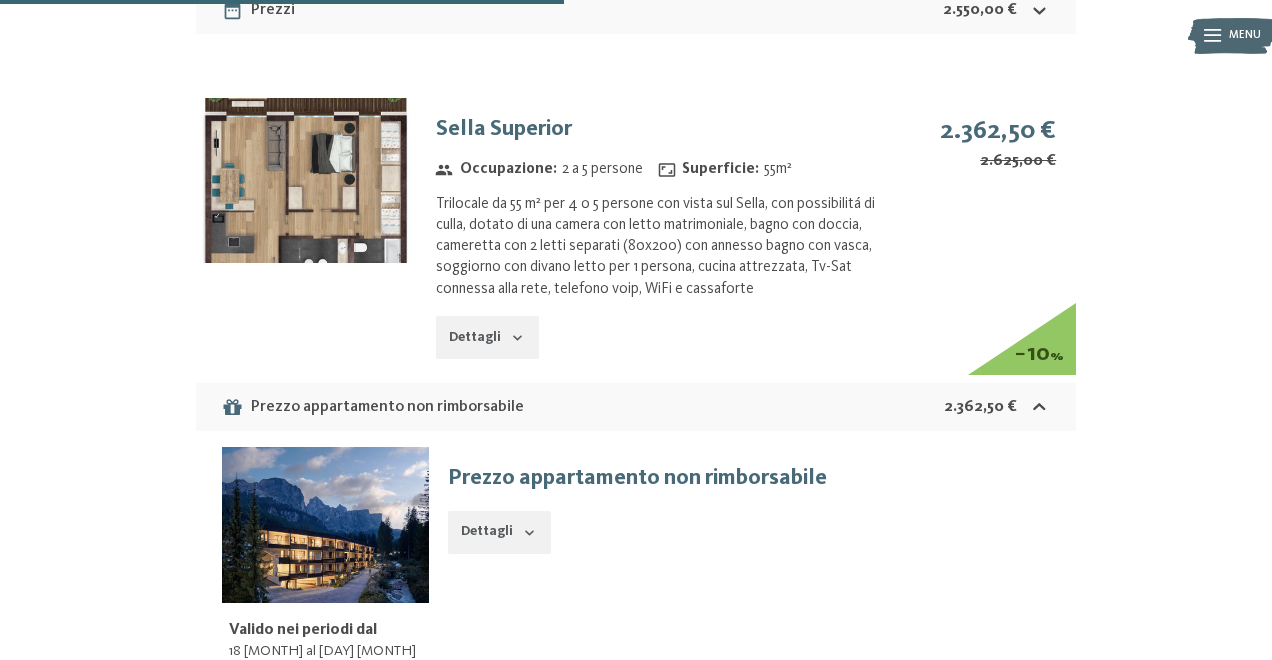 scroll, scrollTop: 3095, scrollLeft: 0, axis: vertical 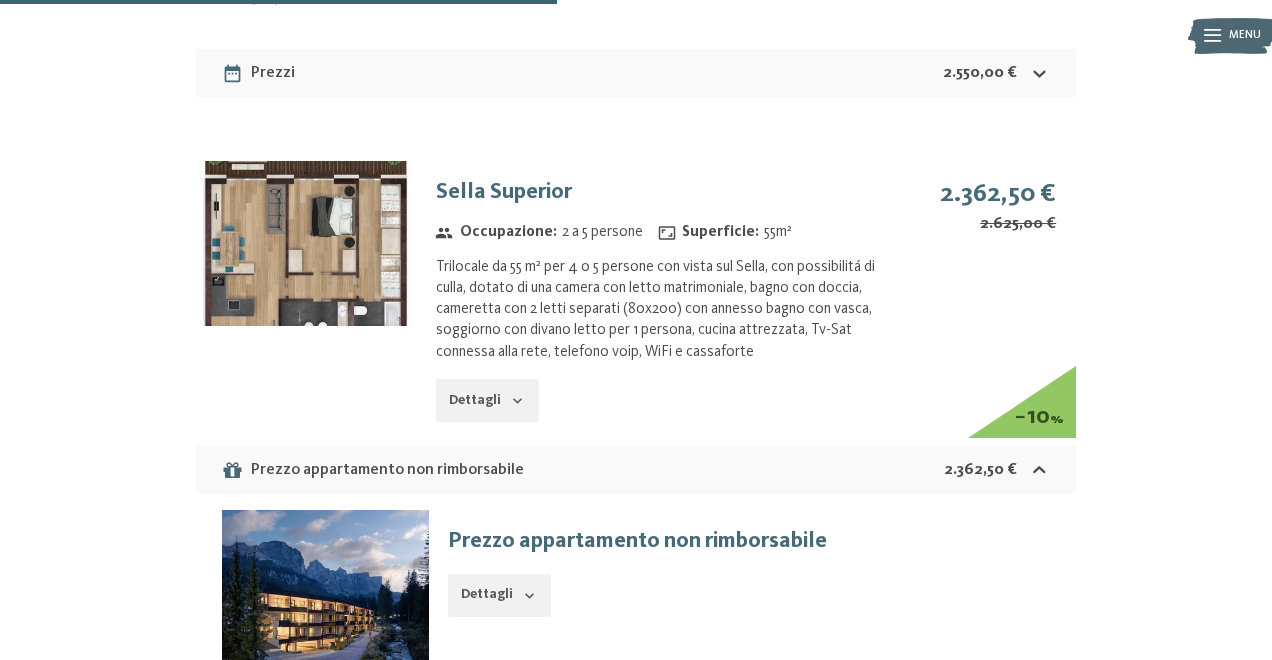 click at bounding box center [306, 243] 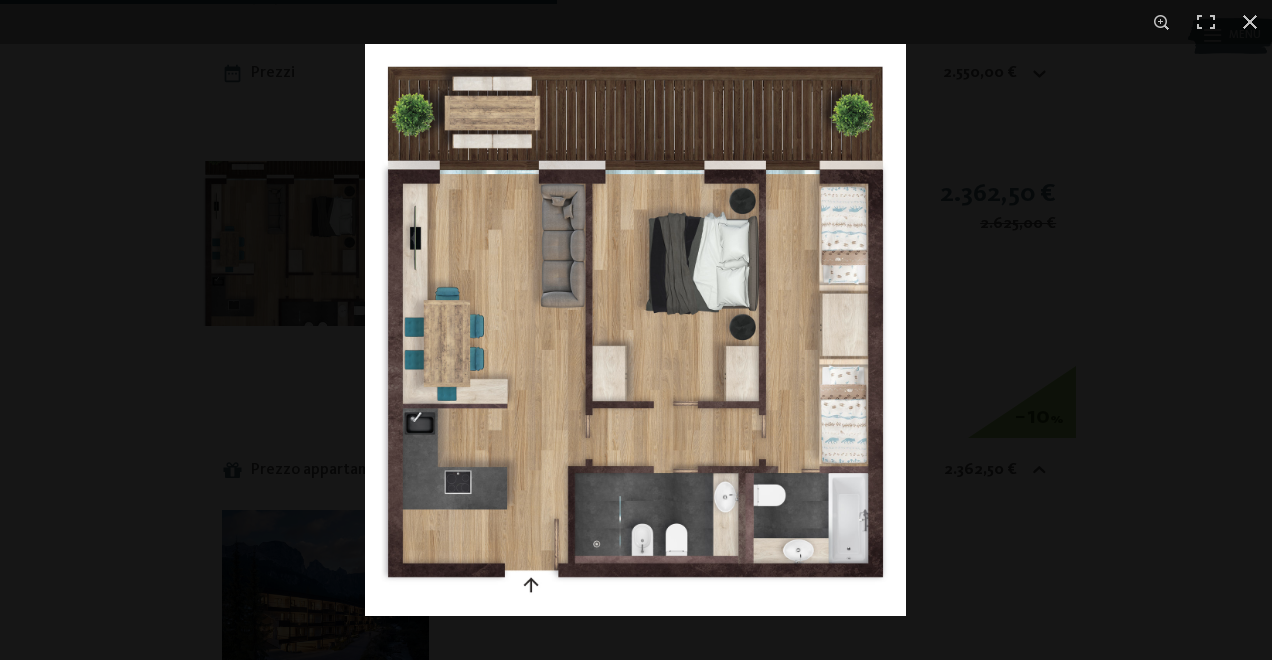 click at bounding box center [635, 330] 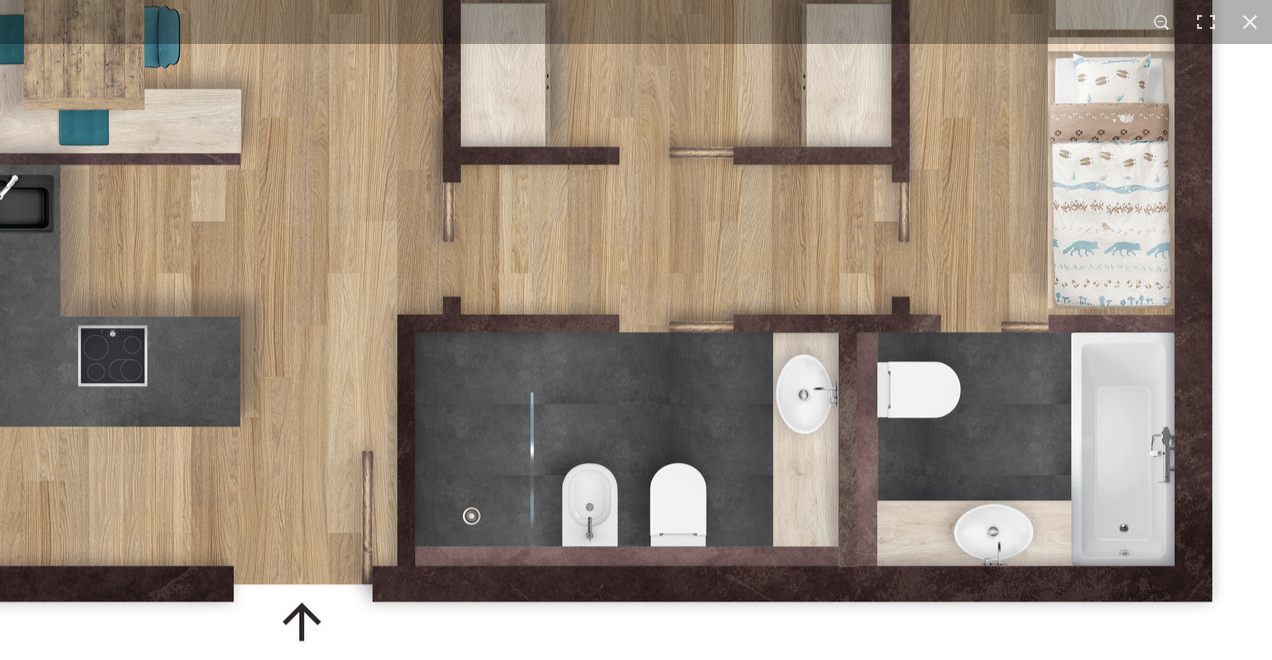 click at bounding box center (572, -38) 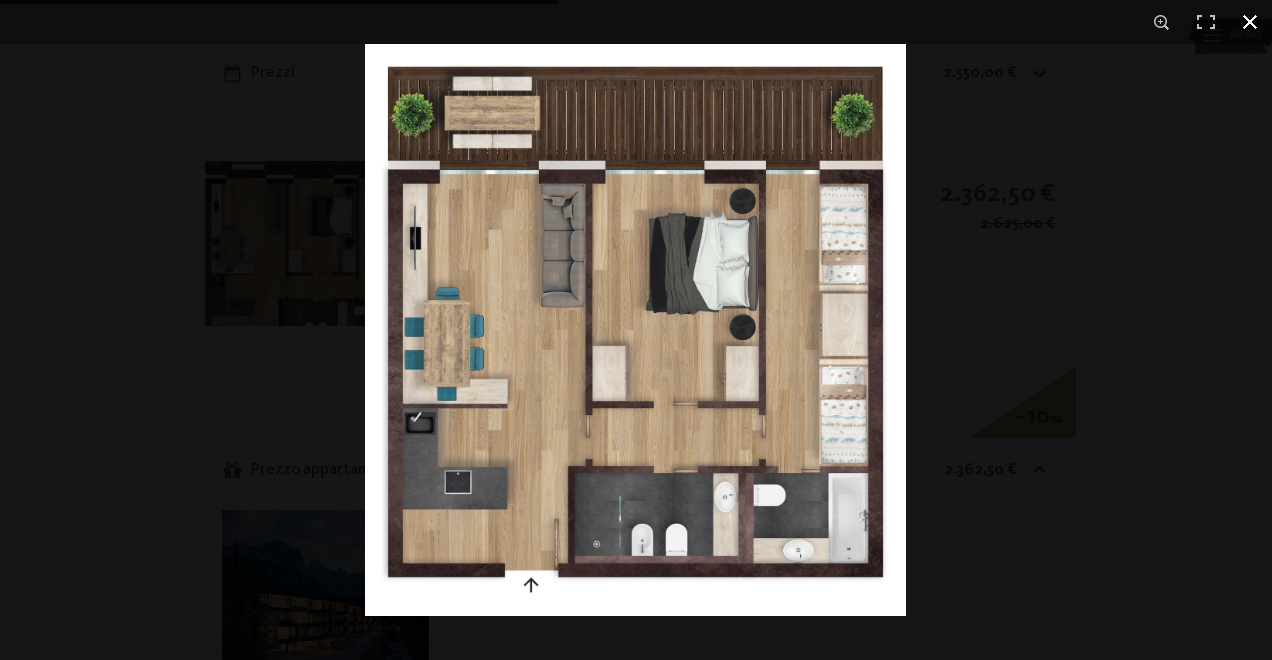 click at bounding box center [1250, 22] 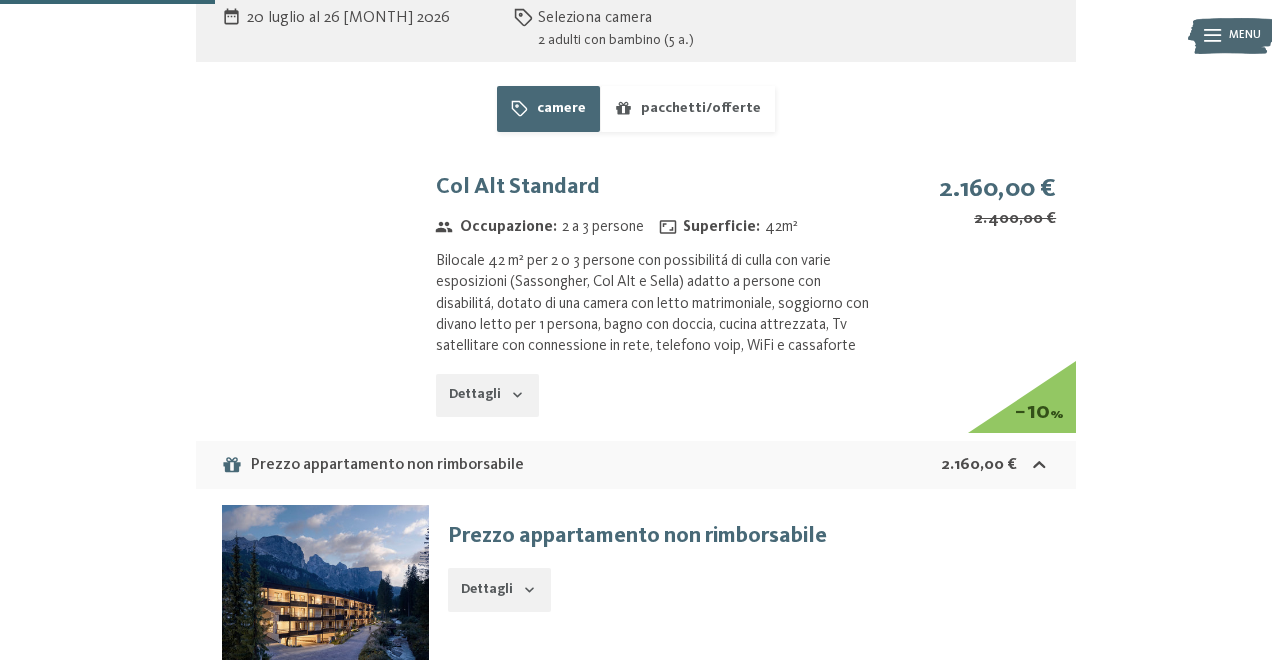 scroll, scrollTop: 1189, scrollLeft: 0, axis: vertical 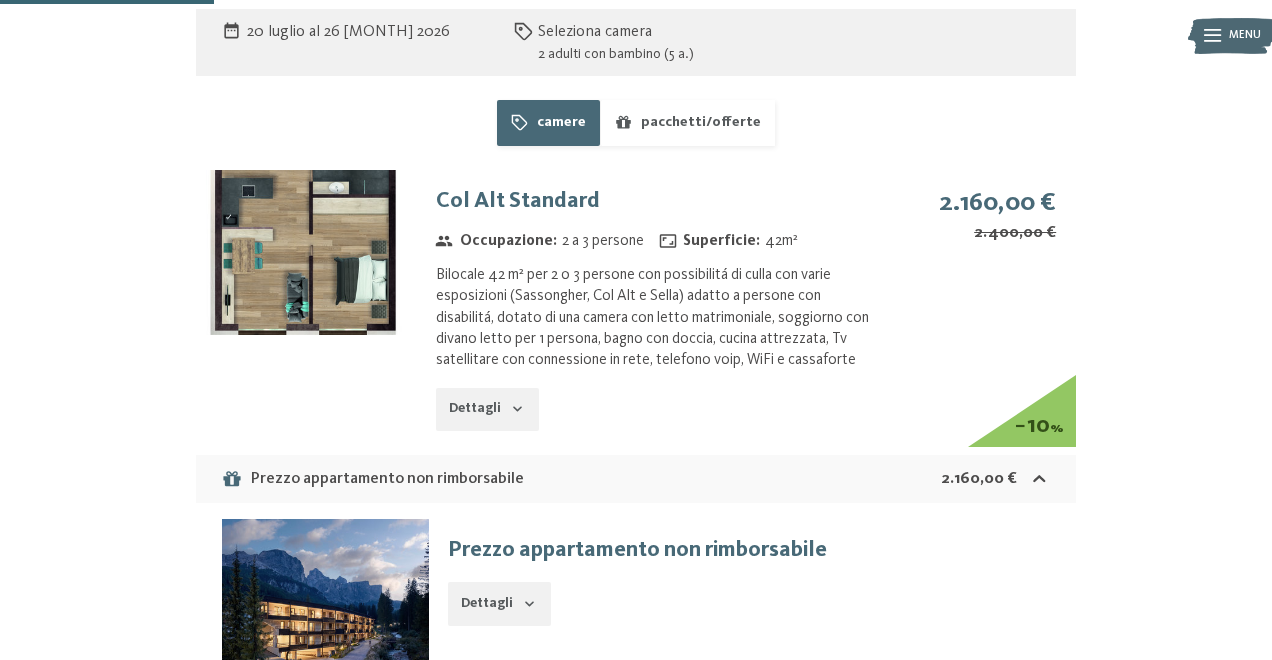 click at bounding box center [306, 252] 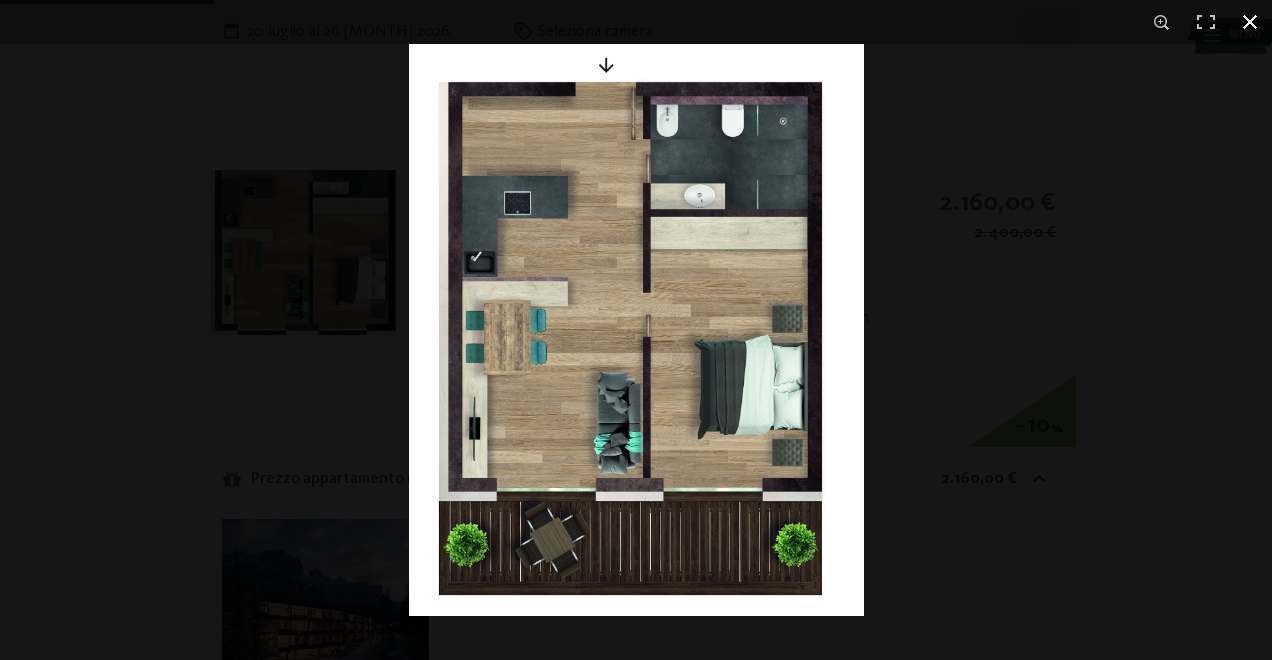 click at bounding box center [1250, 22] 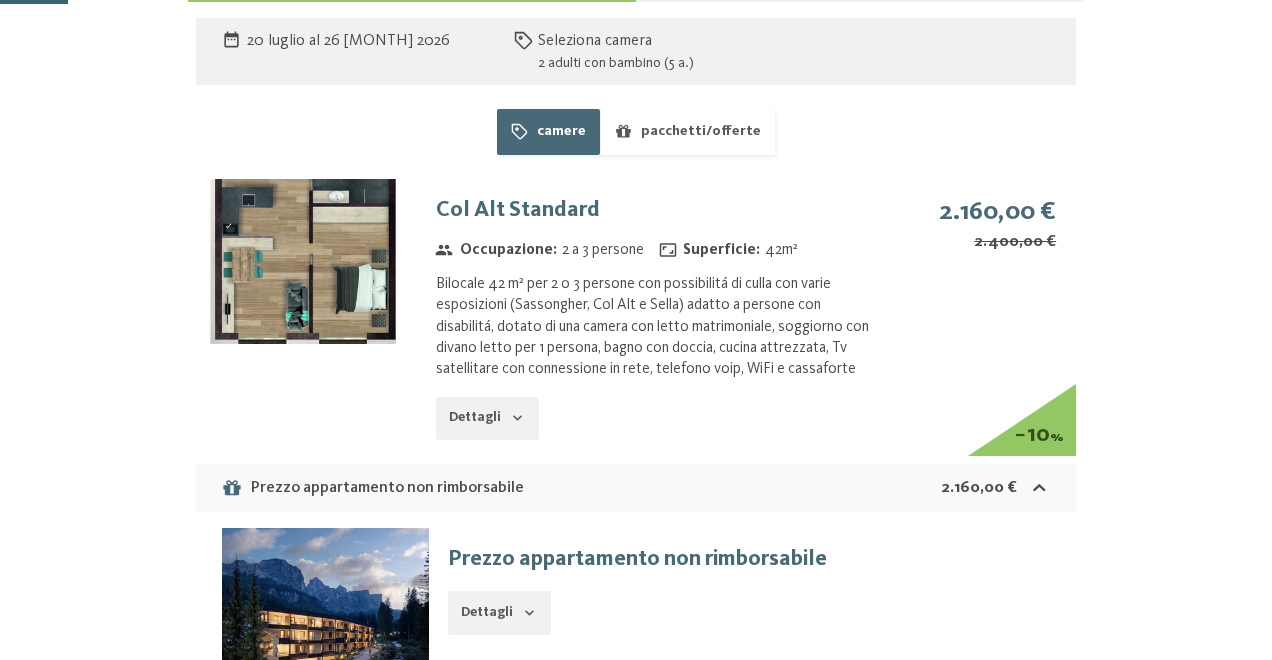 scroll, scrollTop: 0, scrollLeft: 0, axis: both 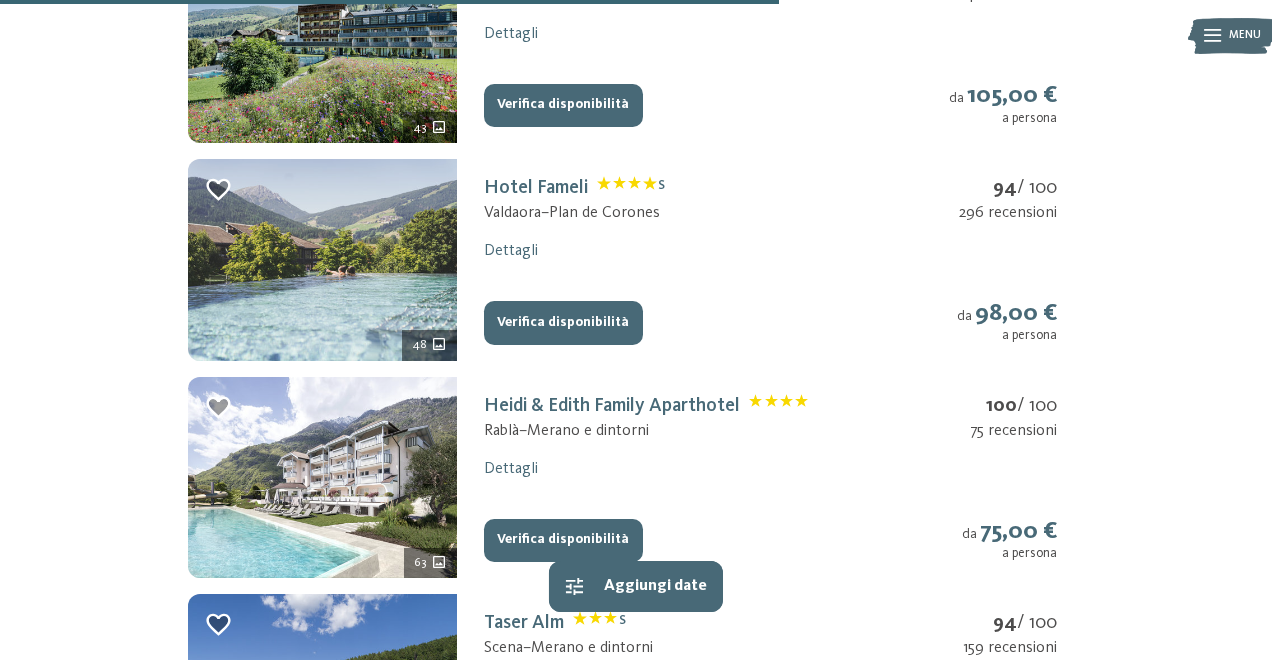 click at bounding box center (322, 260) 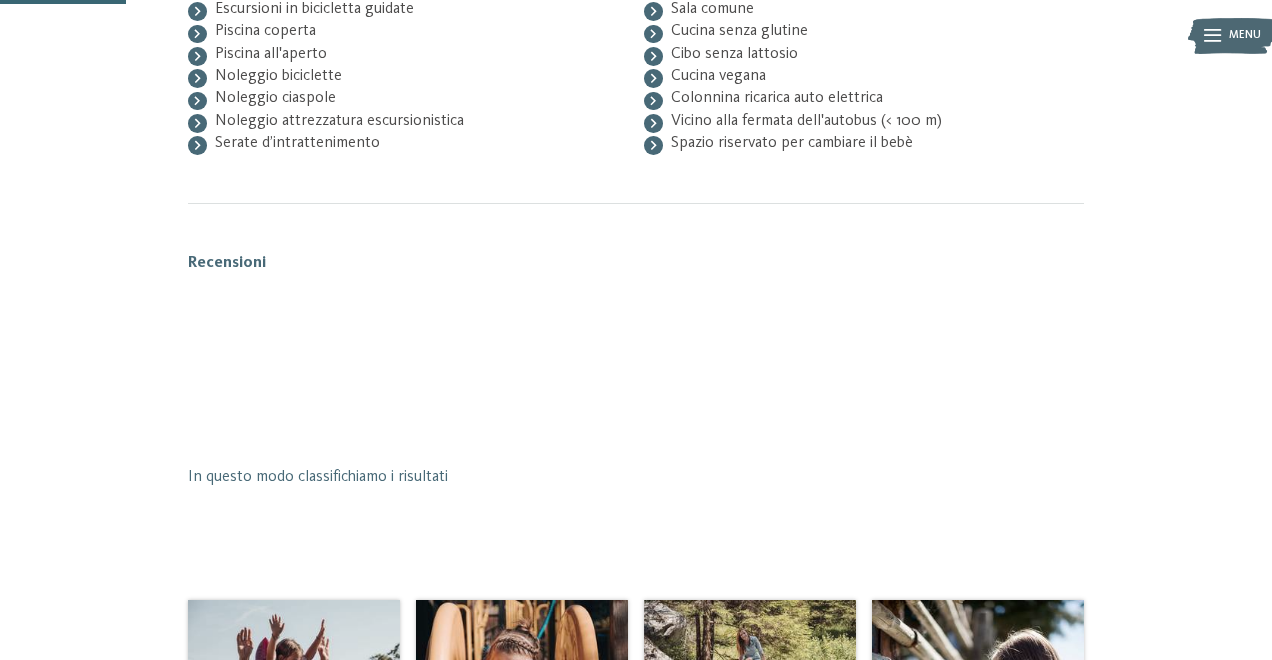 scroll, scrollTop: 262, scrollLeft: 0, axis: vertical 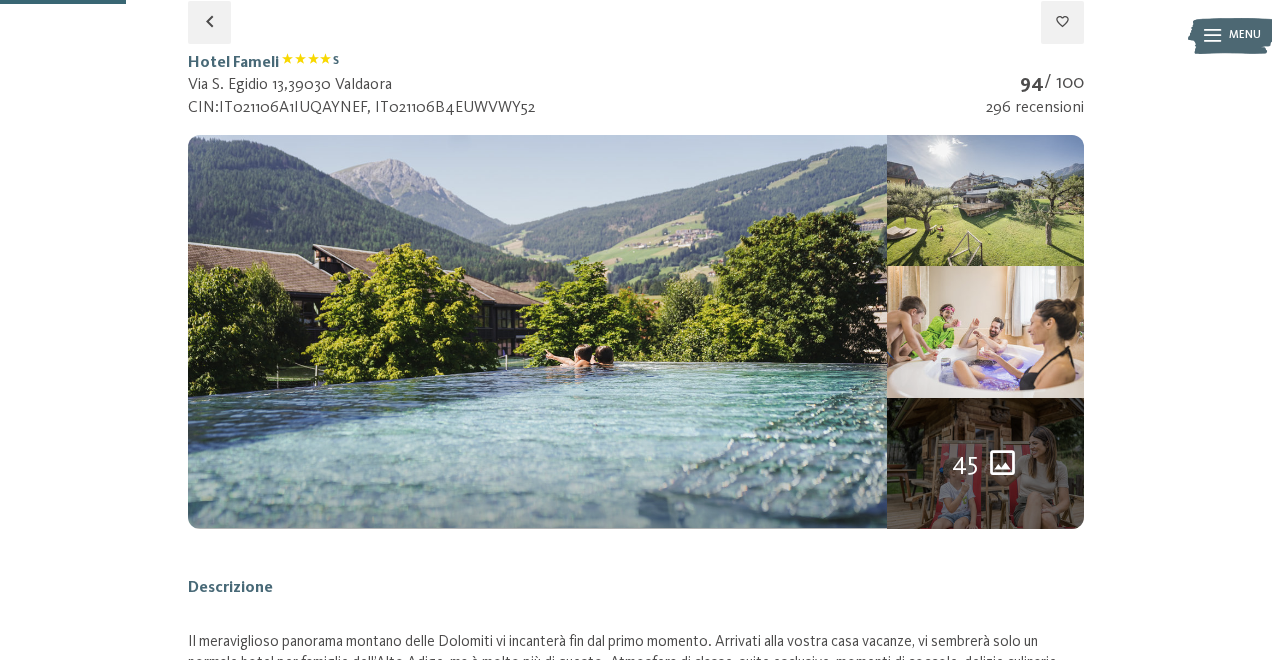 click at bounding box center (985, 331) 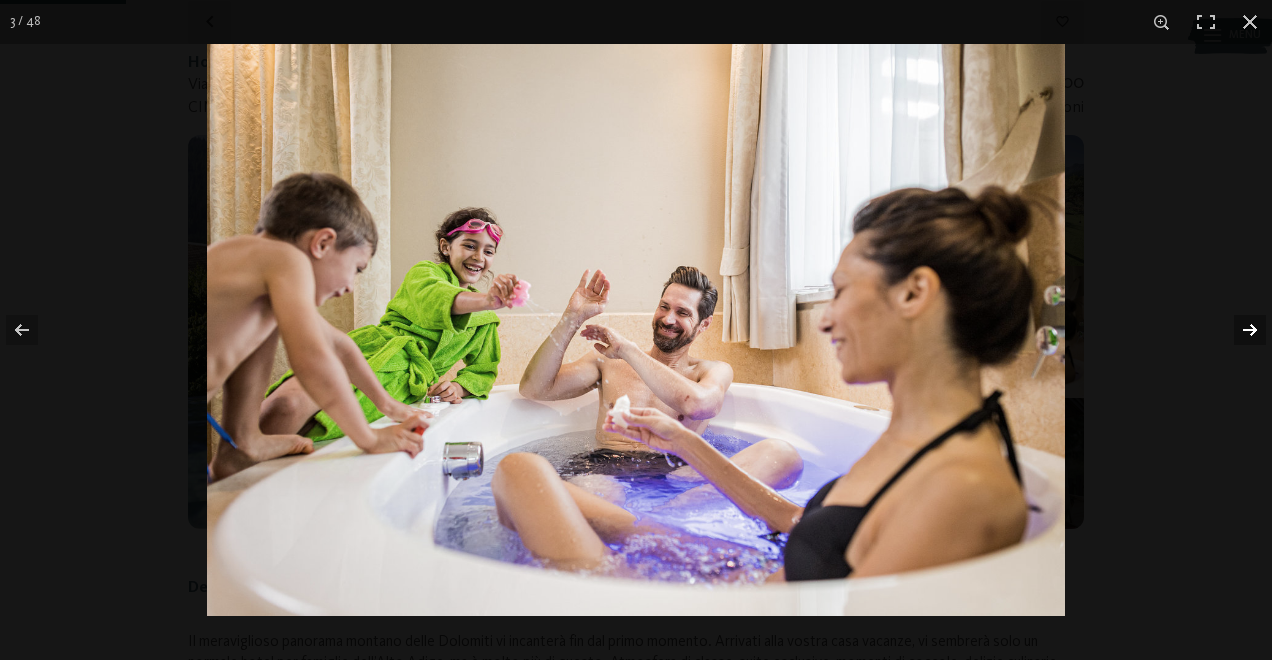 click at bounding box center [1237, 330] 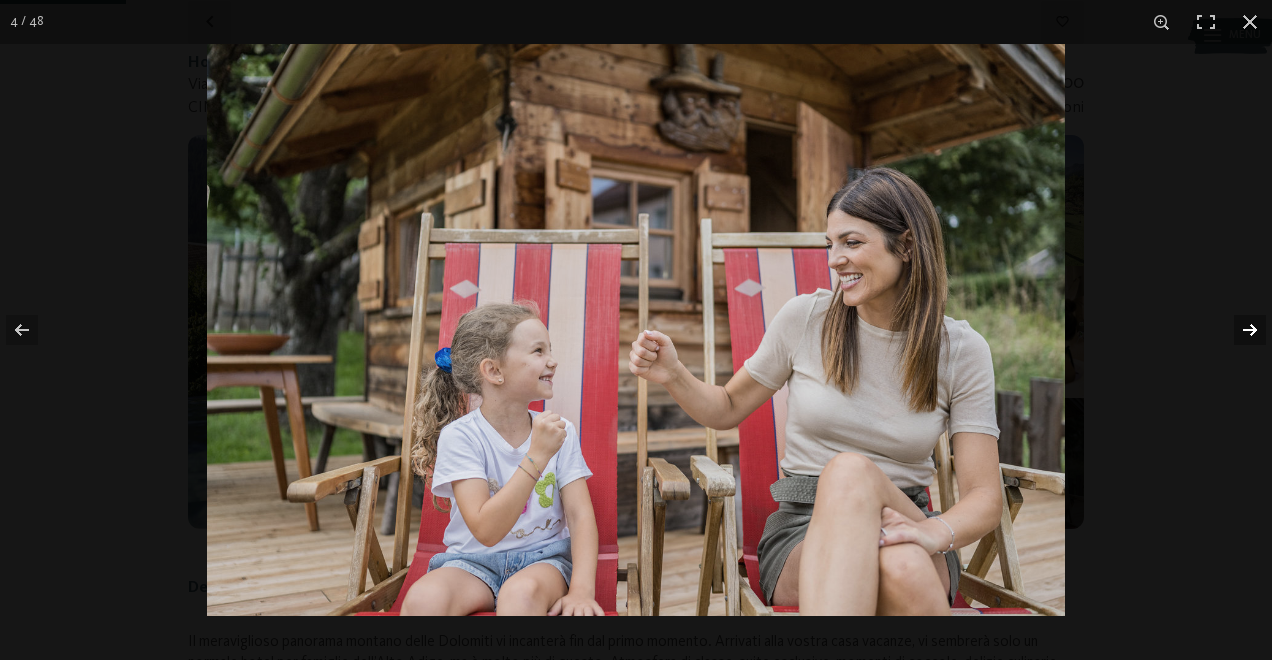 click at bounding box center [1237, 330] 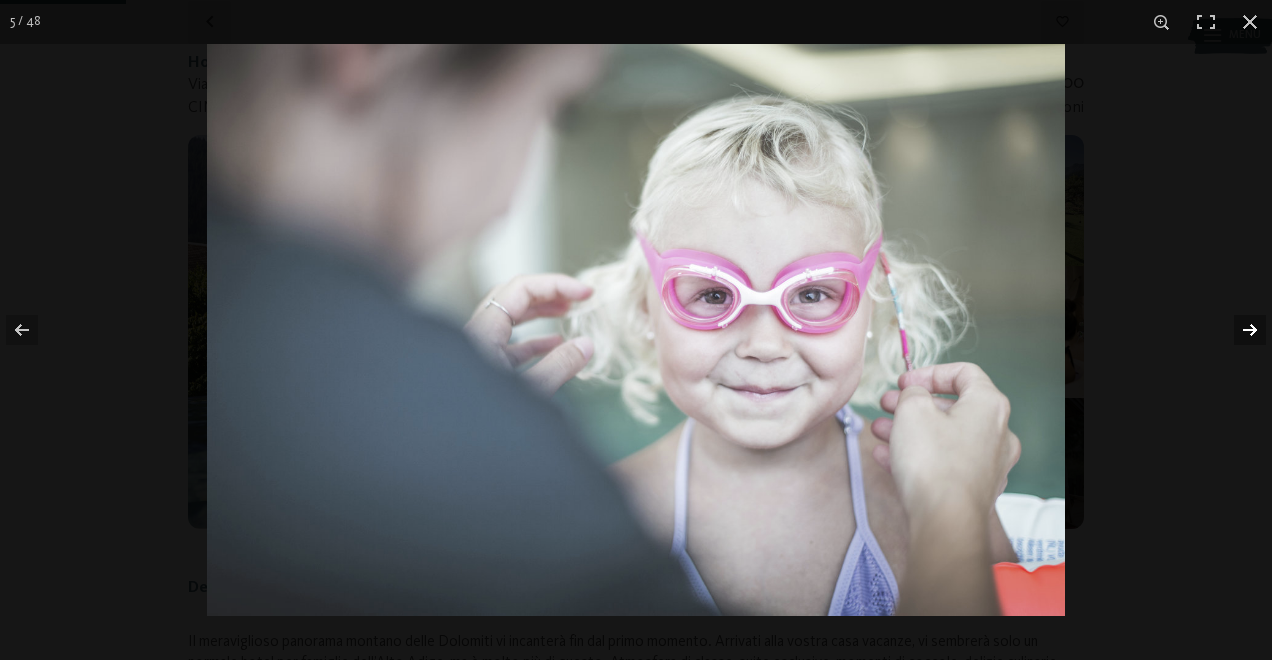 click at bounding box center [1237, 330] 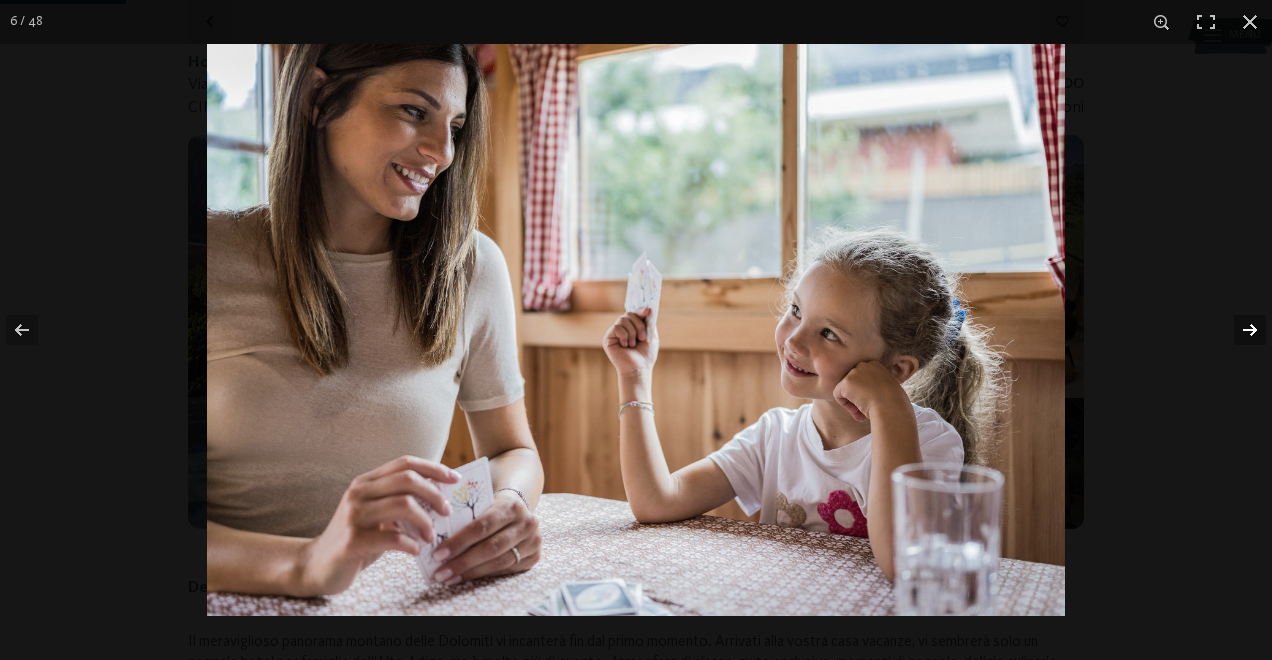 click at bounding box center (1237, 330) 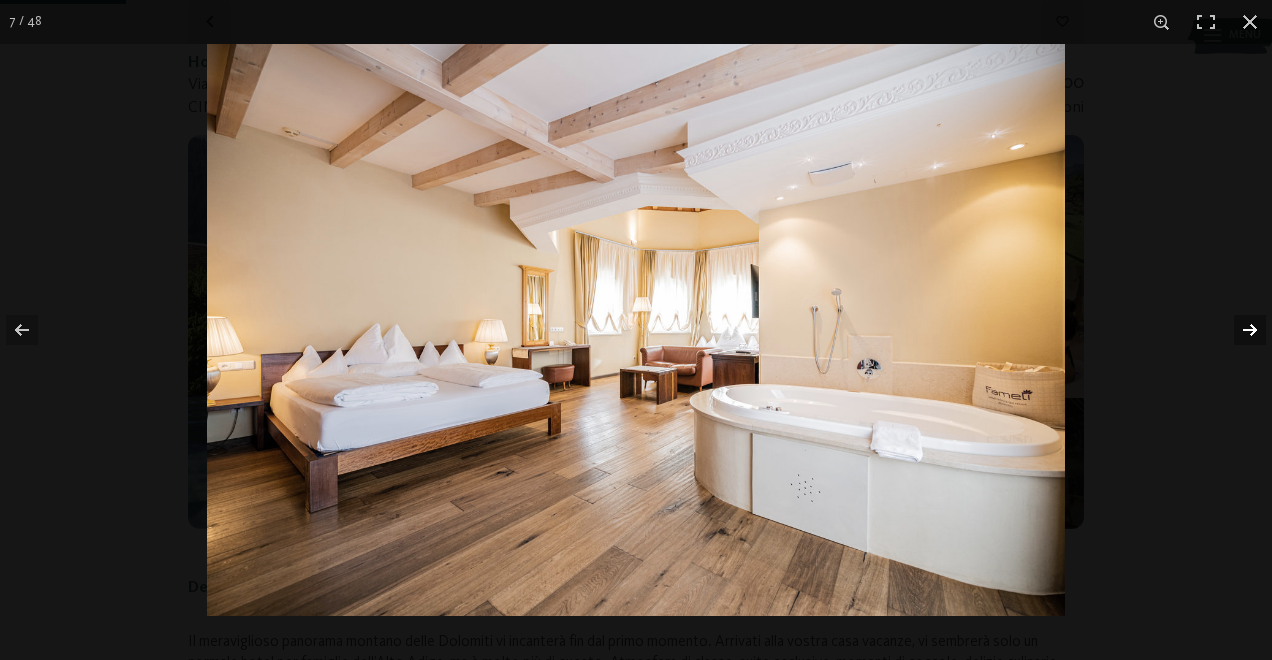 click at bounding box center (1237, 330) 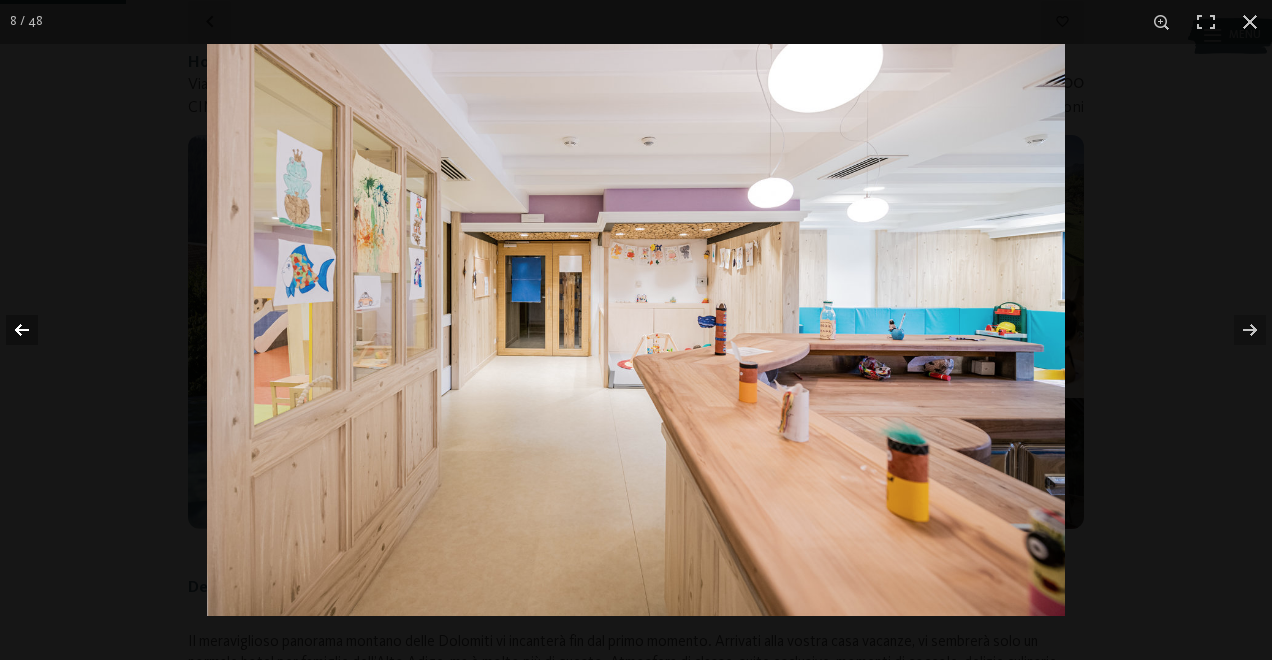 click at bounding box center [35, 330] 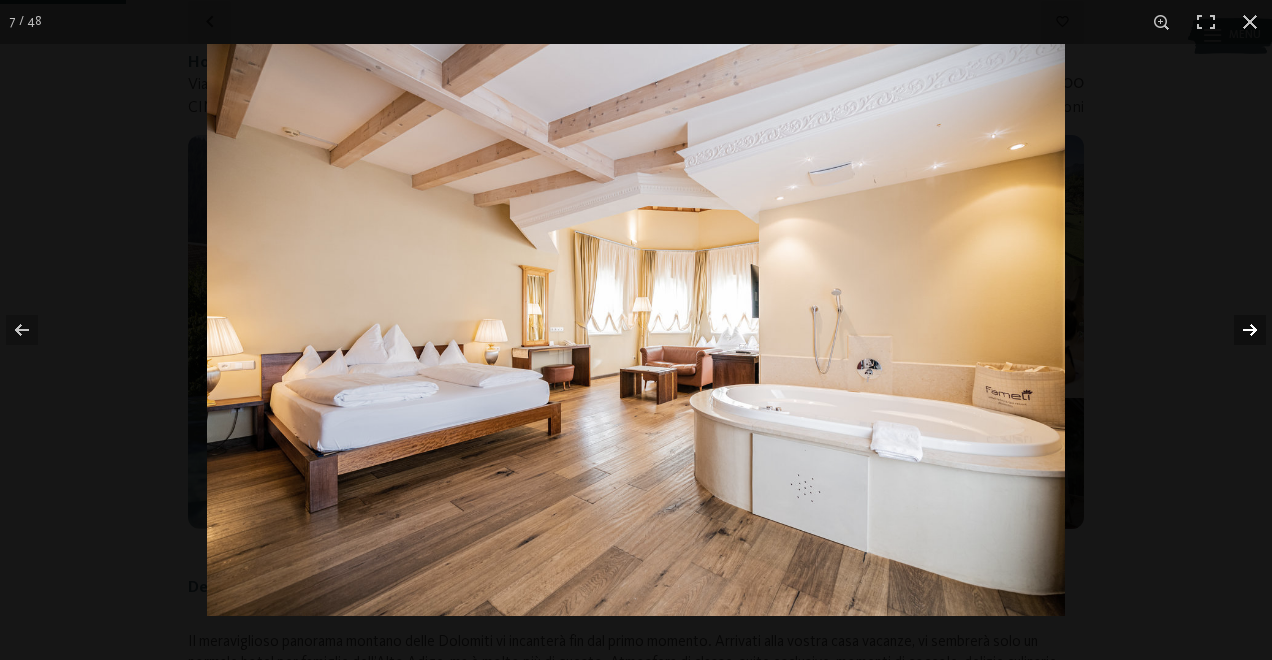 click at bounding box center [1237, 330] 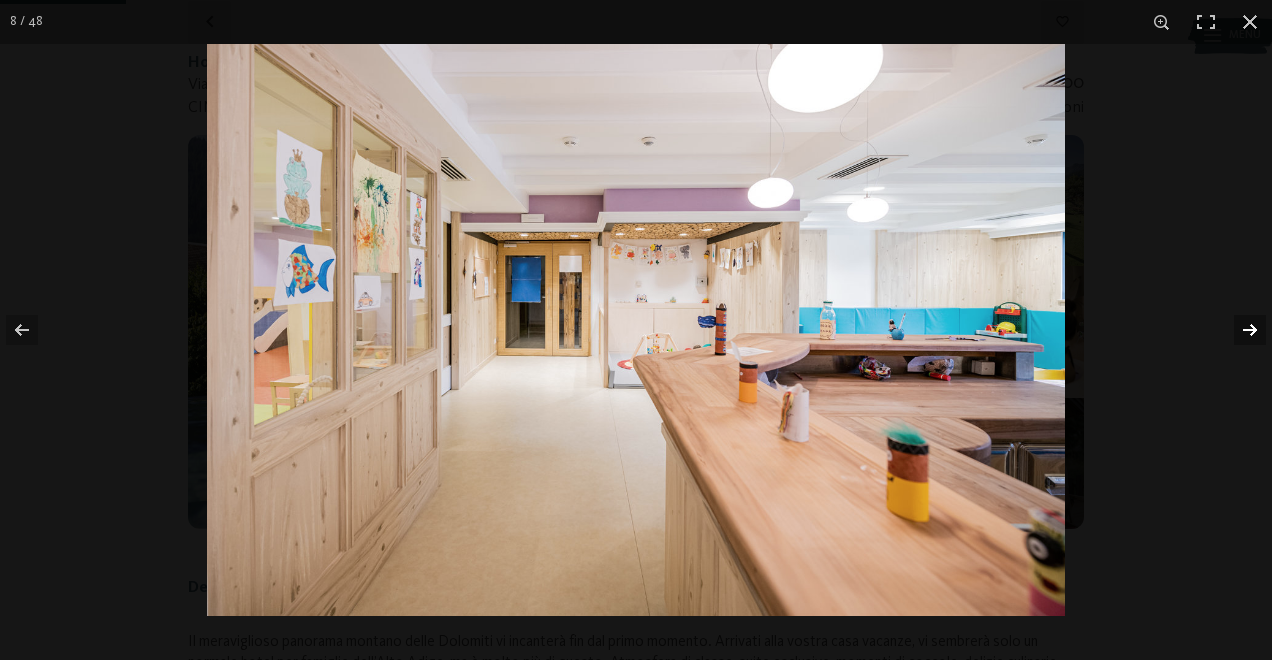 click at bounding box center [1237, 330] 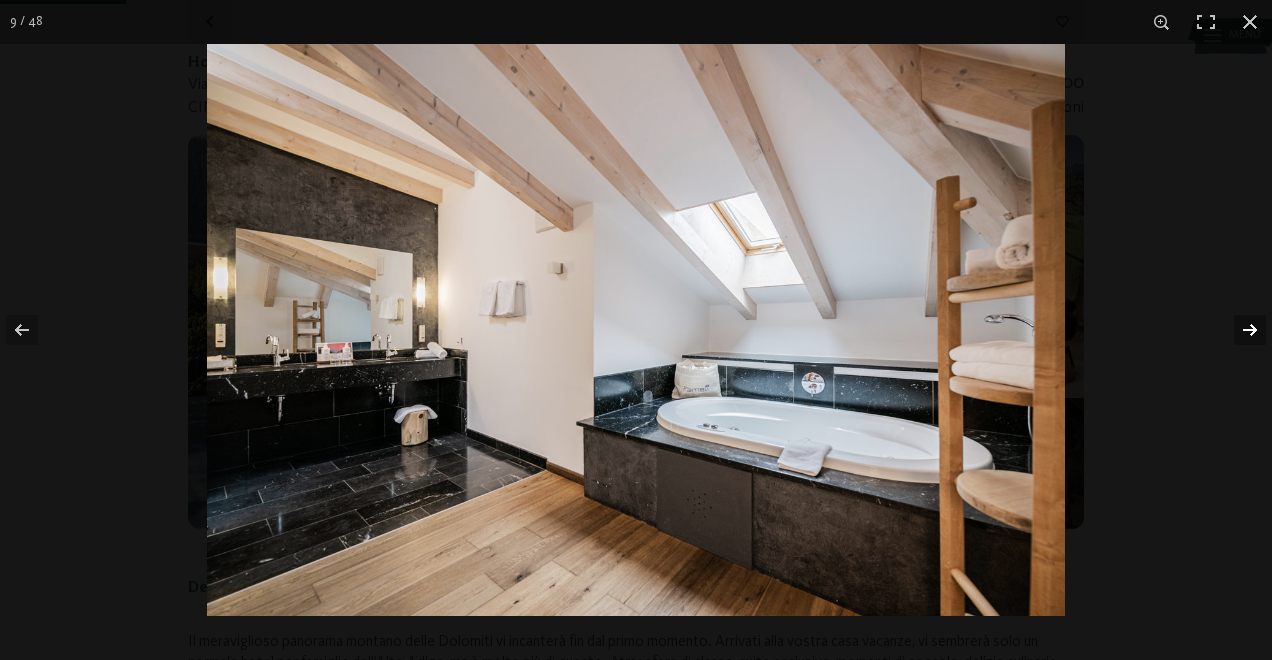 click at bounding box center [1237, 330] 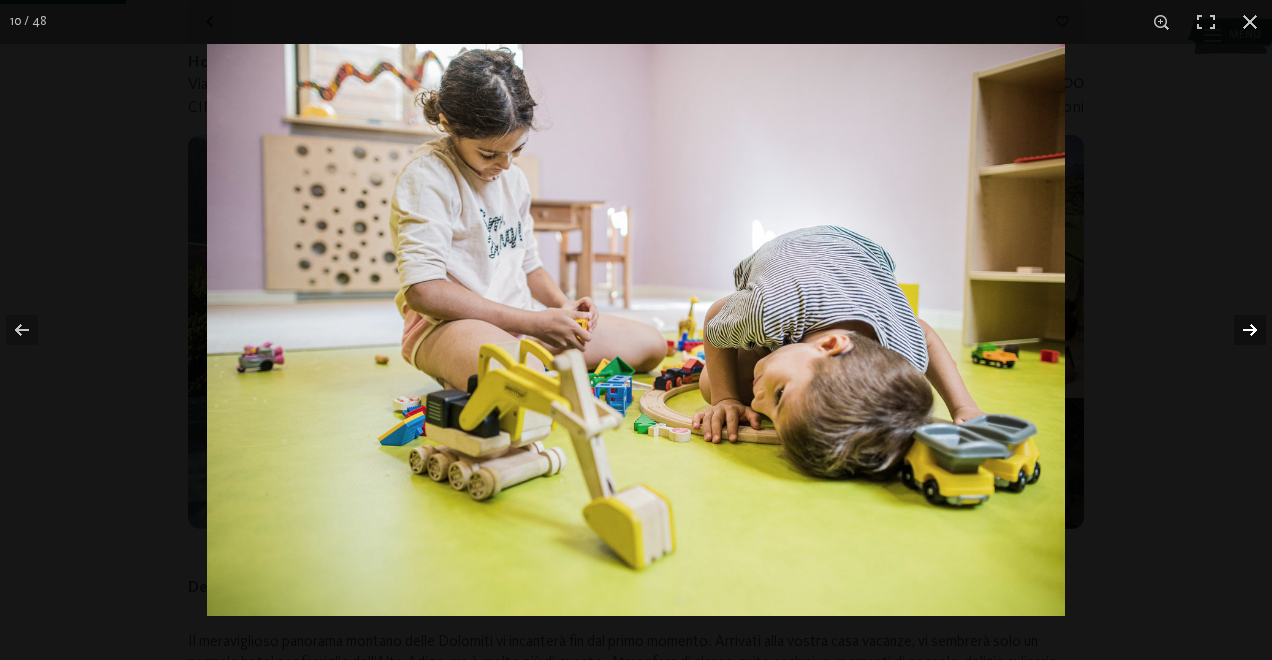click at bounding box center (1237, 330) 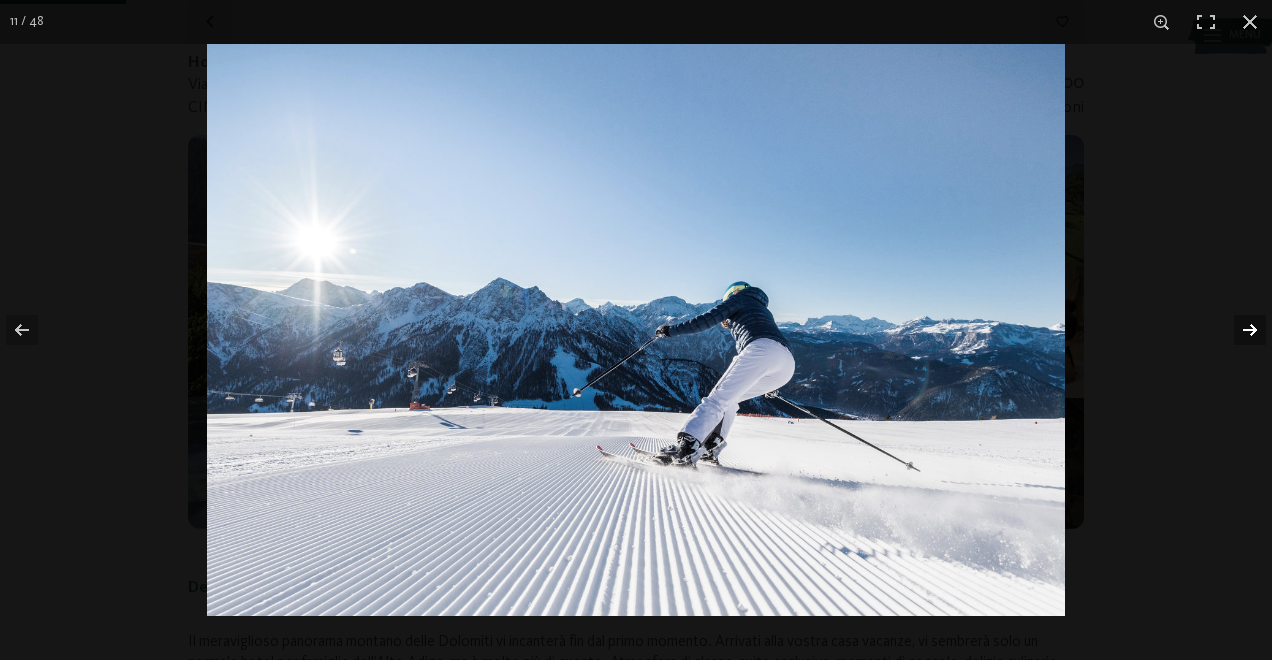 click at bounding box center (1237, 330) 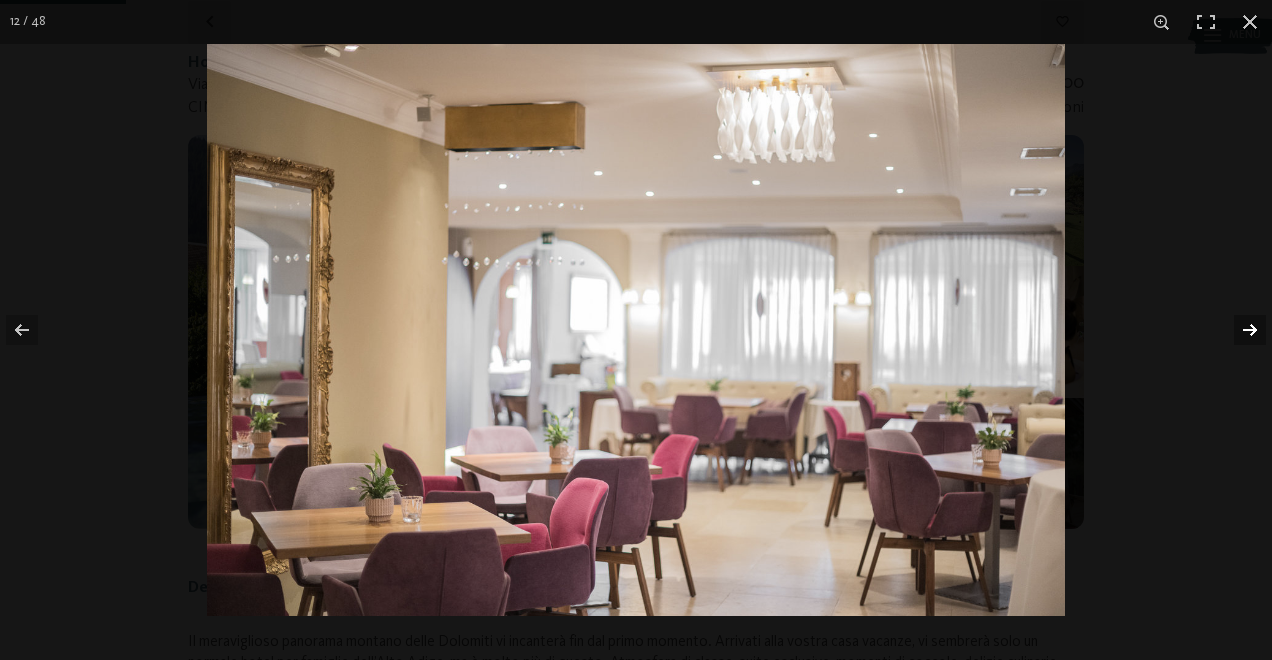 click at bounding box center (1237, 330) 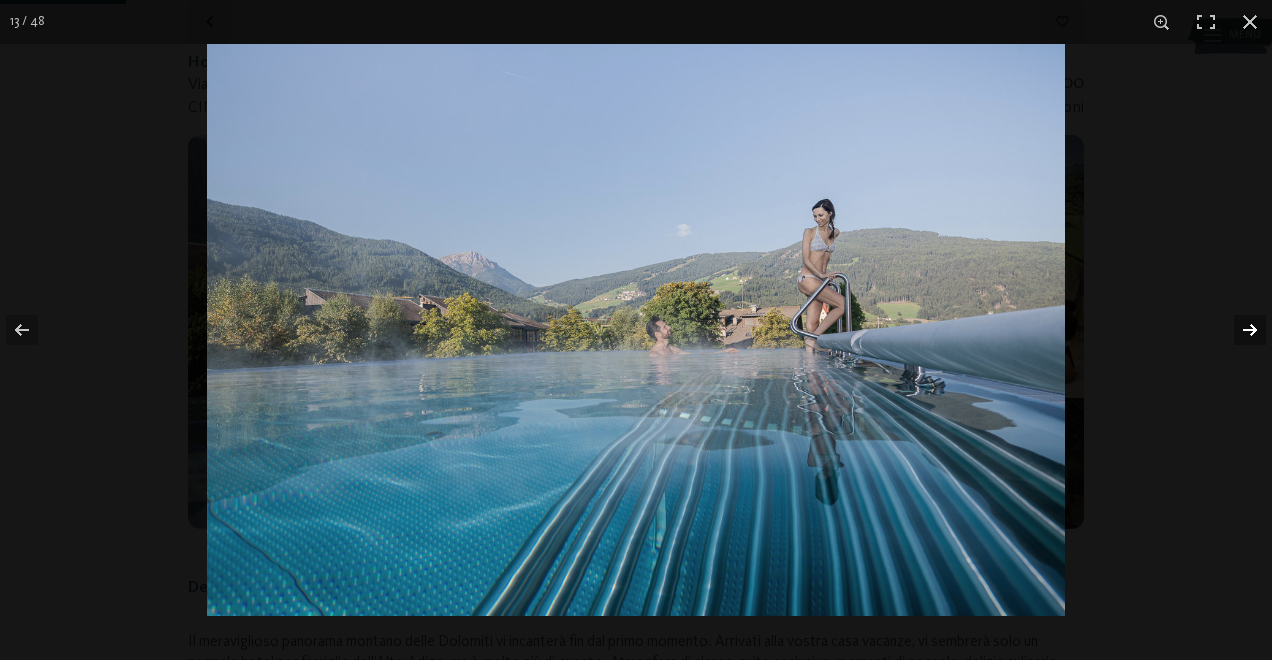 click at bounding box center [1237, 330] 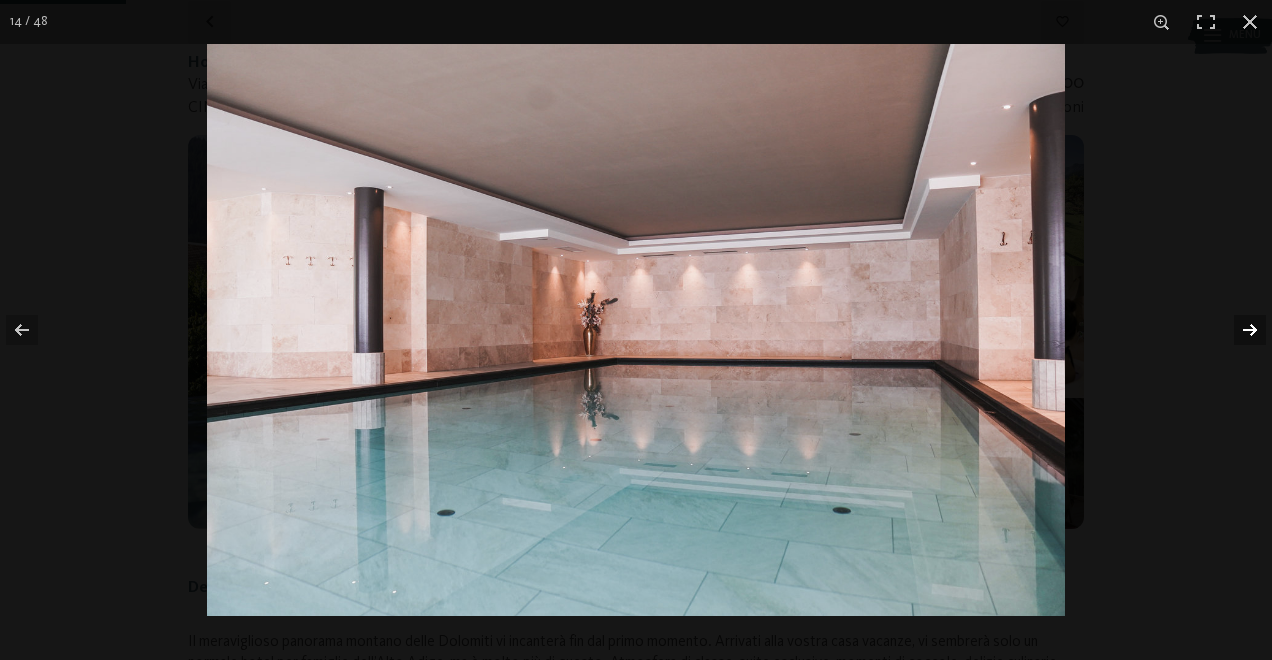 click at bounding box center [1237, 330] 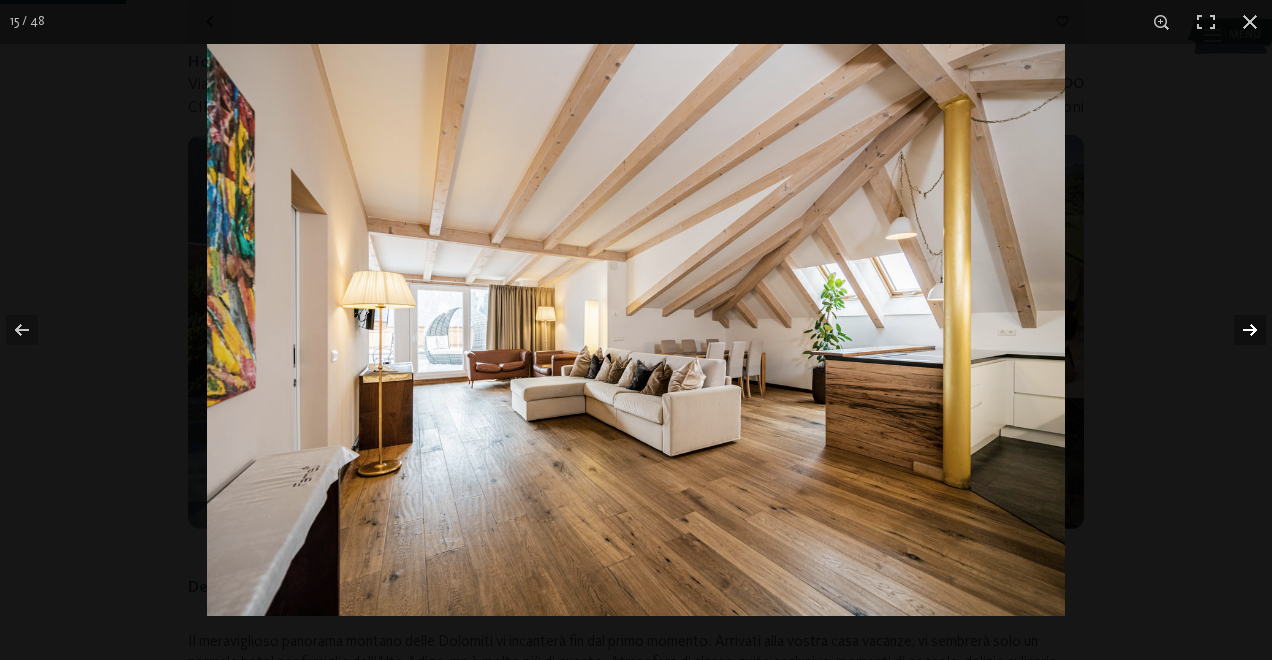 click at bounding box center (1237, 330) 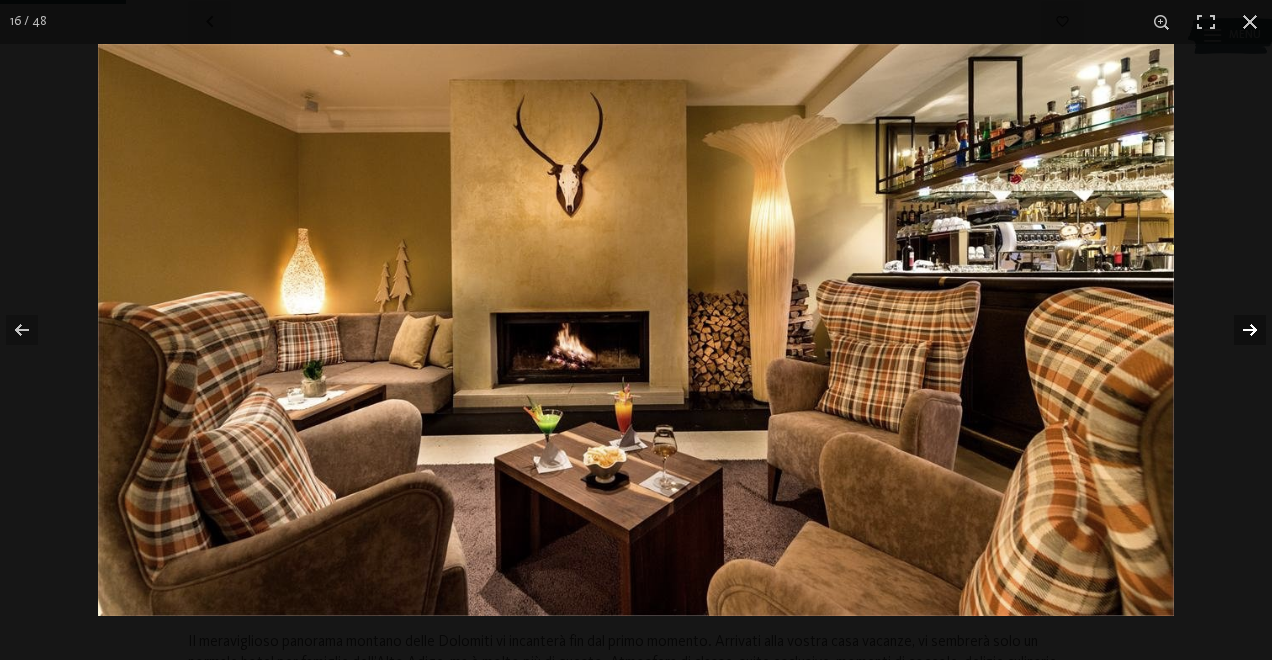 click at bounding box center [1237, 330] 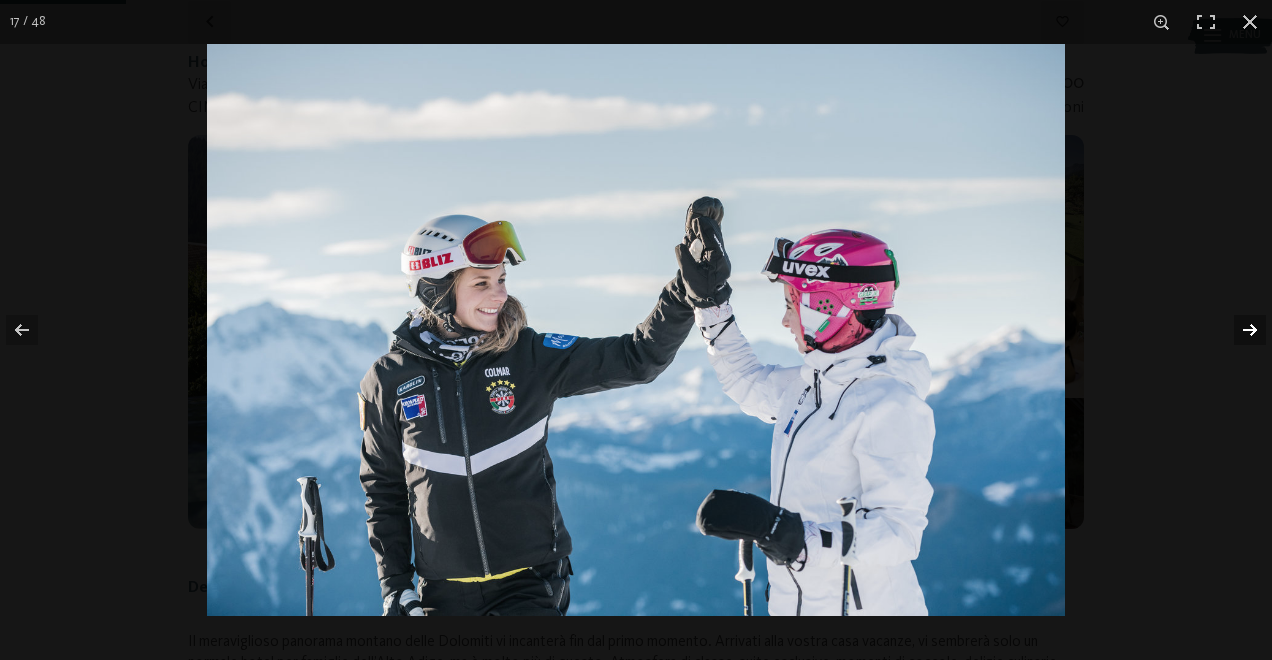 click at bounding box center [1237, 330] 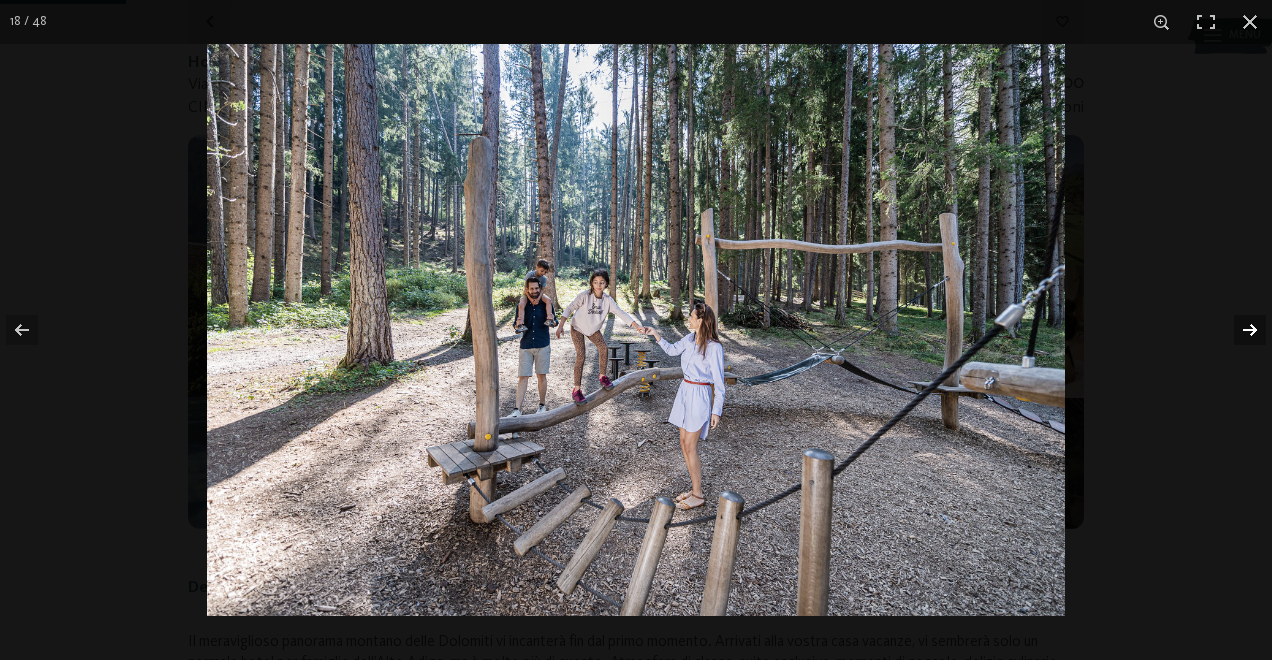 click at bounding box center (1237, 330) 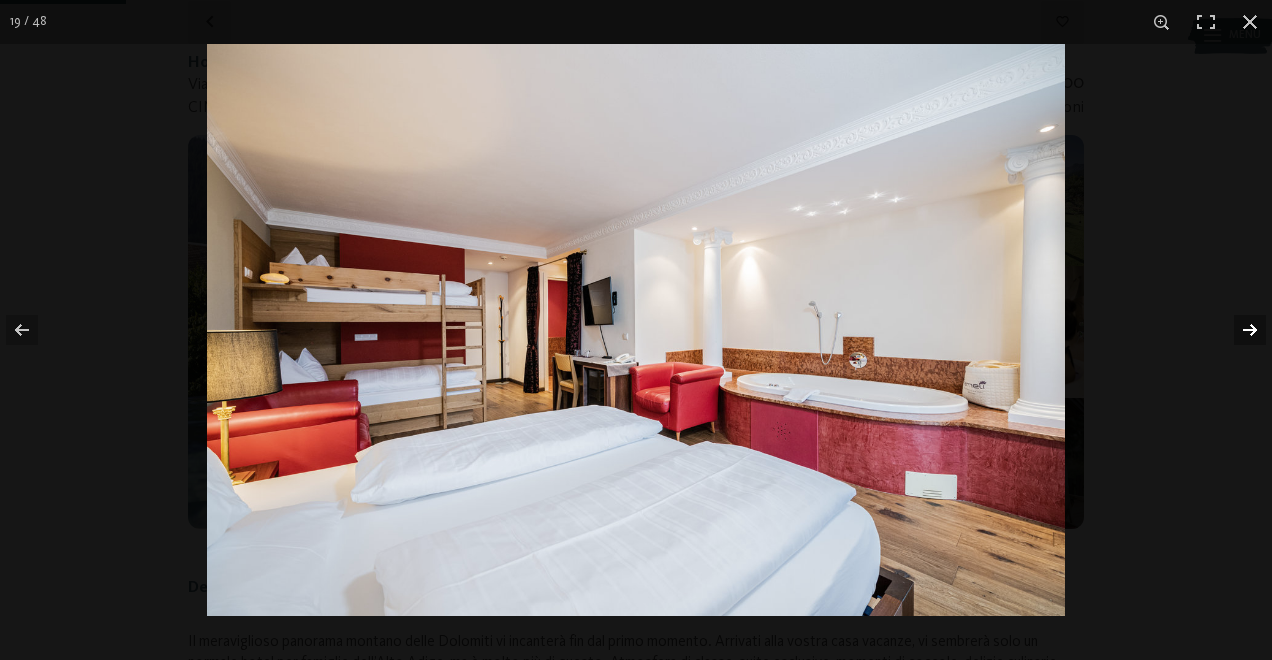 click at bounding box center [1237, 330] 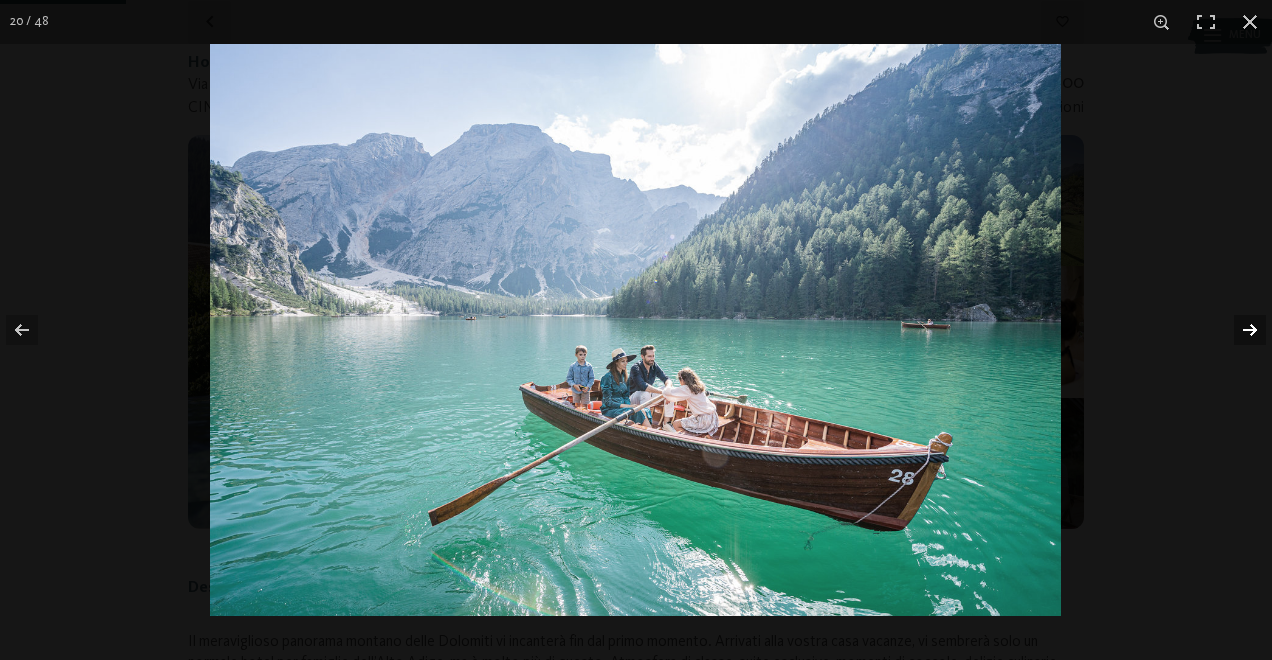 click at bounding box center (1237, 330) 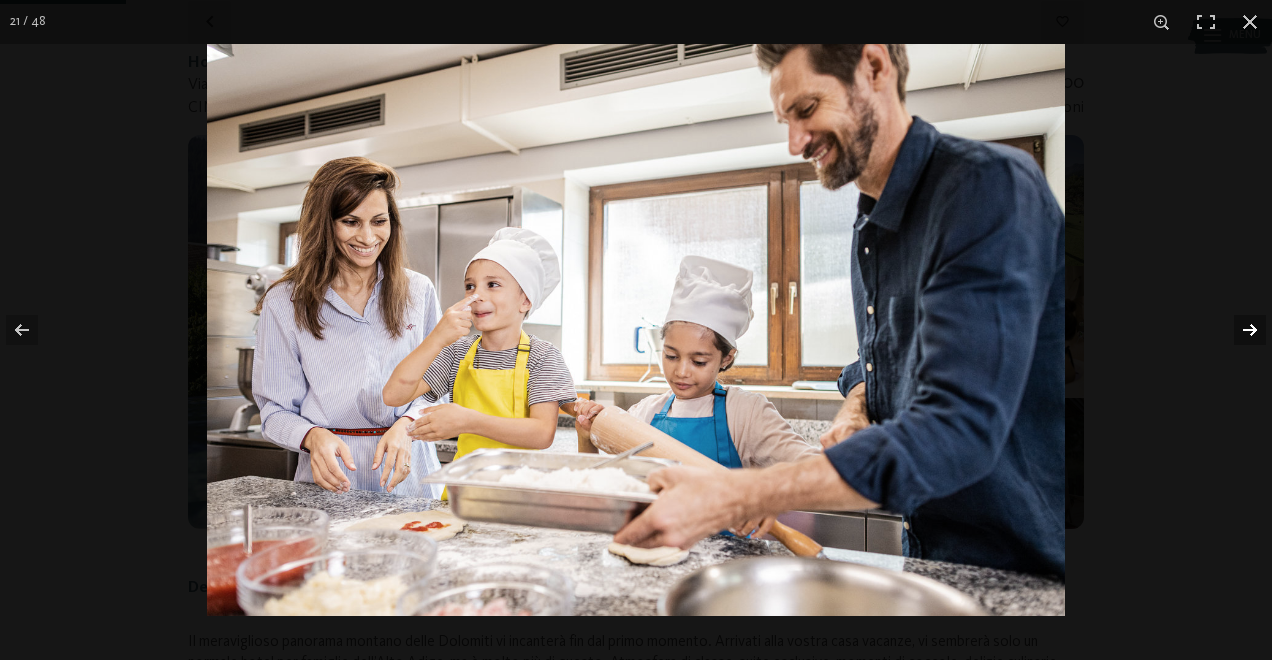 click at bounding box center (1237, 330) 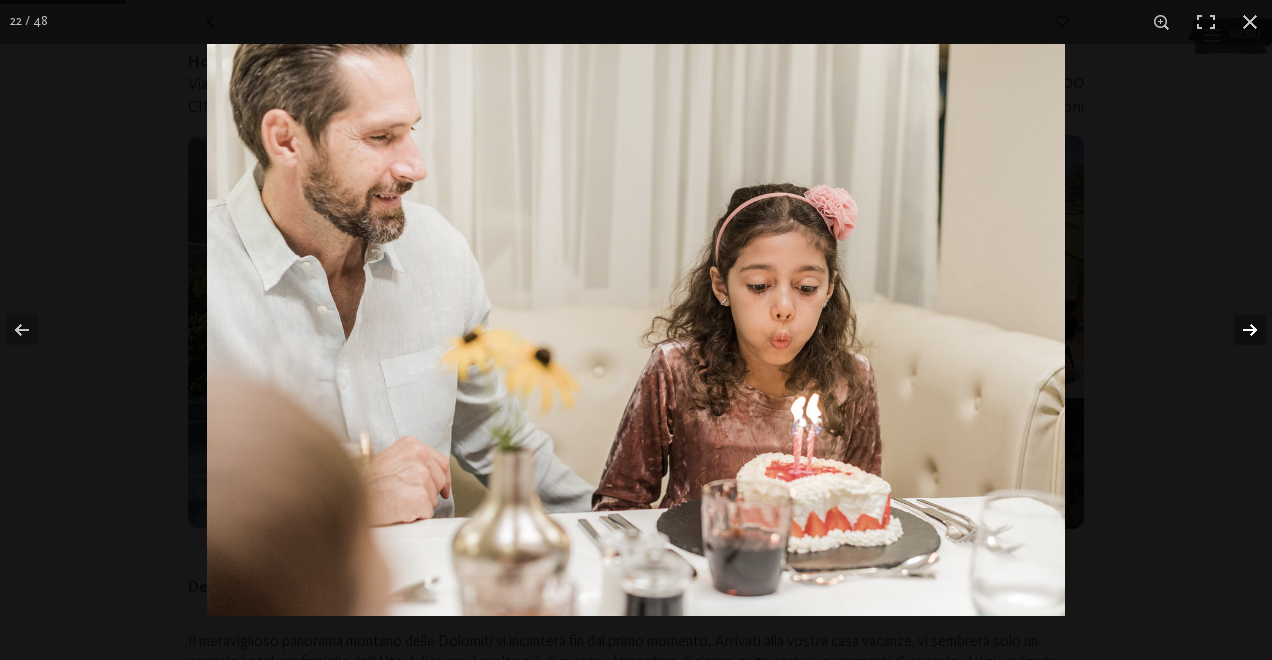 click at bounding box center [1237, 330] 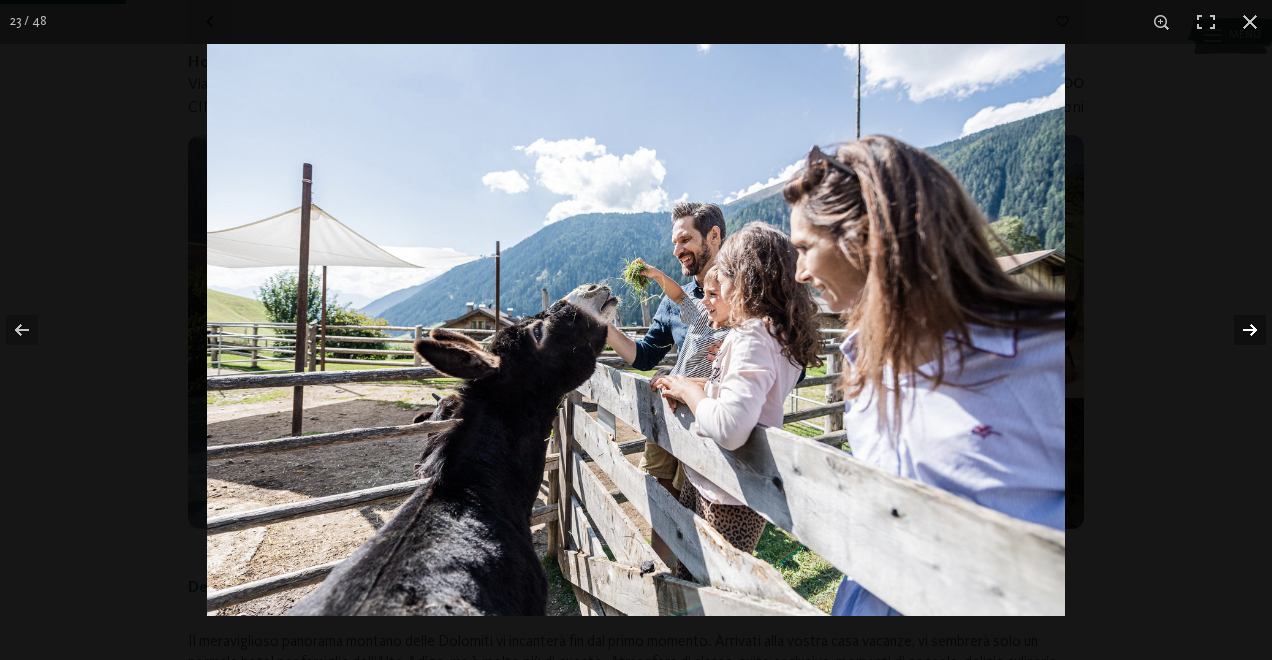 click at bounding box center (1237, 330) 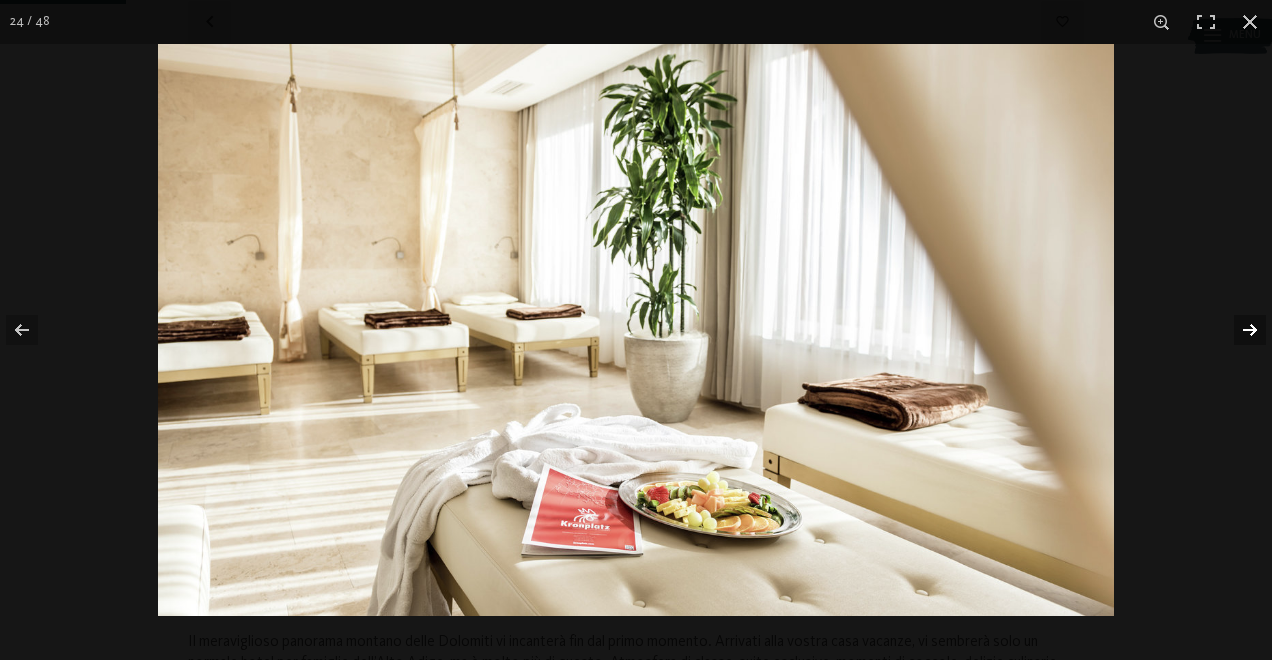 click at bounding box center (1237, 330) 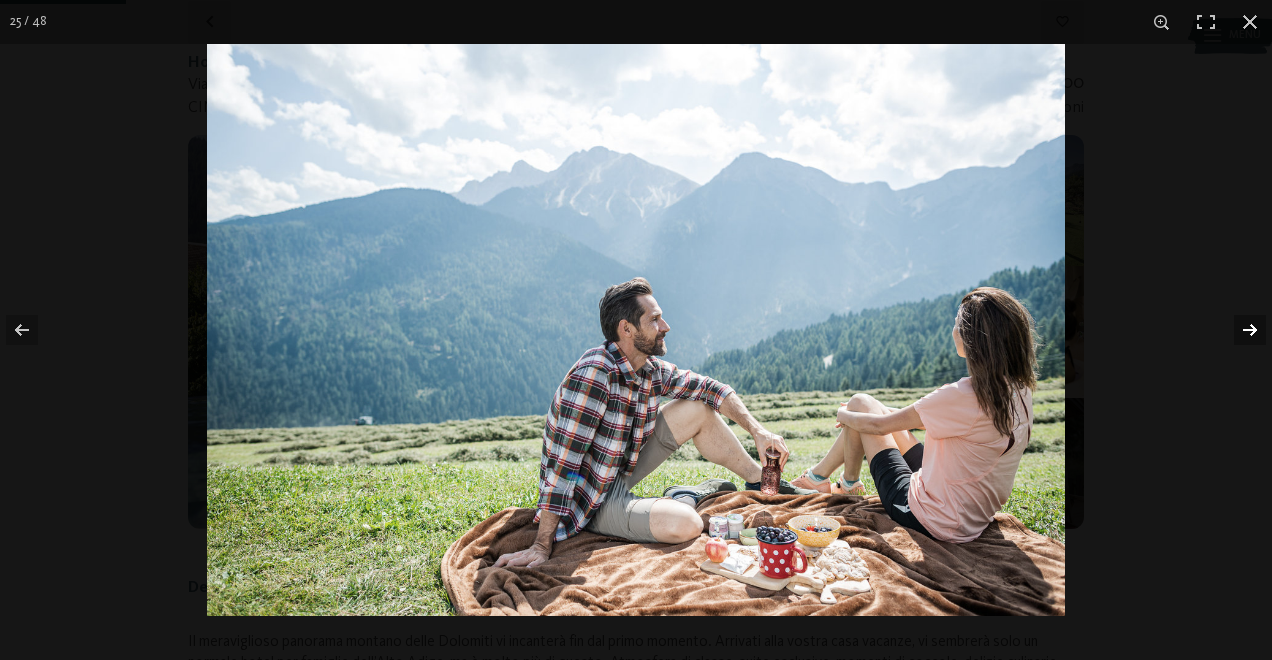 click at bounding box center [1237, 330] 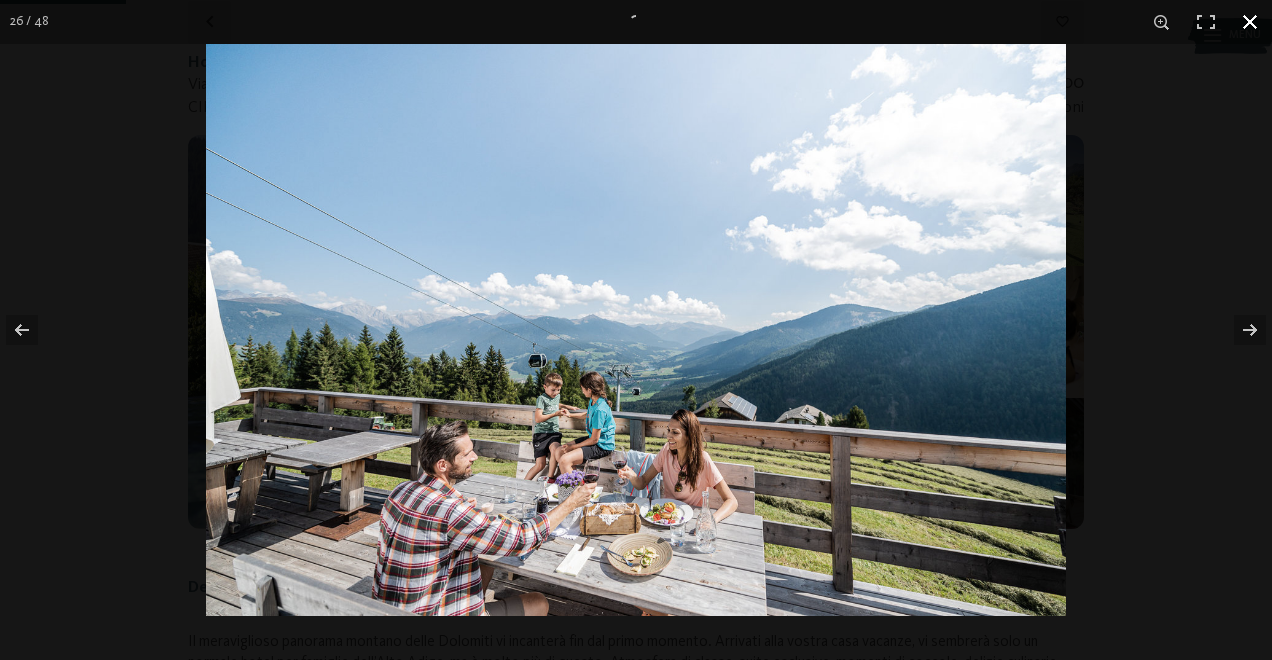 click at bounding box center [1250, 22] 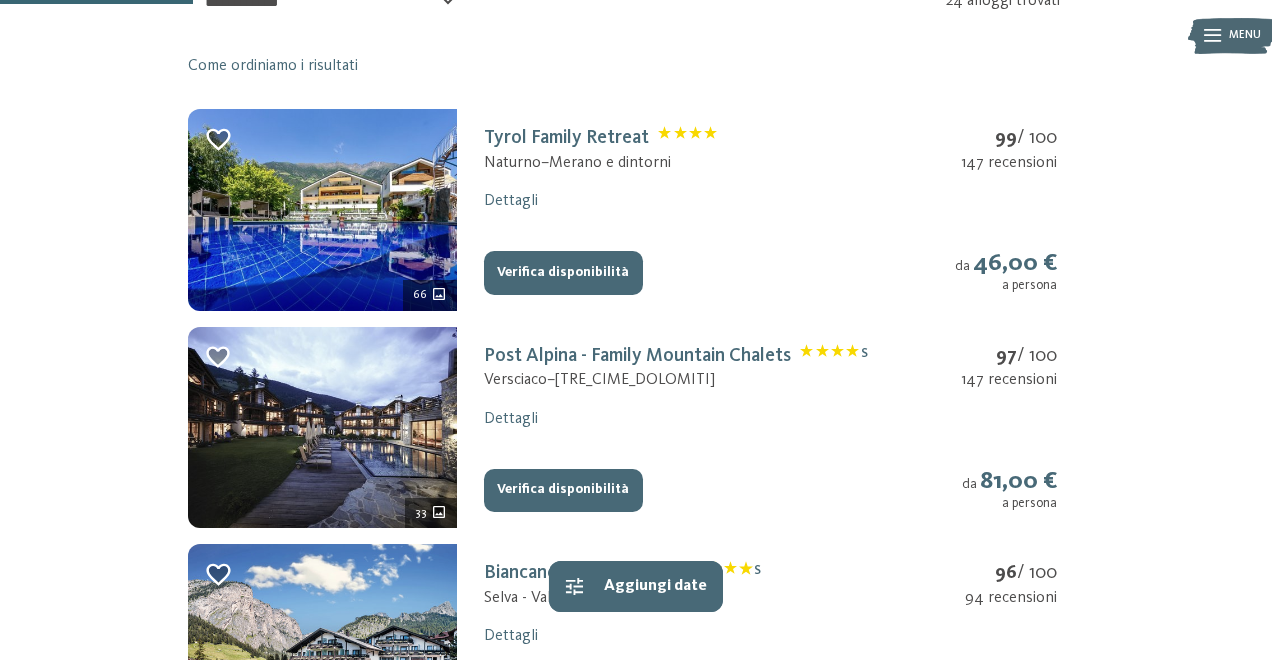 scroll, scrollTop: 490, scrollLeft: 0, axis: vertical 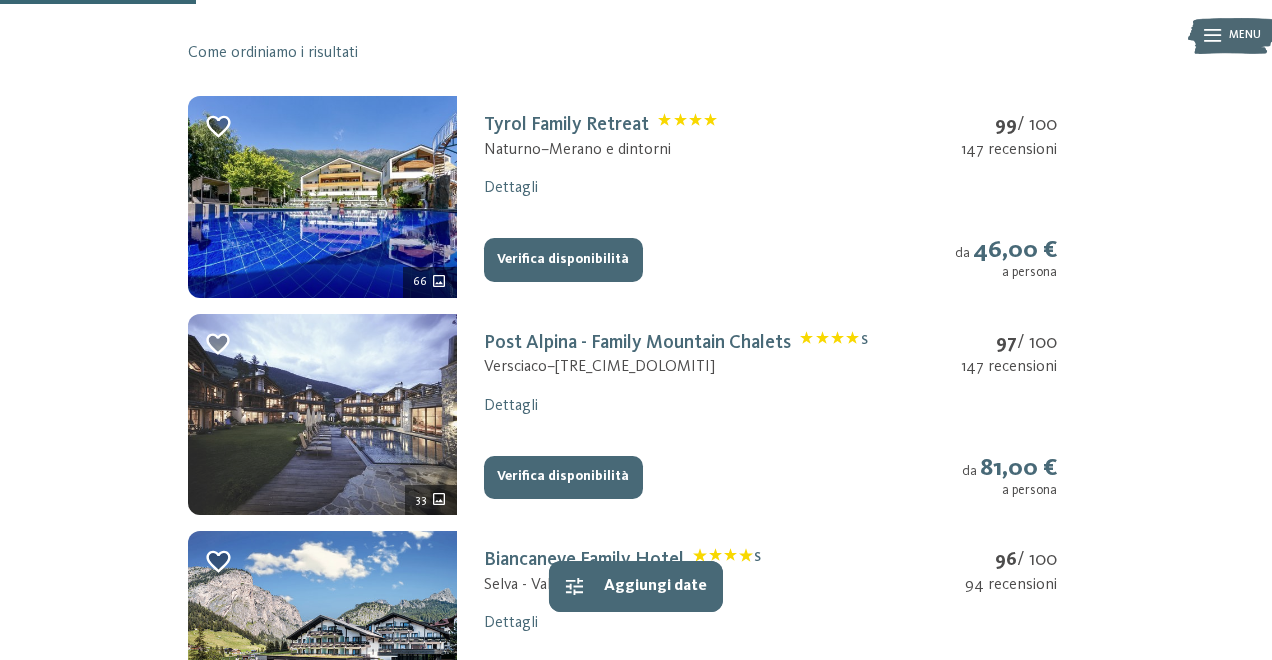 click at bounding box center (322, 415) 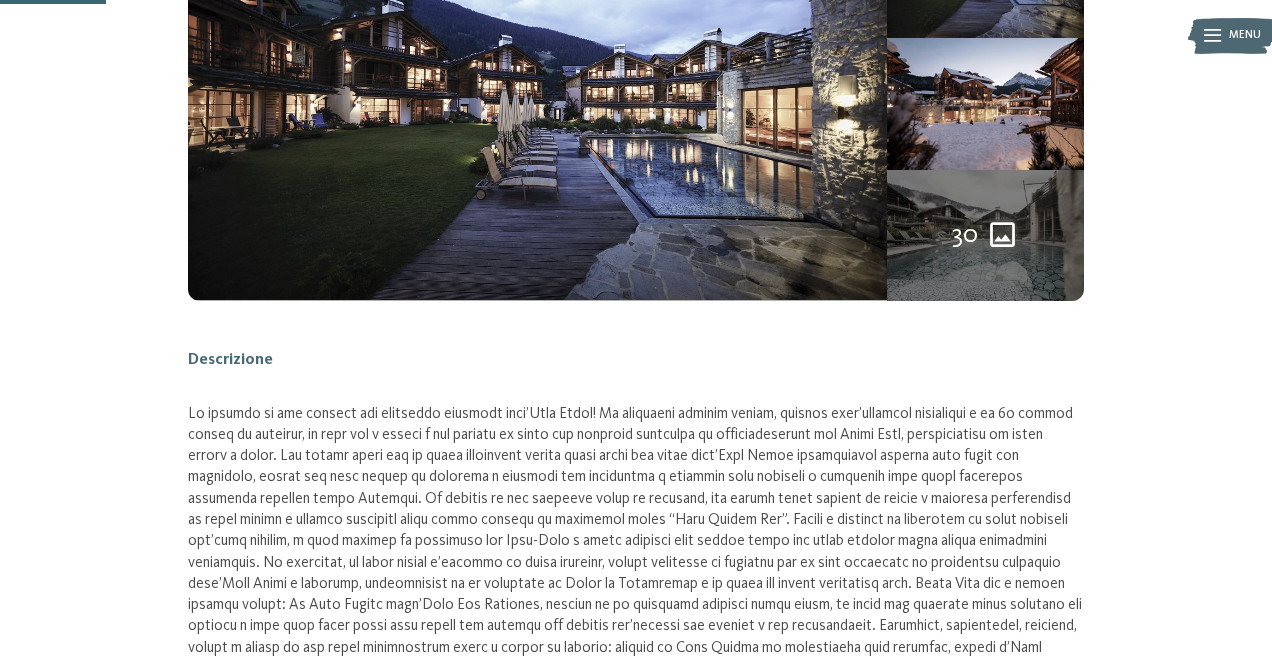 scroll, scrollTop: 262, scrollLeft: 0, axis: vertical 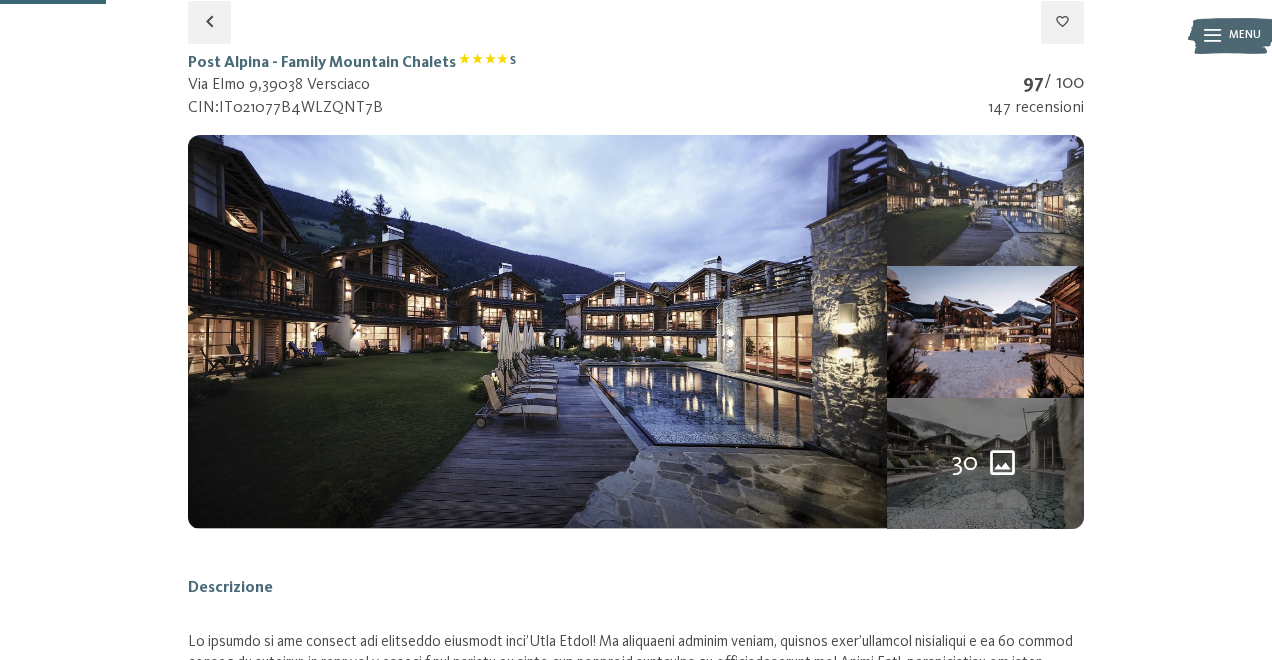 click at bounding box center [985, 200] 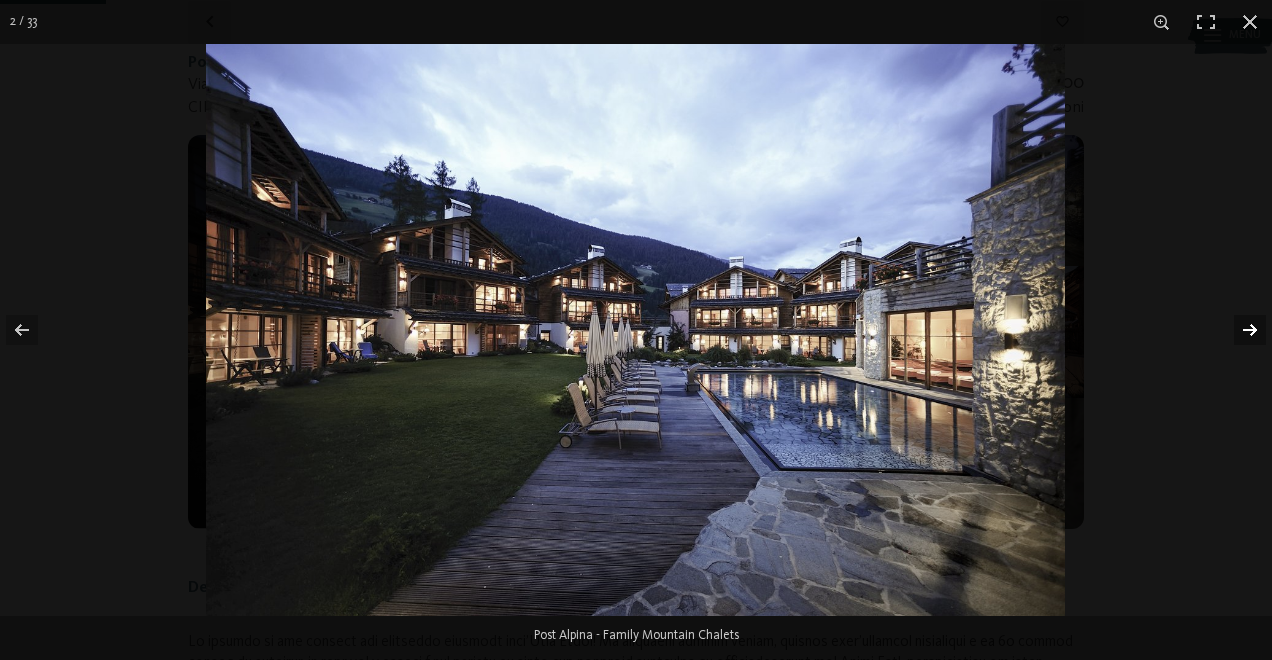 click at bounding box center (1237, 330) 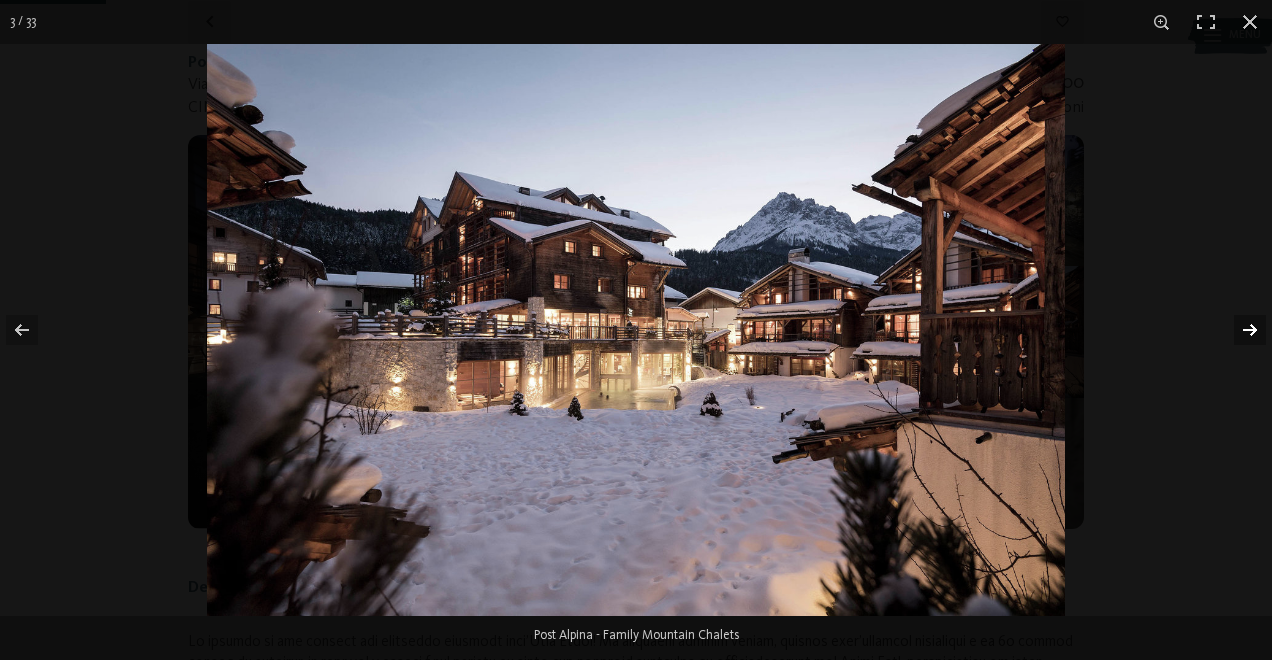 click at bounding box center [1237, 330] 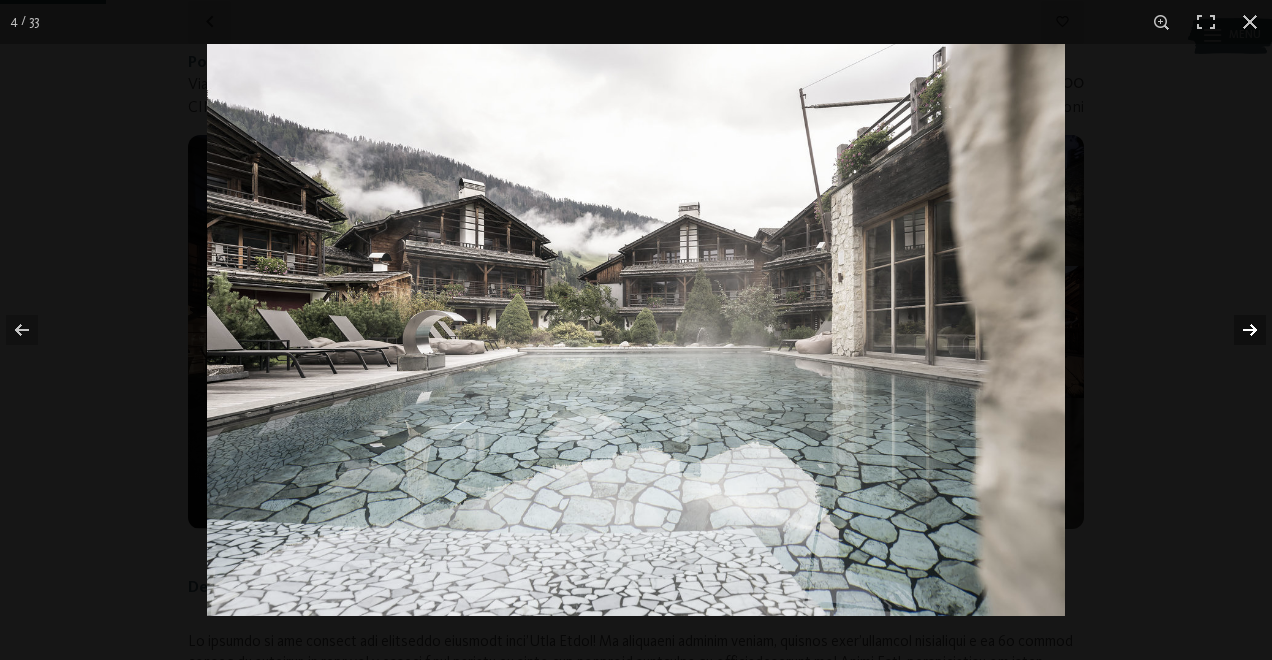 click at bounding box center [1237, 330] 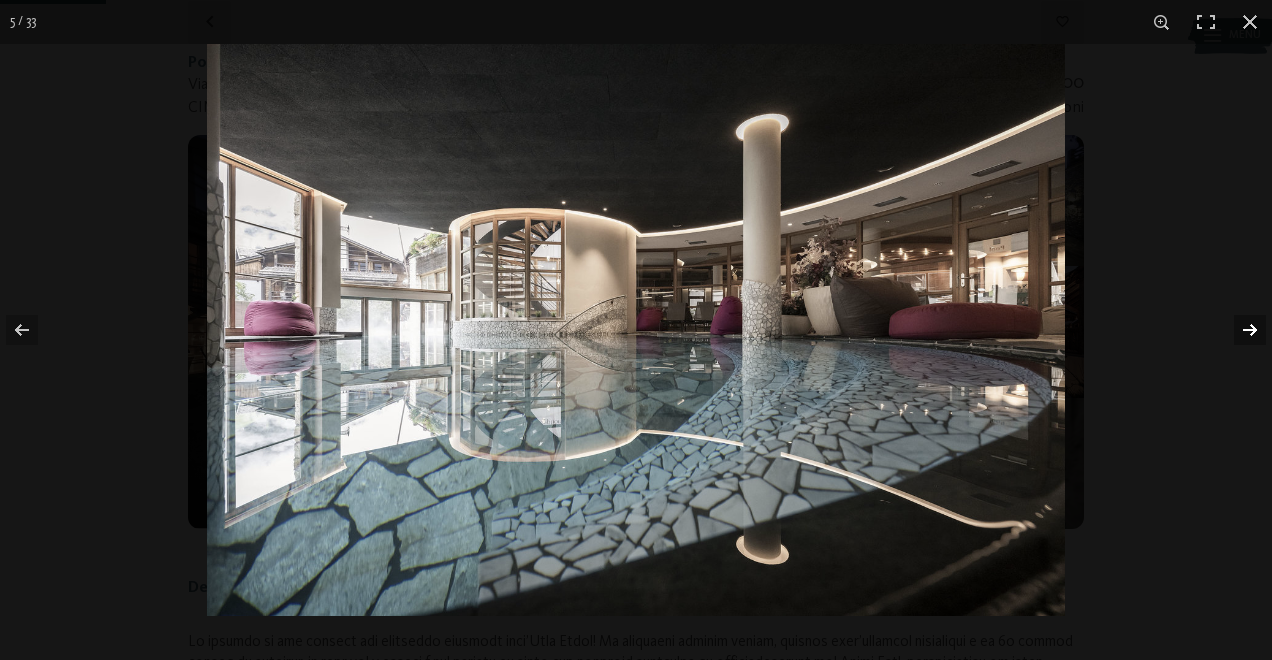 click at bounding box center (1237, 330) 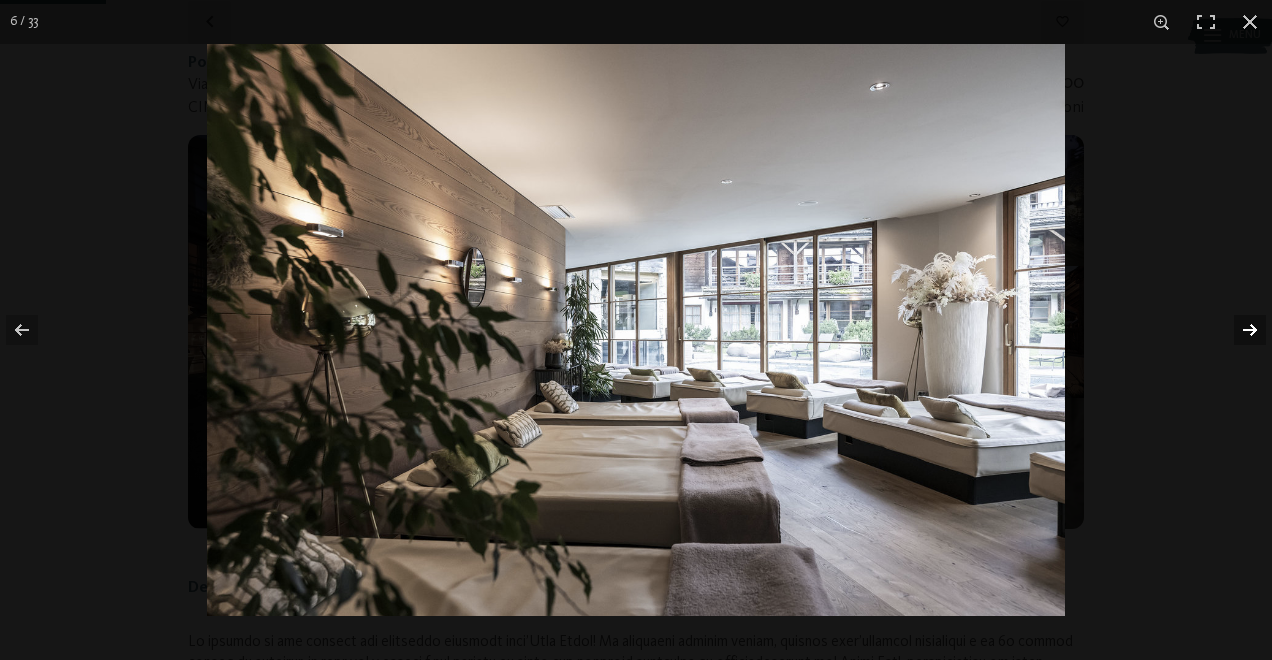 click at bounding box center [1237, 330] 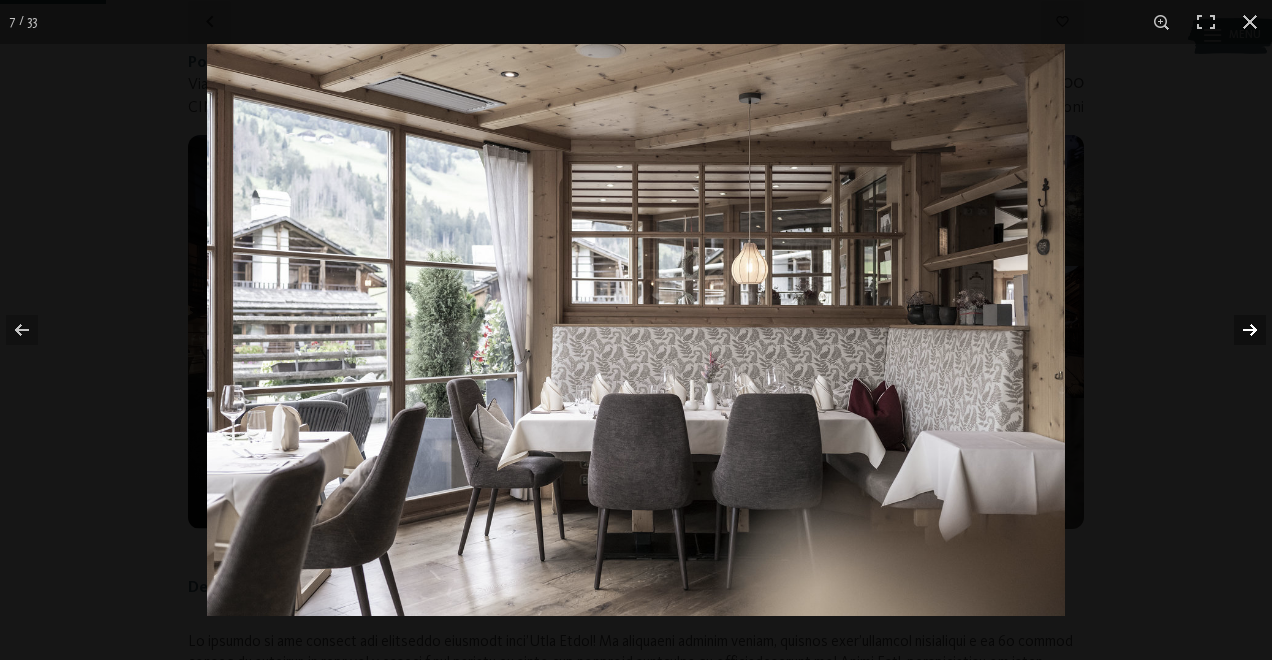 click at bounding box center (1237, 330) 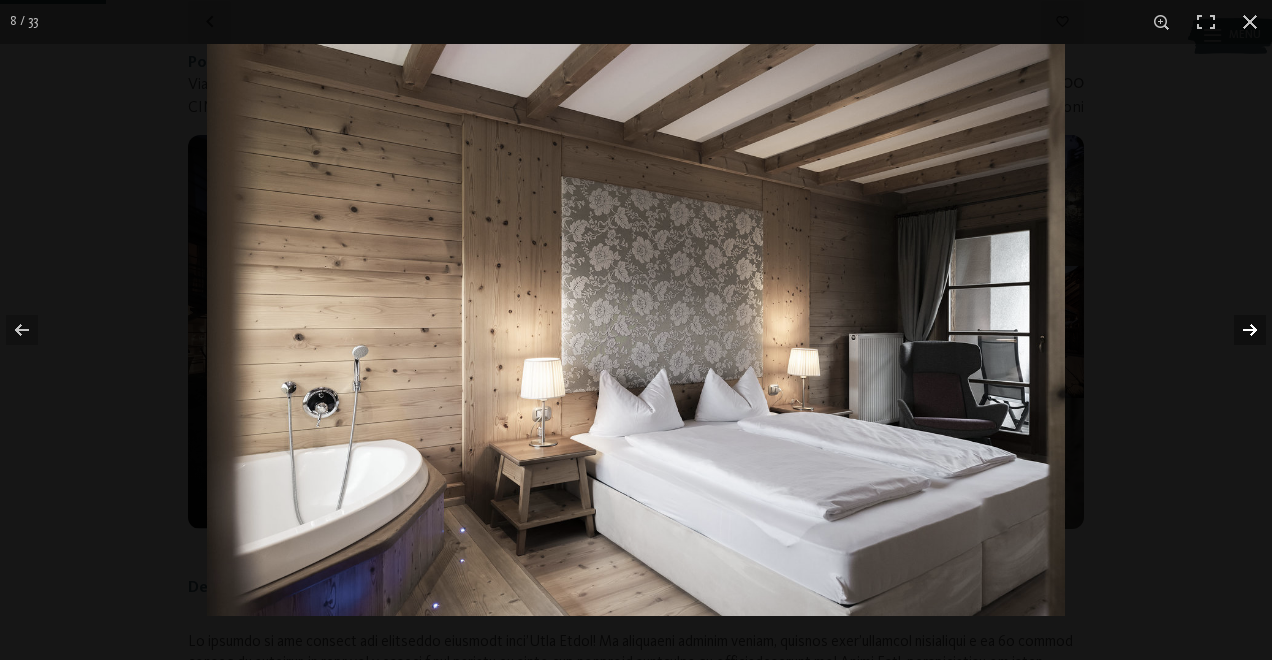 click at bounding box center [1237, 330] 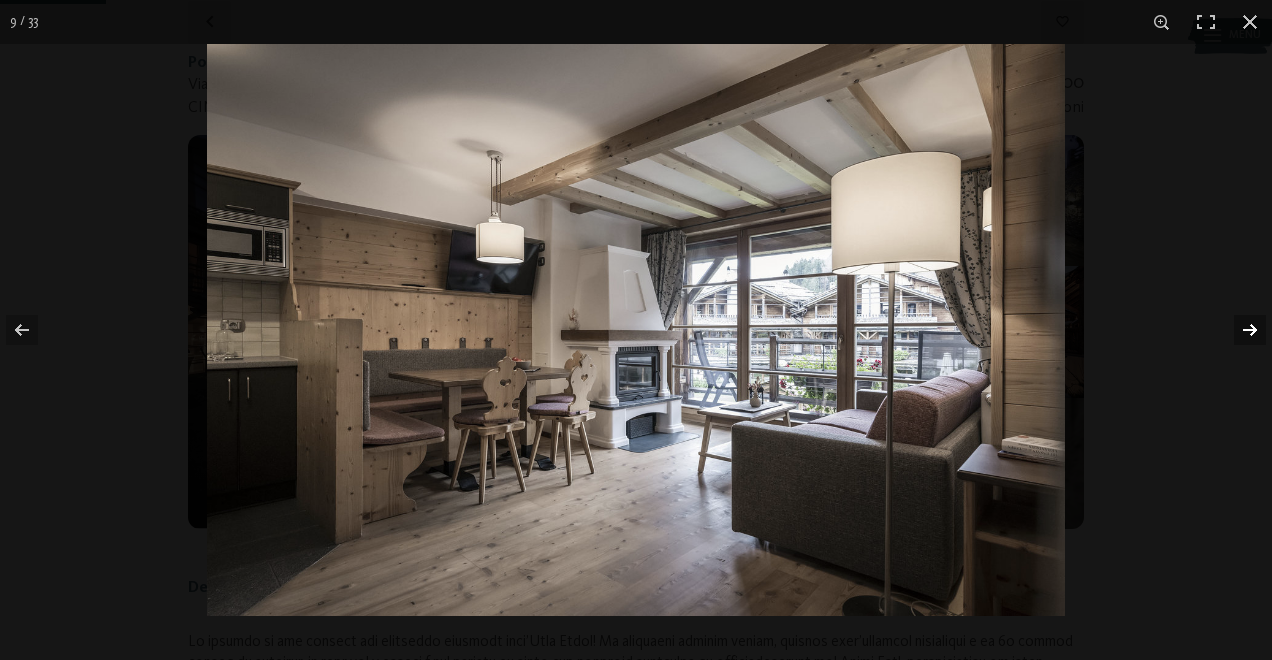 click at bounding box center [1237, 330] 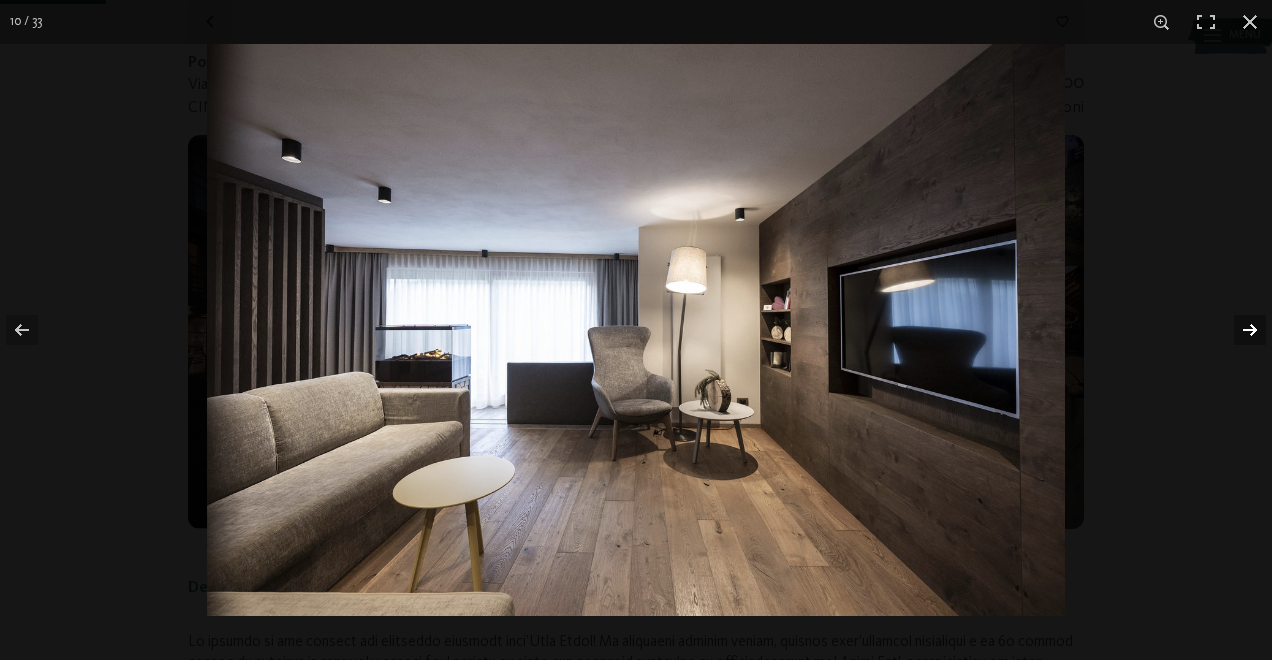 click at bounding box center (1237, 330) 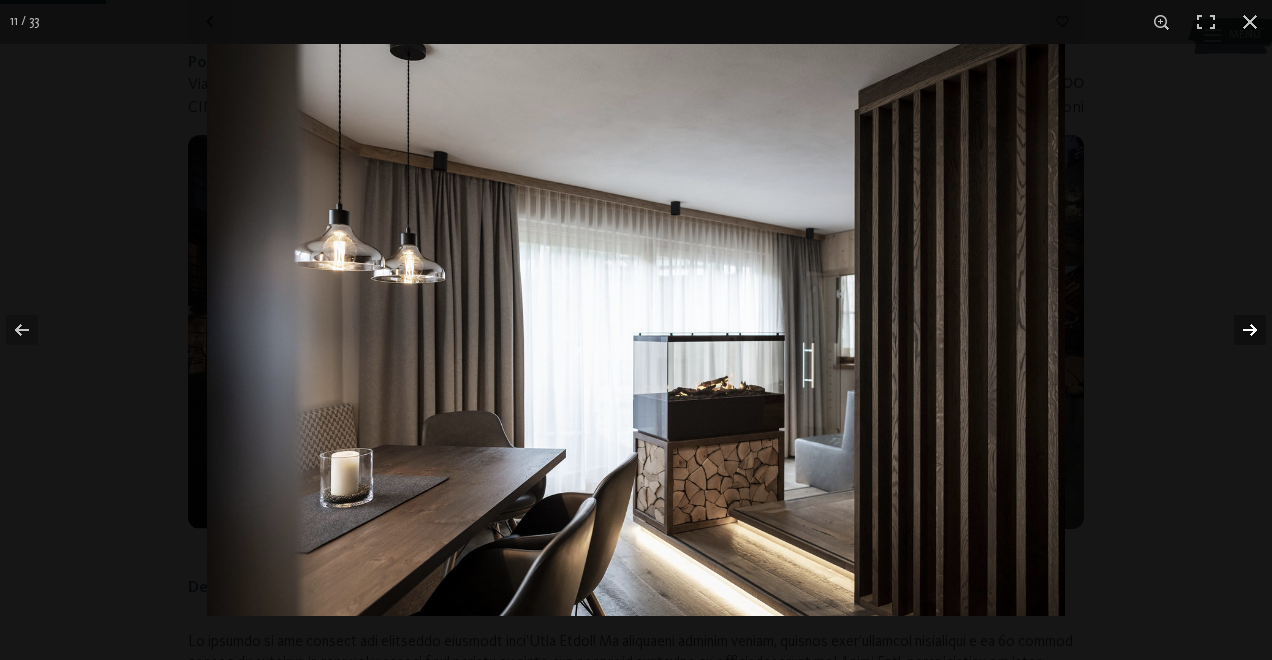 click at bounding box center (1237, 330) 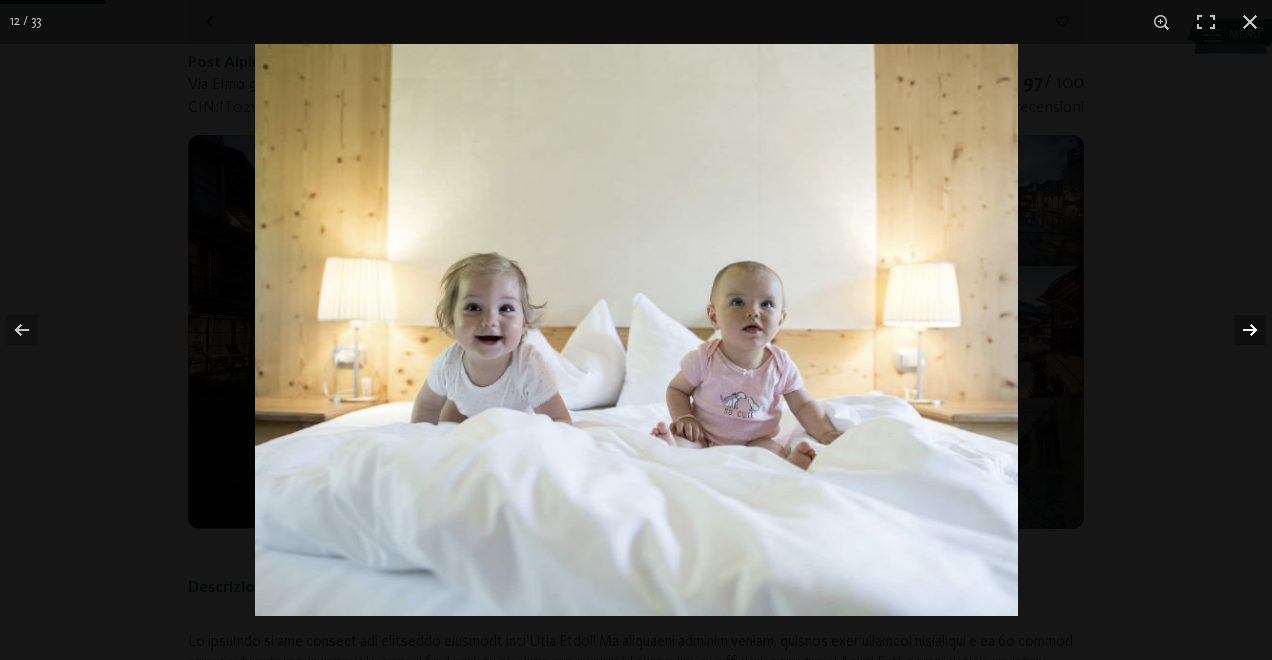click at bounding box center (1237, 330) 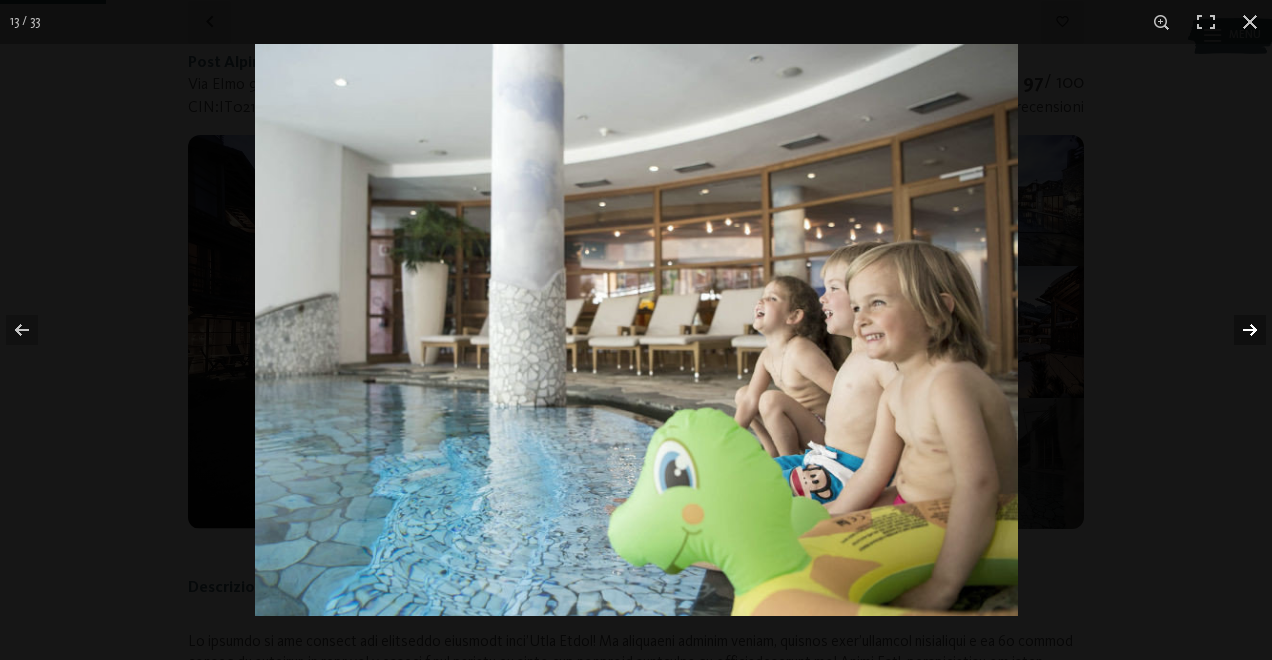 click at bounding box center (1237, 330) 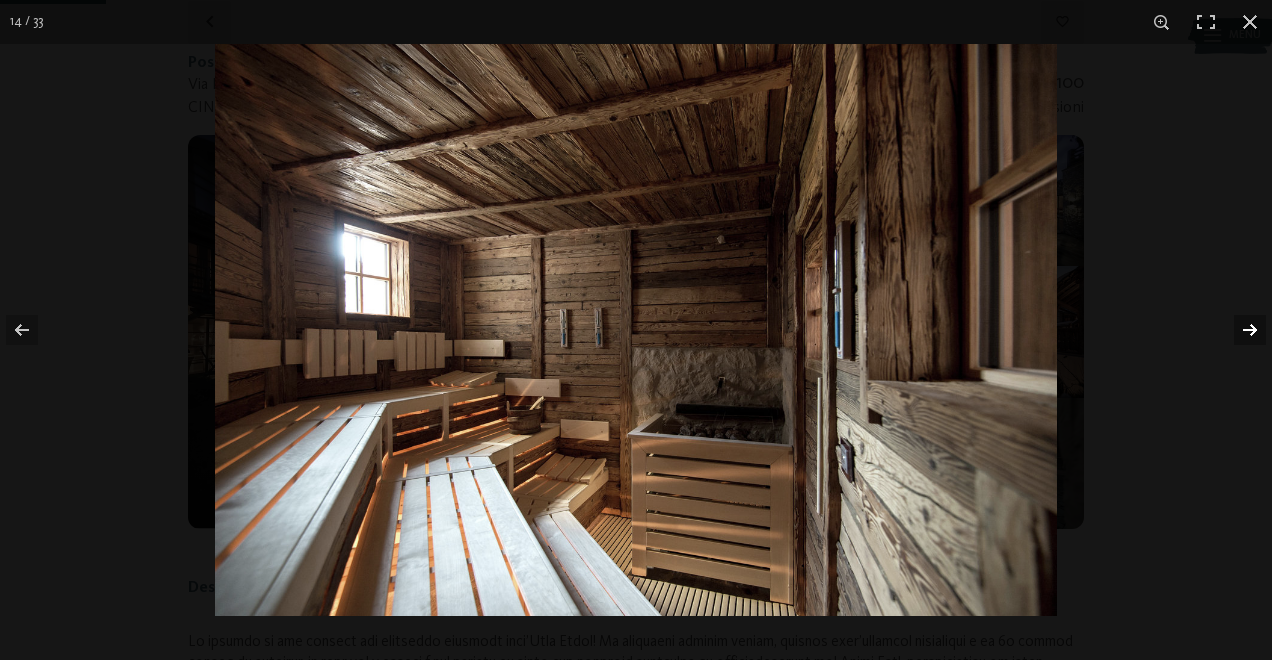 click at bounding box center [1237, 330] 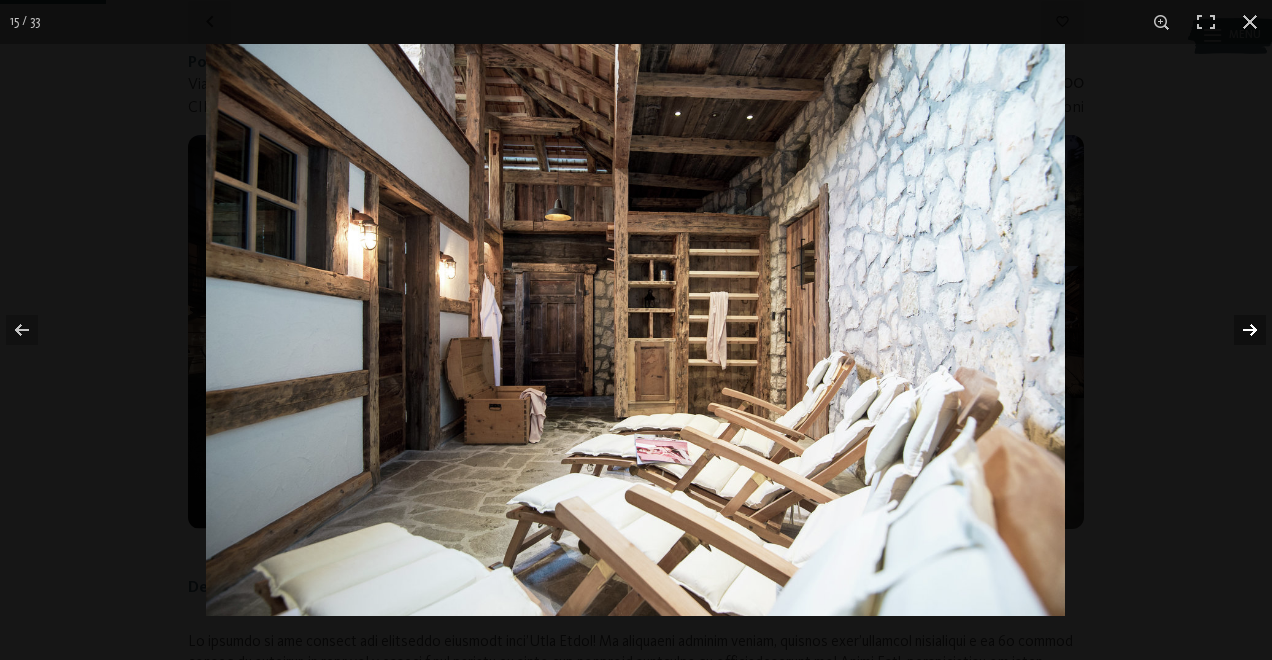 click at bounding box center (1237, 330) 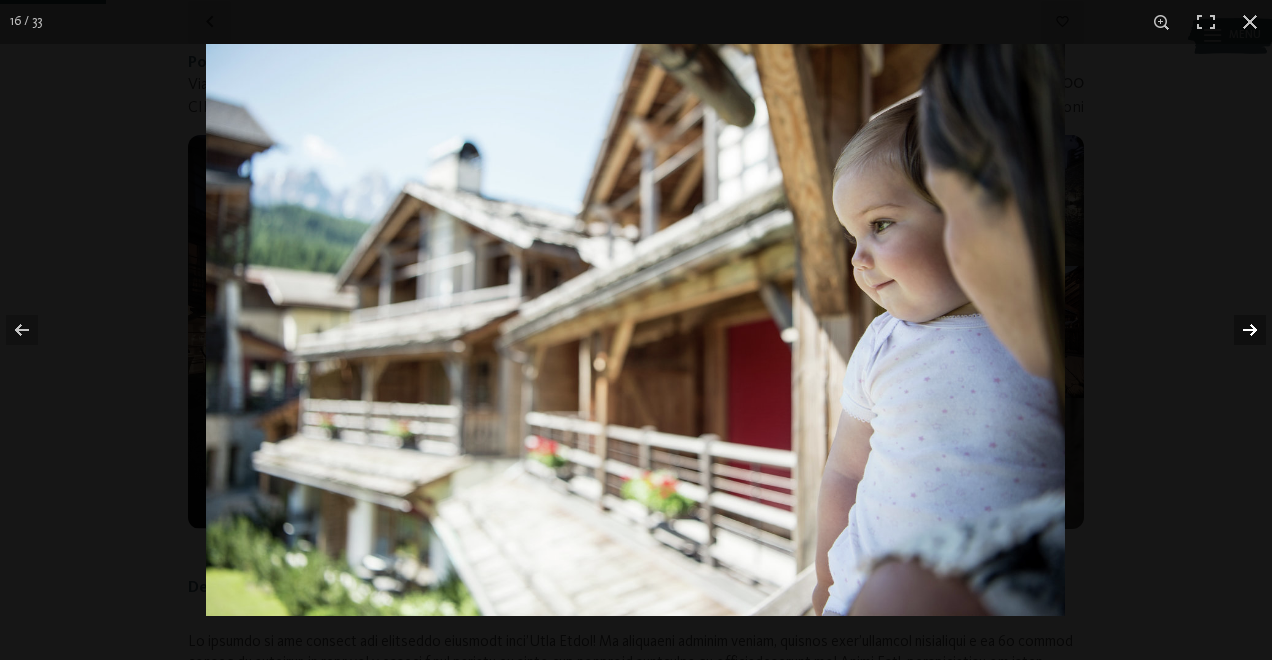 click at bounding box center [1237, 330] 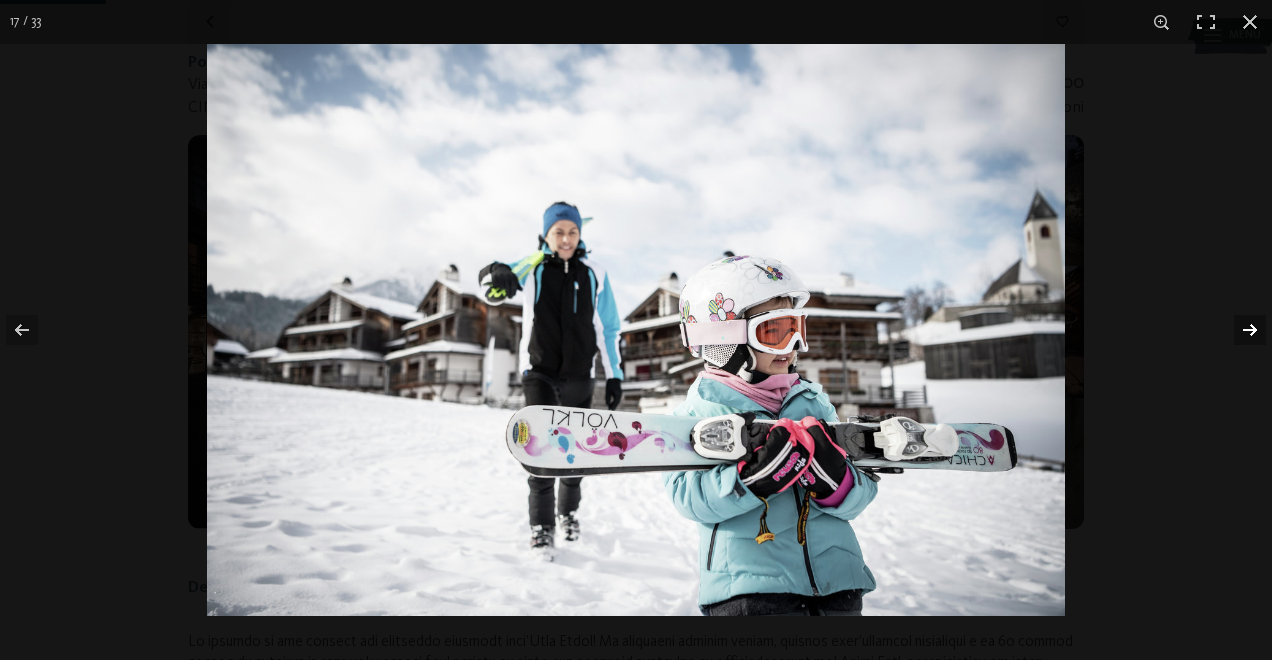 click at bounding box center [1237, 330] 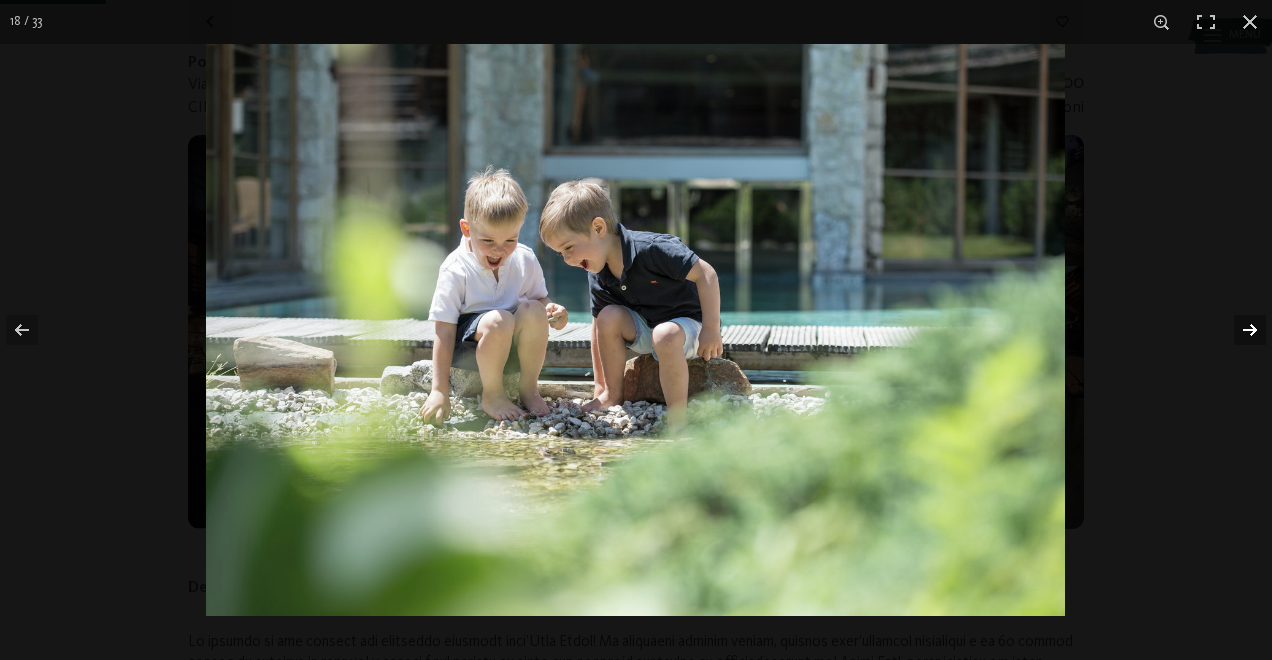 click at bounding box center (1237, 330) 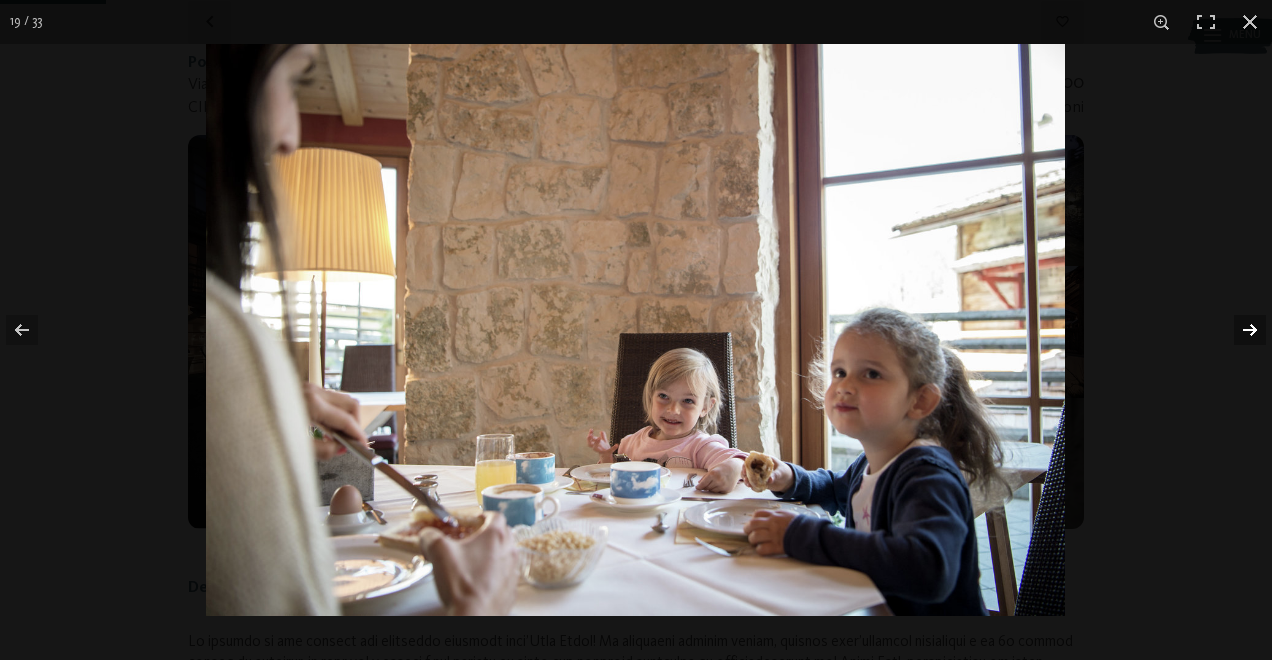 click at bounding box center (1237, 330) 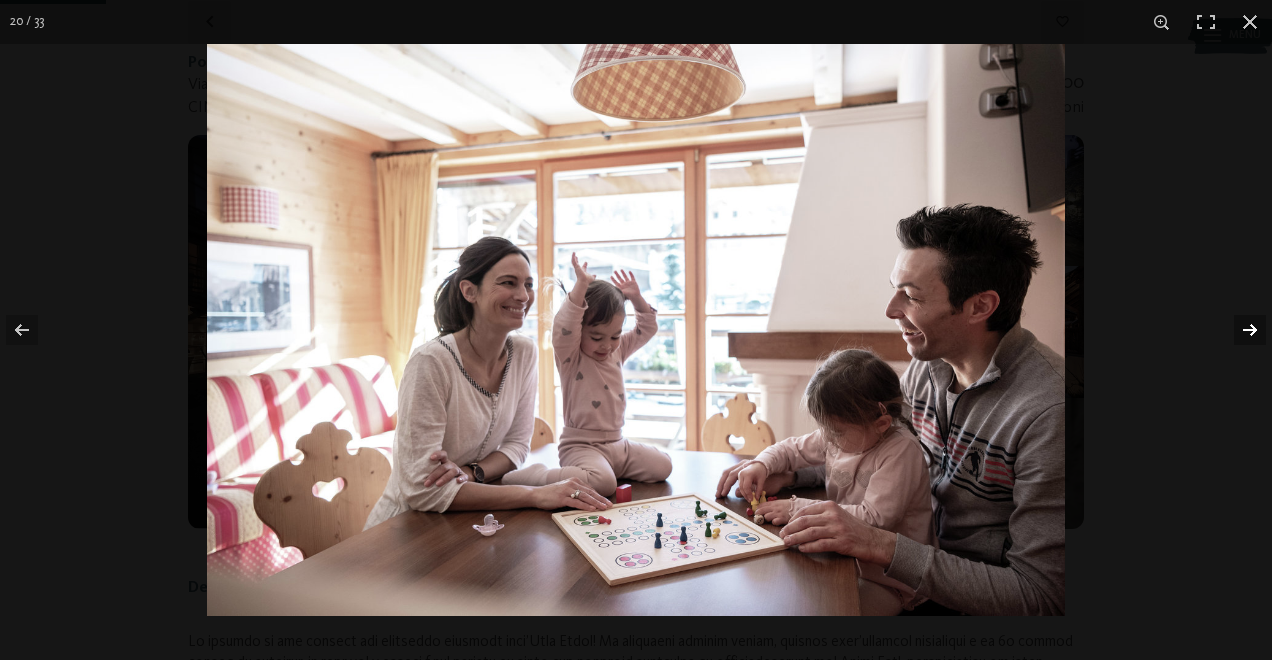 click at bounding box center [1237, 330] 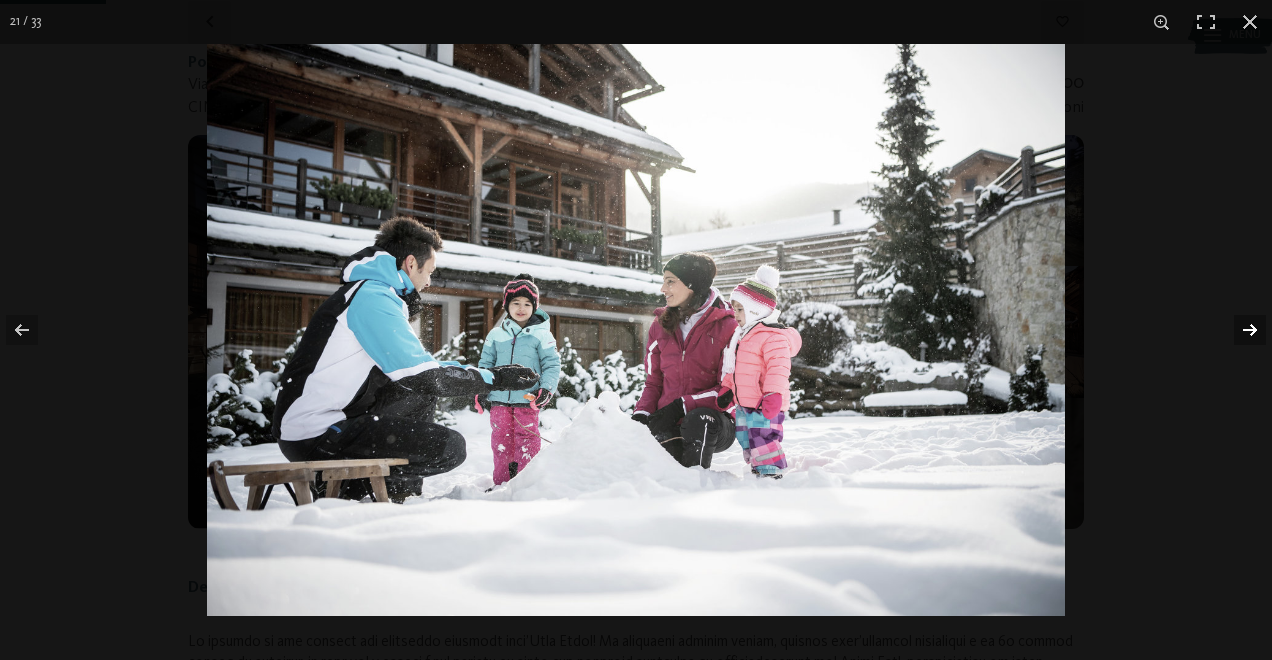 click at bounding box center (1237, 330) 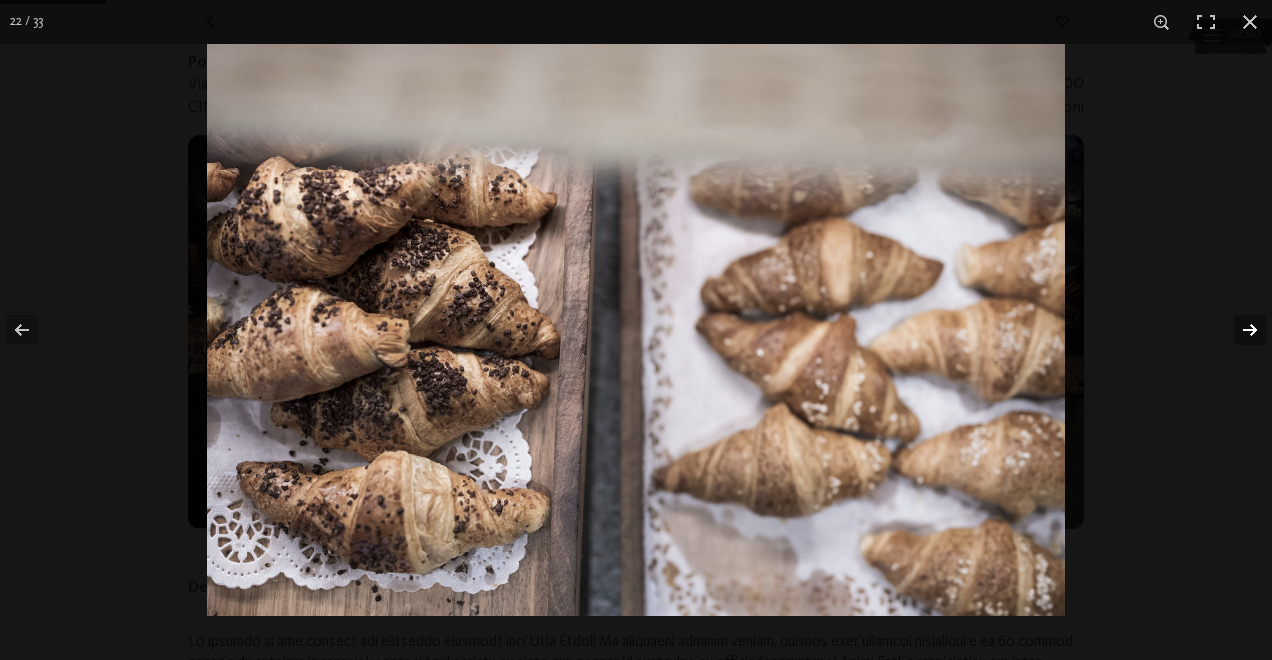 click at bounding box center (1237, 330) 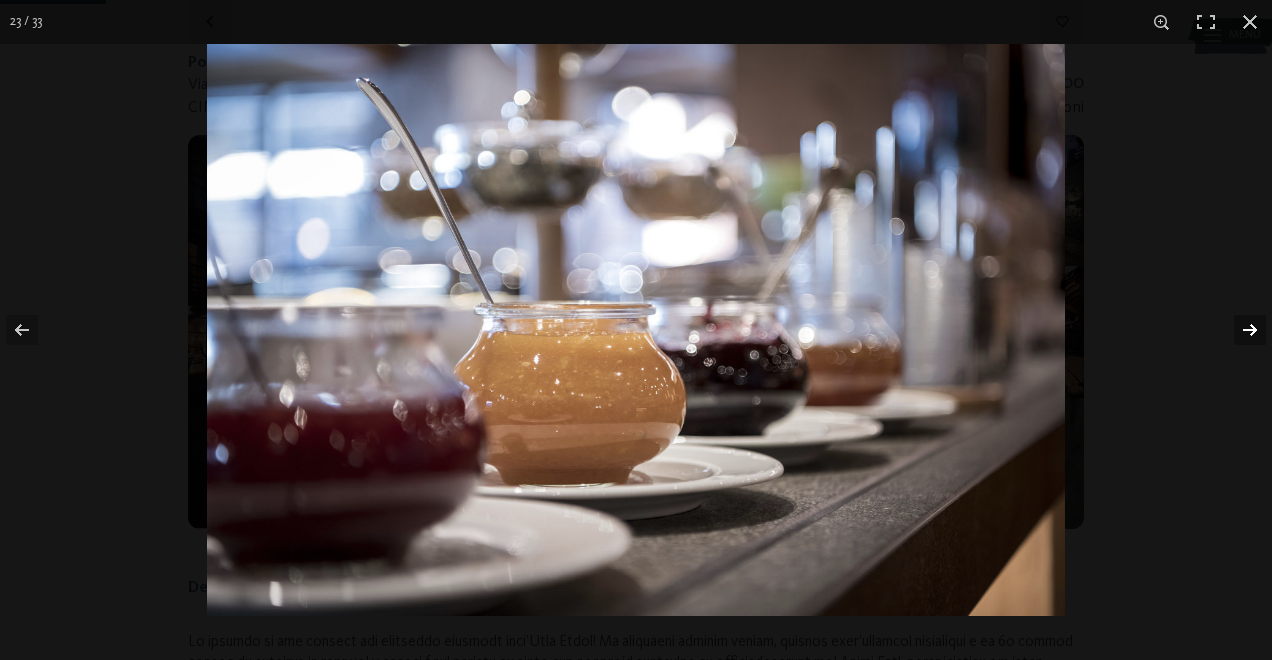 click at bounding box center (1237, 330) 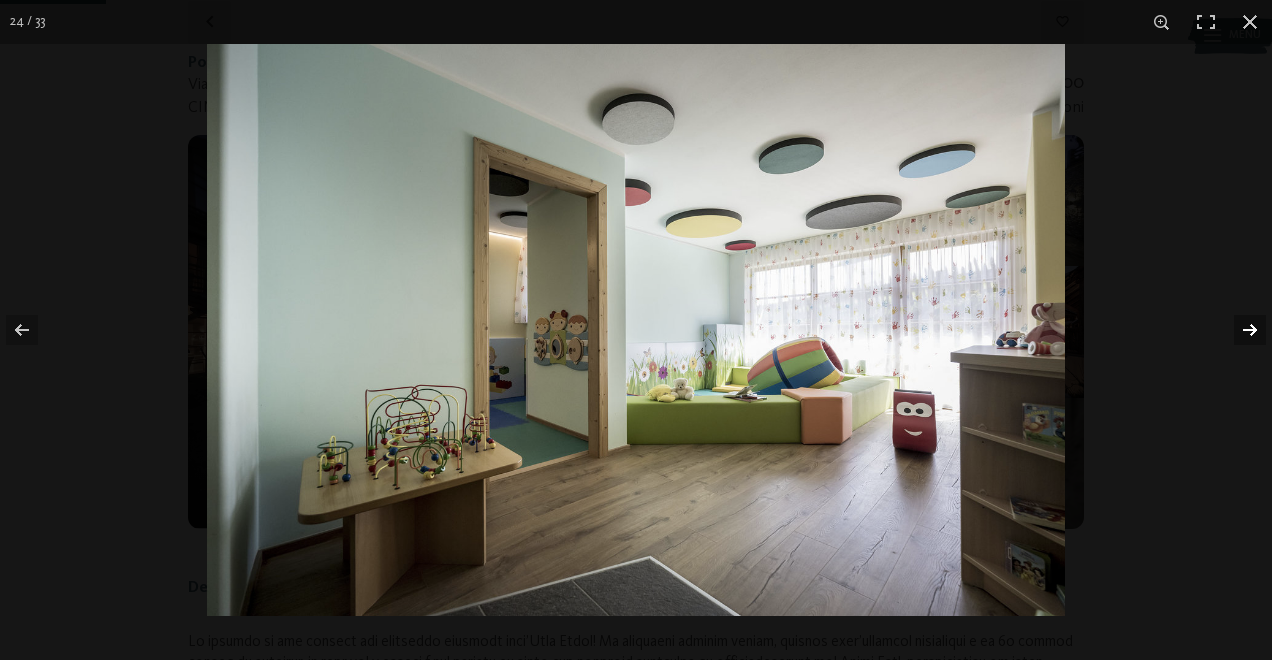 click at bounding box center (1237, 330) 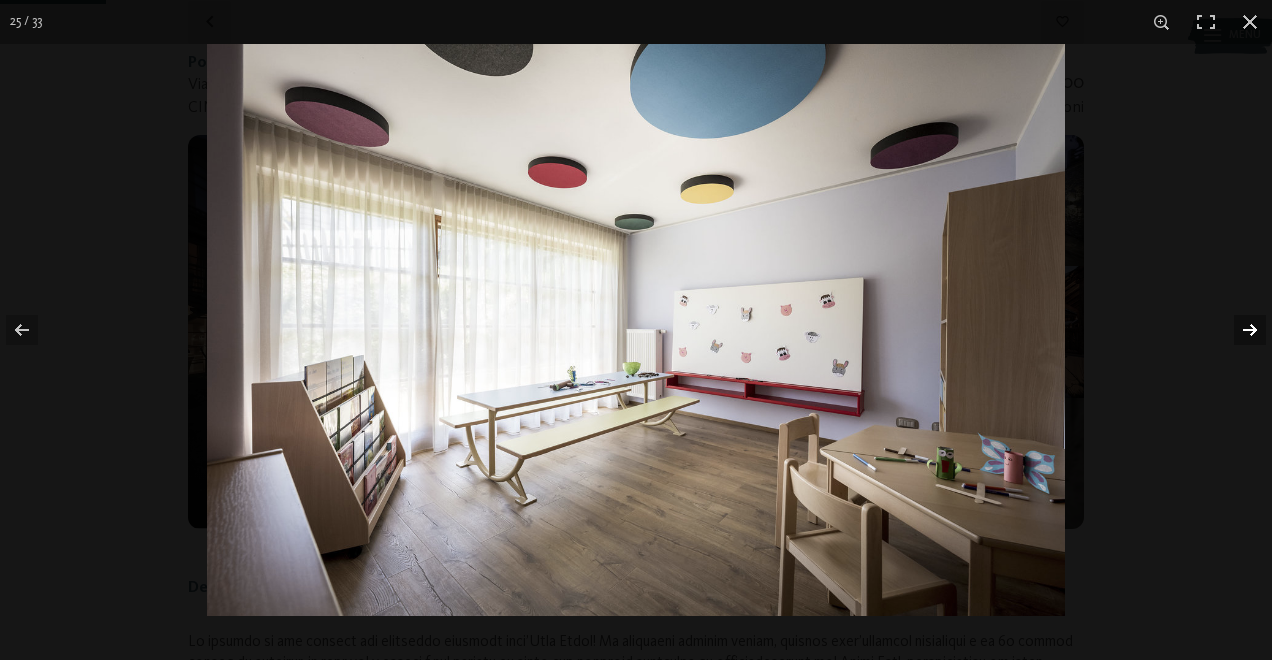 click at bounding box center (1237, 330) 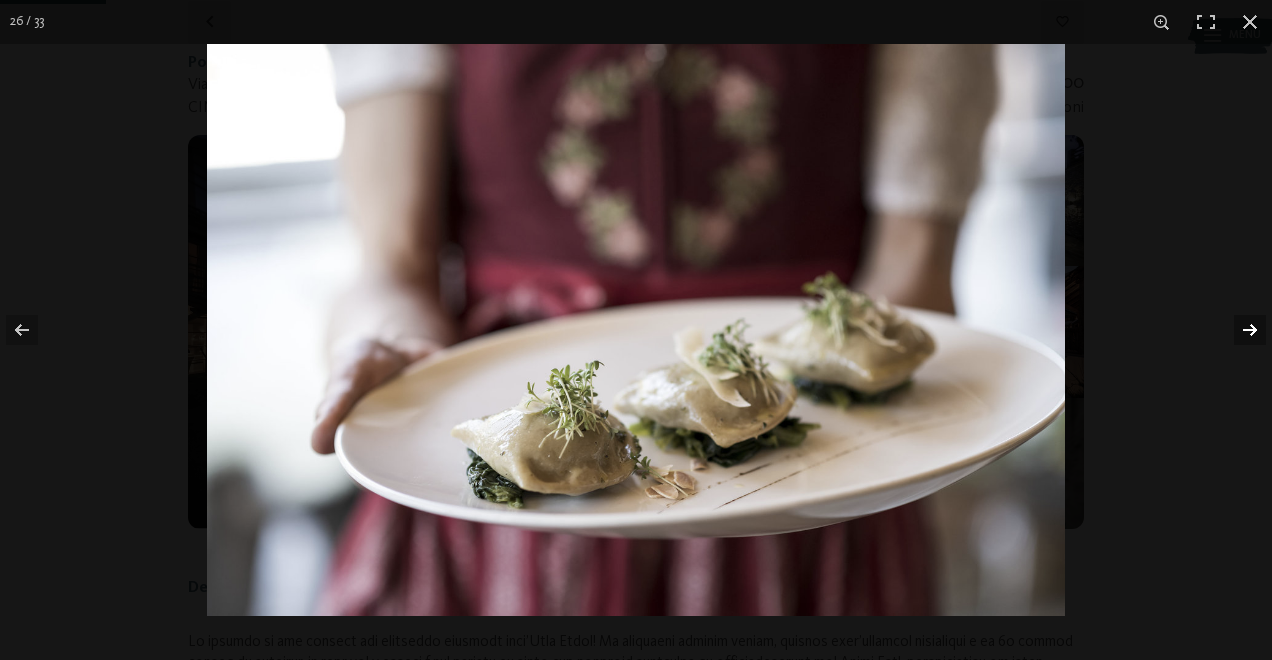 click at bounding box center [1237, 330] 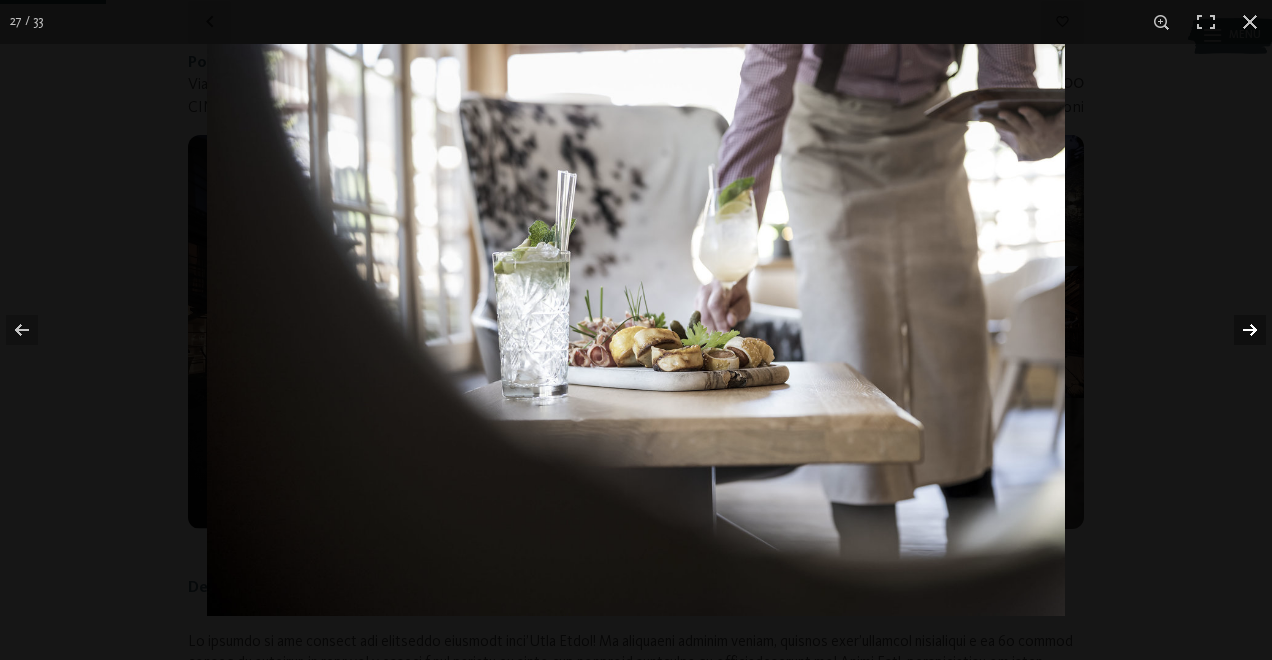 click at bounding box center (1237, 330) 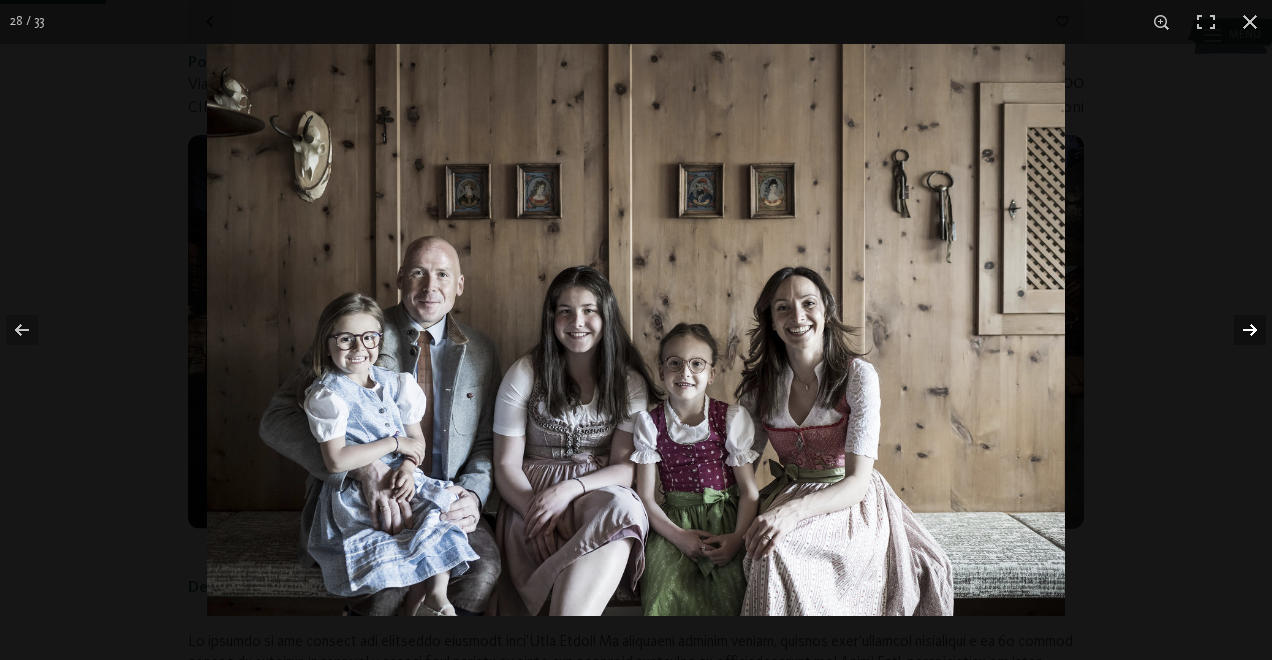click at bounding box center (1237, 330) 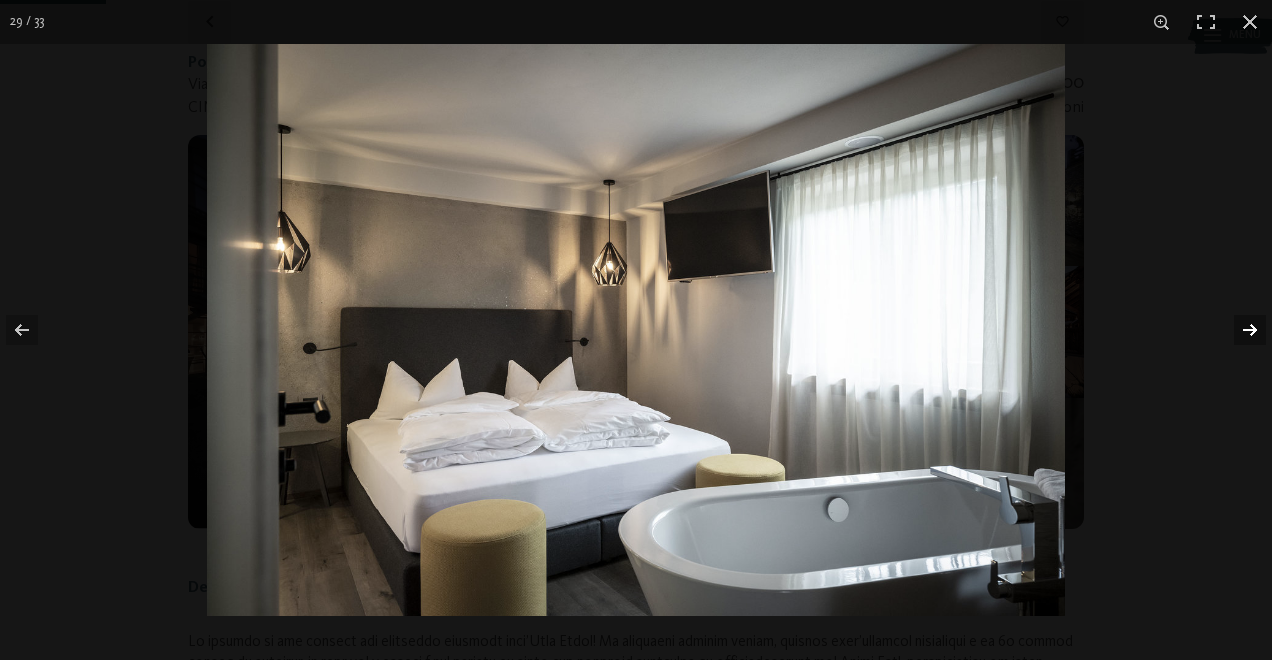 click at bounding box center [1237, 330] 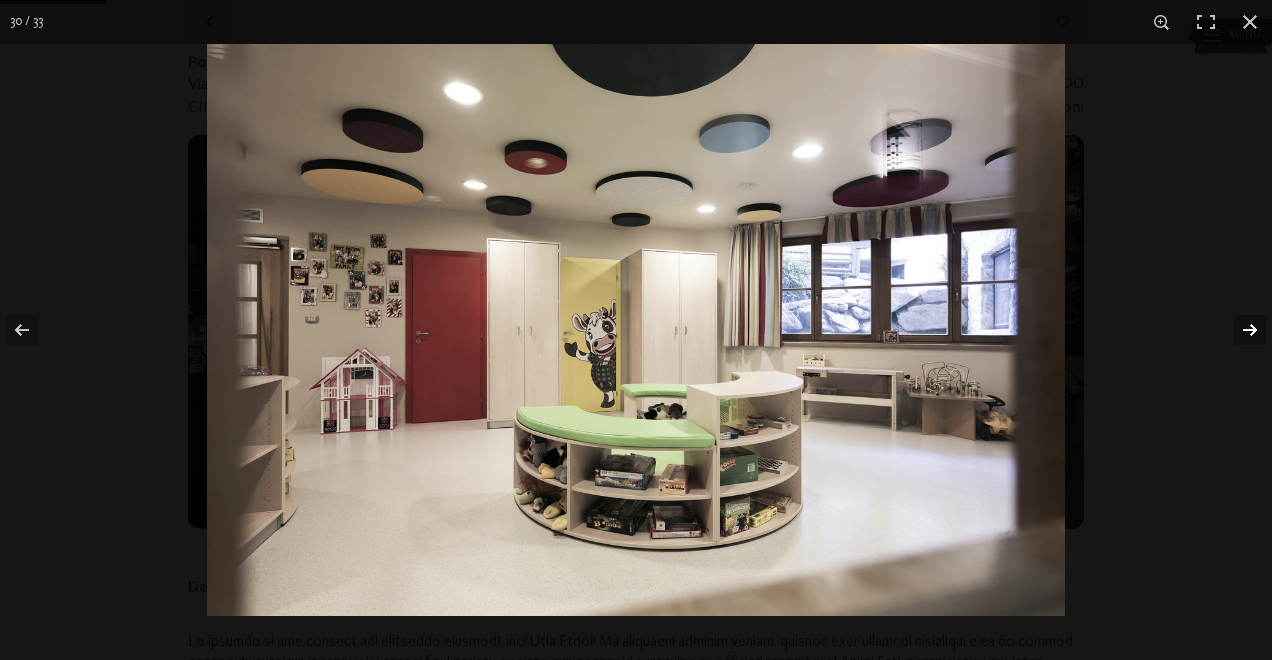 click at bounding box center (1237, 330) 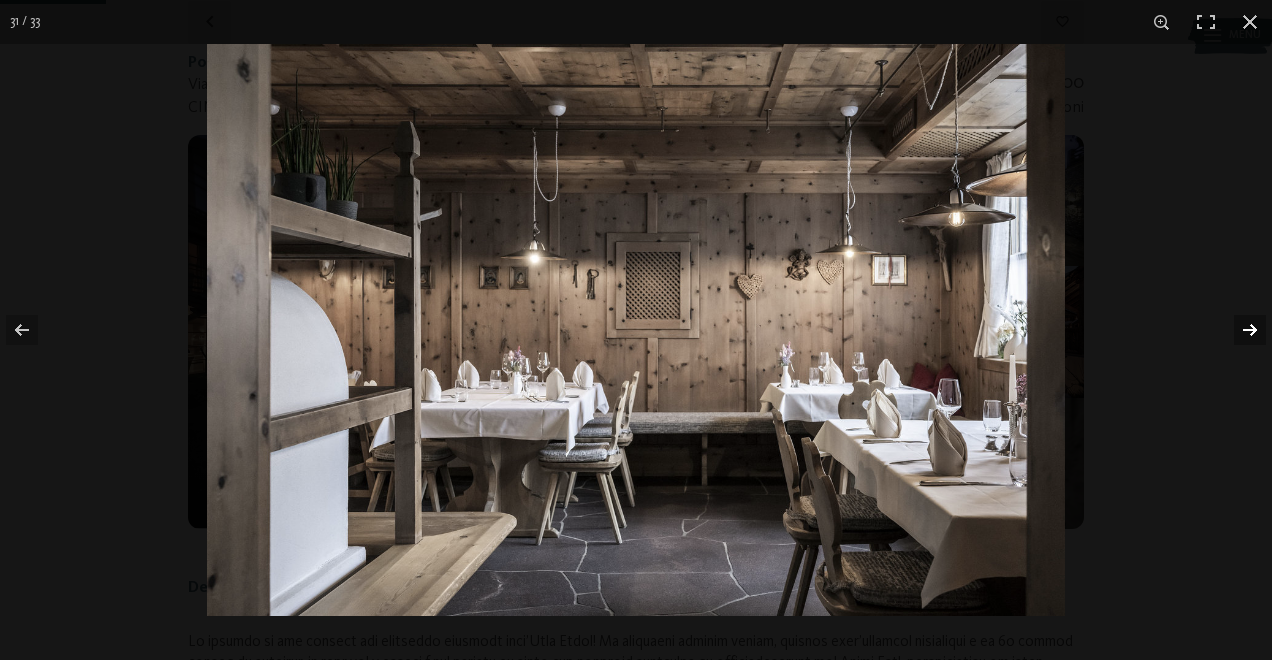 click at bounding box center [1237, 330] 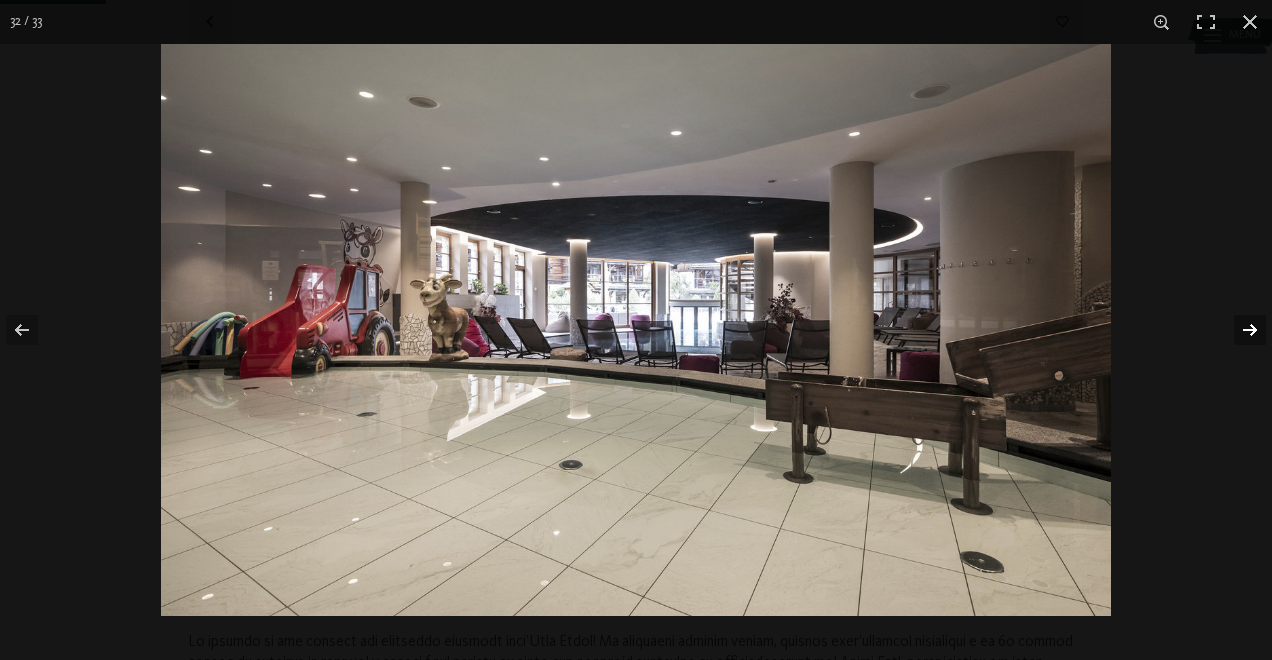 click at bounding box center [1237, 330] 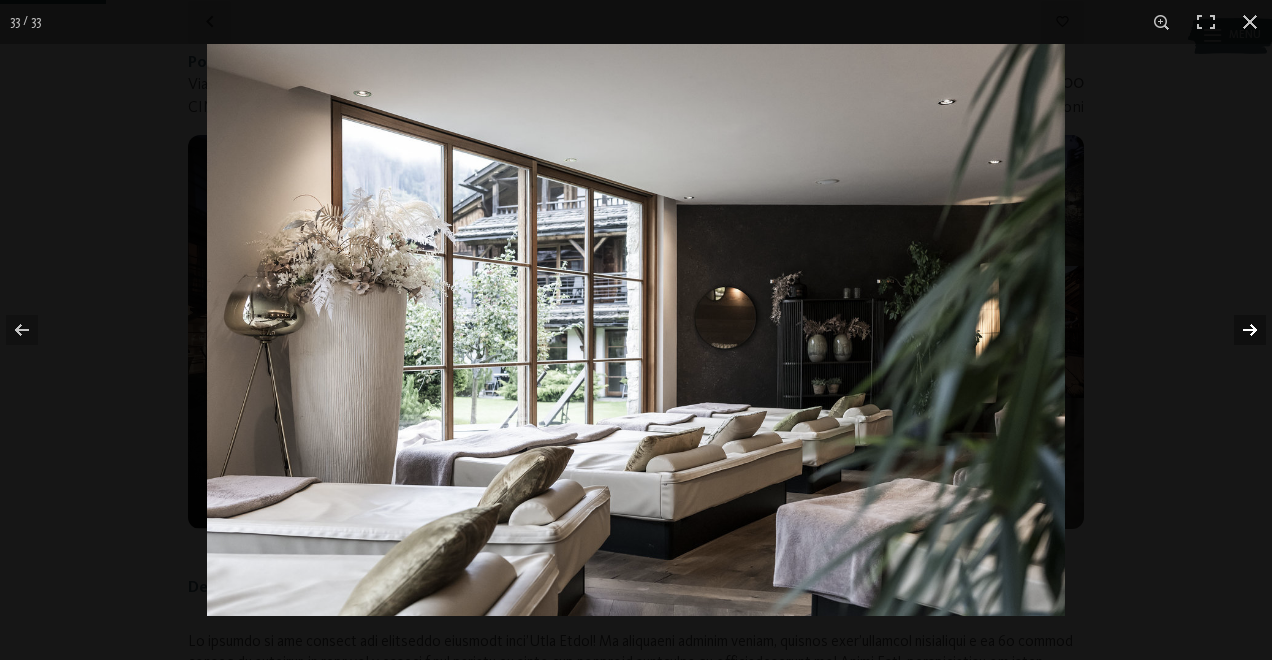 click at bounding box center (1237, 330) 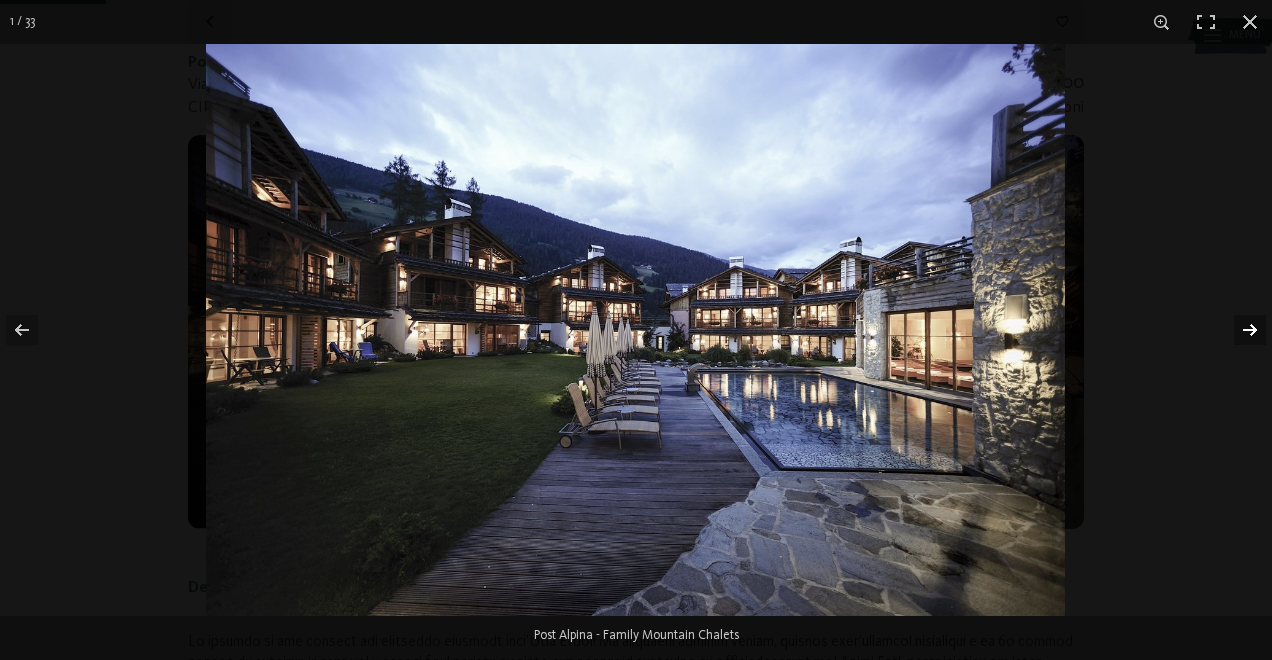click at bounding box center (1237, 330) 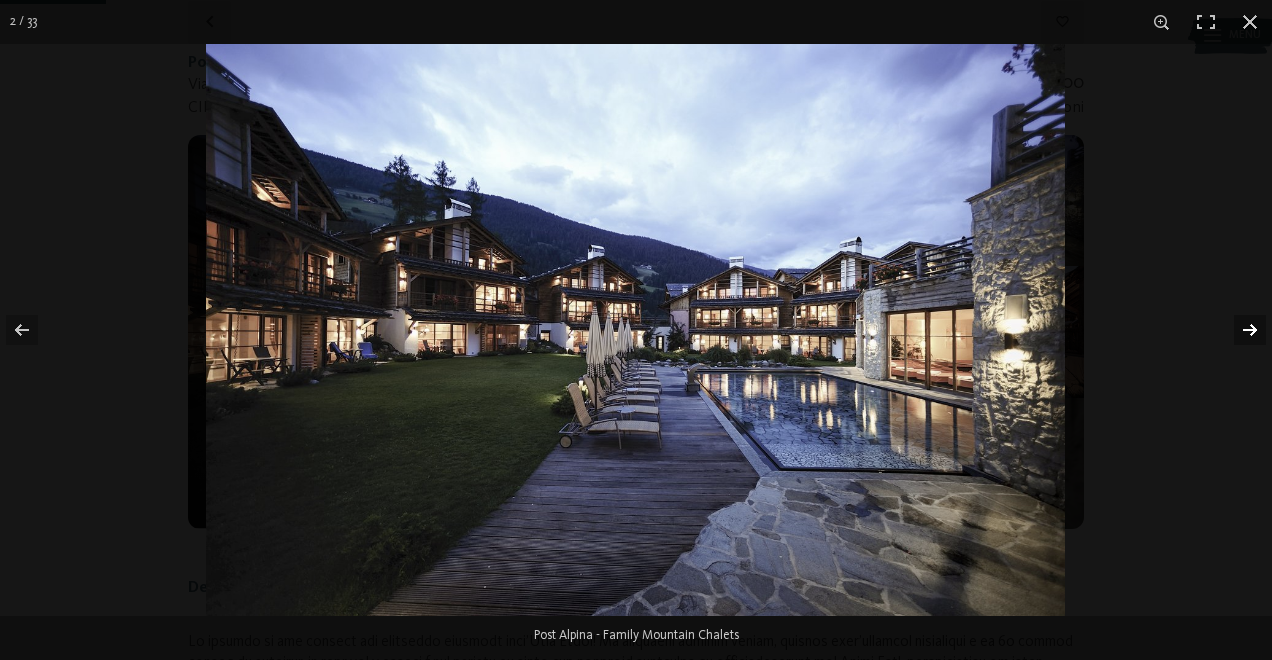 click at bounding box center (1237, 330) 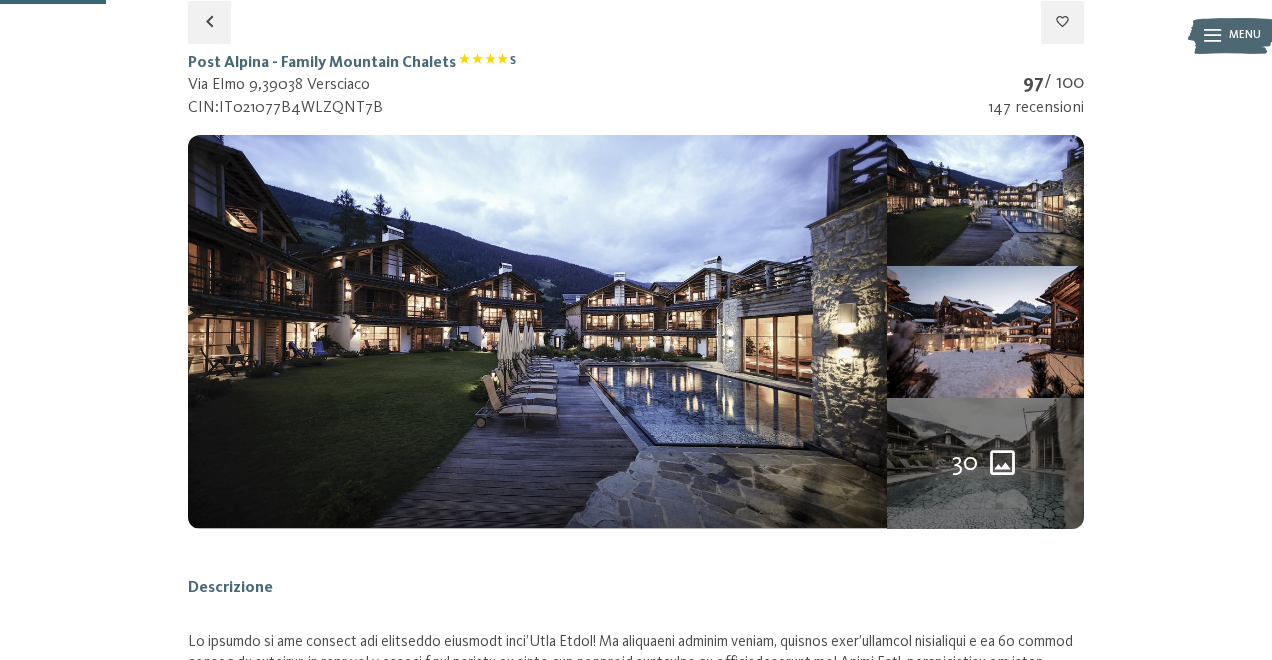click at bounding box center [0, 0] 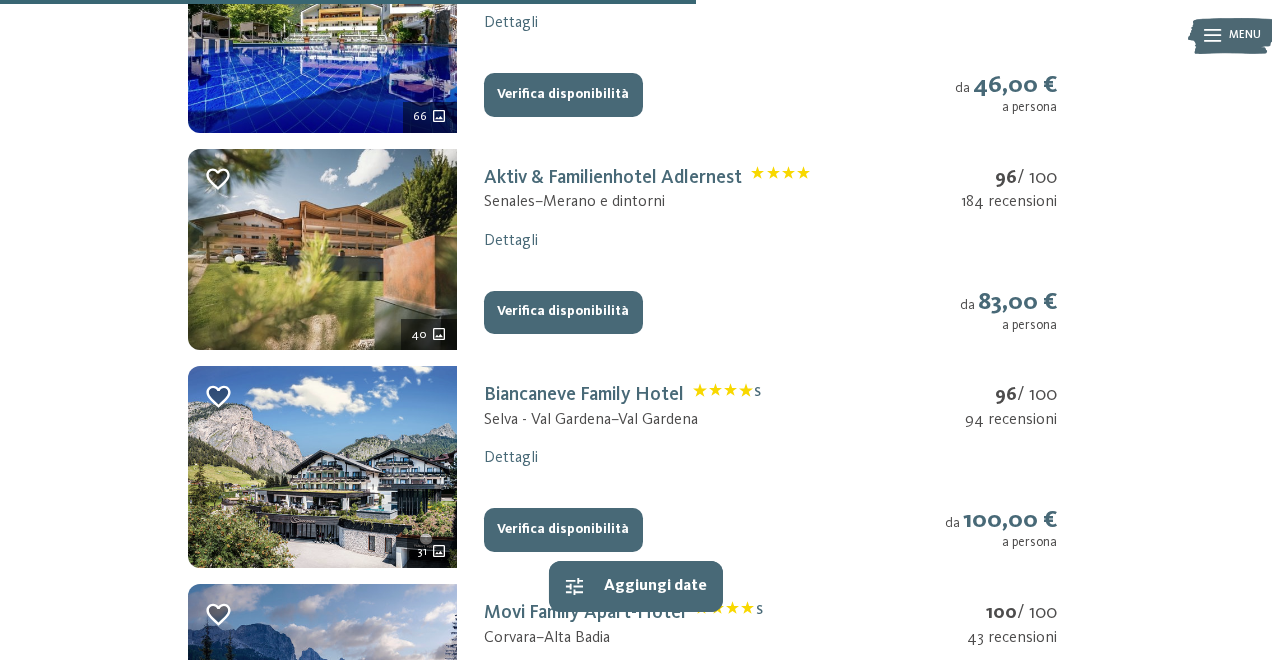 scroll, scrollTop: 1736, scrollLeft: 0, axis: vertical 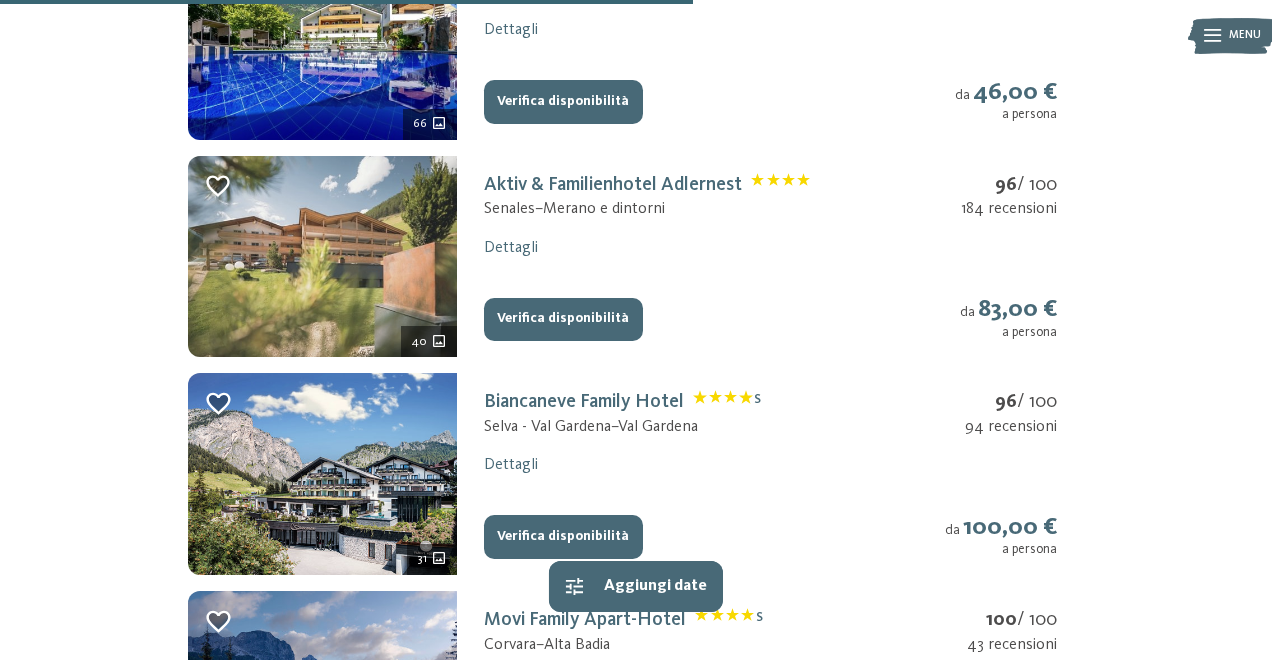 click at bounding box center (322, 257) 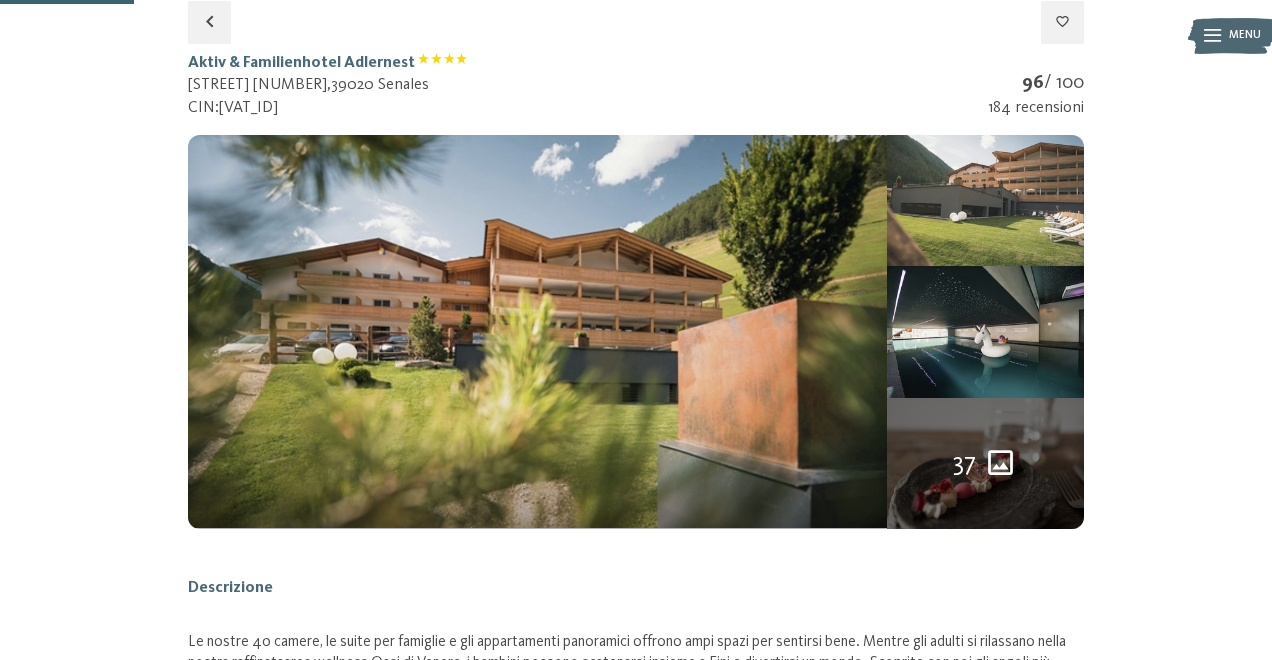 click at bounding box center (985, 200) 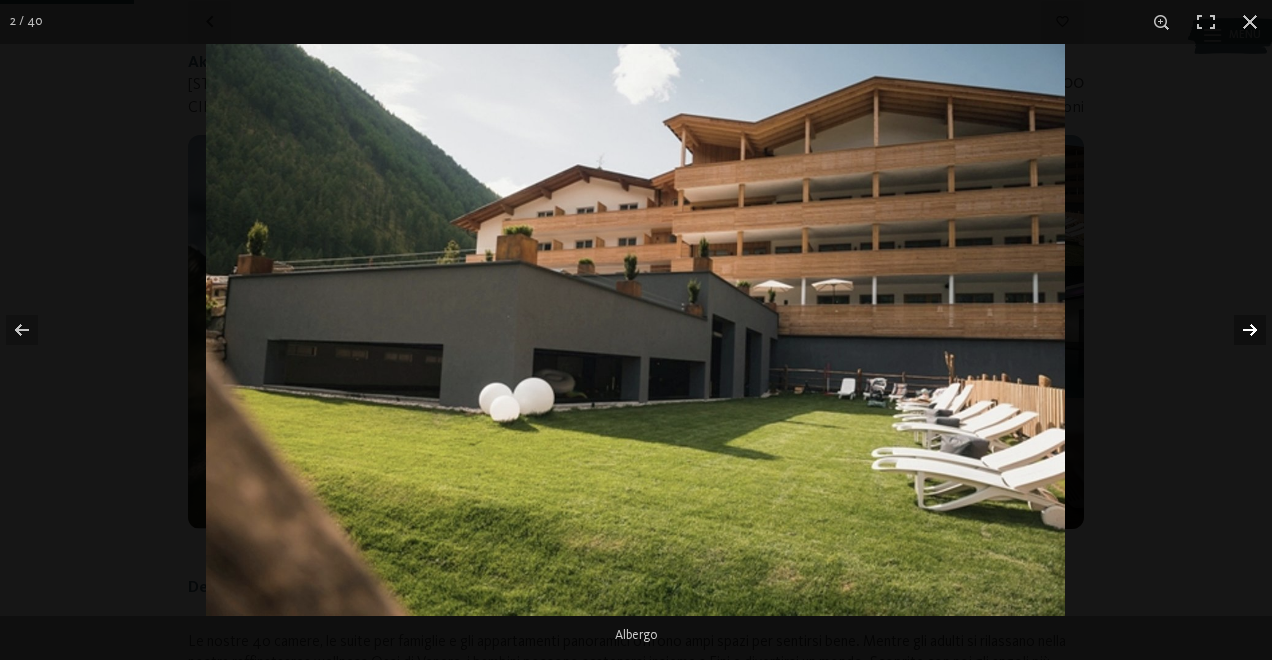 click at bounding box center [1237, 330] 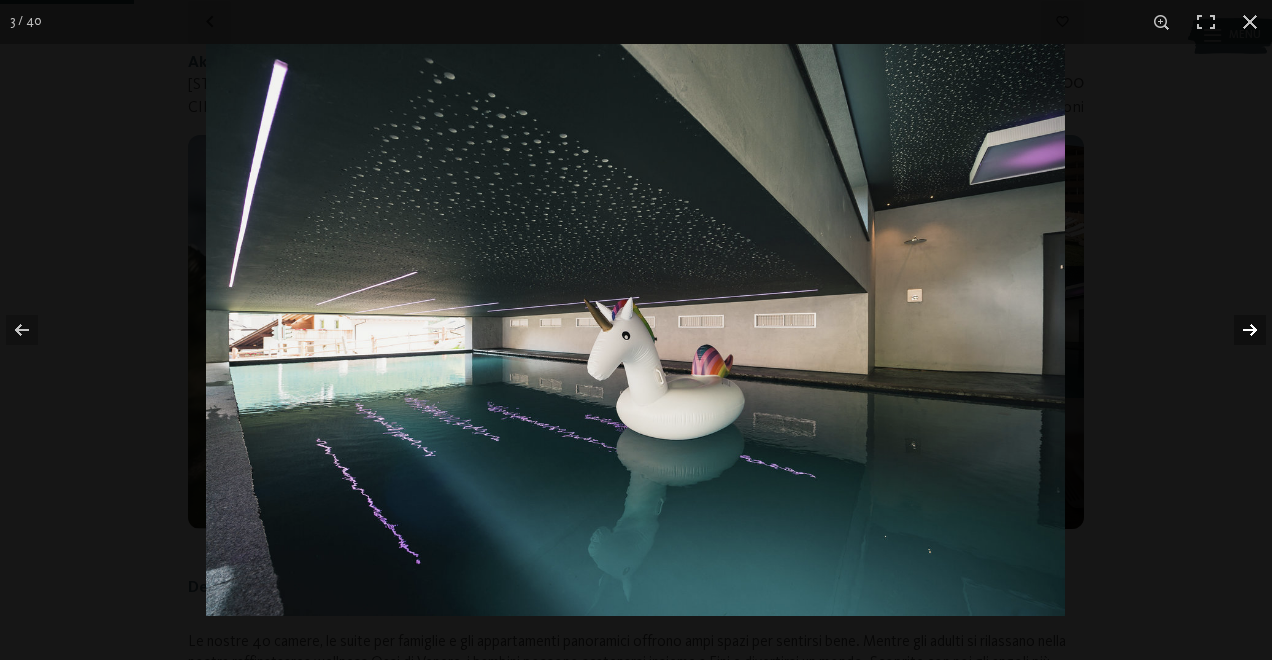 click at bounding box center [1237, 330] 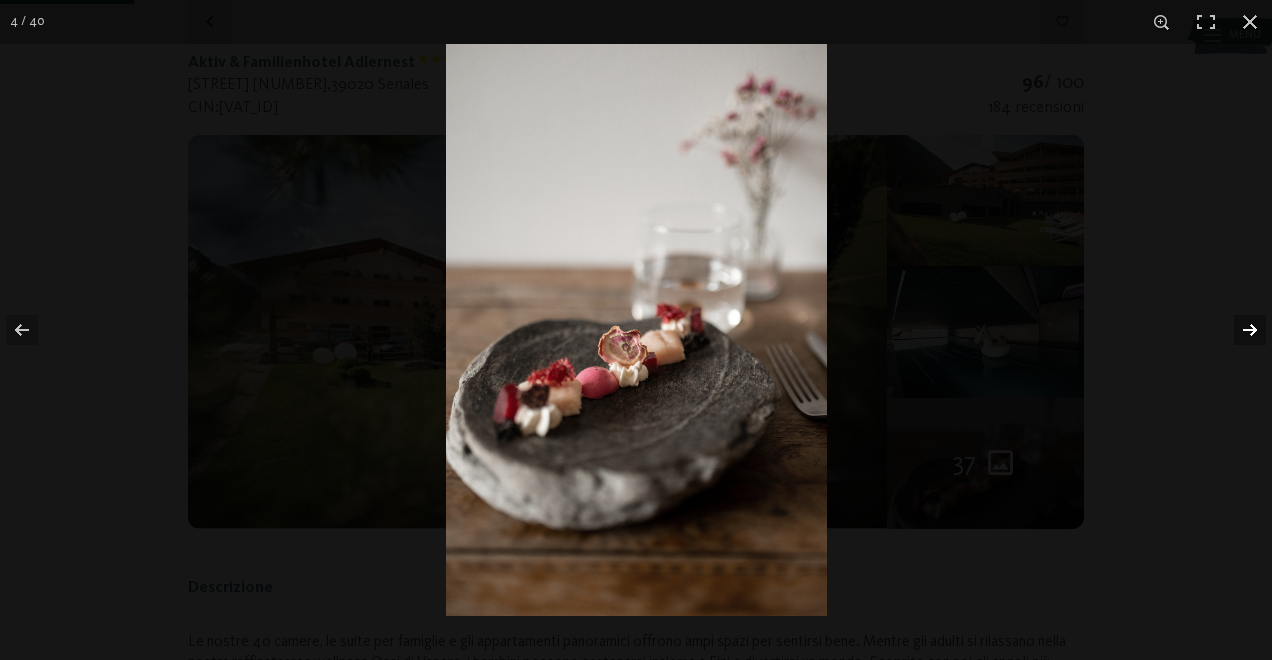 click at bounding box center (1237, 330) 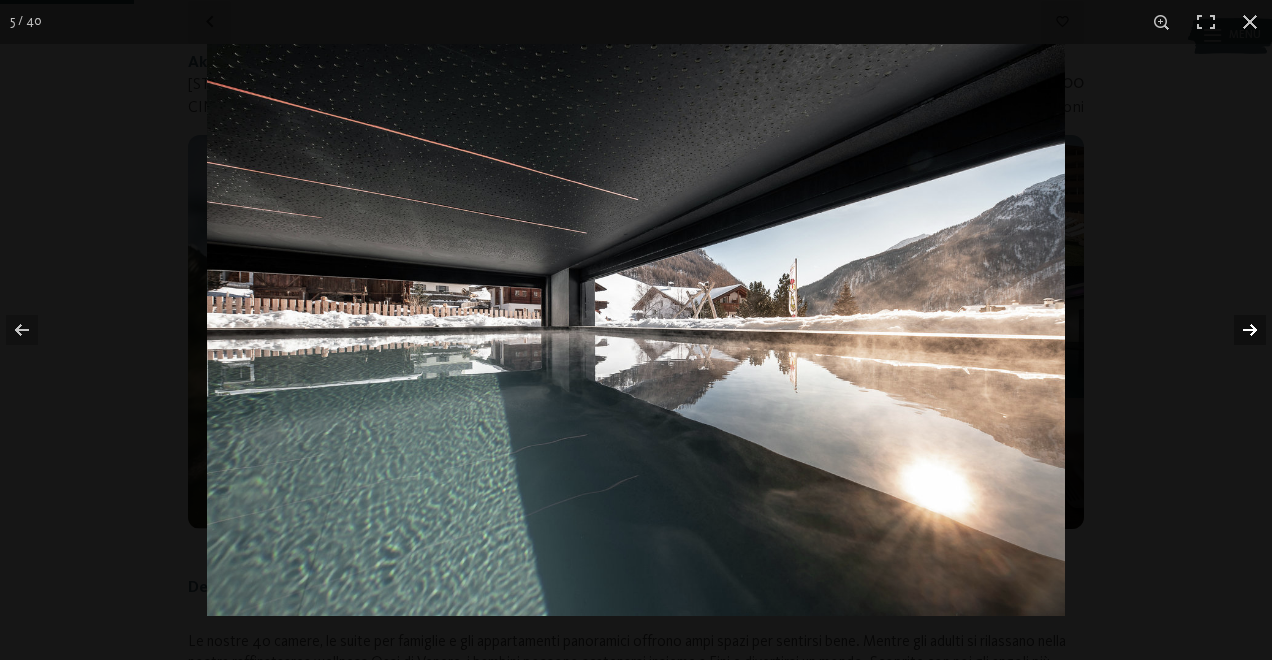 click at bounding box center [1237, 330] 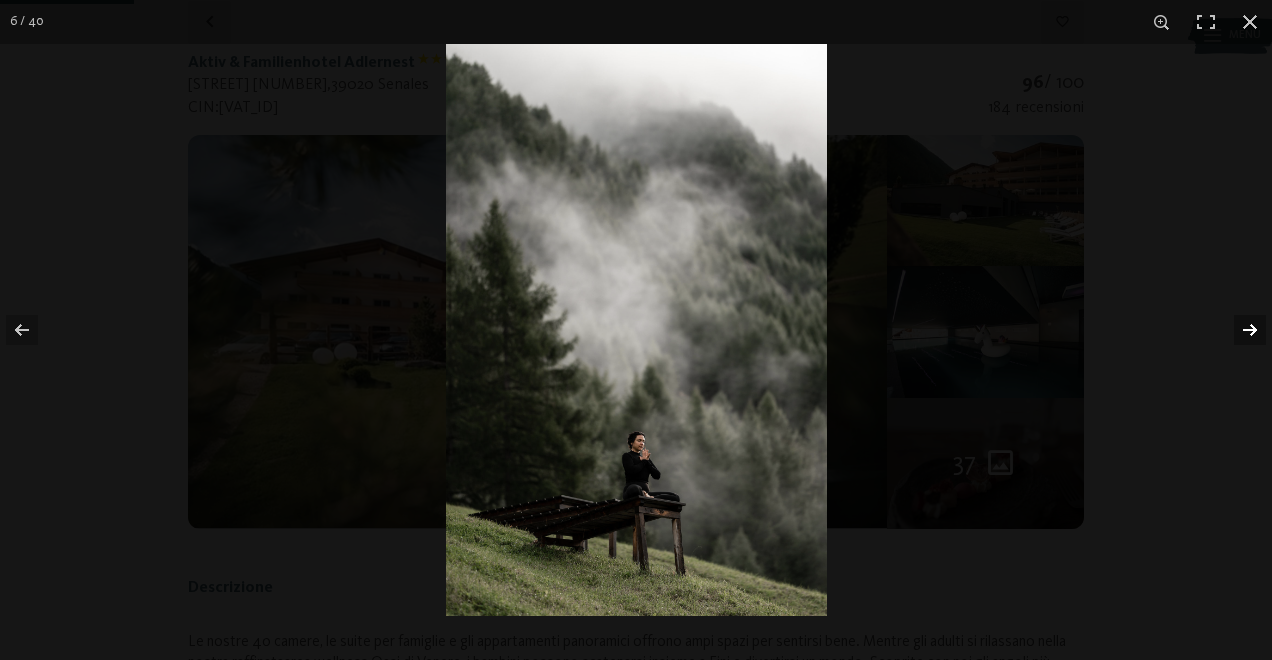 click at bounding box center (1237, 330) 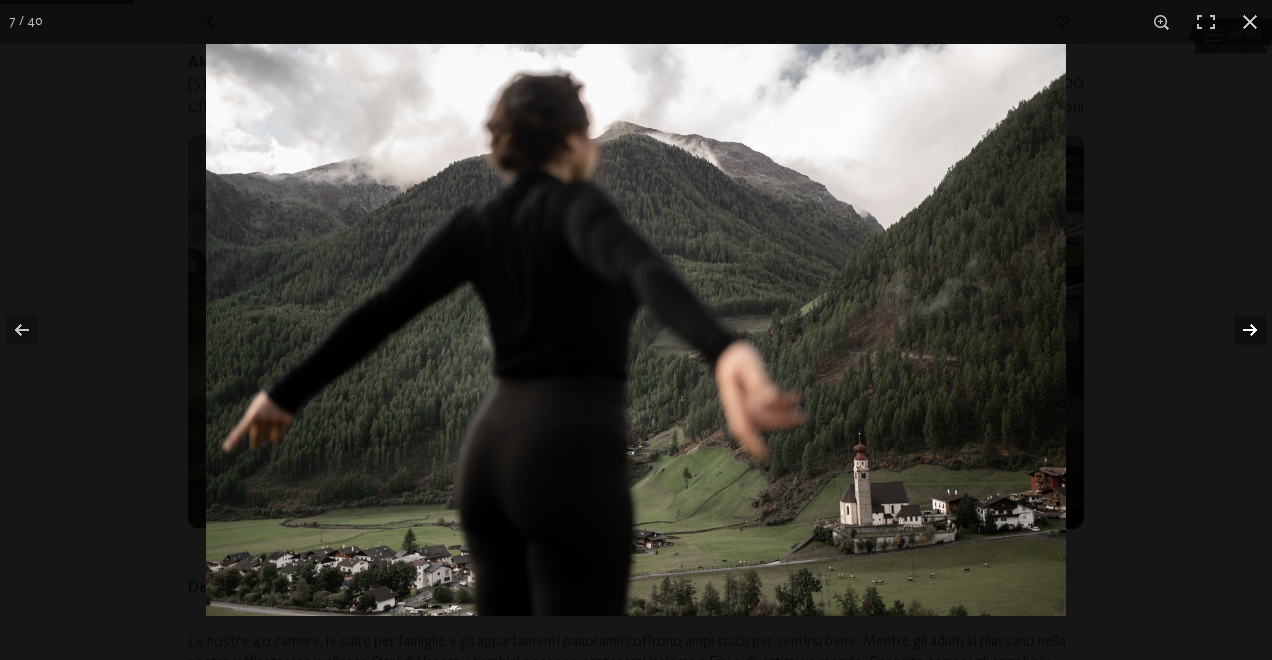 click at bounding box center [1237, 330] 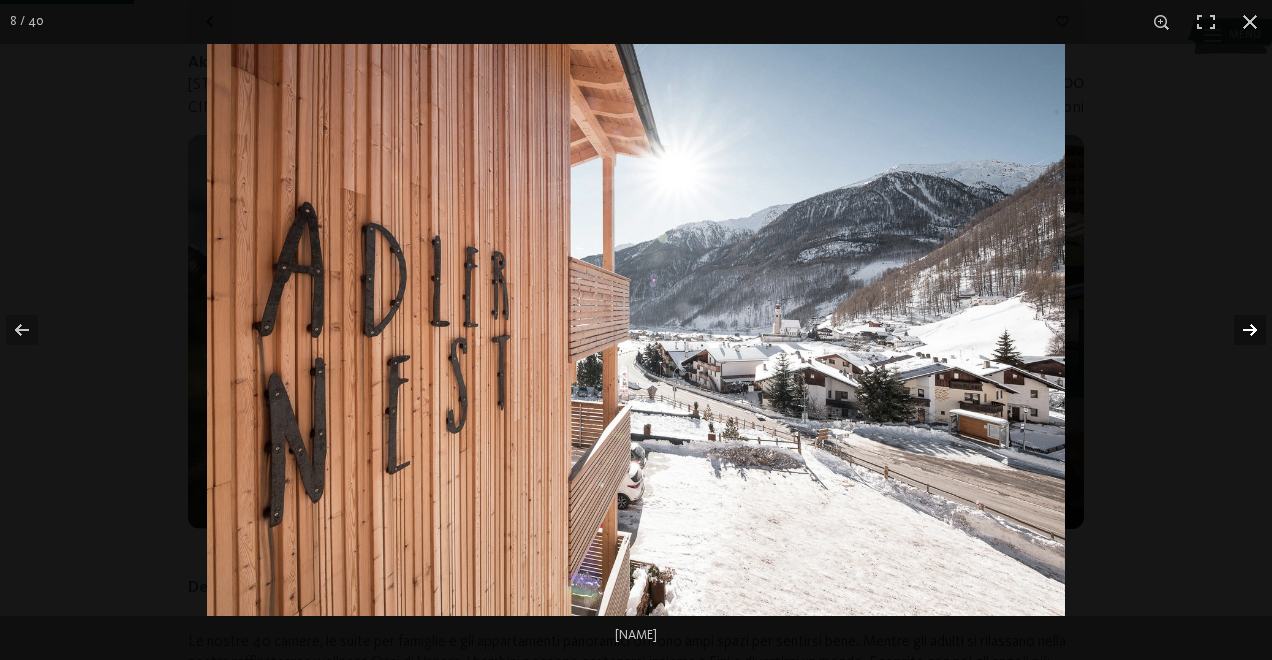 click at bounding box center (1237, 330) 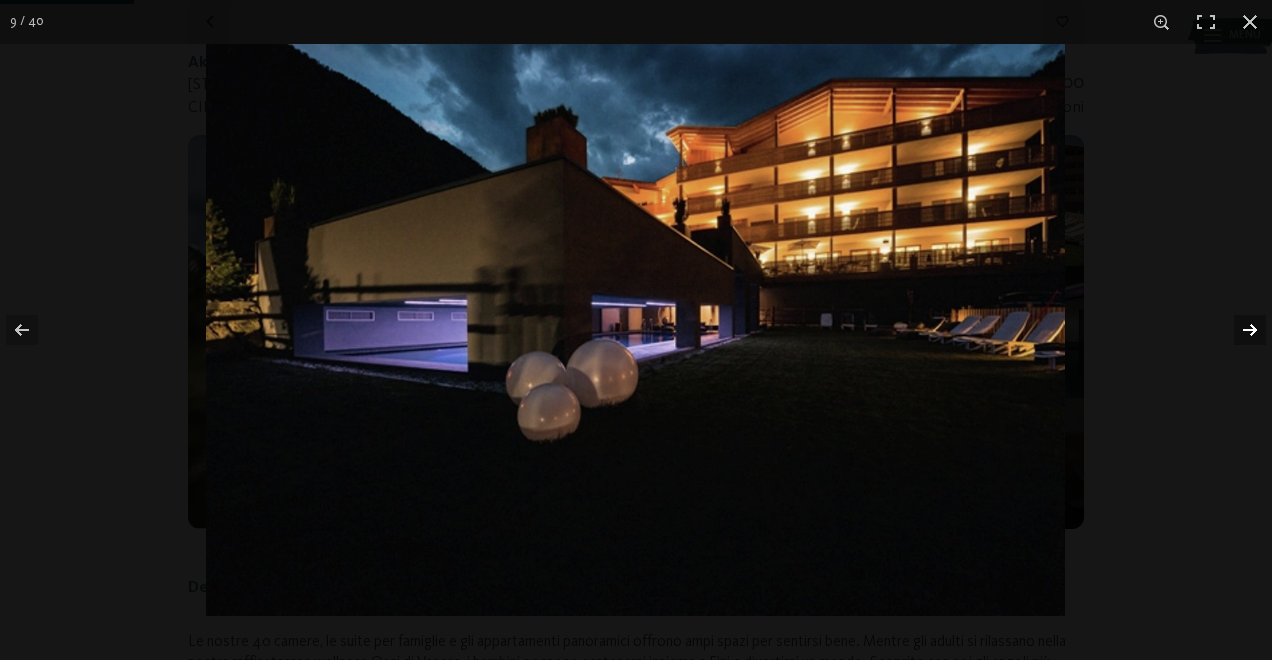 click at bounding box center [1237, 330] 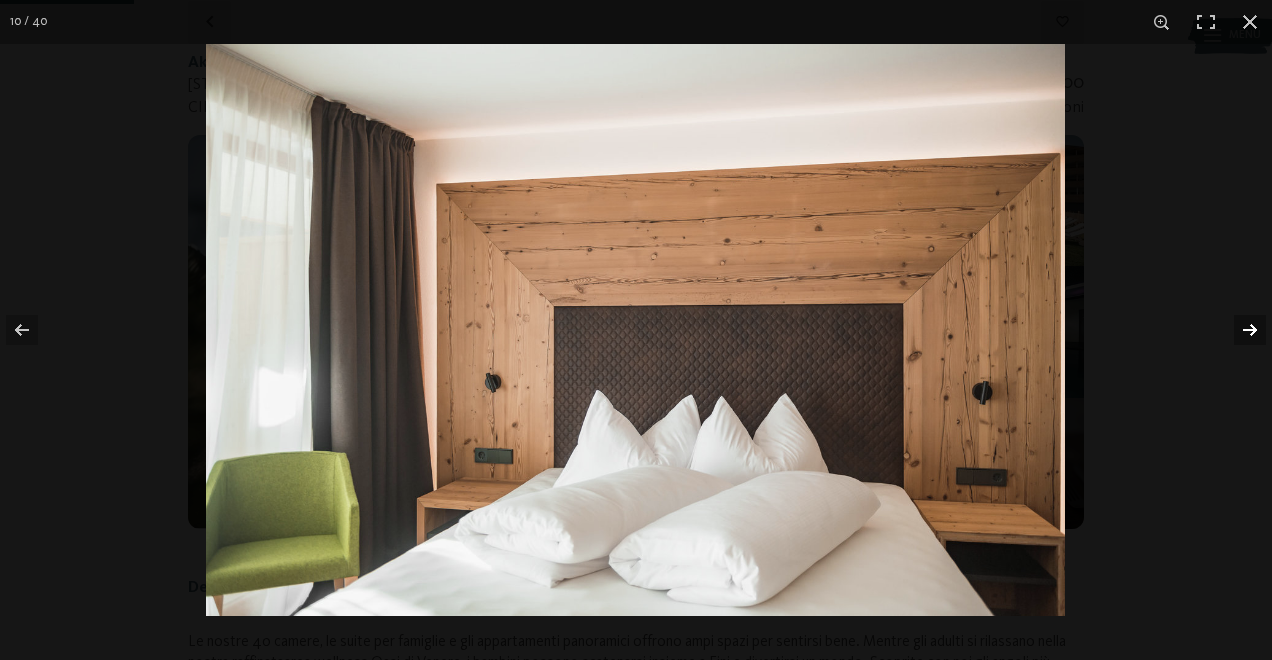 click at bounding box center (1237, 330) 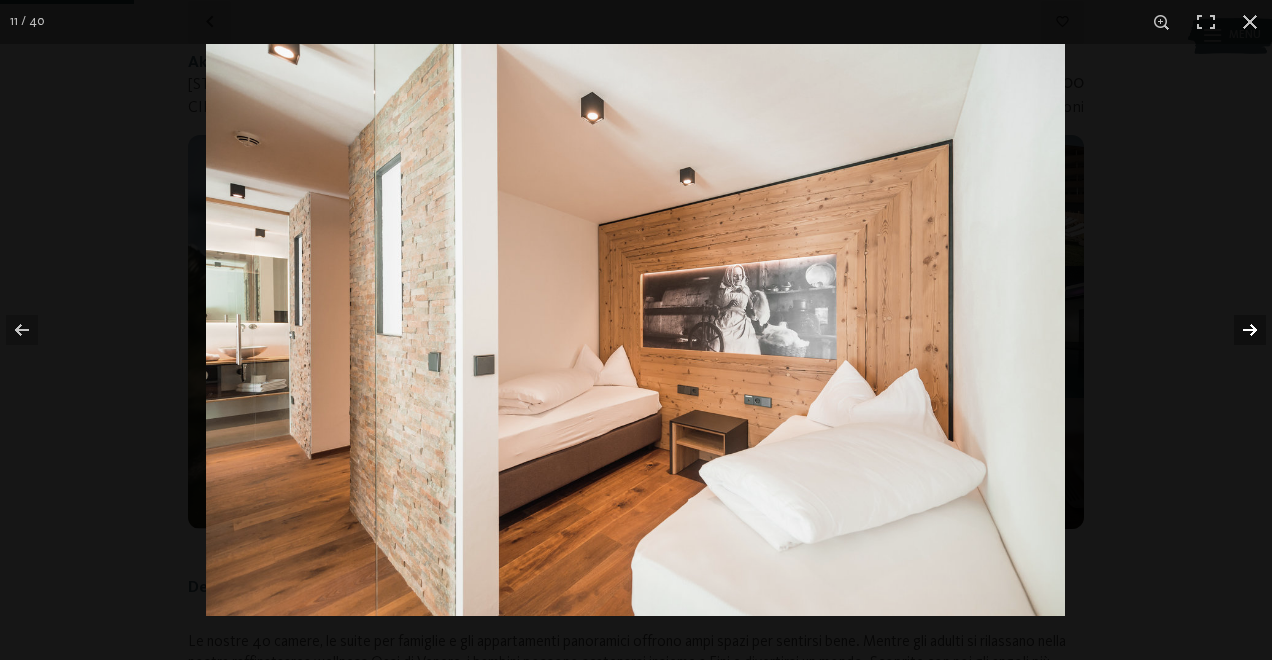 click at bounding box center [1237, 330] 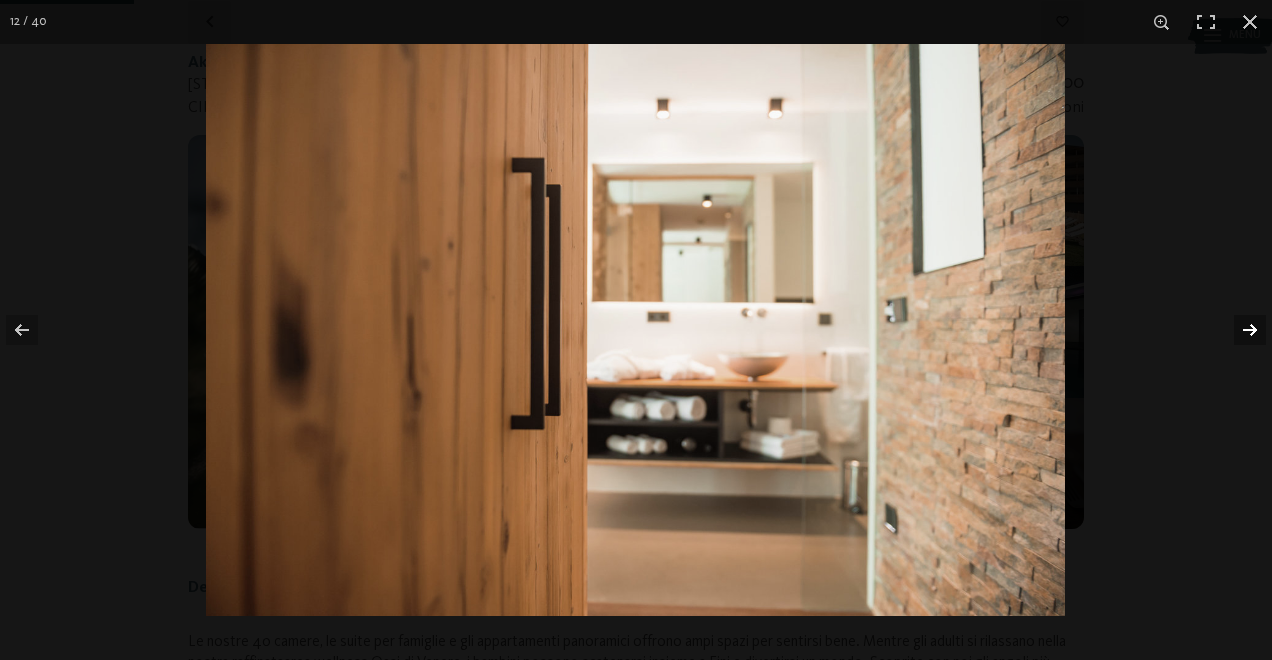 click at bounding box center (1237, 330) 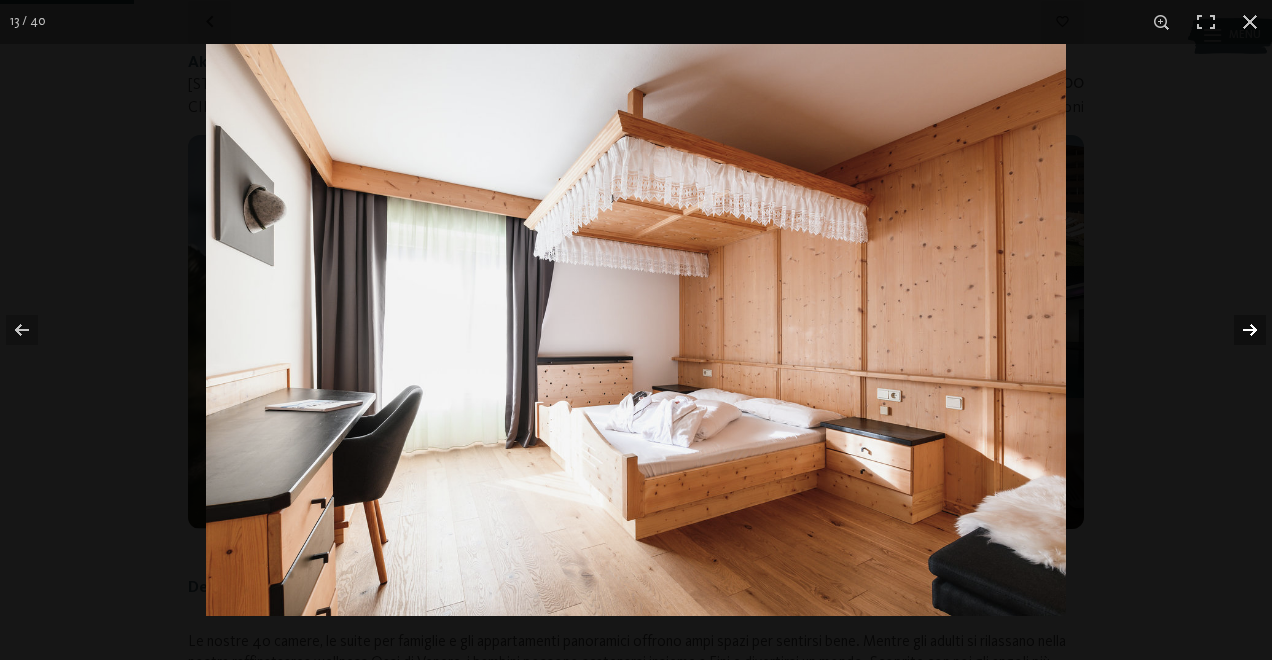 click at bounding box center [1237, 330] 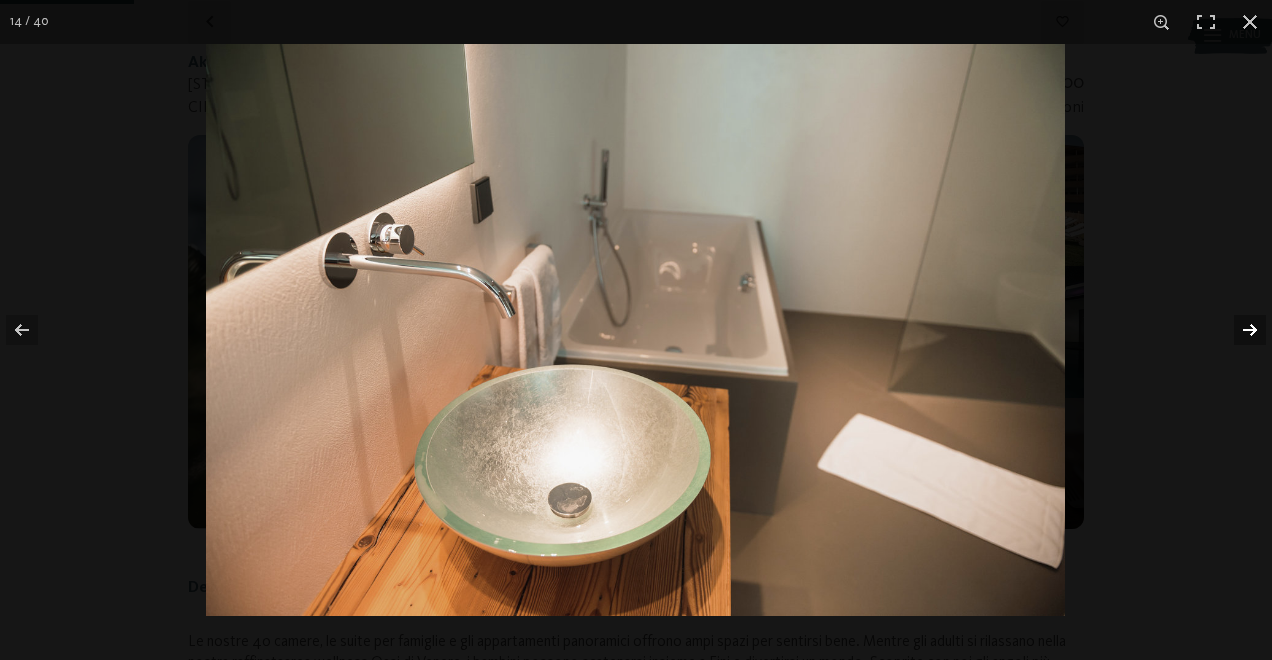 click at bounding box center [1237, 330] 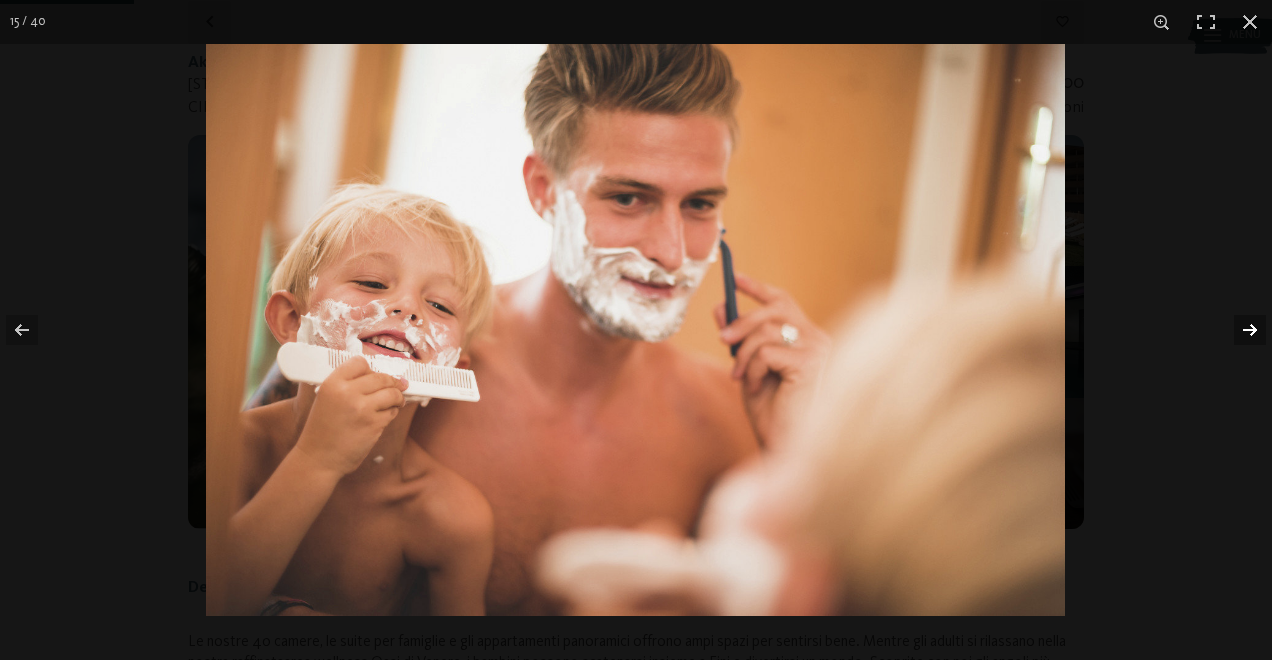 click at bounding box center (1237, 330) 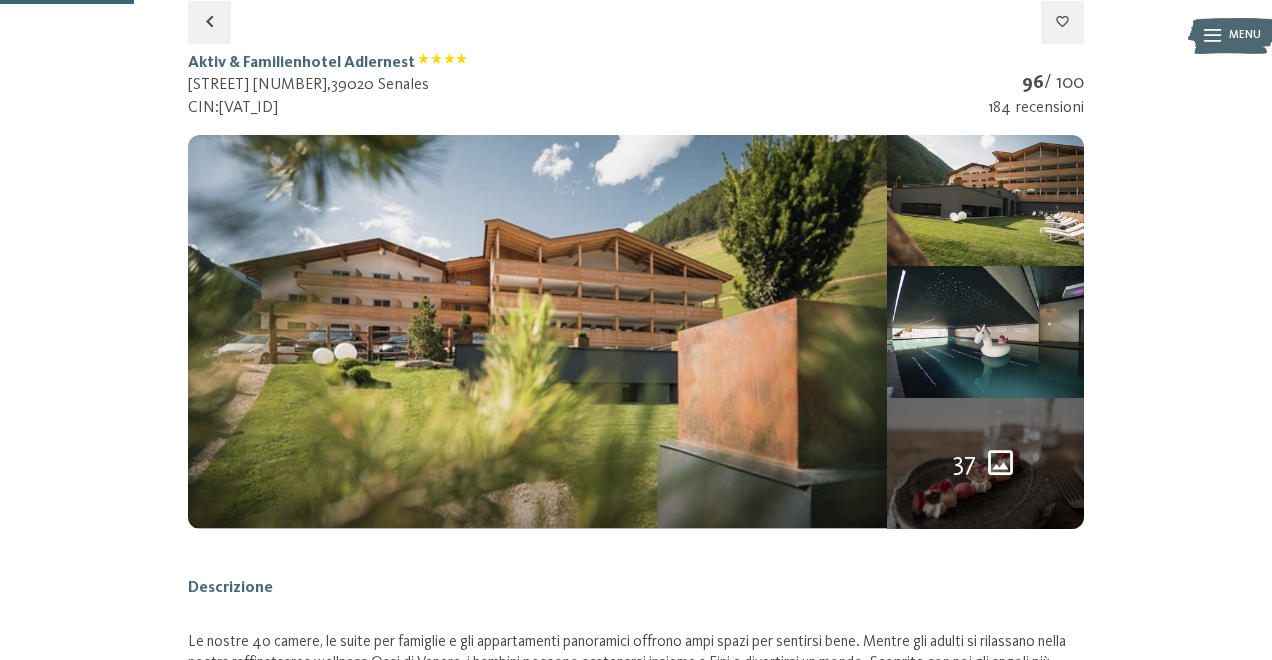 click at bounding box center [0, 0] 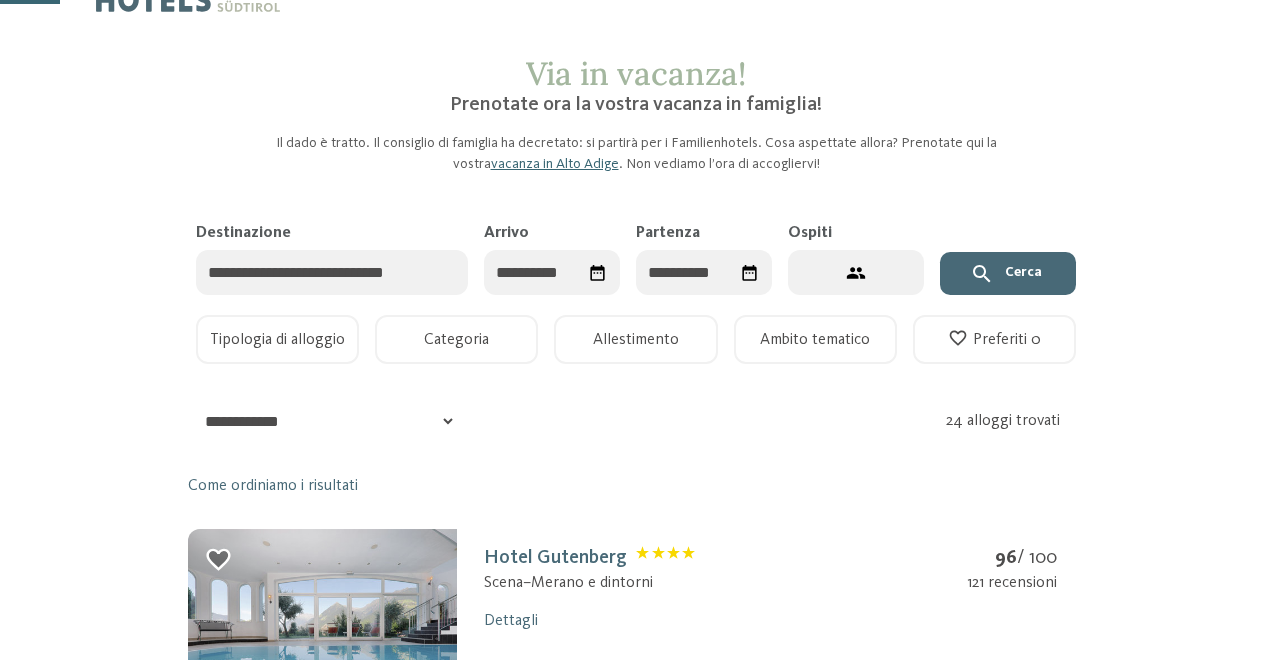 scroll, scrollTop: 206, scrollLeft: 0, axis: vertical 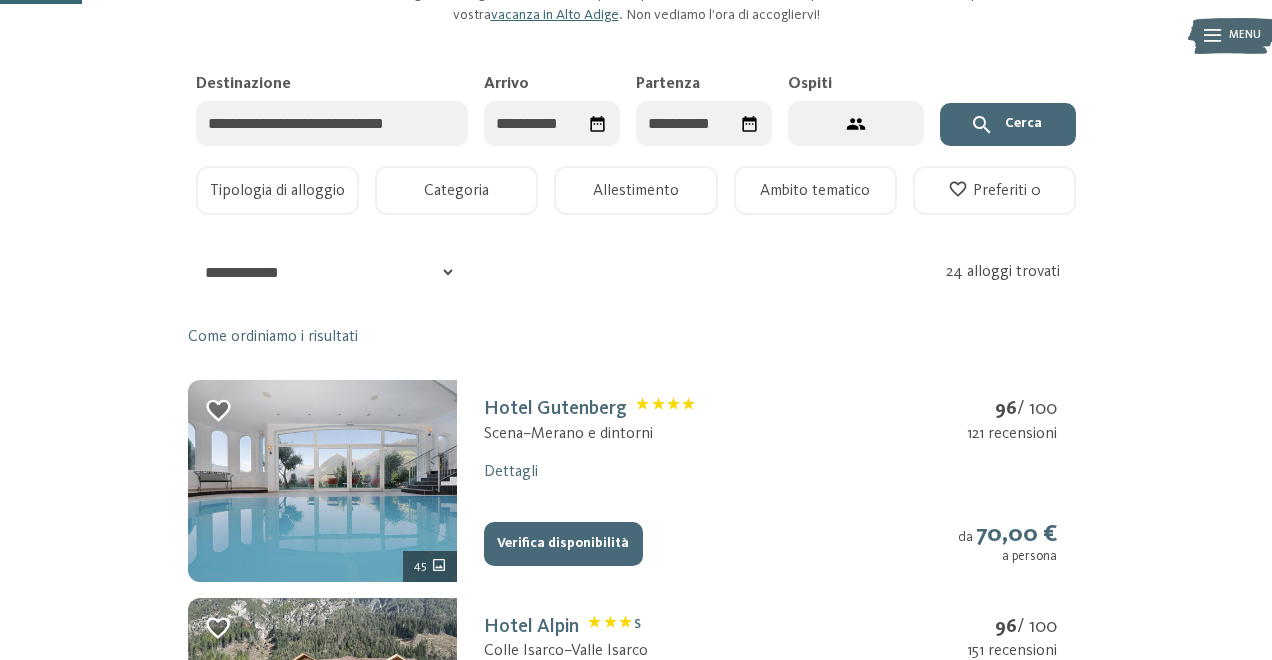 click on "Solo un momento – il sito web sta caricando …
DE
IT" at bounding box center [636, 1716] 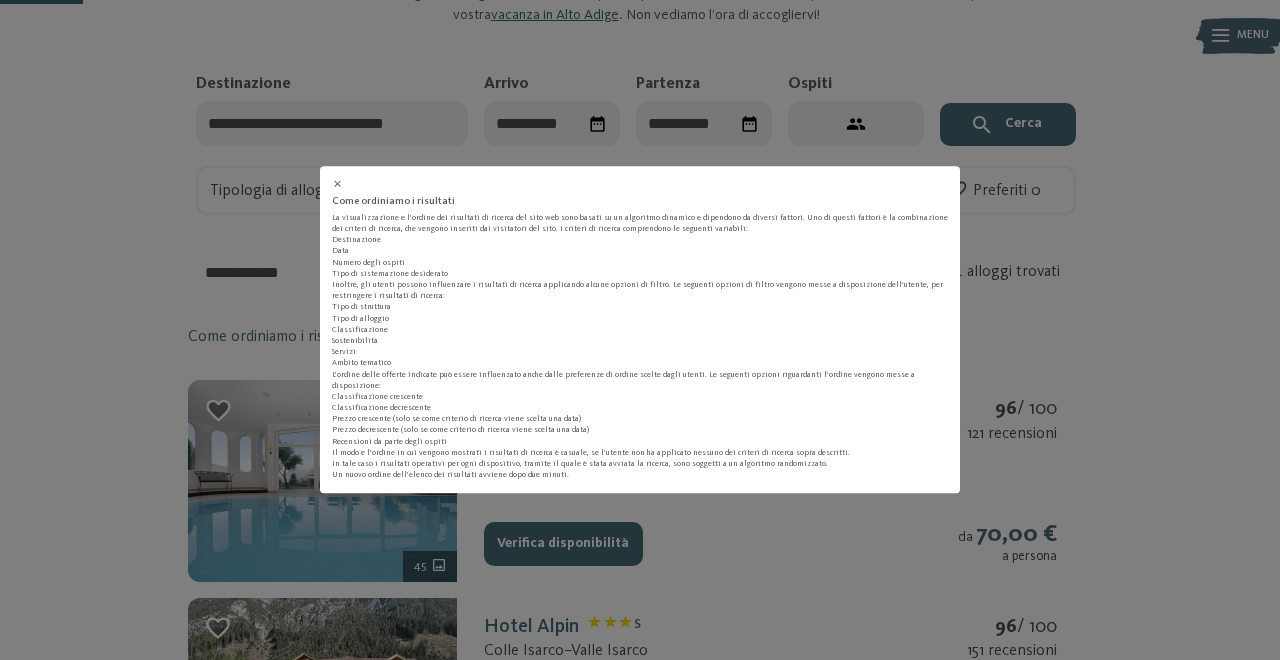click 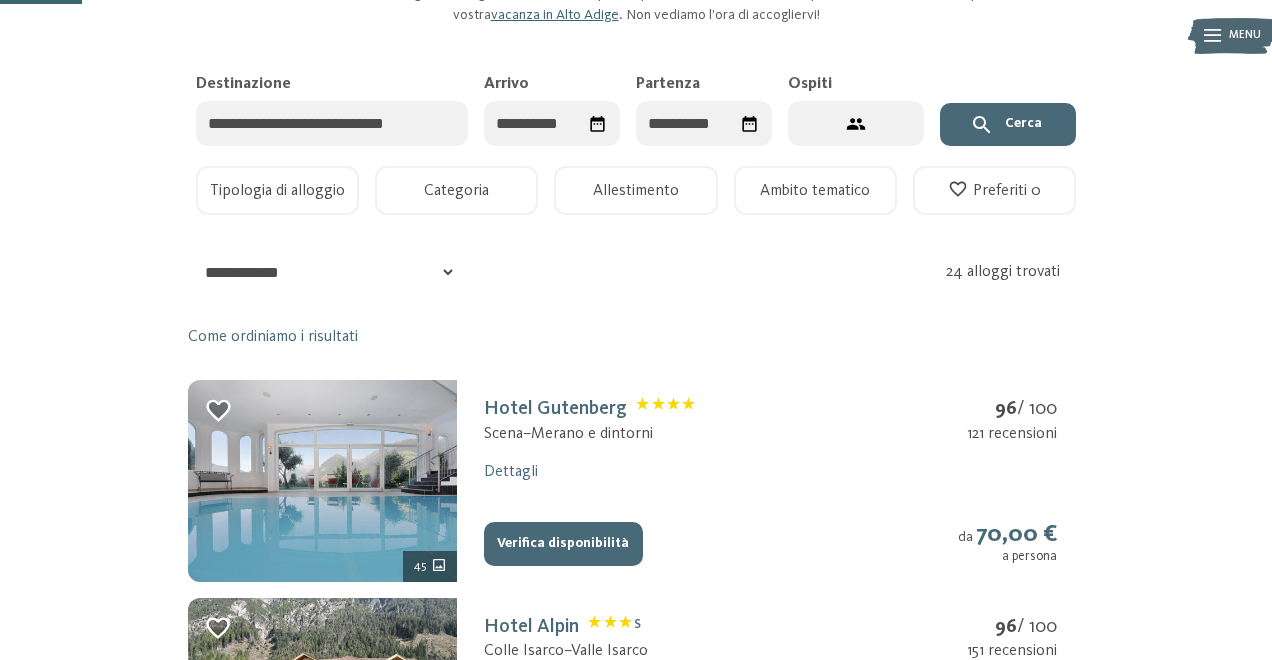 click on "**********" at bounding box center [323, 272] 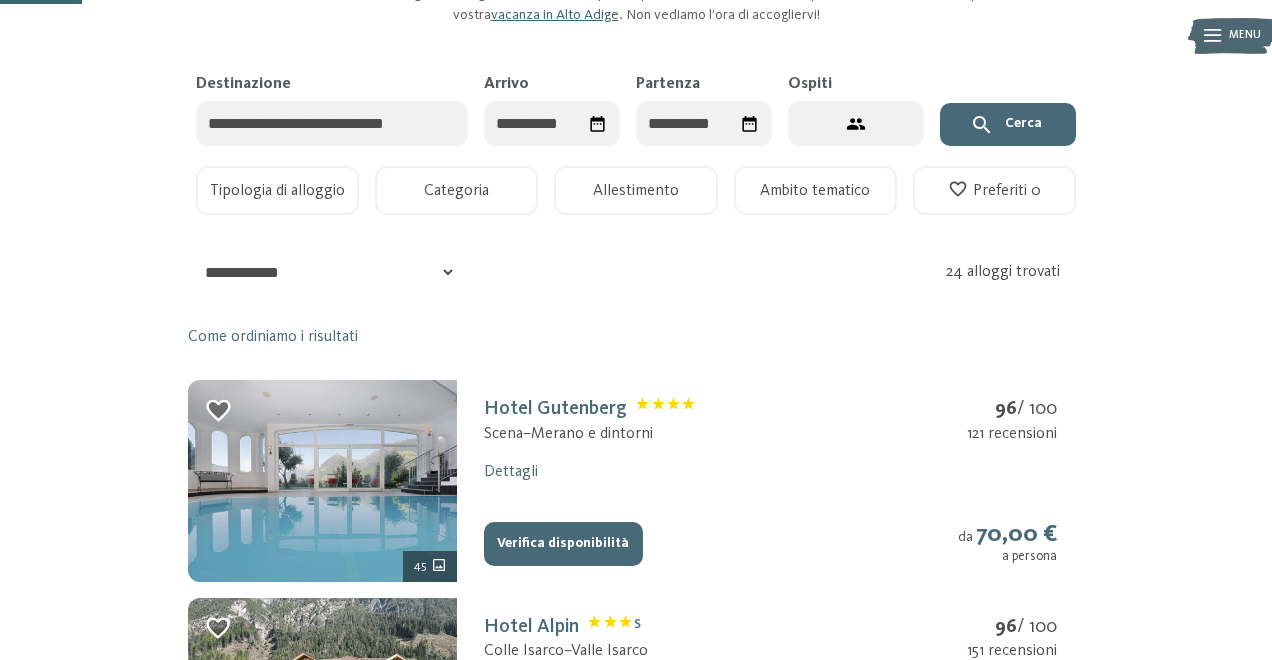 select on "*" 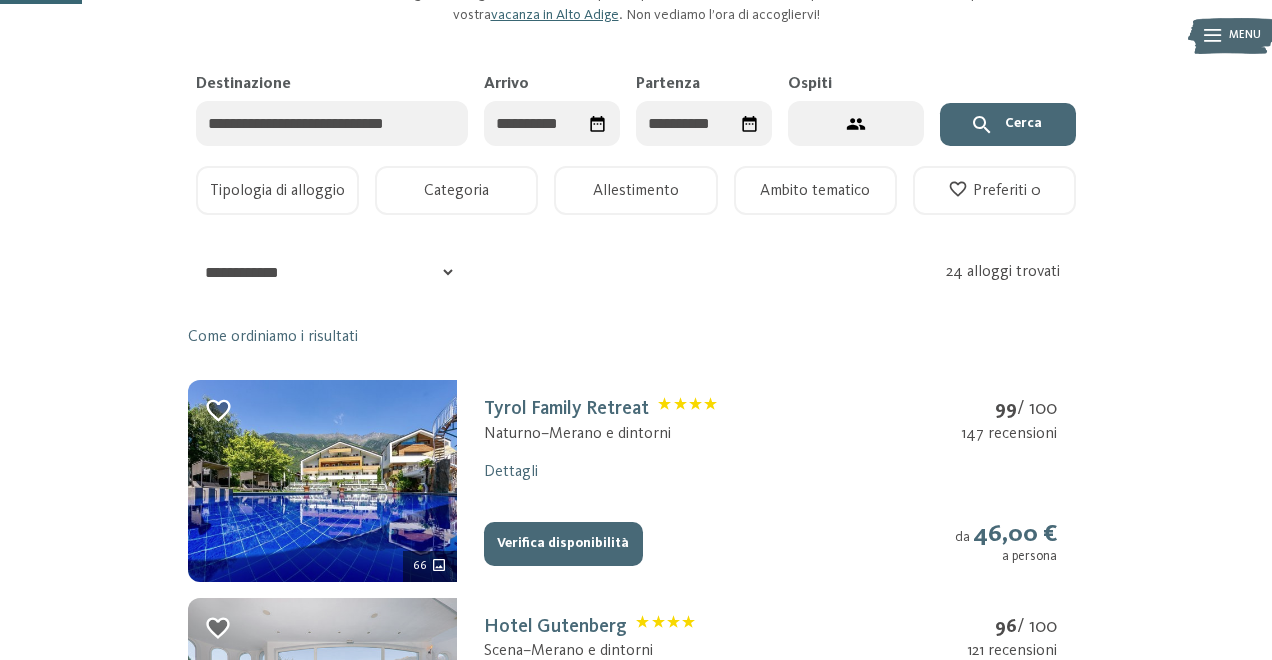 click on "Via in vacanza!
Prenotate ora la vostra vacanza in famiglia!
Il dado è tratto. Il consiglio di famiglia ha decretato: si partirà per i Familienhotels. Cosa aspettate allora? Prenotate qui la vostra  vacanza in Alto Adige . Non vediamo l’ora di accogliervi!
Destinazione" at bounding box center (636, 1359) 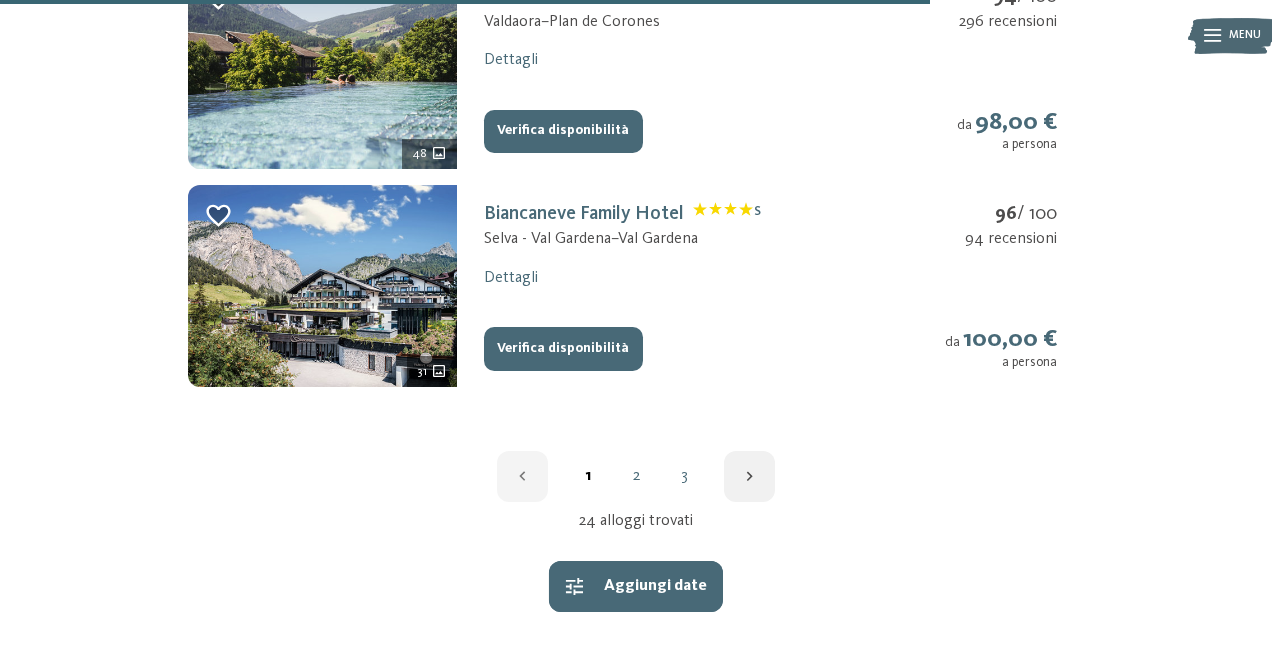 scroll, scrollTop: 2414, scrollLeft: 0, axis: vertical 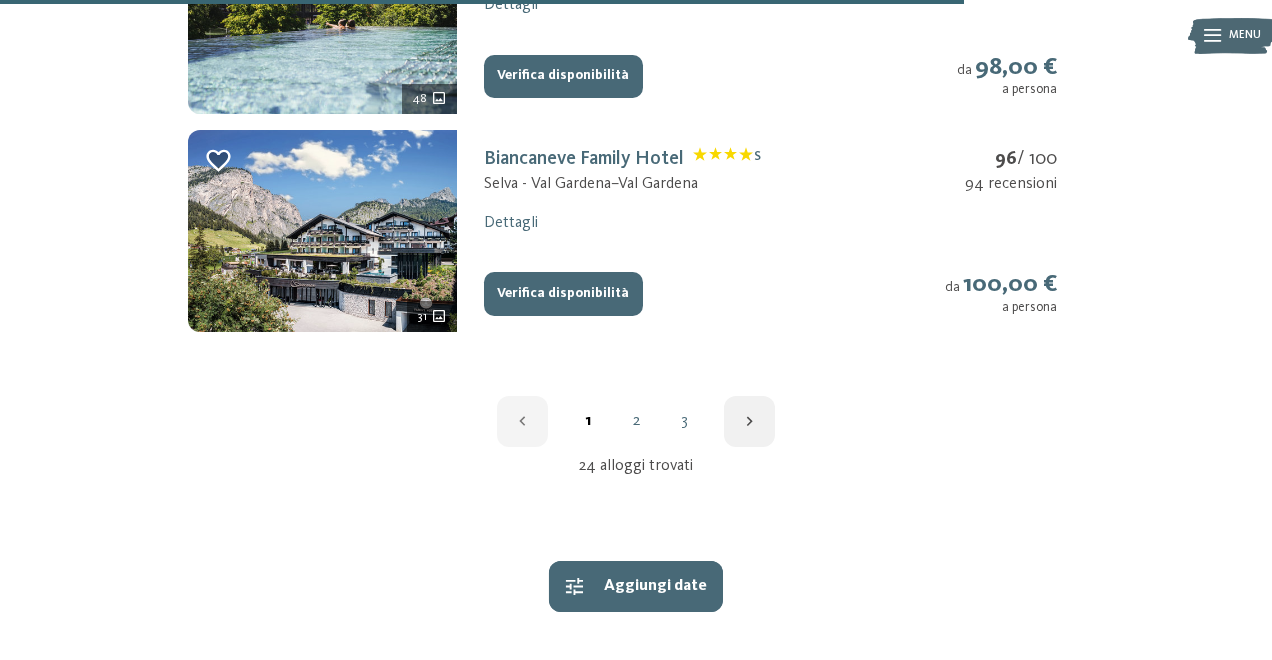 click on "2" at bounding box center [636, 421] 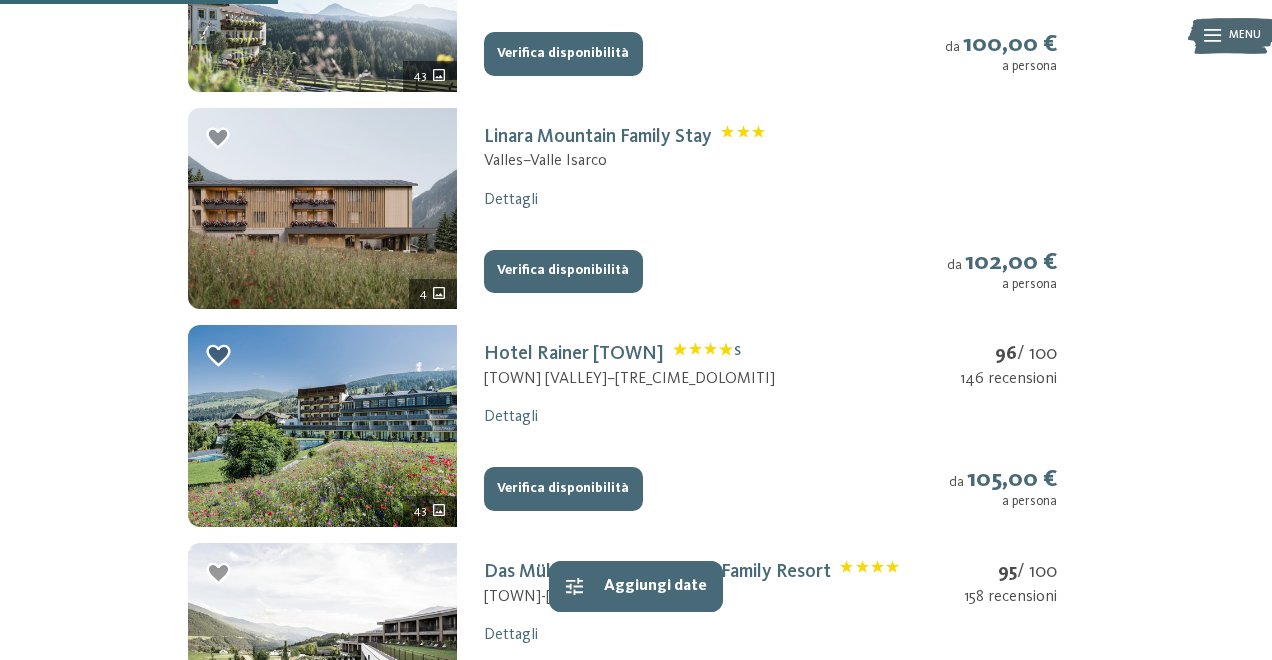 scroll, scrollTop: 698, scrollLeft: 0, axis: vertical 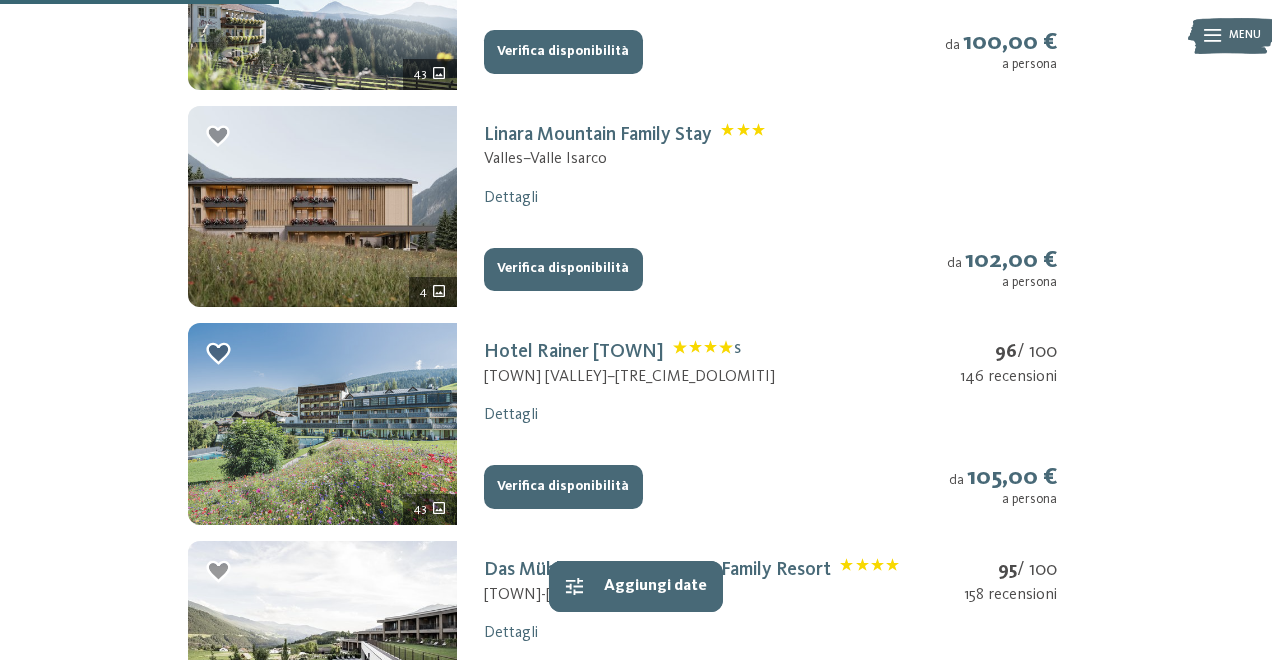 click at bounding box center [322, 424] 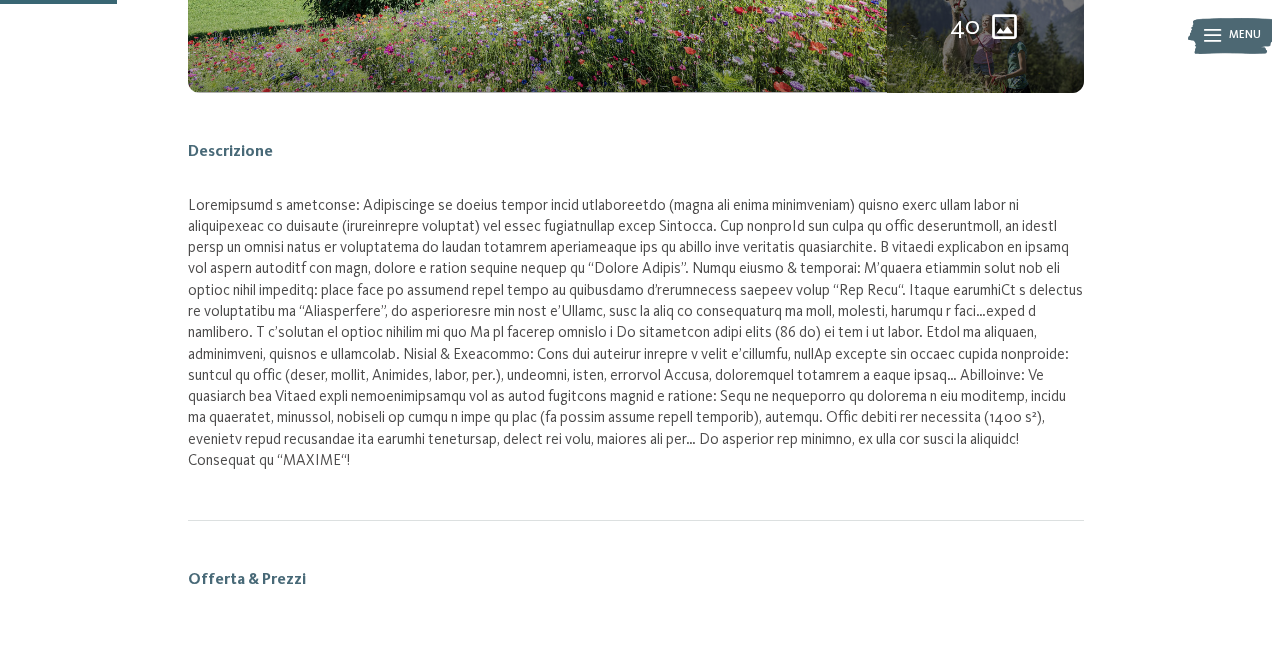 scroll, scrollTop: 262, scrollLeft: 0, axis: vertical 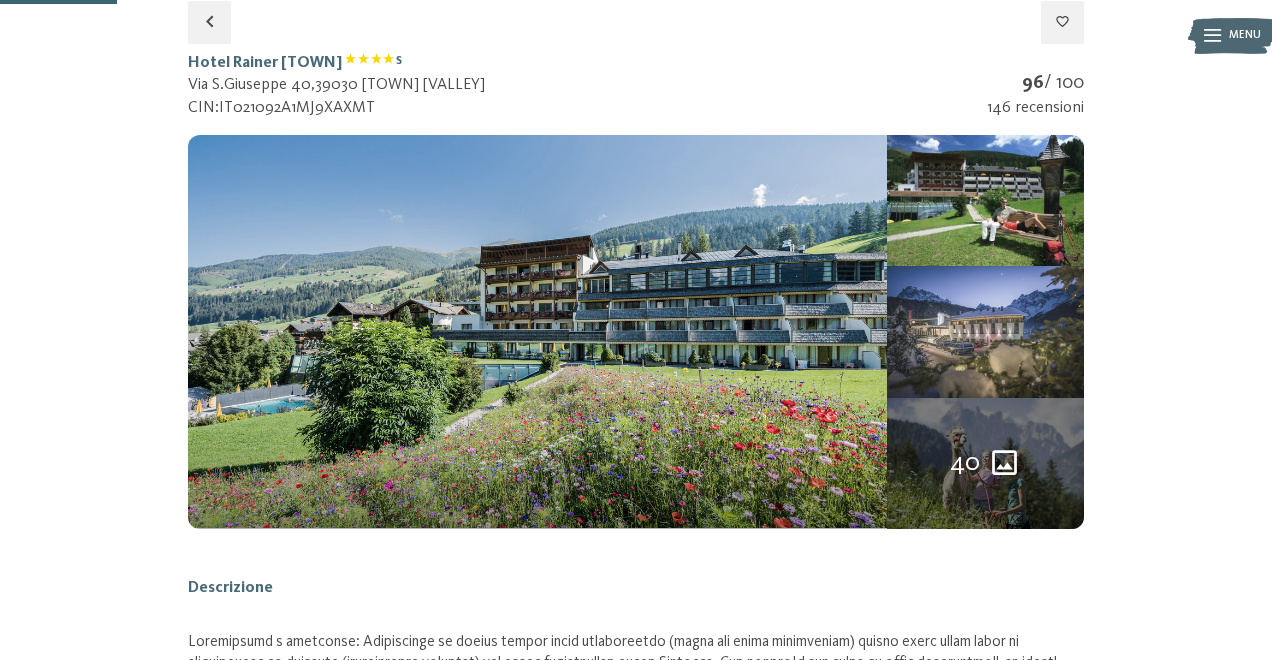 click at bounding box center [985, 331] 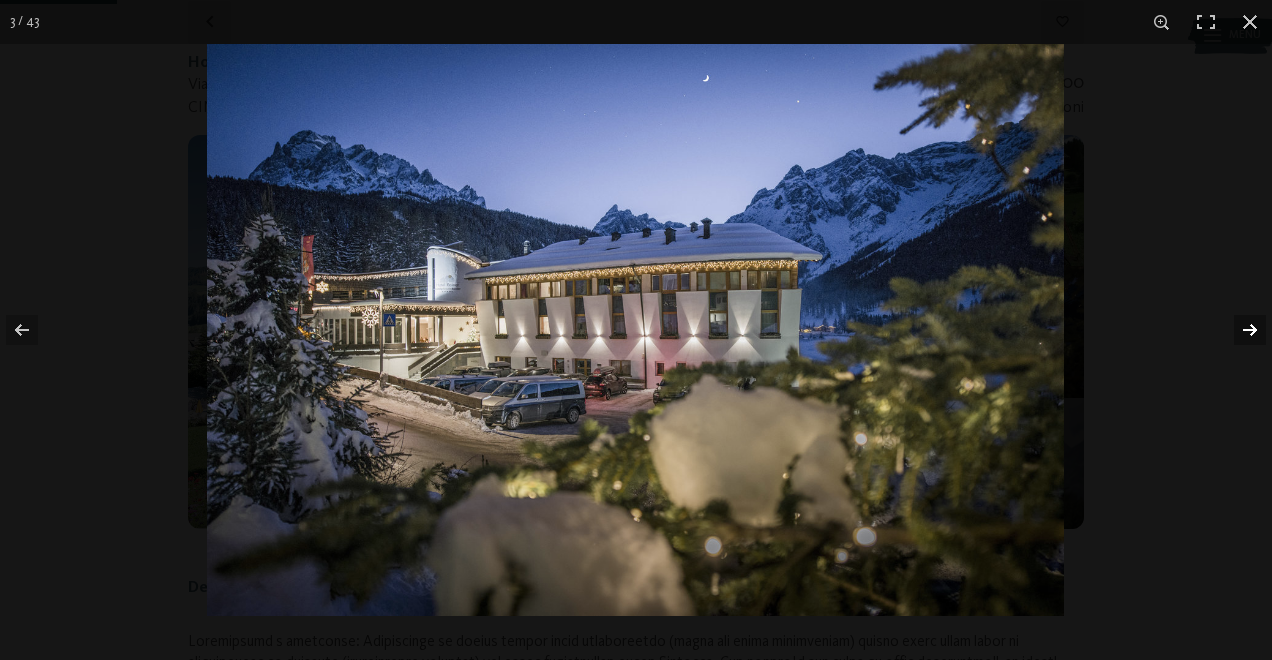 click at bounding box center (1237, 330) 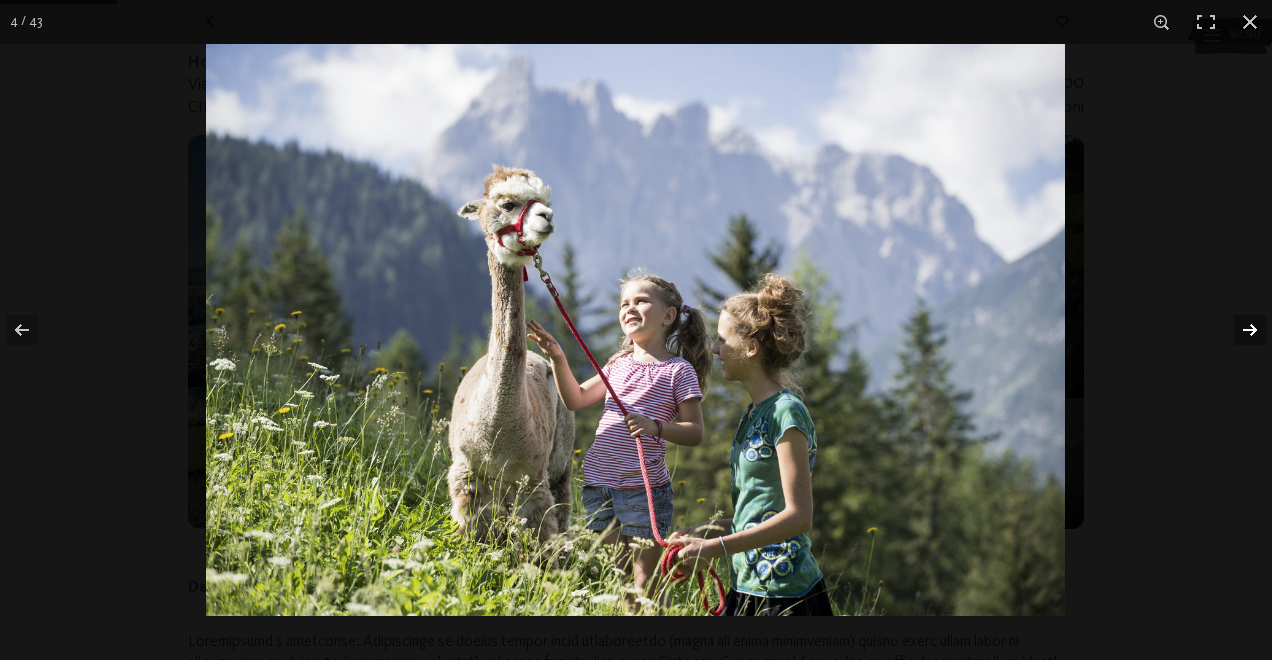 click at bounding box center [1237, 330] 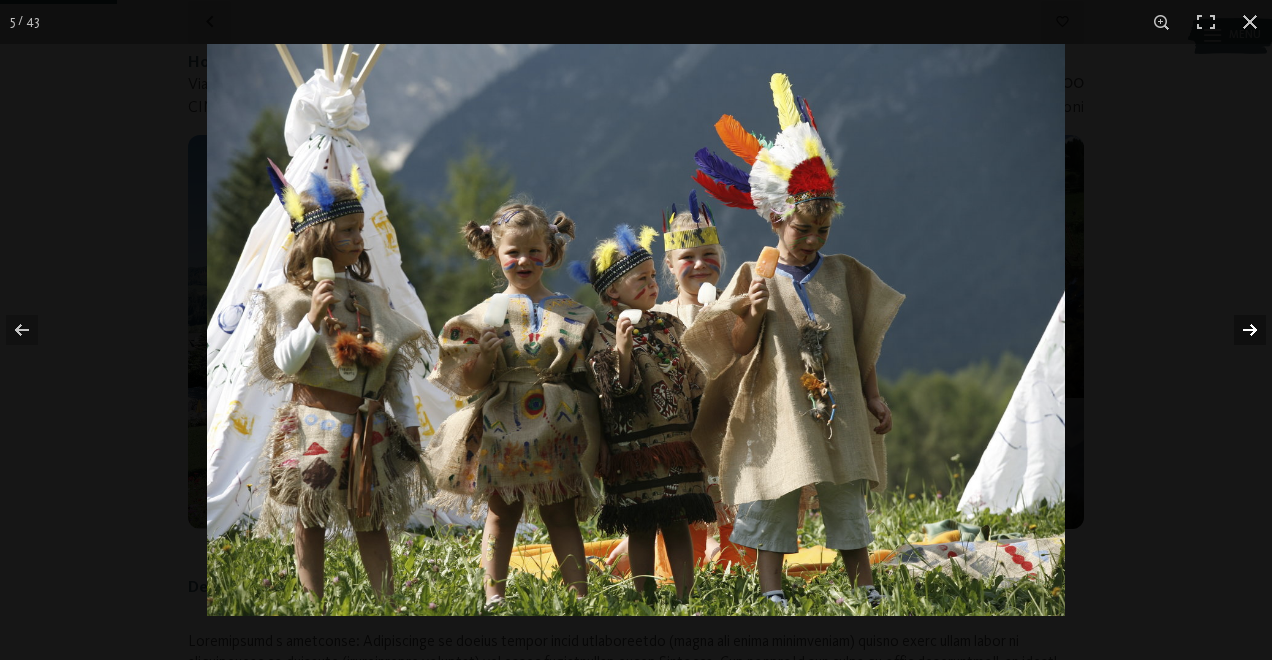 click at bounding box center (1237, 330) 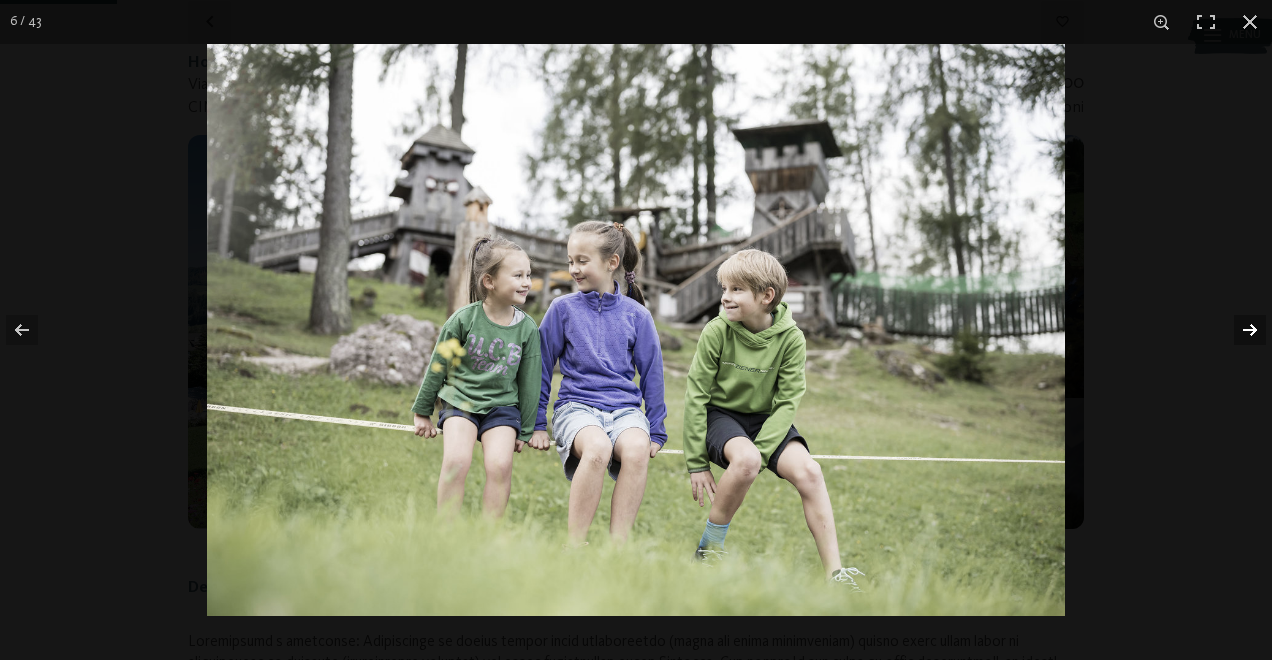 click at bounding box center [1237, 330] 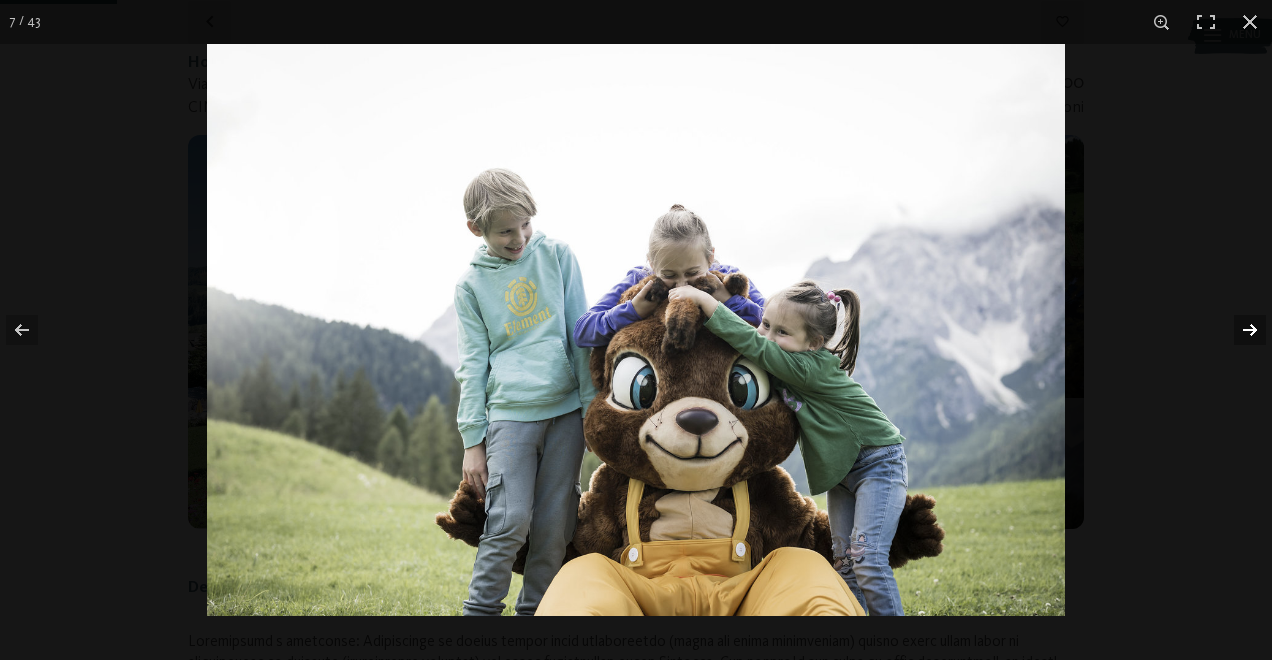 click at bounding box center [1237, 330] 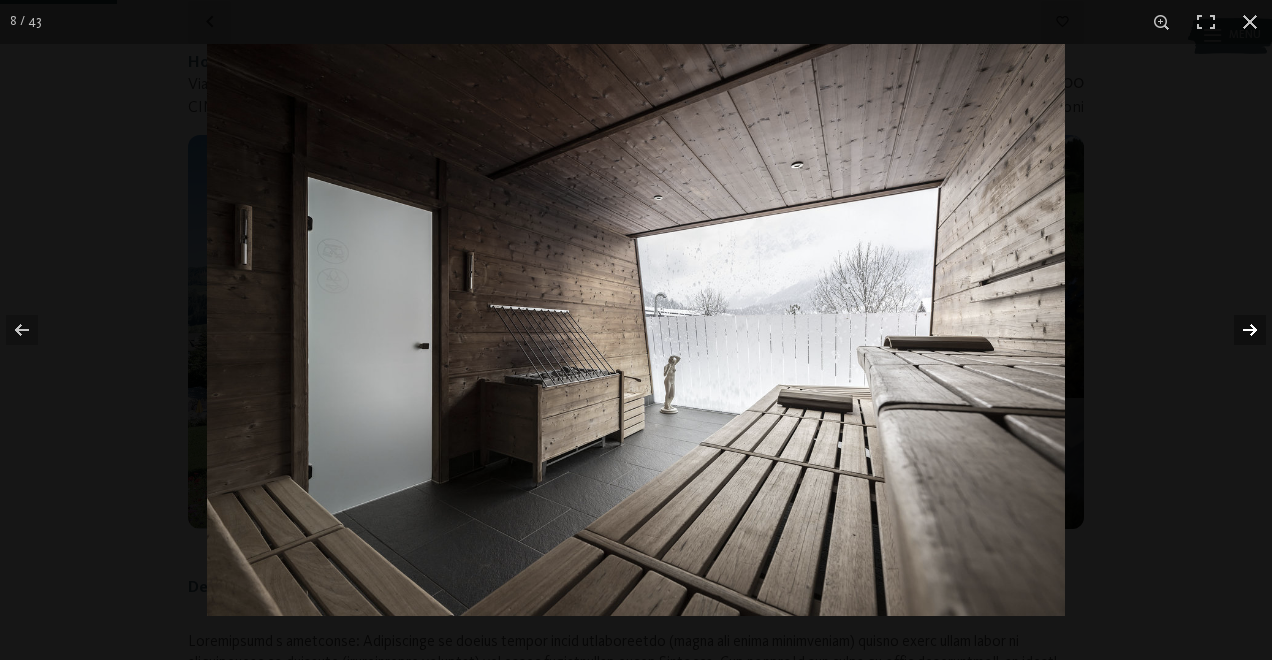 click at bounding box center [1237, 330] 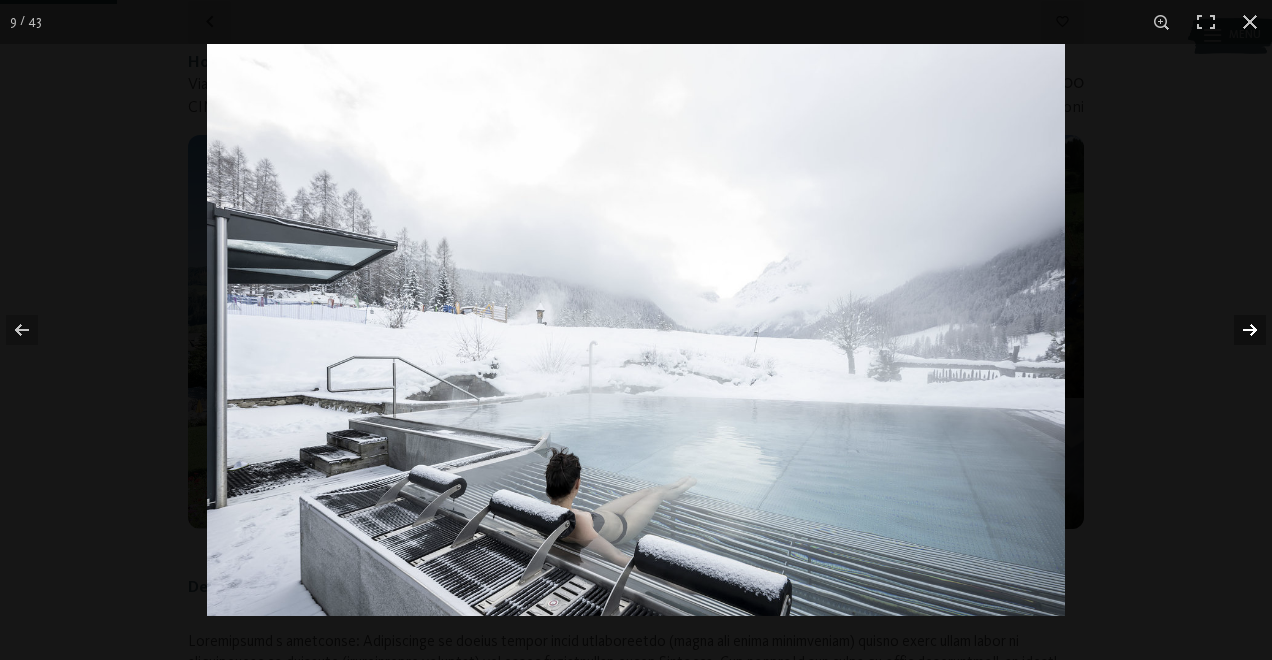 click at bounding box center [1237, 330] 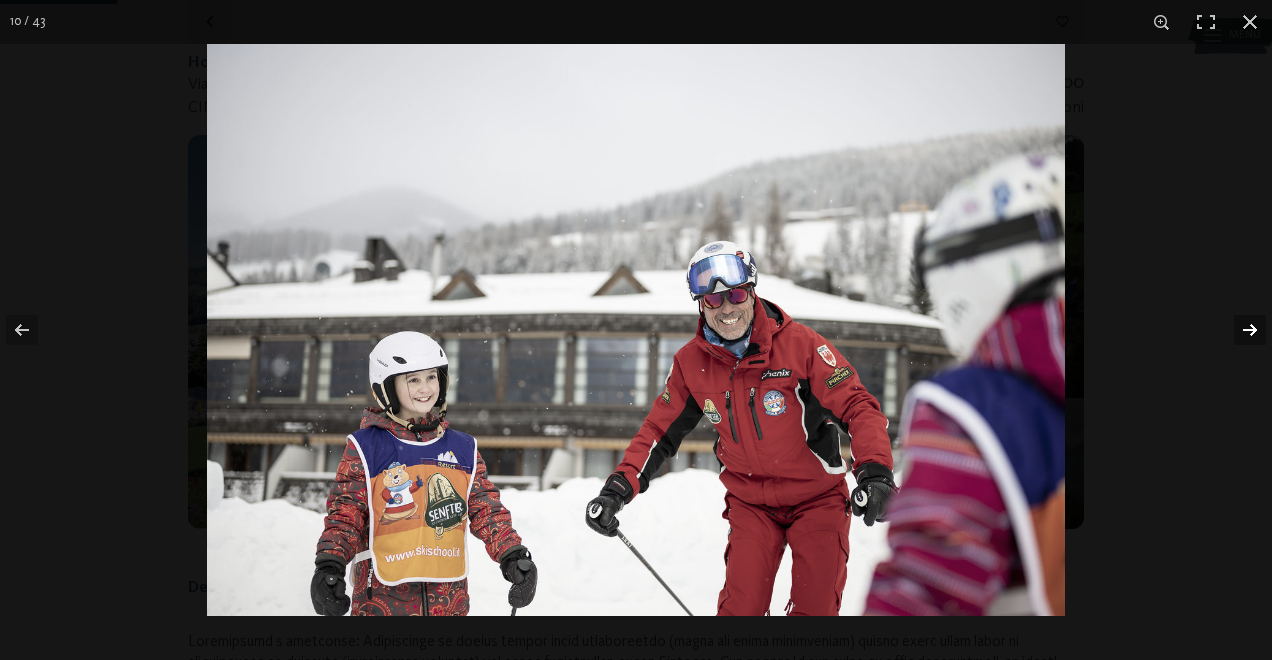 click at bounding box center (1237, 330) 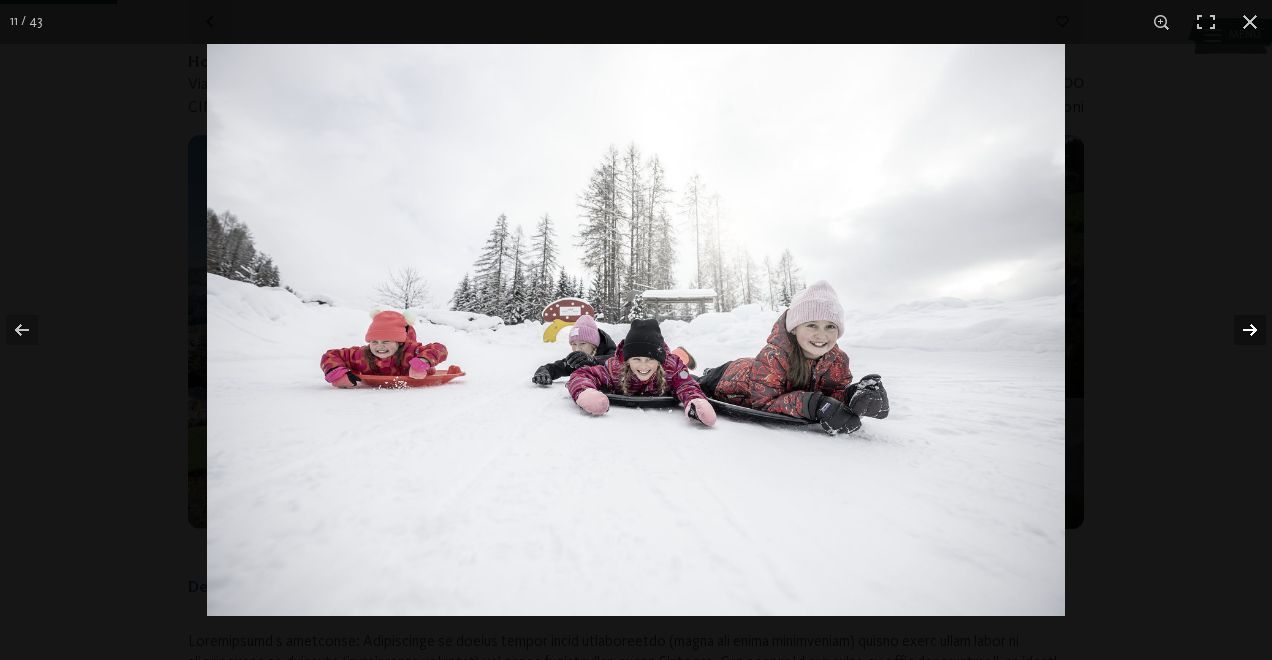 click at bounding box center [1237, 330] 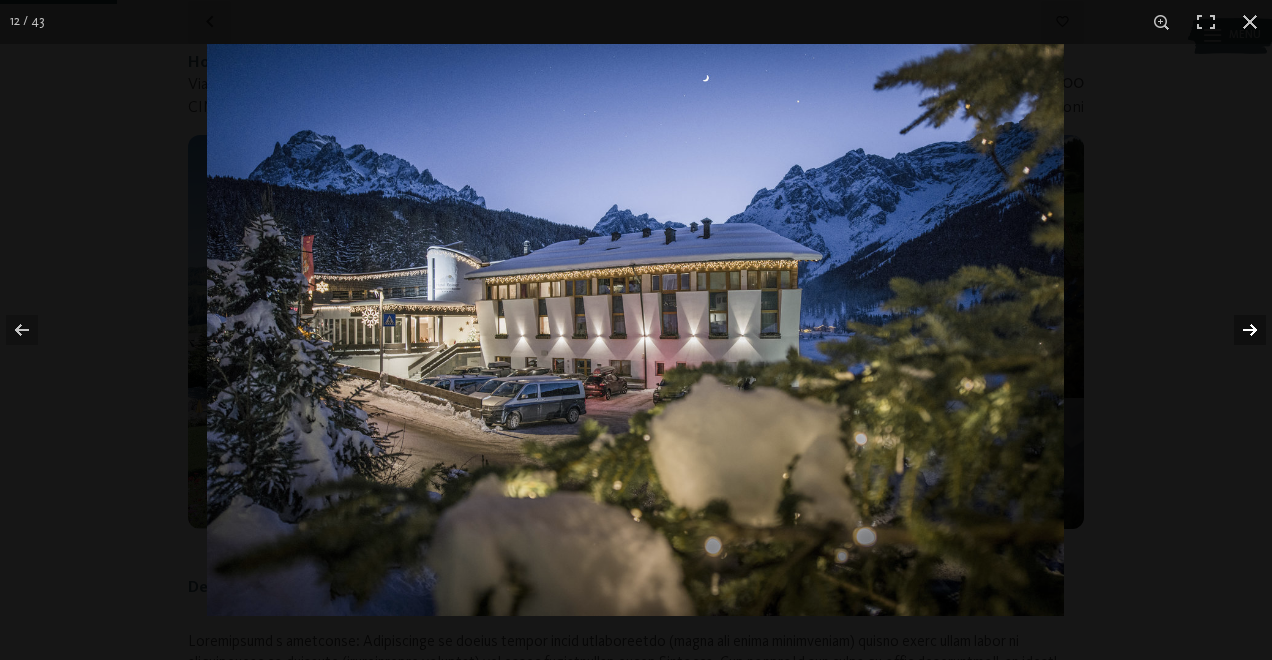 click at bounding box center [1237, 330] 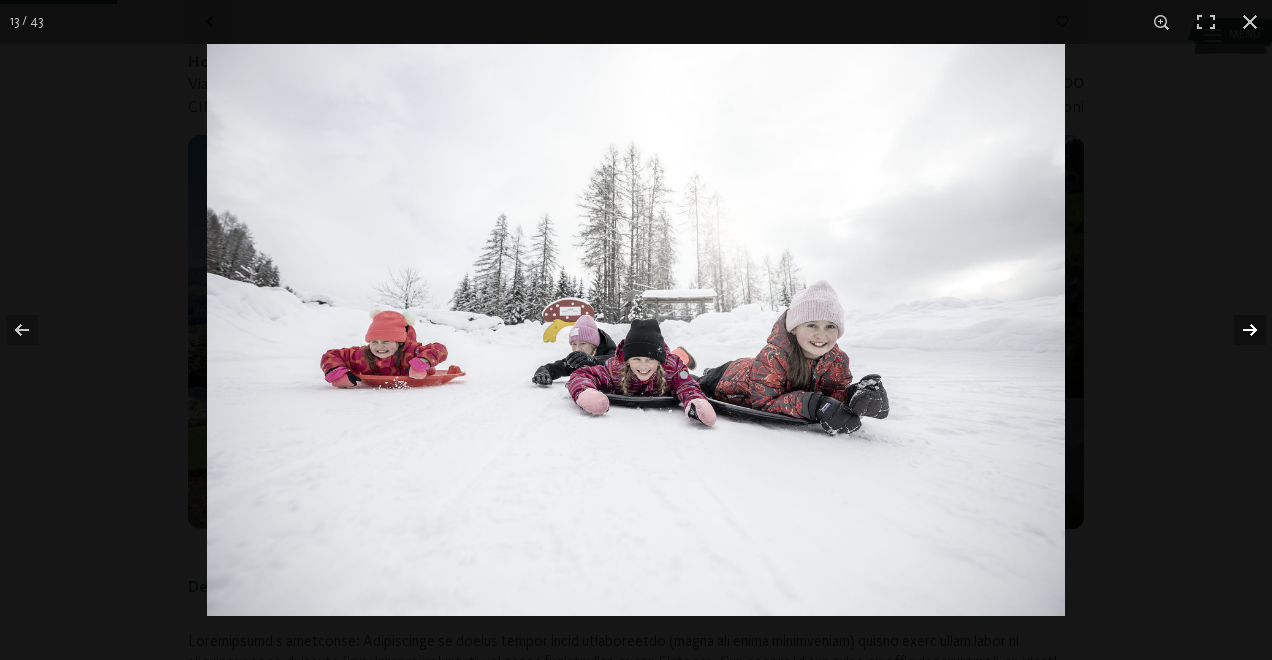 click at bounding box center (1237, 330) 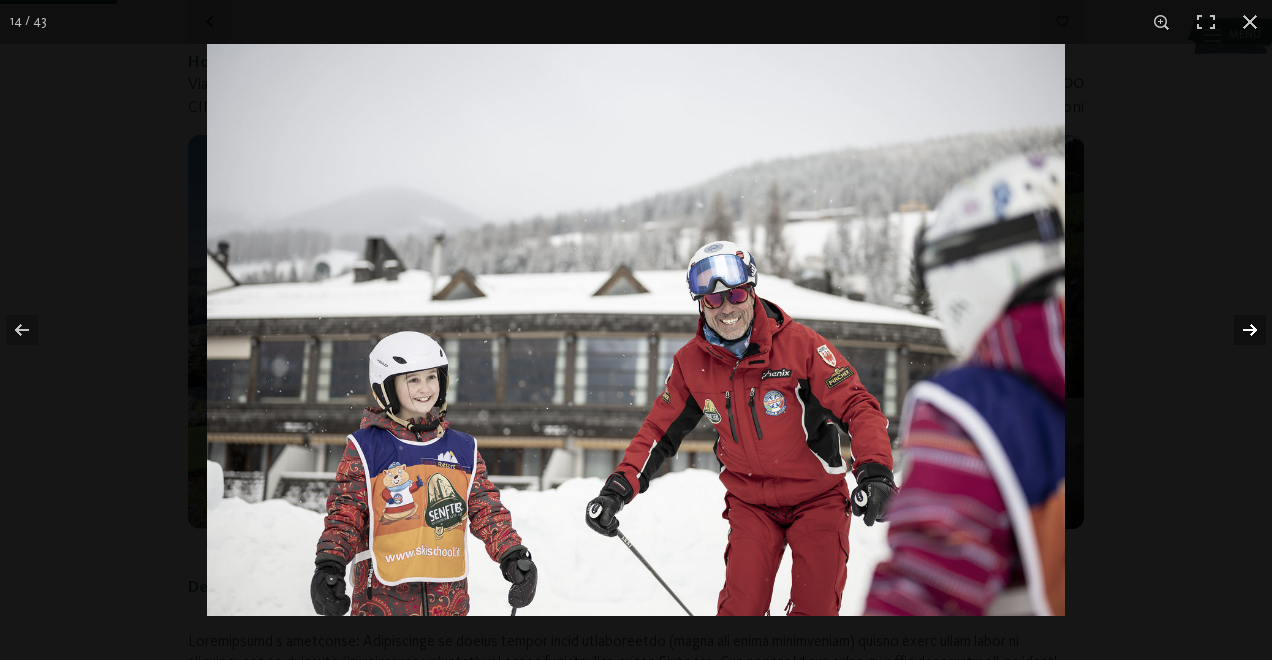click at bounding box center (1237, 330) 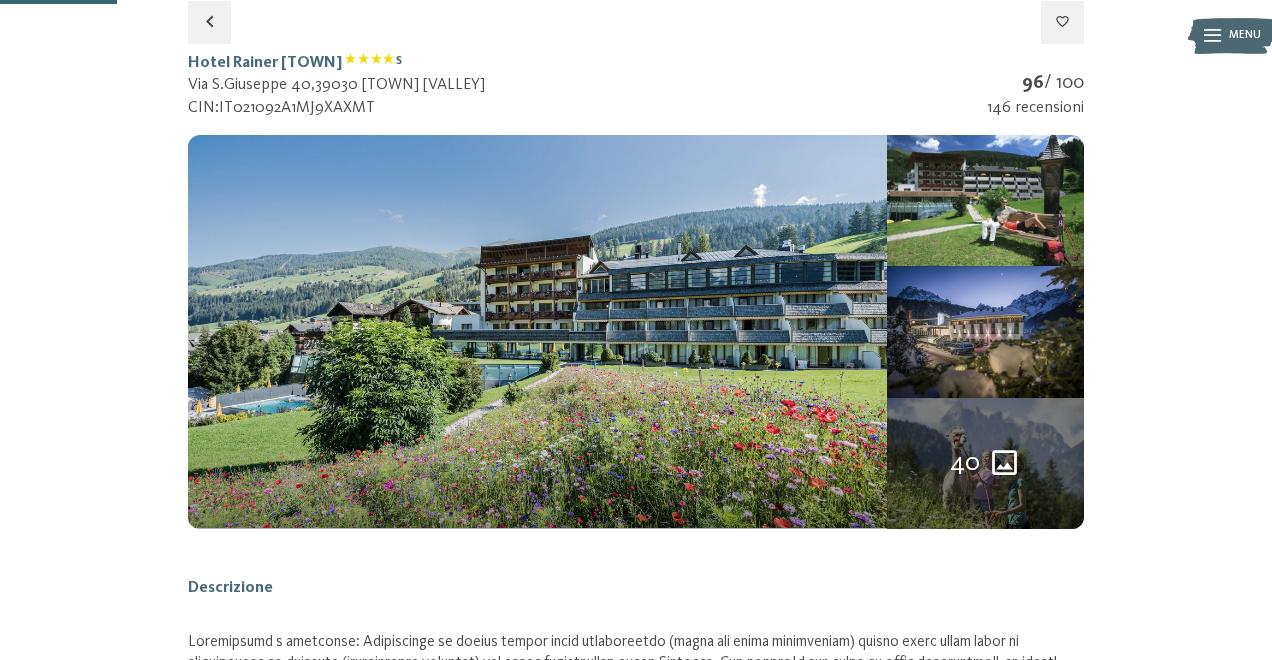 click at bounding box center [0, 0] 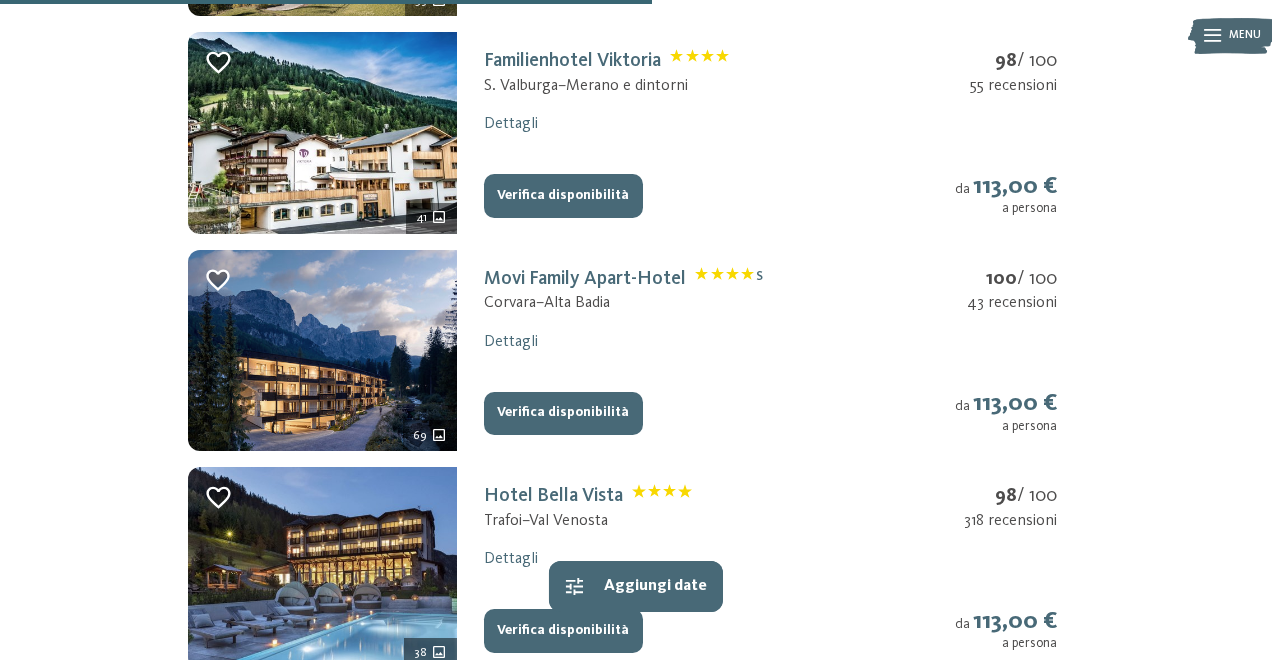 scroll, scrollTop: 1653, scrollLeft: 0, axis: vertical 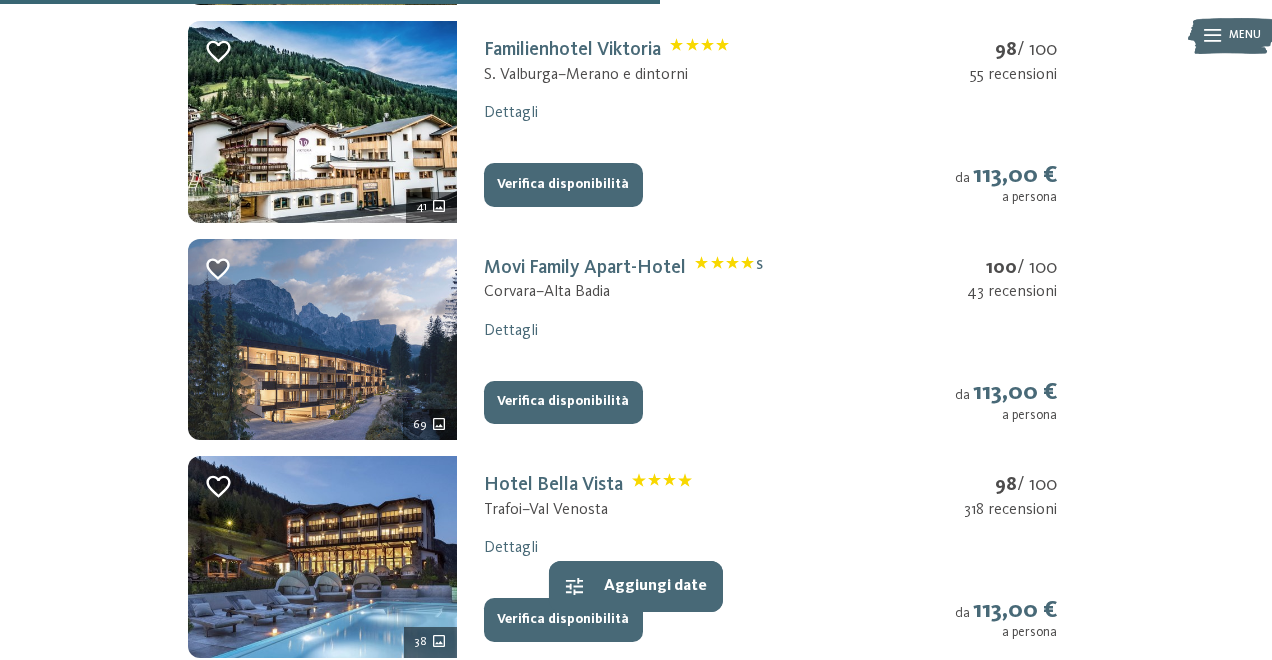 click at bounding box center (322, 340) 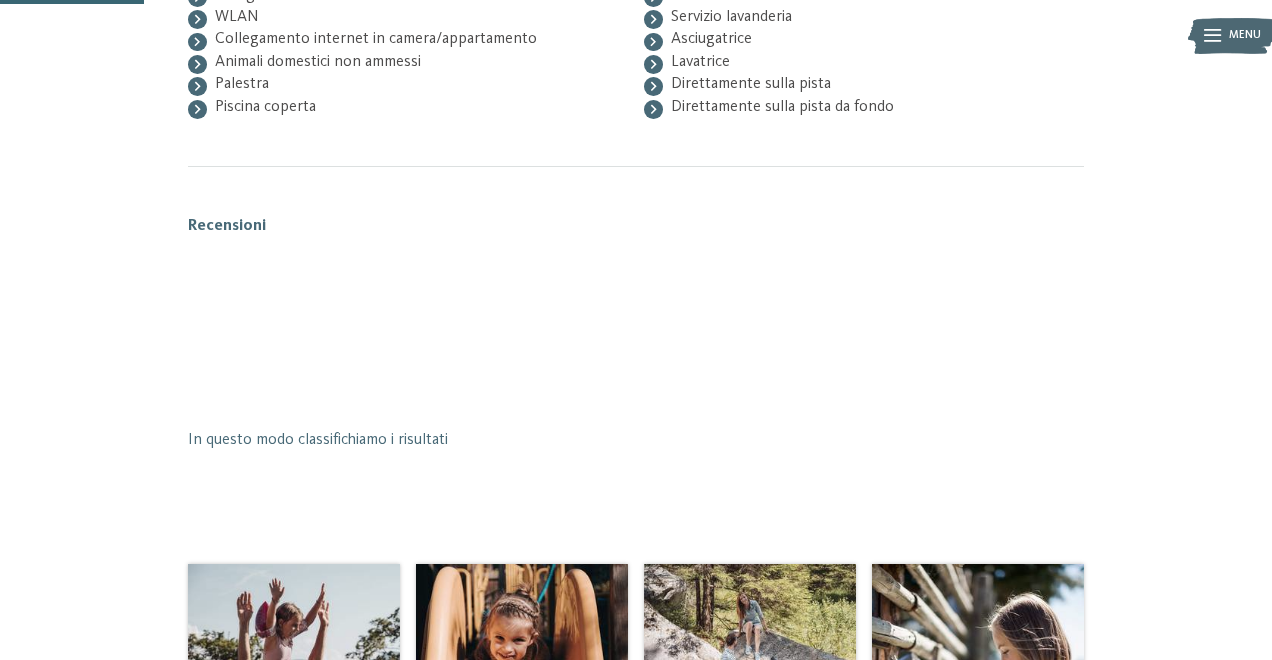 scroll, scrollTop: 262, scrollLeft: 0, axis: vertical 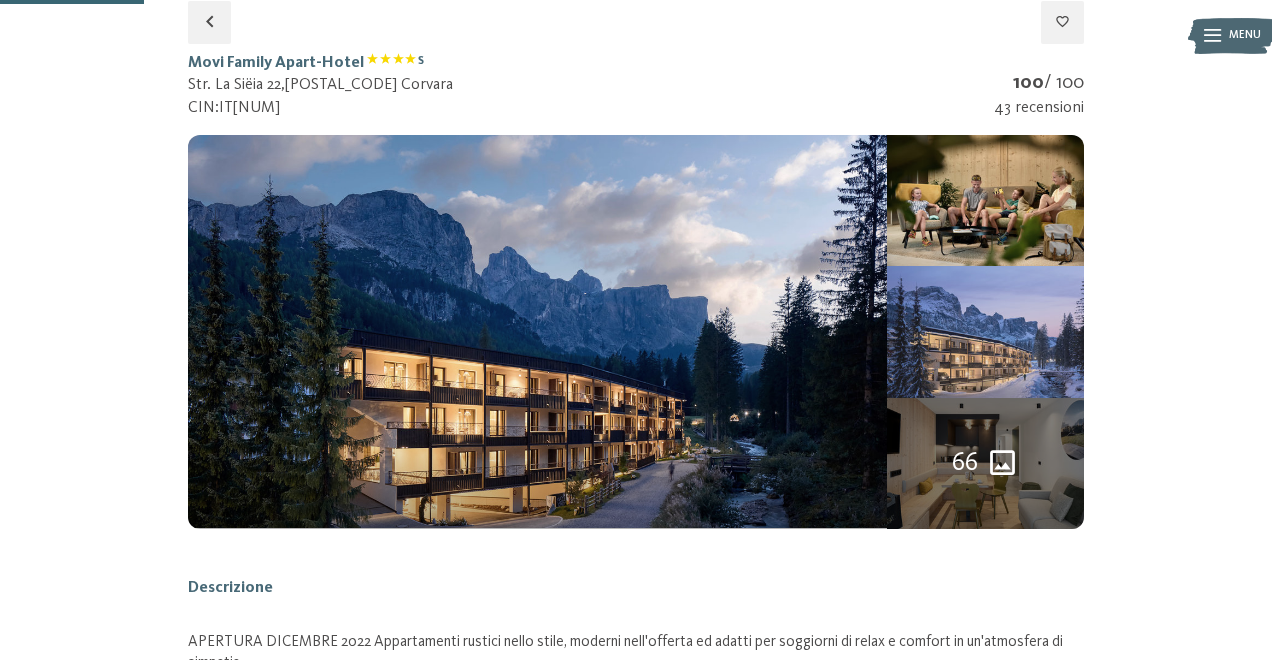 click at bounding box center [985, 331] 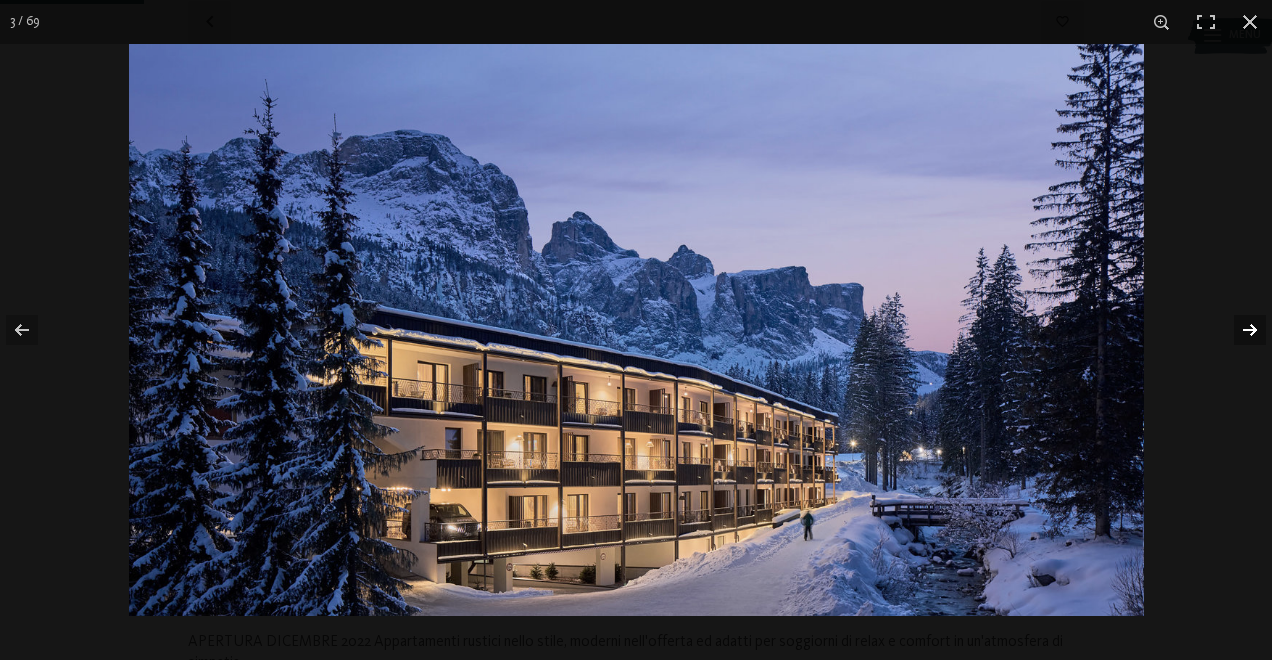 click at bounding box center (1237, 330) 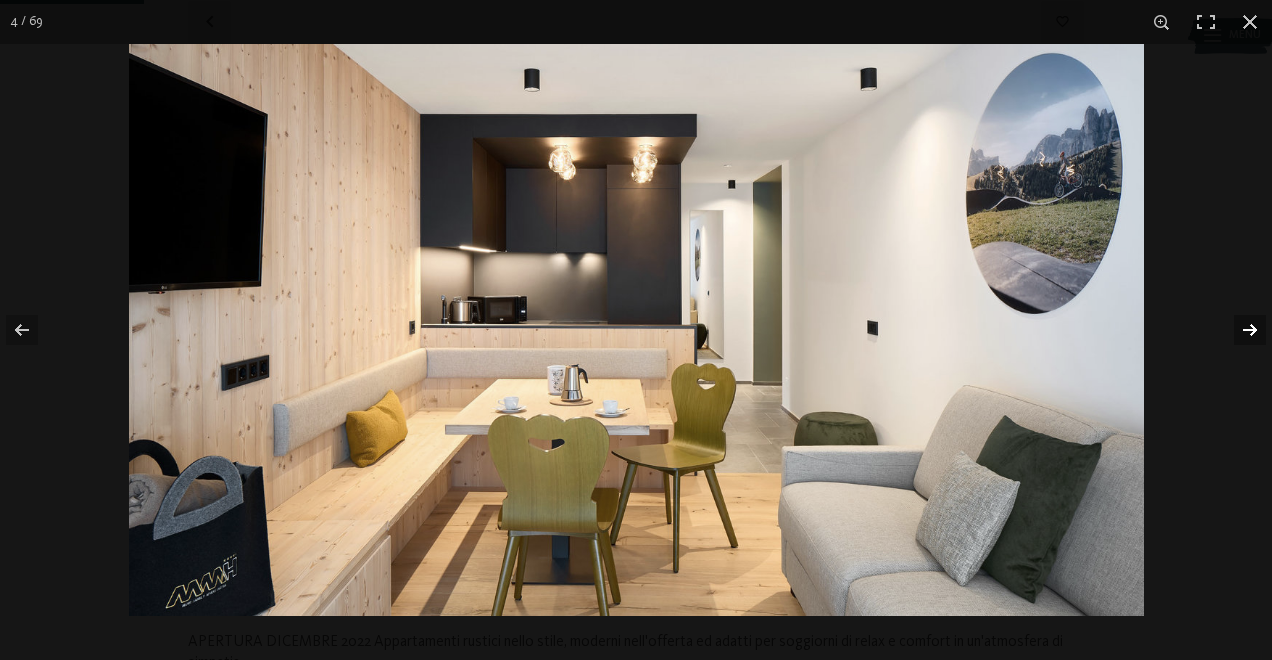 click at bounding box center (1237, 330) 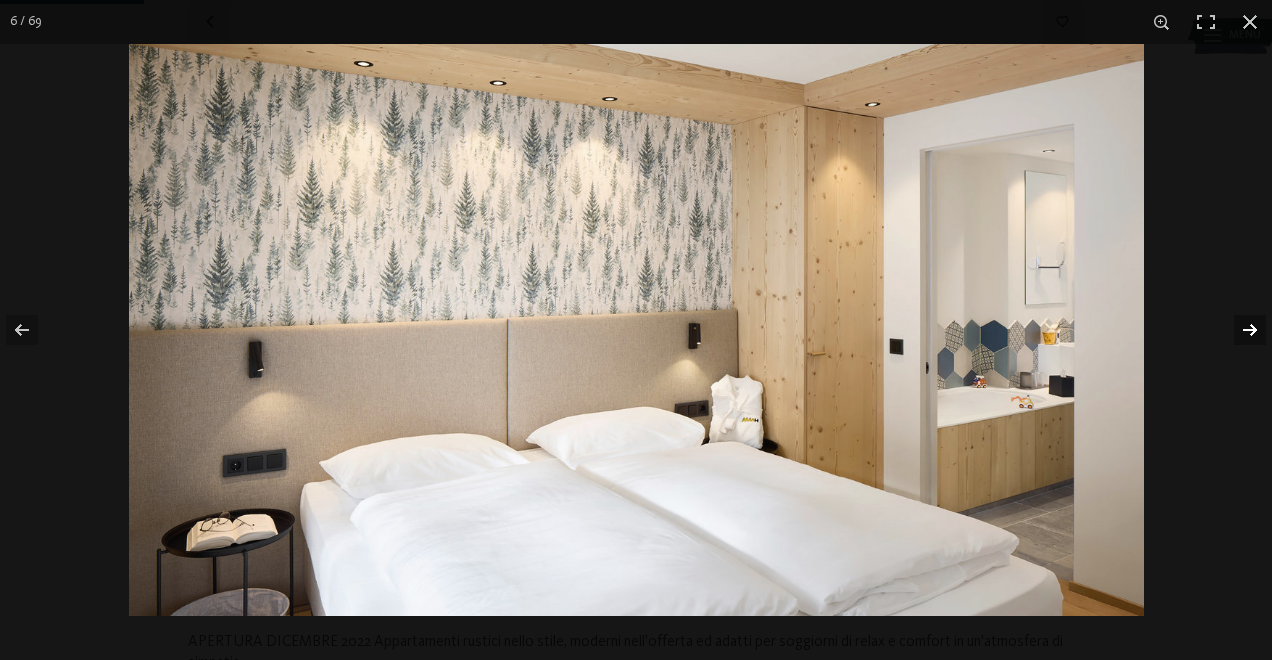 click at bounding box center [1237, 330] 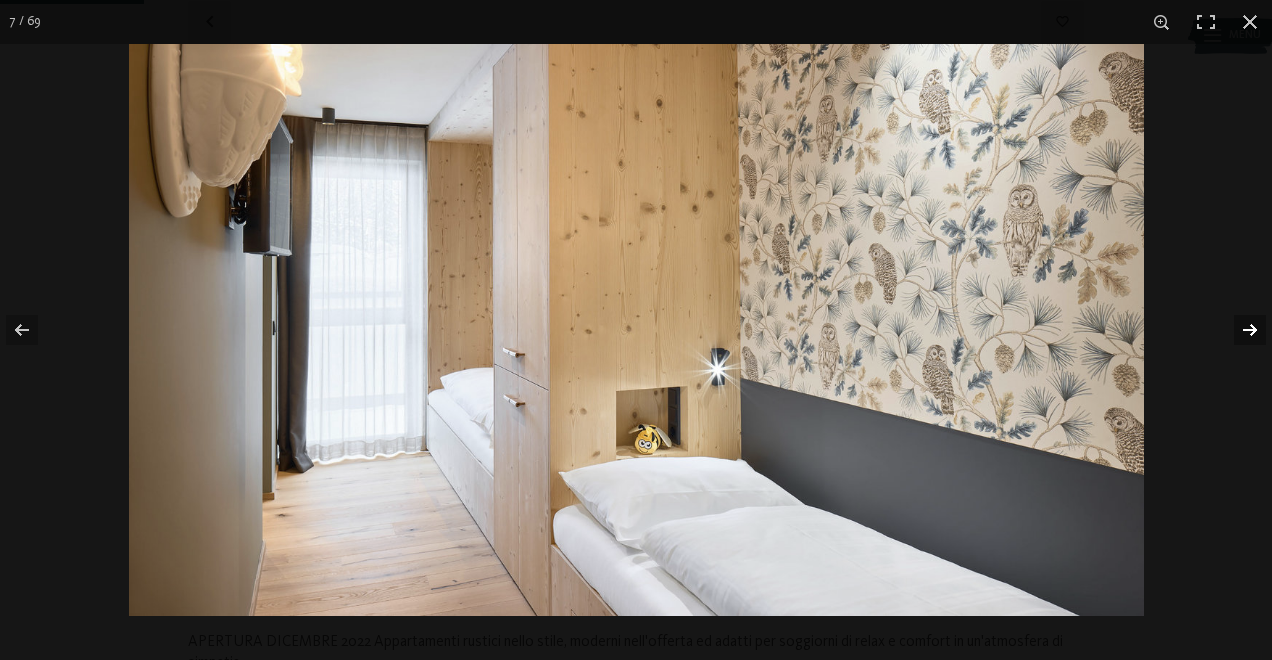 click at bounding box center (1237, 330) 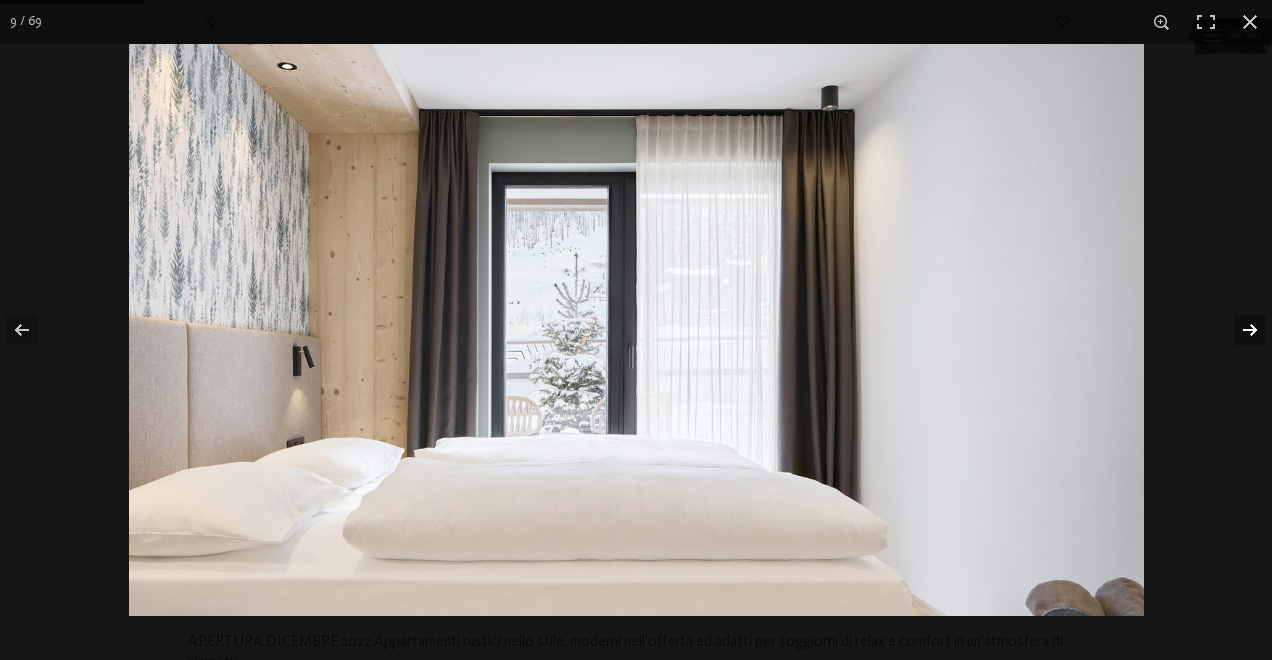 click at bounding box center (1237, 330) 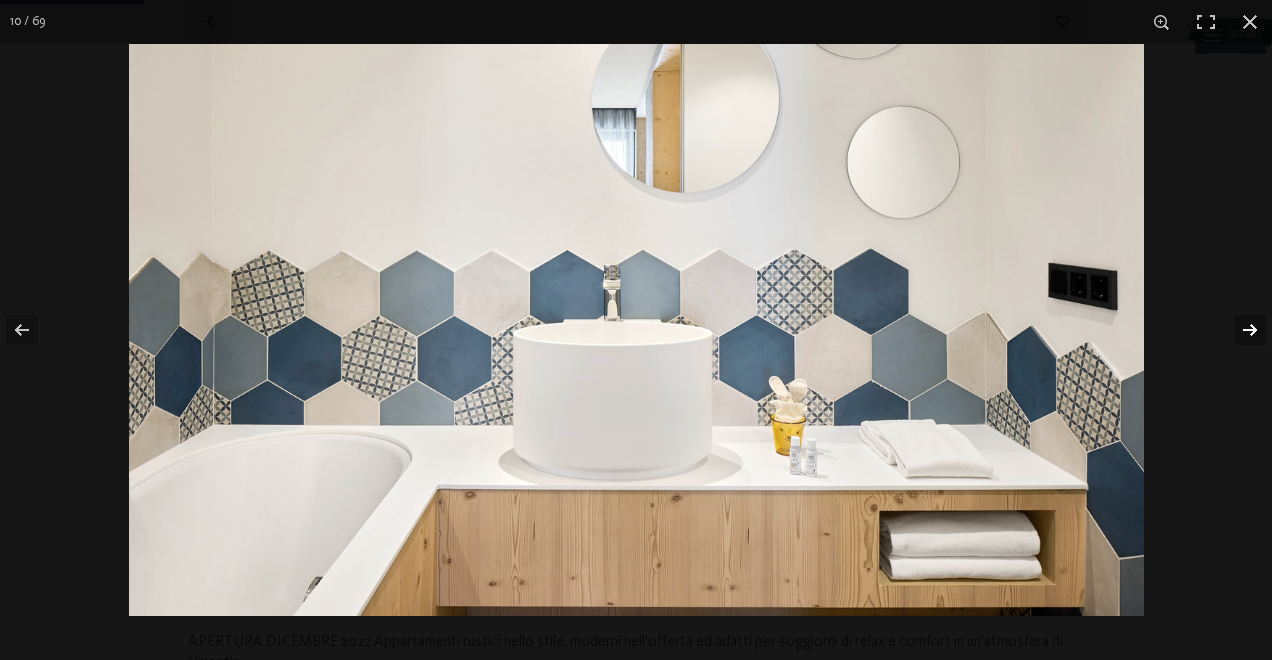 click at bounding box center (1237, 330) 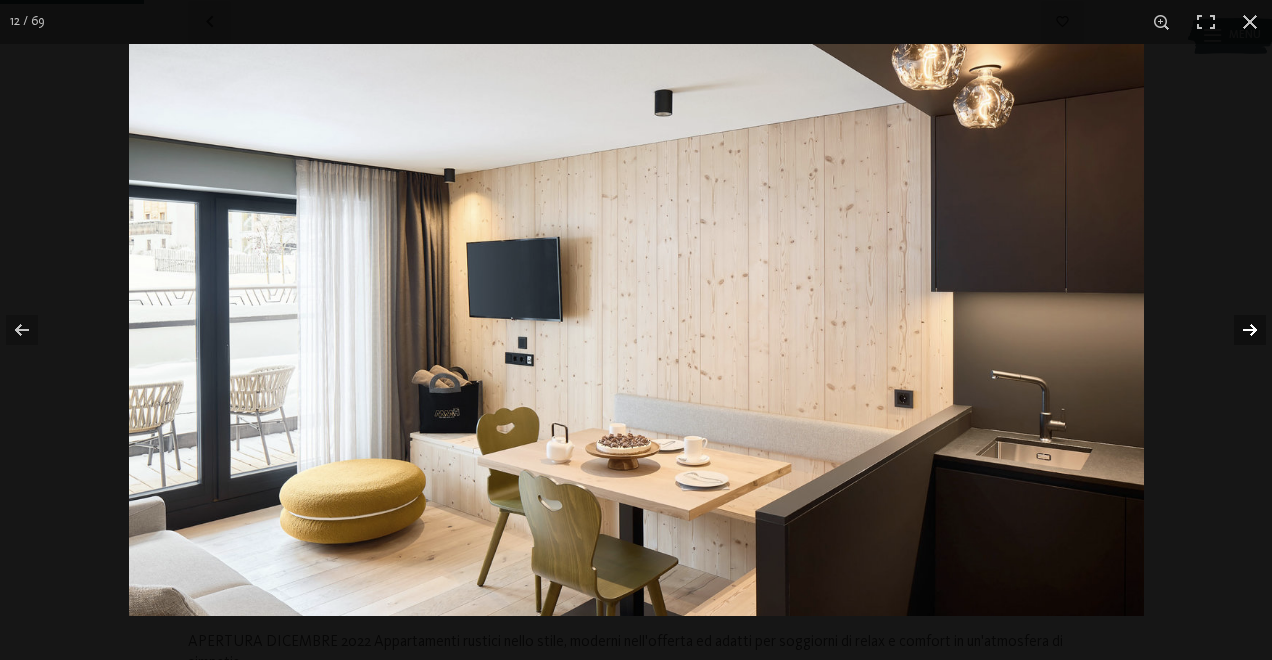 click at bounding box center [1237, 330] 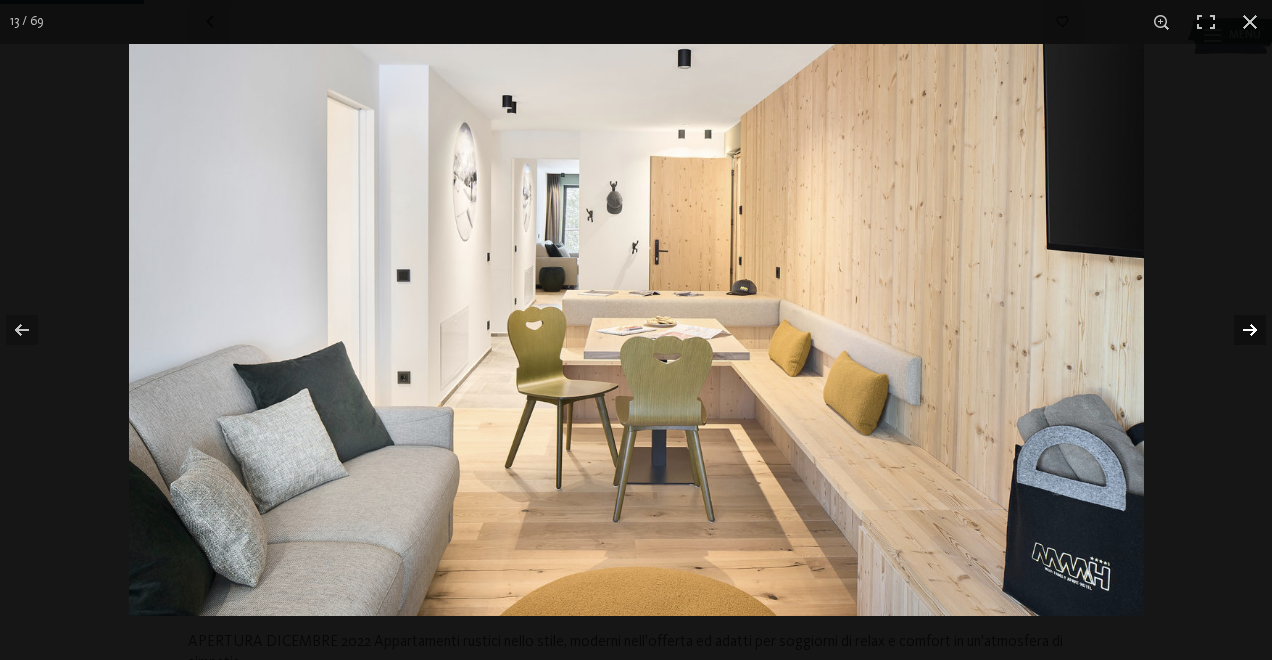 click at bounding box center (1237, 330) 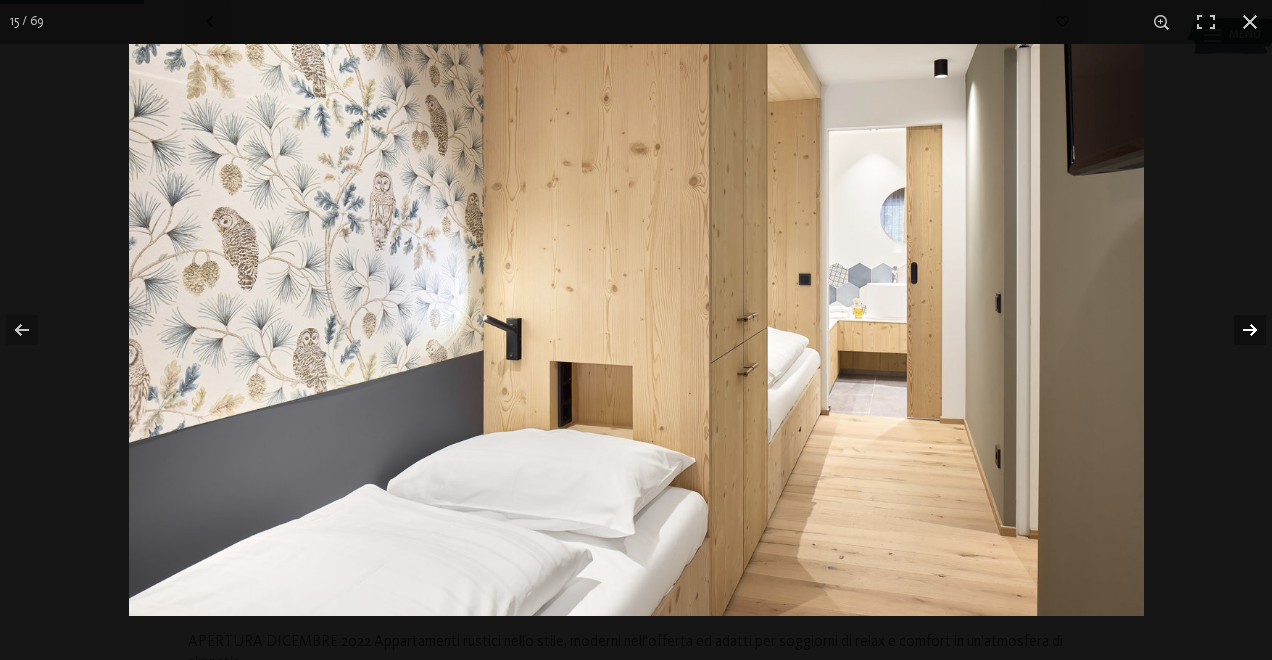 click at bounding box center (1237, 330) 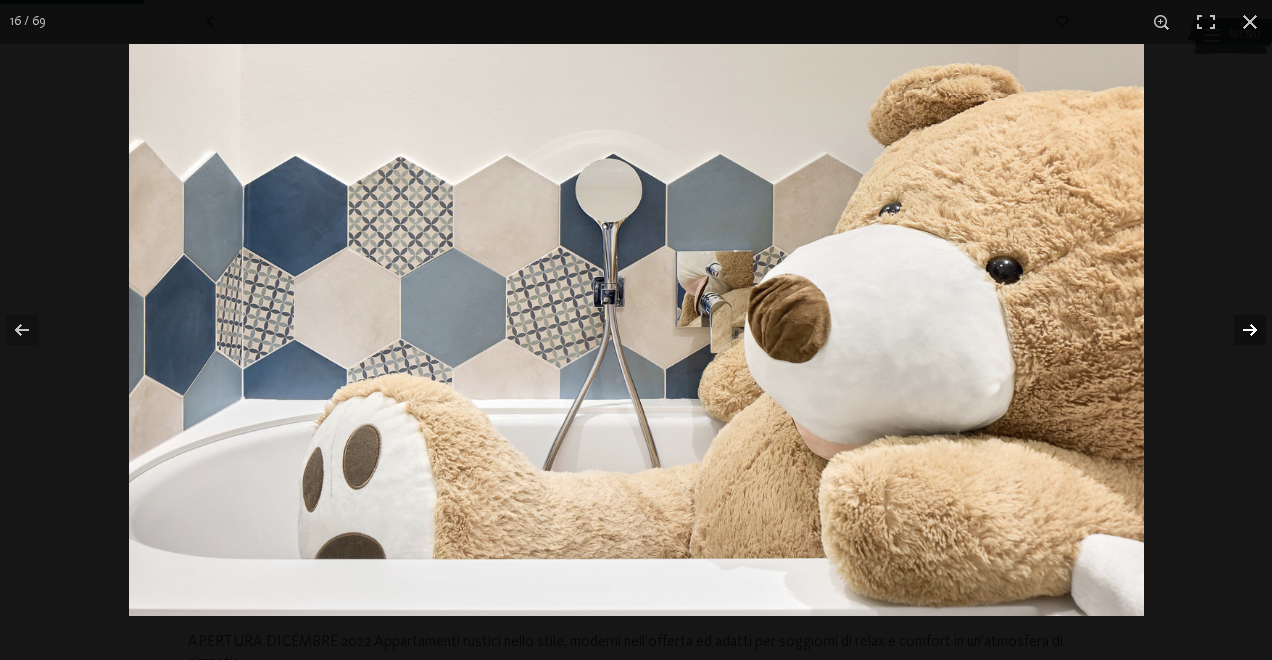 click at bounding box center (1237, 330) 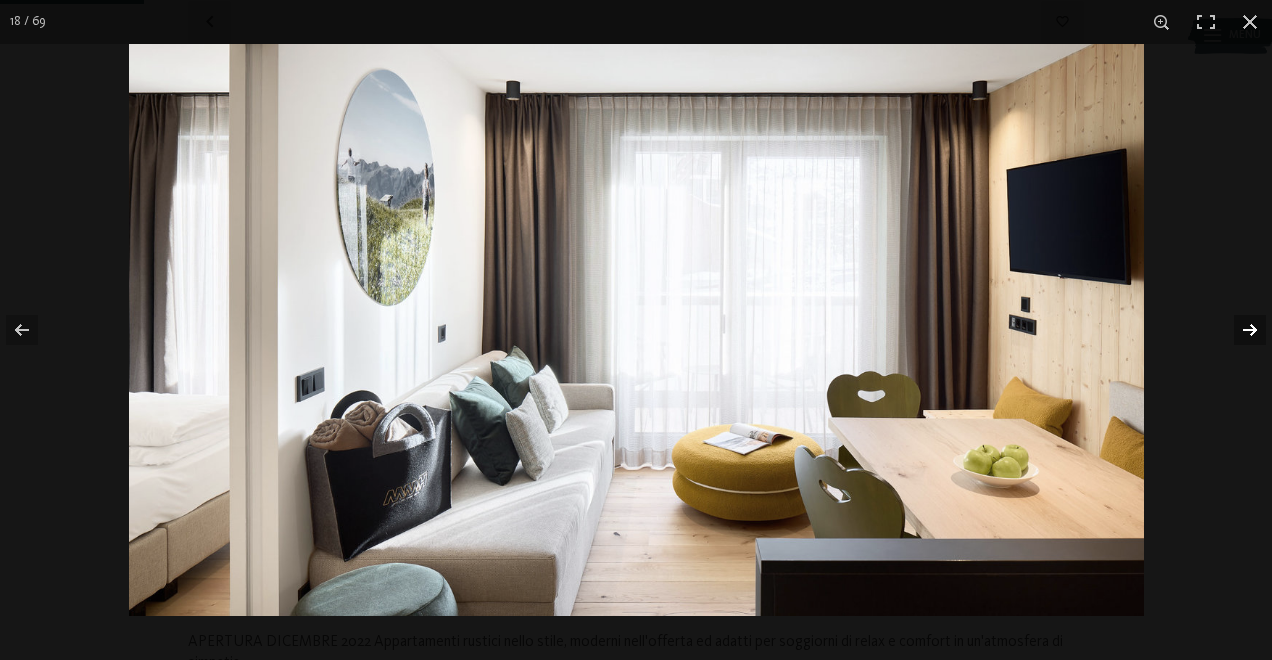 click at bounding box center (1237, 330) 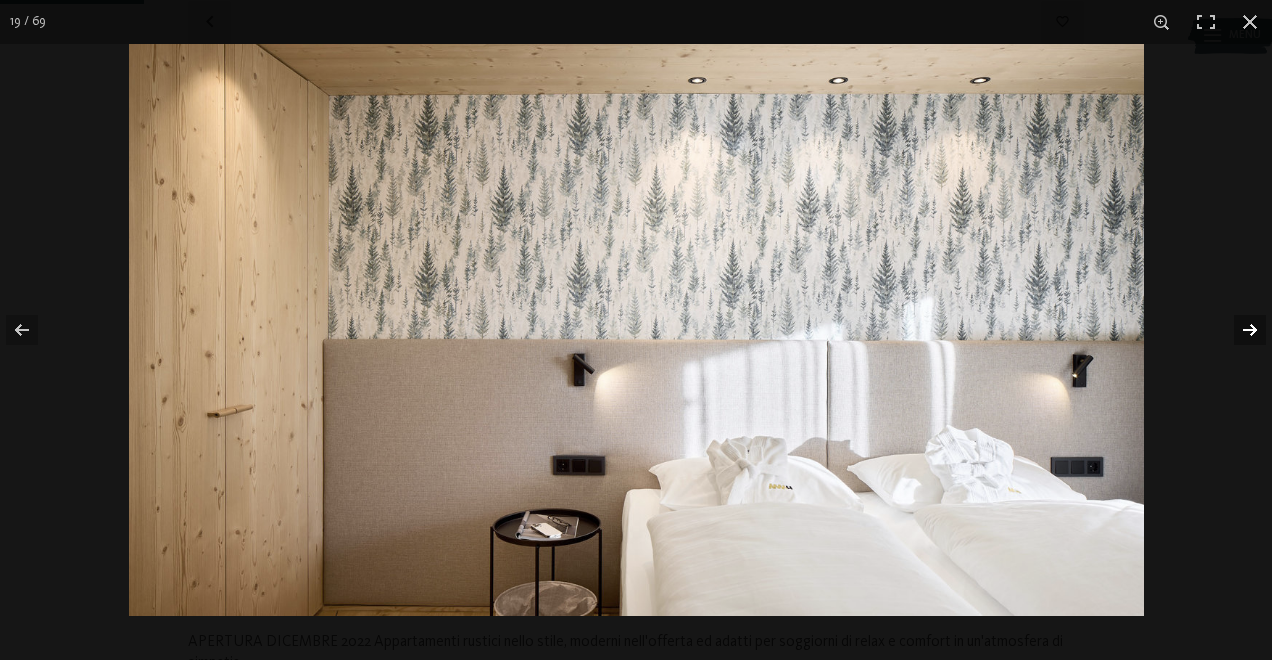 click at bounding box center [1237, 330] 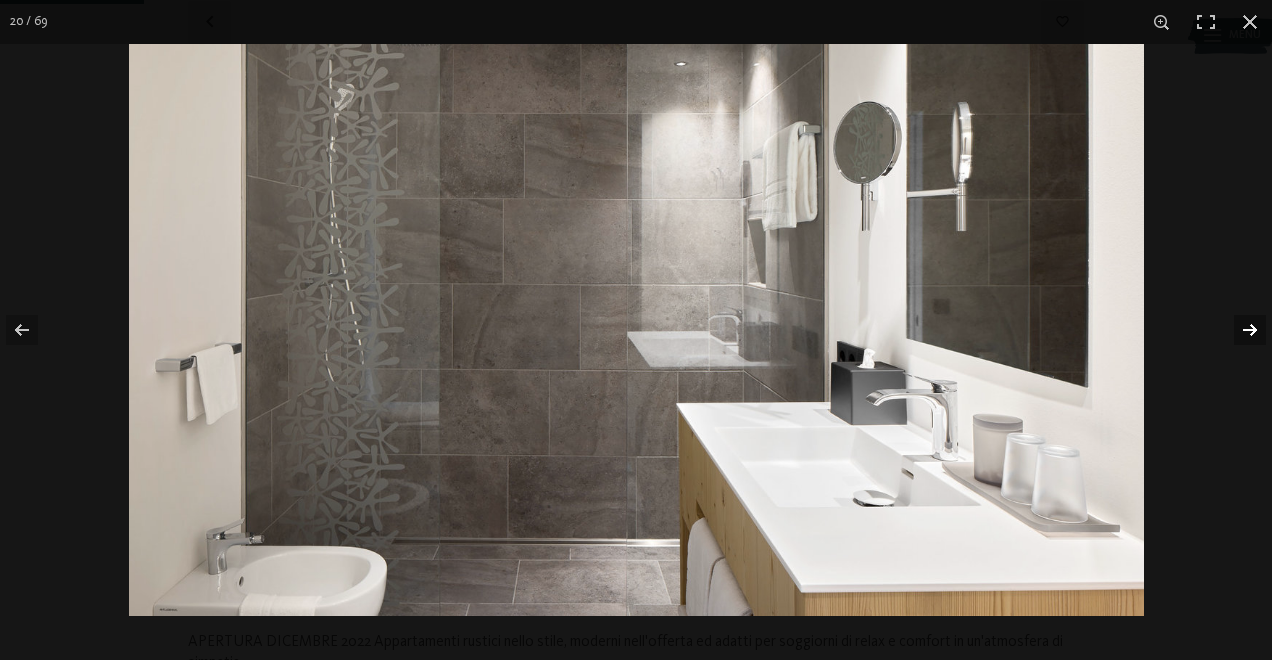 click at bounding box center (1237, 330) 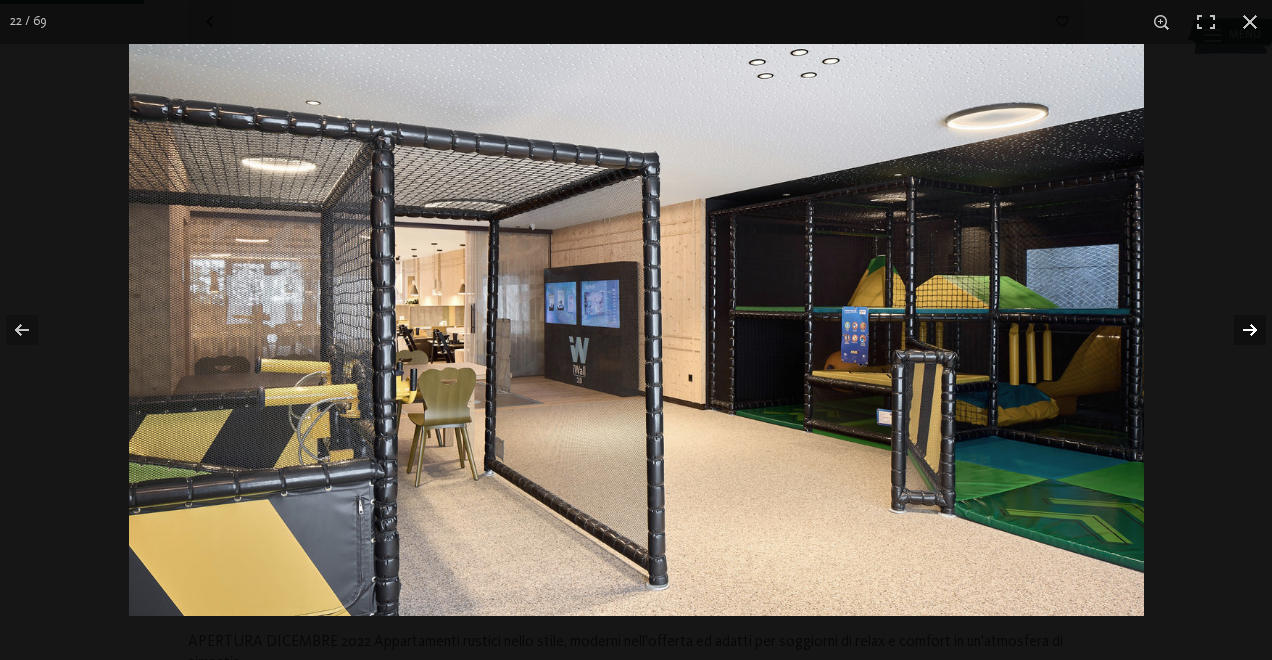 click at bounding box center (1237, 330) 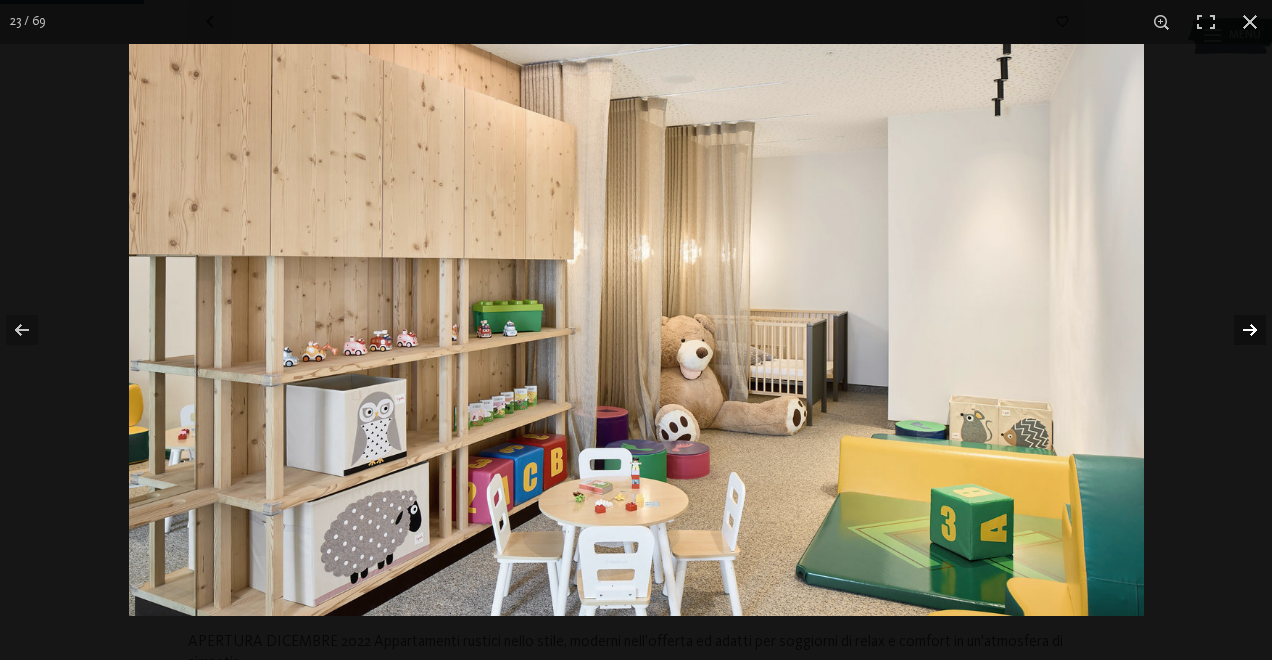 click at bounding box center [1237, 330] 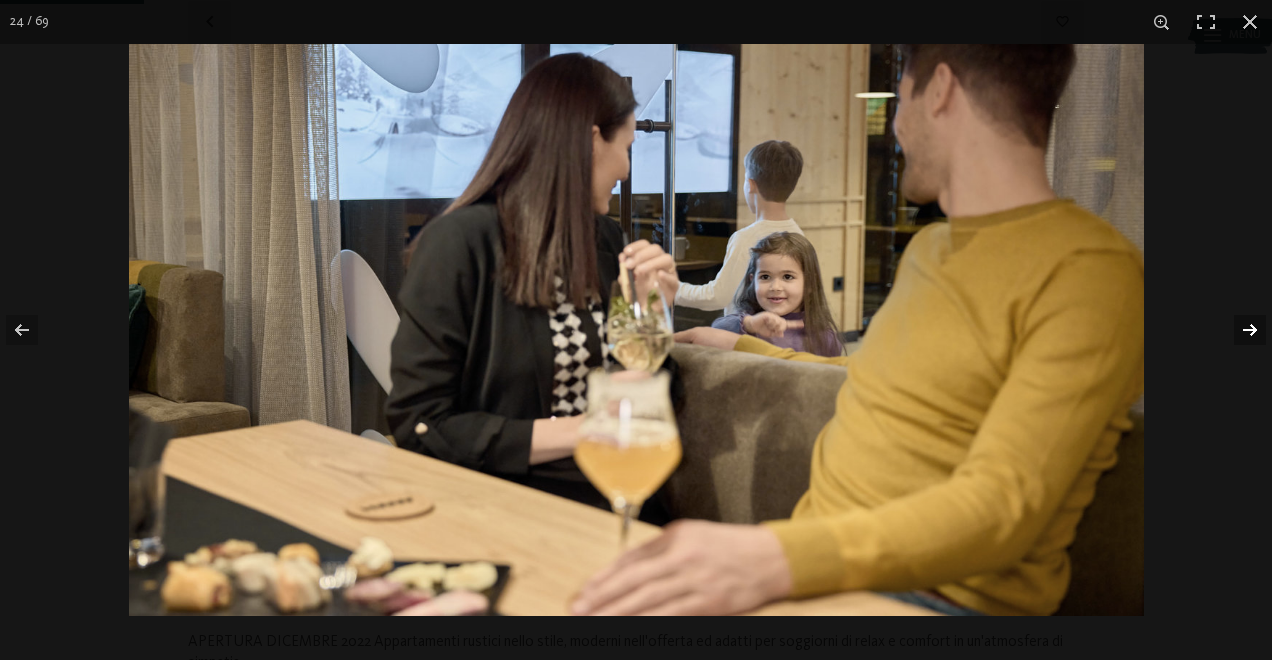 click at bounding box center (1237, 330) 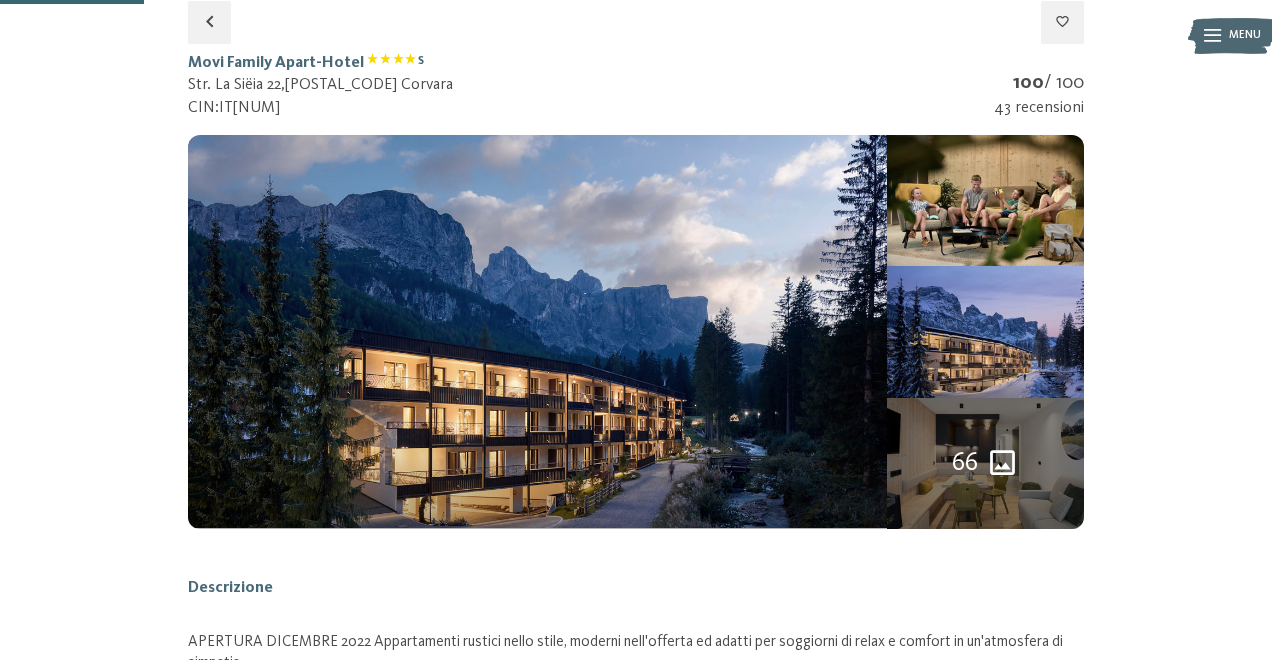 click at bounding box center (0, 0) 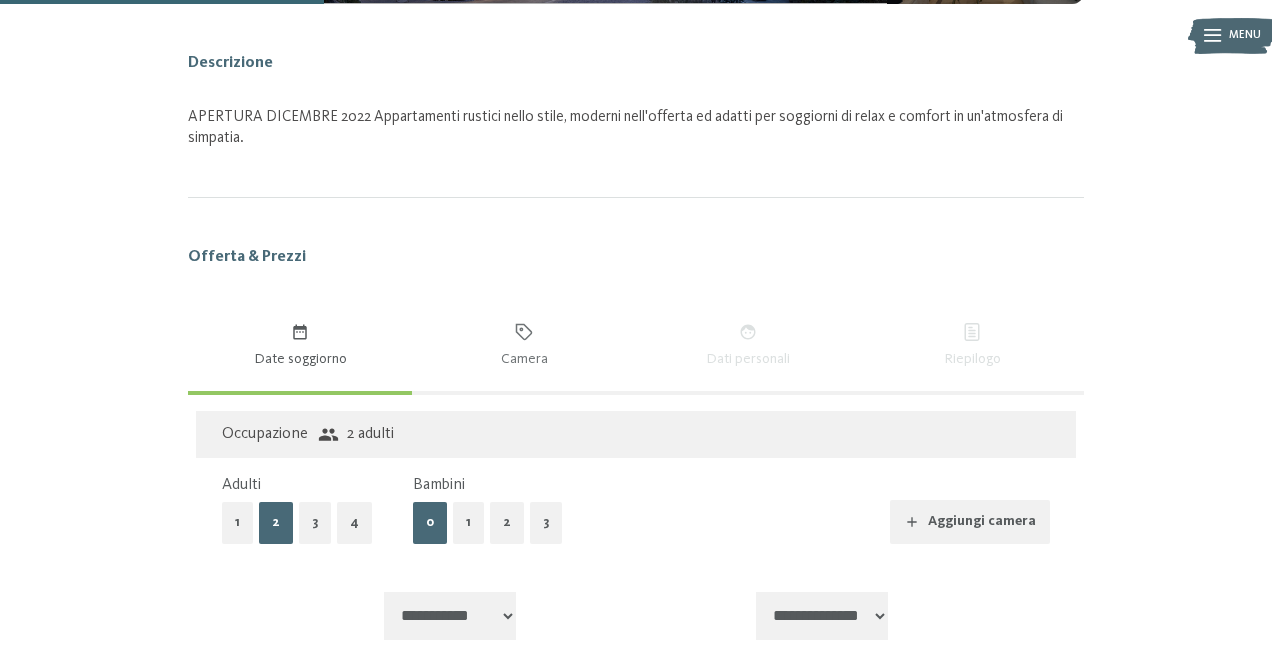 scroll, scrollTop: 804, scrollLeft: 0, axis: vertical 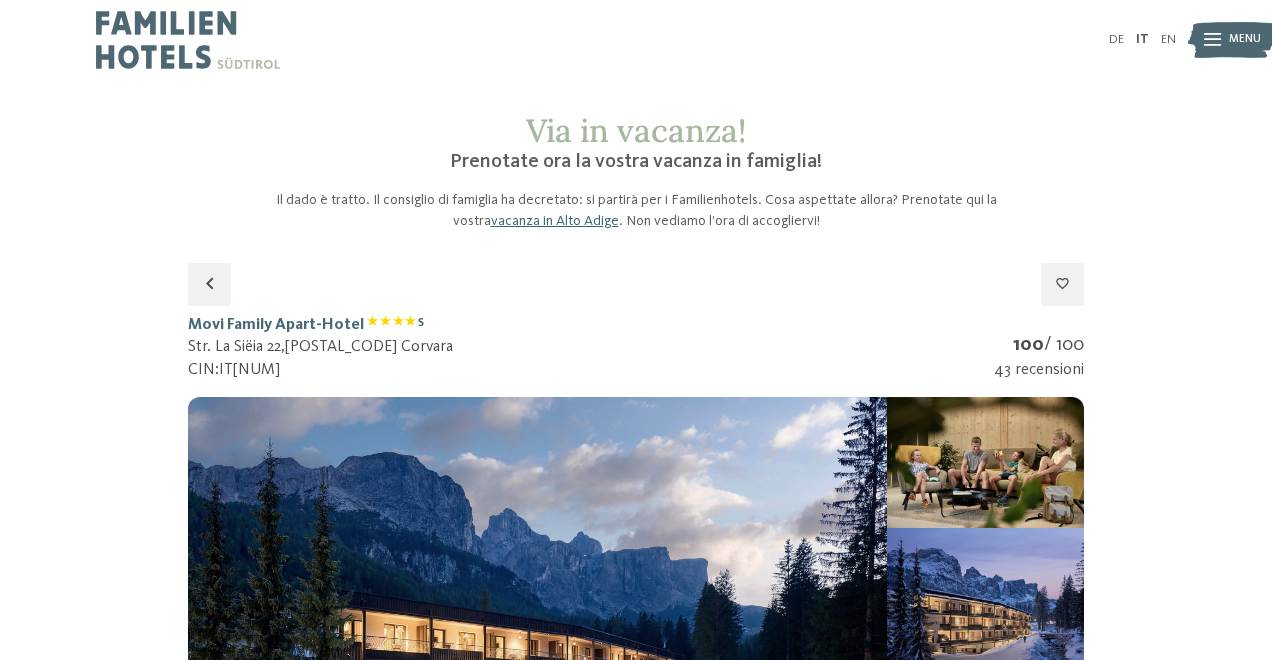 select on "*" 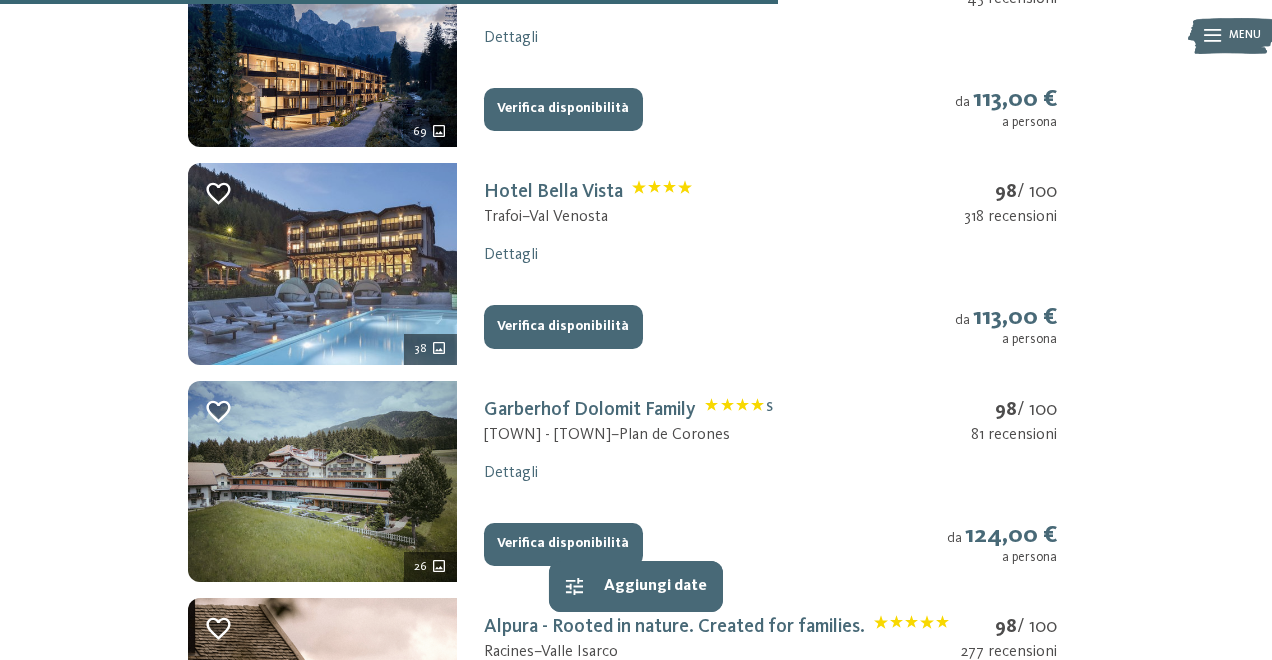 scroll, scrollTop: 1961, scrollLeft: 0, axis: vertical 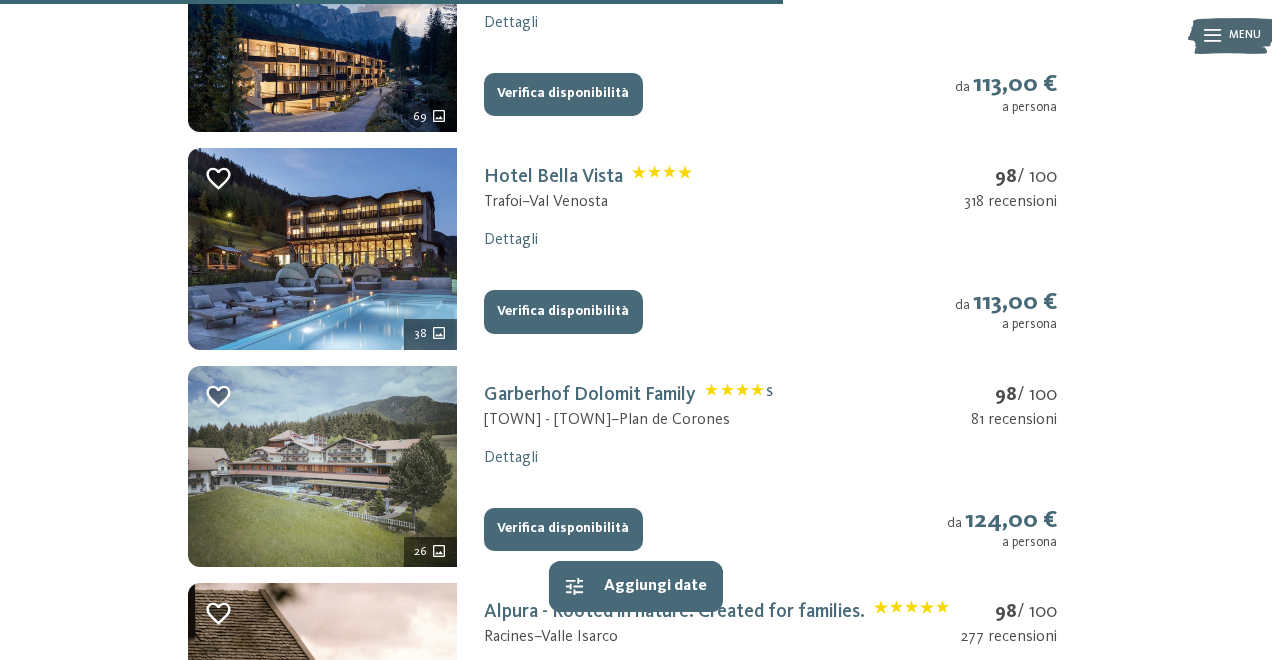 click at bounding box center (322, 467) 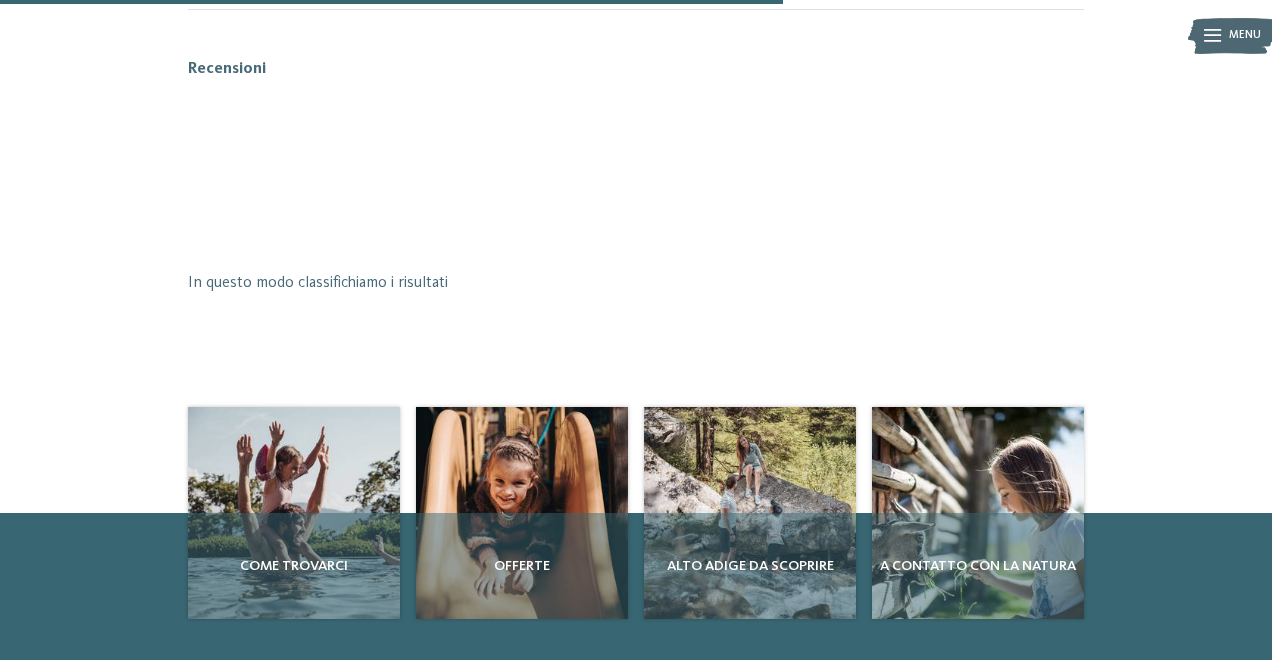 scroll, scrollTop: 262, scrollLeft: 0, axis: vertical 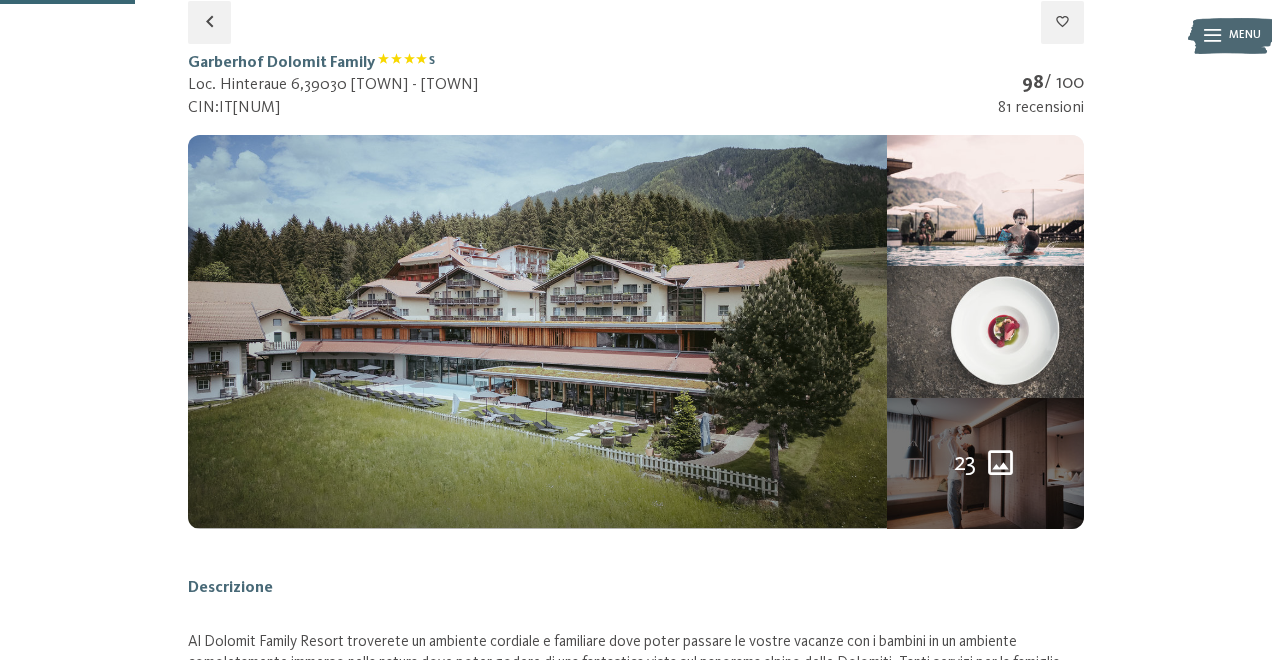 click at bounding box center (985, 331) 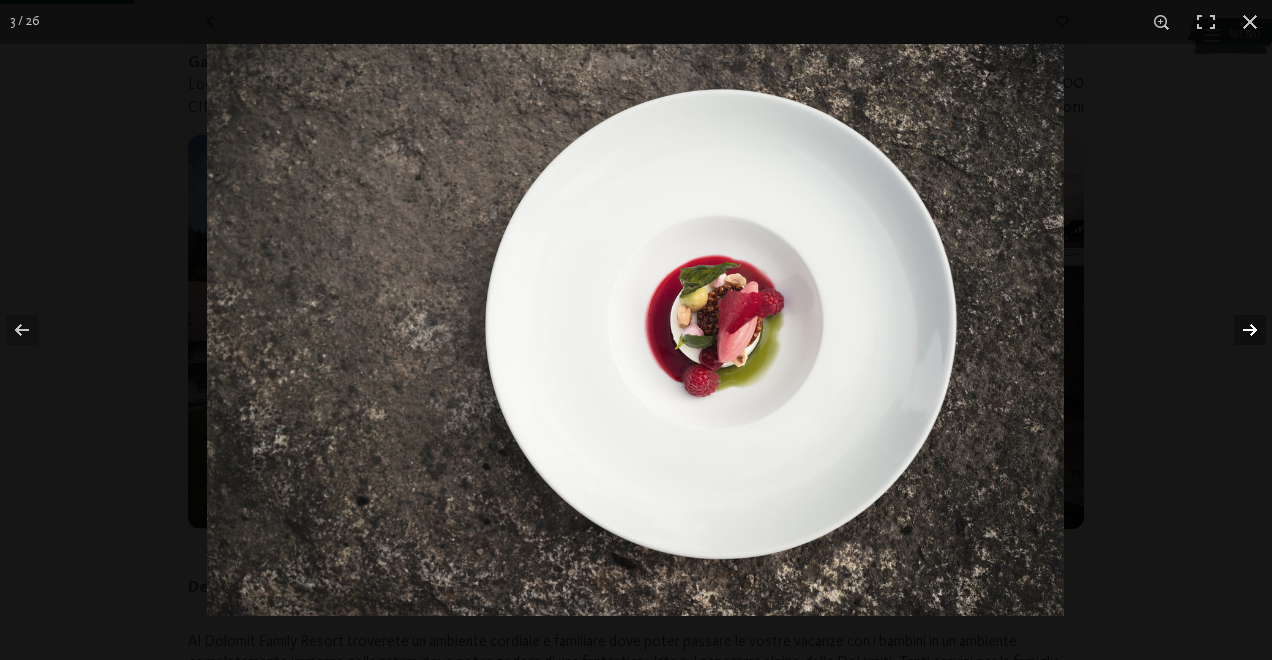 click at bounding box center [1237, 330] 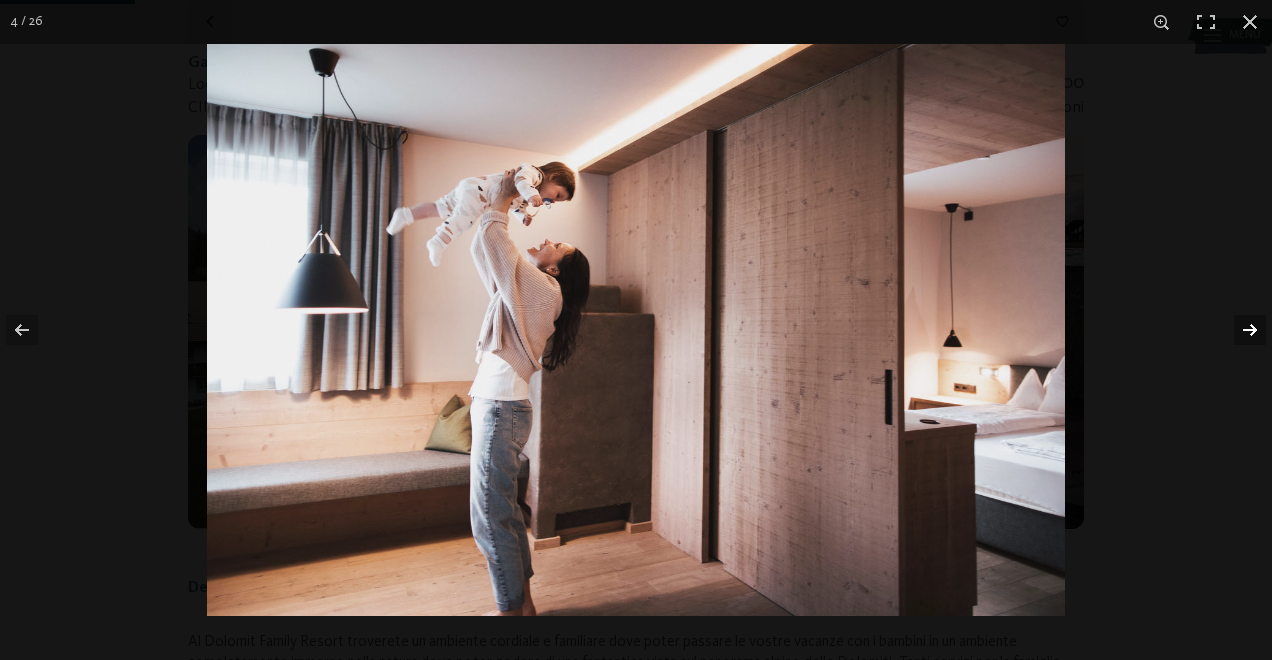 click at bounding box center (1237, 330) 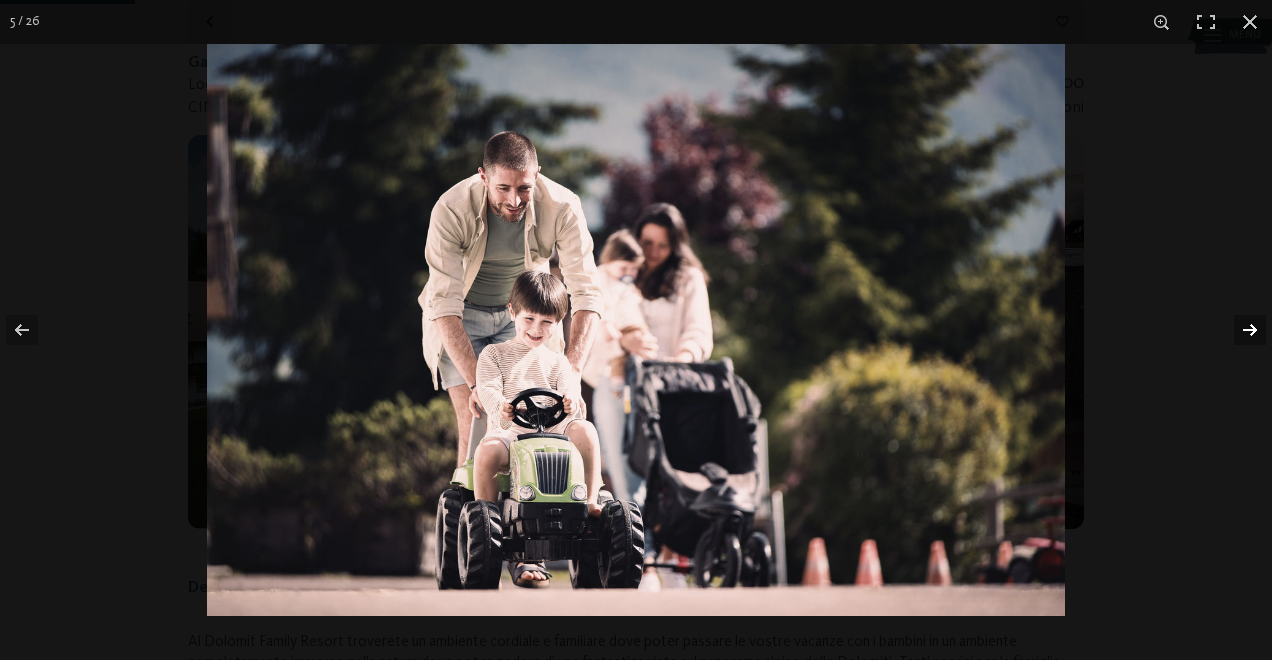 click at bounding box center [1237, 330] 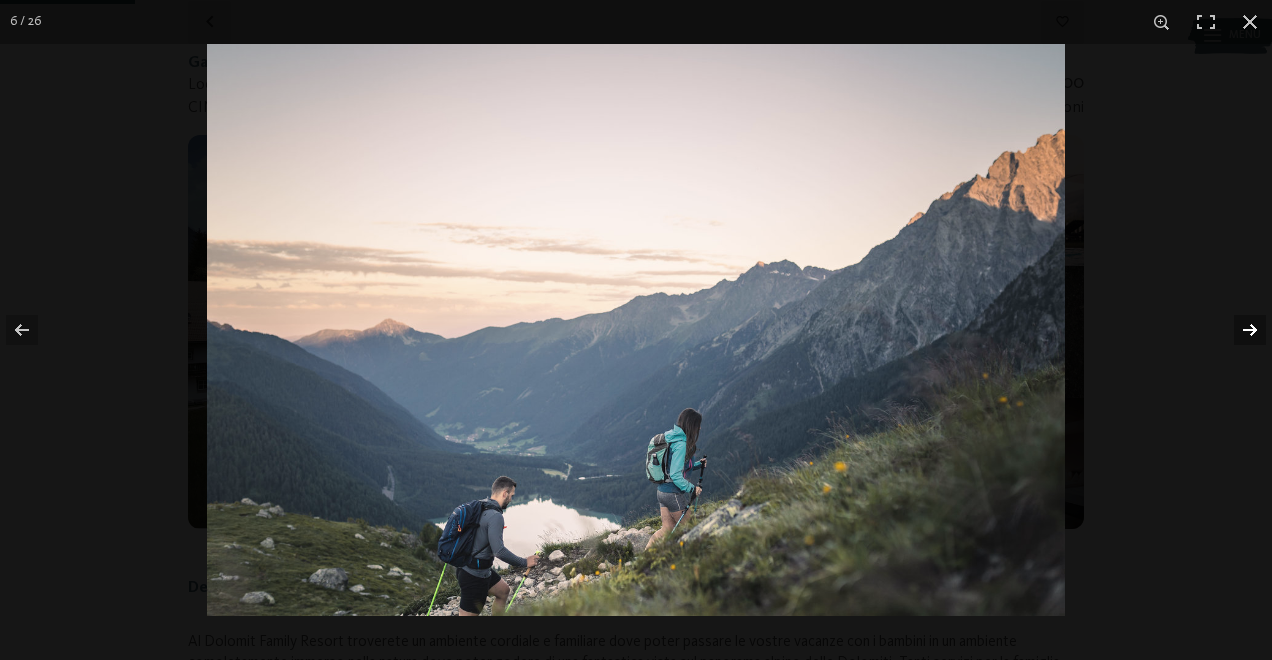 click at bounding box center [1237, 330] 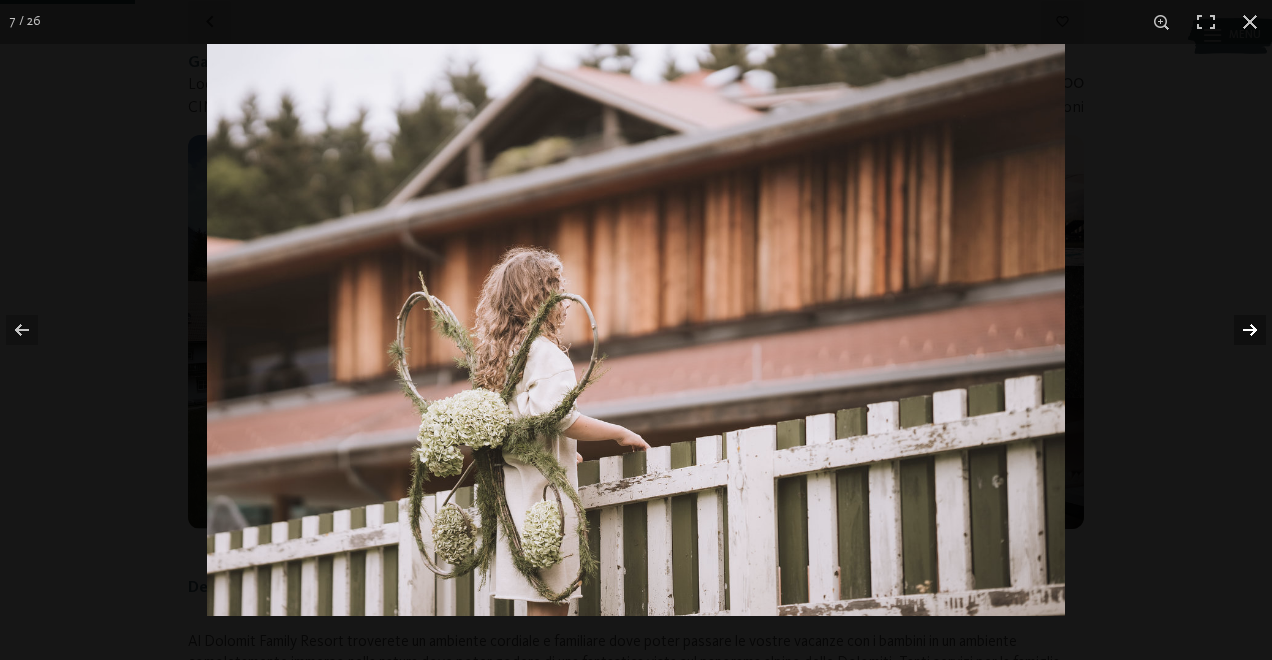 click at bounding box center (1237, 330) 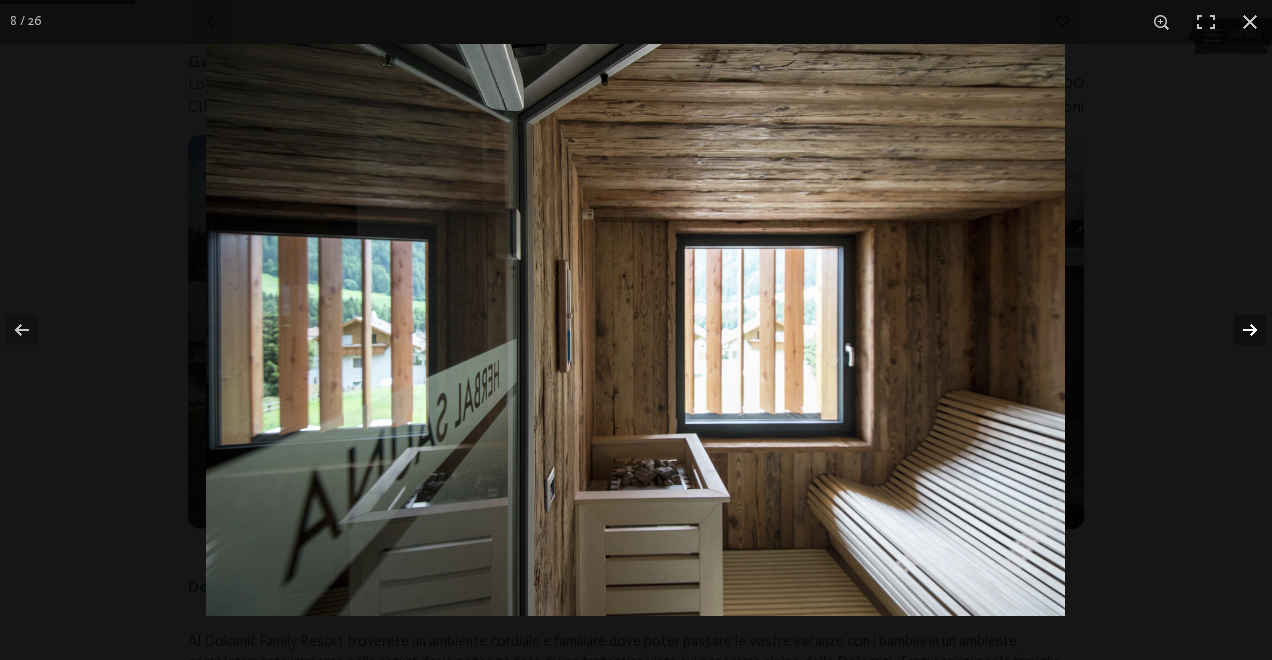click at bounding box center (1237, 330) 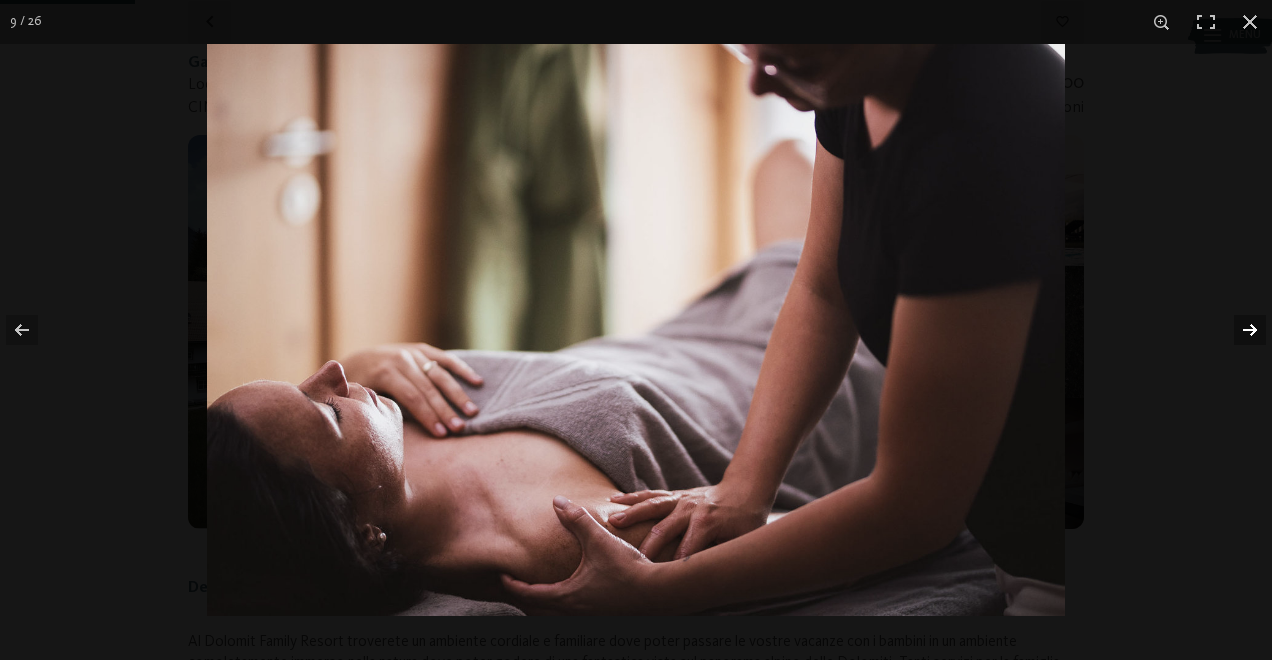 click at bounding box center (1237, 330) 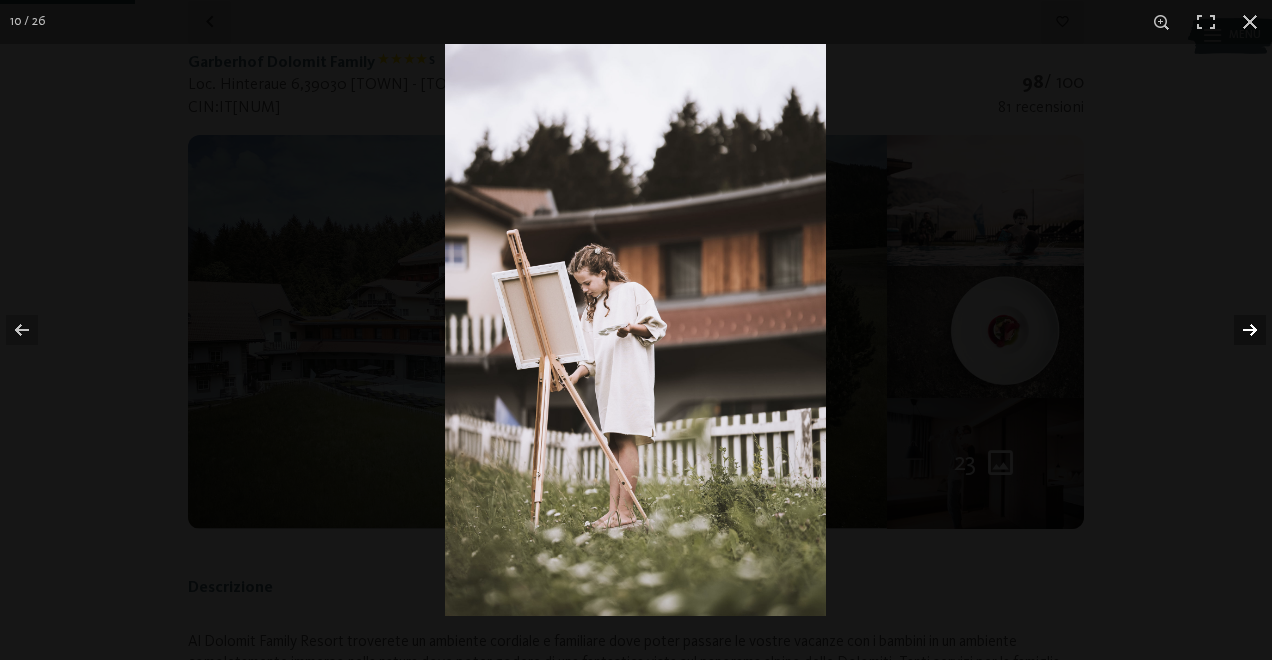 click at bounding box center [1237, 330] 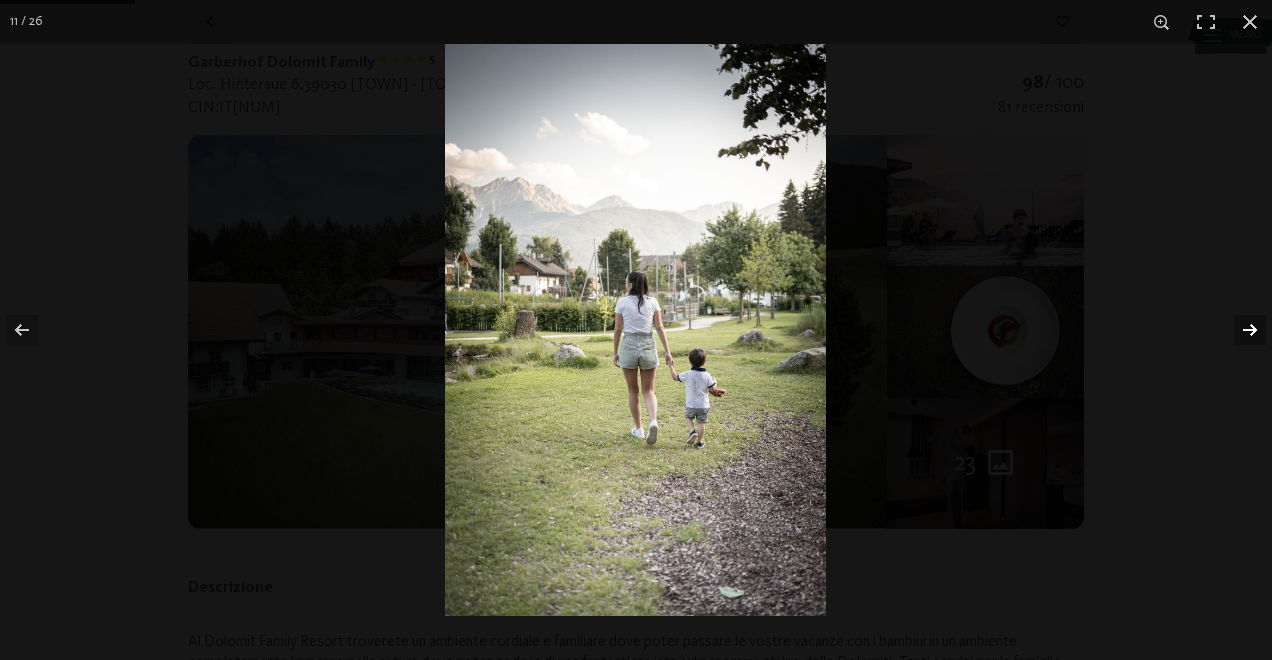 click at bounding box center (1237, 330) 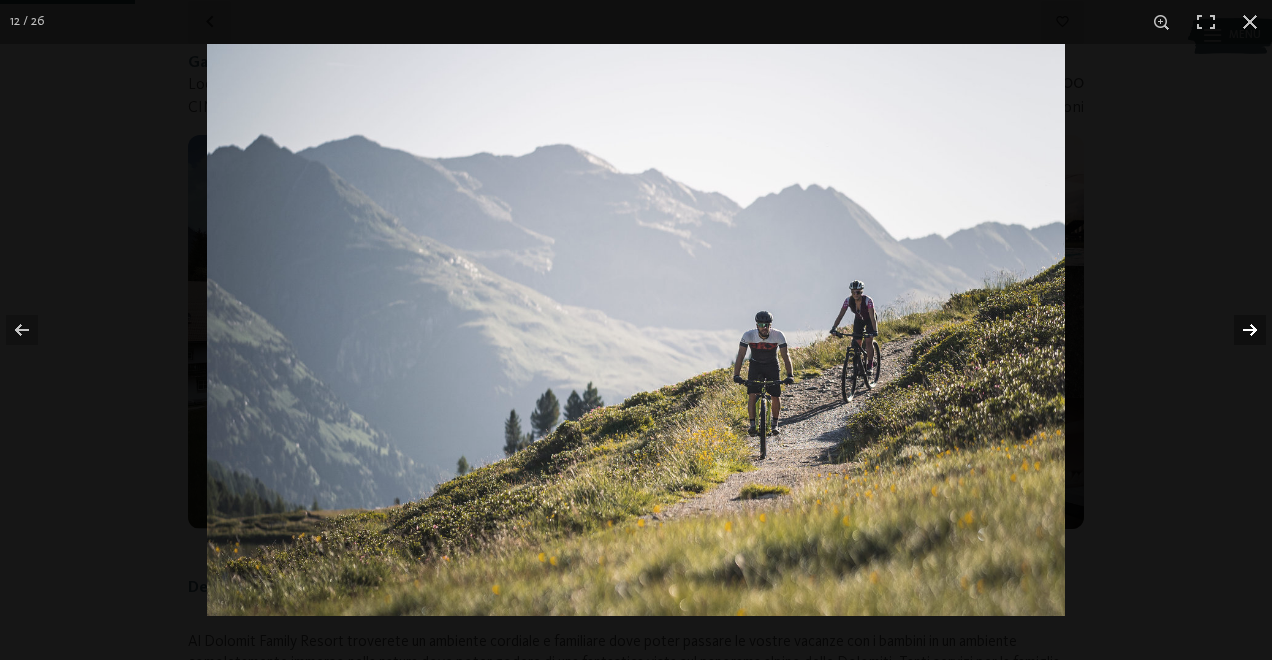 click at bounding box center [1237, 330] 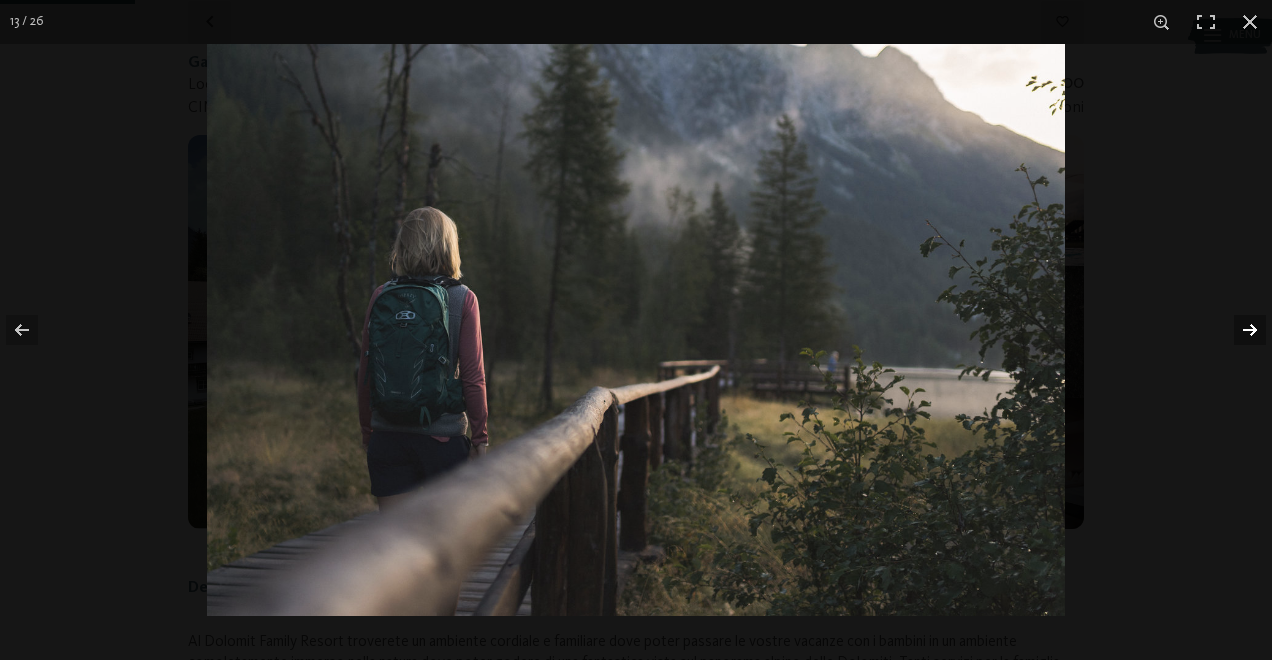 click at bounding box center [1237, 330] 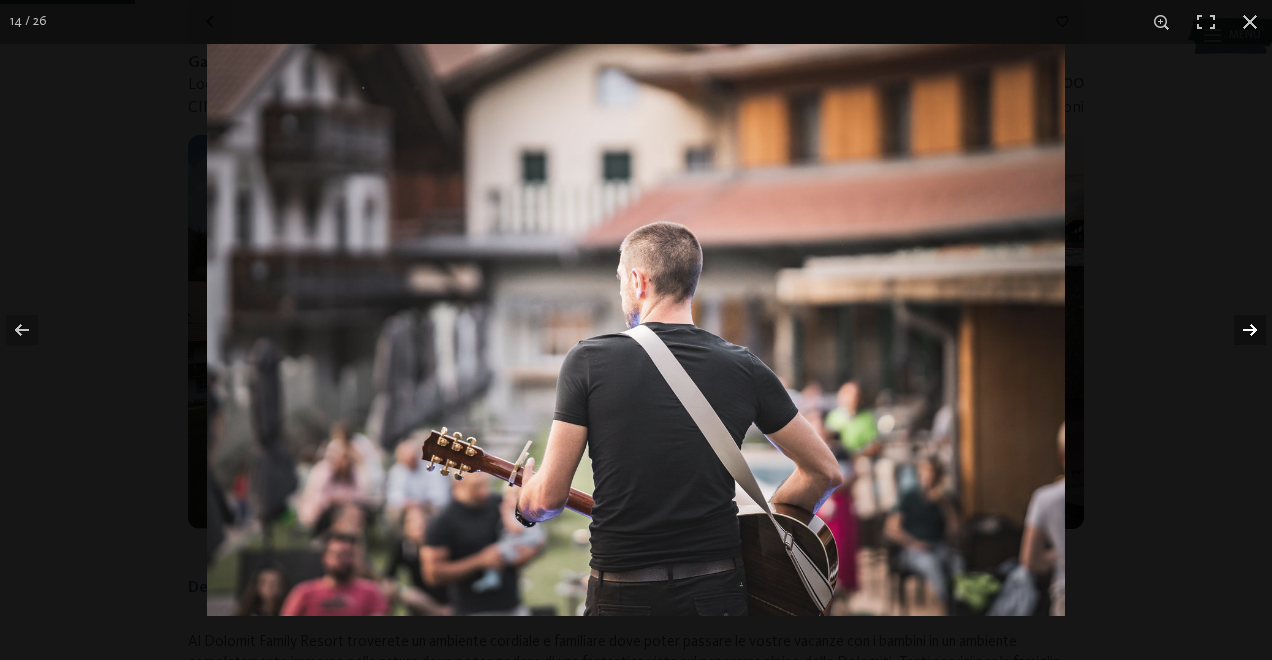 click at bounding box center (1237, 330) 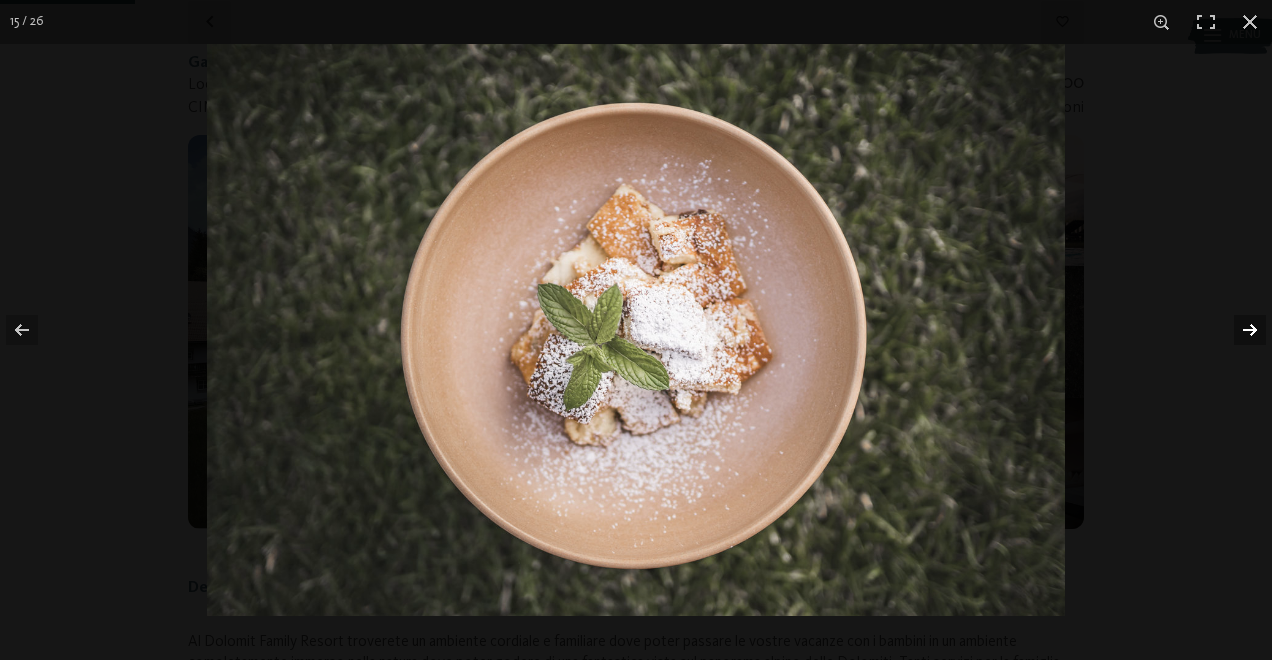 click at bounding box center (1237, 330) 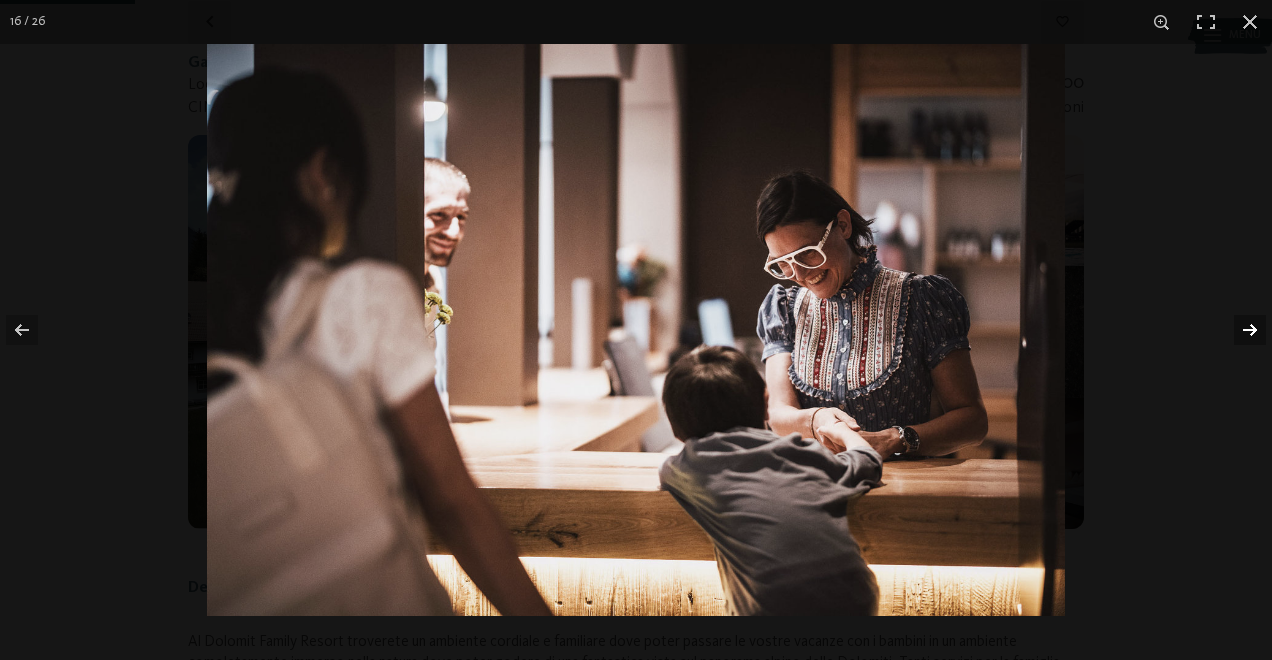 click at bounding box center [1237, 330] 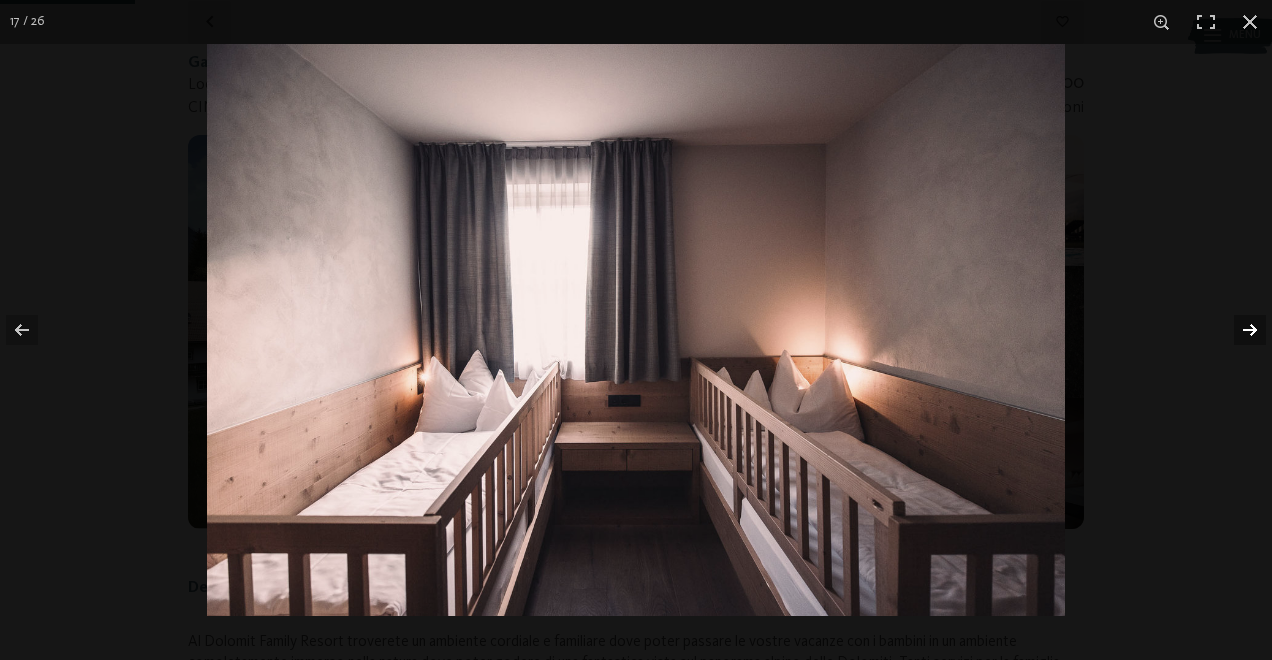click at bounding box center (1237, 330) 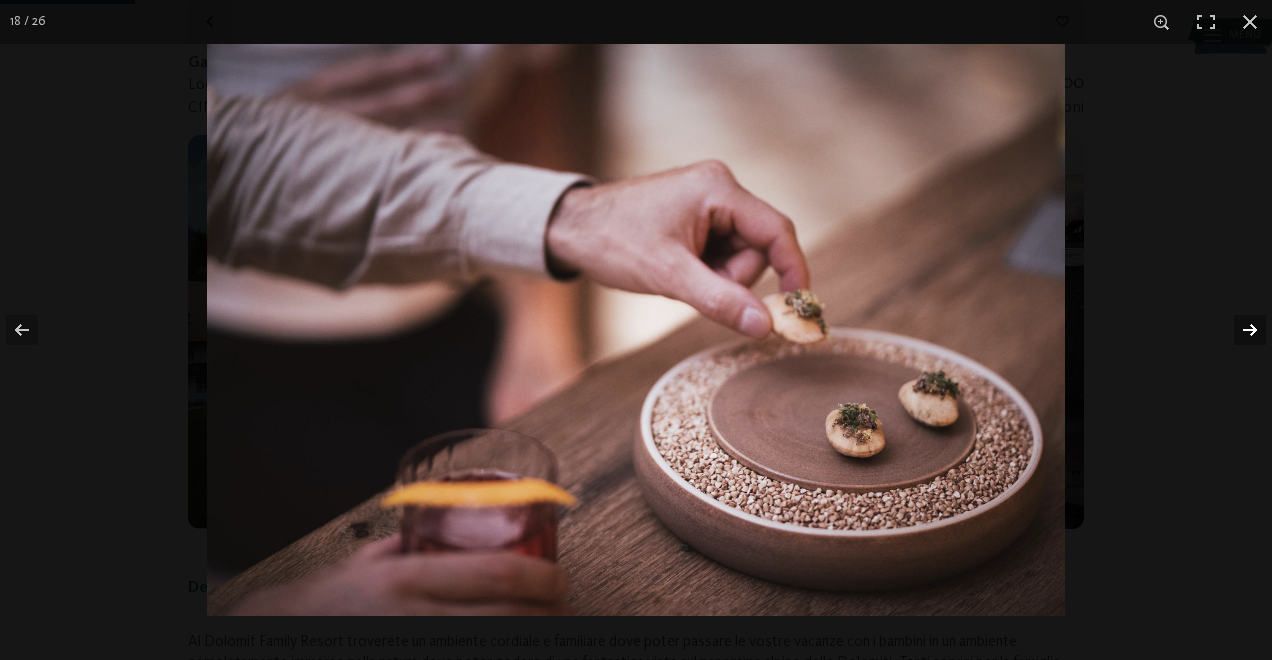 click at bounding box center [1237, 330] 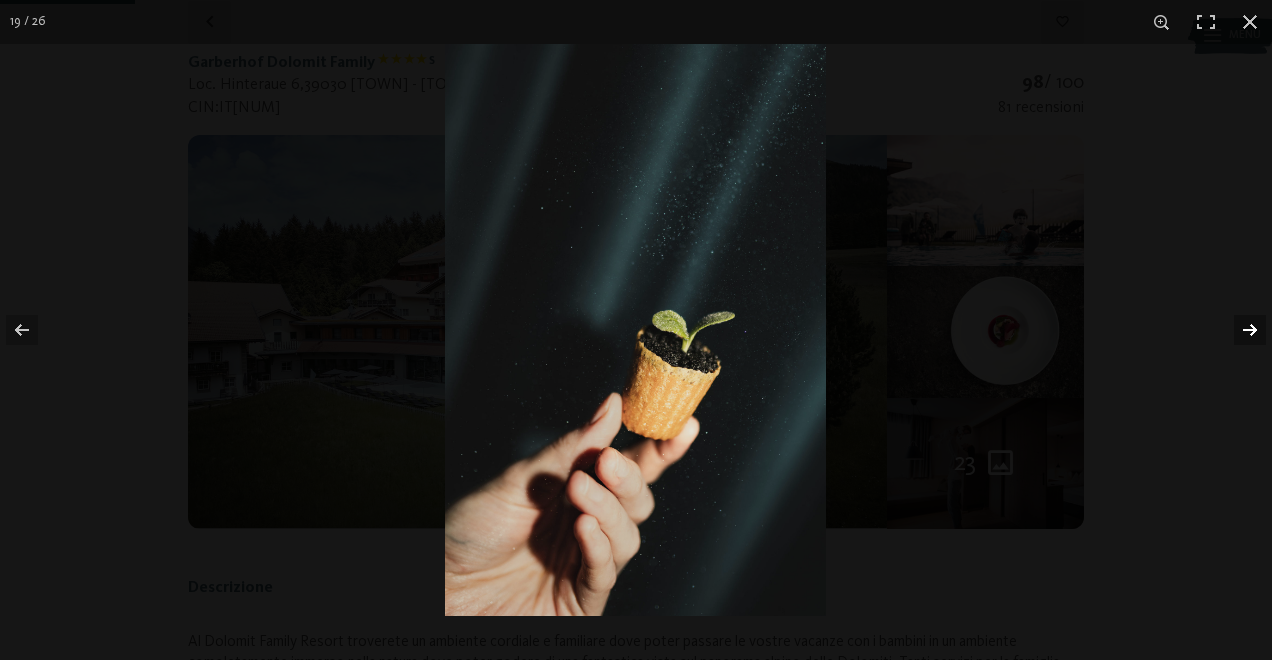 click at bounding box center (1237, 330) 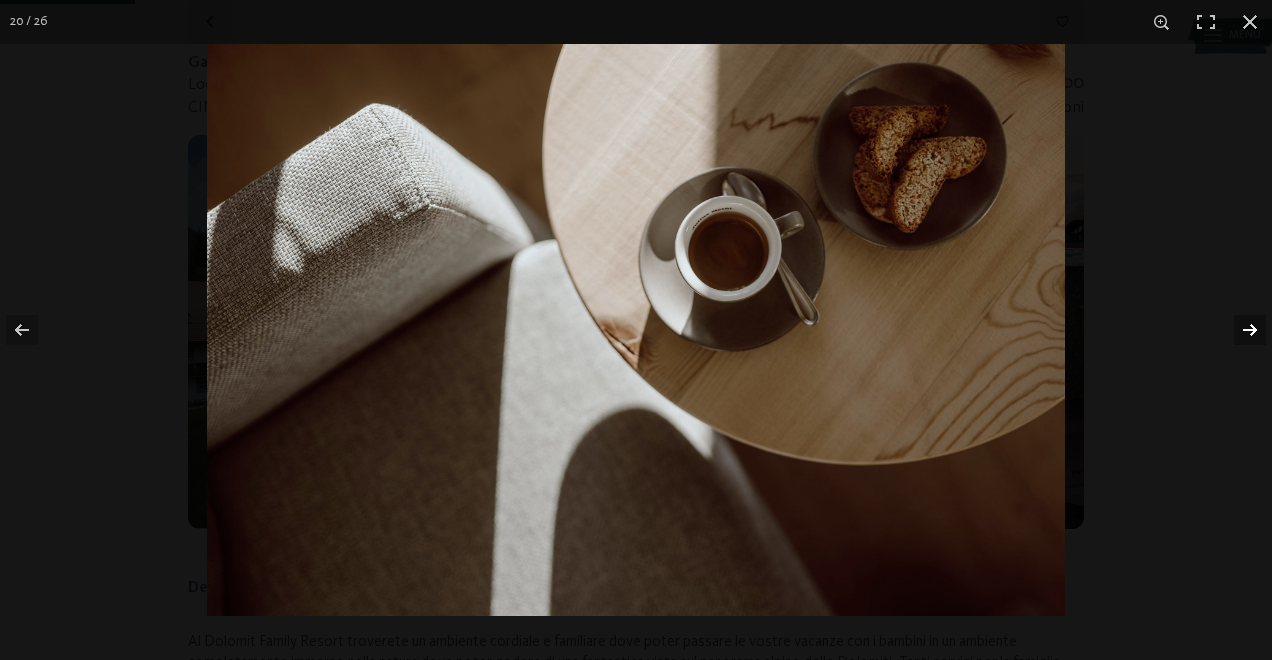 click at bounding box center [1237, 330] 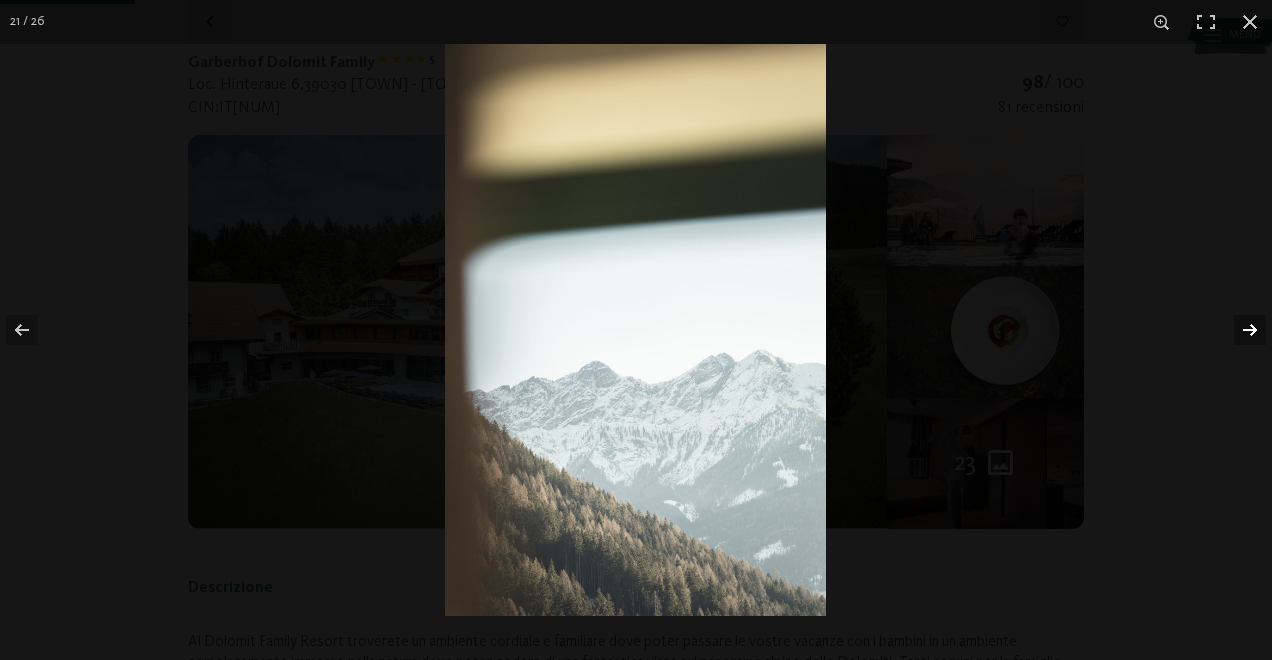 click at bounding box center (1237, 330) 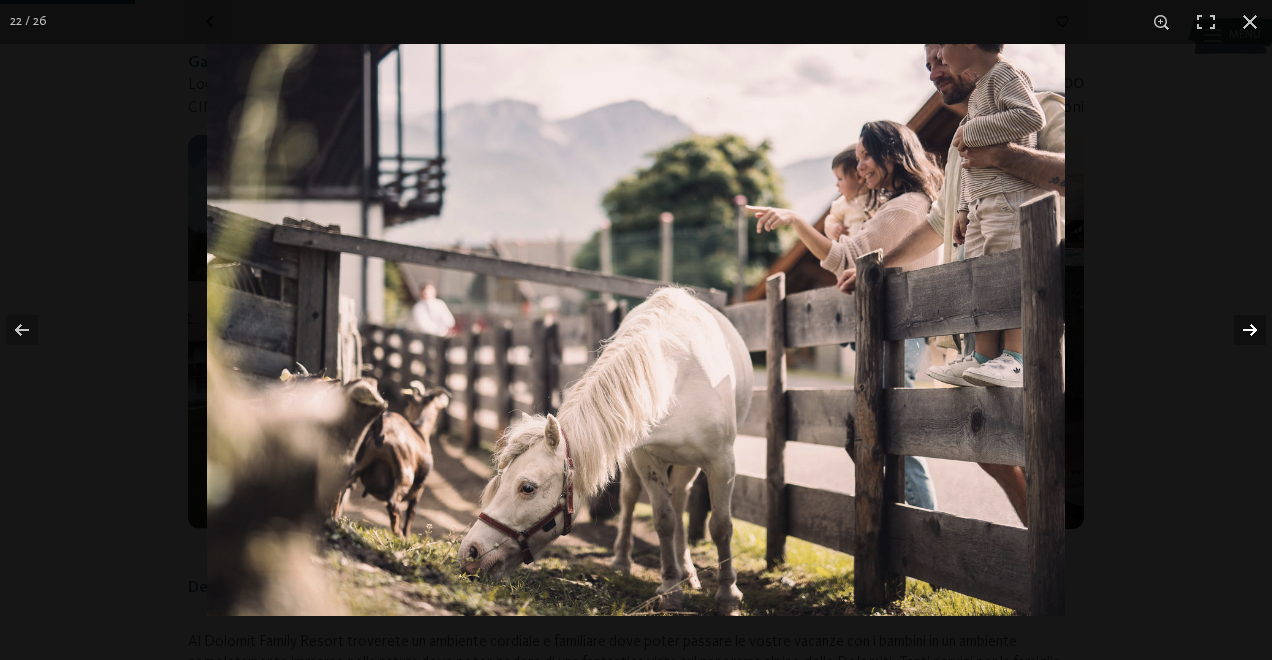 click at bounding box center [1237, 330] 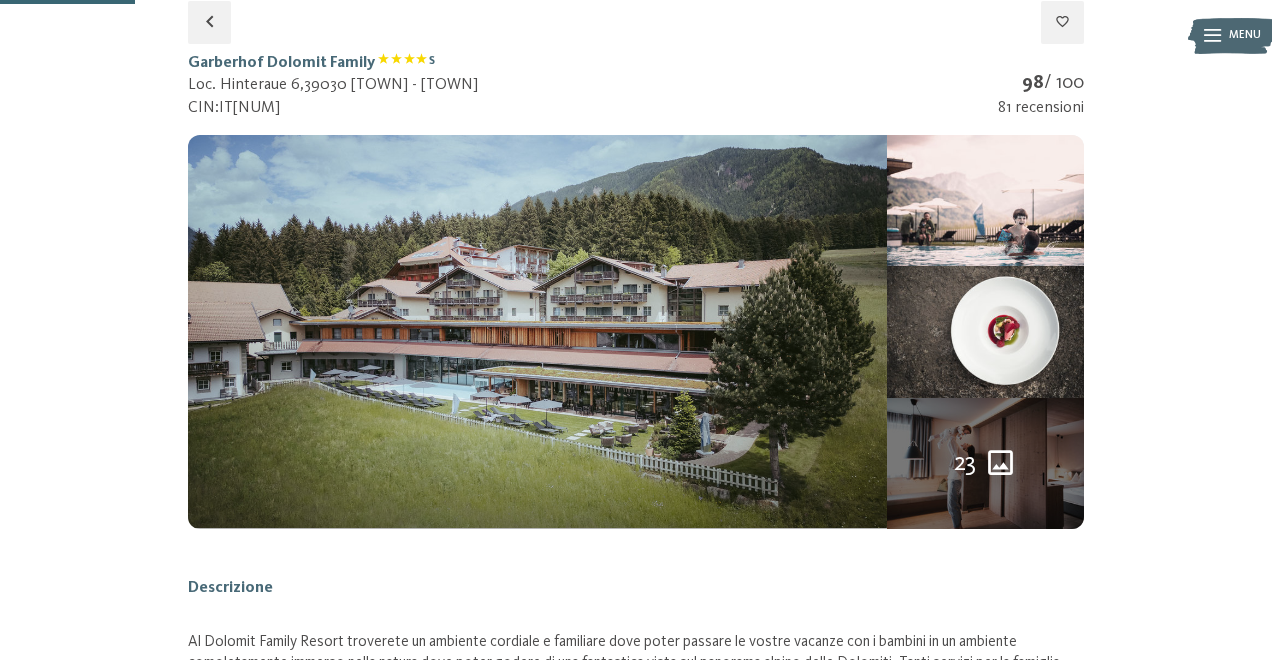 click at bounding box center [0, 0] 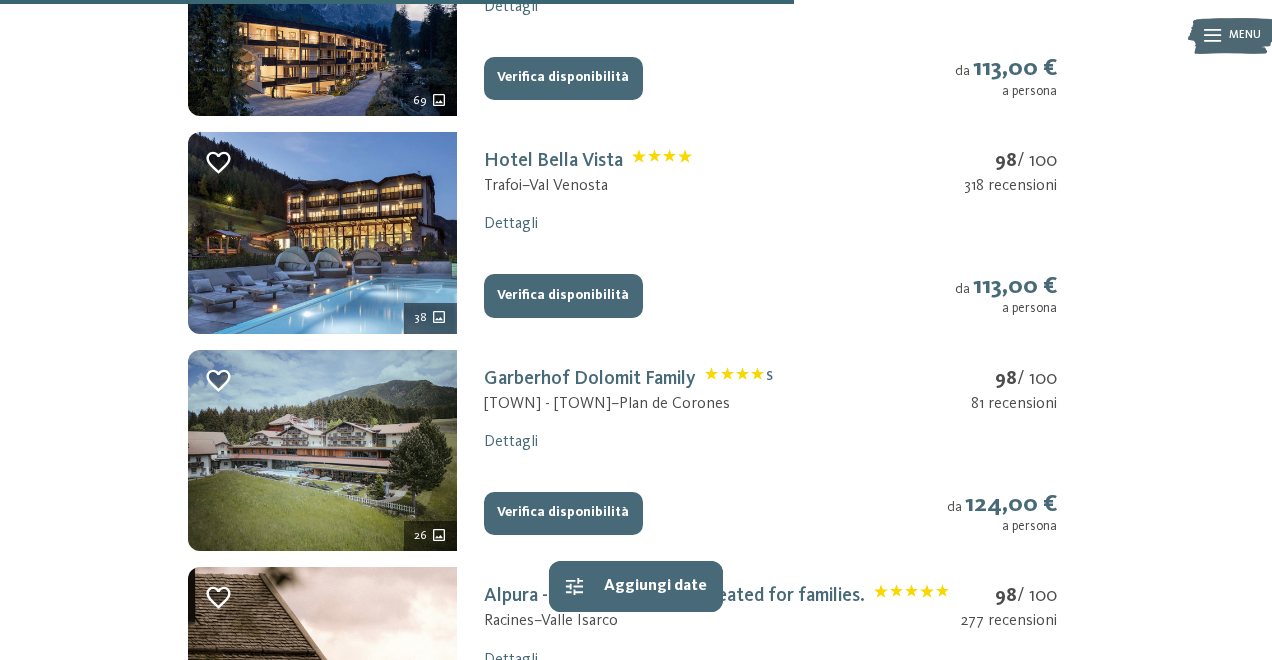scroll, scrollTop: 1958, scrollLeft: 0, axis: vertical 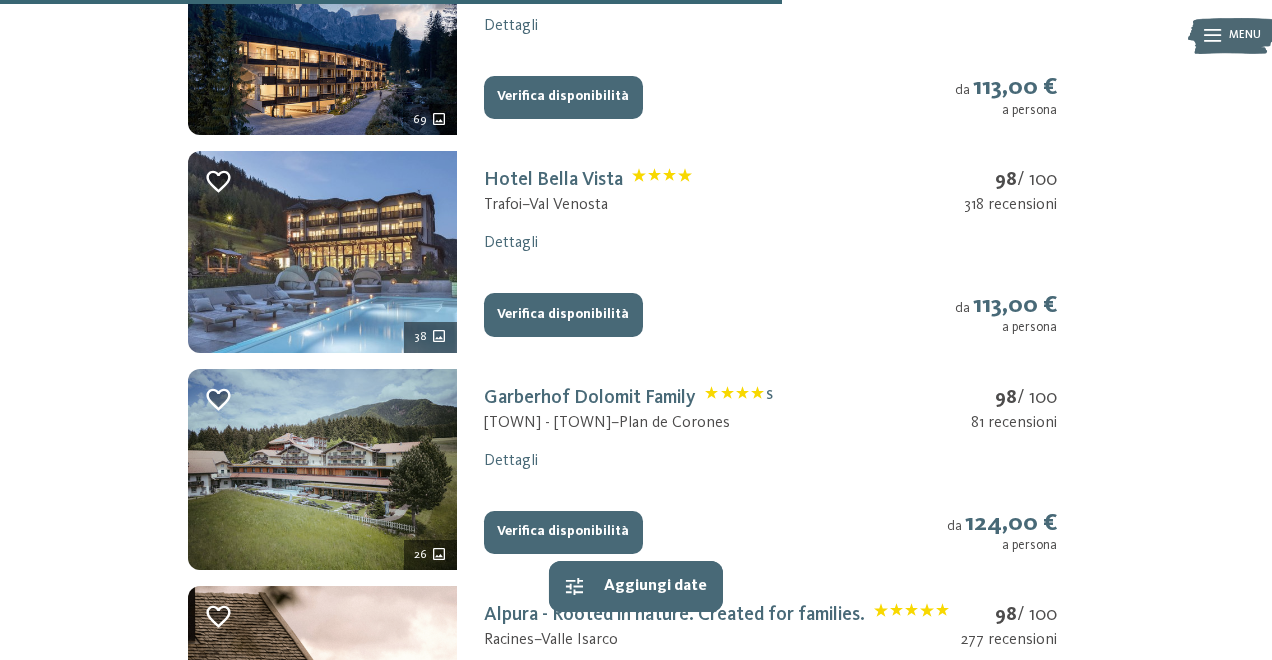 click at bounding box center (322, 252) 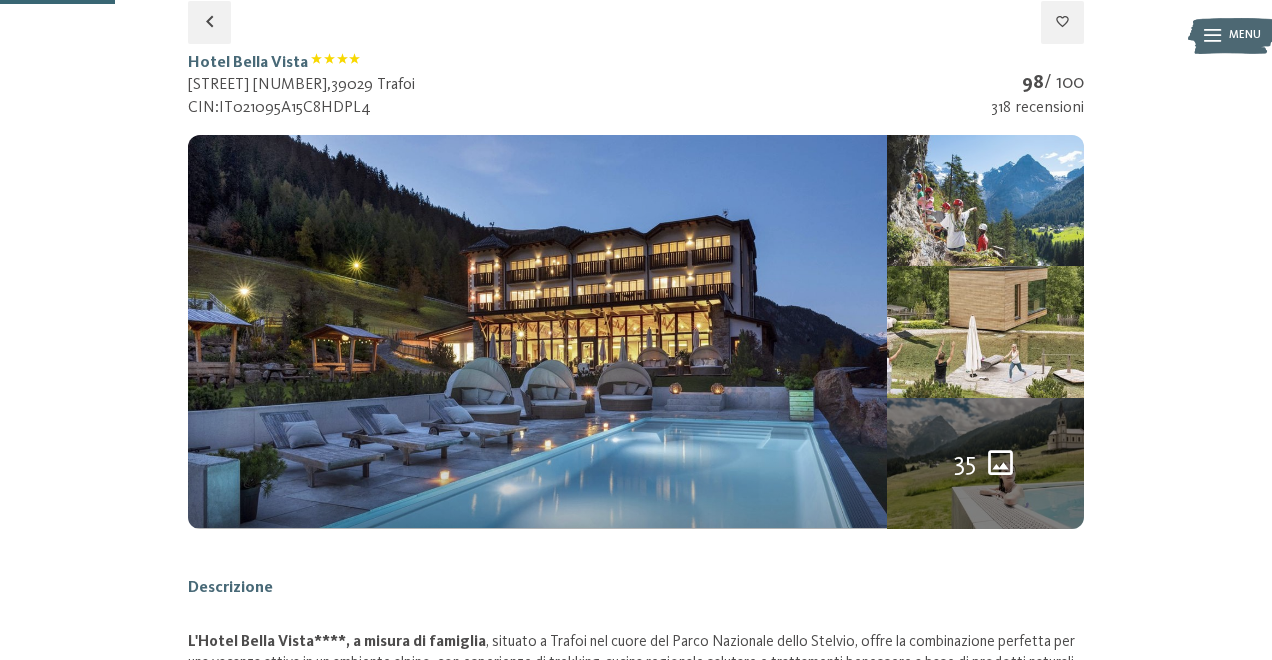 click at bounding box center [985, 200] 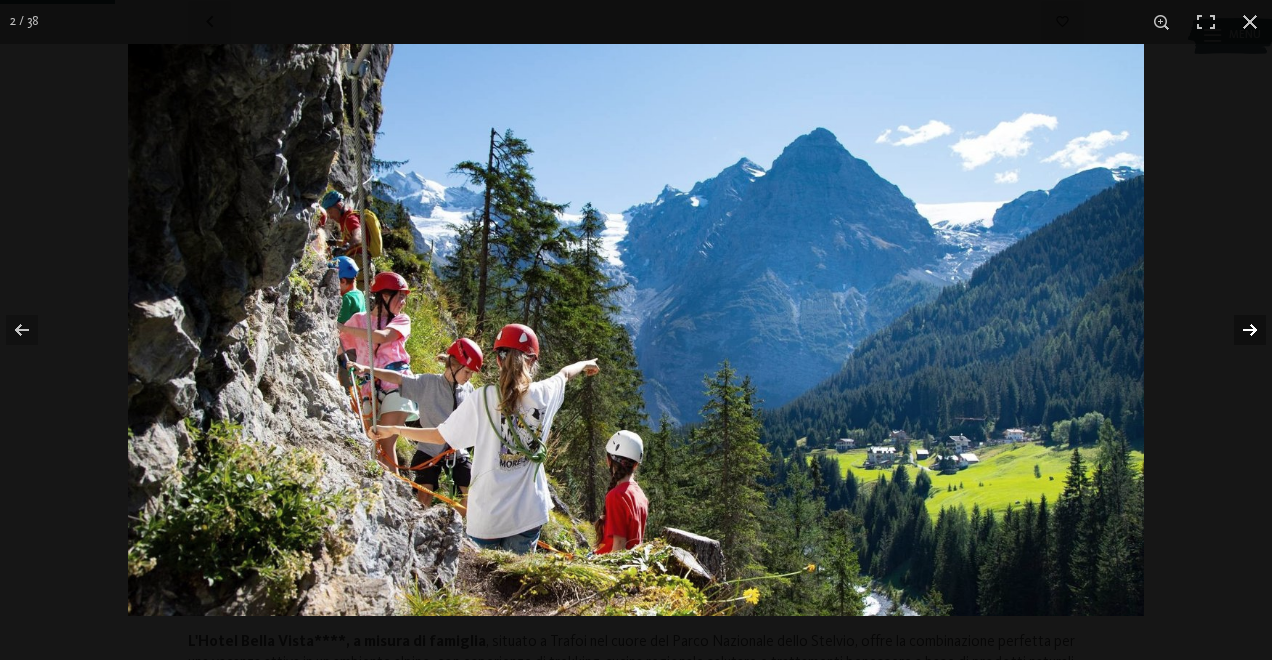 click at bounding box center (1237, 330) 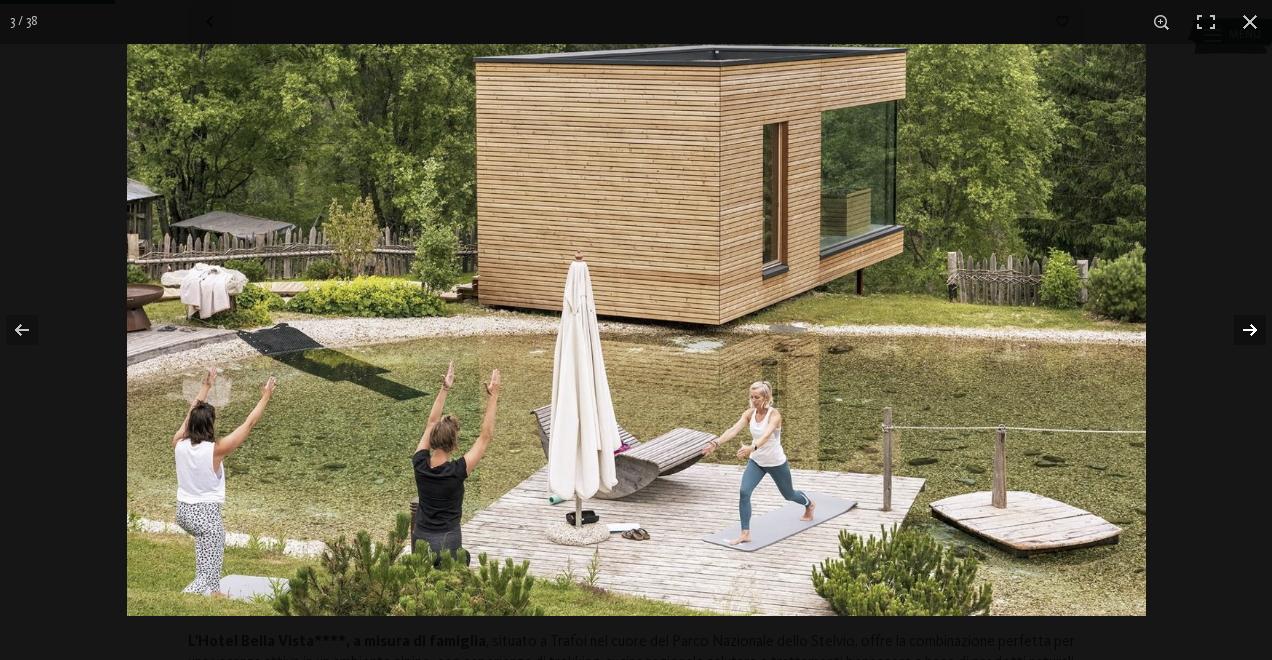 click at bounding box center [1237, 330] 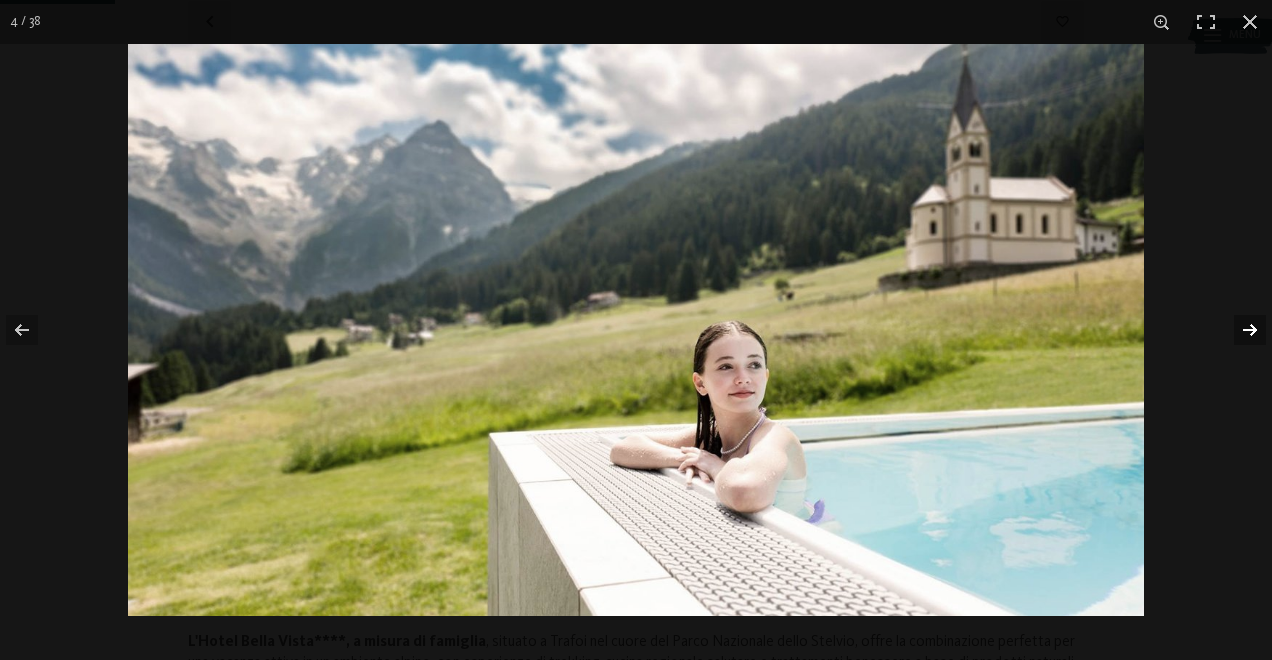 click at bounding box center [1237, 330] 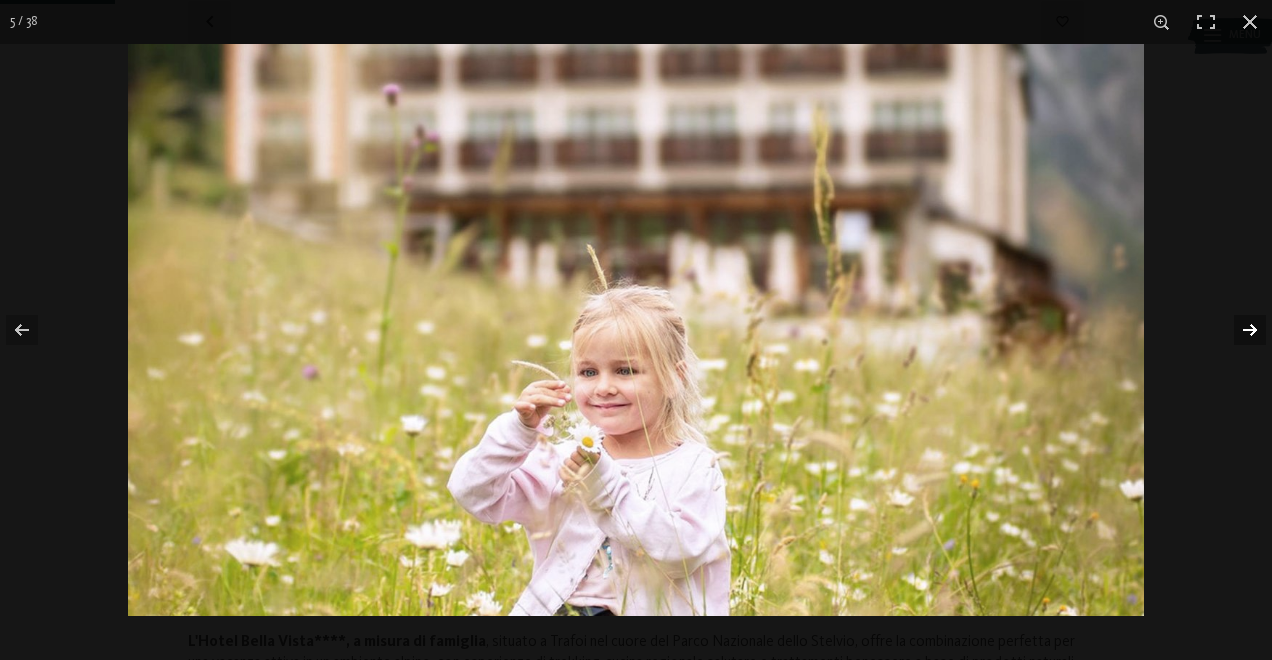 click at bounding box center [1237, 330] 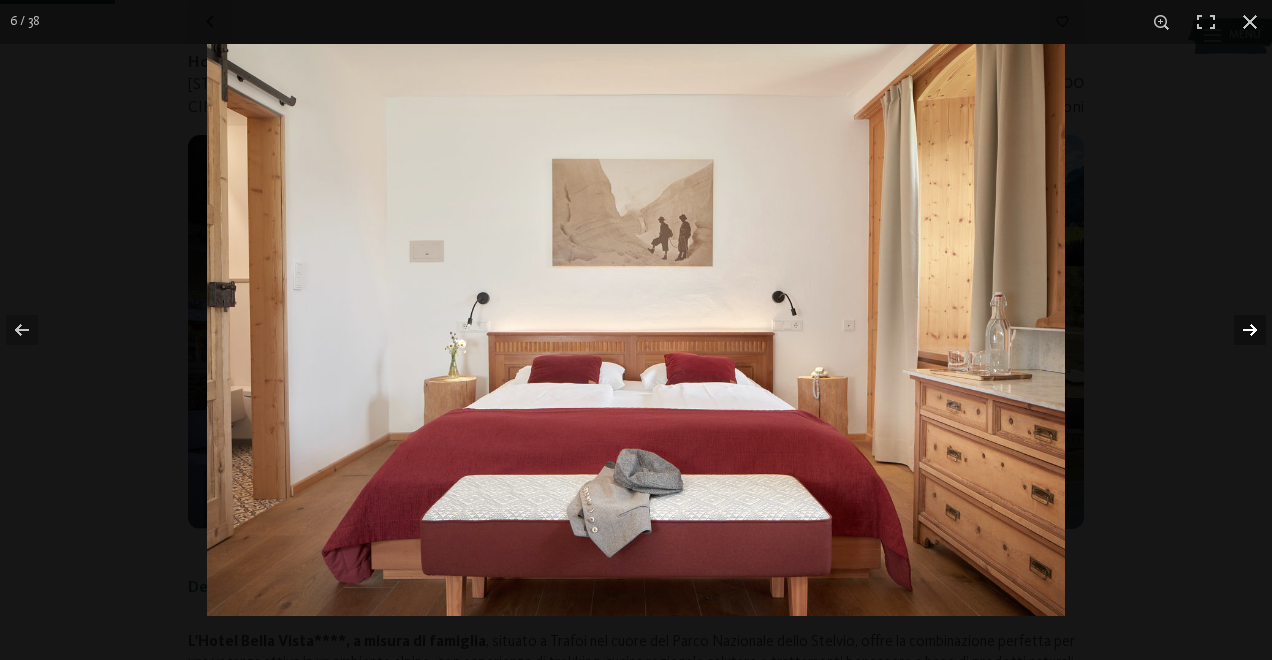 click at bounding box center [1237, 330] 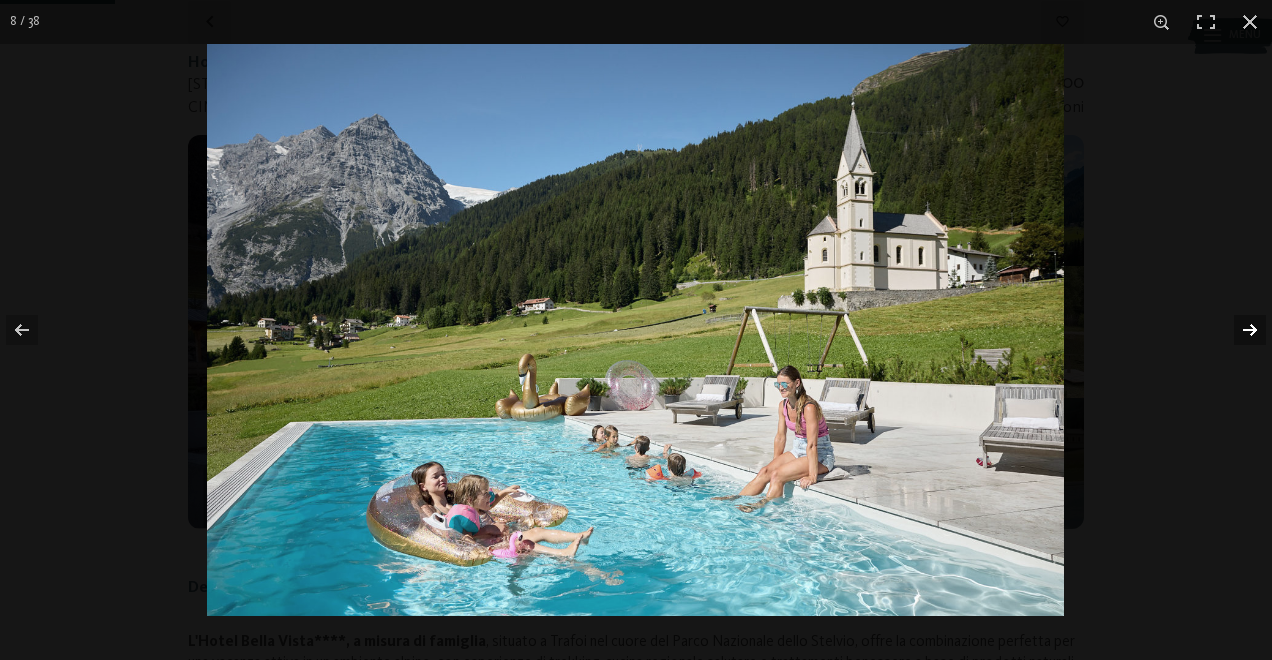 click at bounding box center (1237, 330) 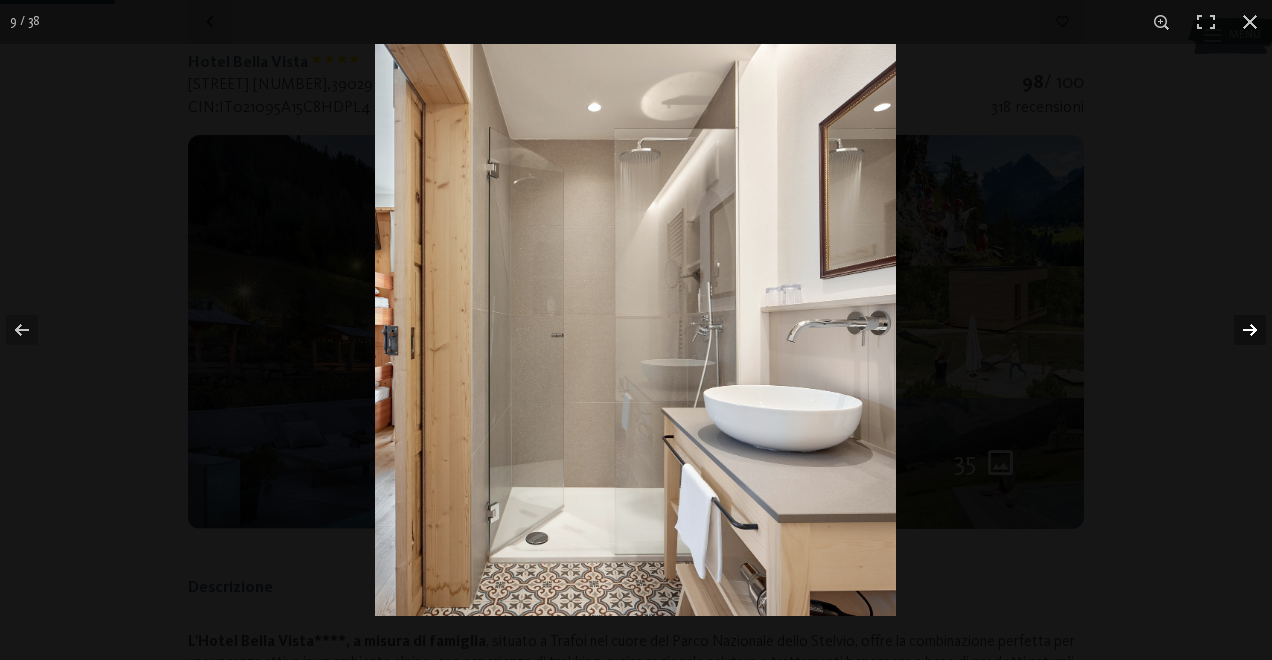 click at bounding box center [1237, 330] 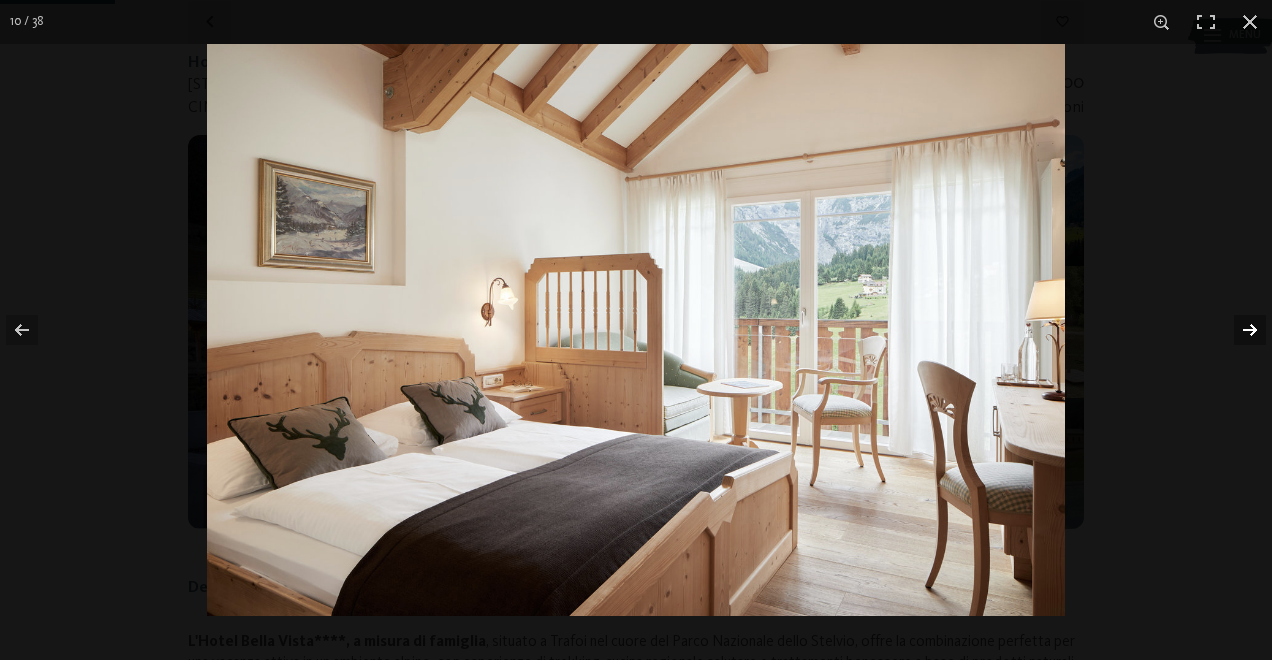 click at bounding box center [1237, 330] 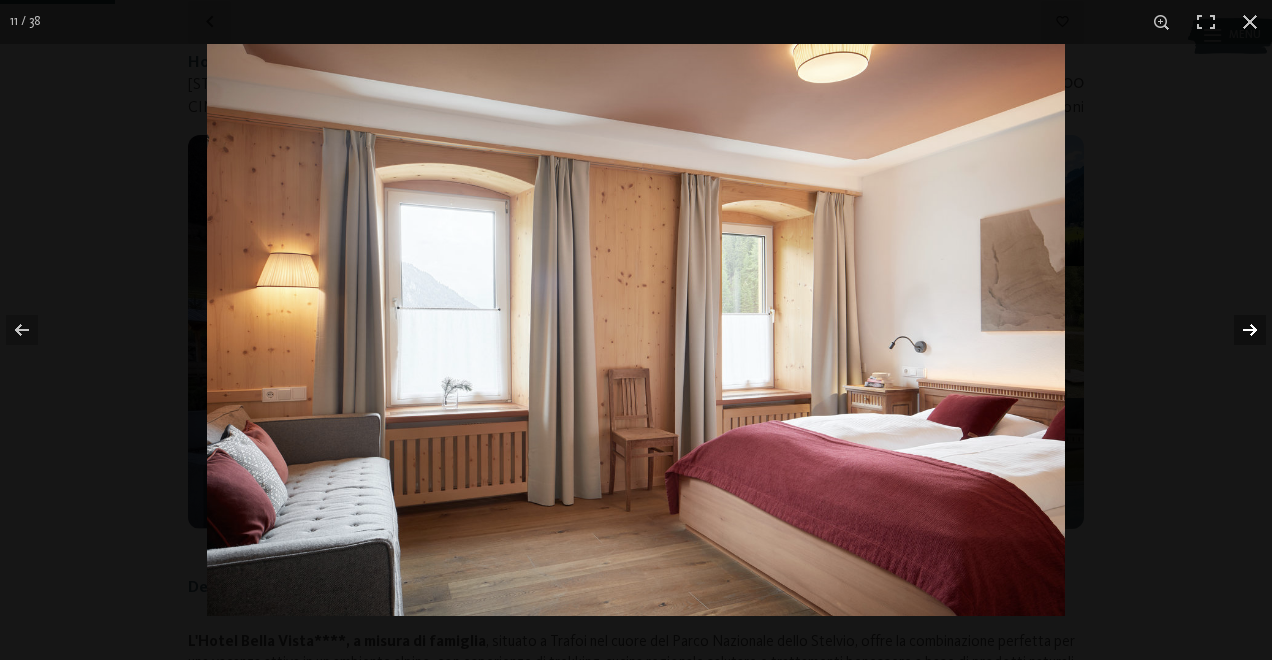click at bounding box center (1237, 330) 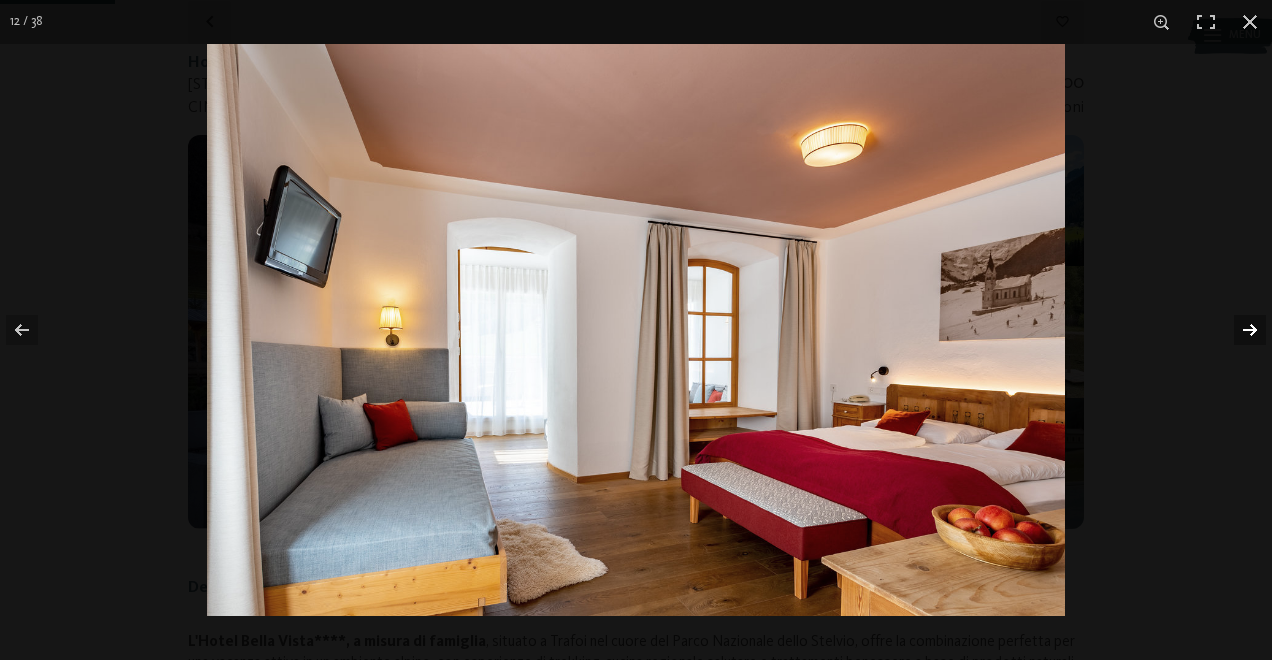 click at bounding box center [1237, 330] 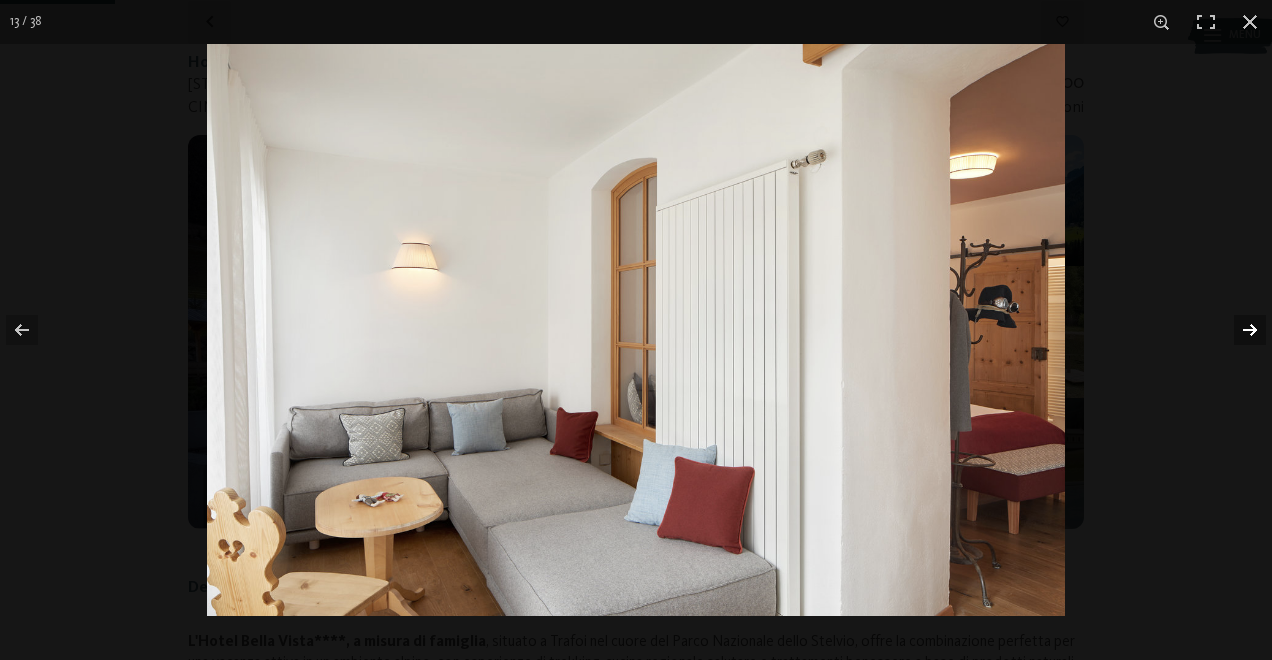 click at bounding box center [1237, 330] 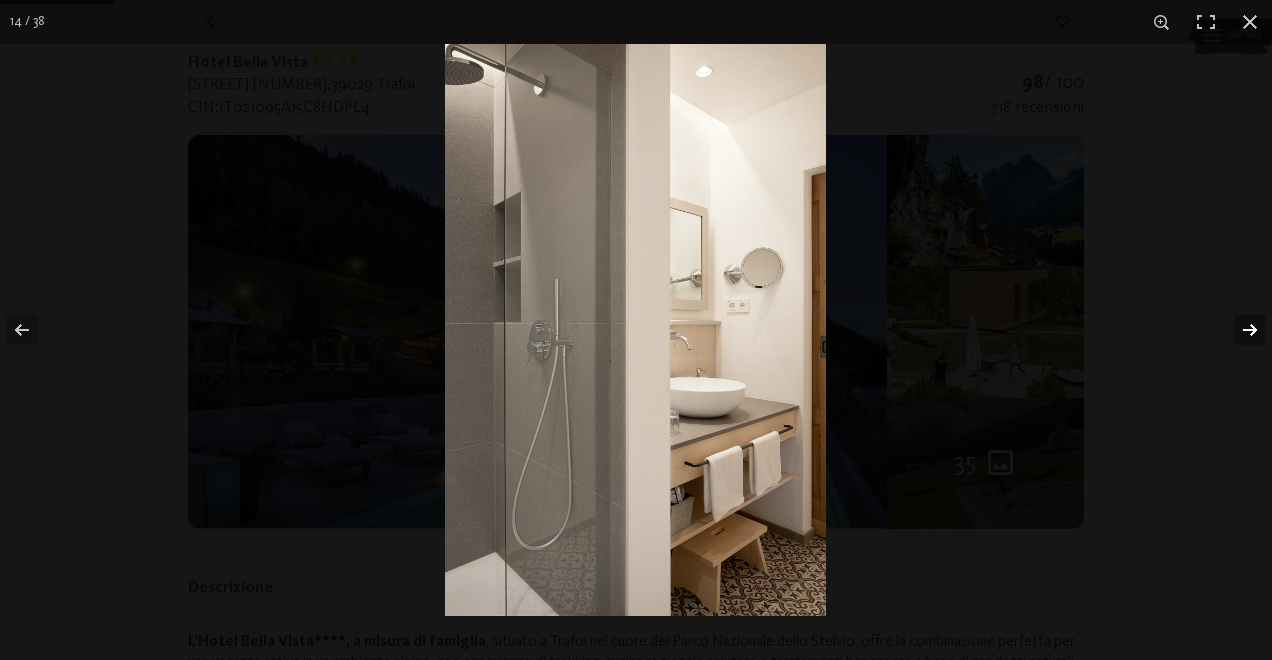 click at bounding box center [1237, 330] 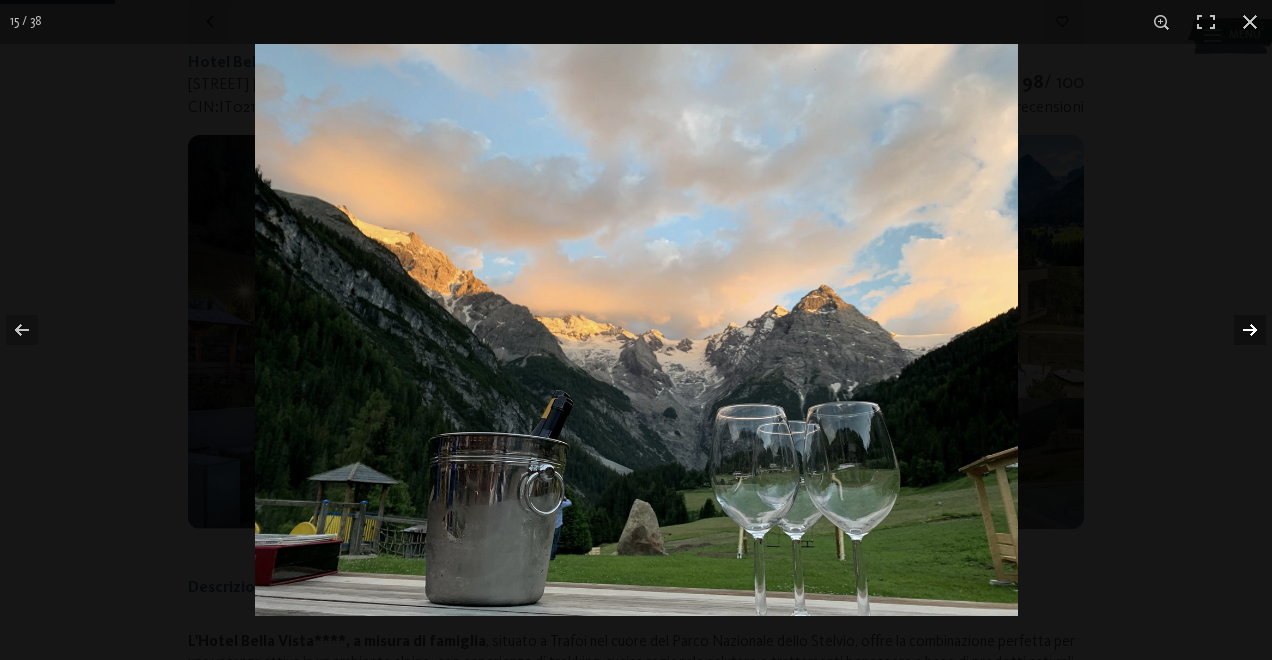 click at bounding box center [1237, 330] 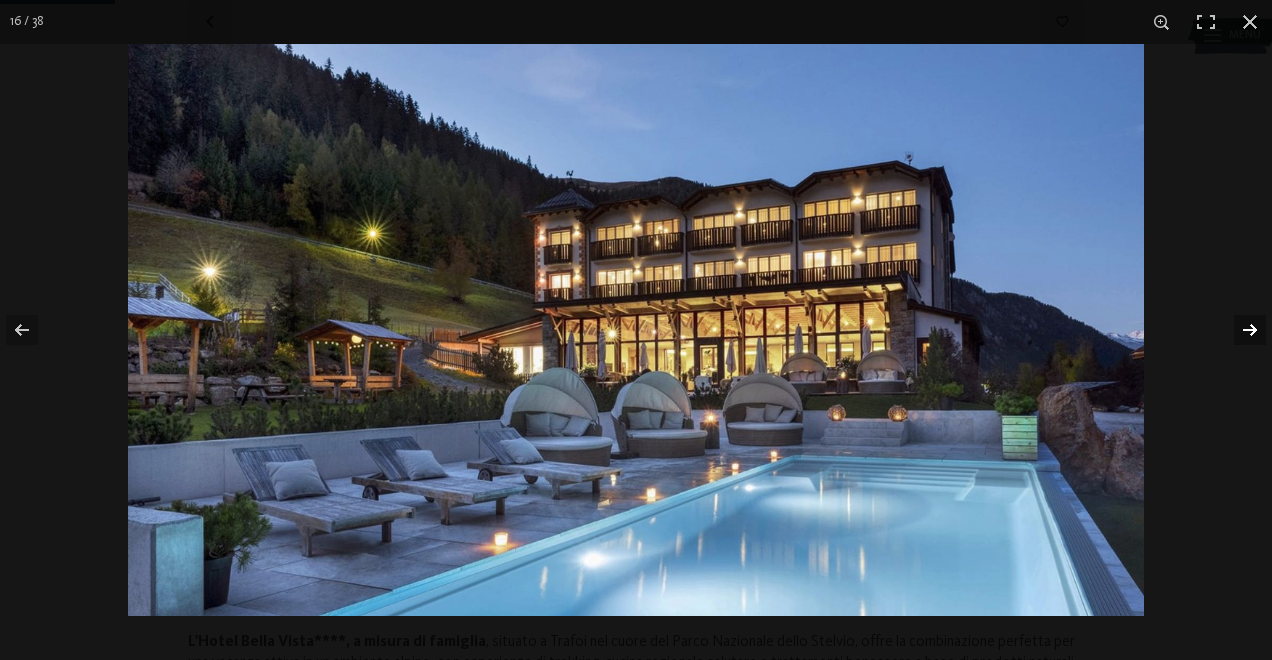 click at bounding box center [1237, 330] 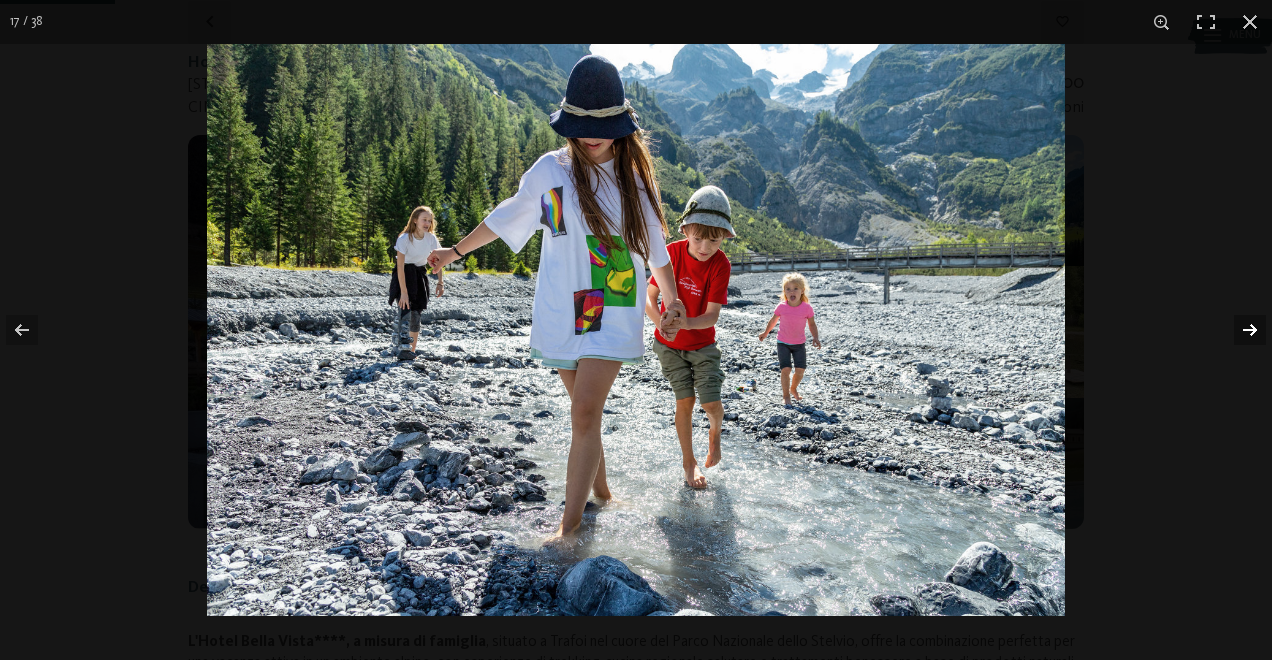 click at bounding box center [1237, 330] 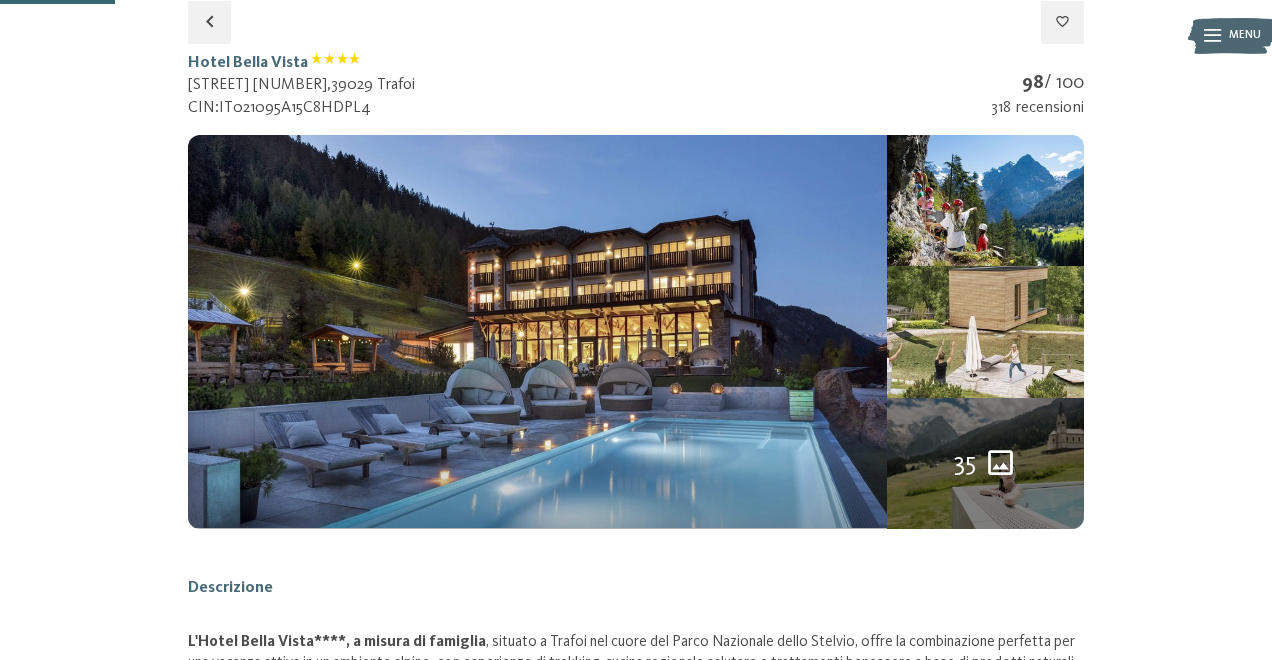 click at bounding box center [0, 0] 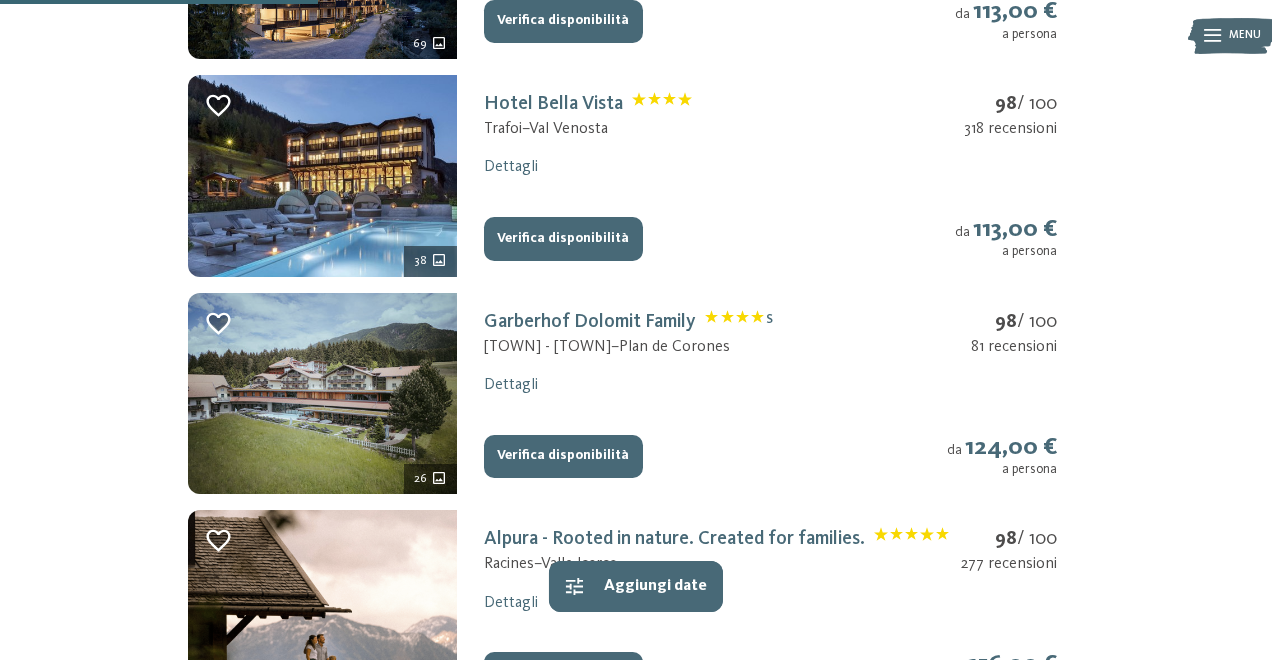 scroll, scrollTop: 2386, scrollLeft: 0, axis: vertical 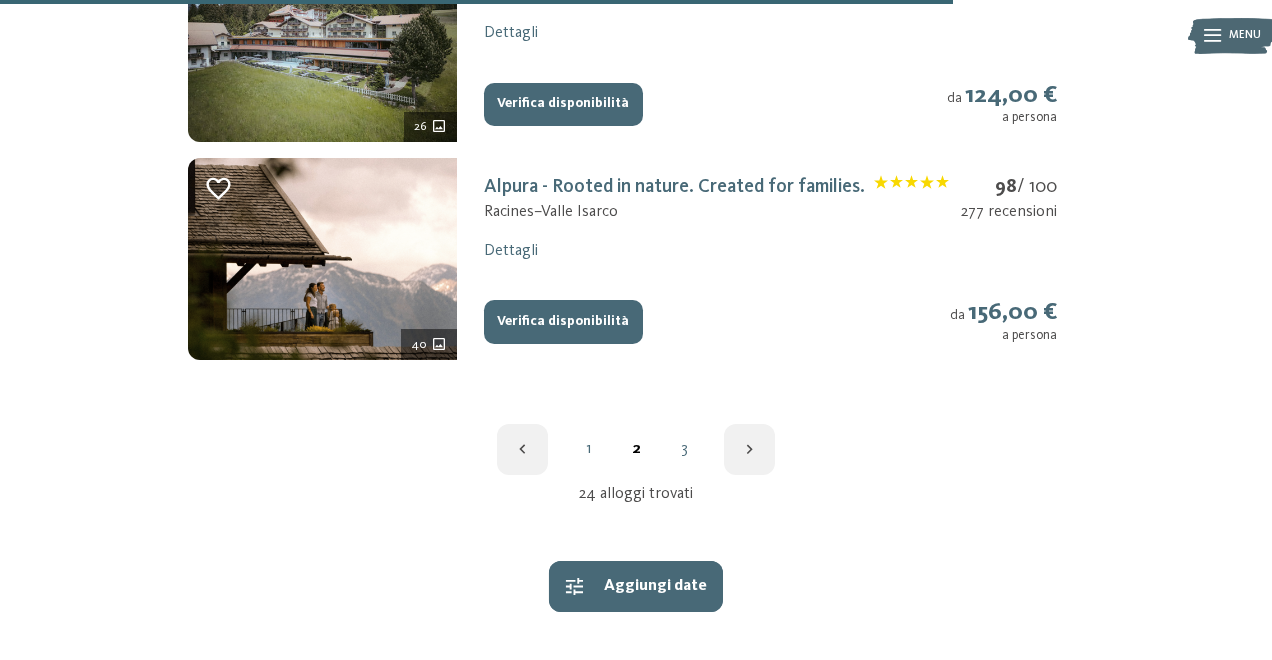 click on "3" at bounding box center [684, 449] 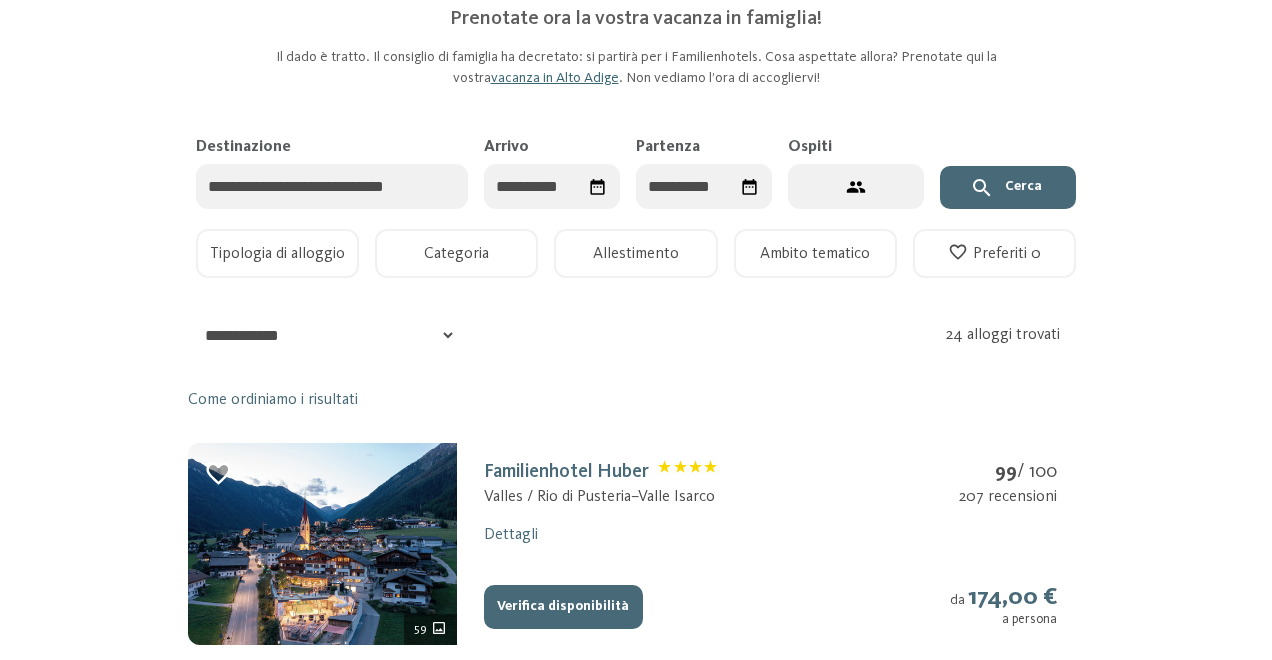 scroll, scrollTop: 0, scrollLeft: 0, axis: both 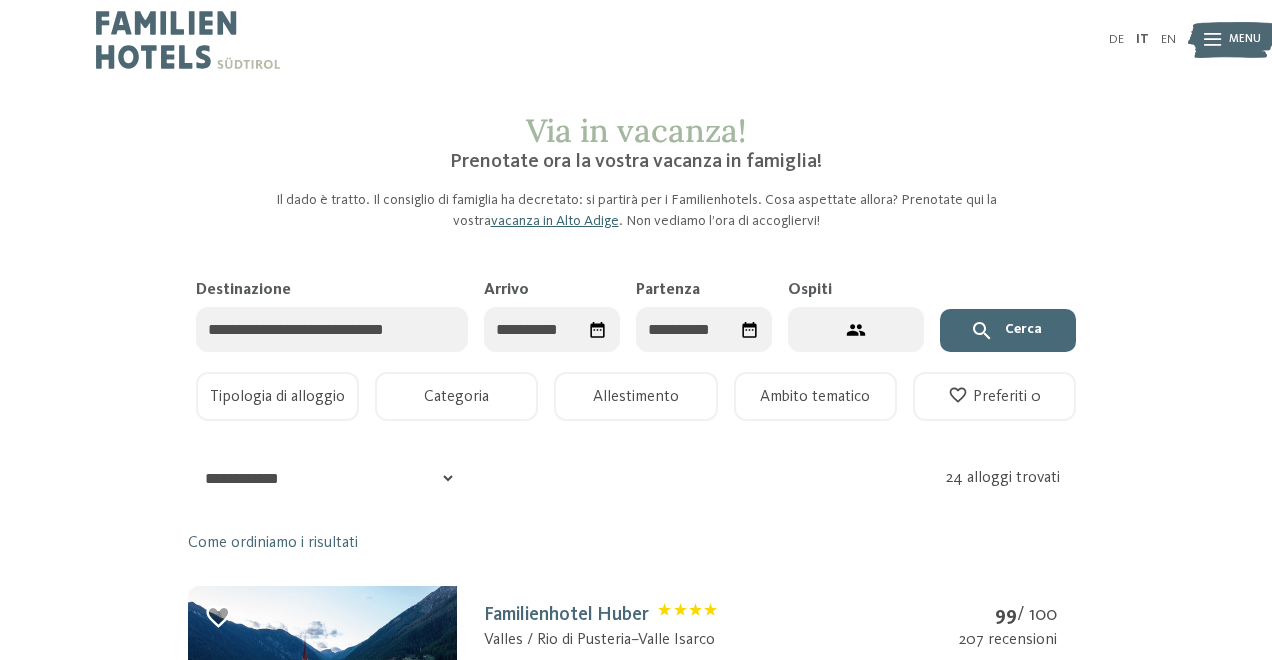click on "Tipologia di alloggio" at bounding box center [277, 396] 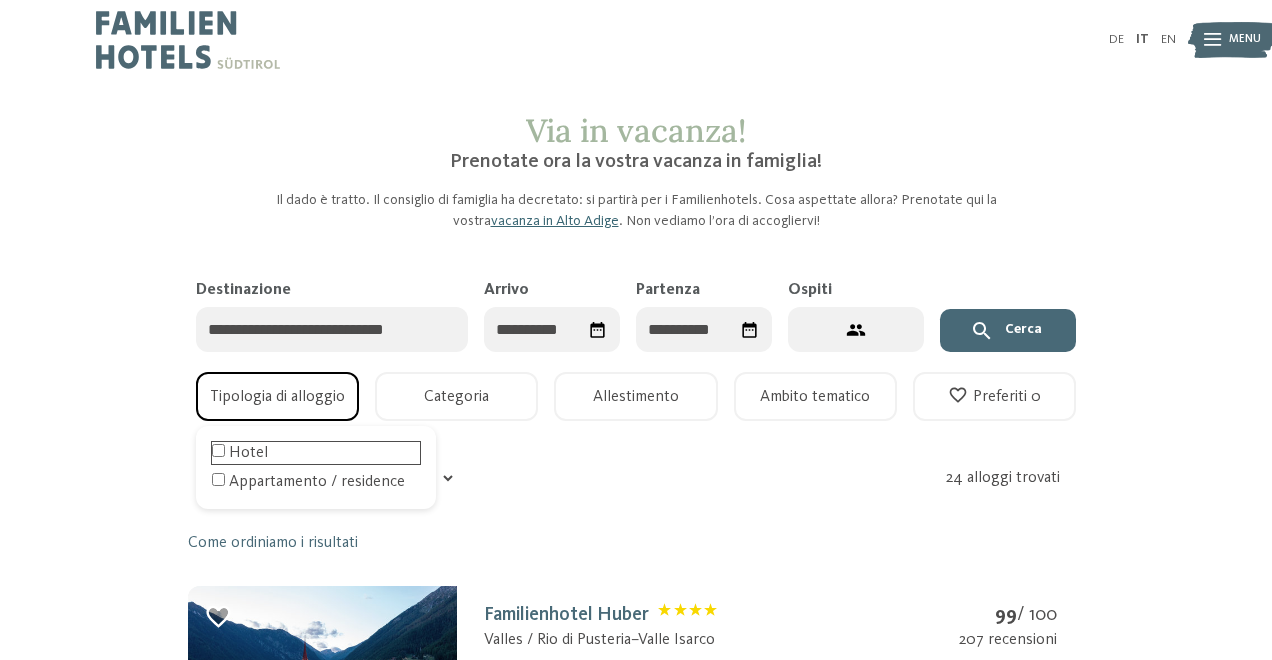 click on "Hotel" at bounding box center [316, 453] 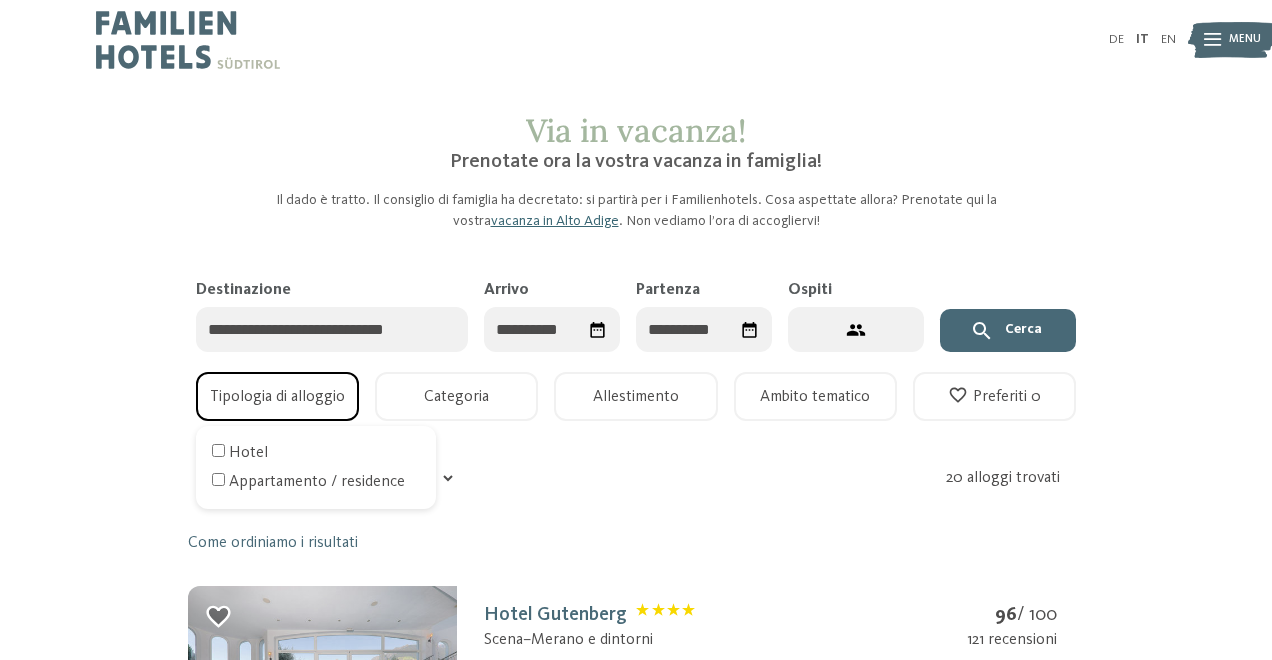 click on "Categoria" at bounding box center [456, 396] 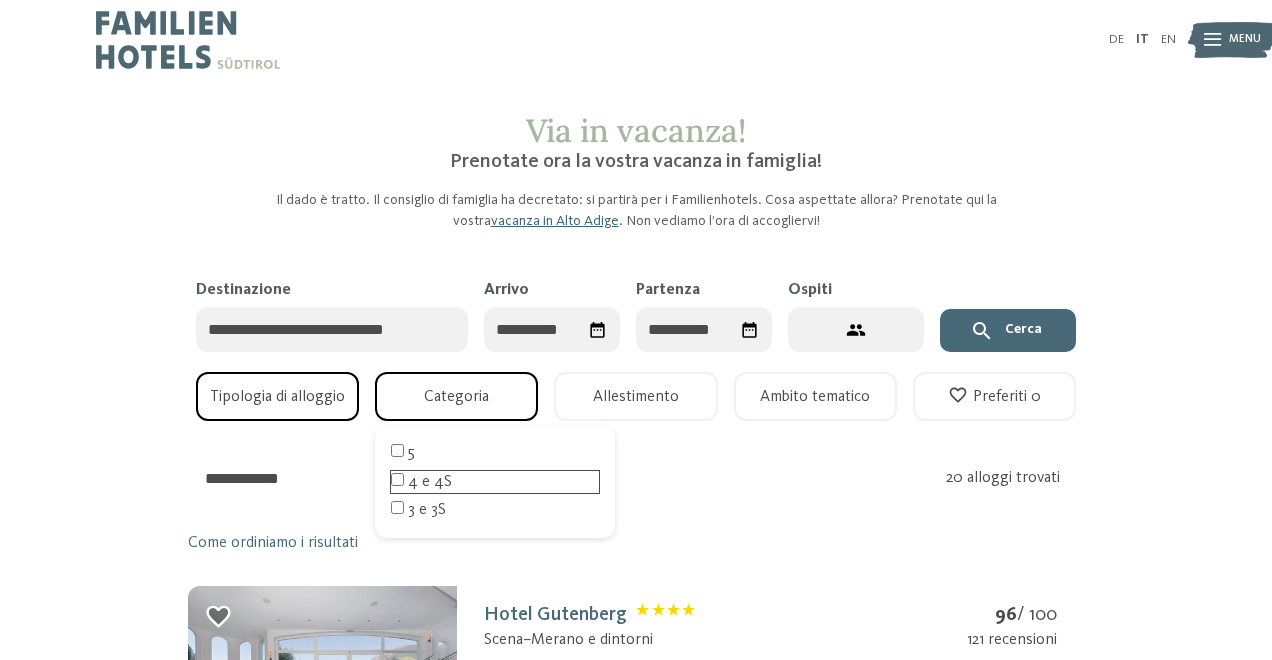 click on "4 e 4S" at bounding box center [495, 482] 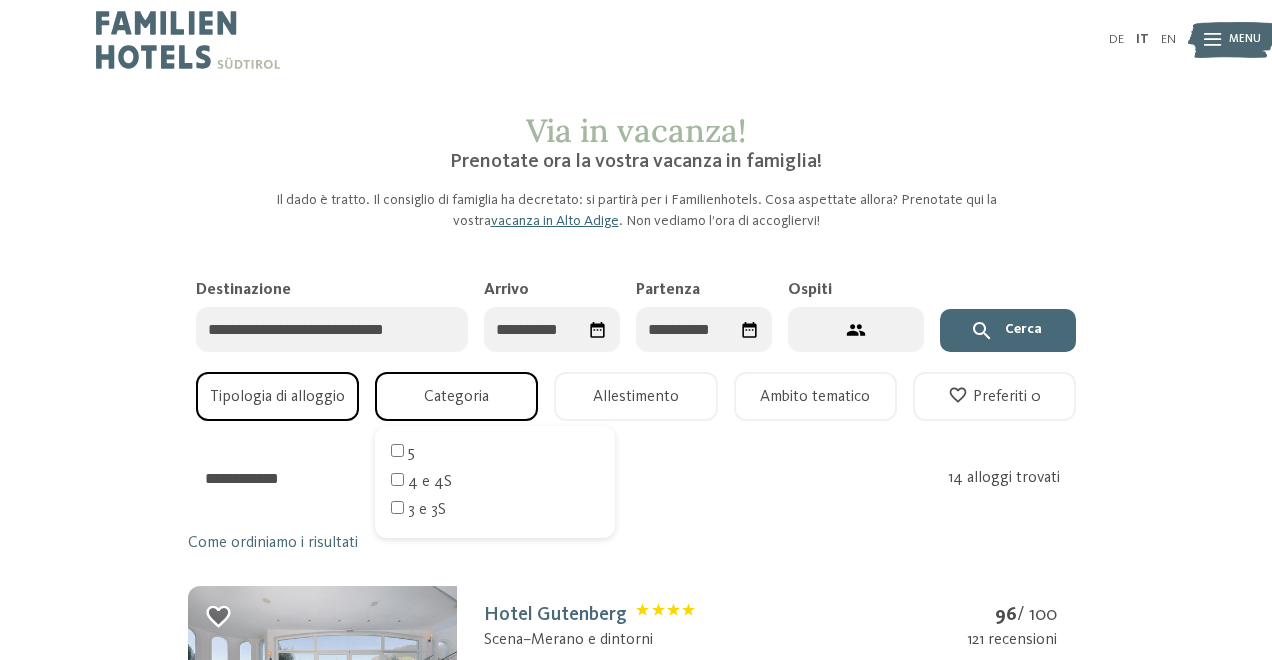 click on "Destinazione   Cerca   Arrivo   Partenza   Ospiti 2 ospiti – 1 camera   Tipologia di alloggio Tipologia di alloggio   Categoria Categoria 5 4 e 4S 3 e 3S   Allestimento Allestimento   Ambito tematico Ambito tematico   Preferiti 2   Preferiti 0" at bounding box center (636, 360) 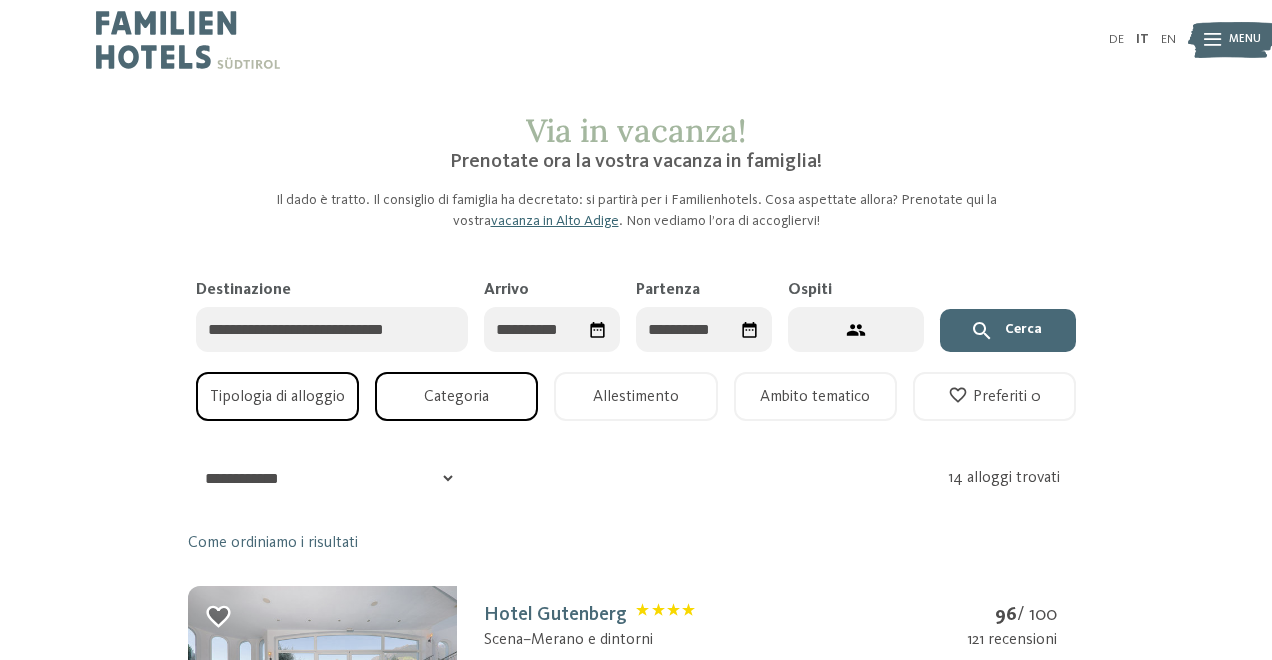 click on "Allestimento" at bounding box center (635, 396) 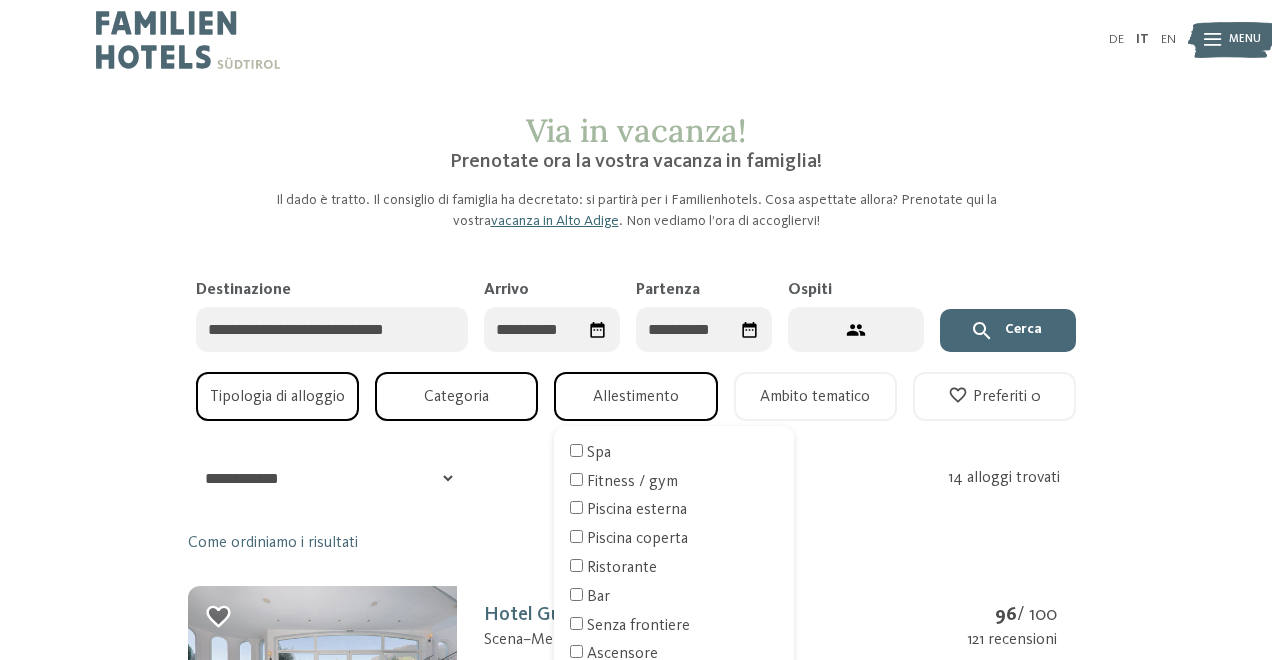 click on "**********" at bounding box center (636, 478) 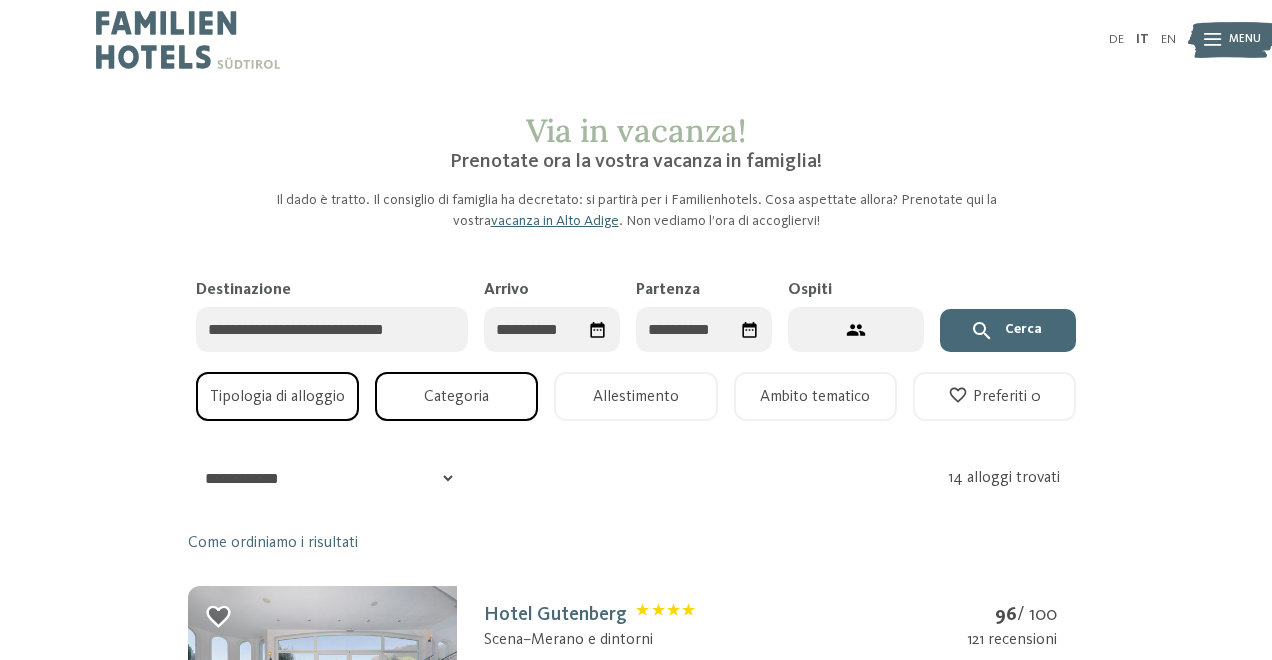 click on "Ambito tematico" at bounding box center (815, 396) 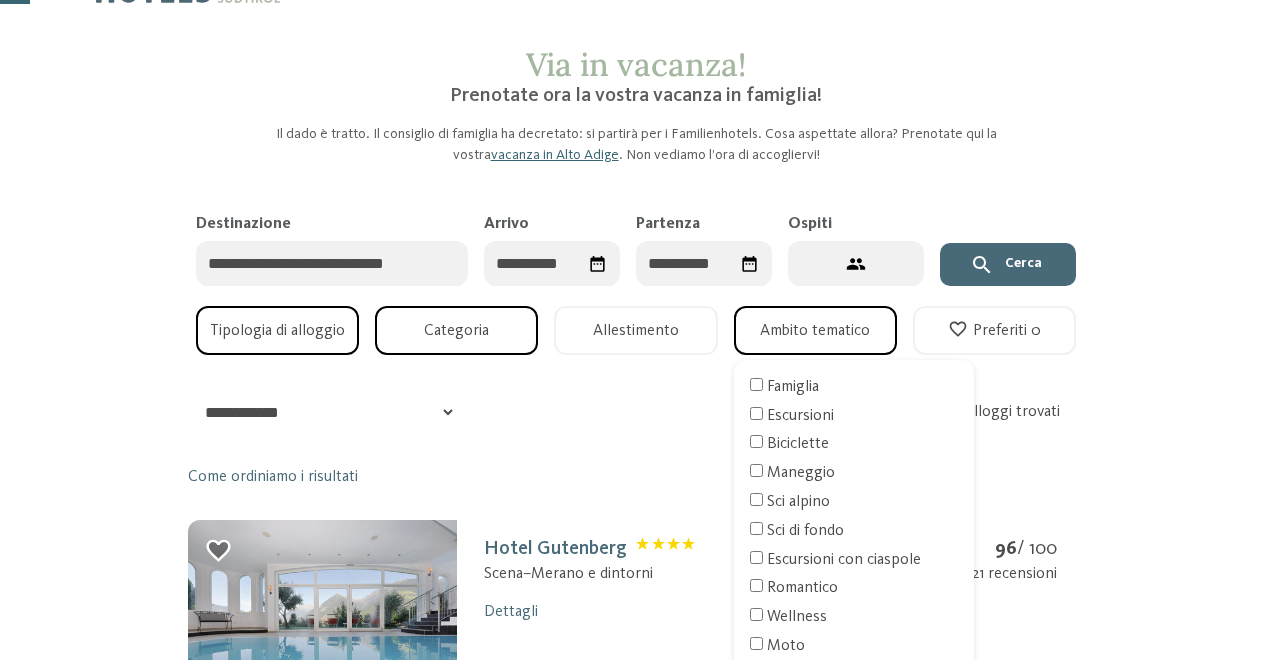 scroll, scrollTop: 75, scrollLeft: 0, axis: vertical 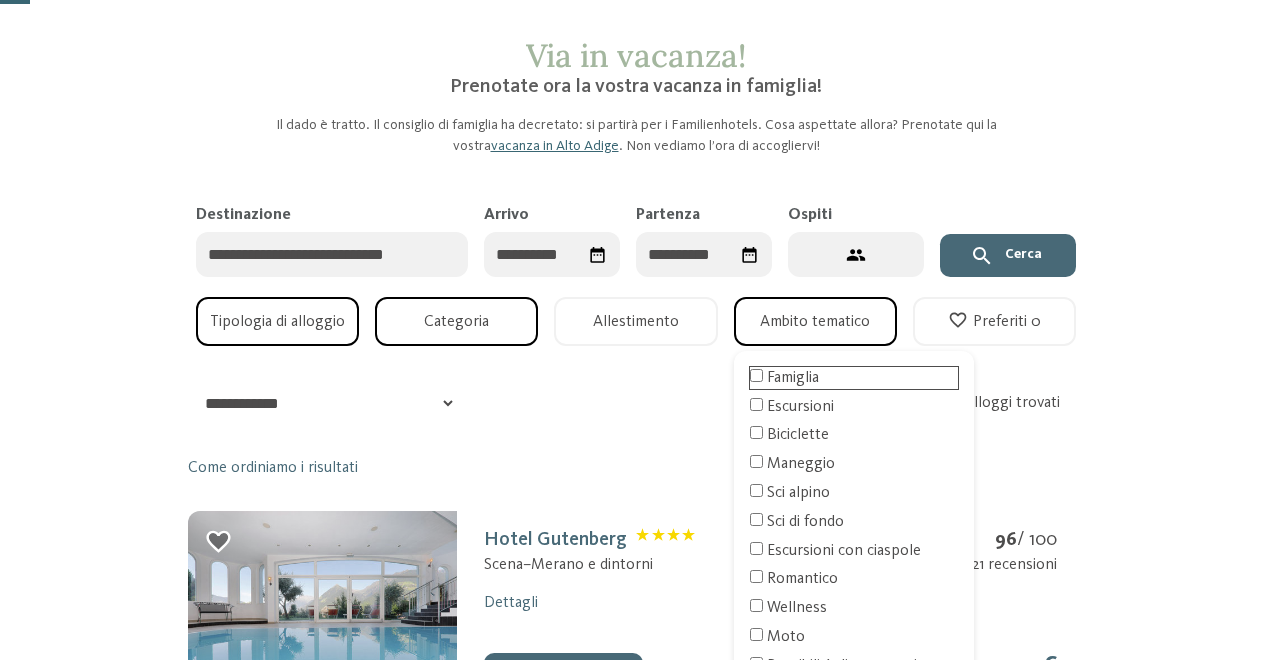 click on "Famiglia" at bounding box center (854, 378) 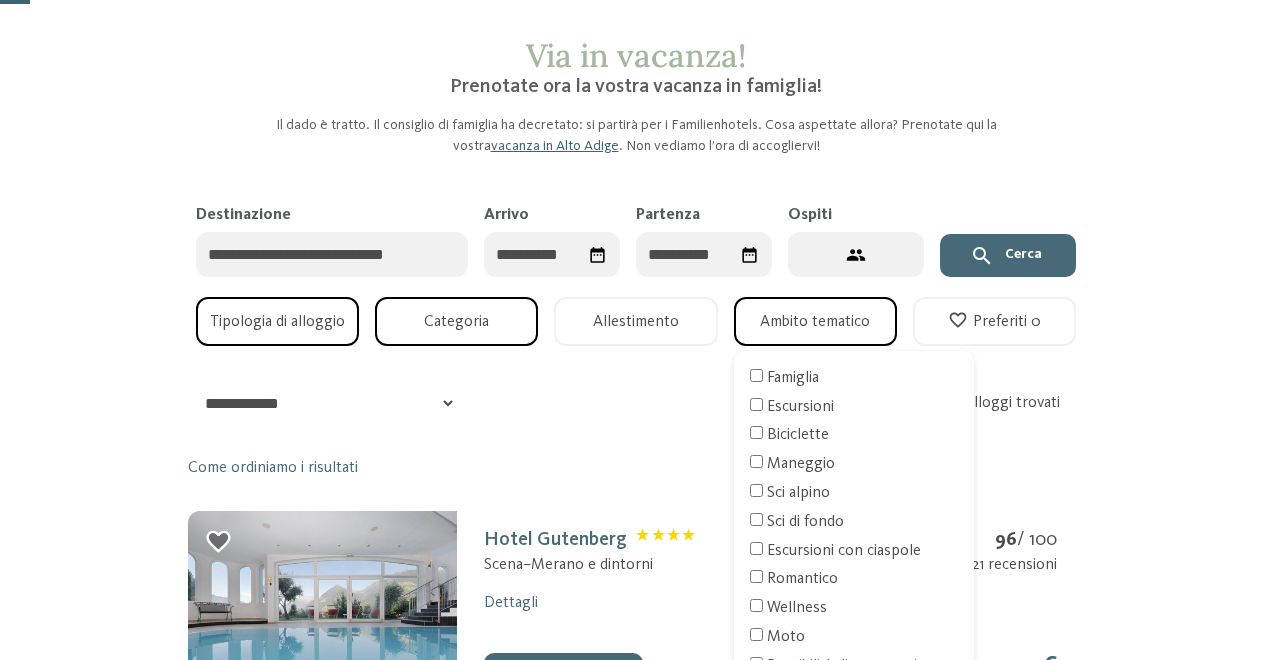 click on "**********" at bounding box center [636, 1599] 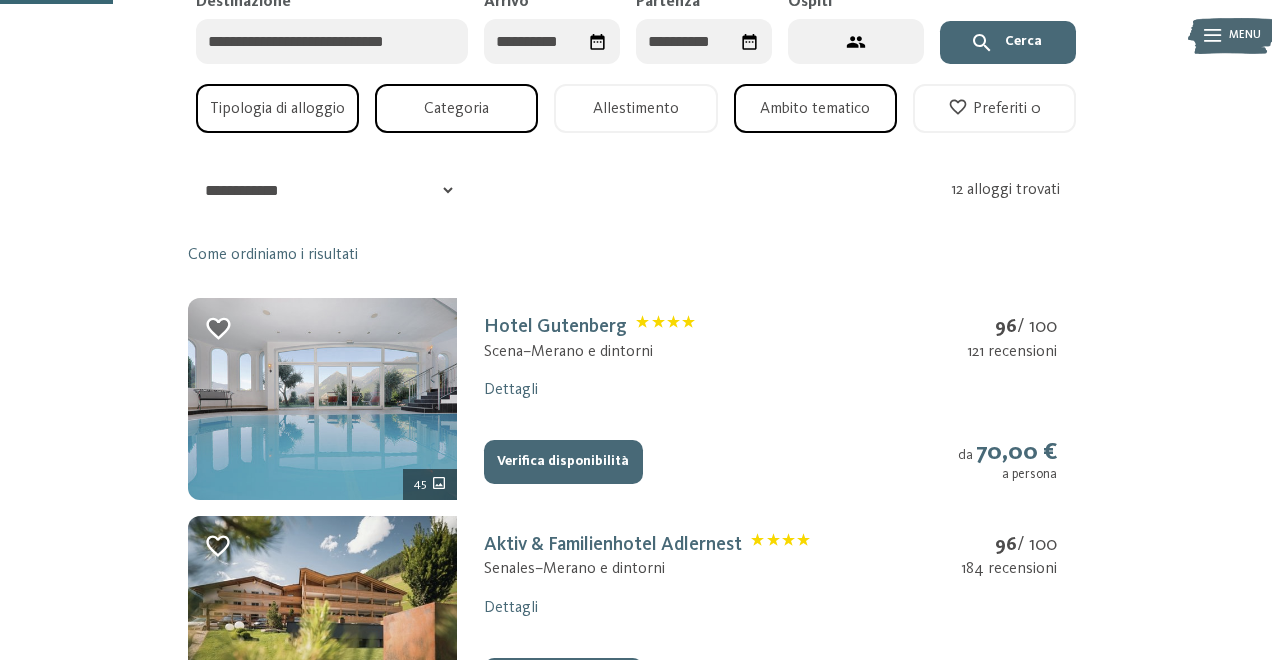 scroll, scrollTop: 290, scrollLeft: 0, axis: vertical 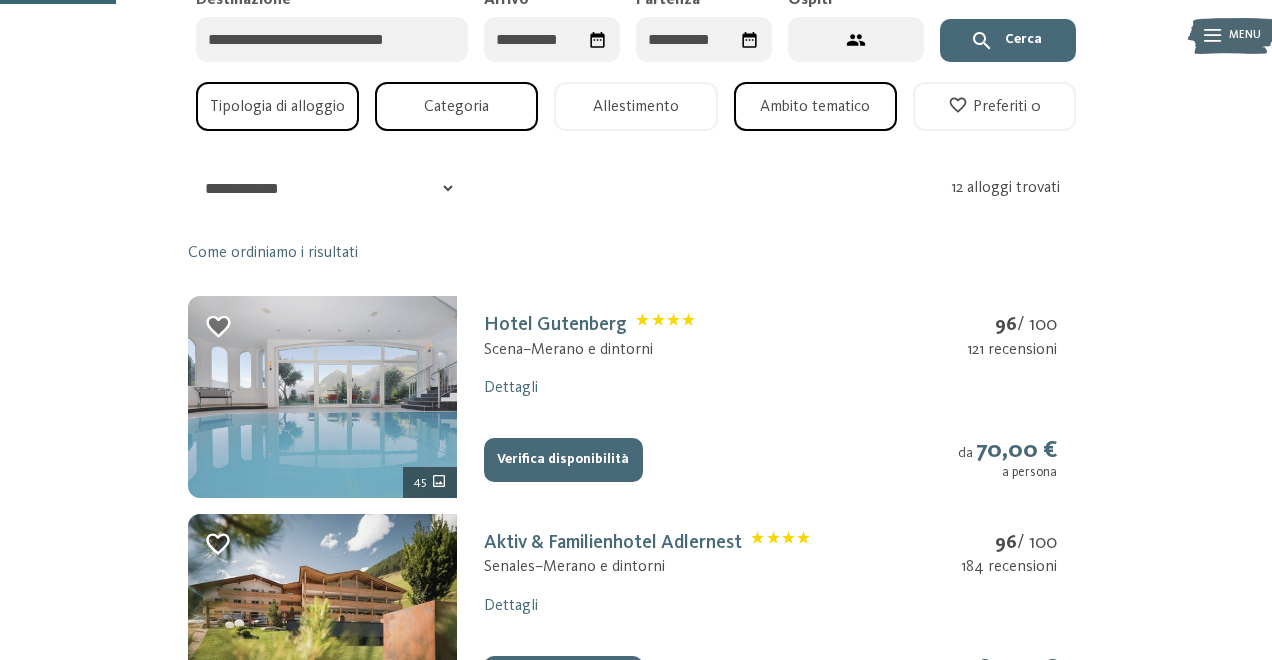 click at bounding box center (322, 397) 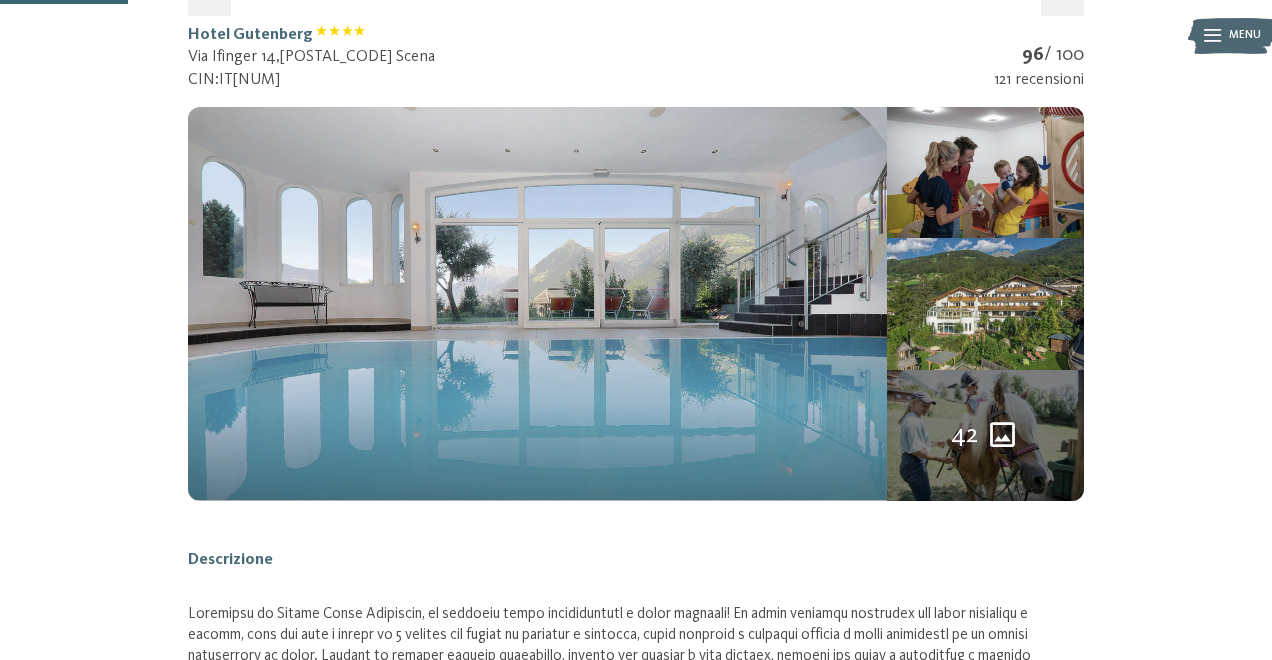 scroll, scrollTop: 262, scrollLeft: 0, axis: vertical 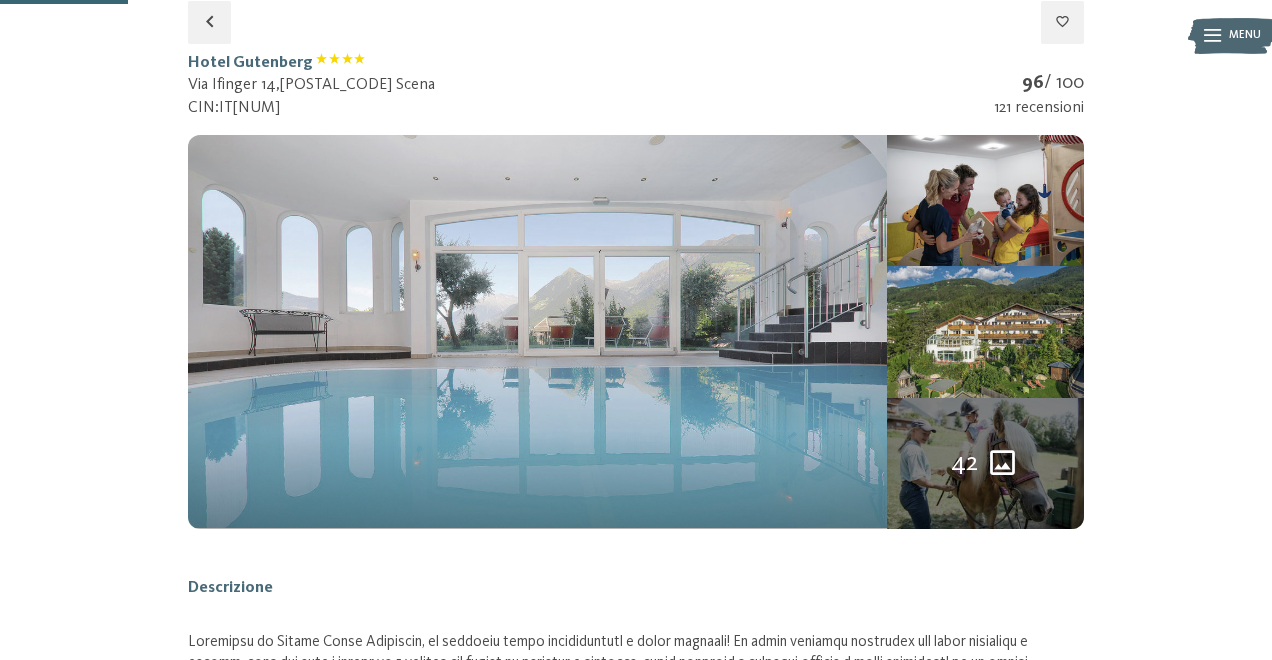click at bounding box center [537, 331] 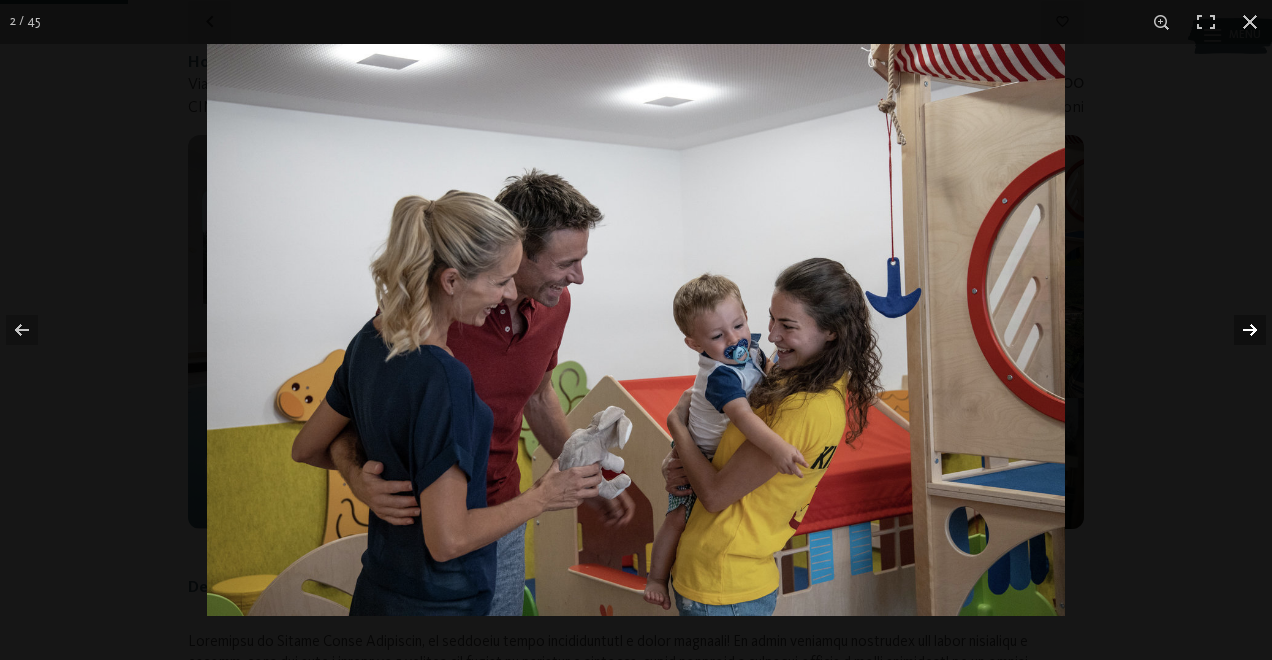click at bounding box center (1237, 330) 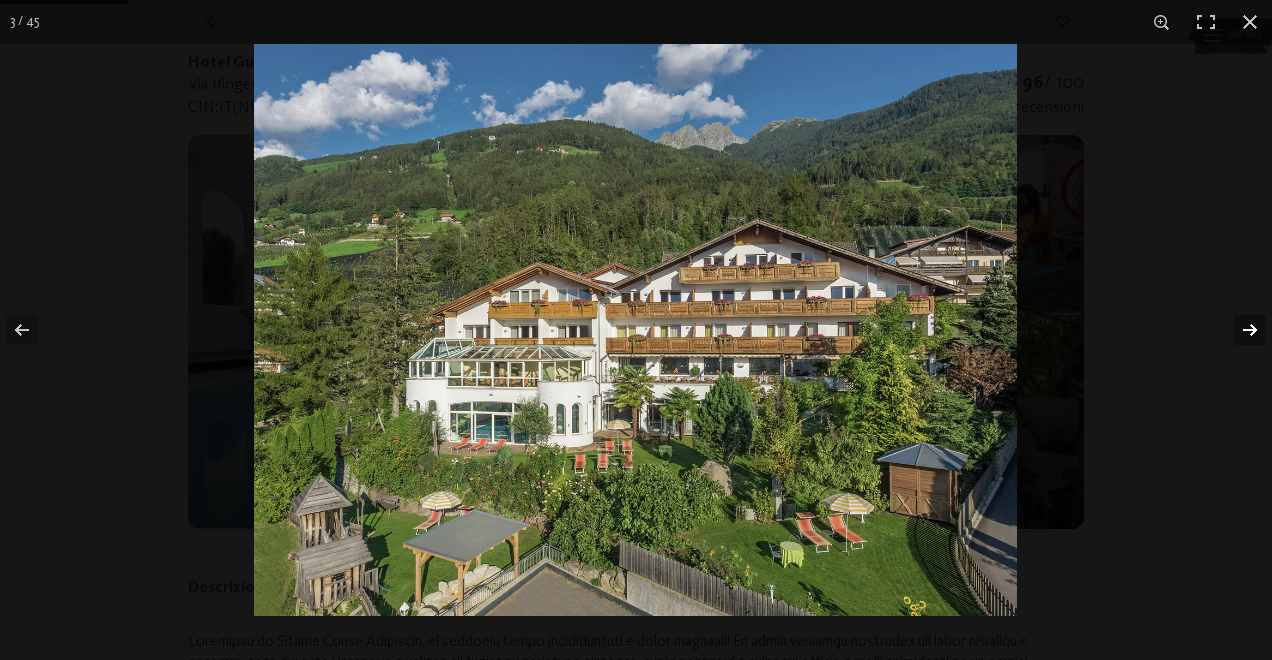 click at bounding box center (1237, 330) 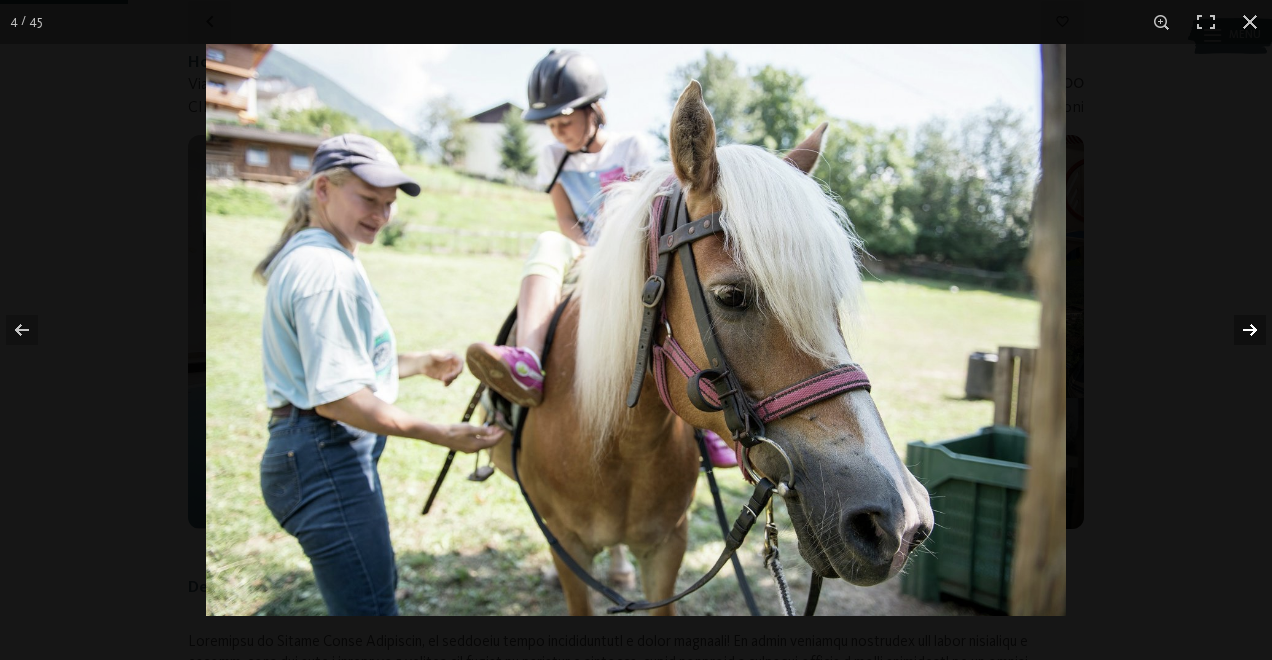 click at bounding box center [1237, 330] 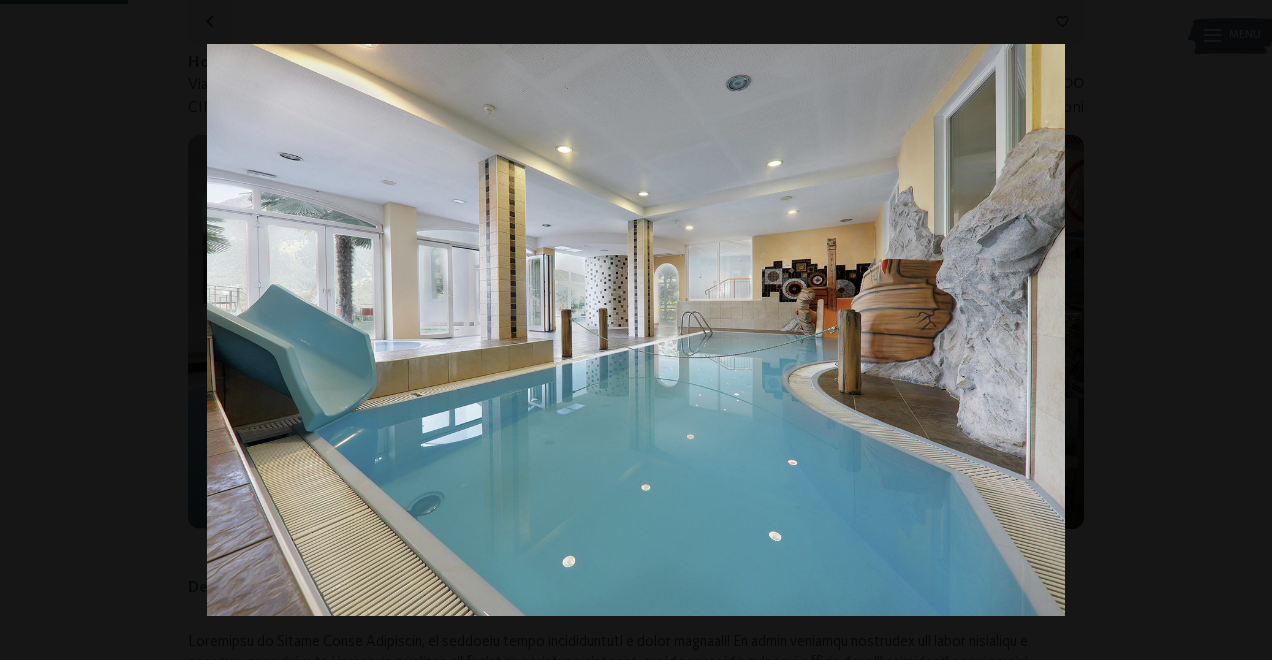 click at bounding box center [1237, 330] 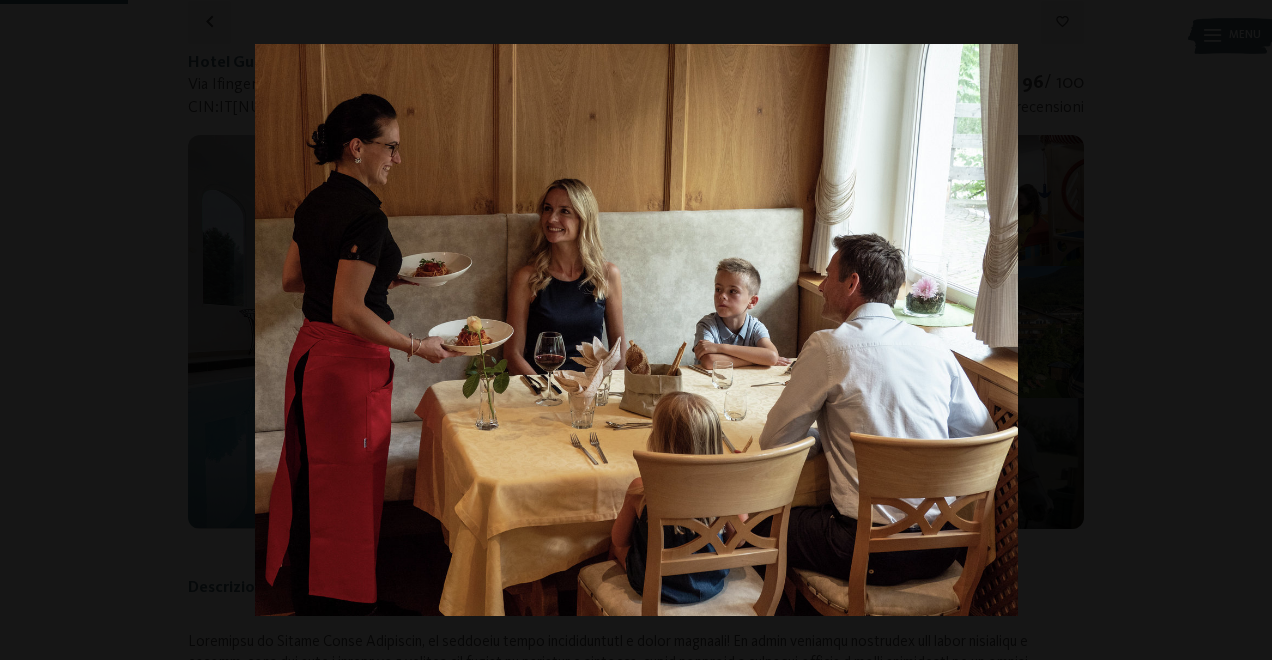 click at bounding box center (1237, 330) 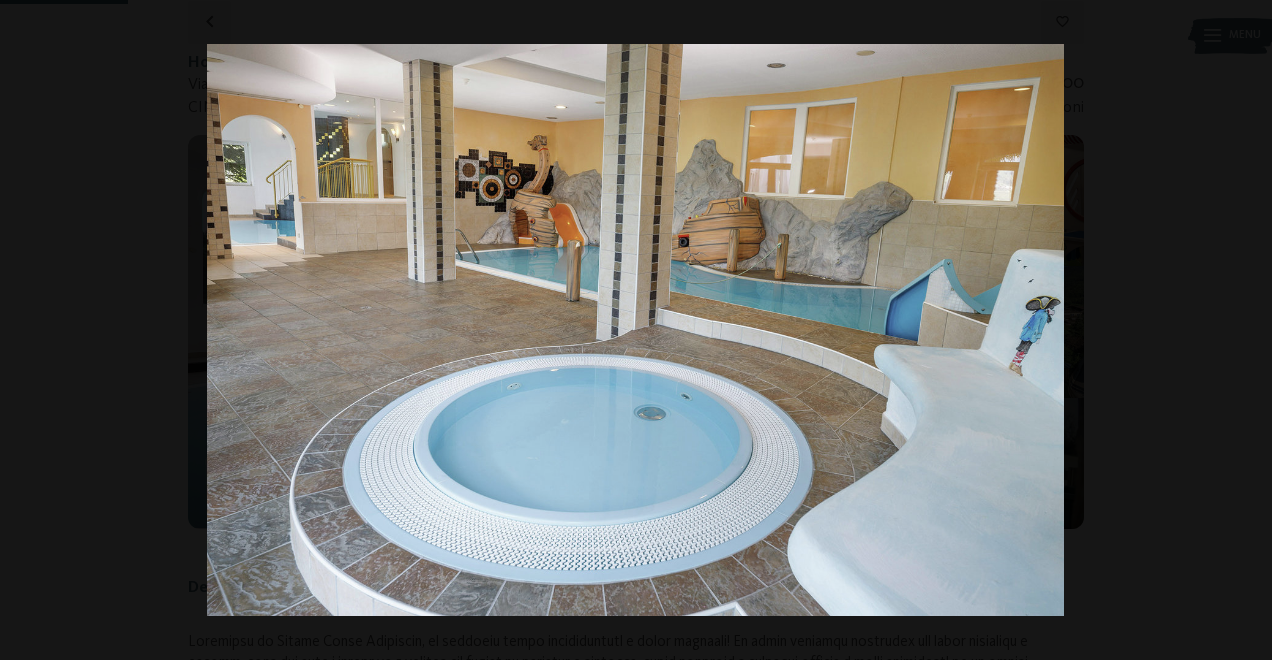 click at bounding box center (1237, 330) 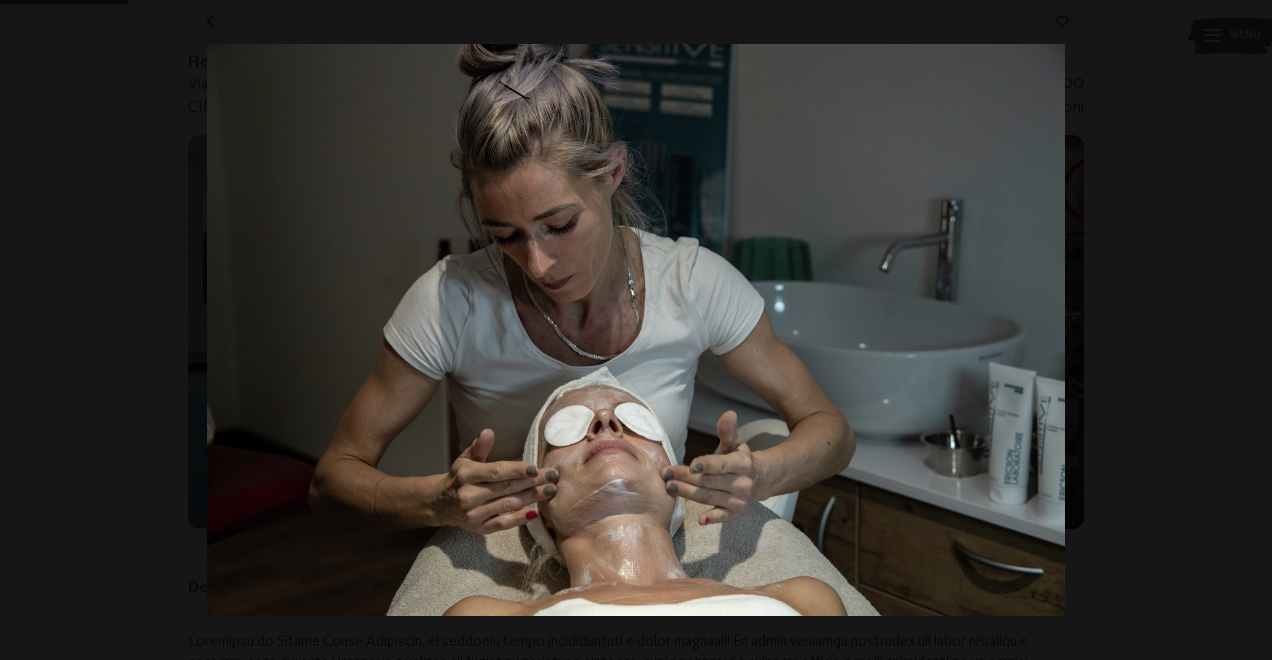 click at bounding box center (1237, 330) 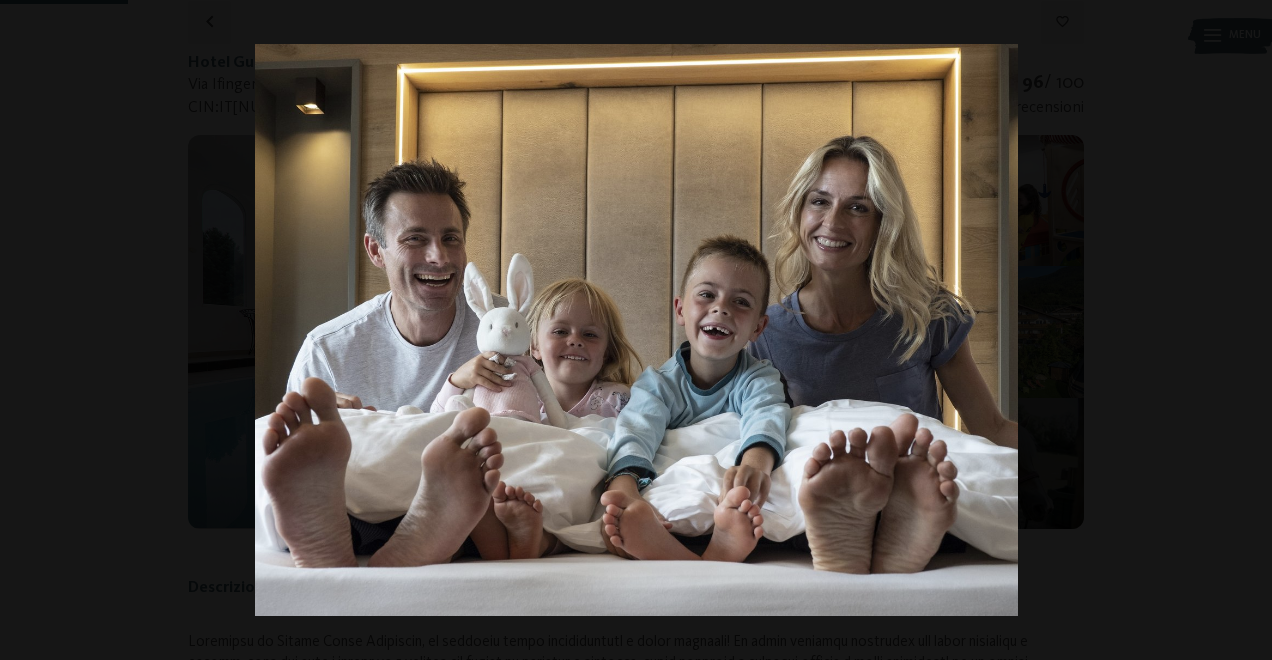 click at bounding box center (1237, 330) 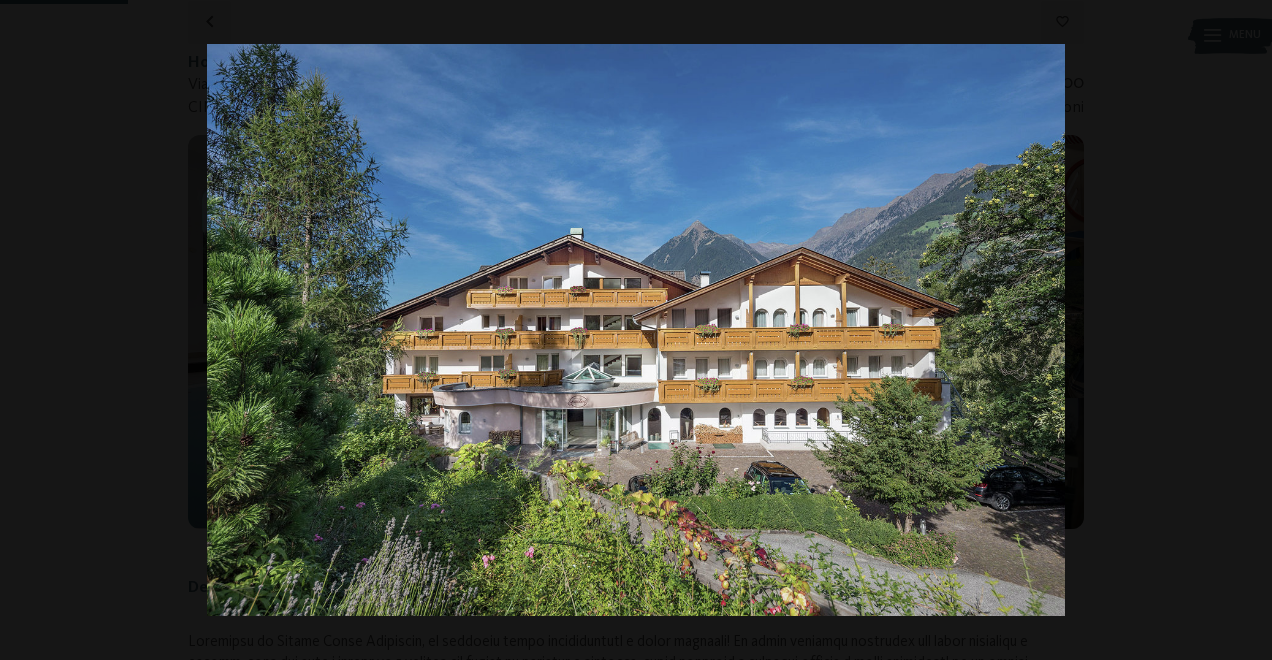 click at bounding box center (1237, 330) 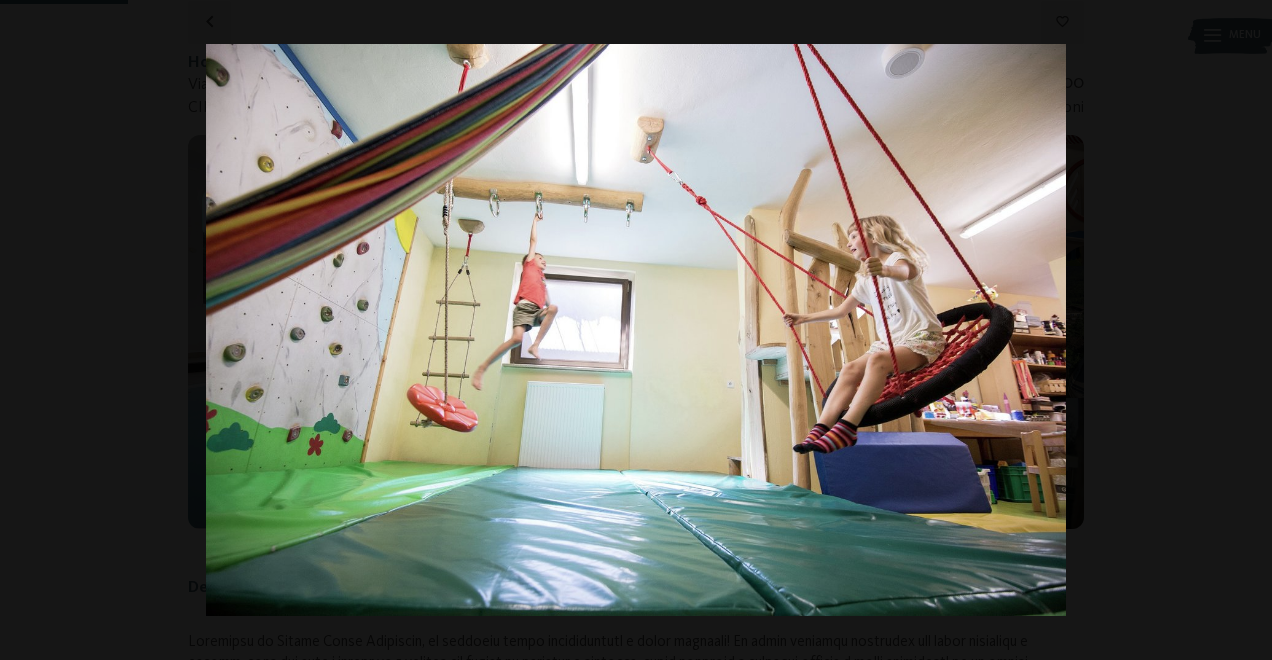 click at bounding box center [1237, 330] 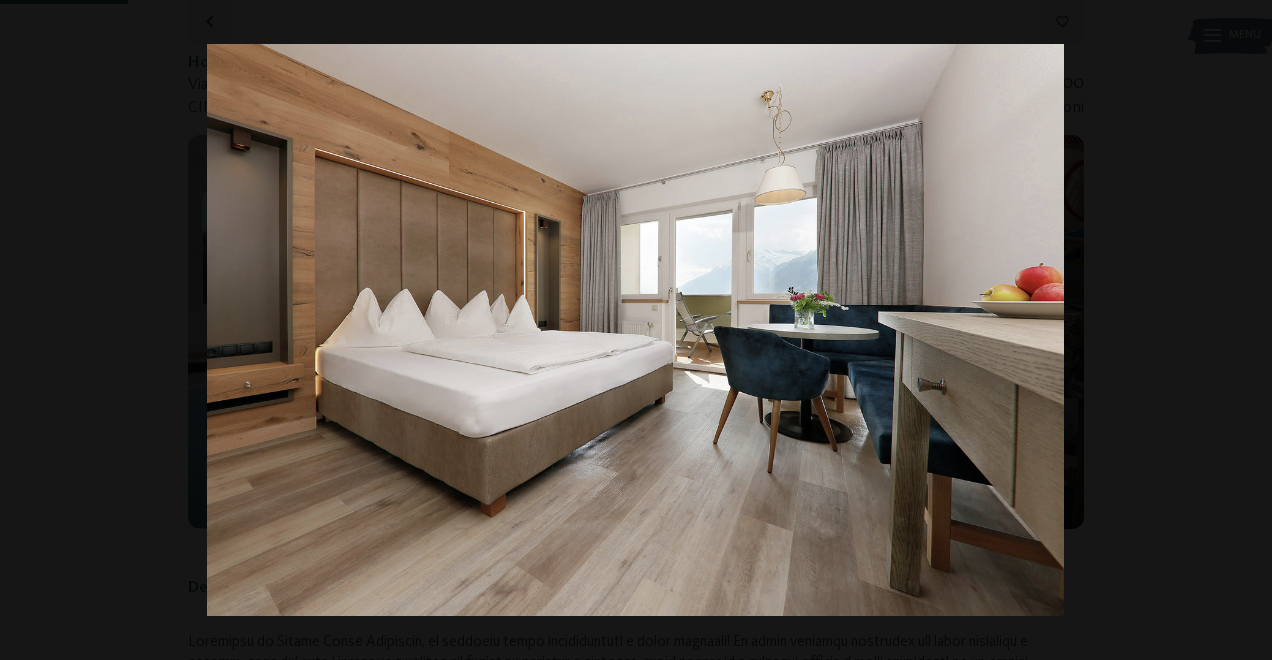 click at bounding box center [1237, 330] 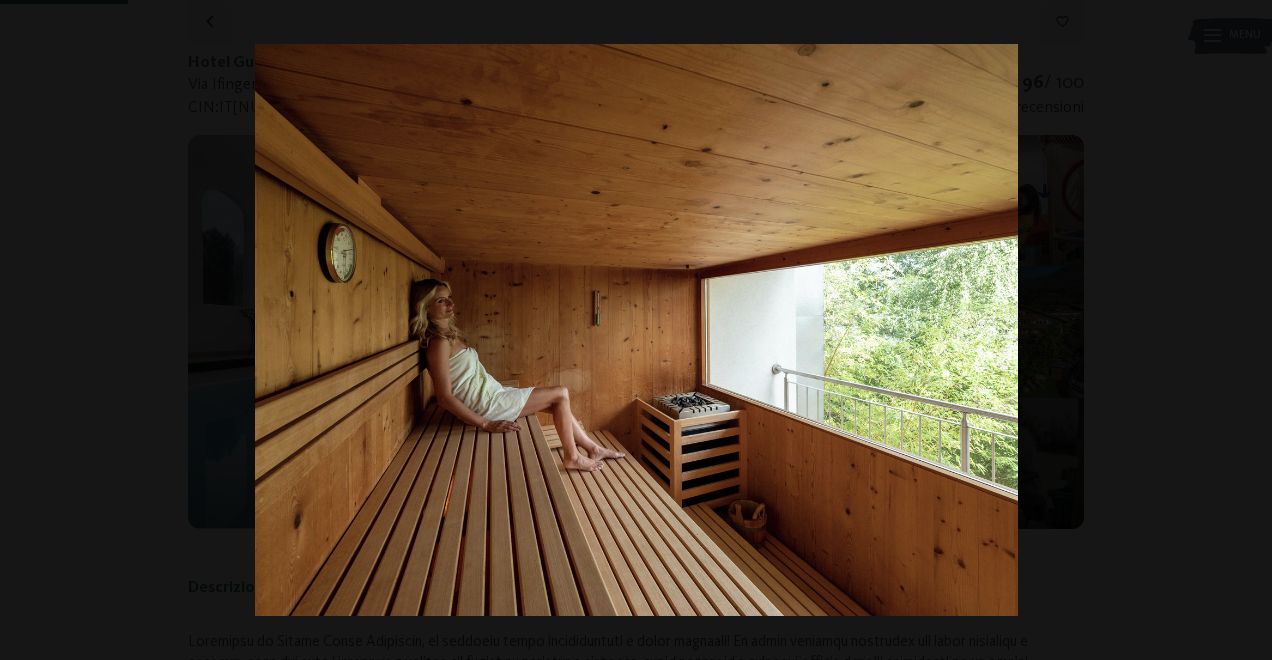 click at bounding box center [1237, 330] 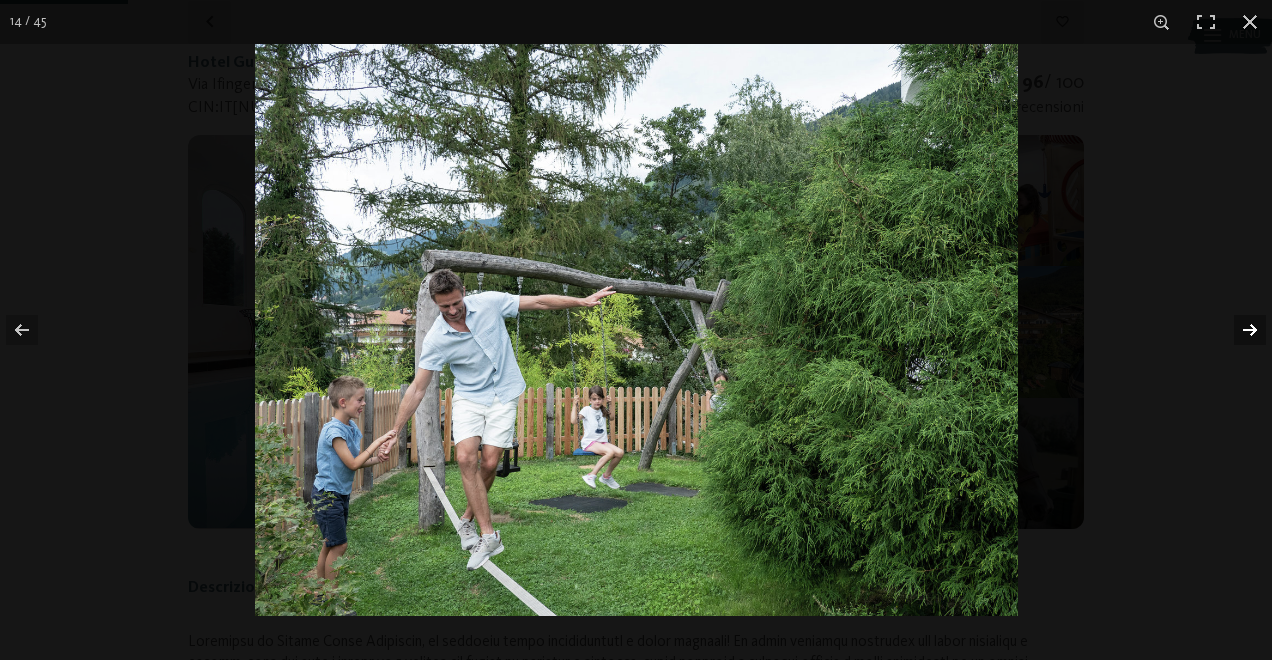 click at bounding box center [1237, 330] 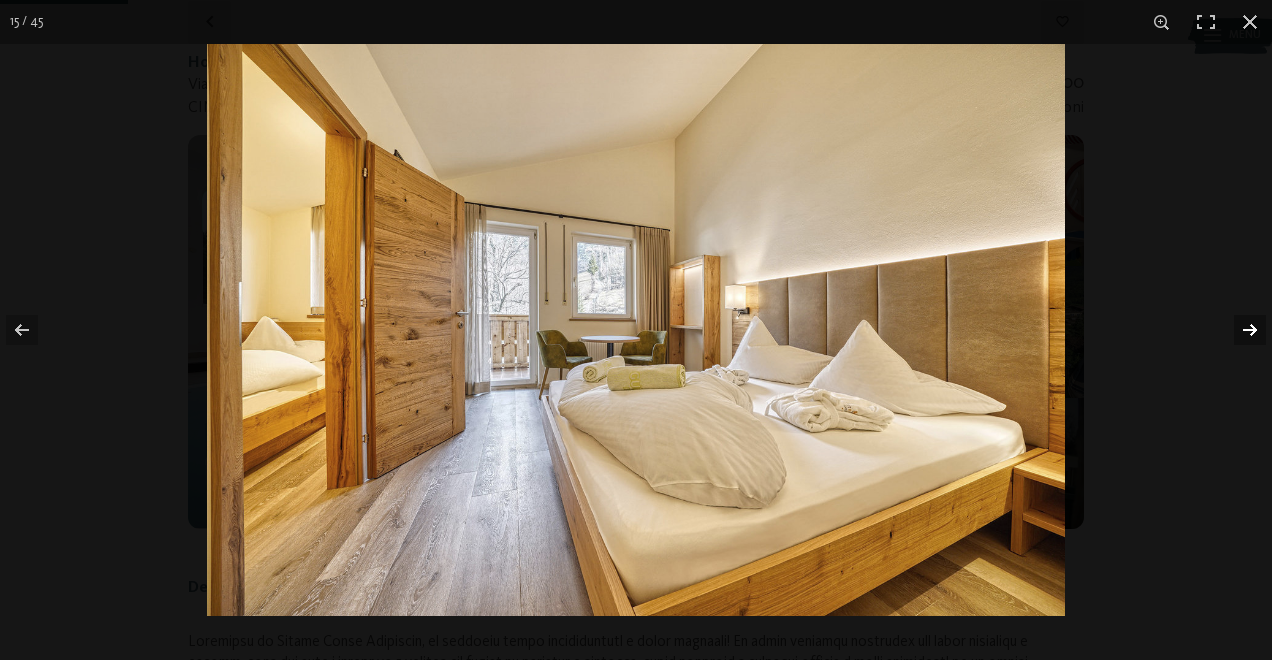 click at bounding box center [1237, 330] 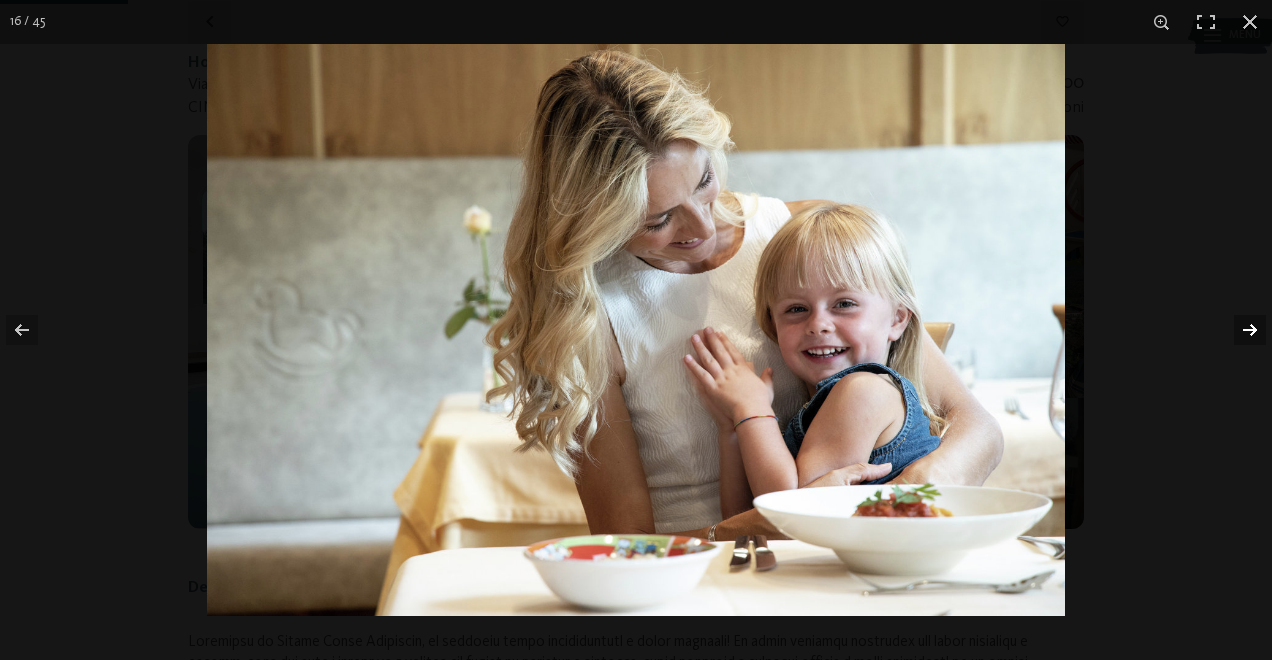 click at bounding box center (1237, 330) 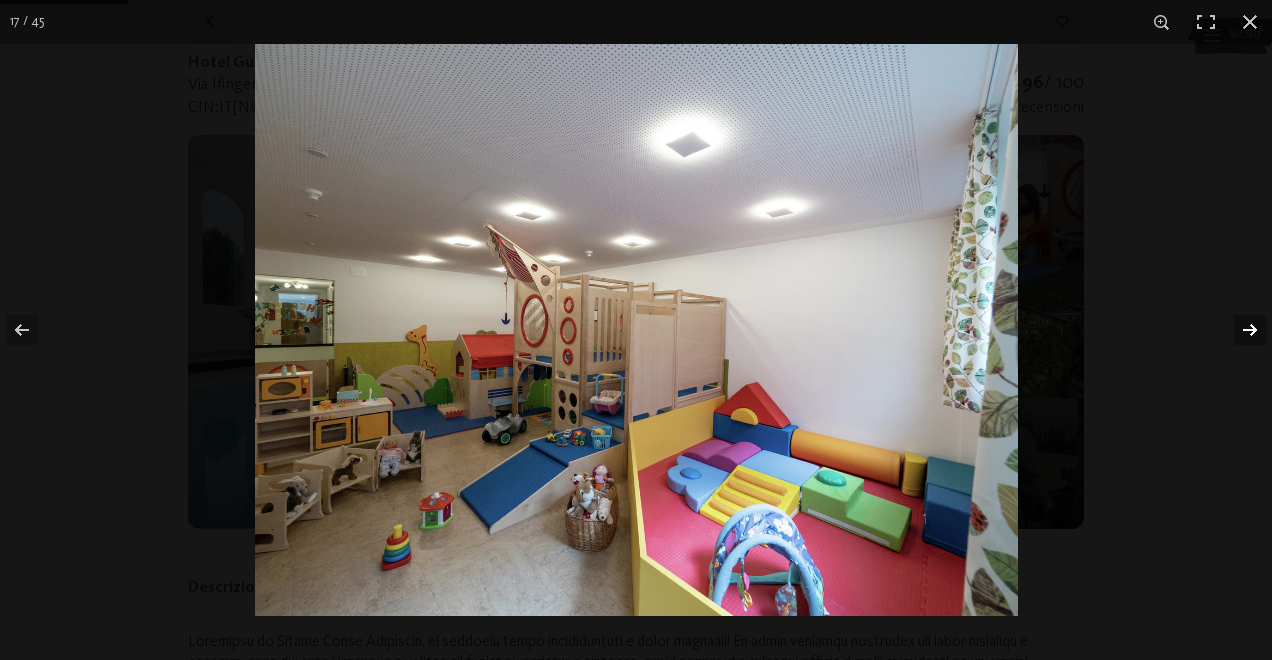 click at bounding box center [1237, 330] 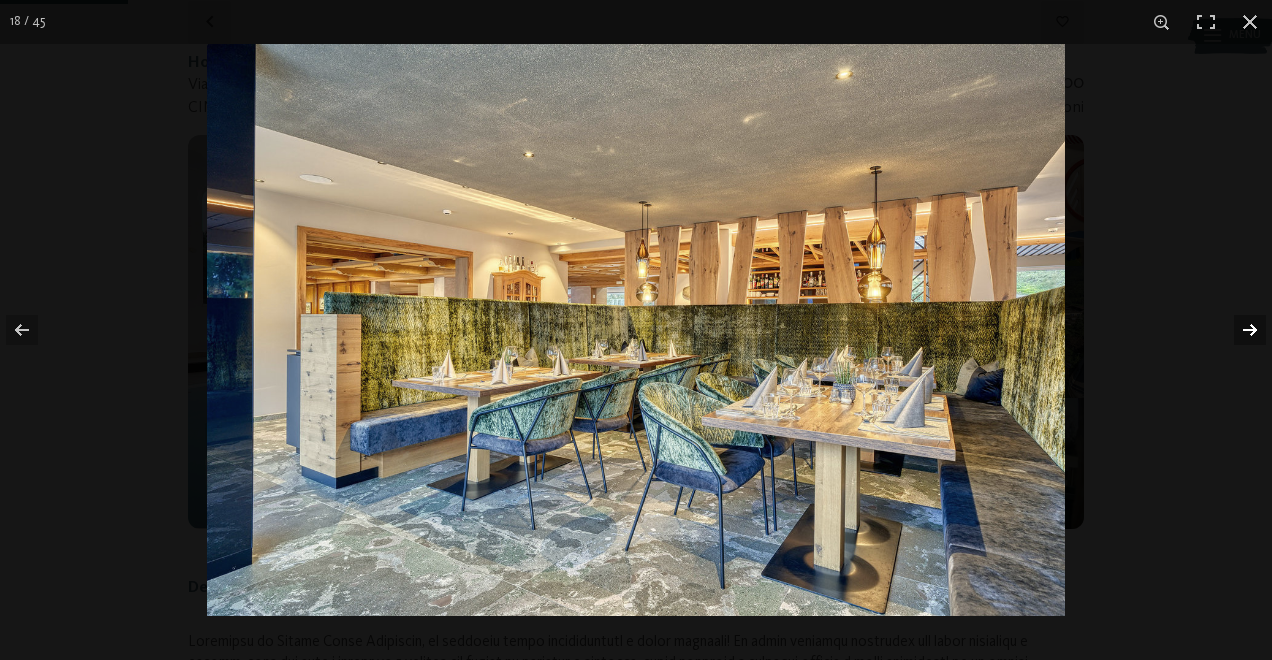 click at bounding box center [1237, 330] 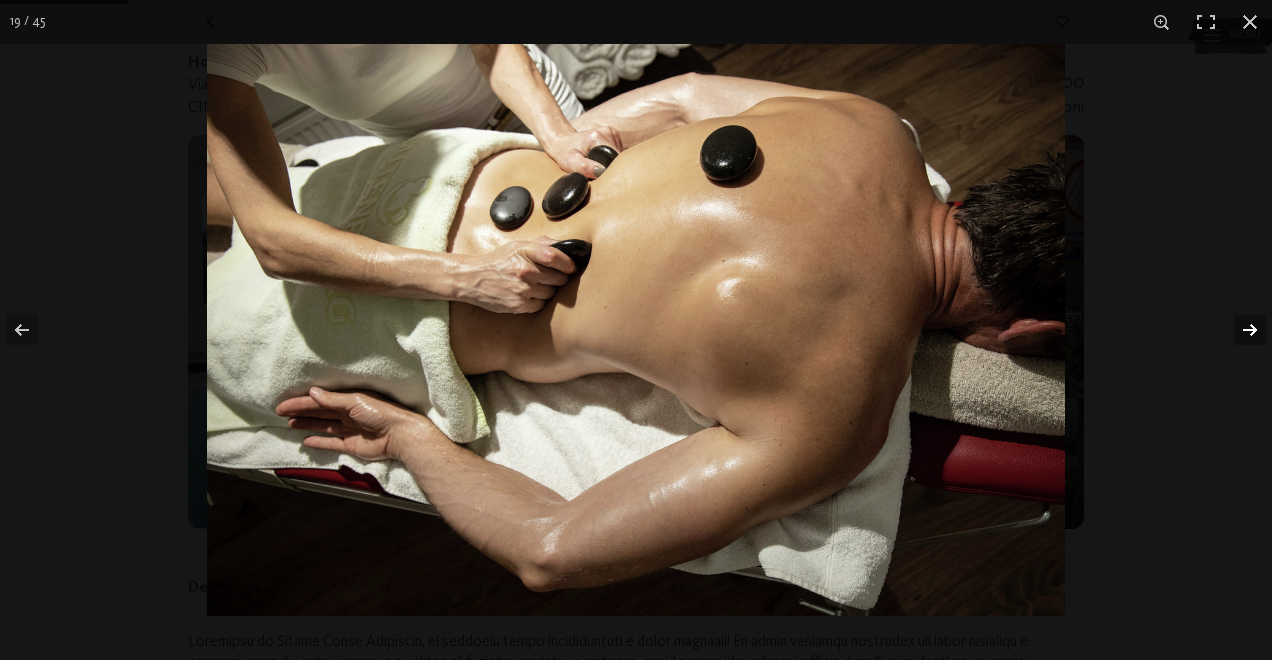 click at bounding box center (1237, 330) 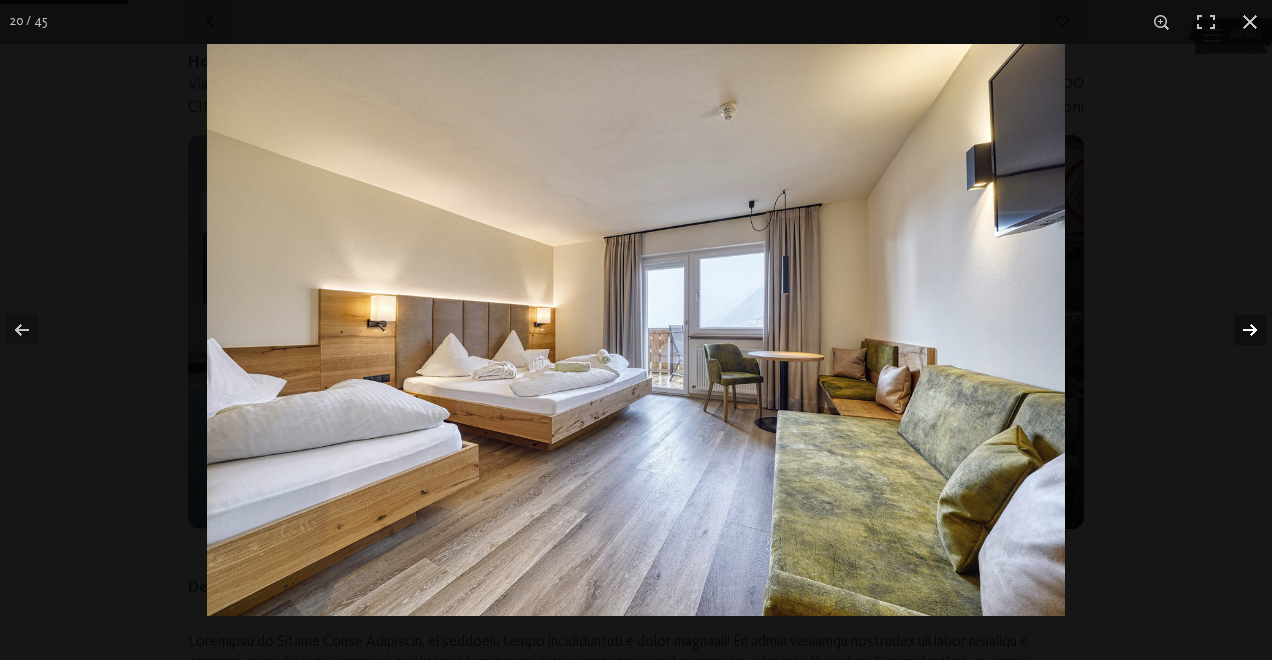click at bounding box center [1237, 330] 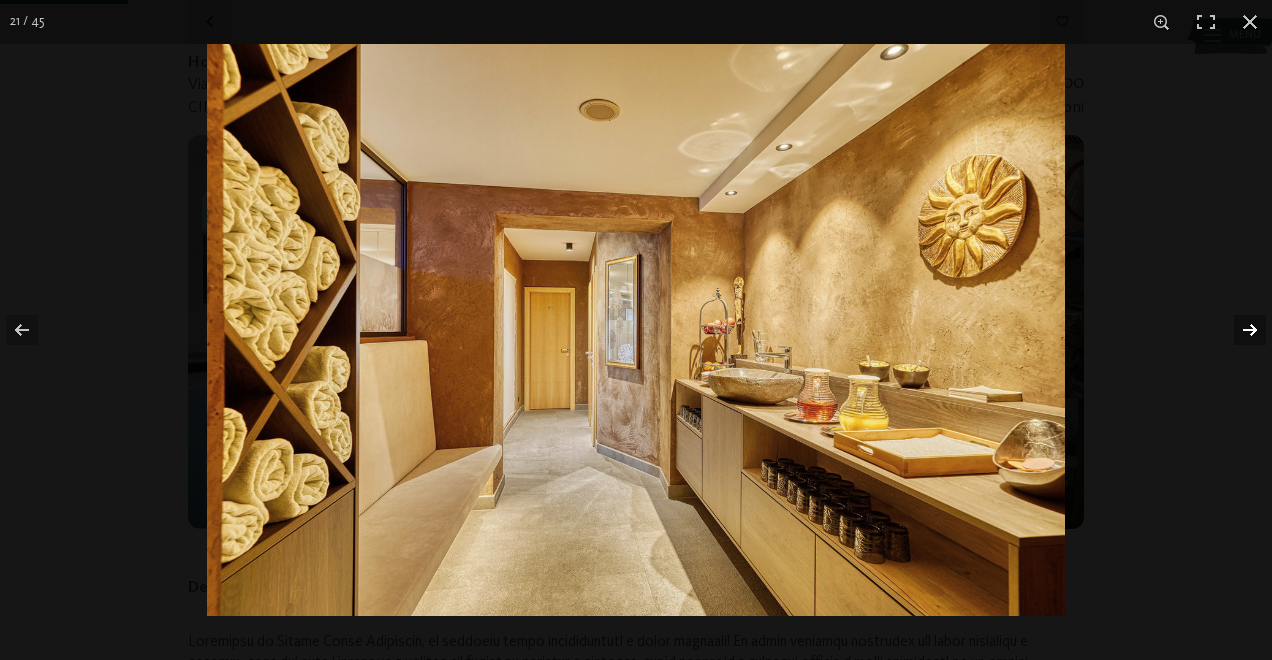 click at bounding box center [1237, 330] 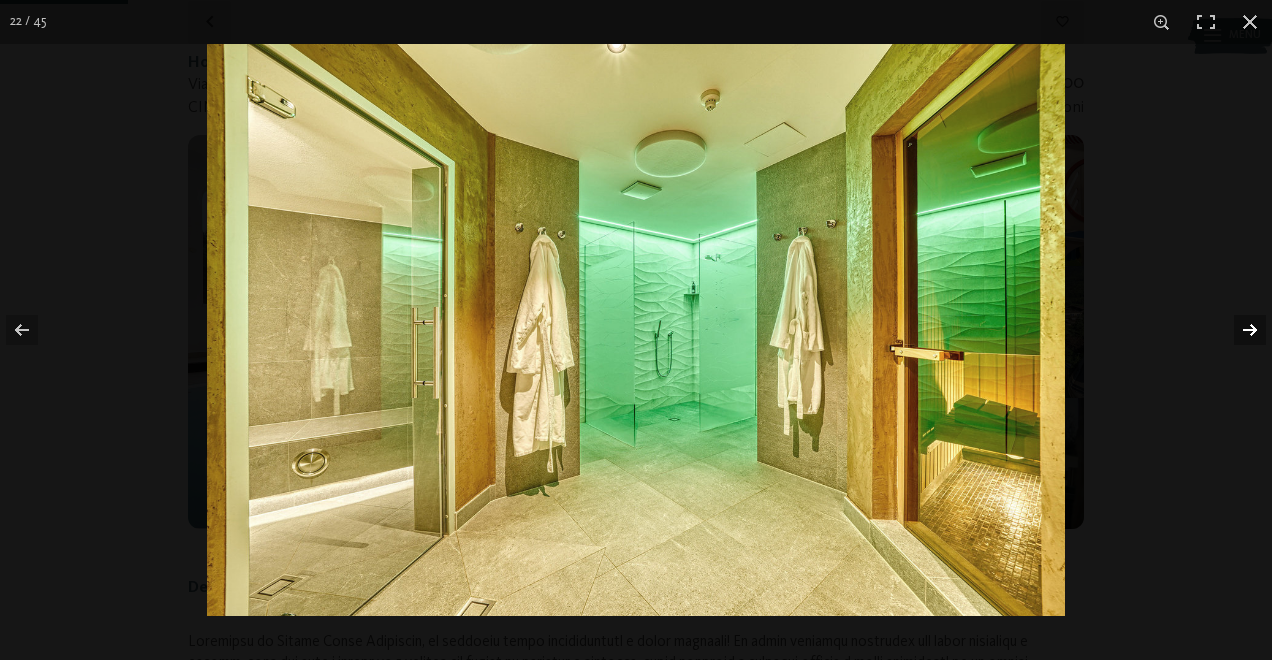 click at bounding box center (1237, 330) 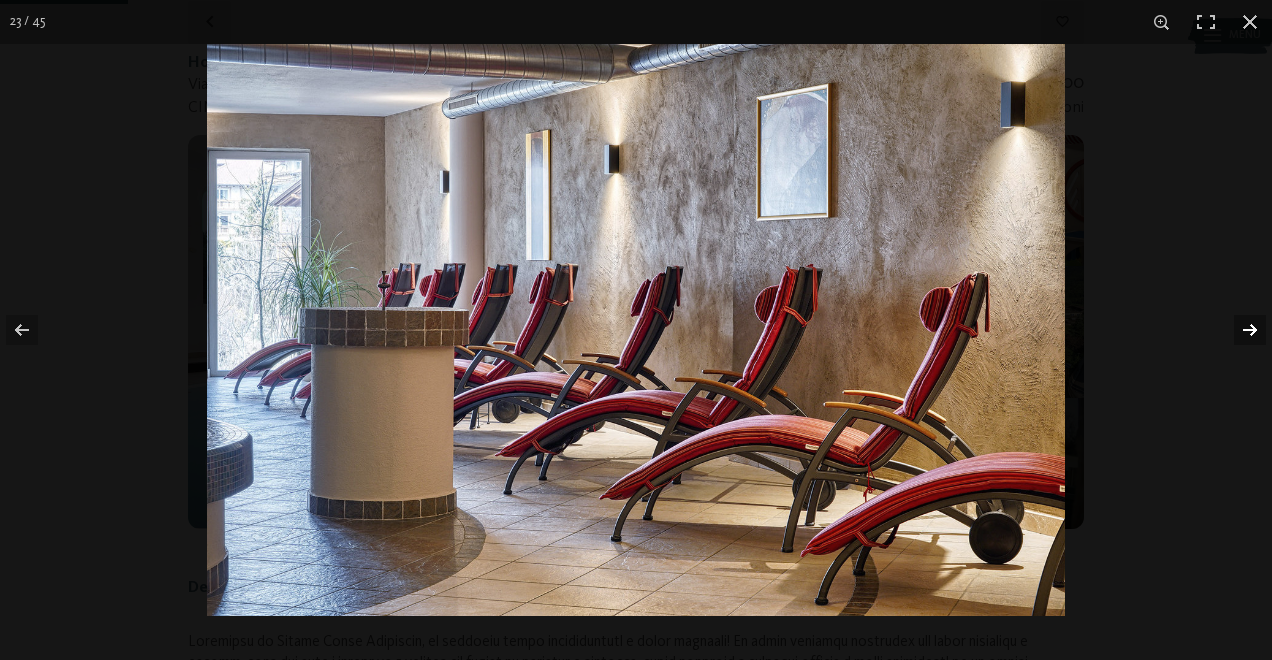 click at bounding box center [1237, 330] 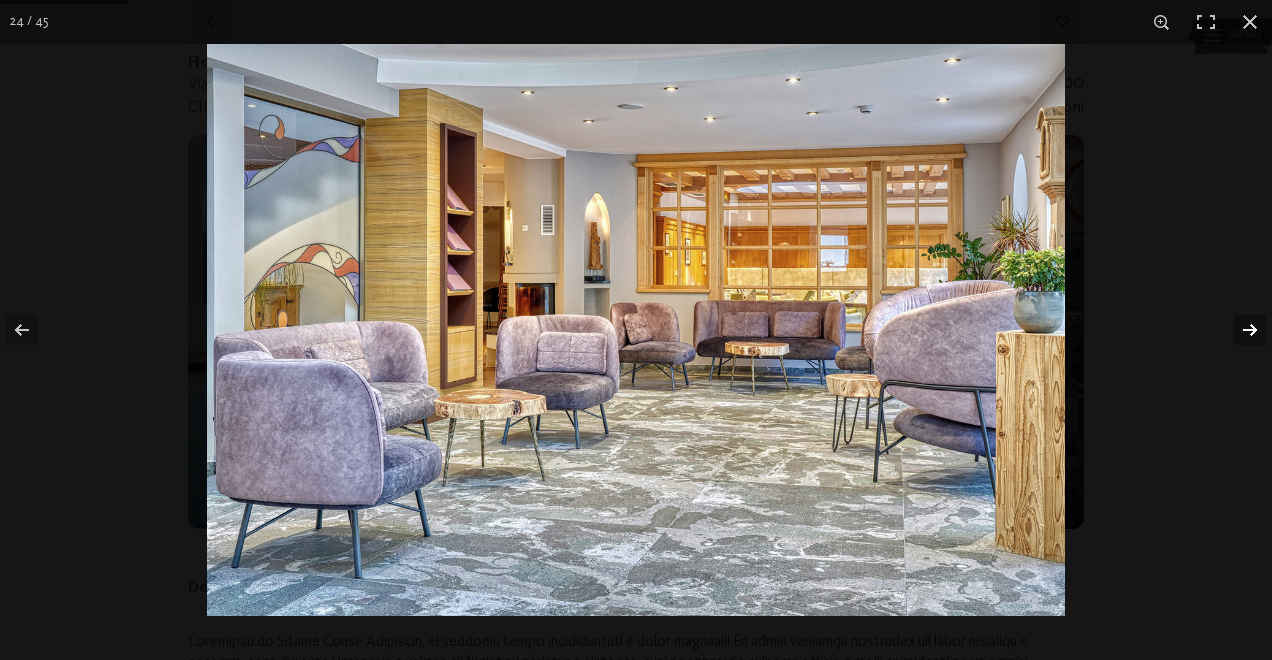 click at bounding box center (1237, 330) 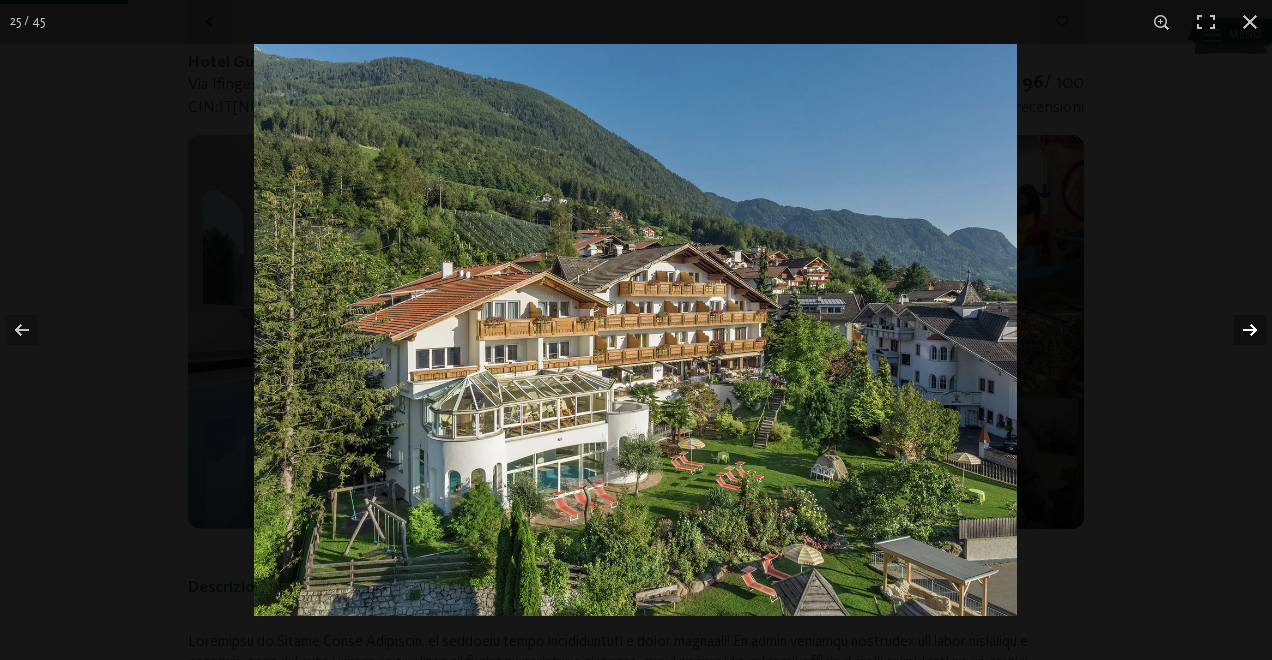 click at bounding box center (1237, 330) 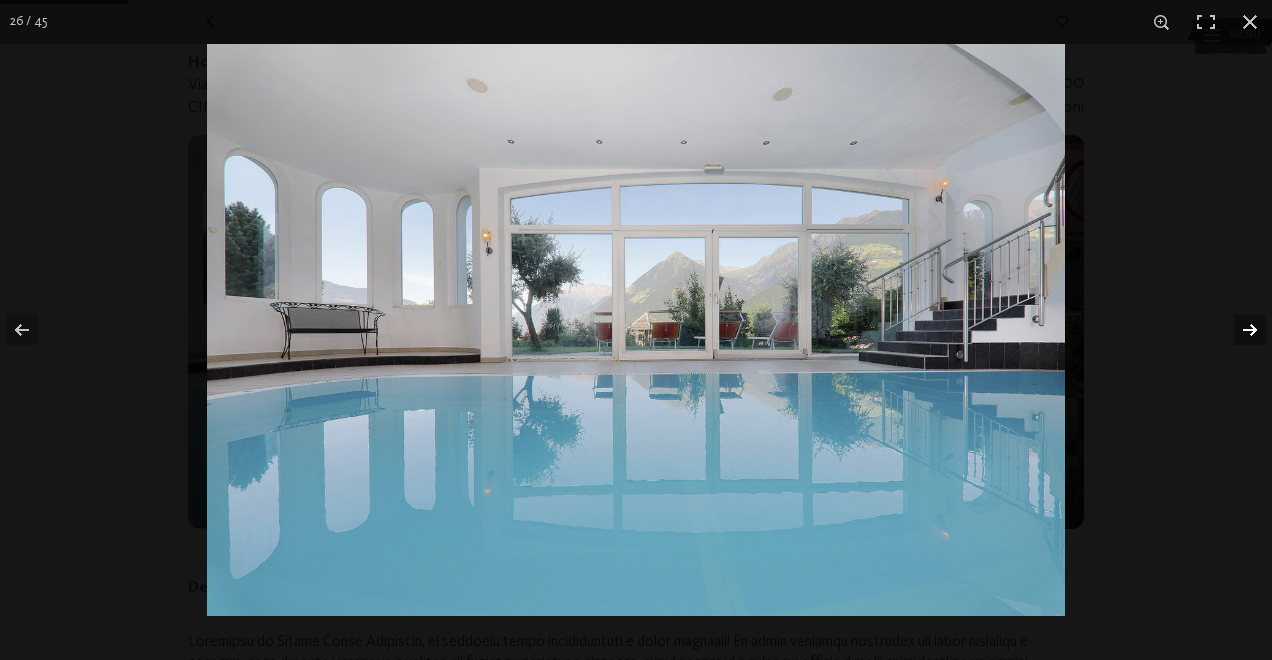 click at bounding box center [1237, 330] 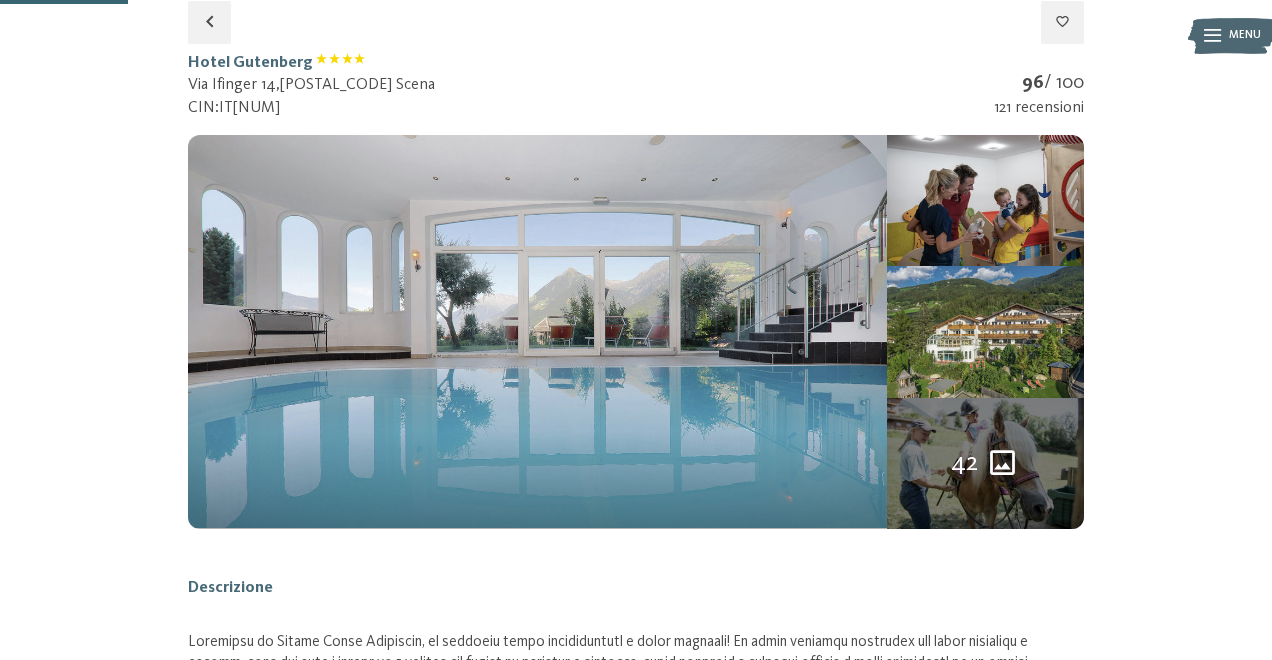 click at bounding box center [0, 0] 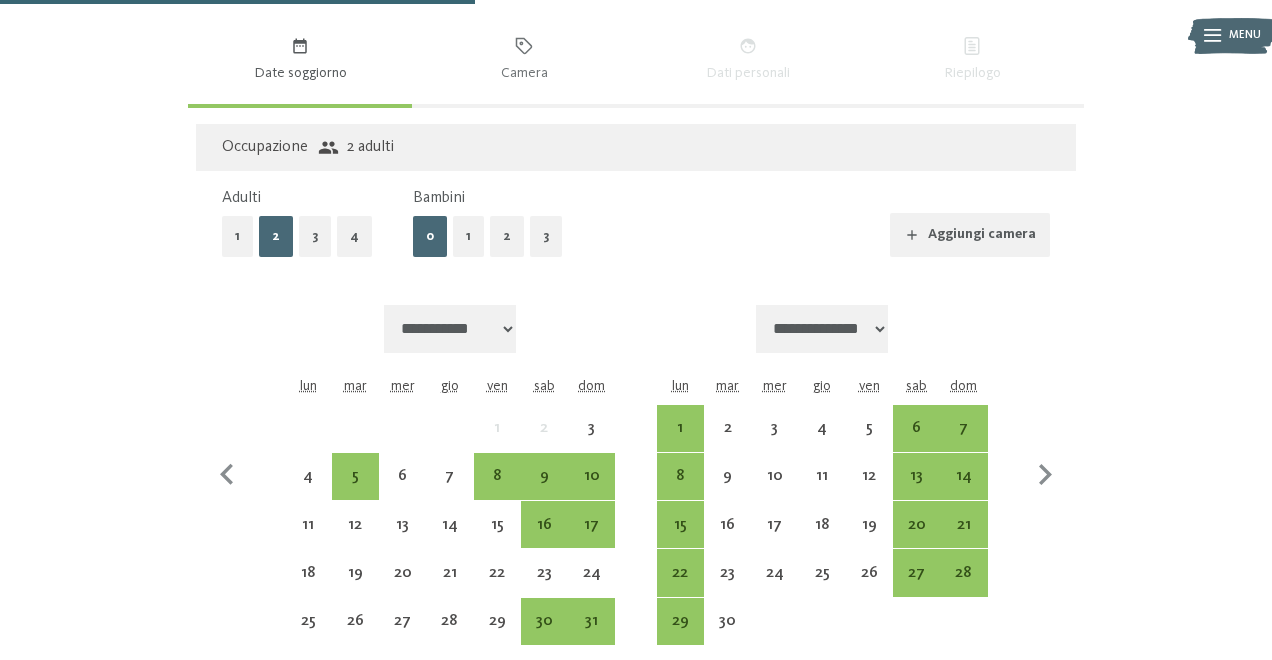 scroll, scrollTop: 1279, scrollLeft: 0, axis: vertical 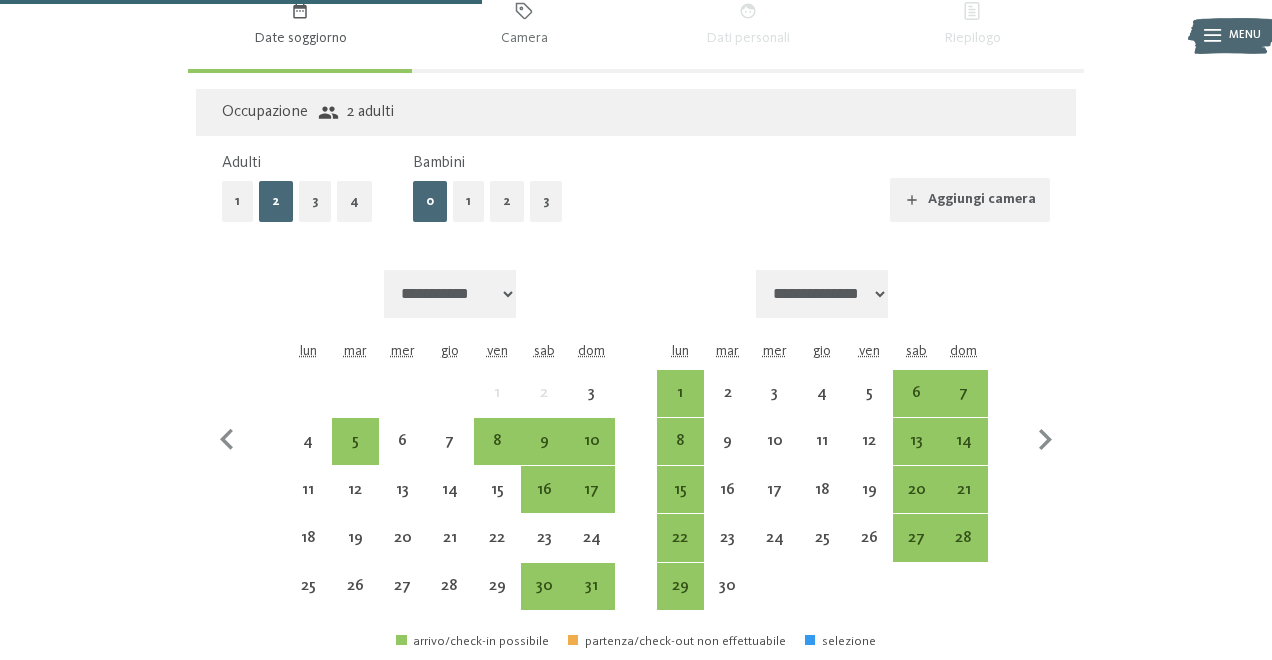 click on "1" at bounding box center [468, 201] 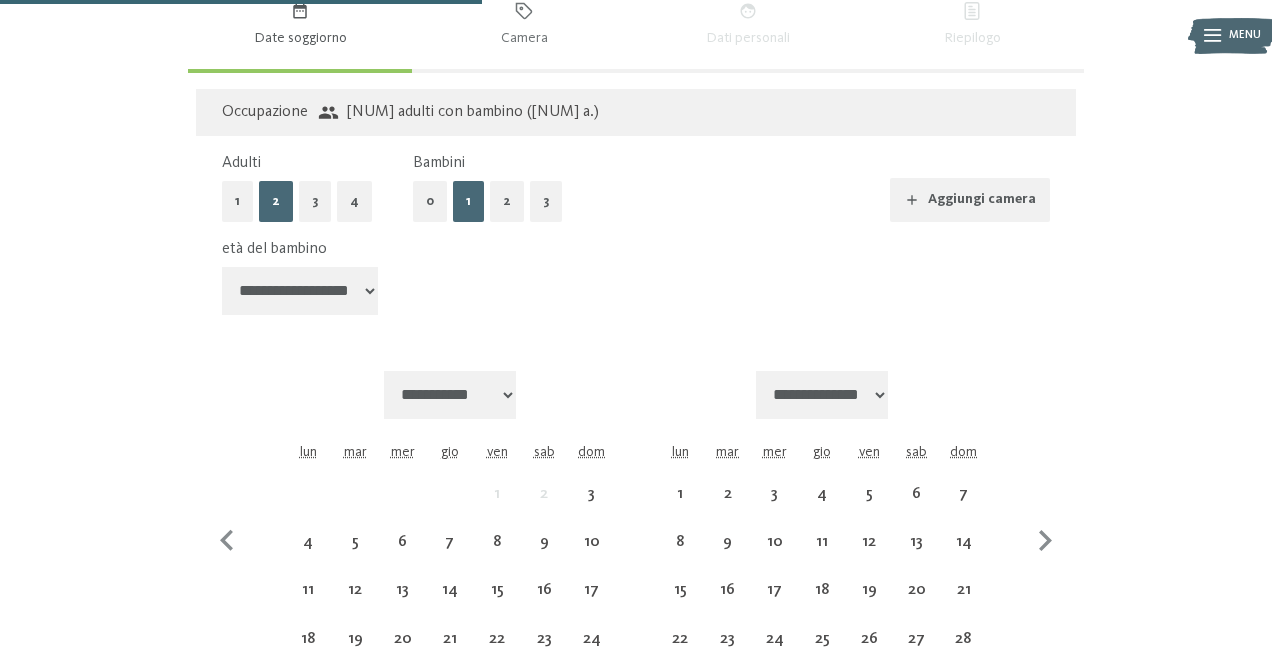 click on "1" at bounding box center (468, 201) 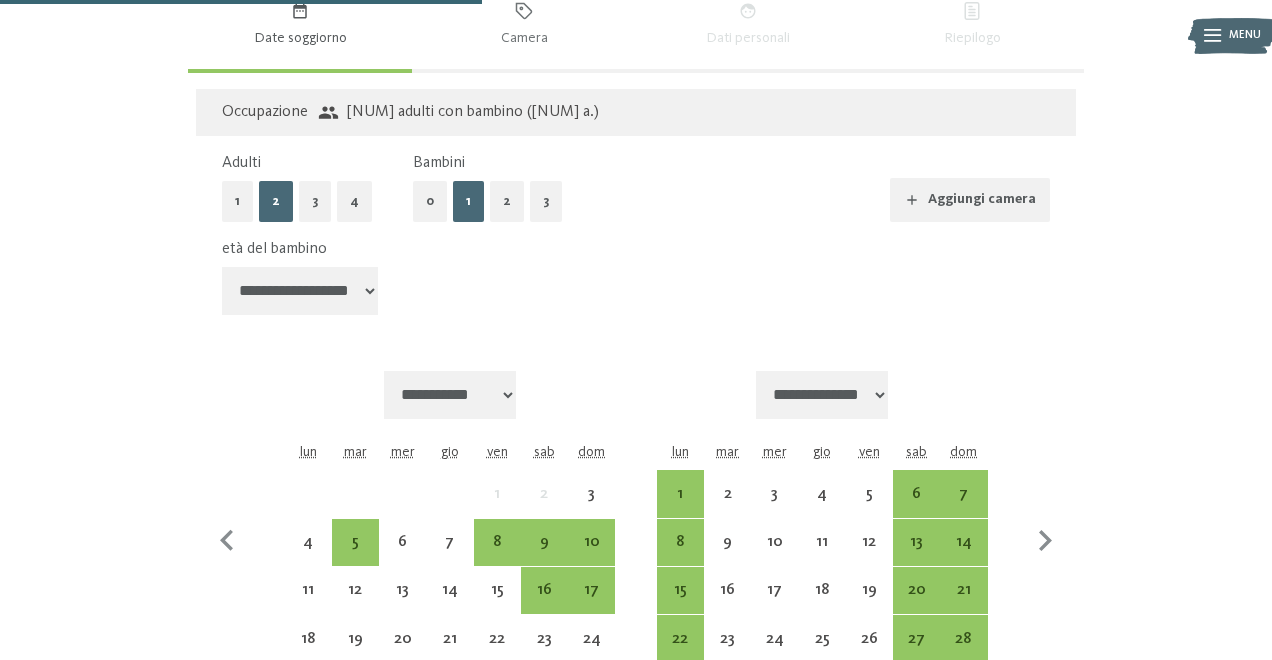 select on "*" 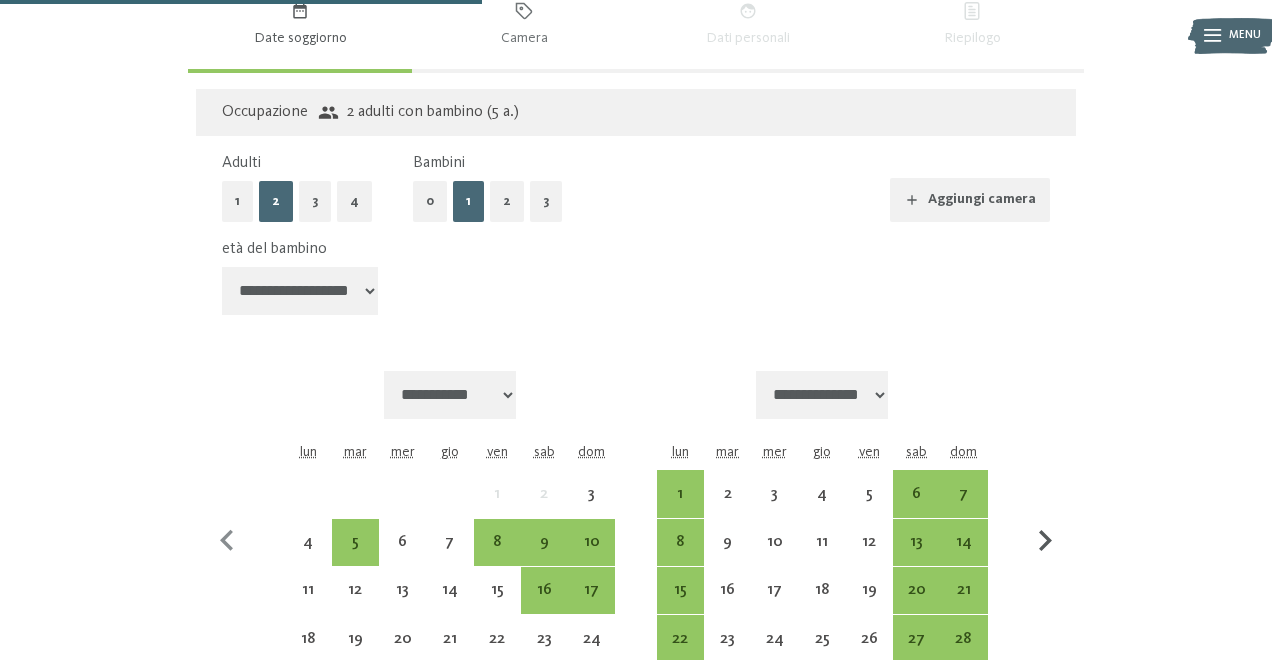click 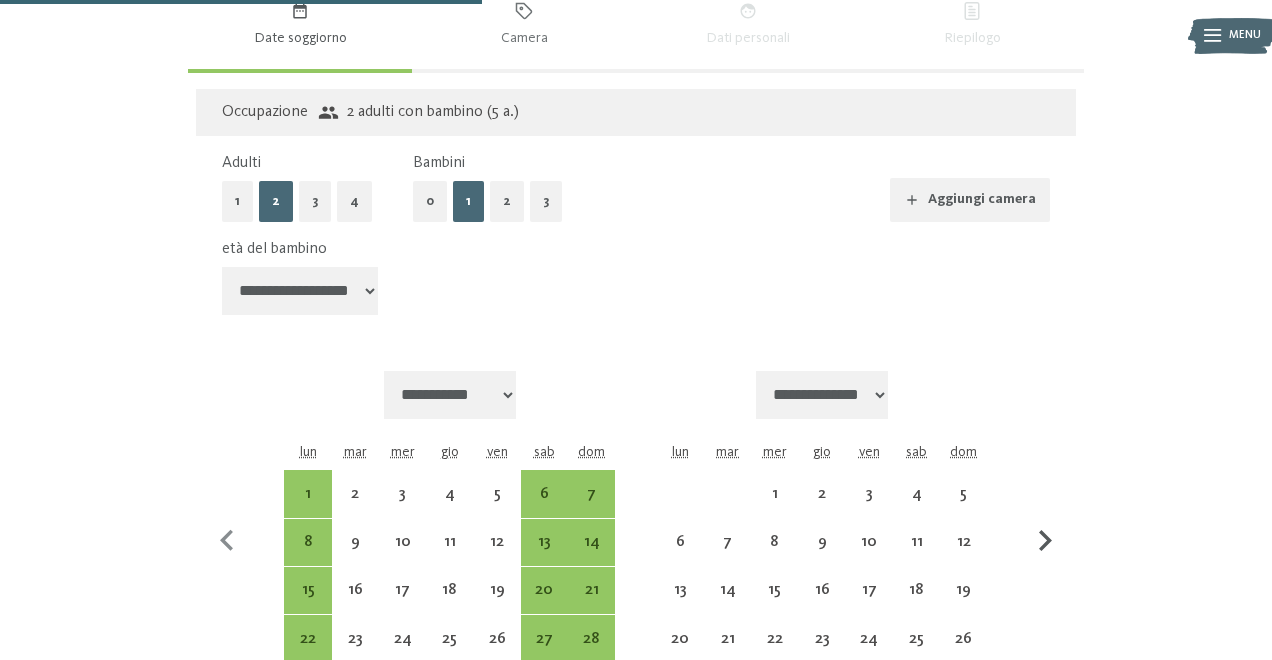 click 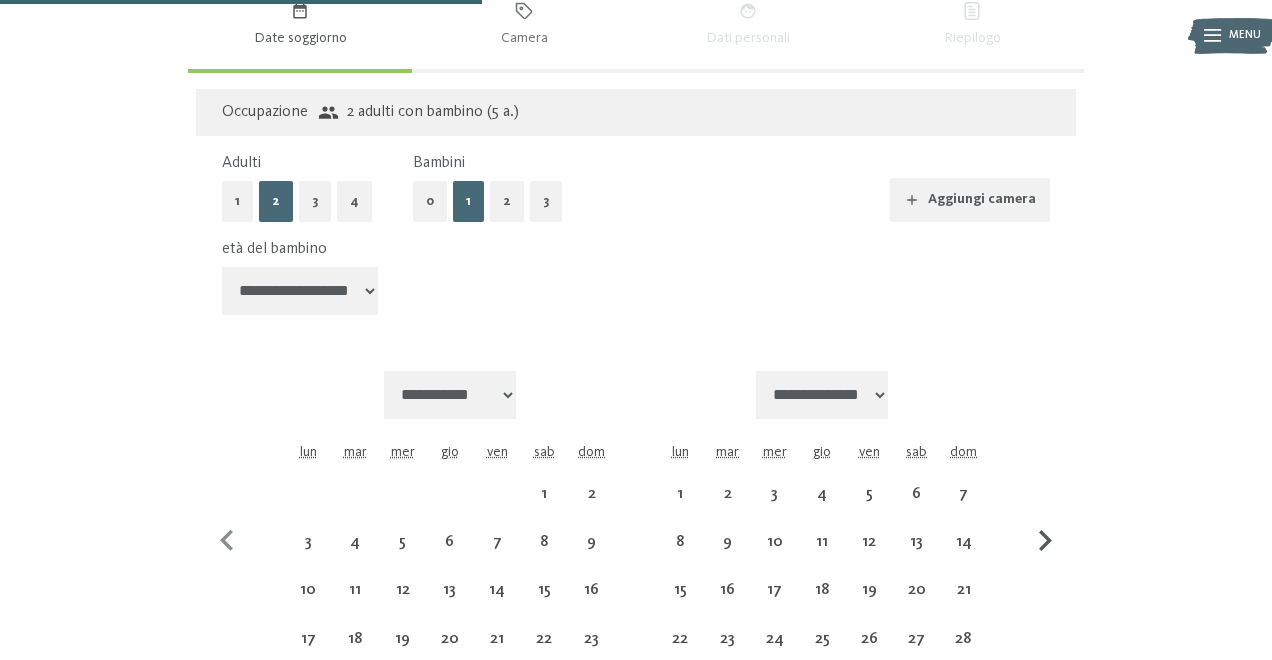 click 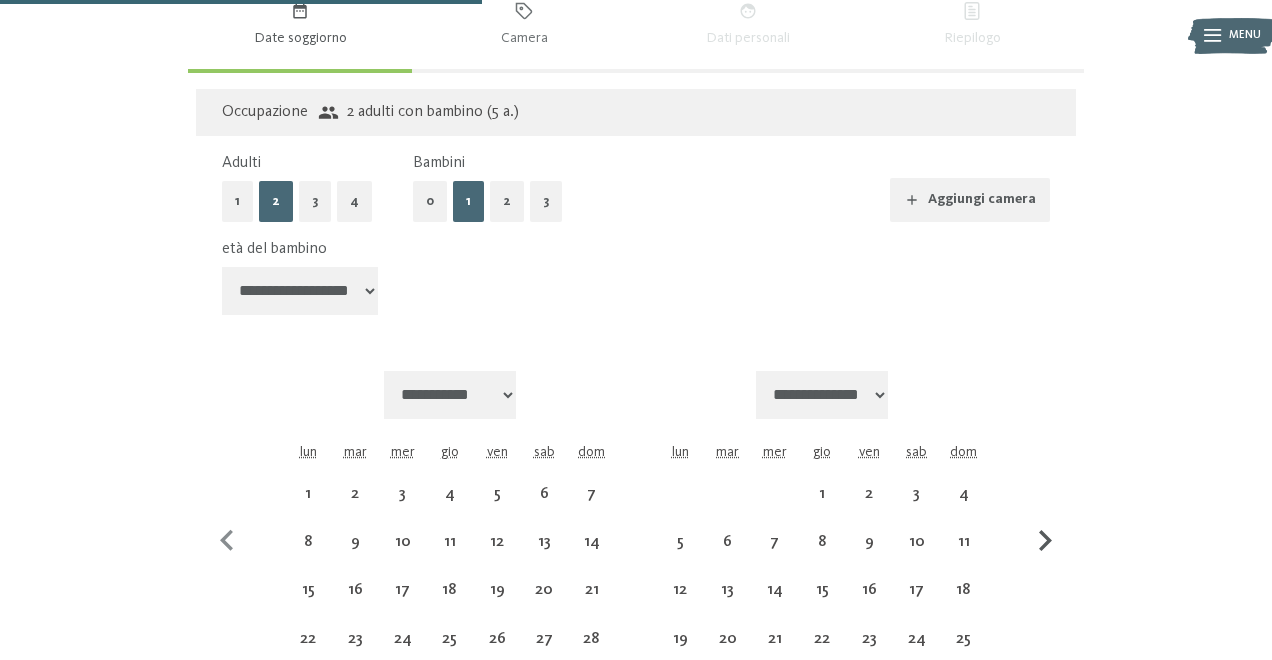 click 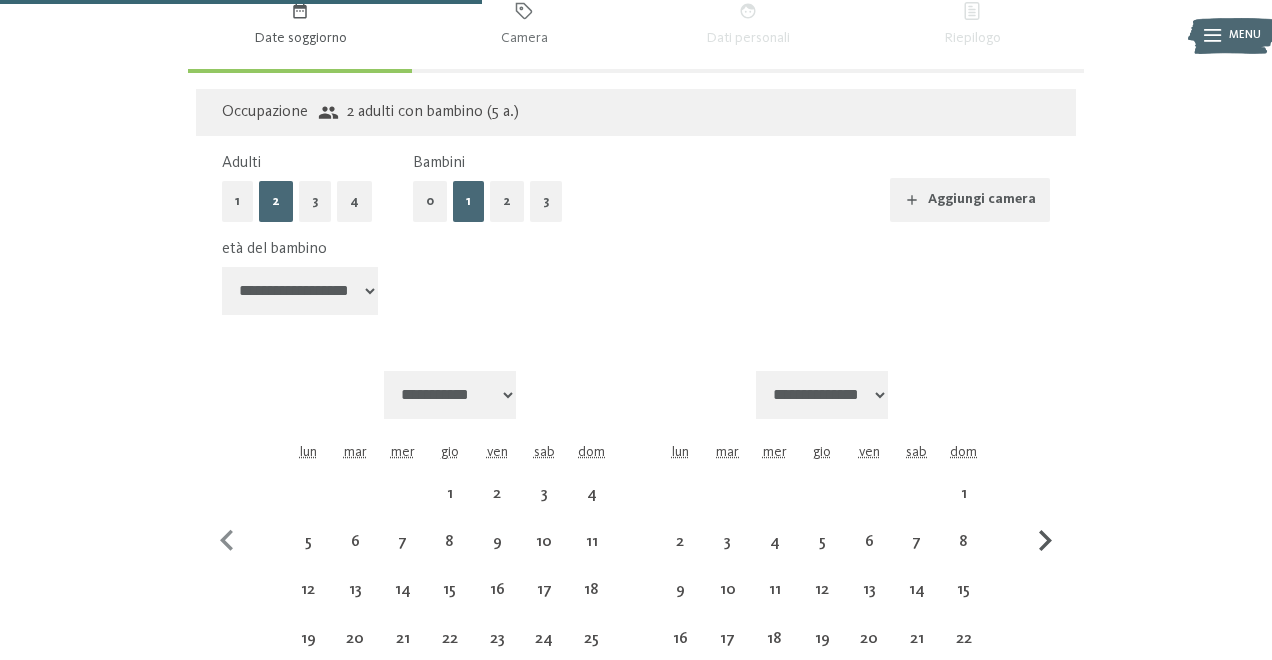 click 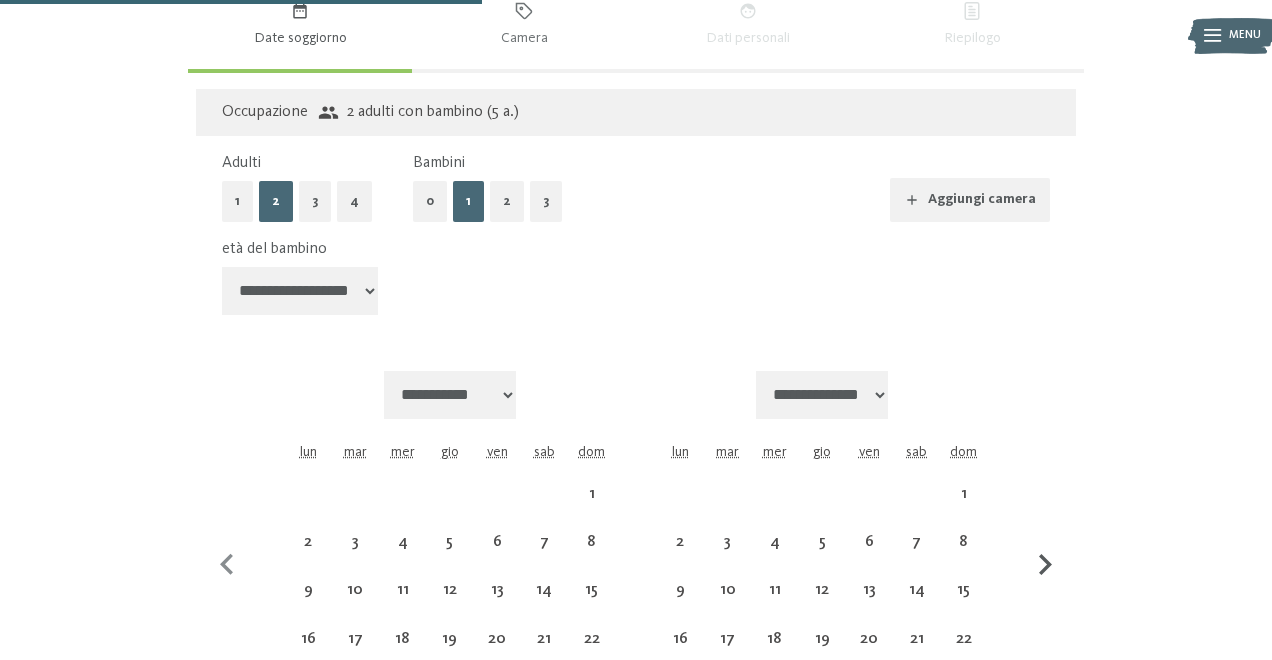 click at bounding box center [1045, 565] 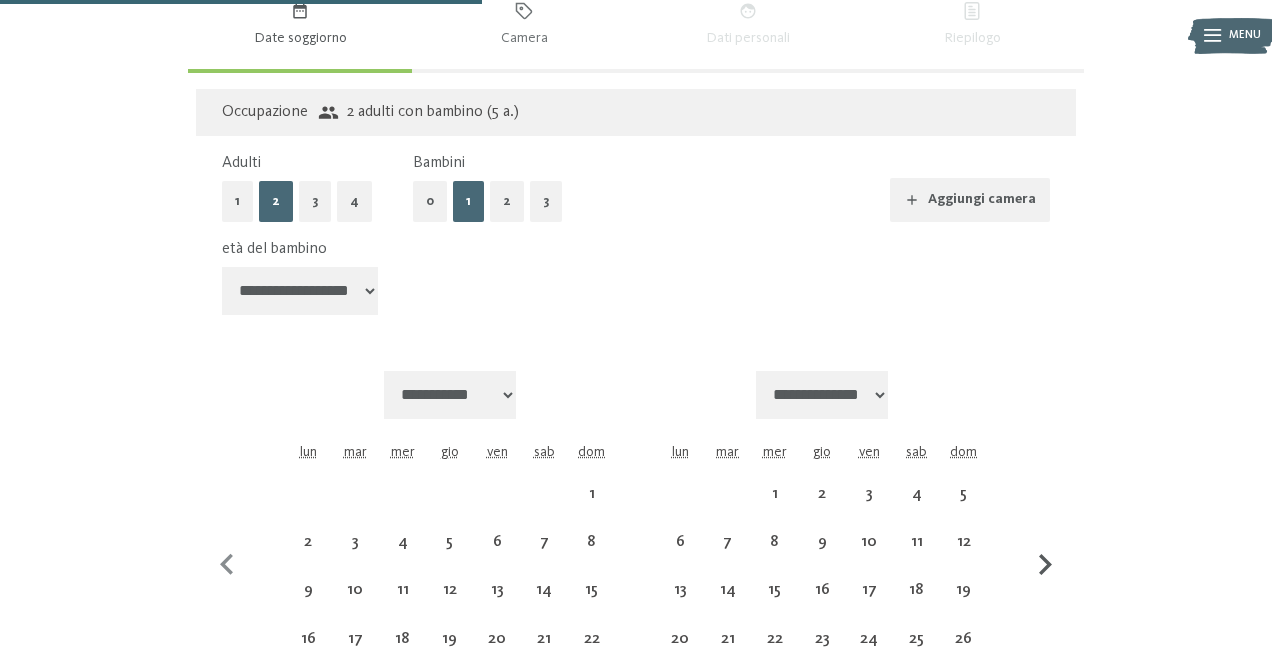 select on "**********" 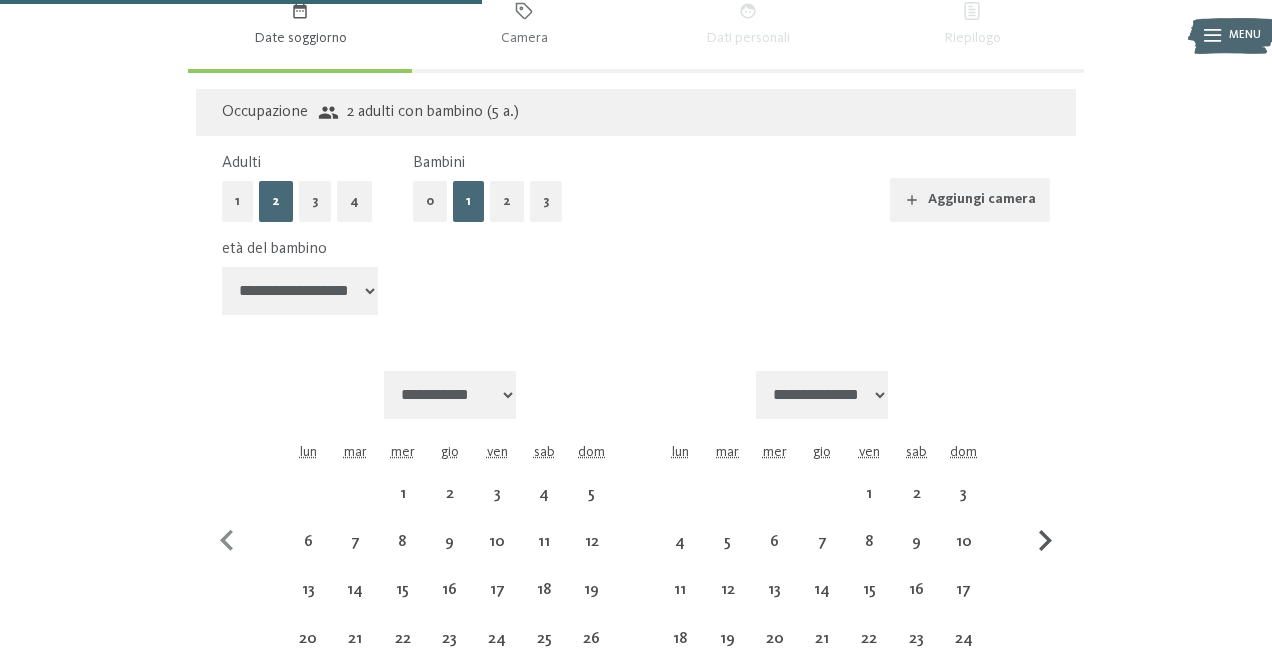 click 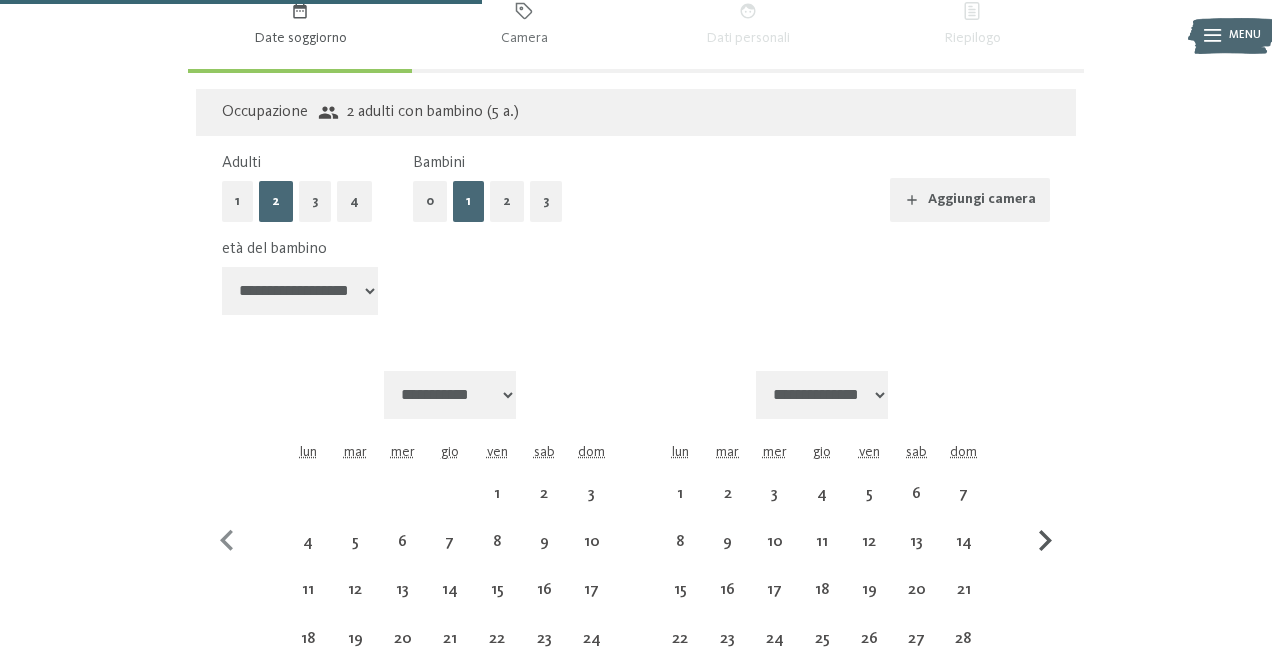 select on "**********" 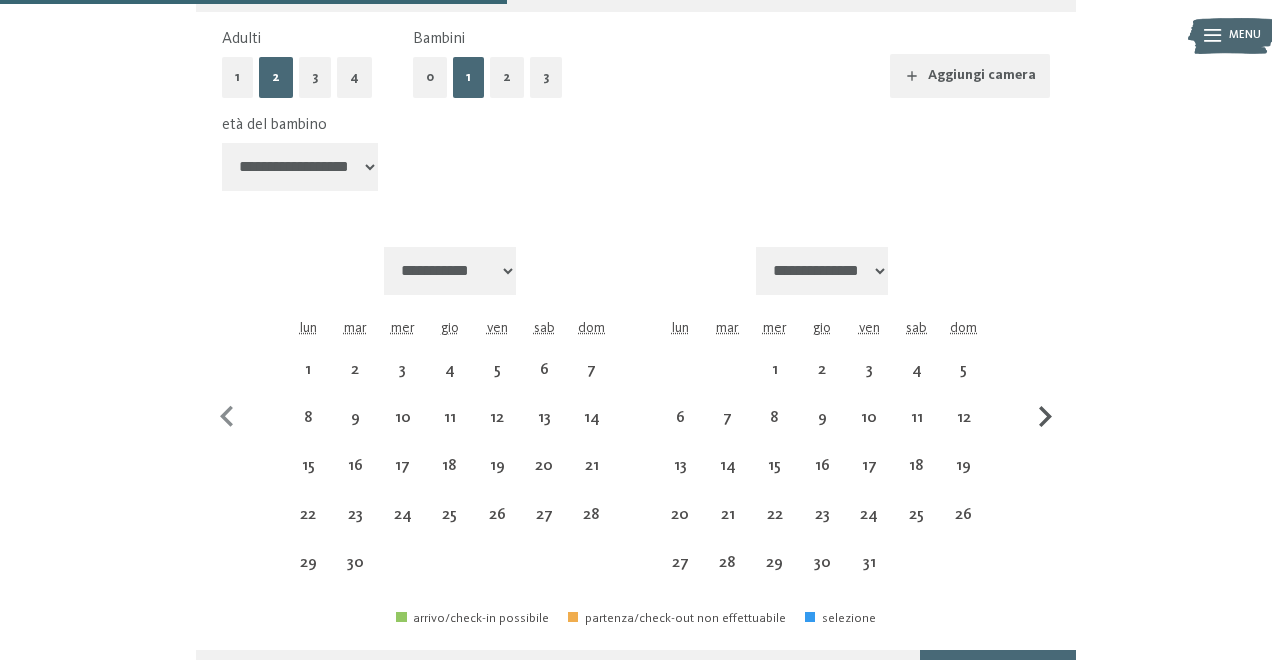 scroll, scrollTop: 1411, scrollLeft: 0, axis: vertical 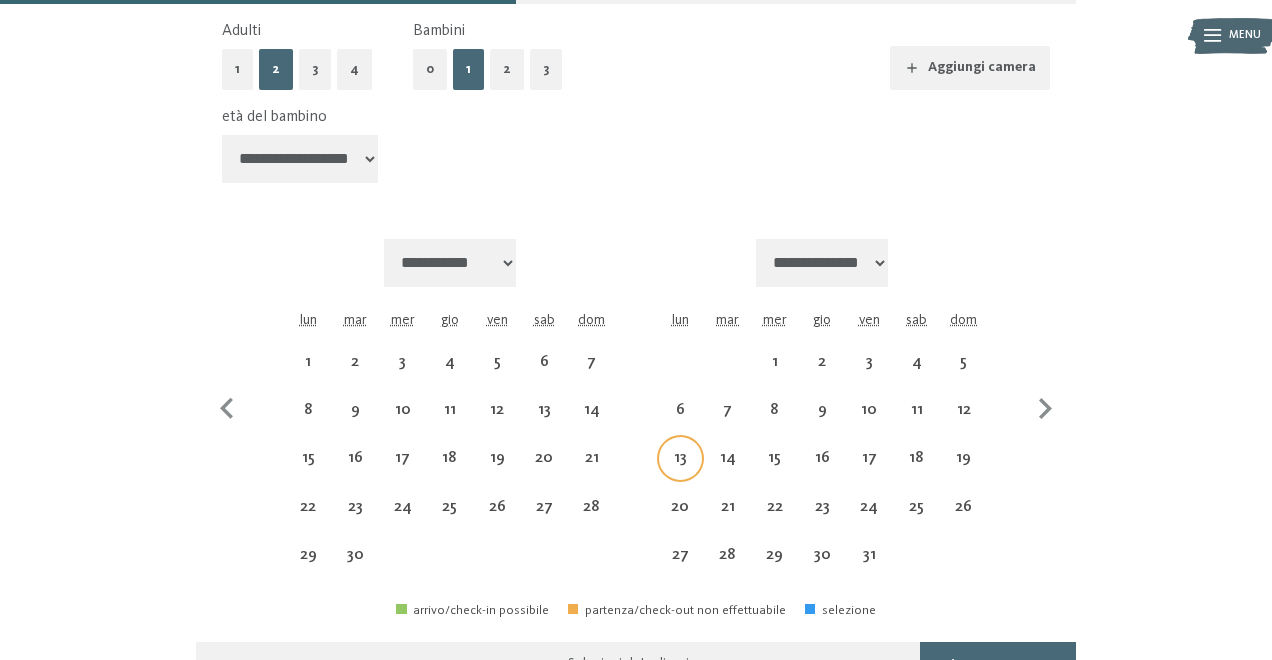 click on "13" at bounding box center (680, 471) 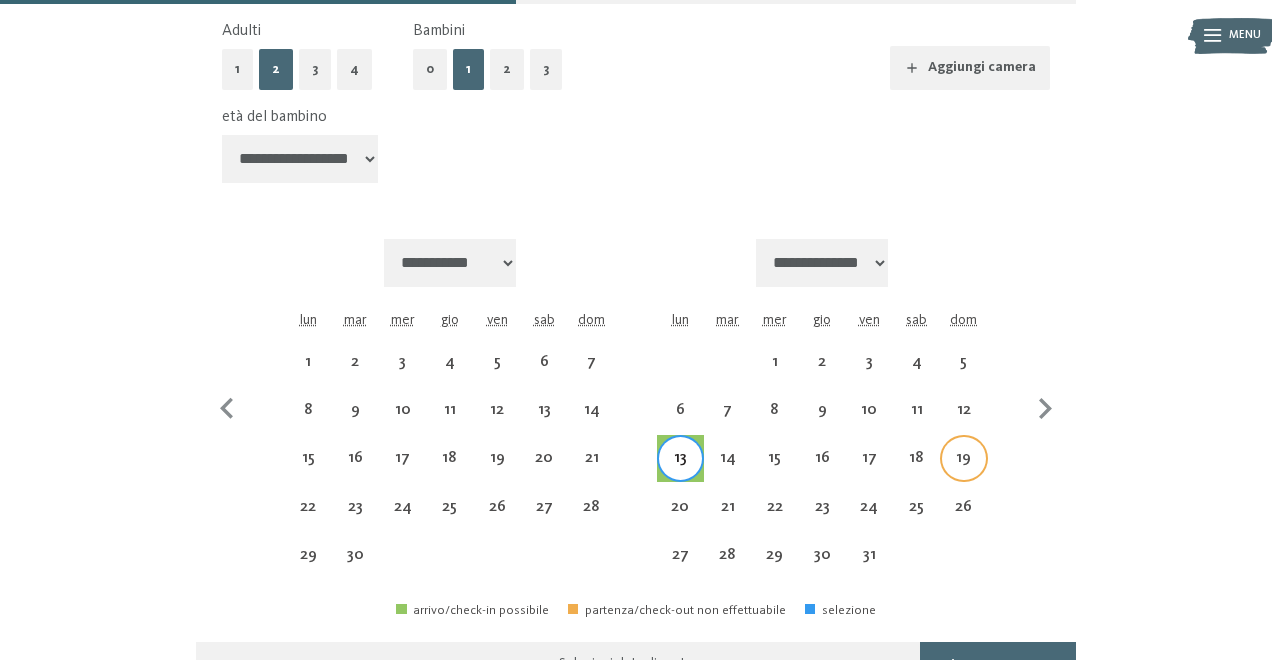 click on "19" at bounding box center [963, 471] 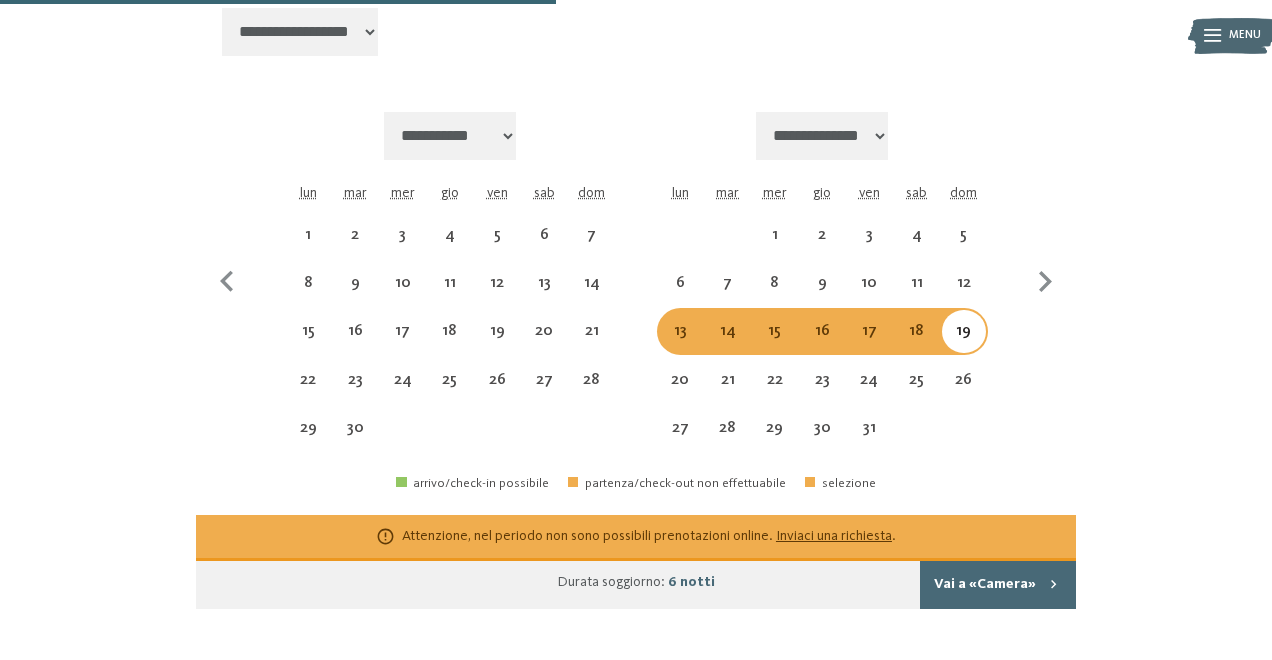 scroll, scrollTop: 1541, scrollLeft: 0, axis: vertical 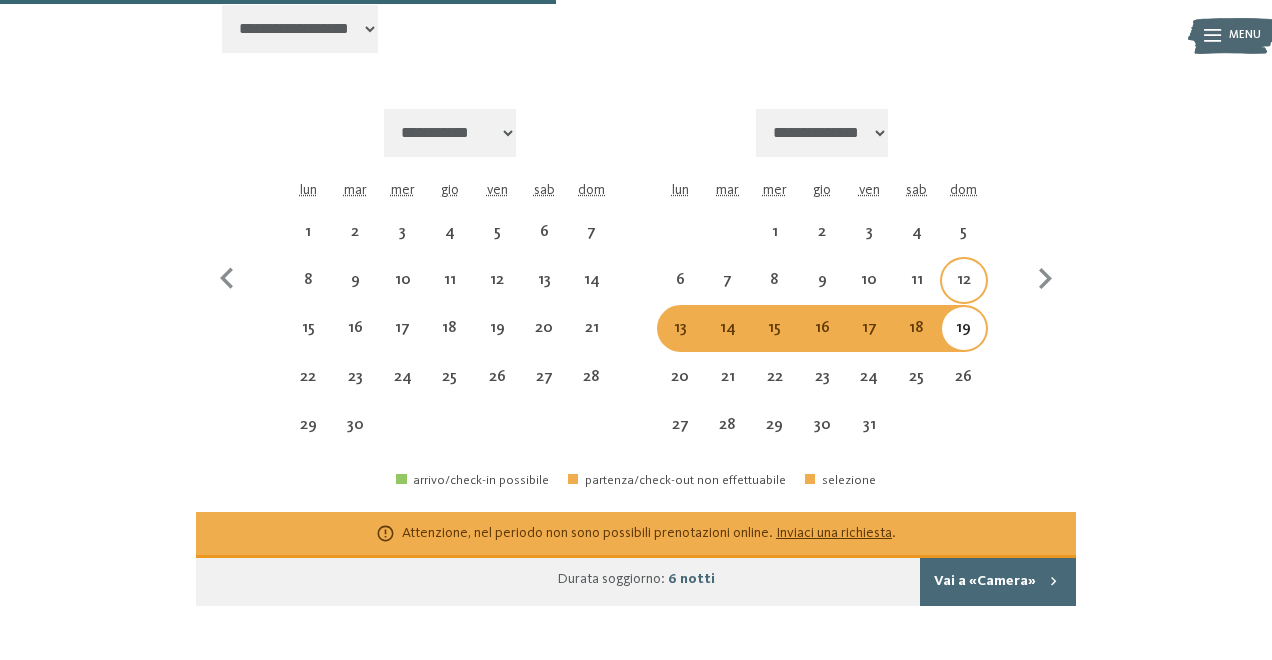 click on "12" at bounding box center [963, 293] 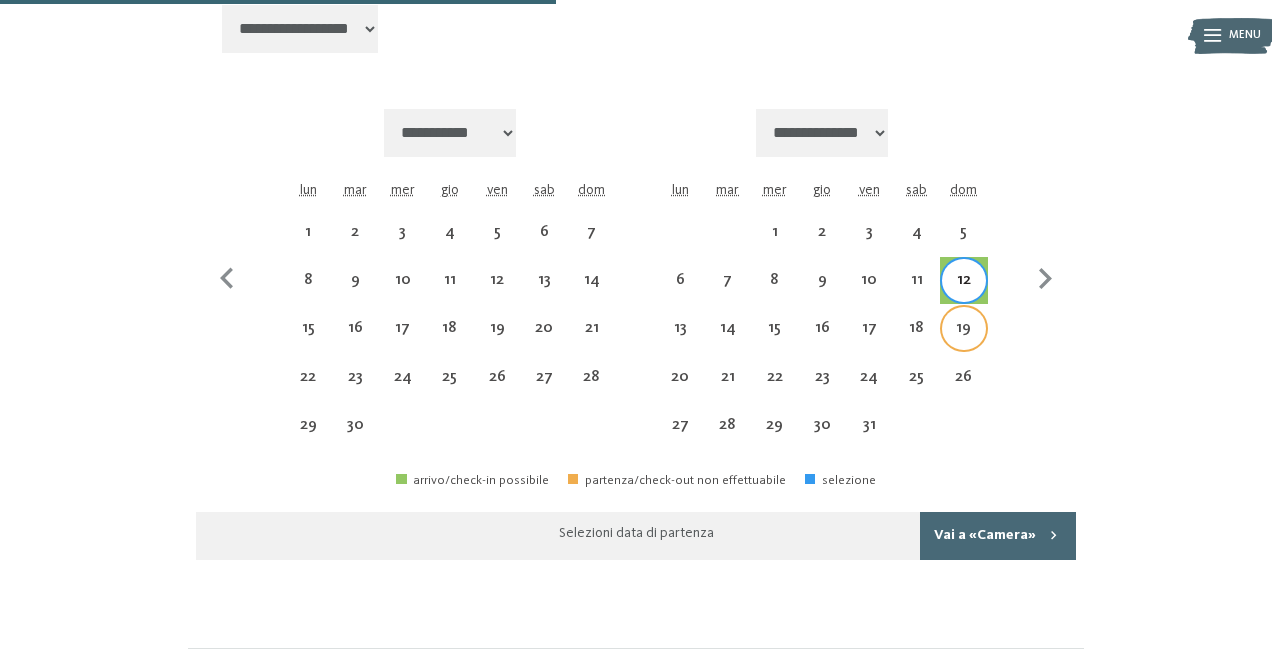 click on "19" at bounding box center (963, 328) 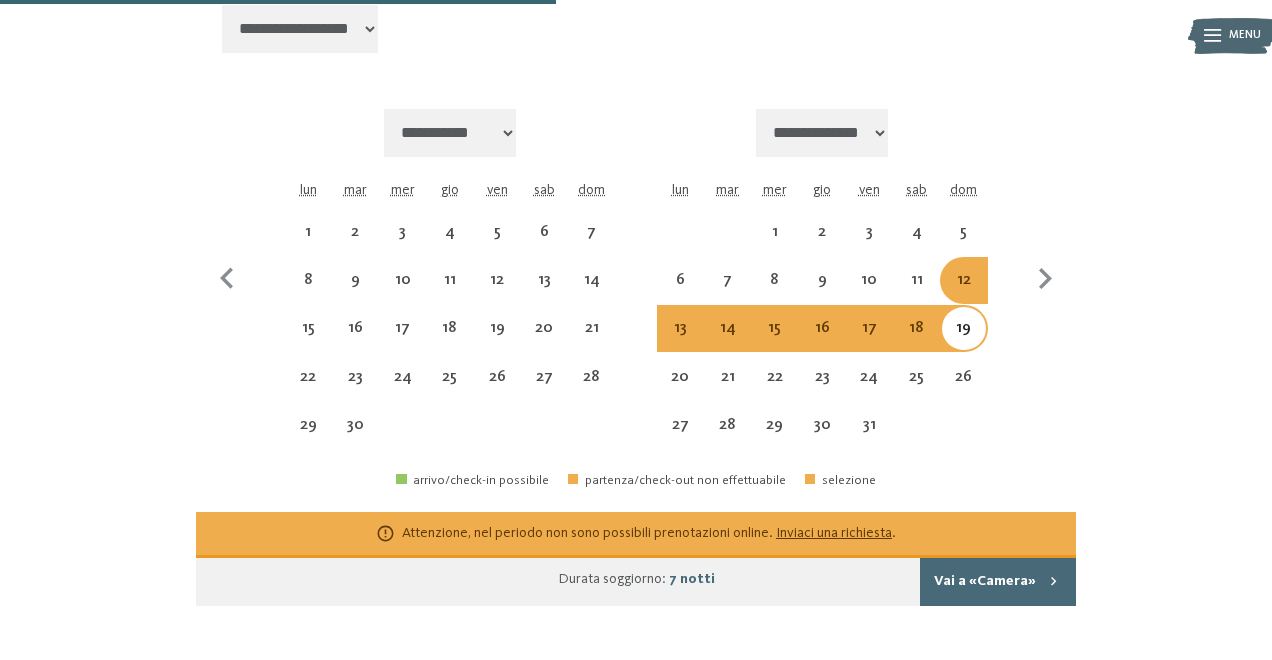 click on "13" at bounding box center (680, 341) 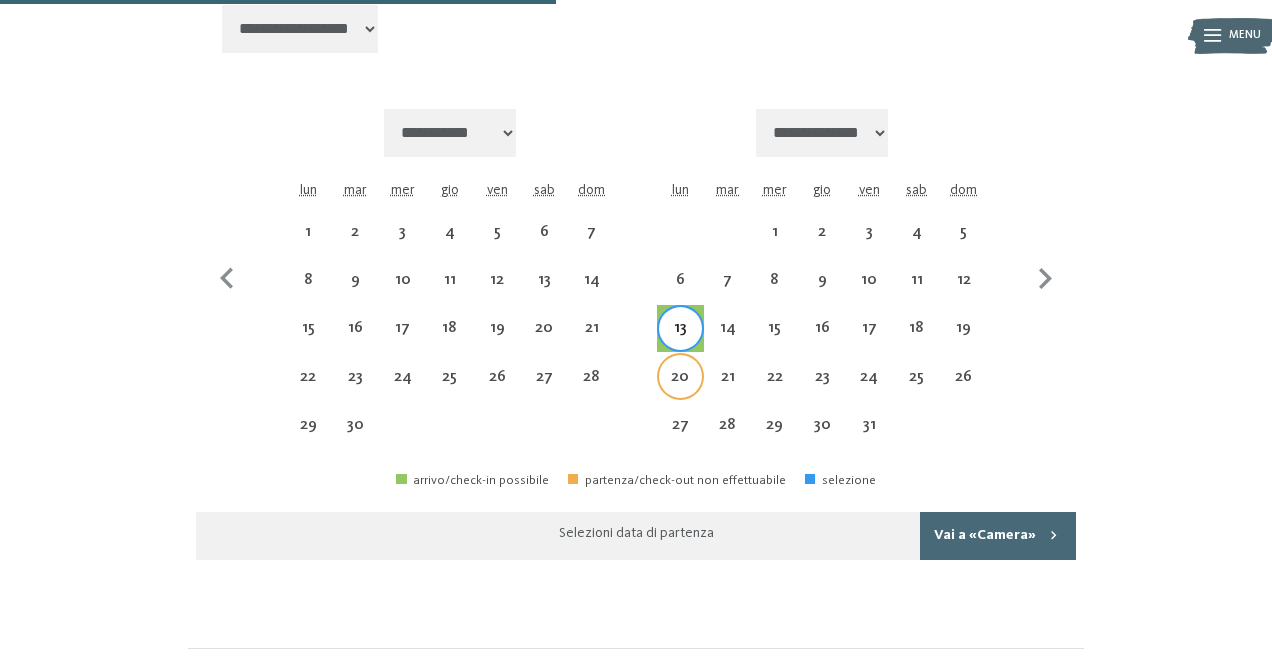 click on "20" at bounding box center [680, 390] 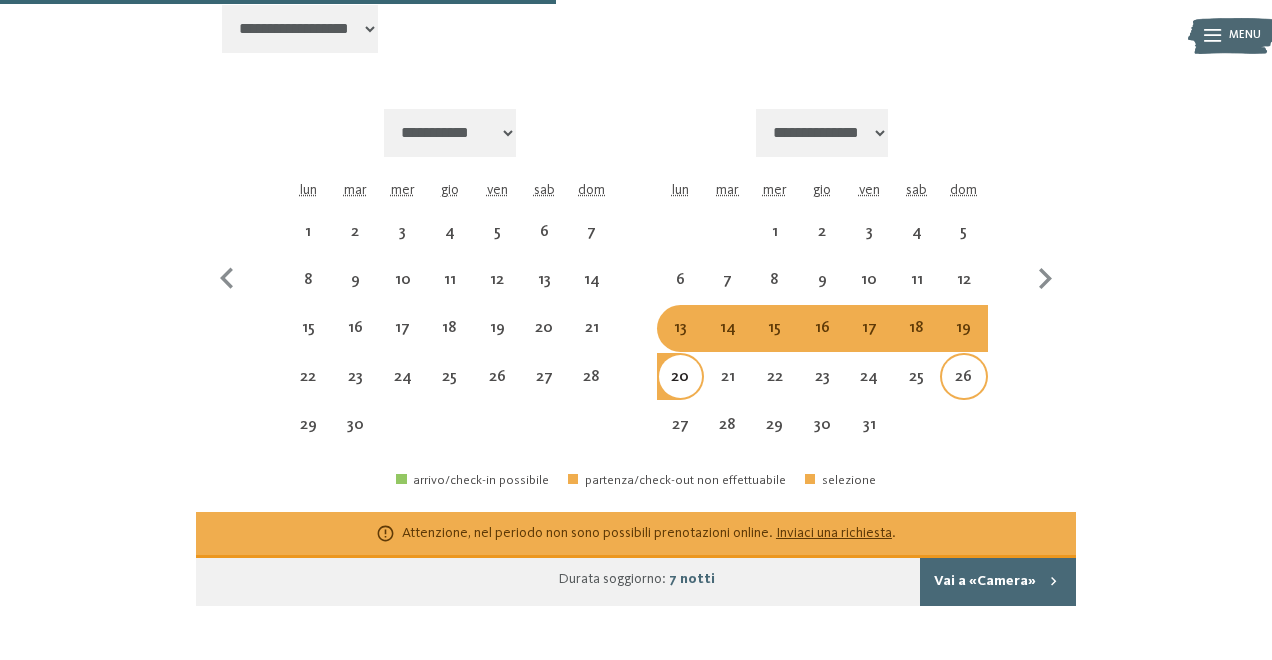 click on "26" at bounding box center [963, 390] 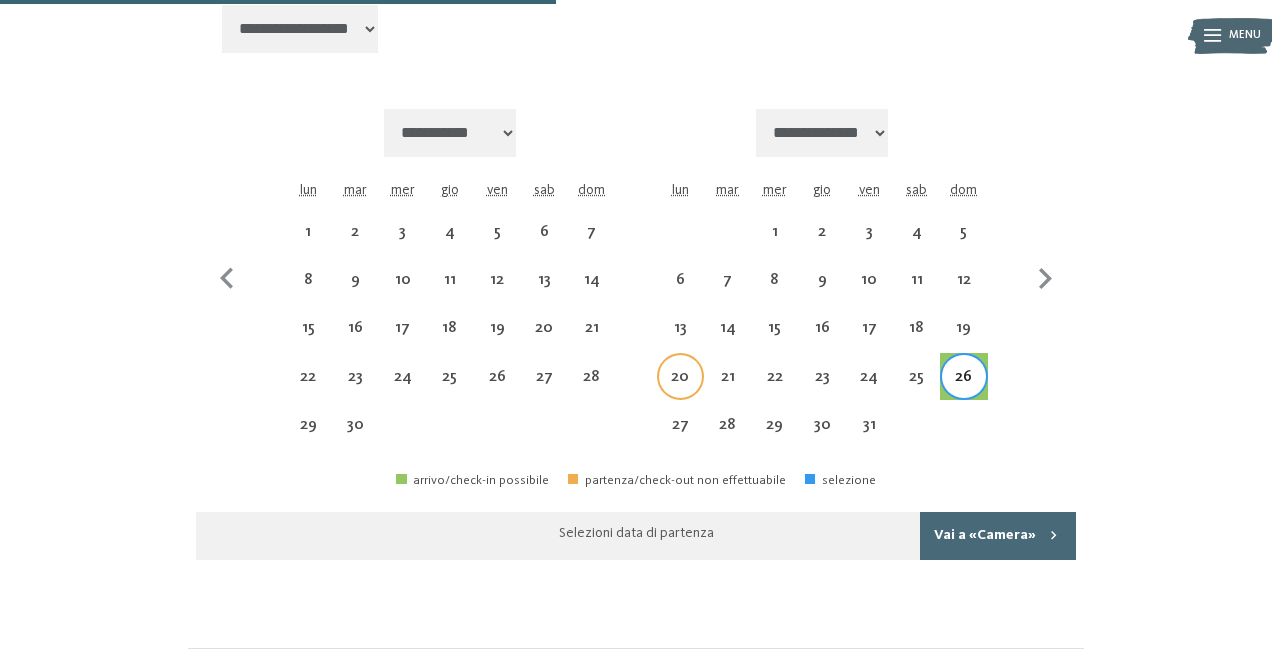 click on "20" at bounding box center [680, 390] 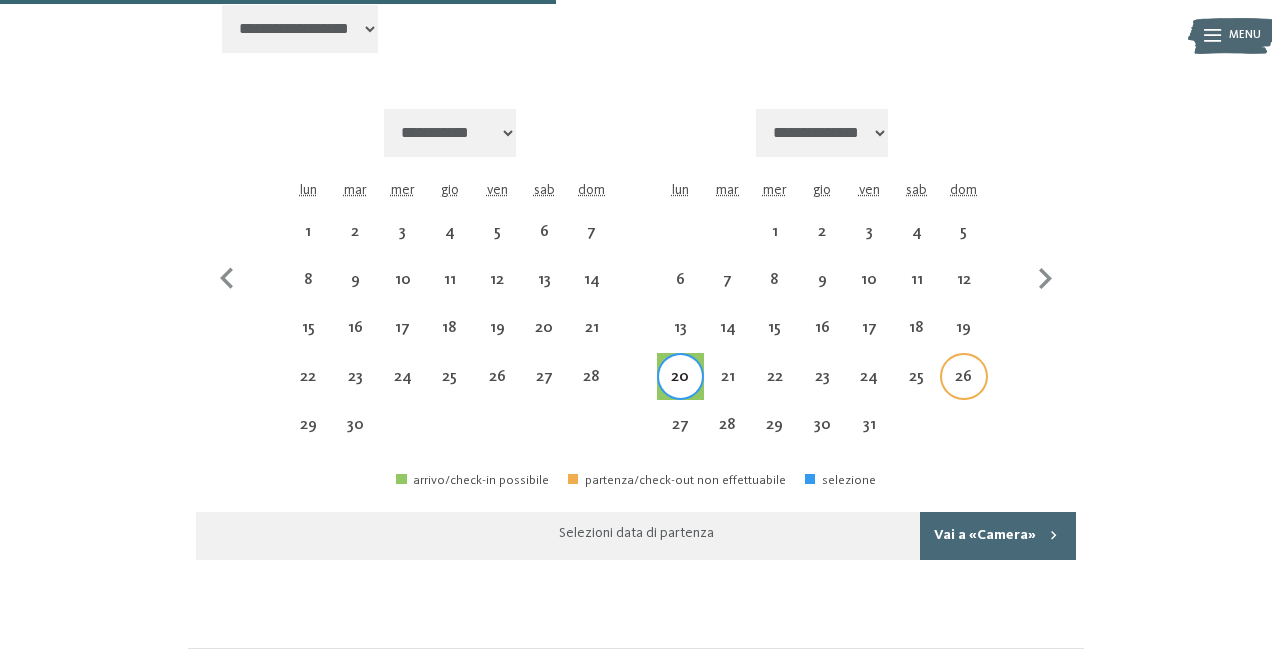 click on "26" at bounding box center (963, 390) 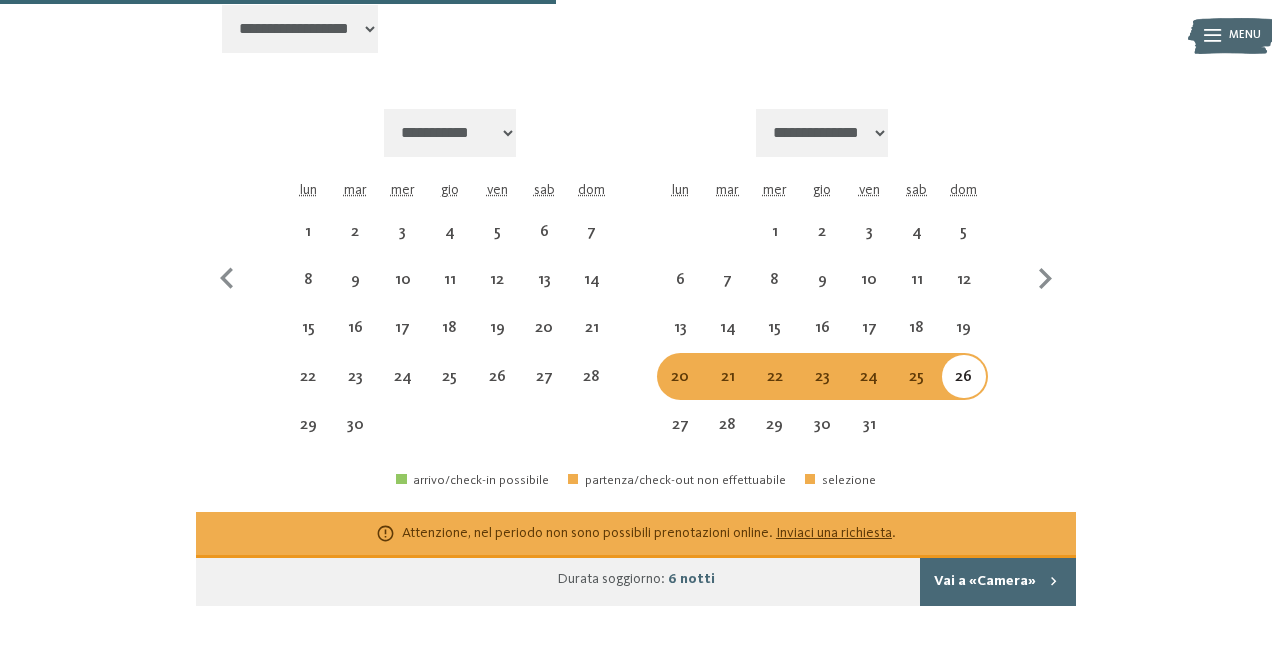 click on "**********" at bounding box center (636, 272) 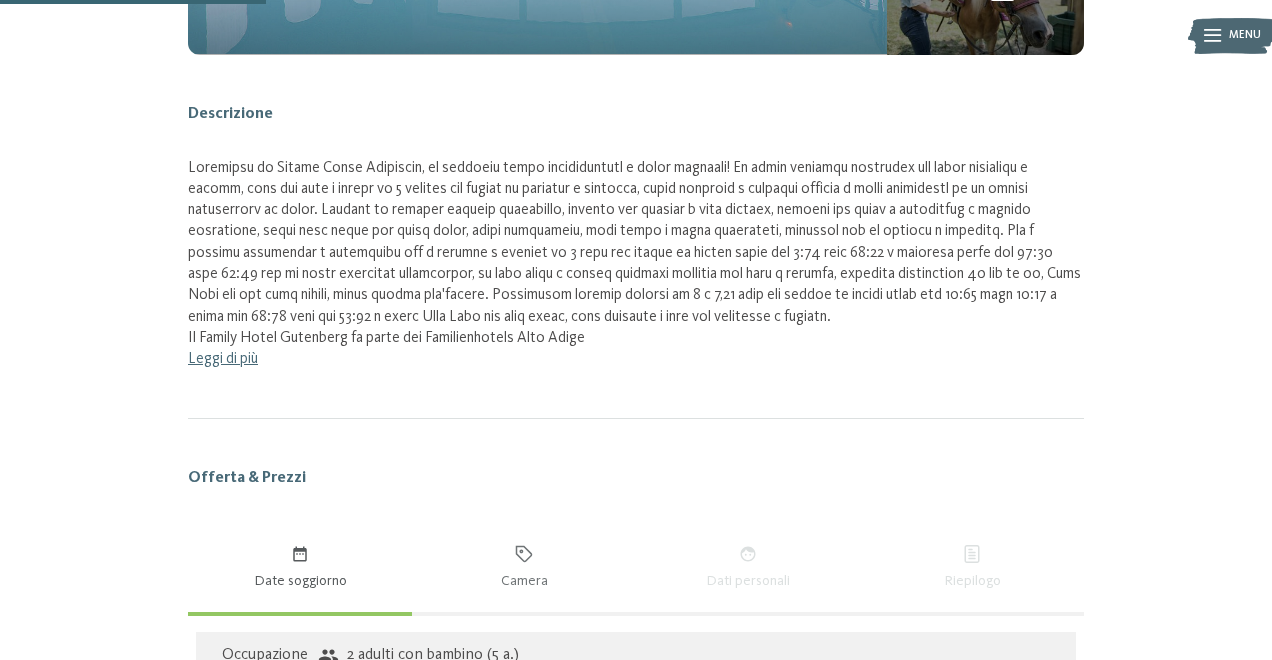 scroll, scrollTop: 506, scrollLeft: 0, axis: vertical 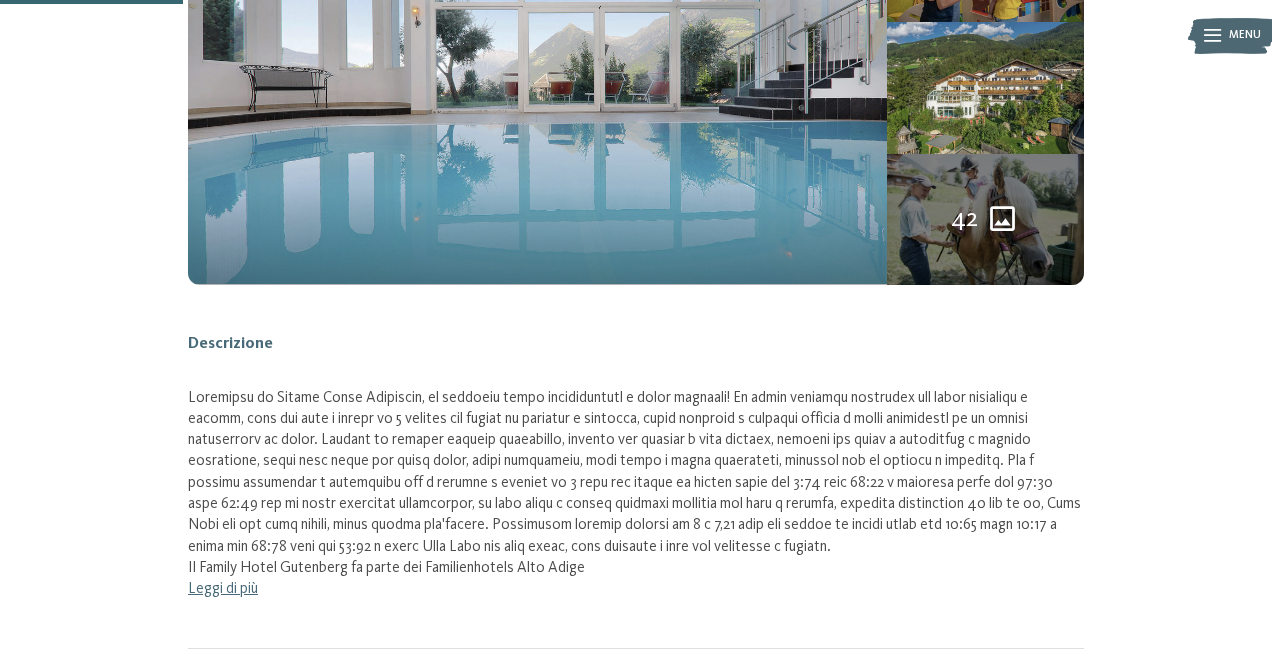 select on "*" 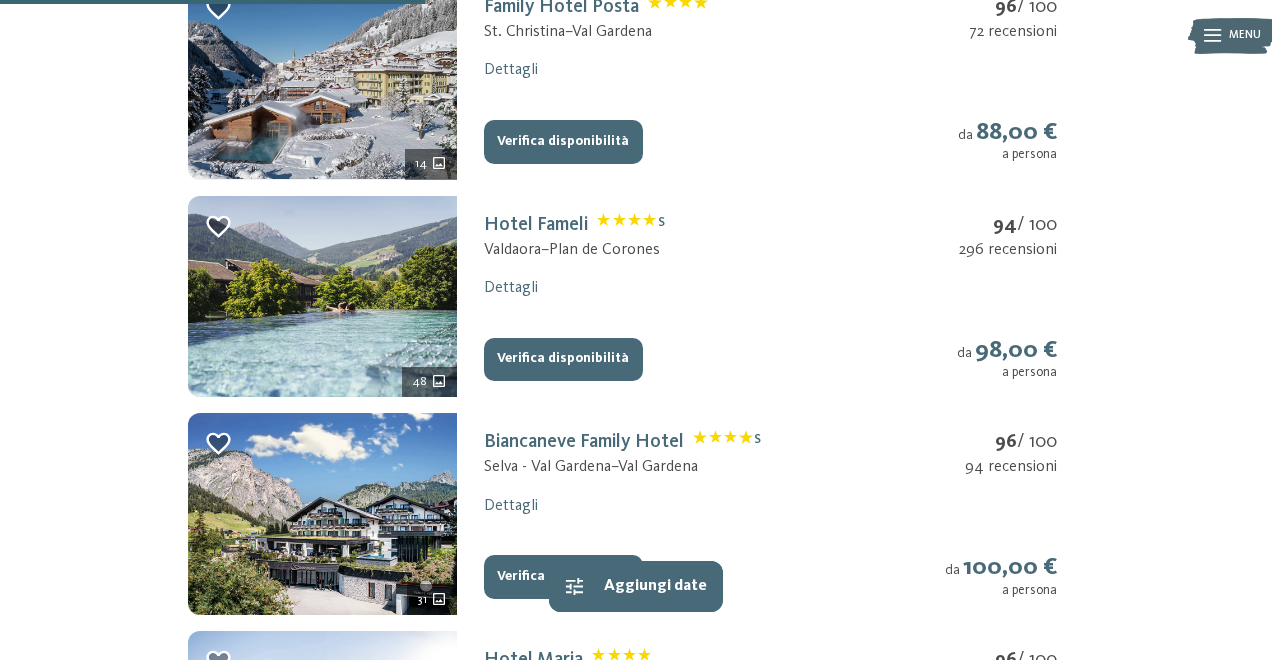 scroll, scrollTop: 1078, scrollLeft: 0, axis: vertical 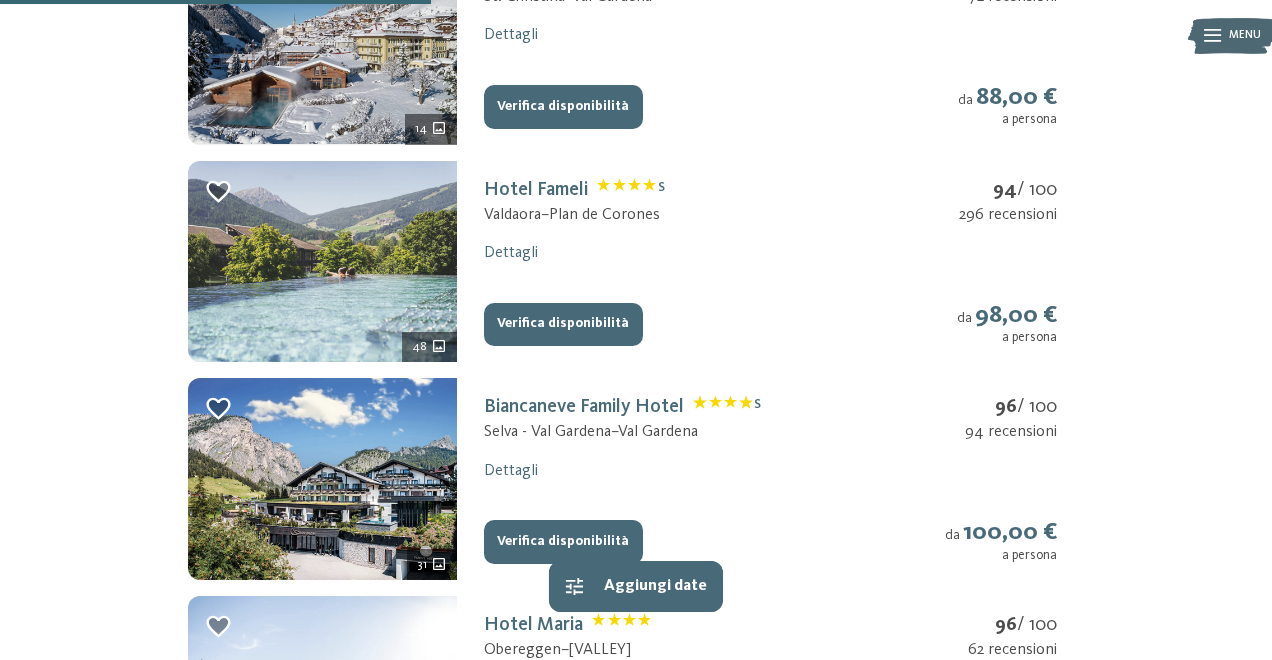 click at bounding box center (322, 262) 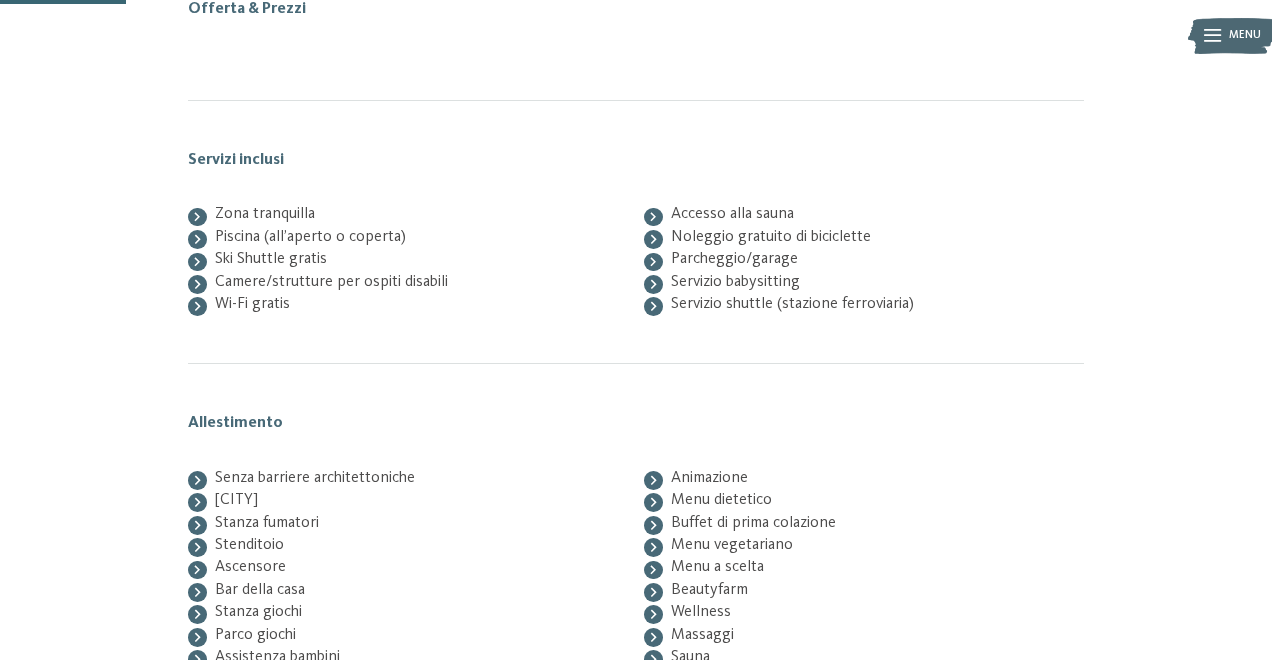 scroll, scrollTop: 262, scrollLeft: 0, axis: vertical 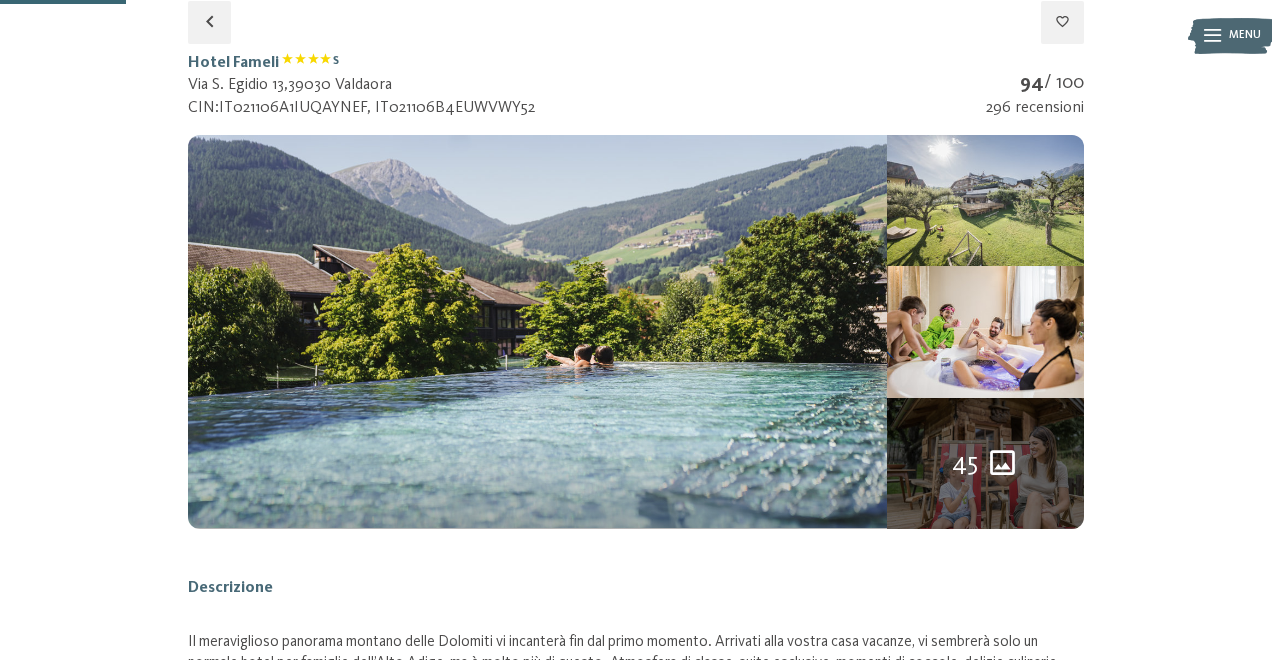 select on "*" 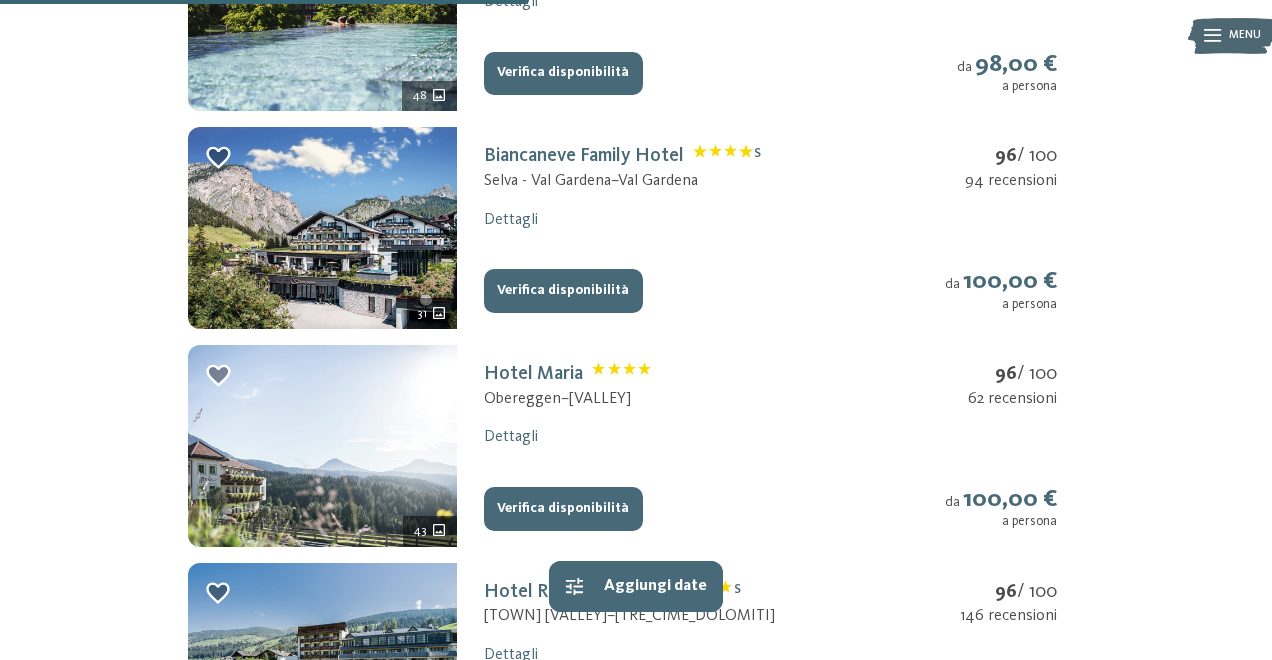 scroll, scrollTop: 1336, scrollLeft: 0, axis: vertical 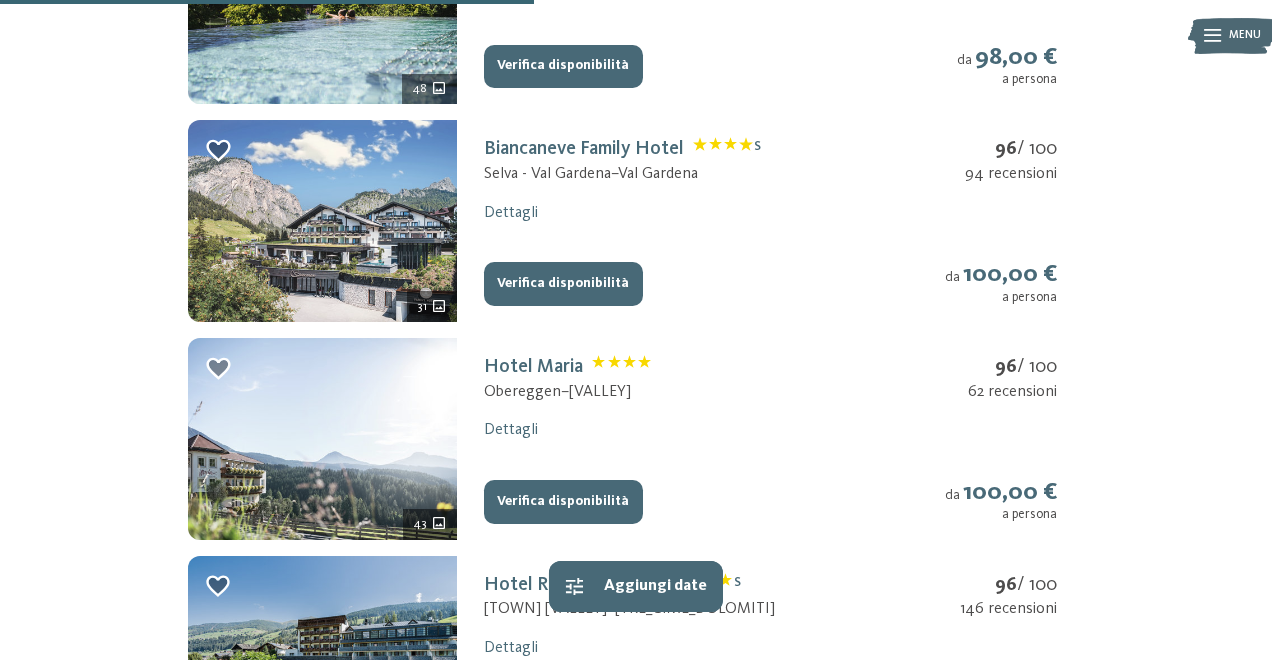 click at bounding box center [322, 221] 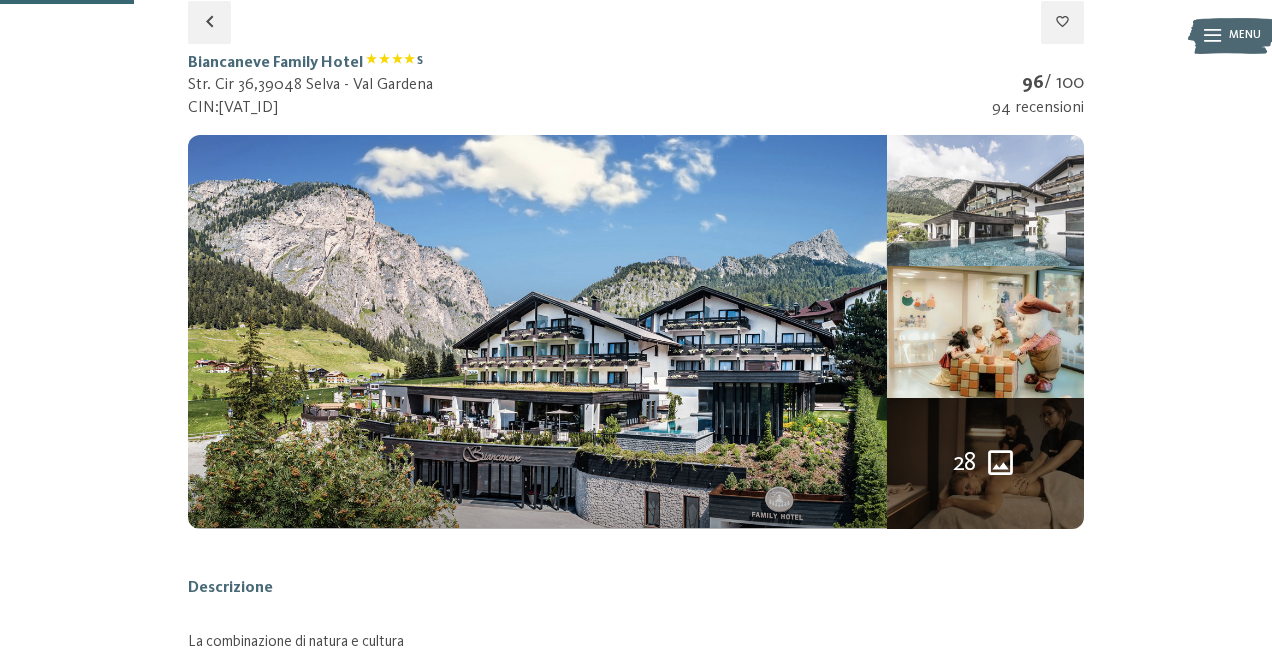 click at bounding box center (985, 200) 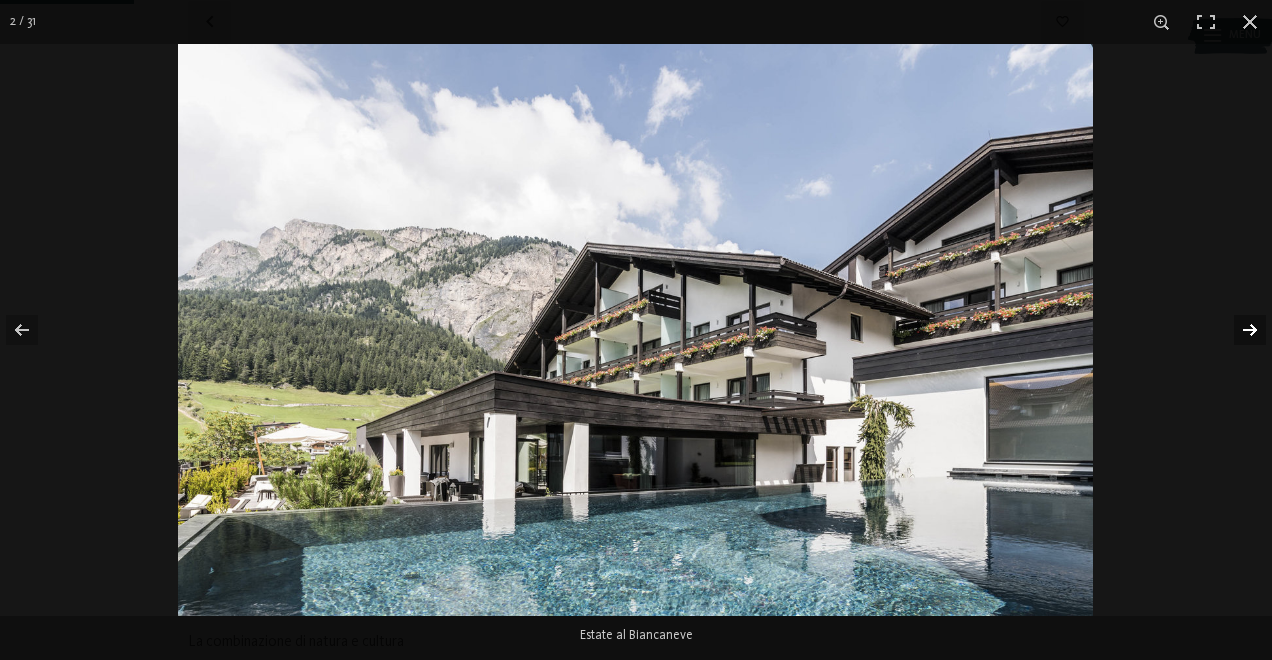 click at bounding box center (1237, 330) 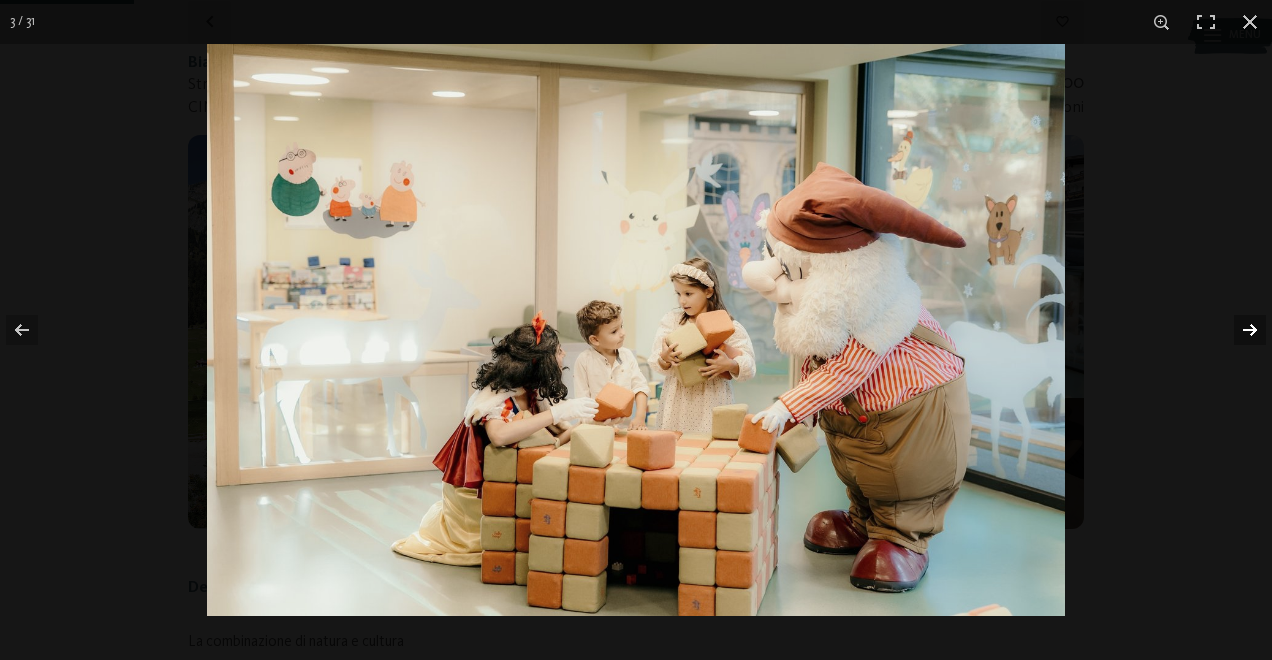 click at bounding box center [1237, 330] 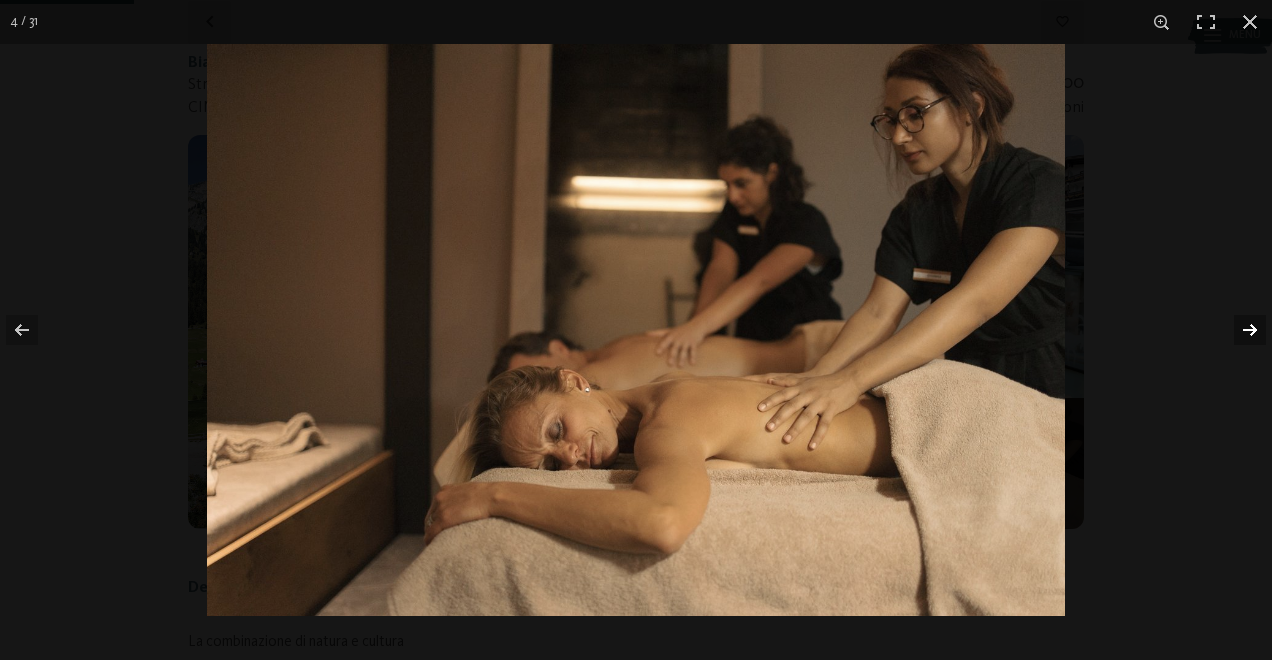 click at bounding box center [1237, 330] 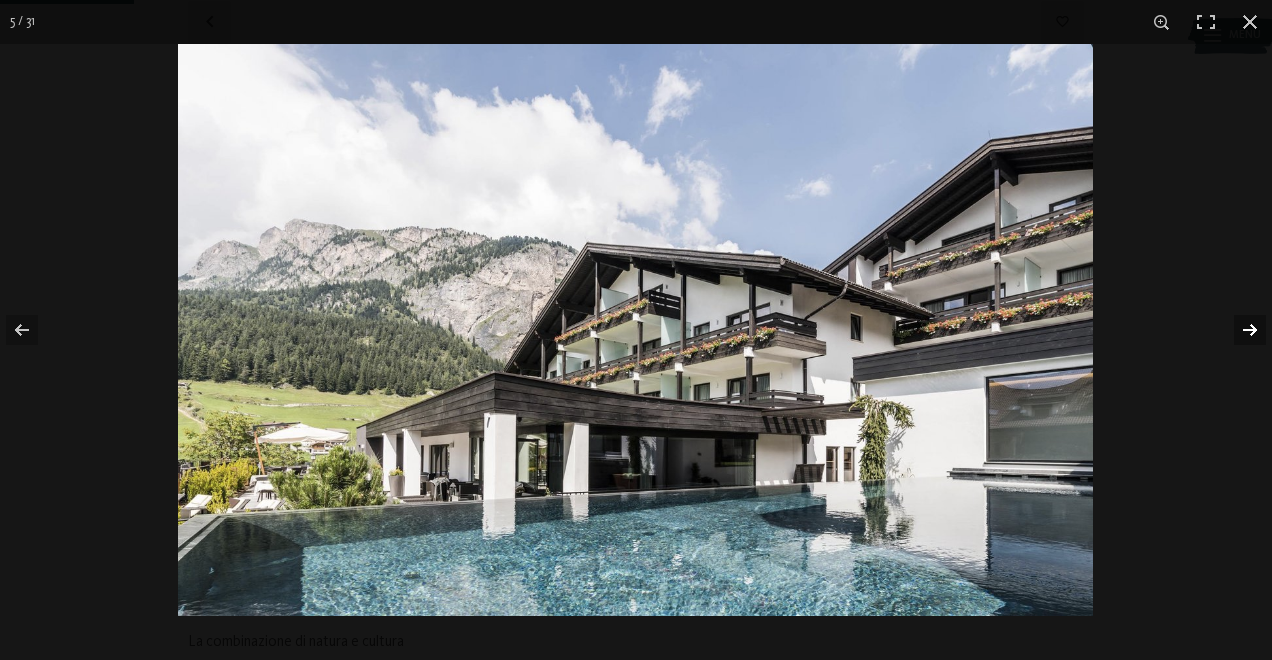 click at bounding box center (1237, 330) 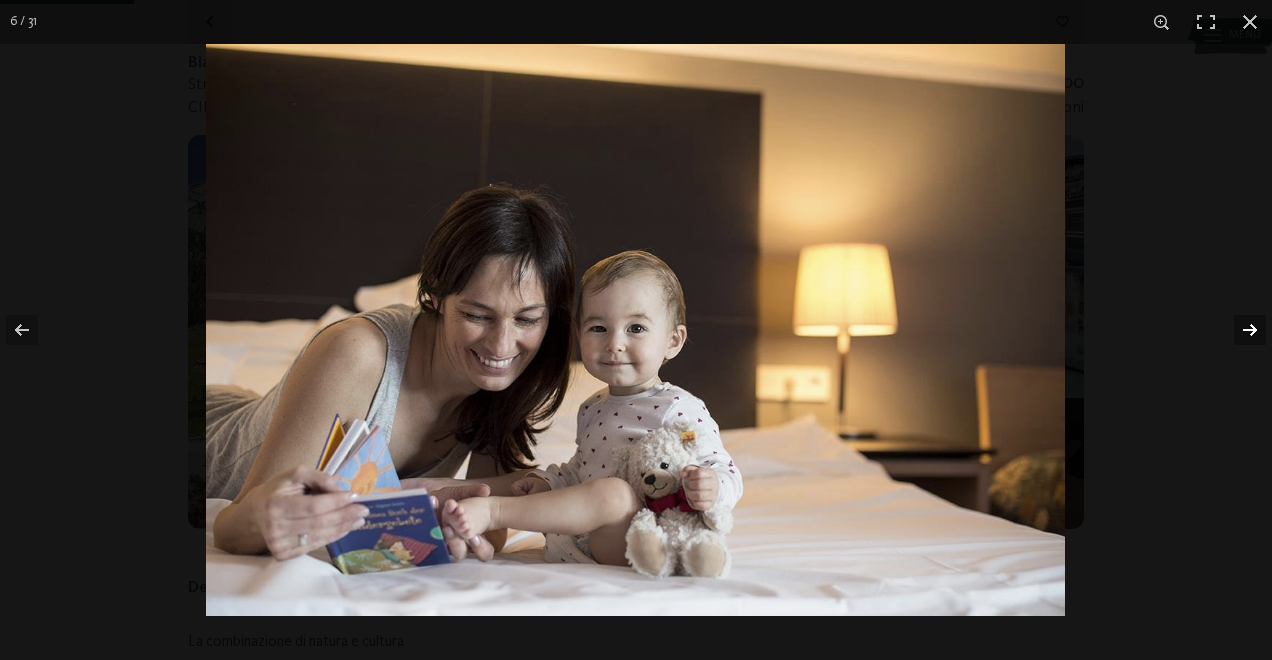click at bounding box center (1237, 330) 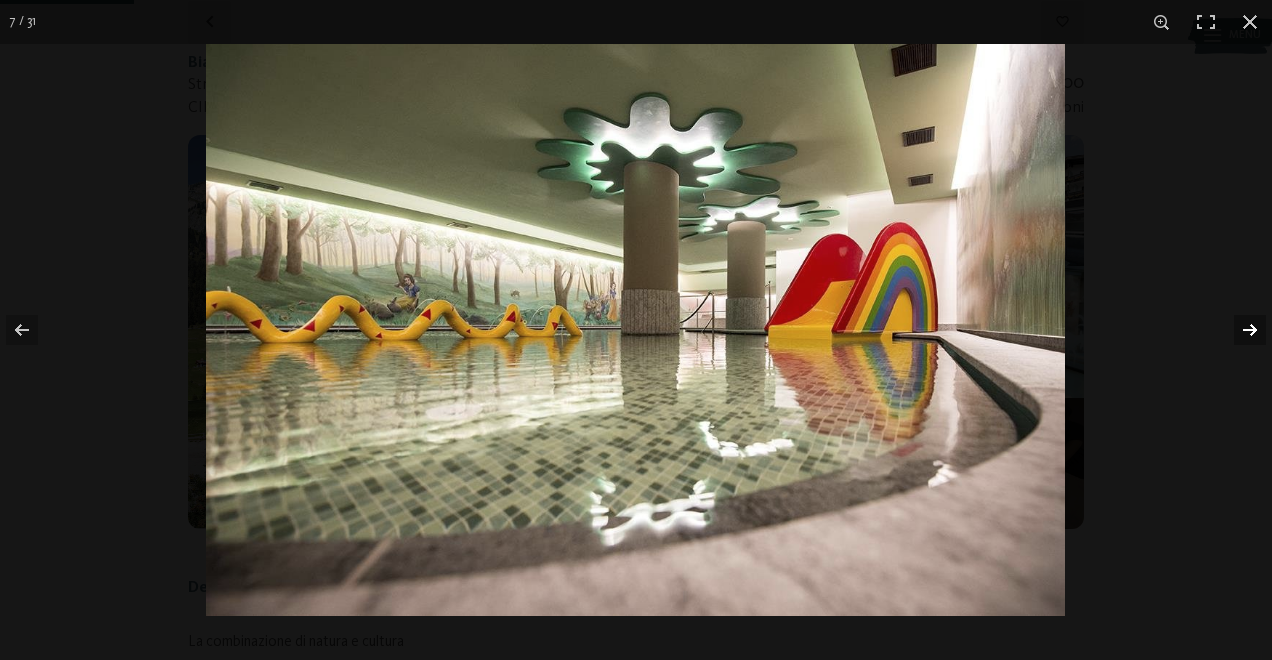 click at bounding box center [1237, 330] 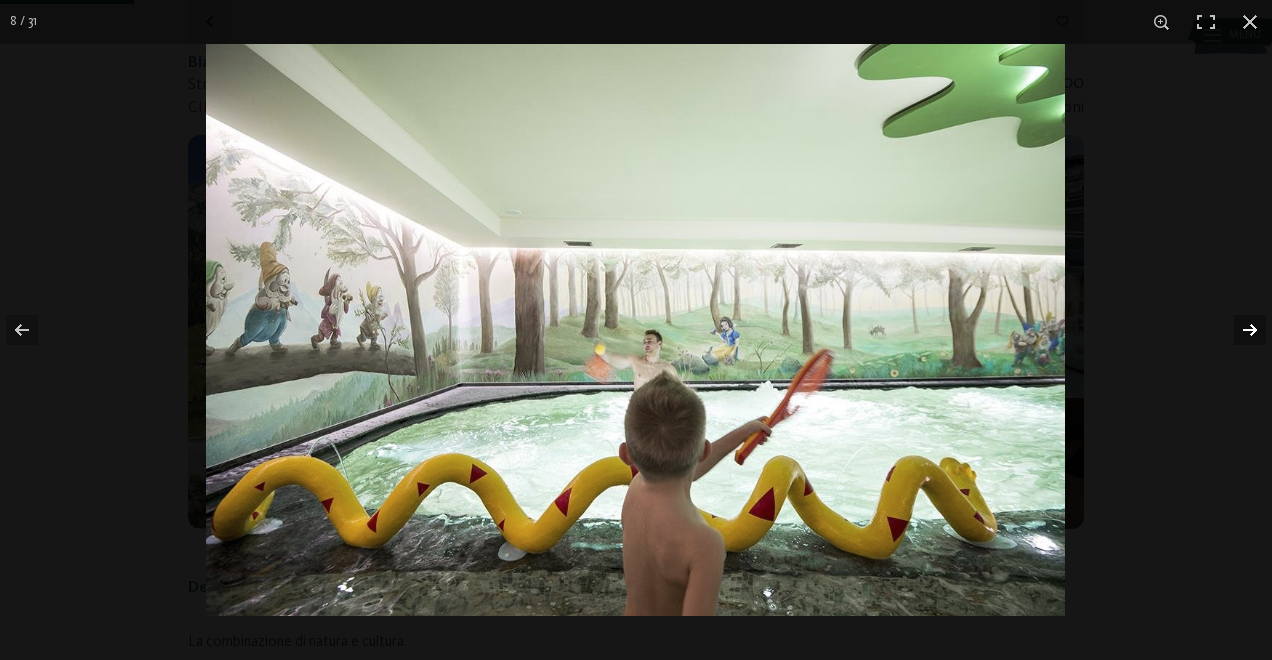 click at bounding box center (1237, 330) 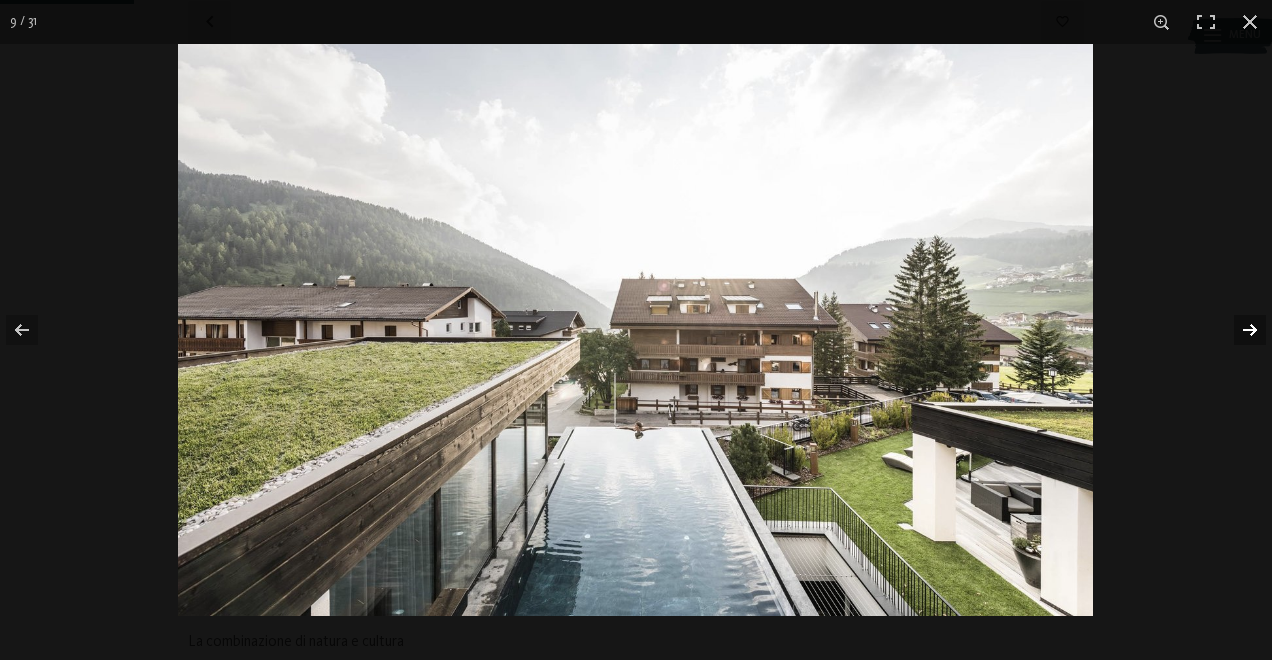 click at bounding box center [1237, 330] 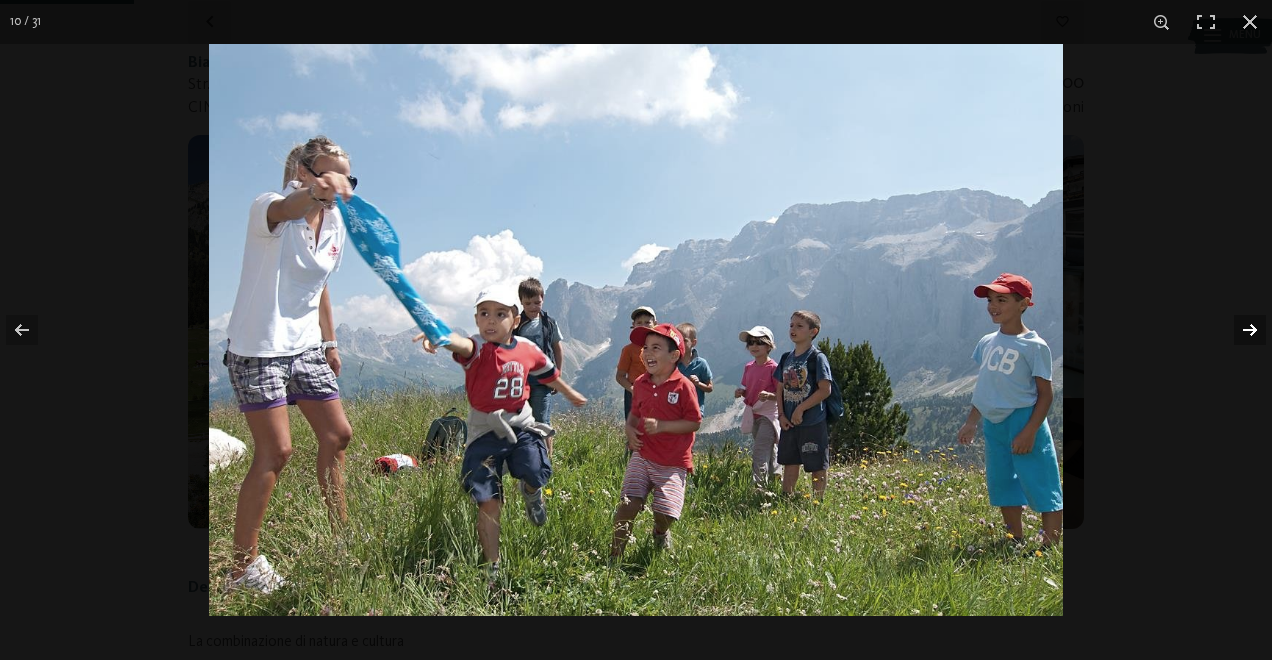 click at bounding box center (1237, 330) 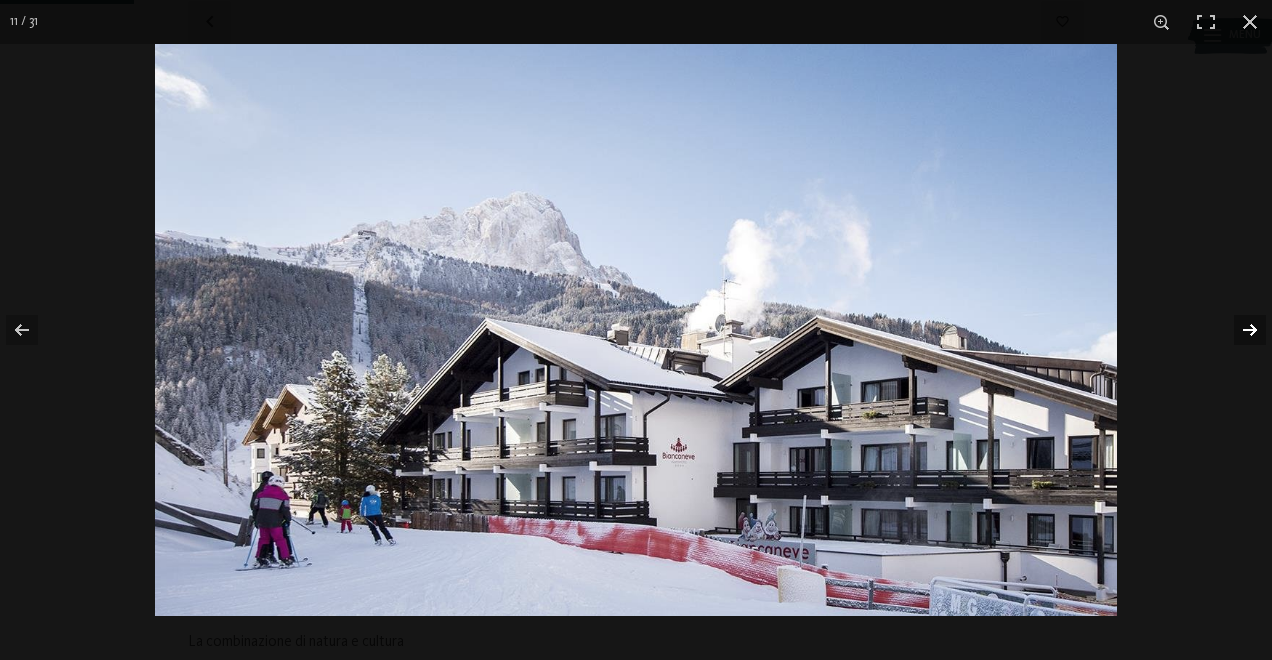 click at bounding box center [1237, 330] 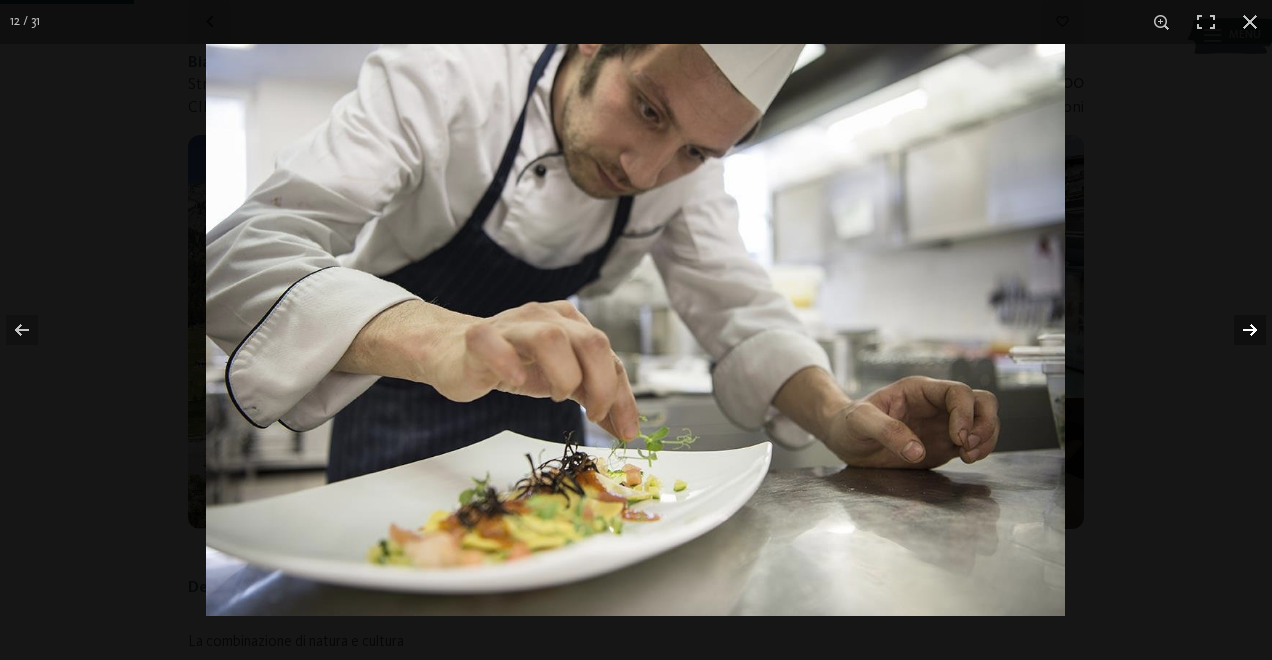 click at bounding box center [1237, 330] 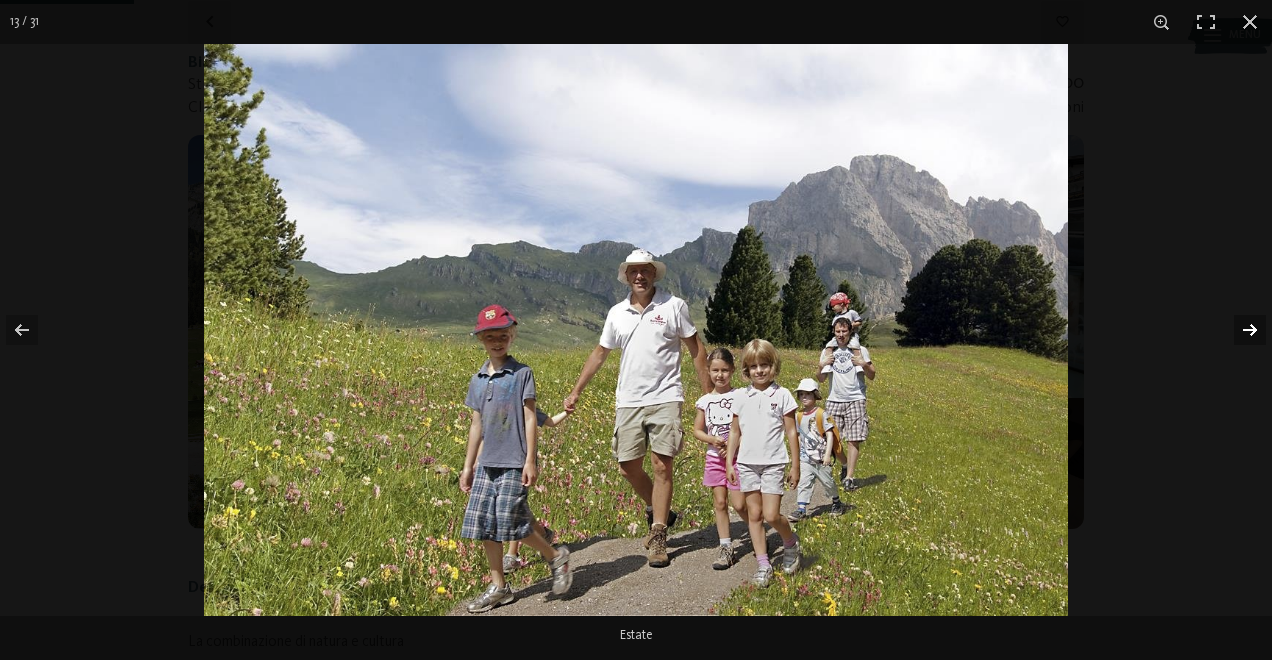 click at bounding box center [1237, 330] 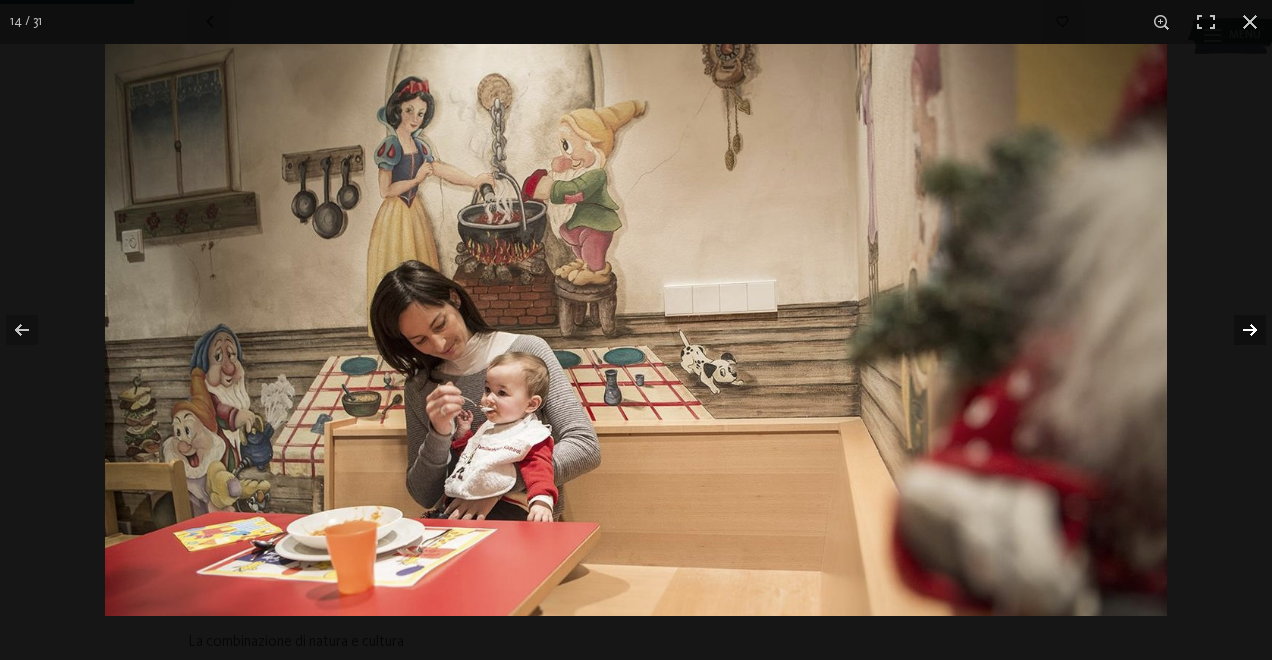 click at bounding box center [1237, 330] 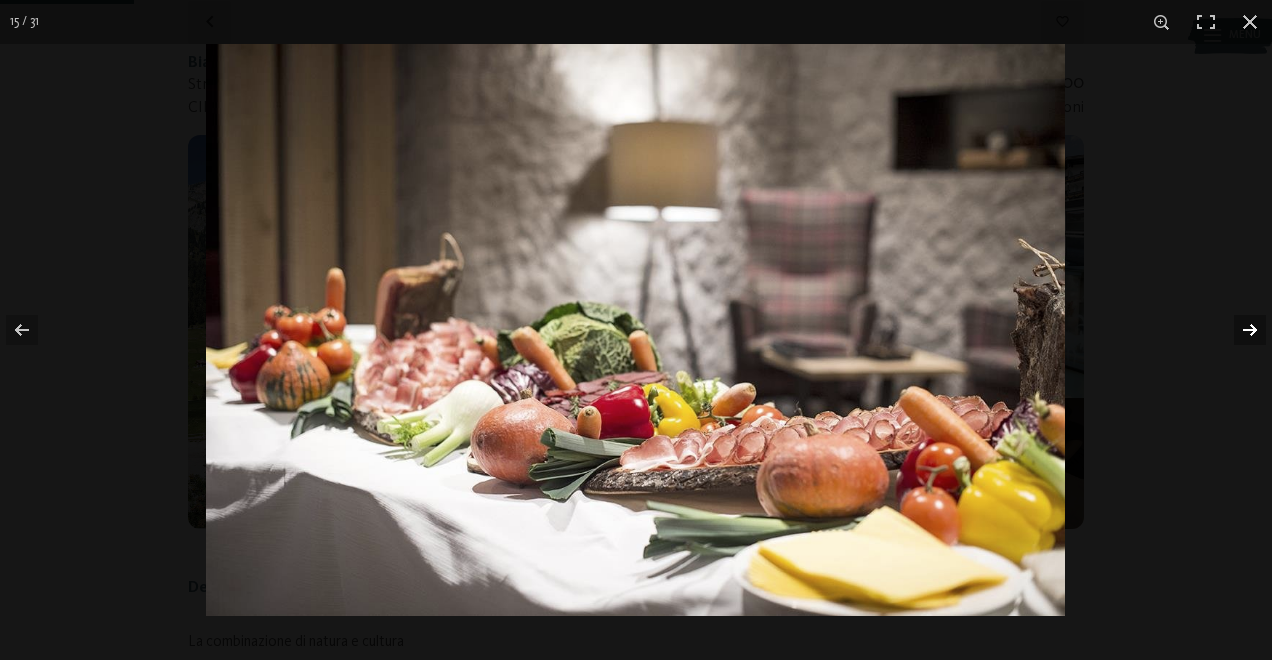 click at bounding box center [1237, 330] 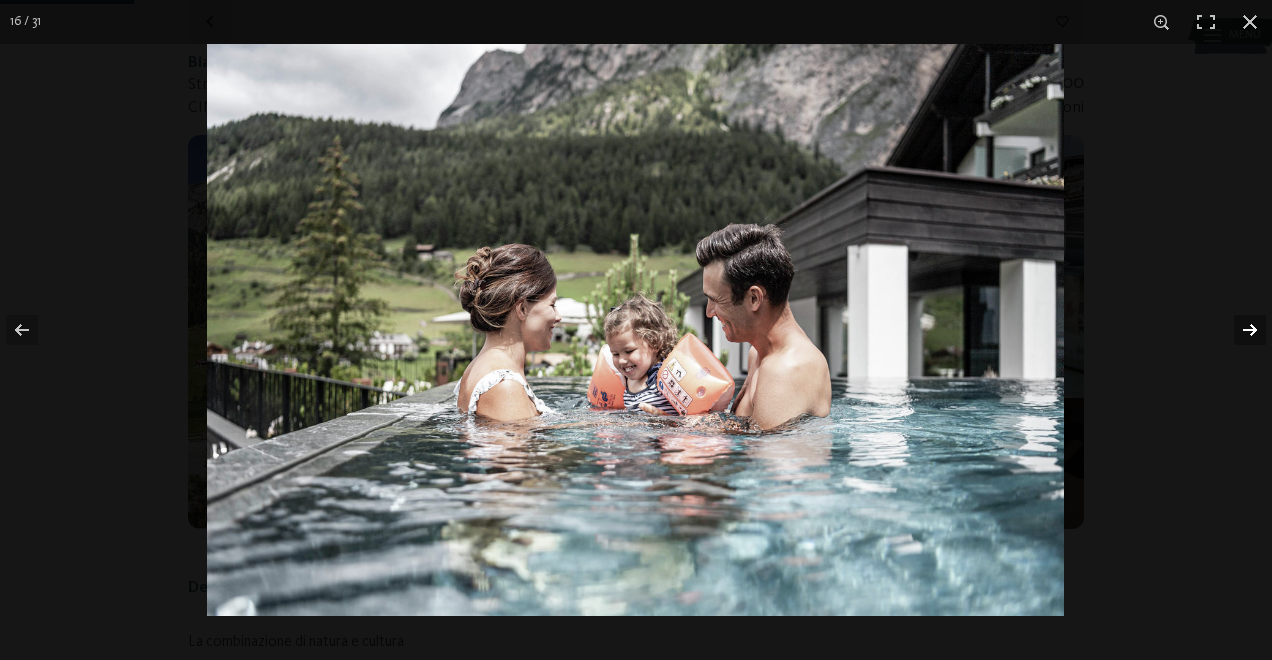 click at bounding box center [1237, 330] 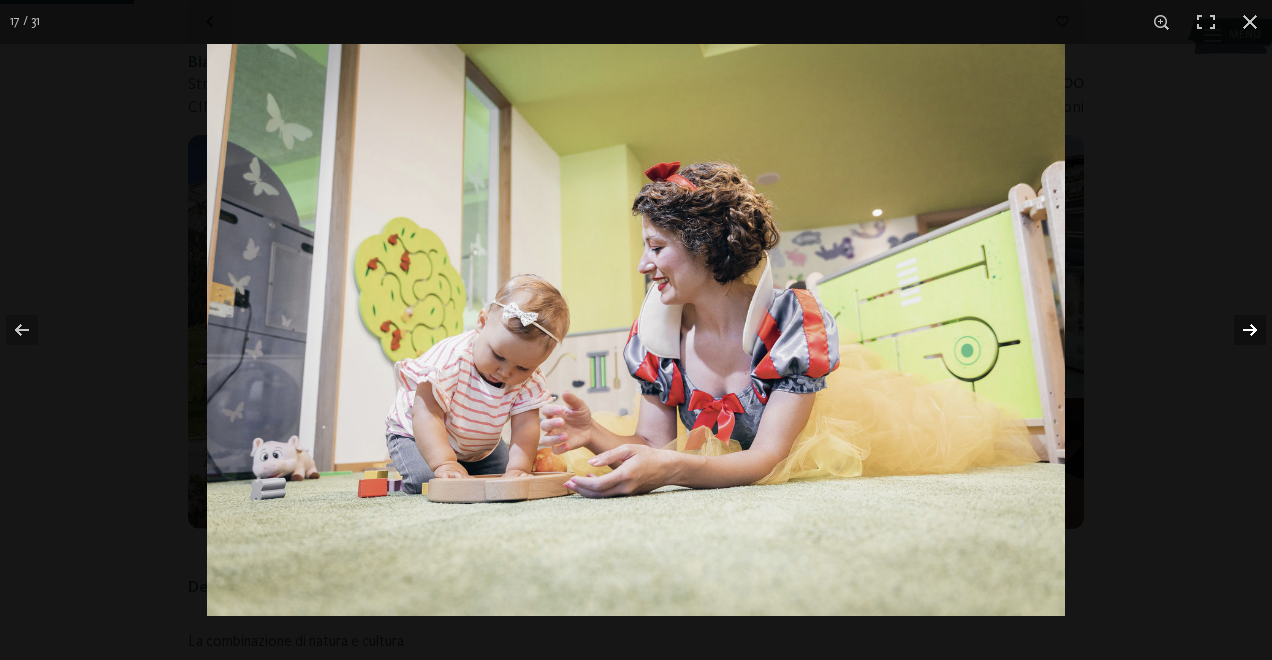 click at bounding box center [1237, 330] 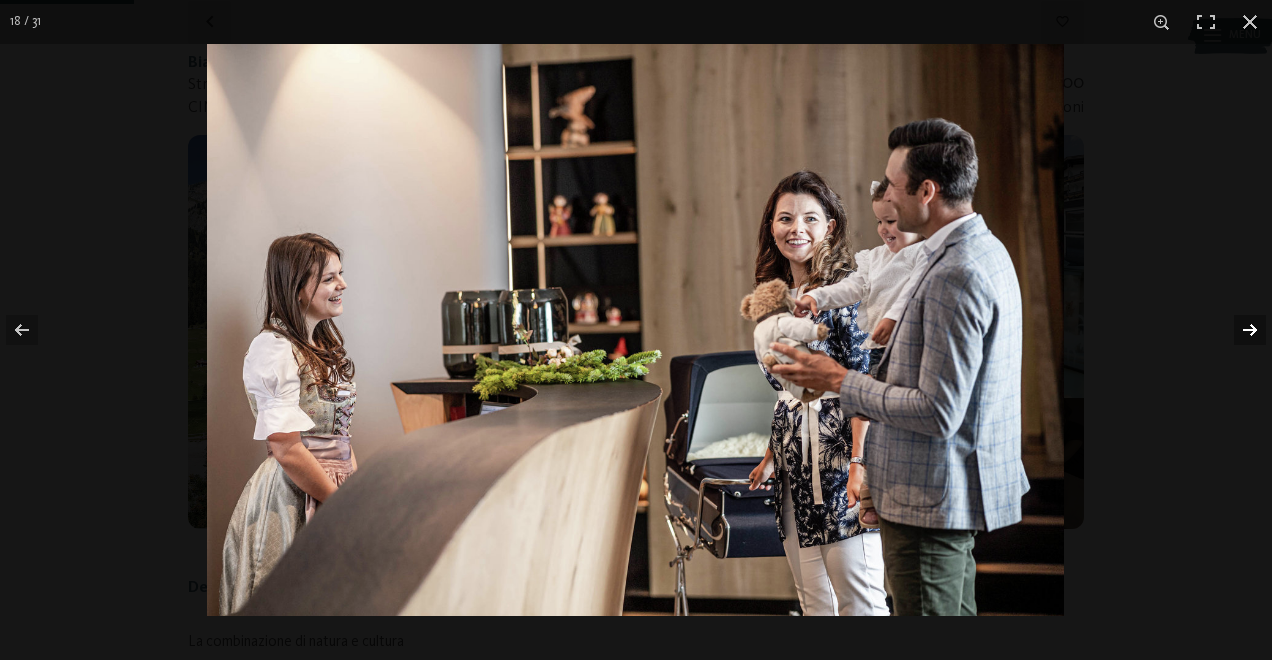 click at bounding box center [1237, 330] 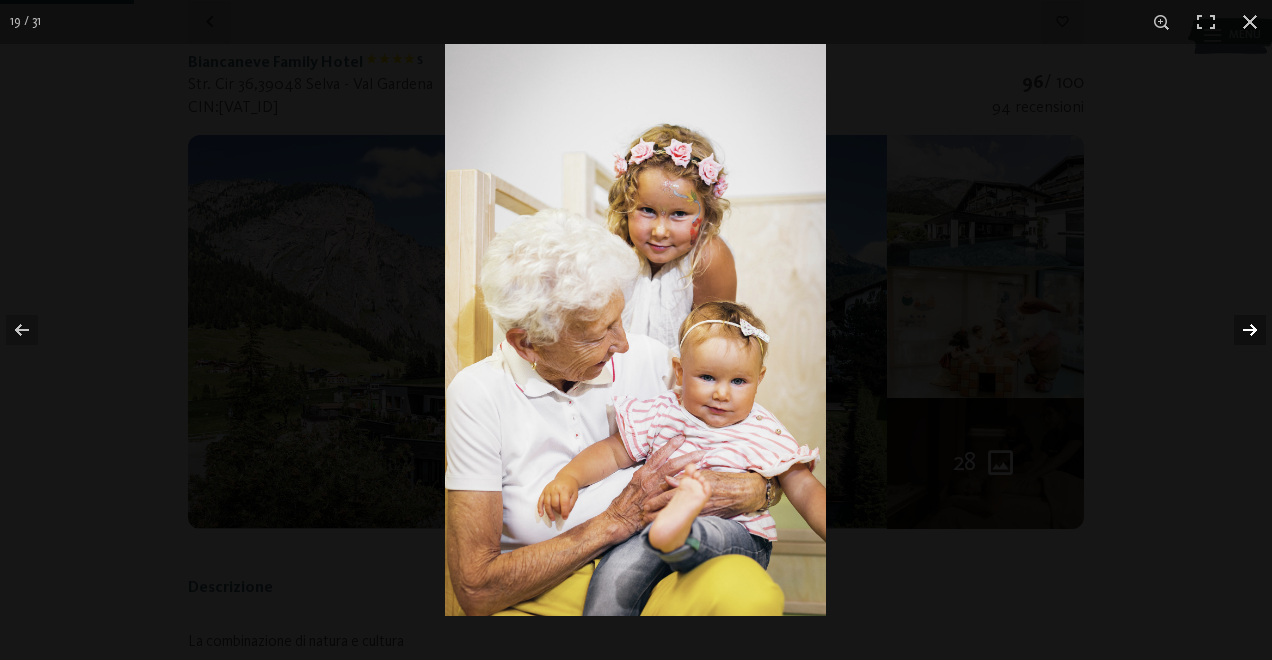 click at bounding box center (1237, 330) 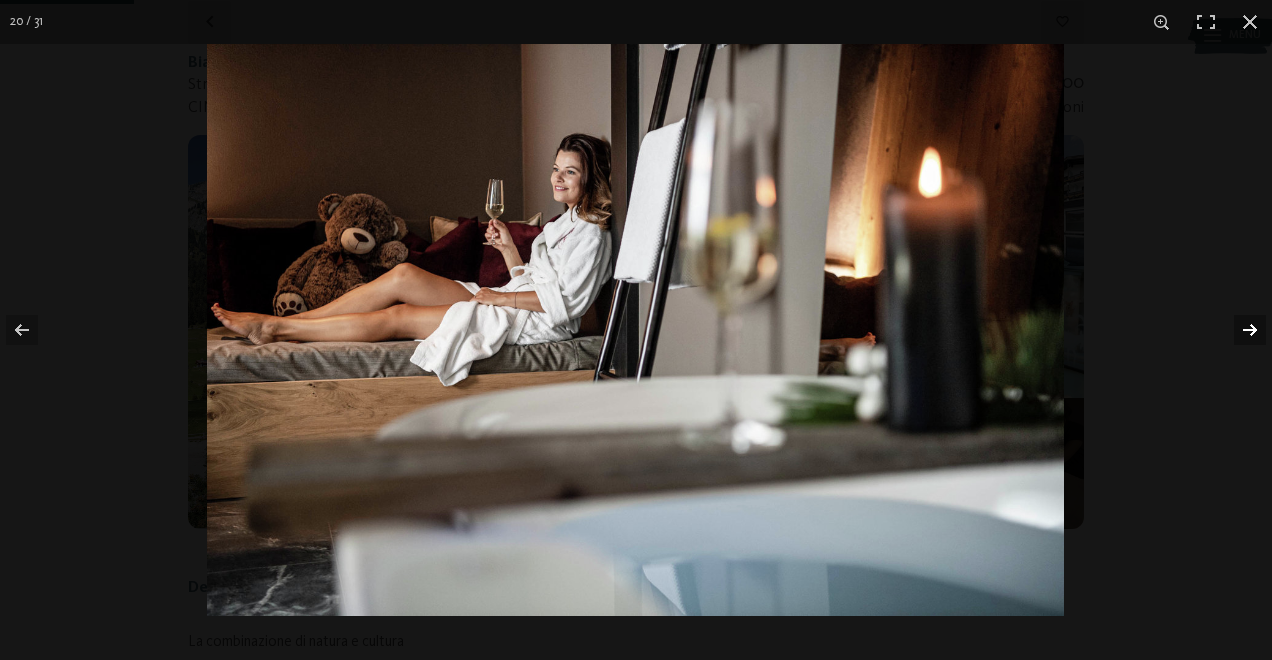 click at bounding box center (1237, 330) 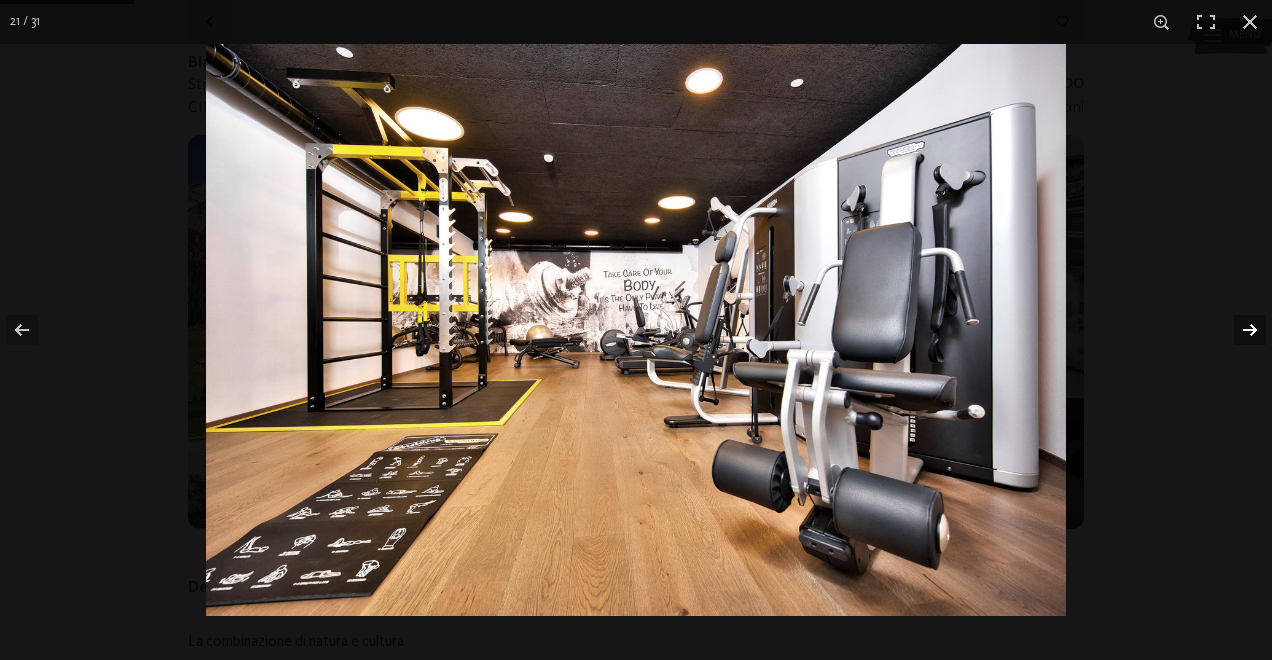 click at bounding box center [1237, 330] 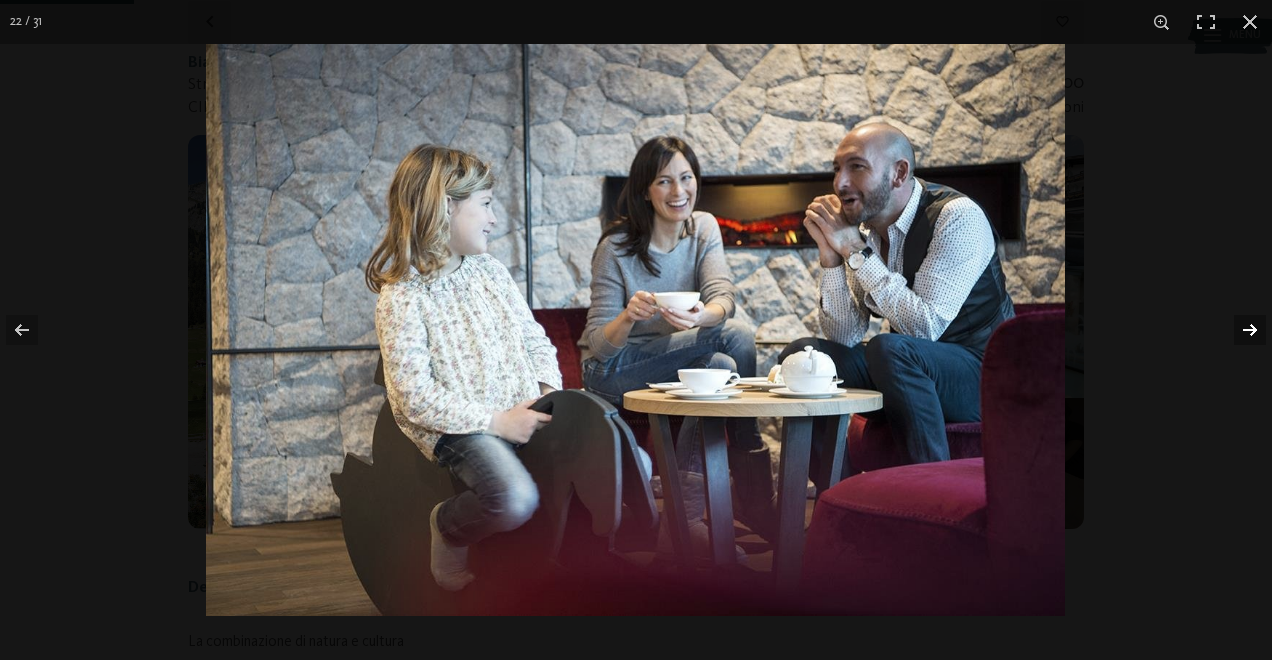 click at bounding box center (1237, 330) 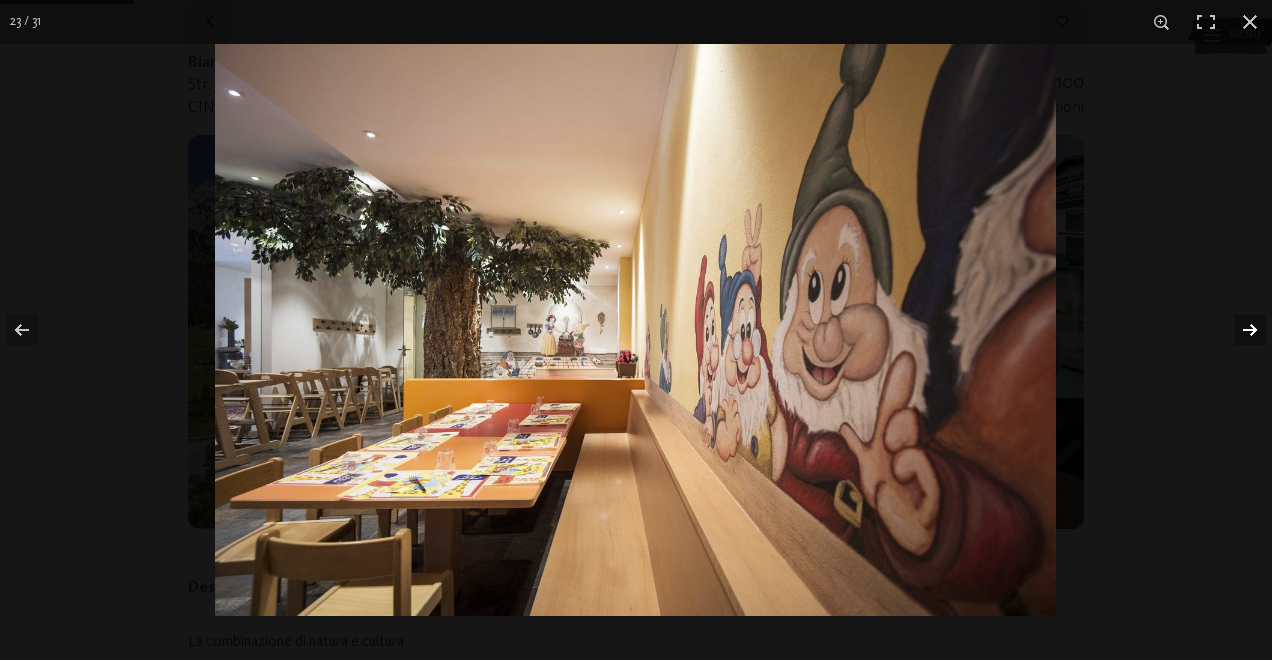 click at bounding box center [1237, 330] 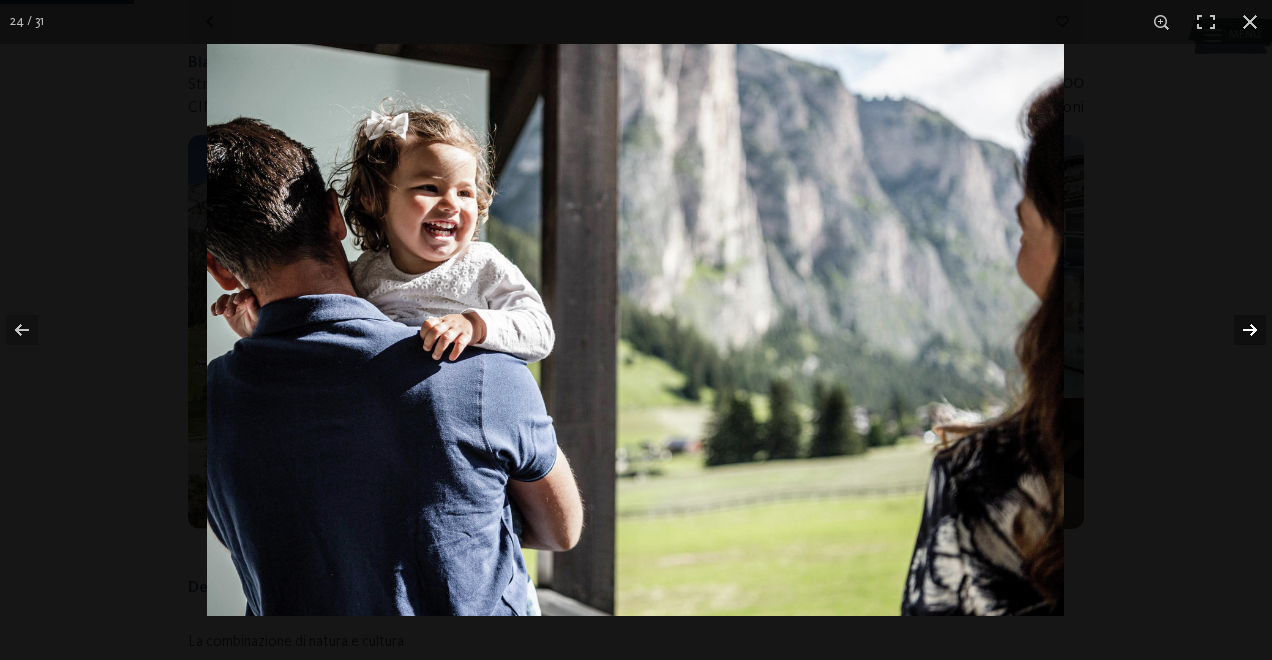 click at bounding box center [1237, 330] 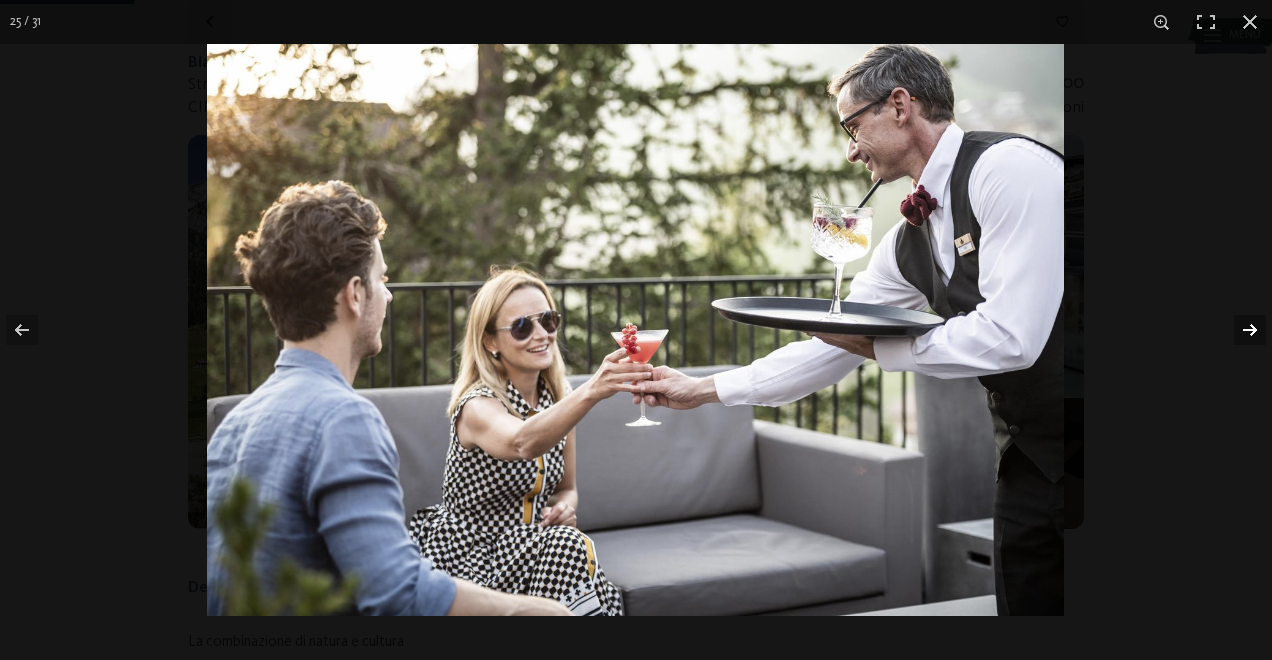 click at bounding box center [1237, 330] 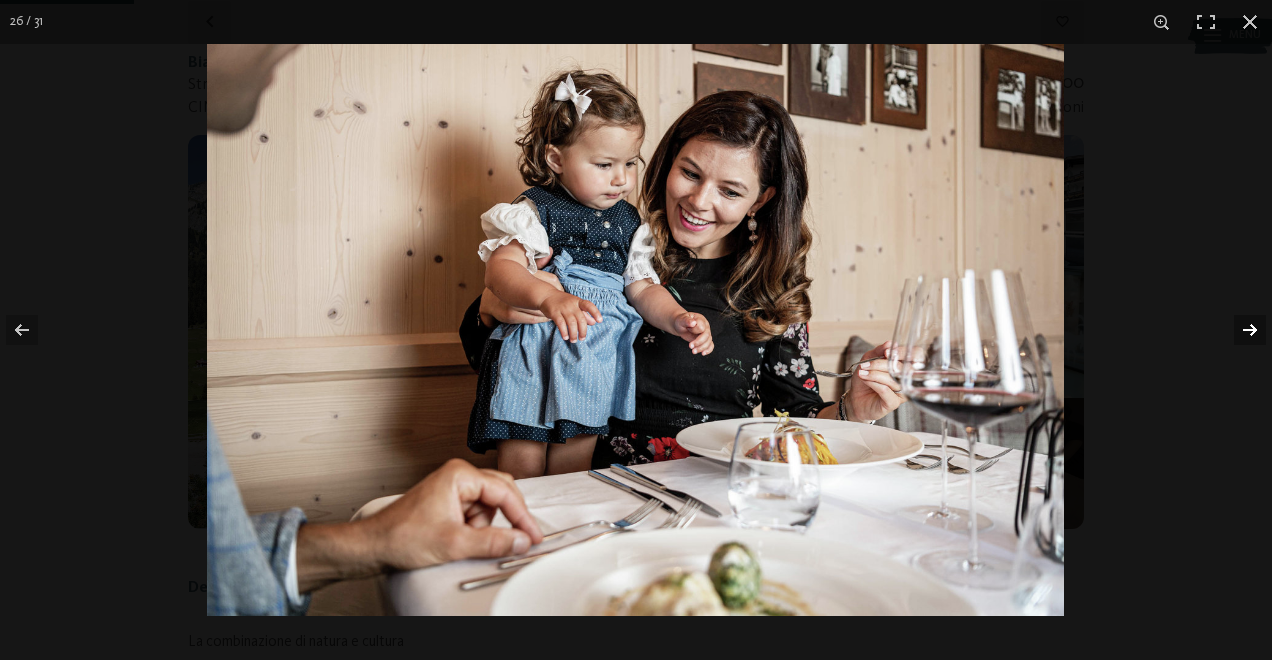 click at bounding box center (1237, 330) 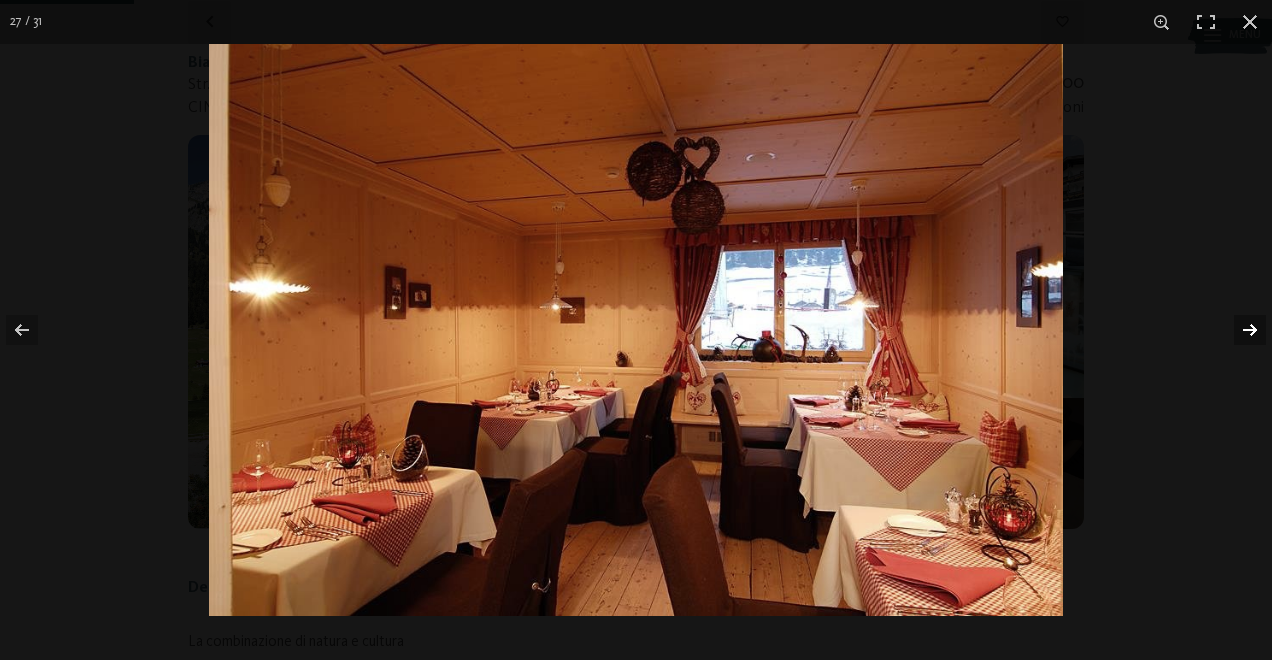 click at bounding box center [1237, 330] 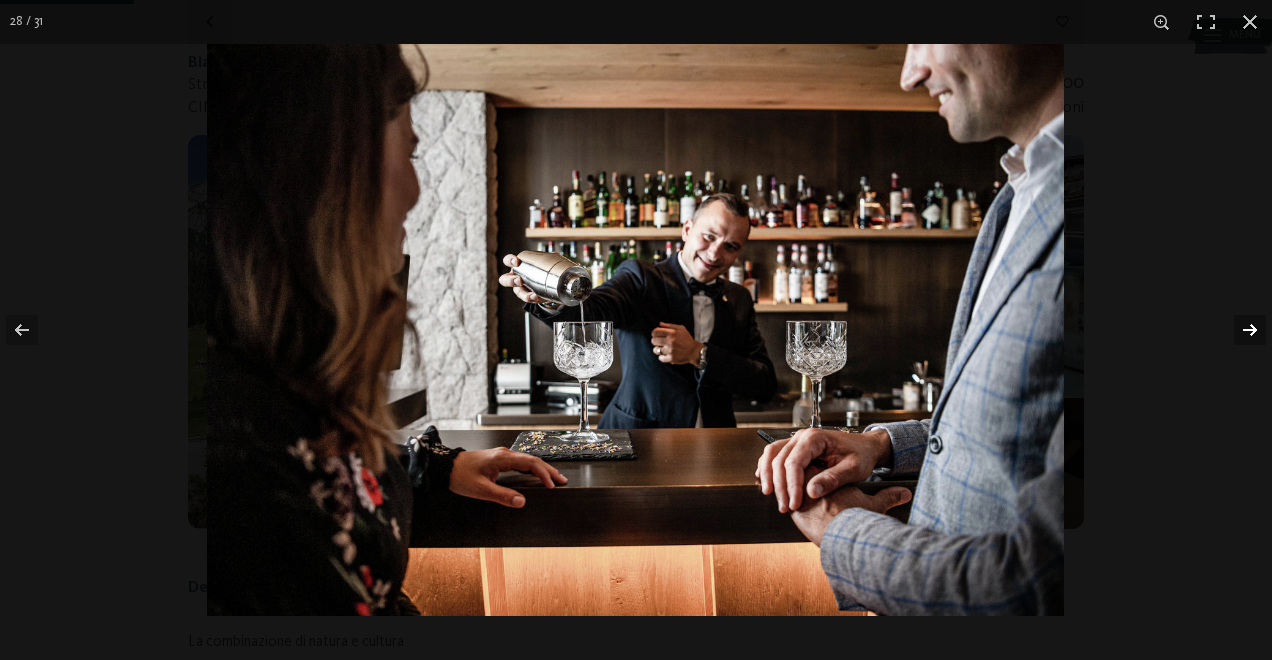 click at bounding box center (1237, 330) 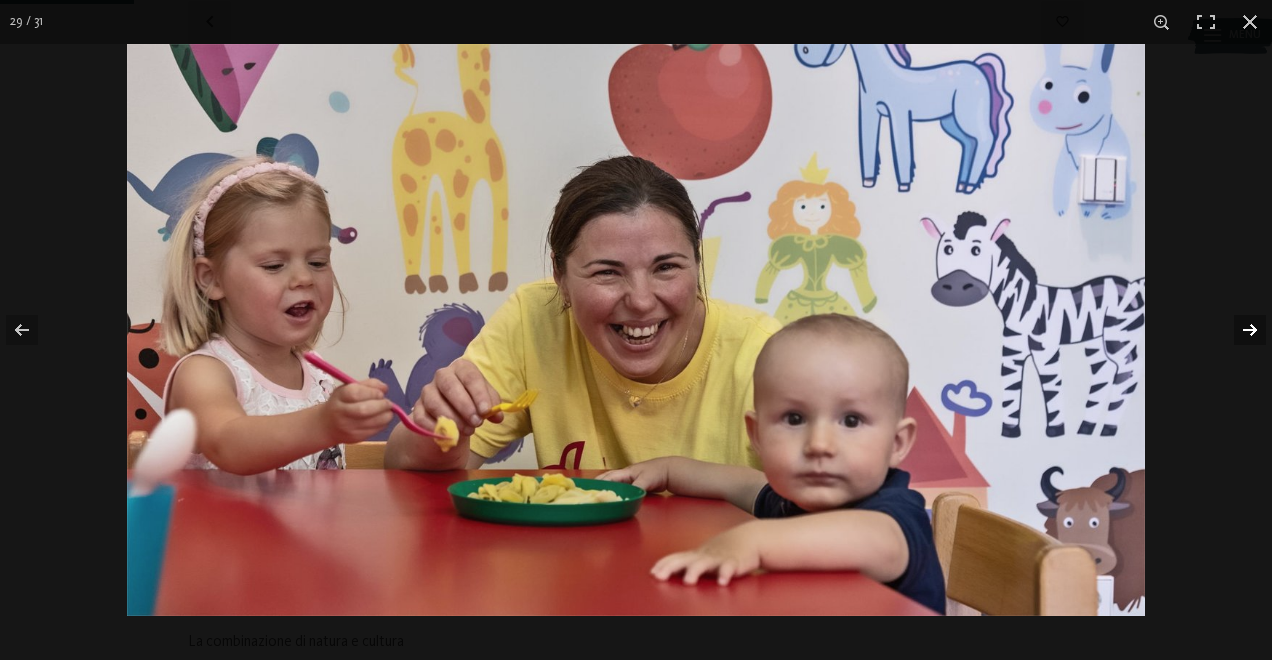 click at bounding box center [1237, 330] 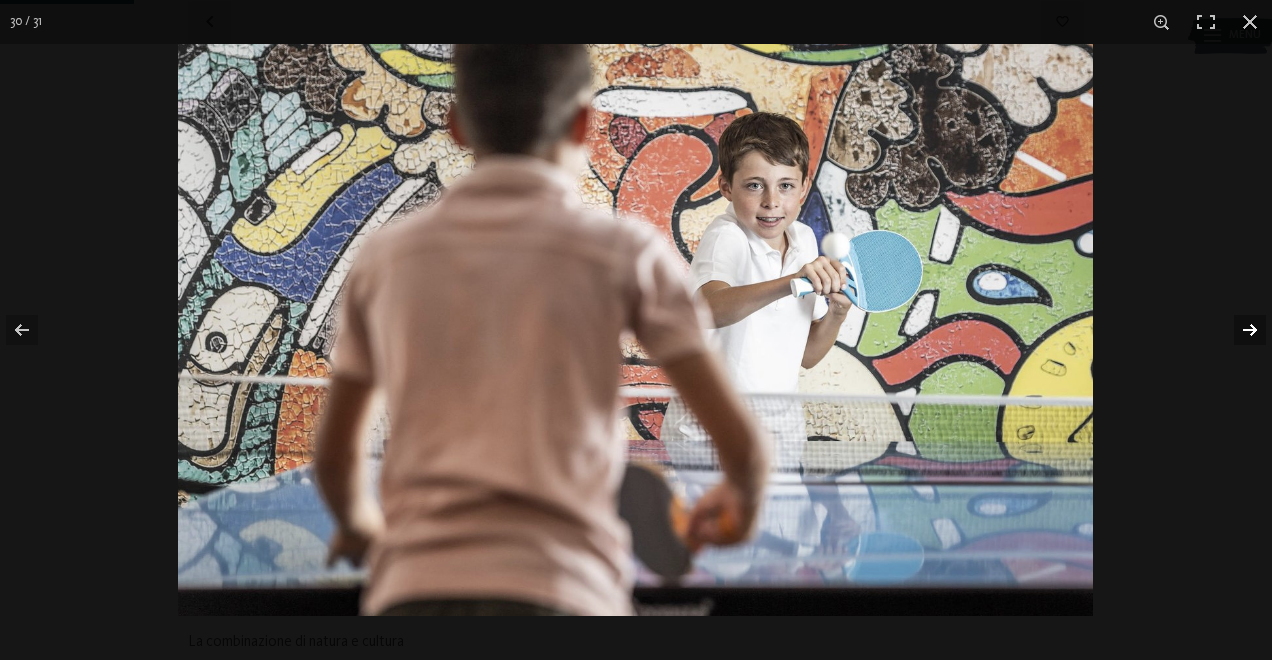 click at bounding box center (1237, 330) 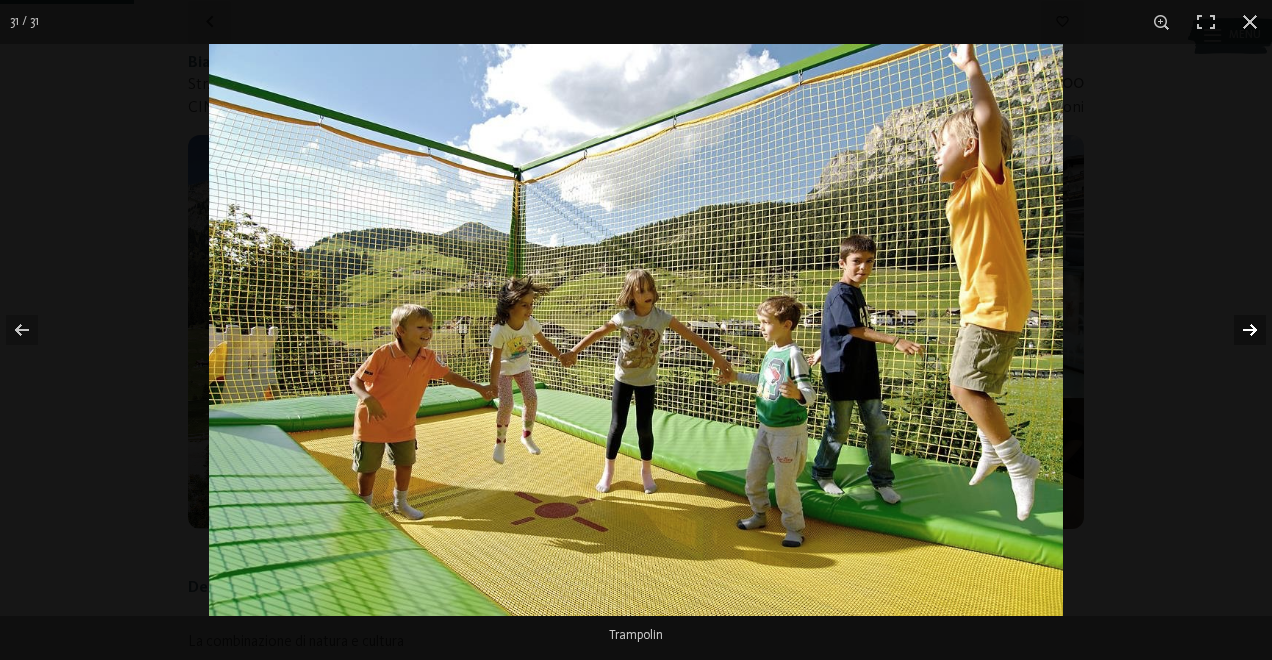 click at bounding box center (1237, 330) 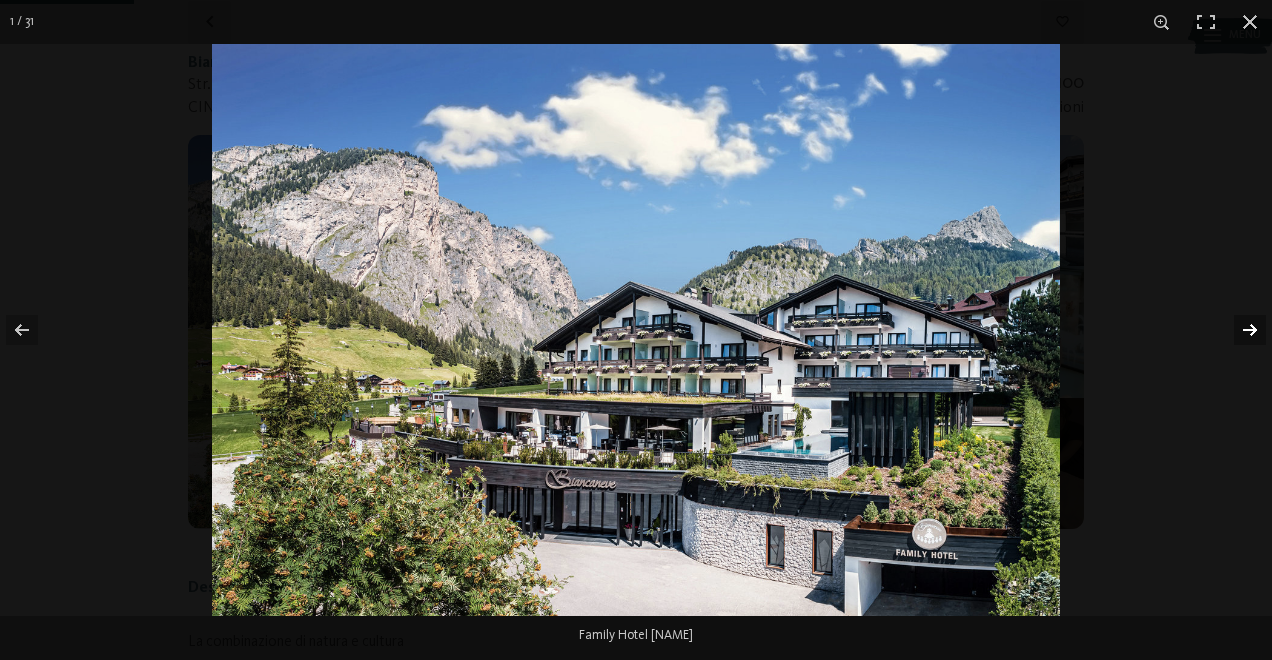 click at bounding box center [1237, 330] 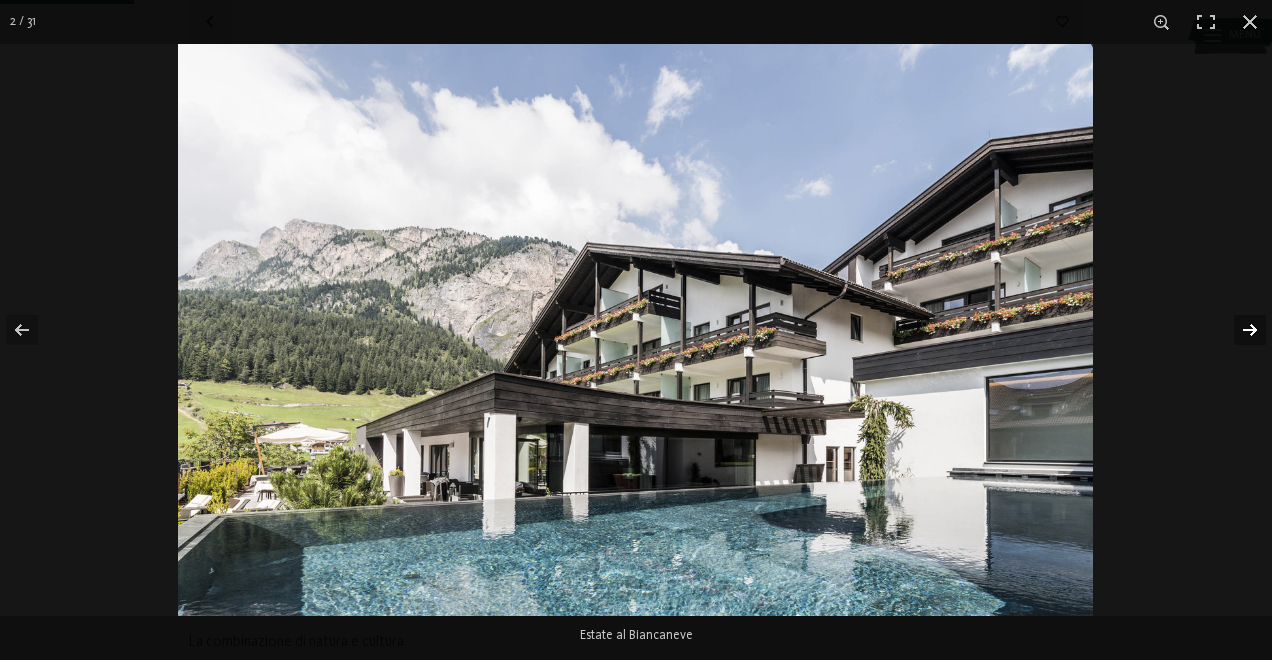 click at bounding box center (1237, 330) 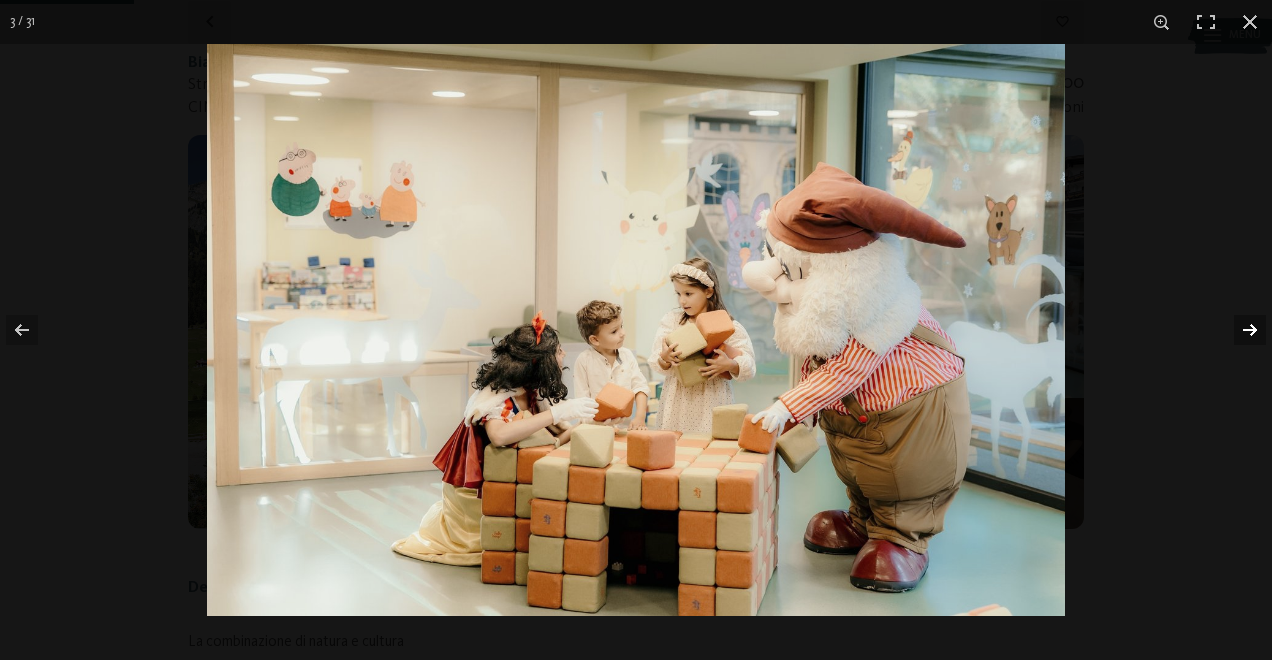 click at bounding box center [1237, 330] 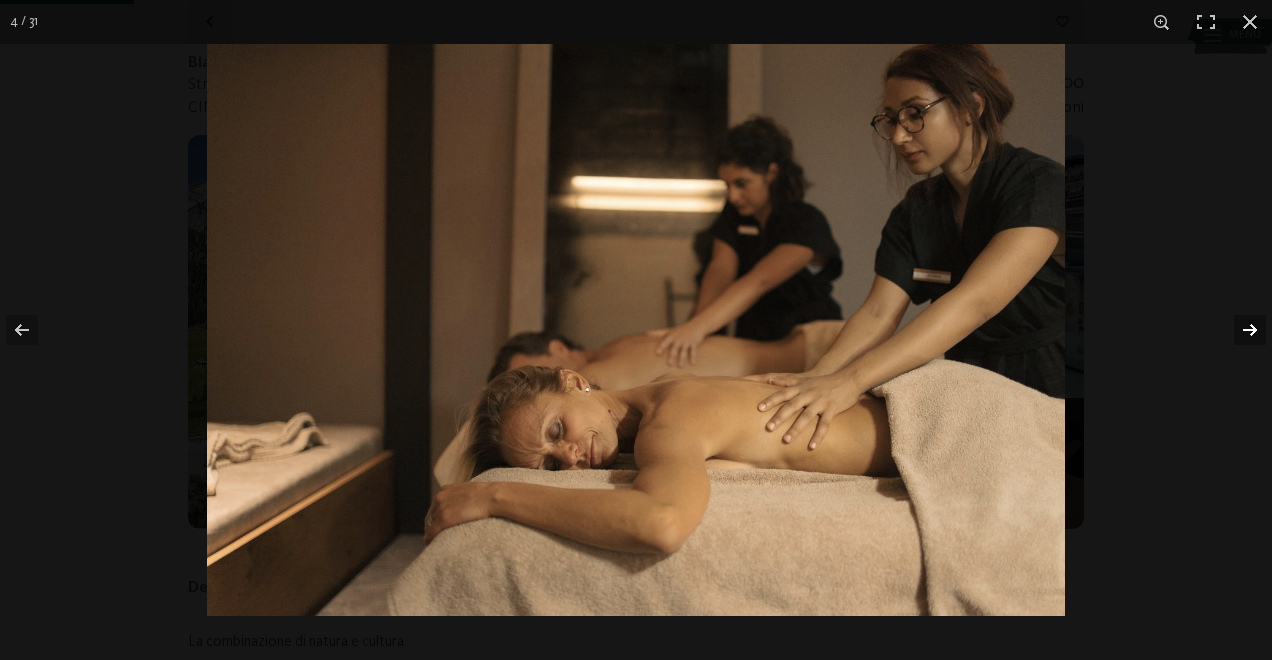click at bounding box center [1237, 330] 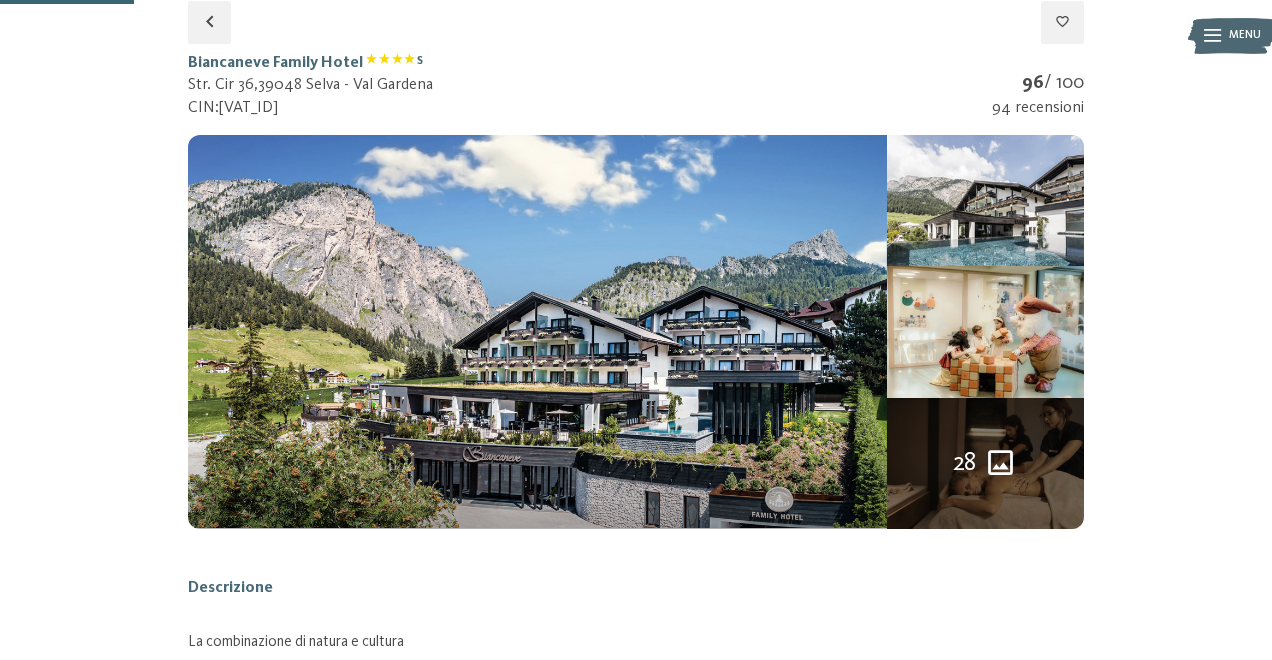 click at bounding box center [0, 0] 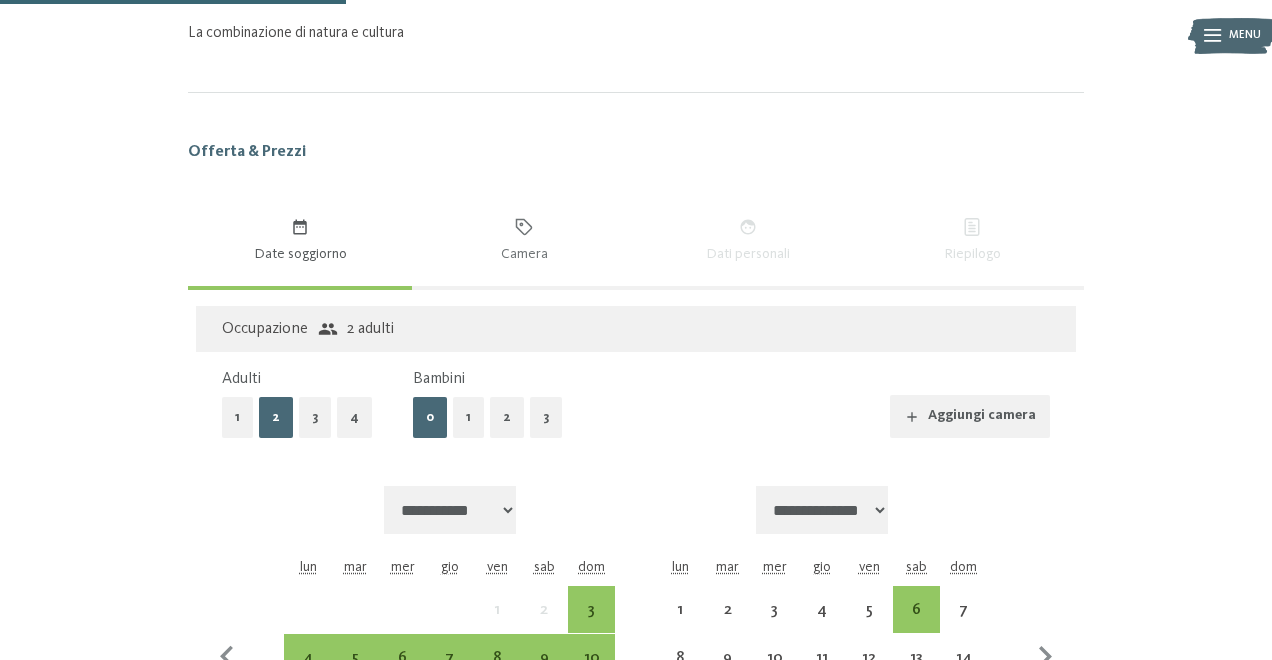 scroll, scrollTop: 914, scrollLeft: 0, axis: vertical 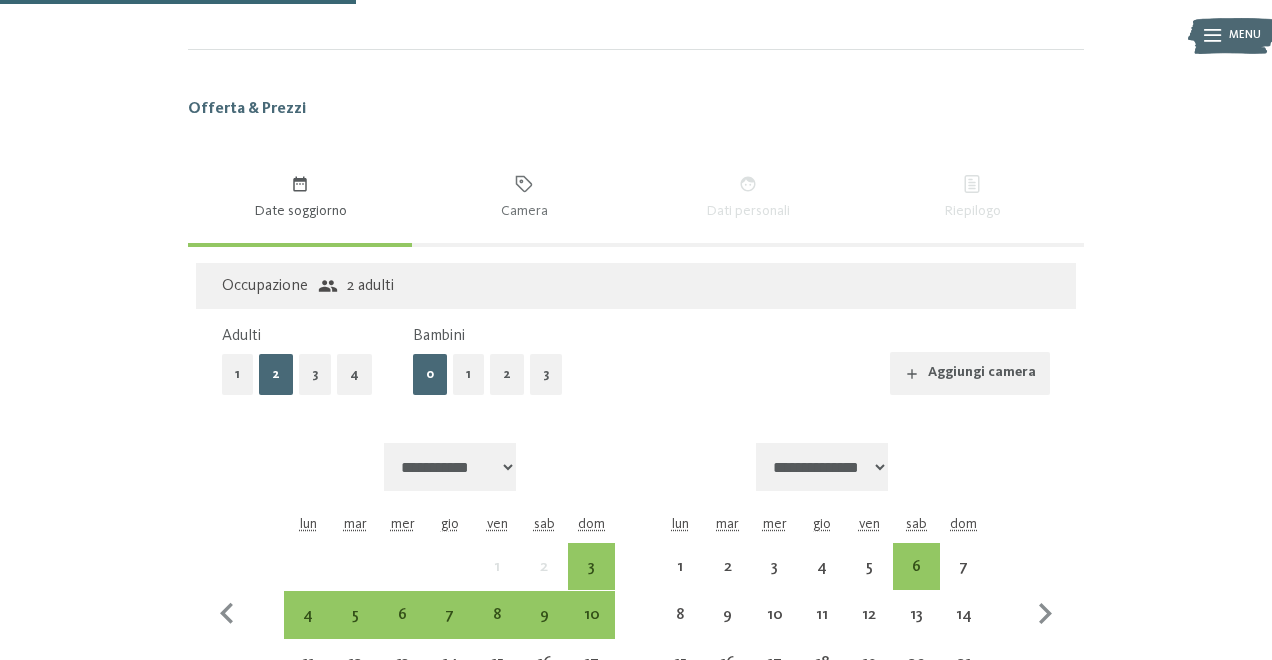 click on "1" at bounding box center [468, 374] 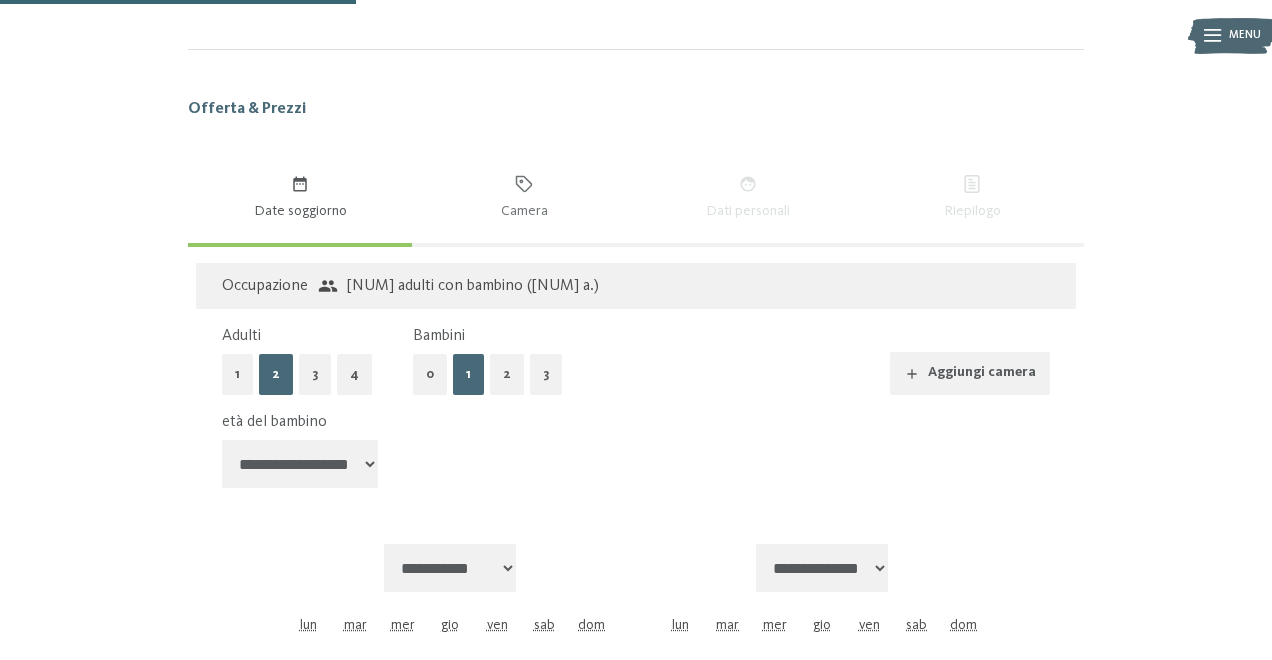 click on "**********" at bounding box center (300, 464) 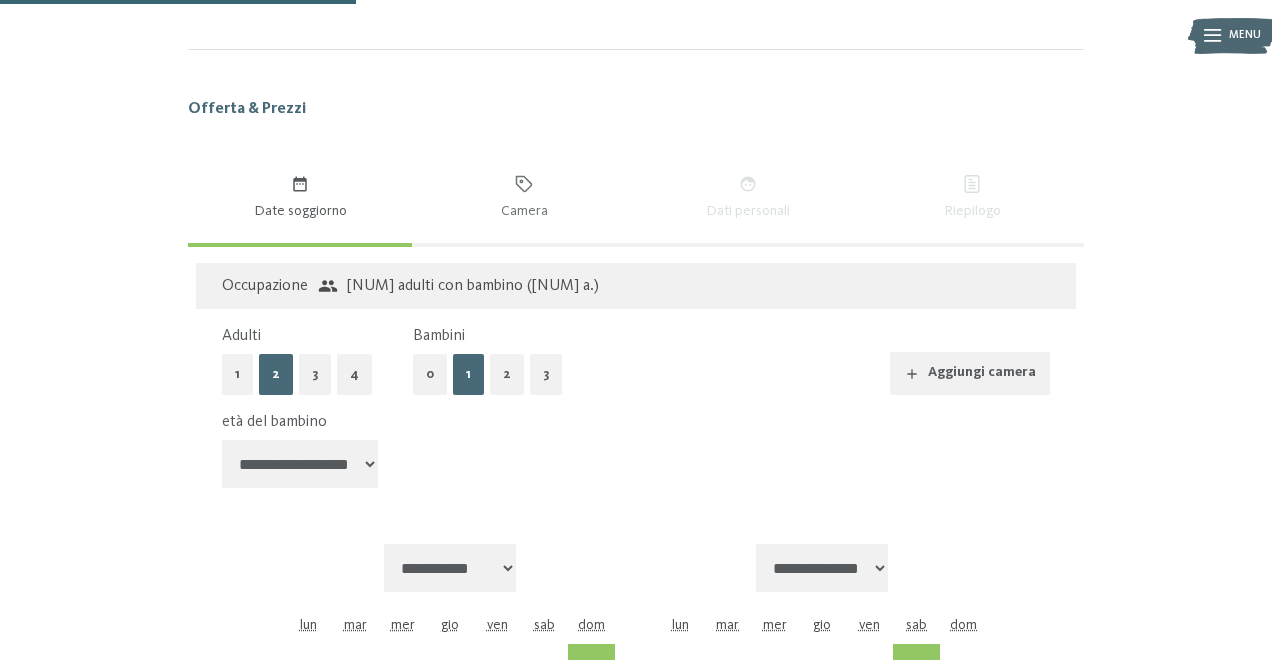select on "*" 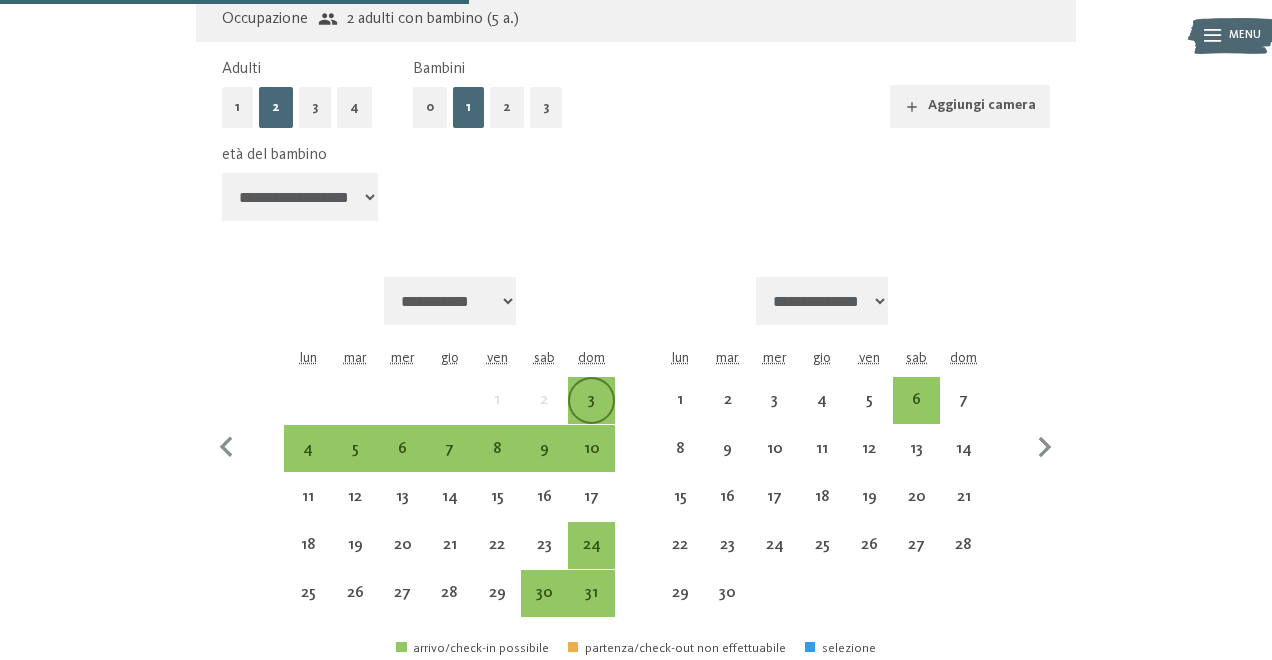 scroll, scrollTop: 1242, scrollLeft: 0, axis: vertical 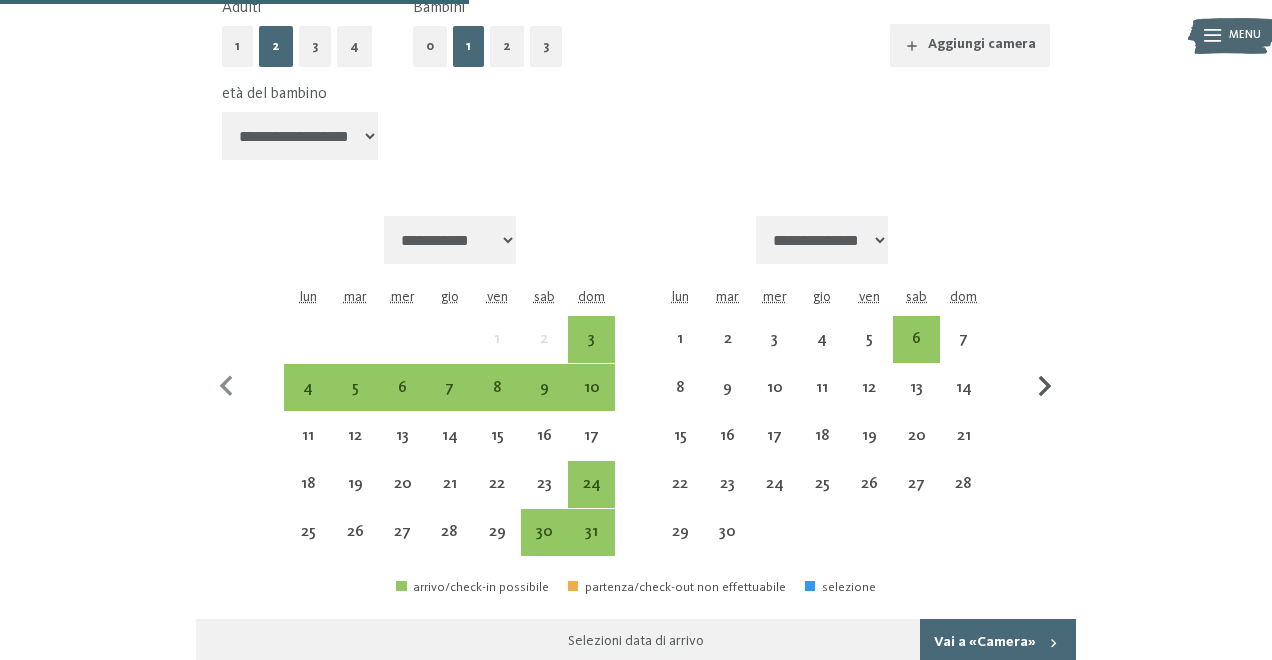 click 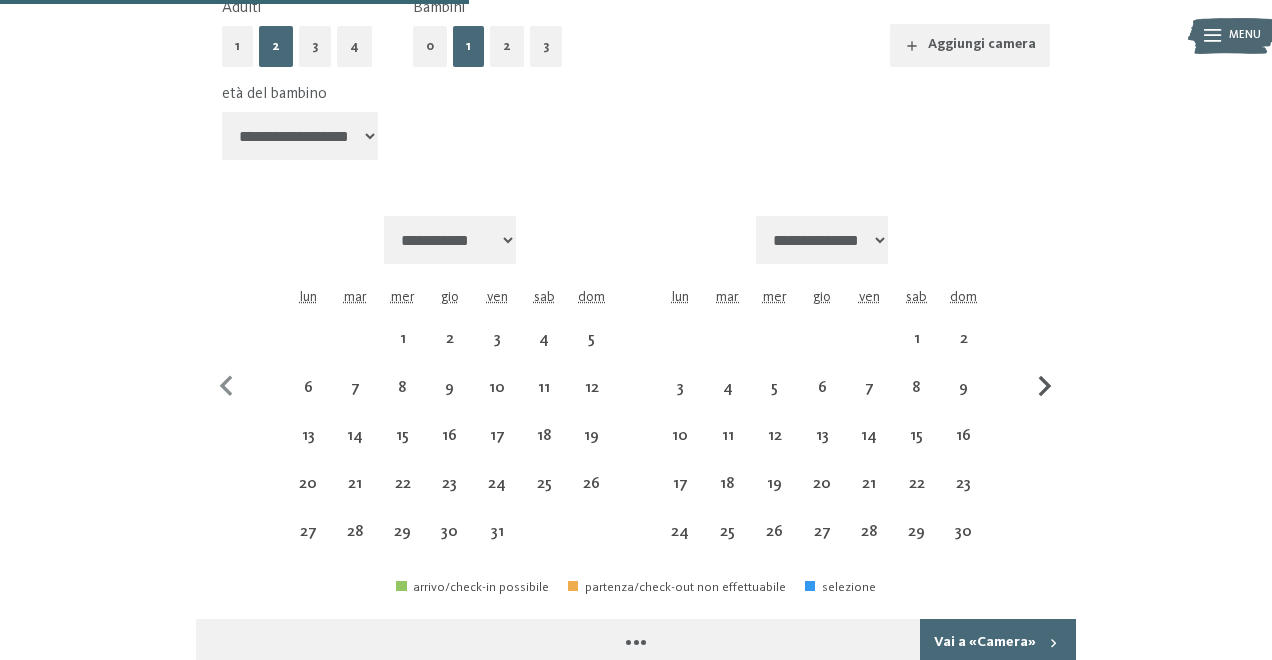 click 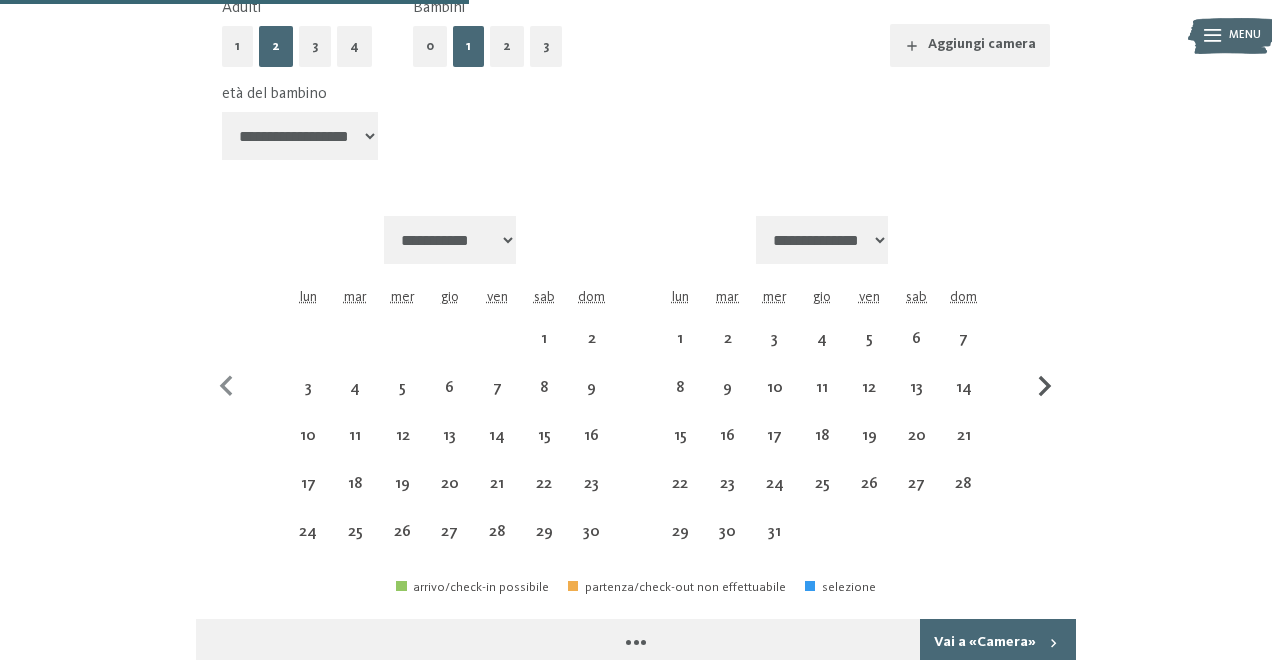 click 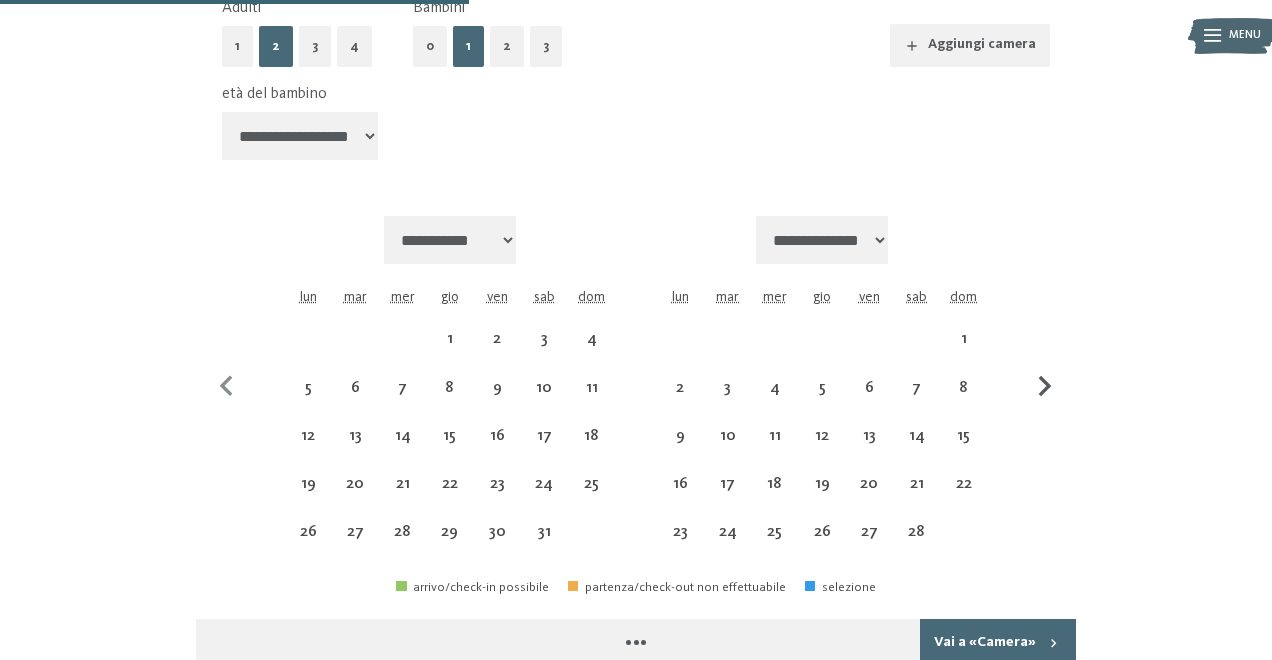 click 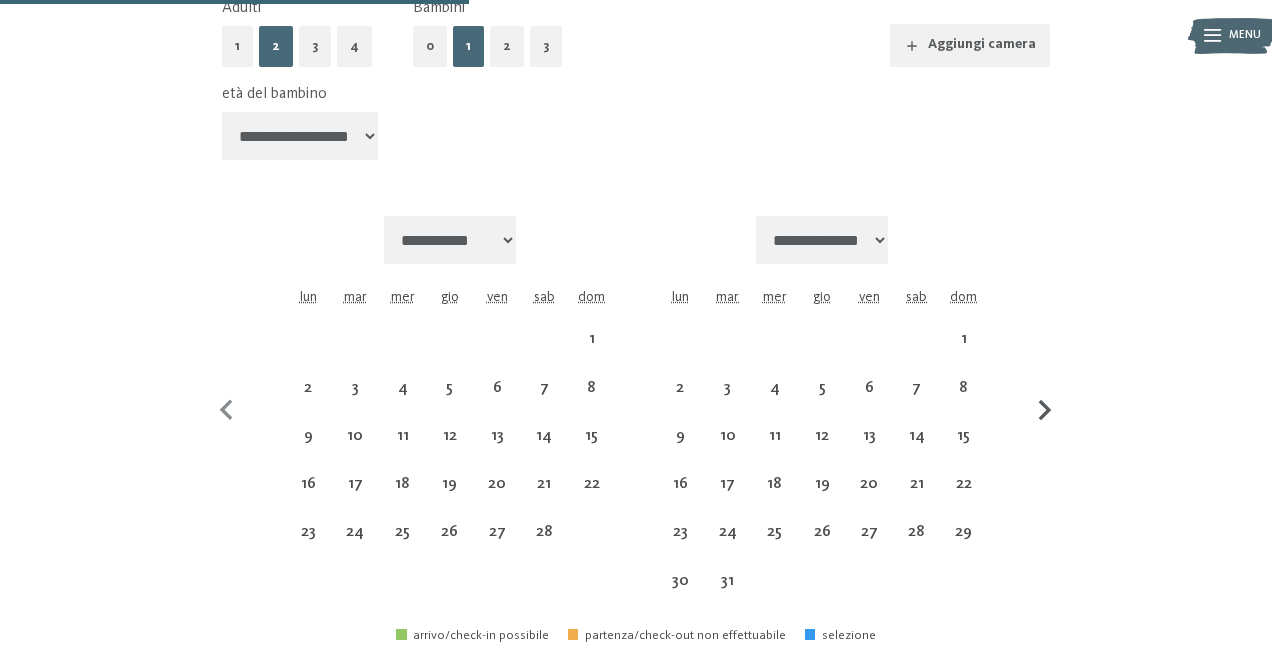 click at bounding box center (1045, 410) 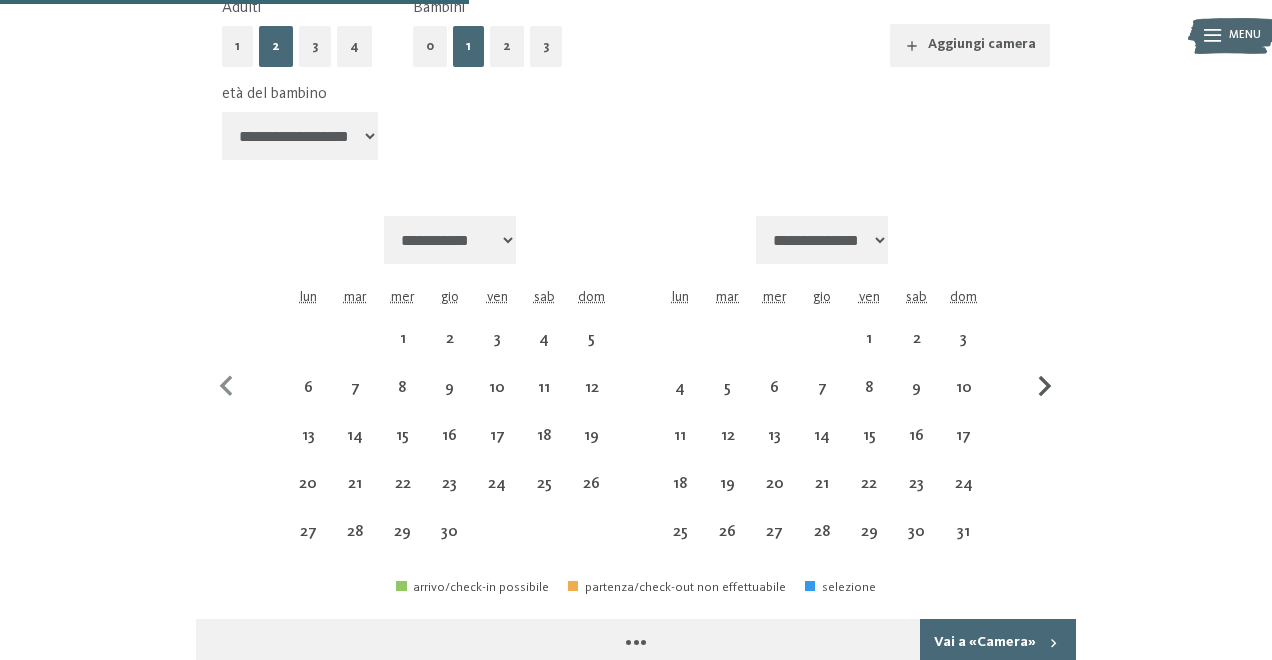 click 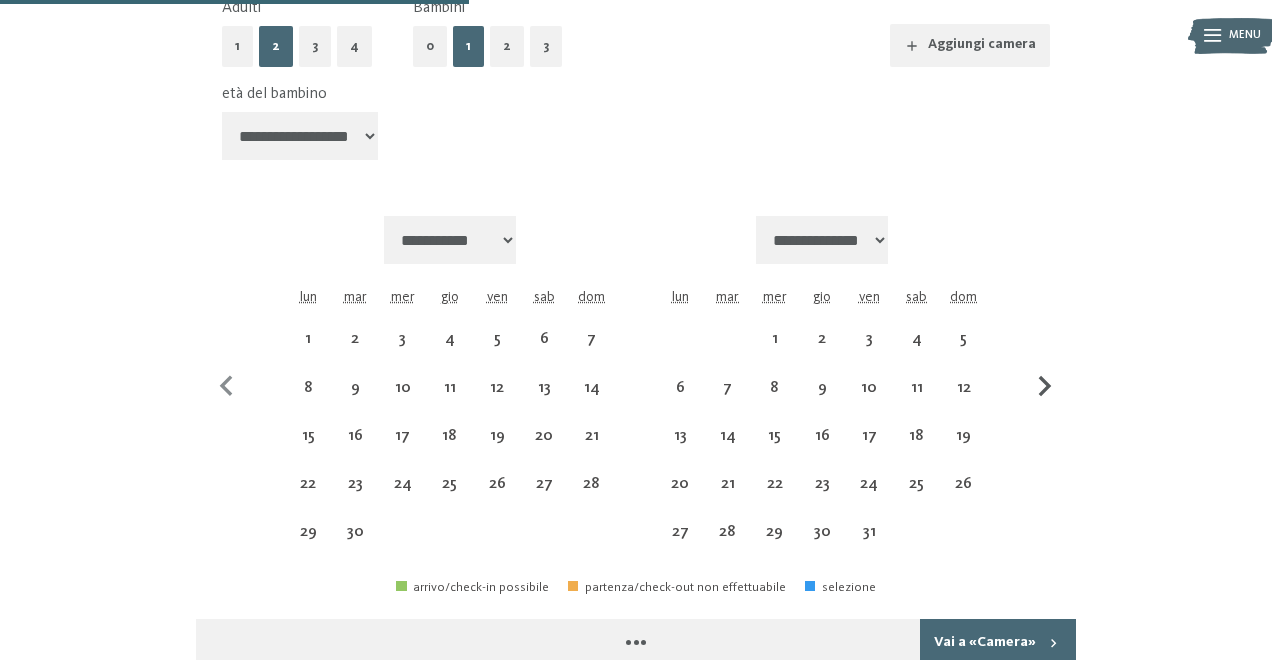select on "**********" 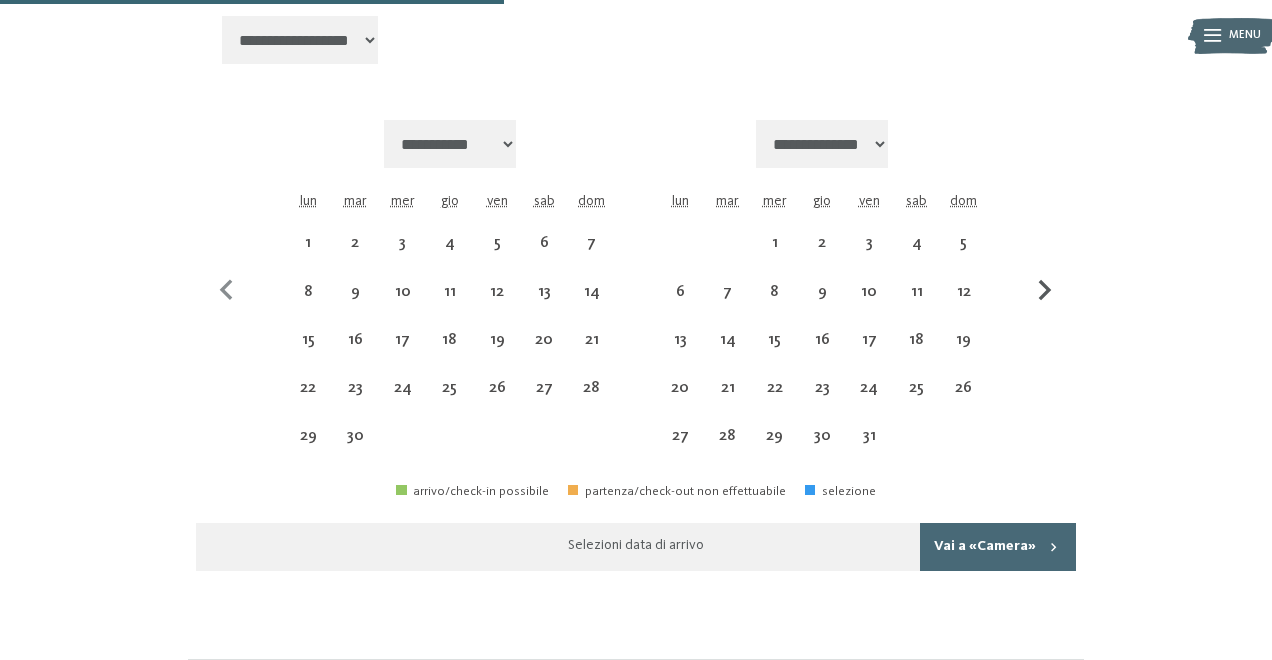 scroll, scrollTop: 1342, scrollLeft: 0, axis: vertical 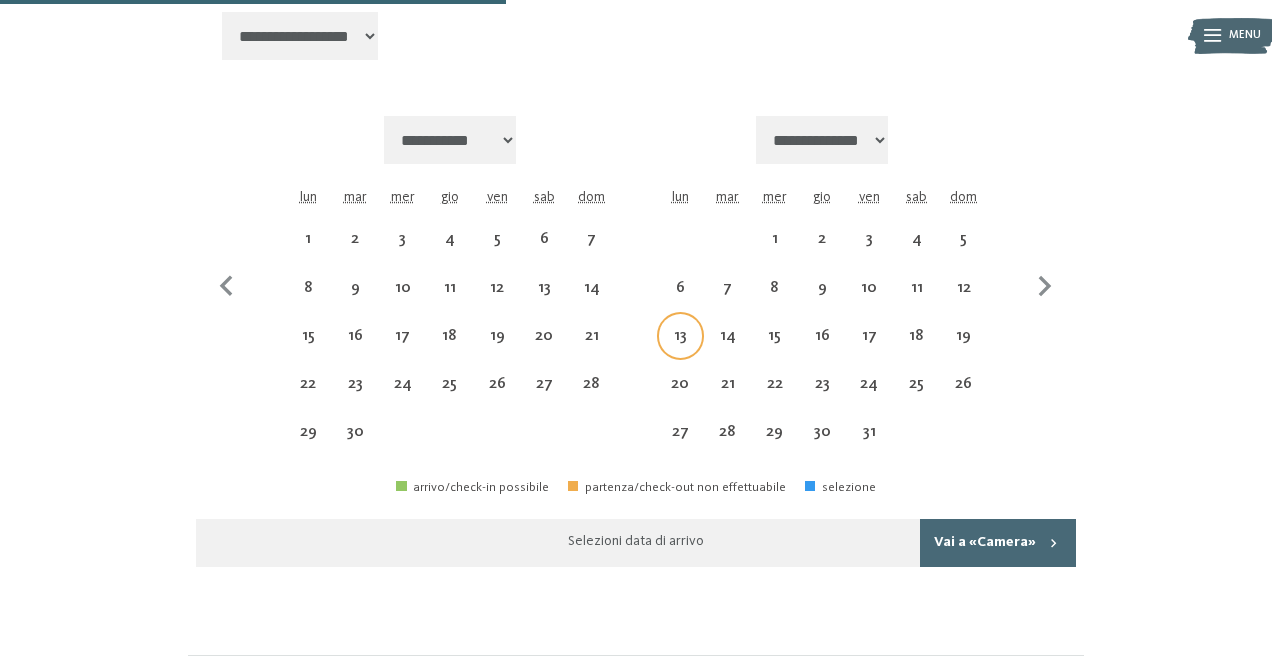 click on "13" at bounding box center (680, 349) 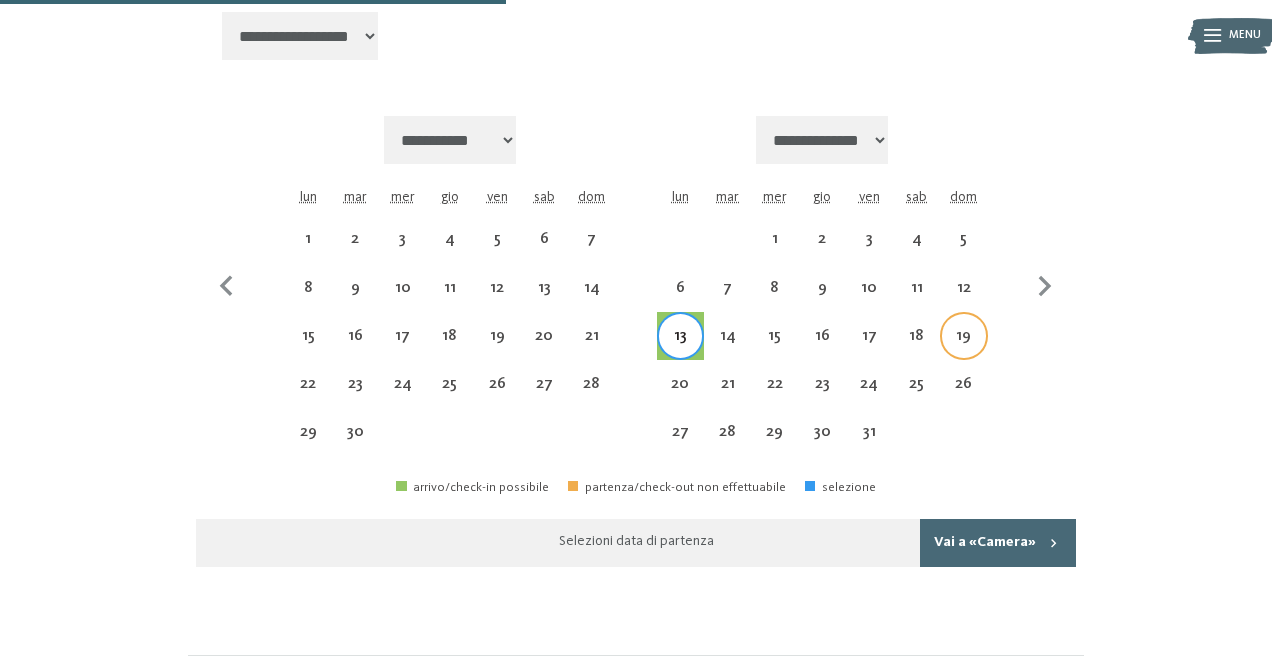 click on "19" at bounding box center (963, 349) 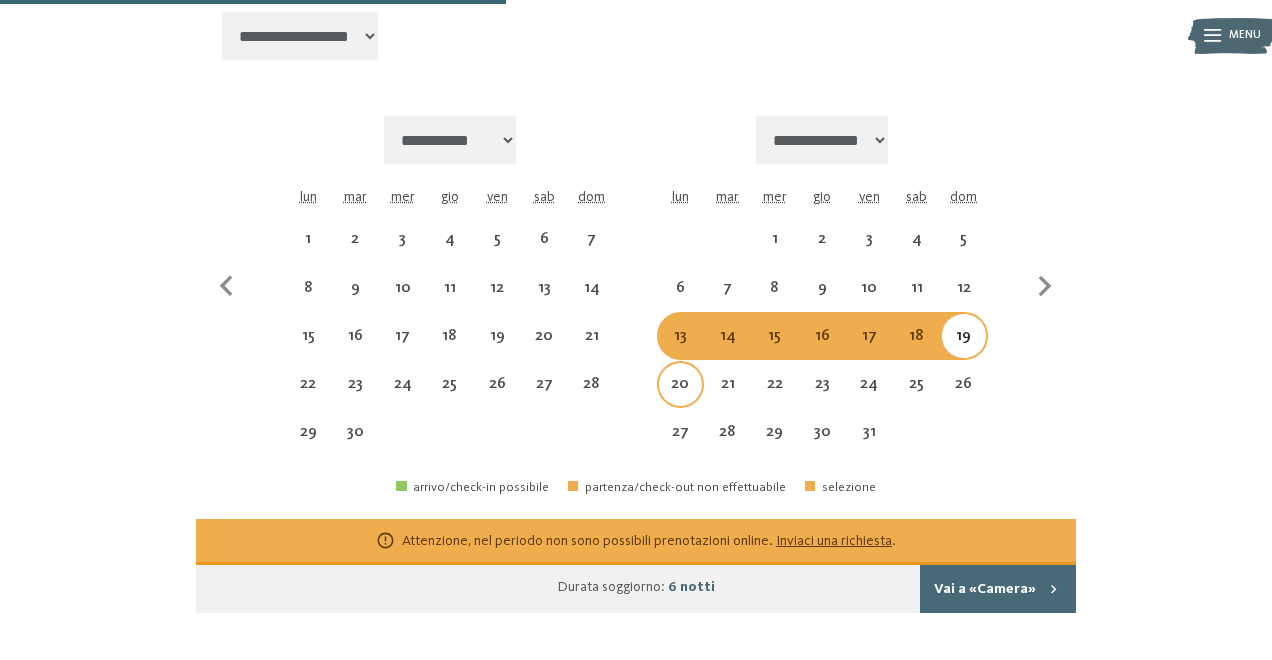 click on "20" at bounding box center [680, 397] 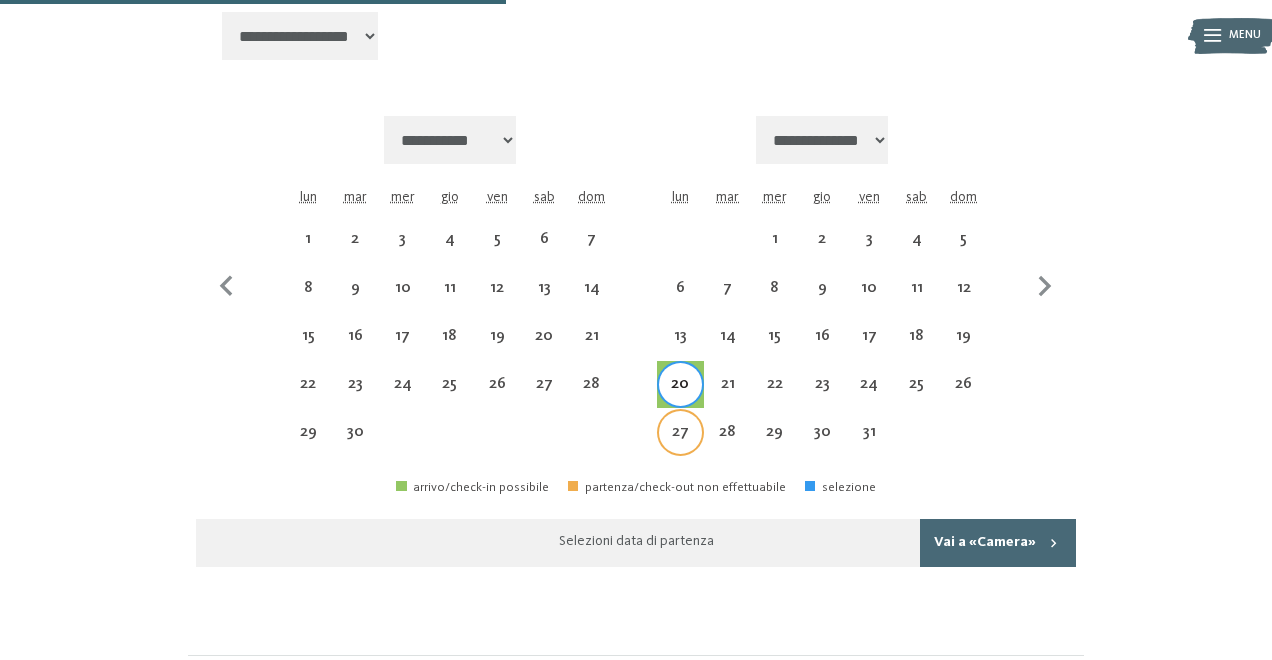 click on "27" at bounding box center [680, 445] 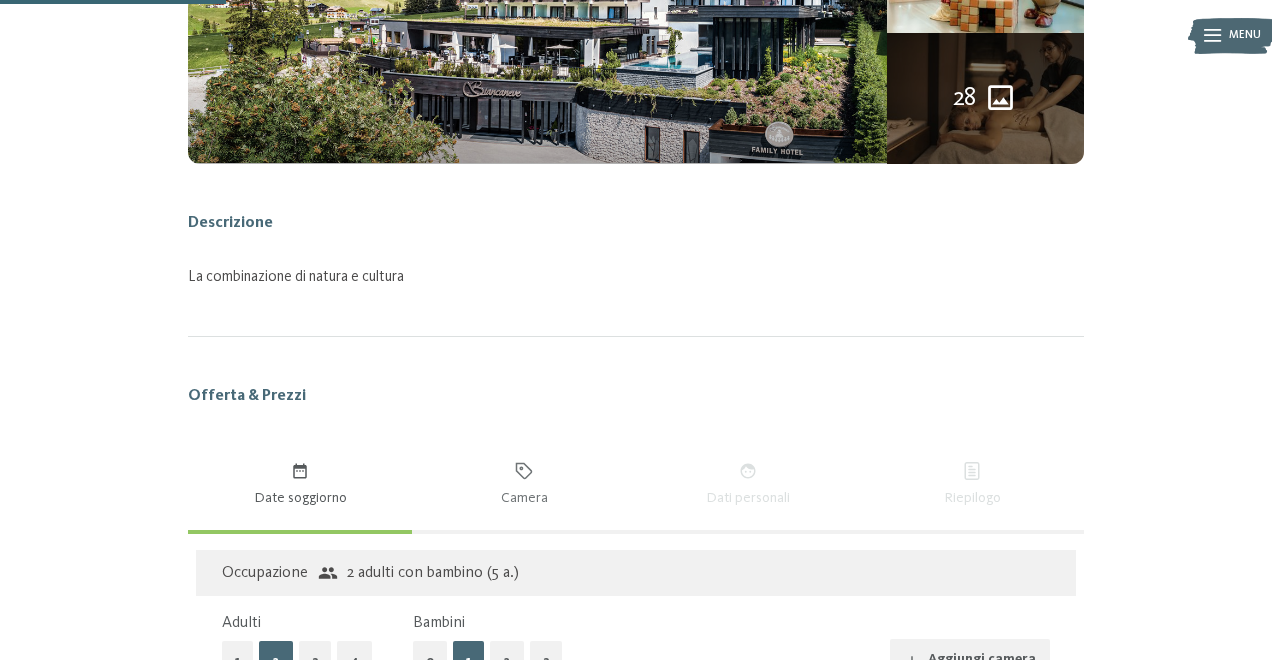 scroll, scrollTop: 0, scrollLeft: 0, axis: both 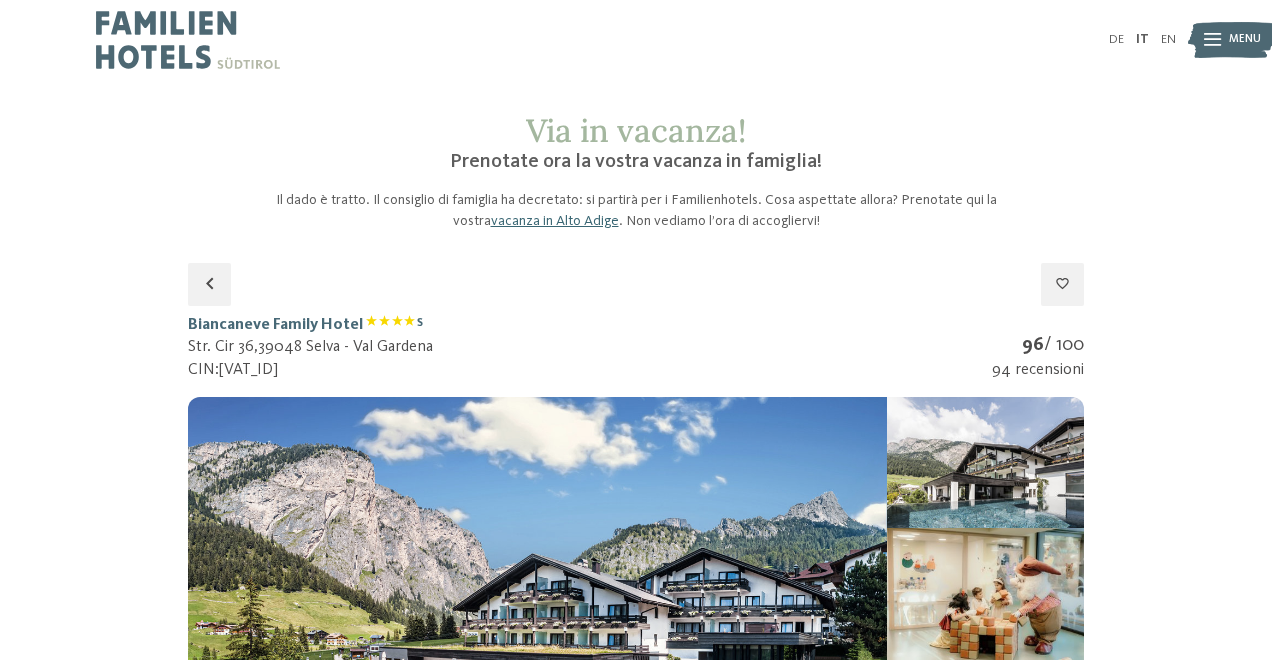 select on "*" 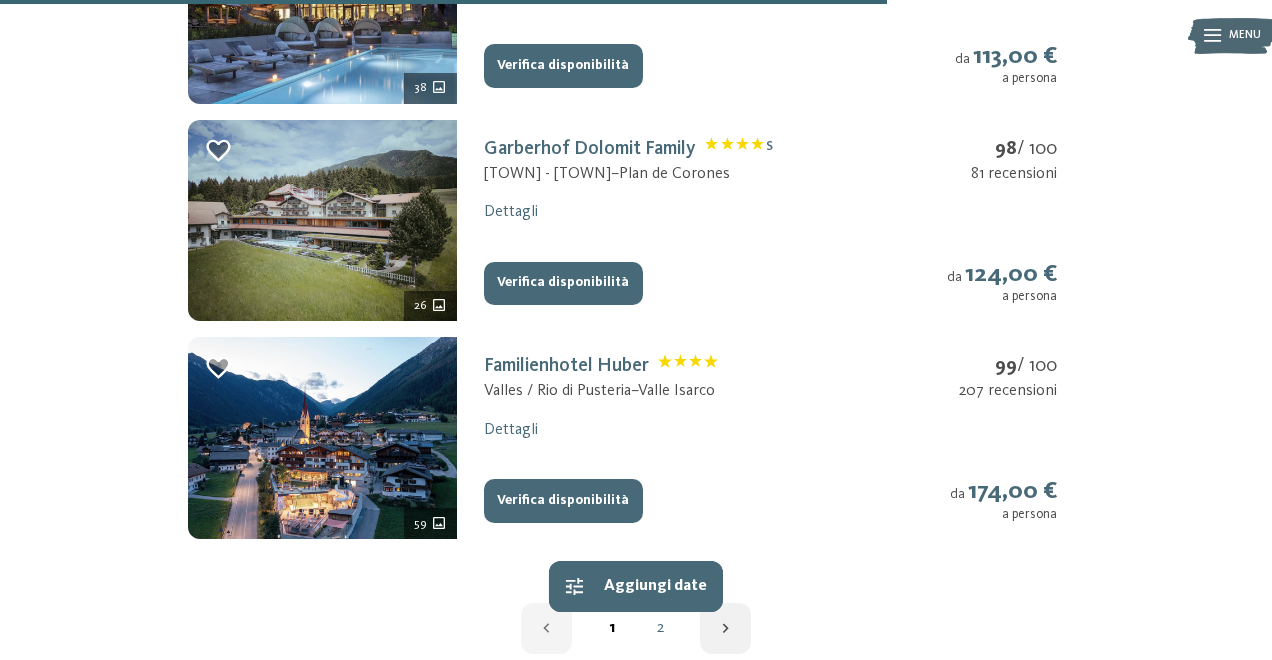 scroll, scrollTop: 2193, scrollLeft: 0, axis: vertical 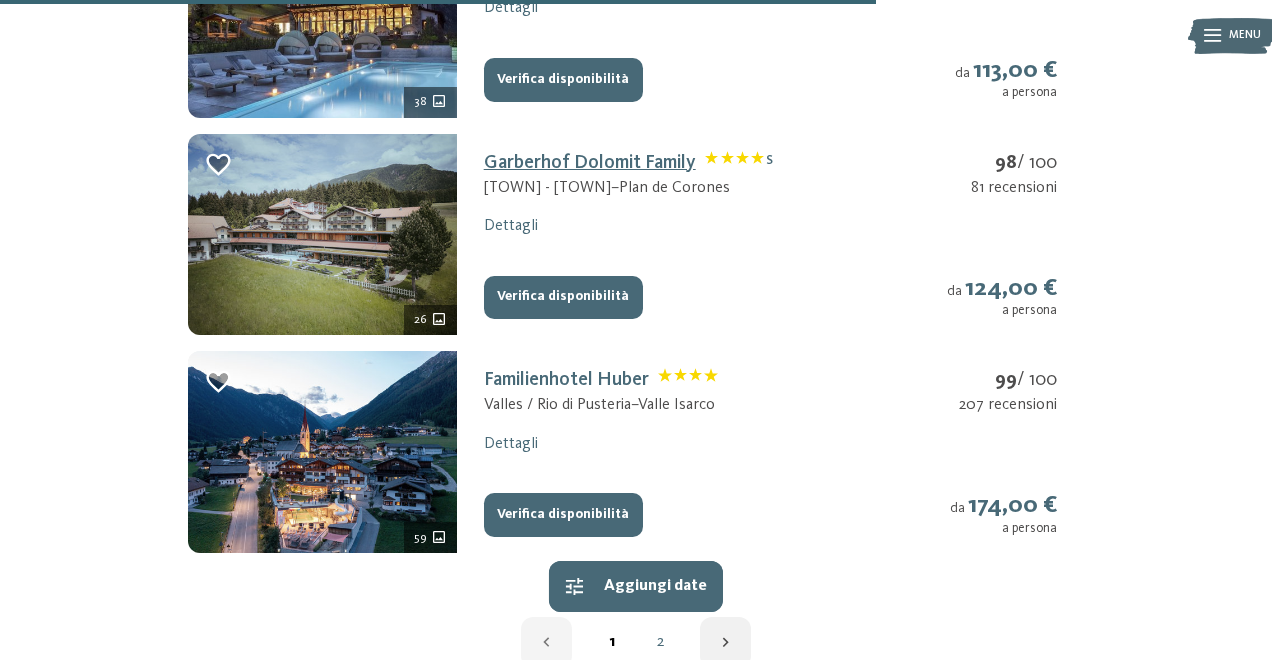 click on "Garberhof Dolomit Family S" at bounding box center [628, 163] 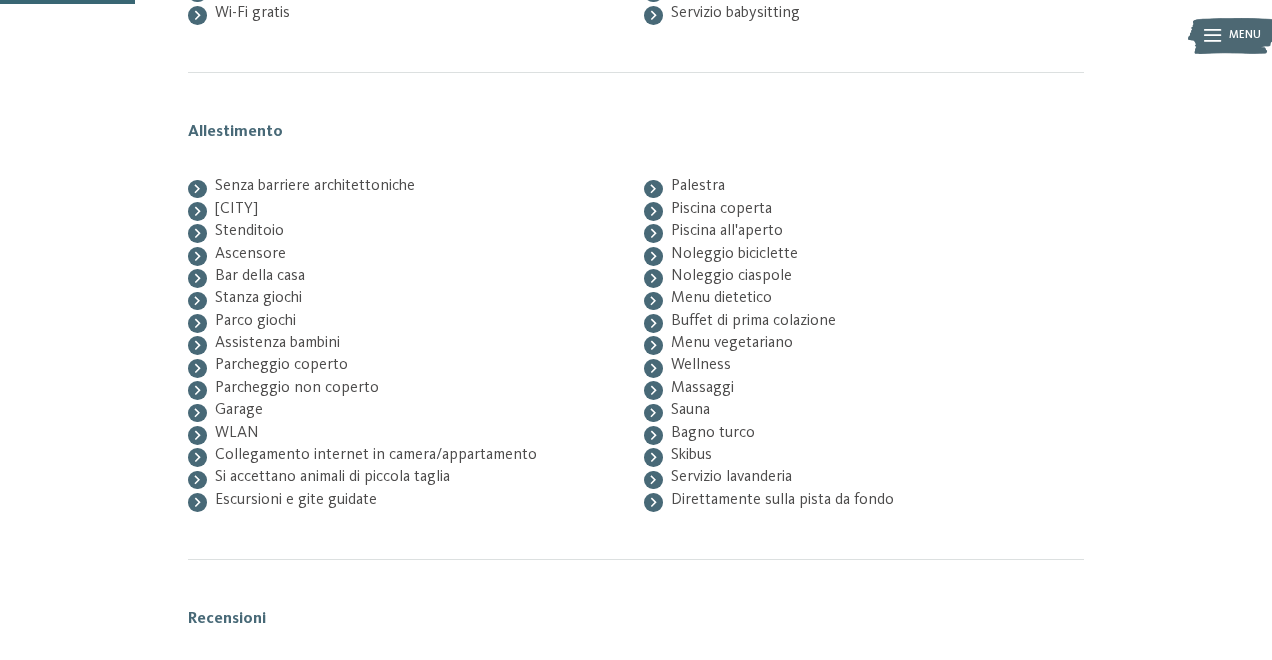 scroll, scrollTop: 262, scrollLeft: 0, axis: vertical 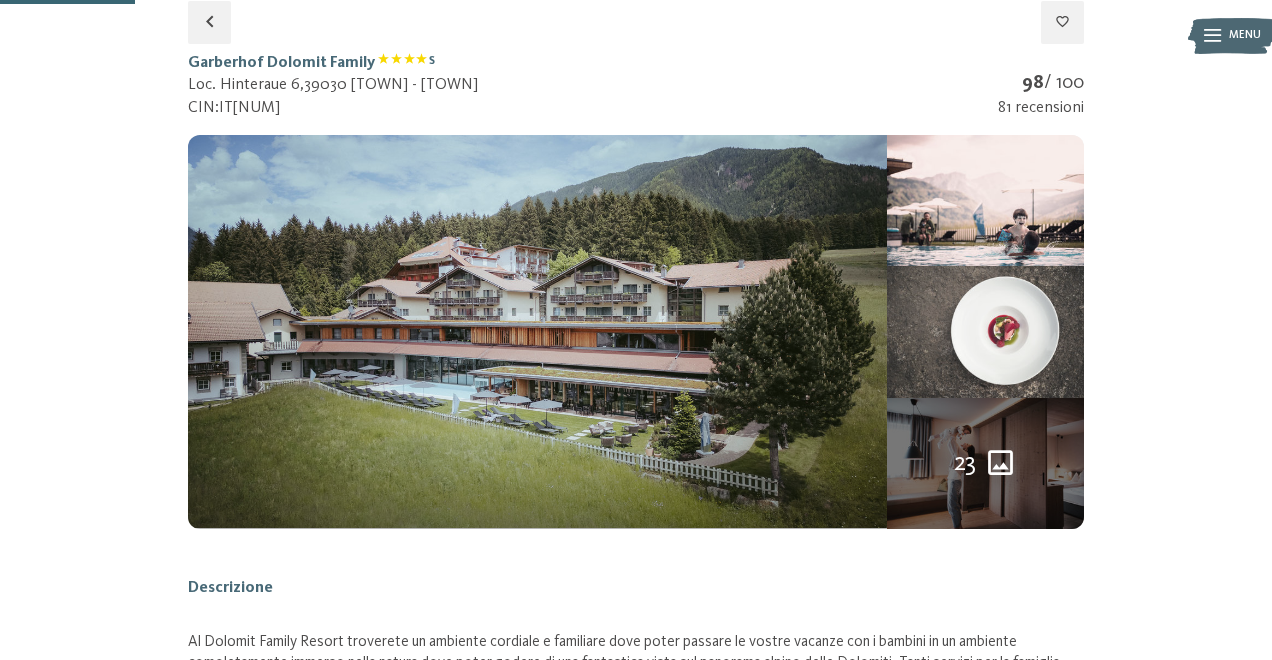 click at bounding box center [985, 331] 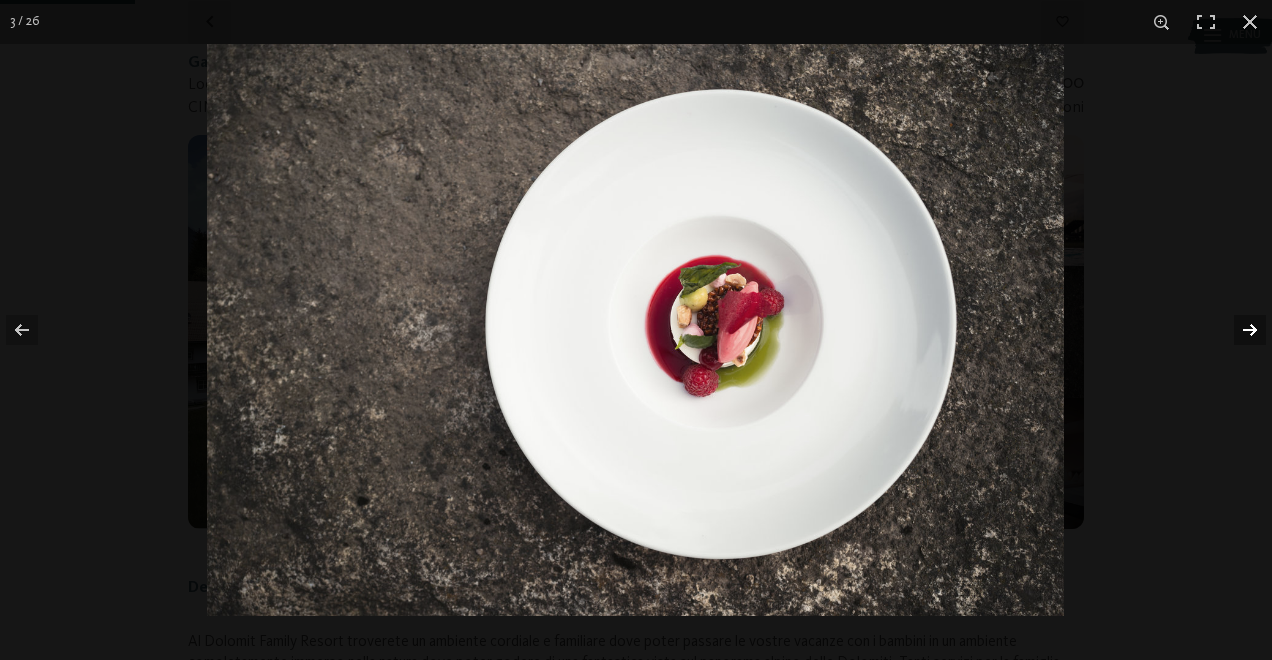 click at bounding box center [1237, 330] 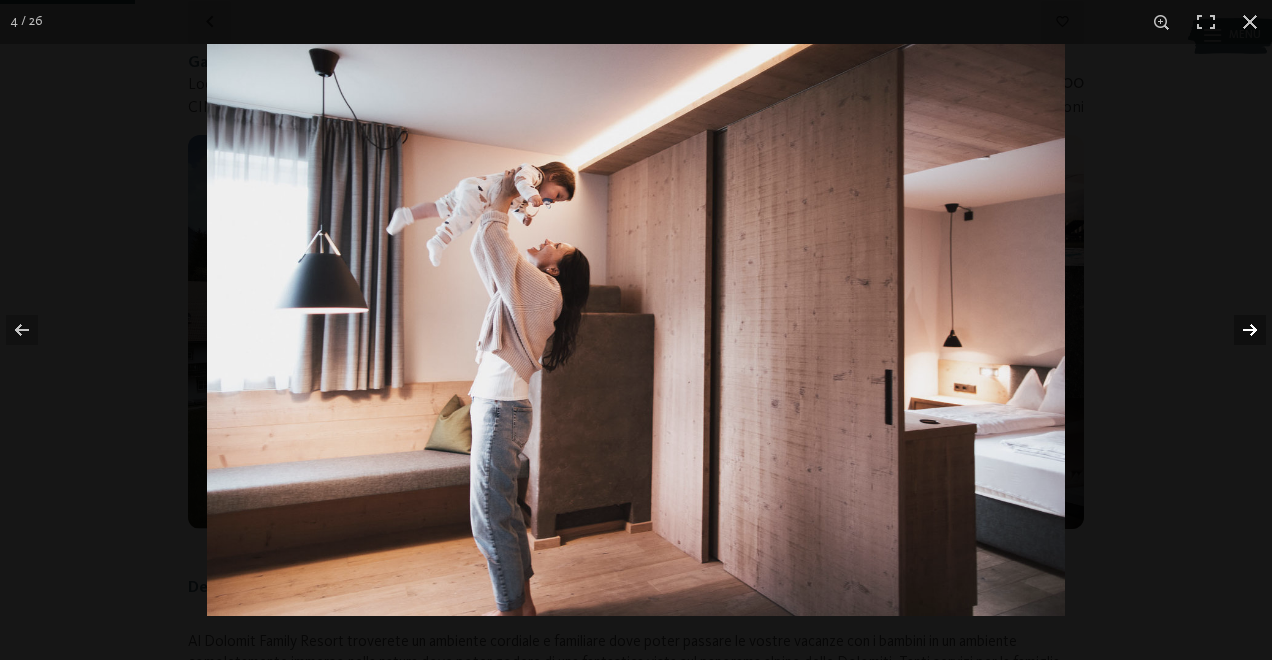 click at bounding box center [1237, 330] 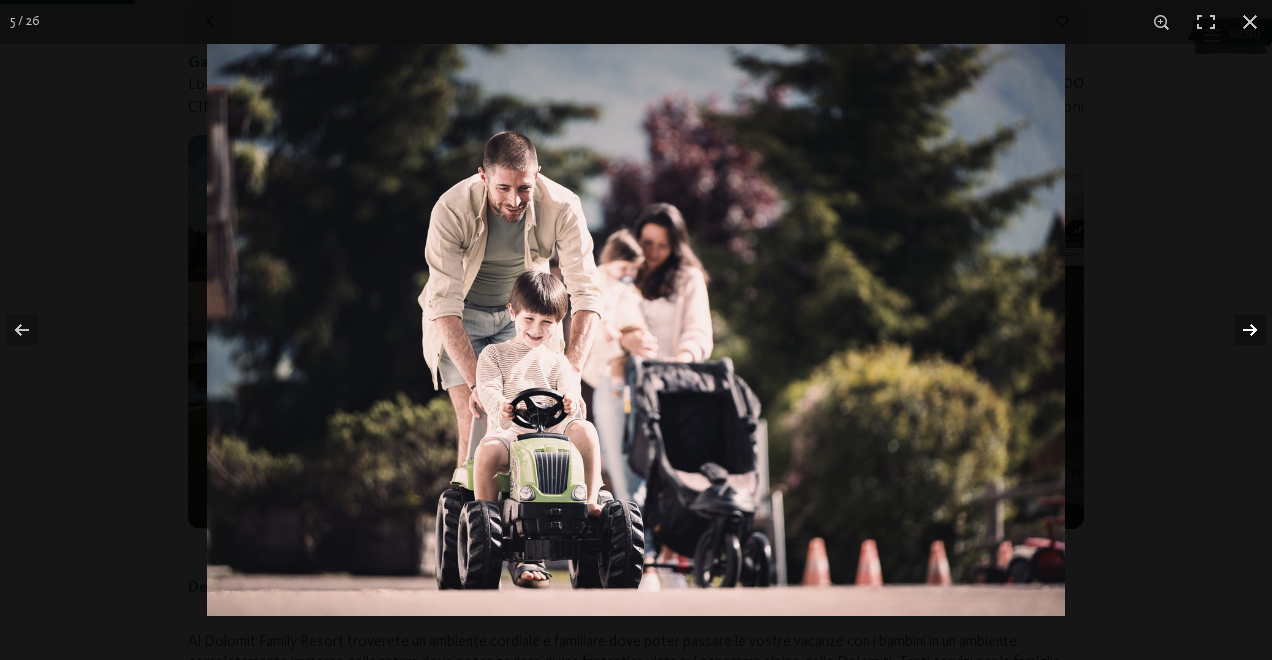 click at bounding box center (1237, 330) 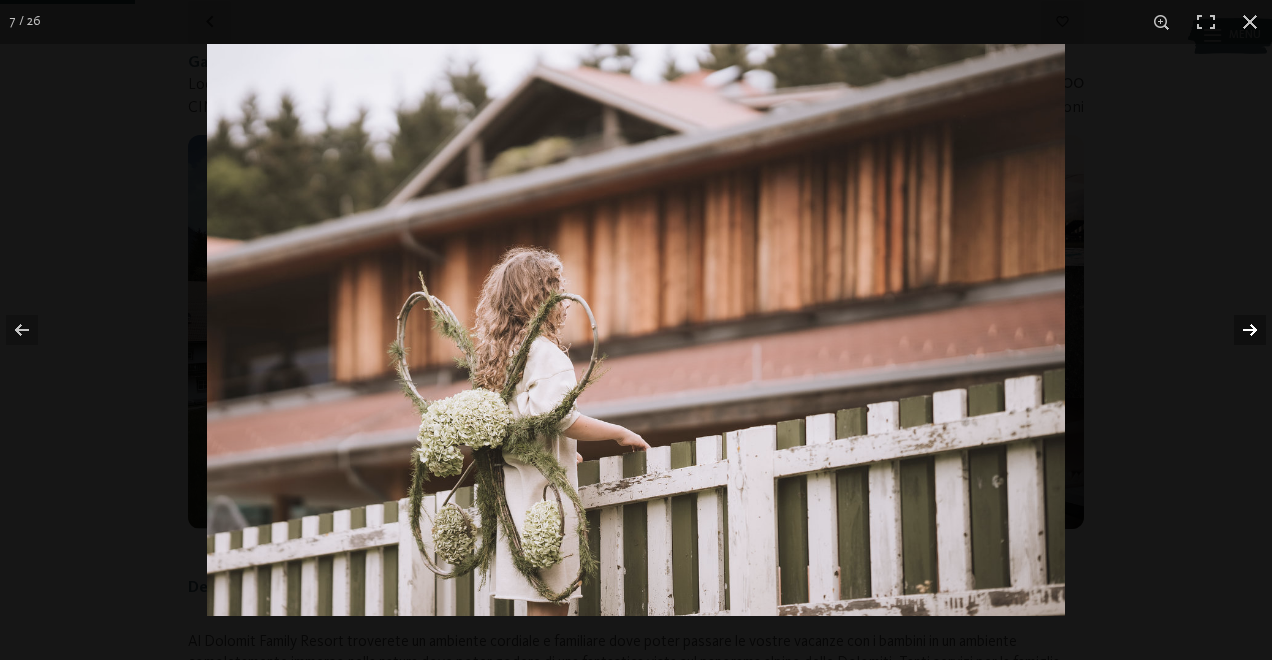 click at bounding box center (1237, 330) 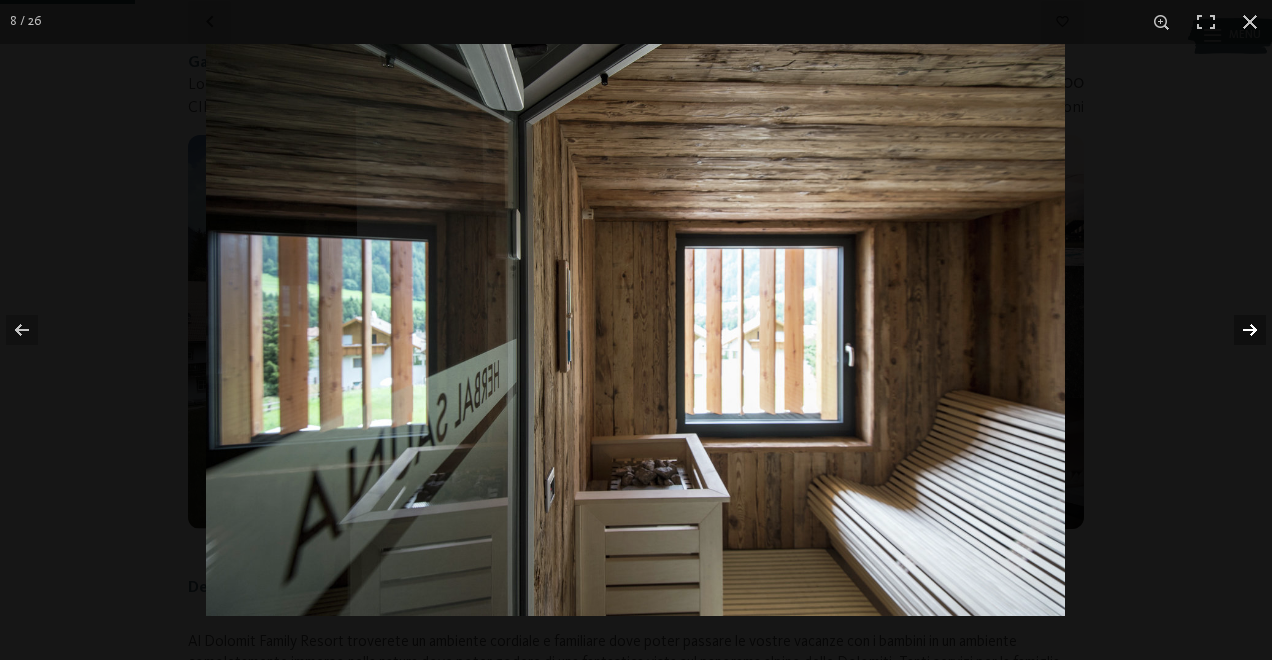 click at bounding box center (1237, 330) 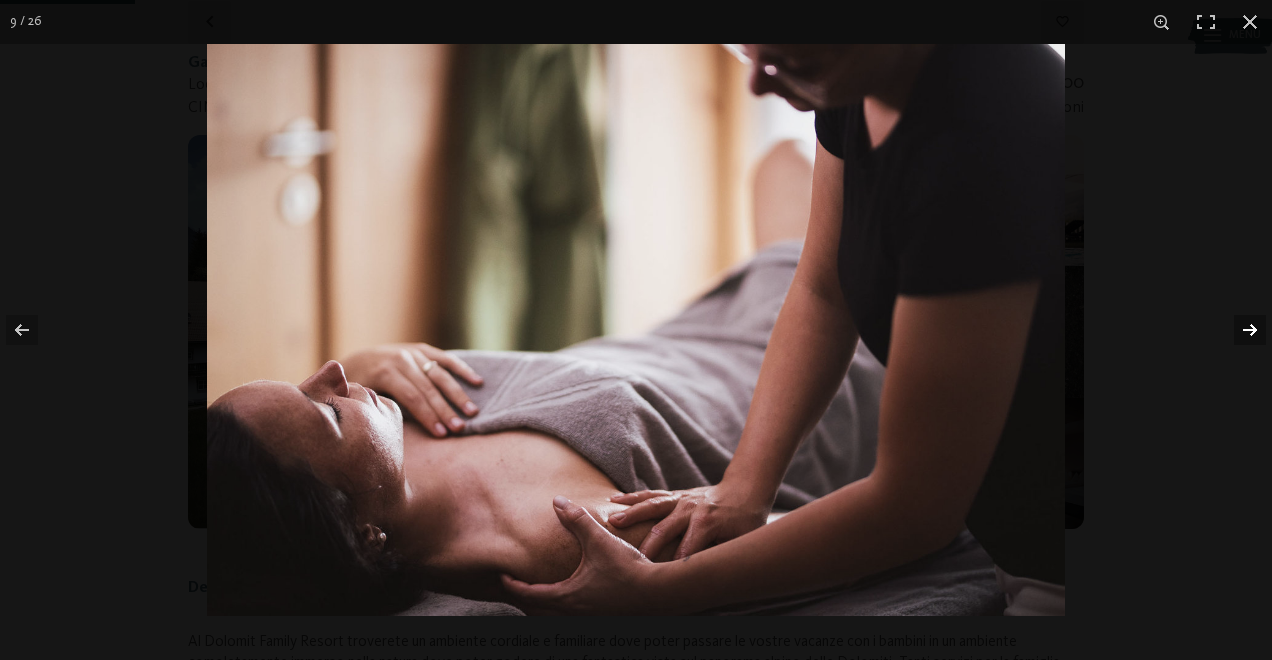 click at bounding box center [1237, 330] 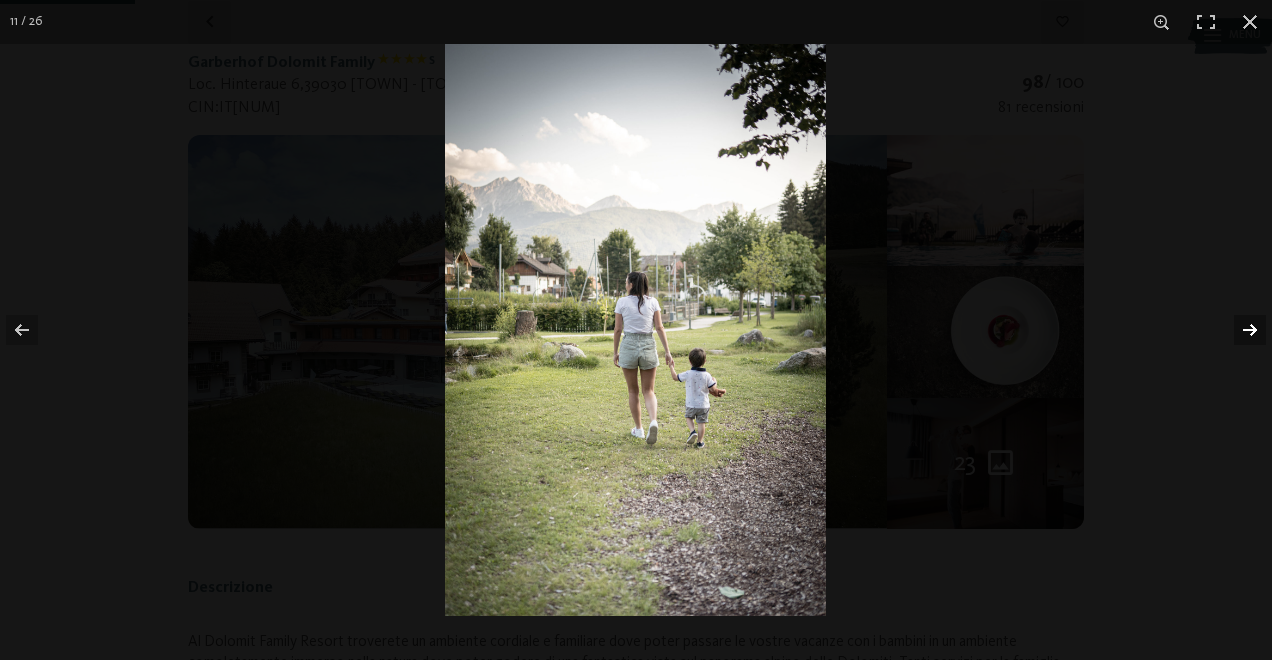 click at bounding box center [1237, 330] 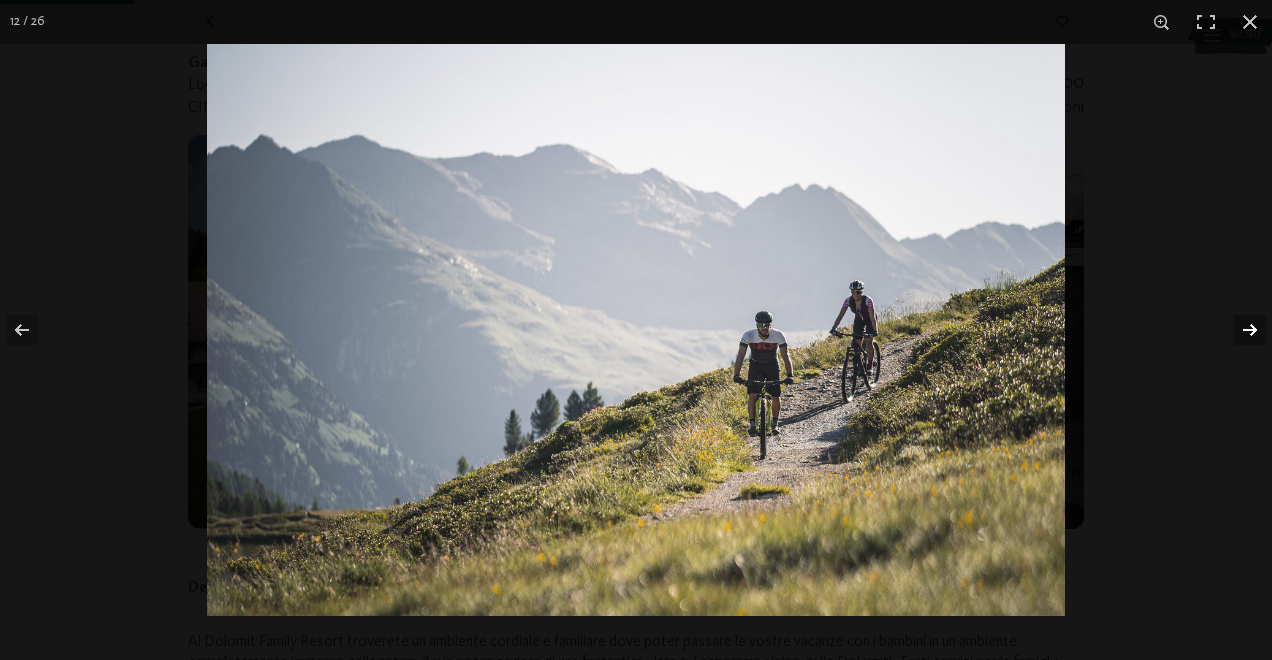 click at bounding box center [1237, 330] 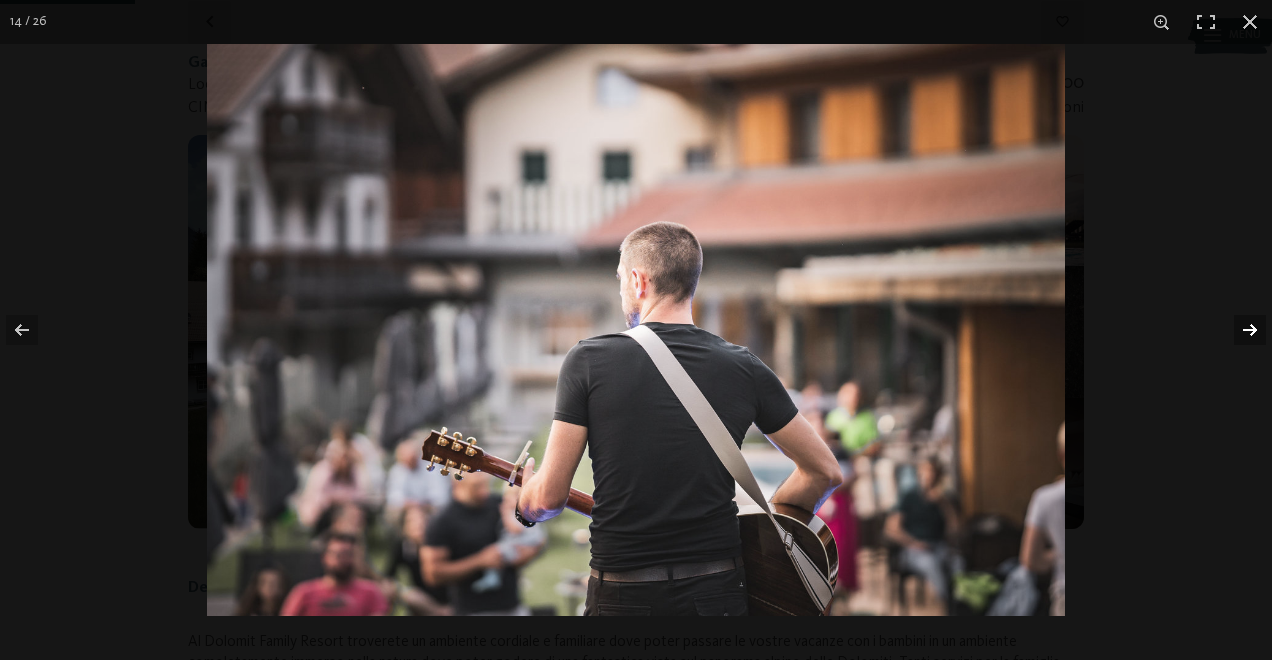 click at bounding box center (1237, 330) 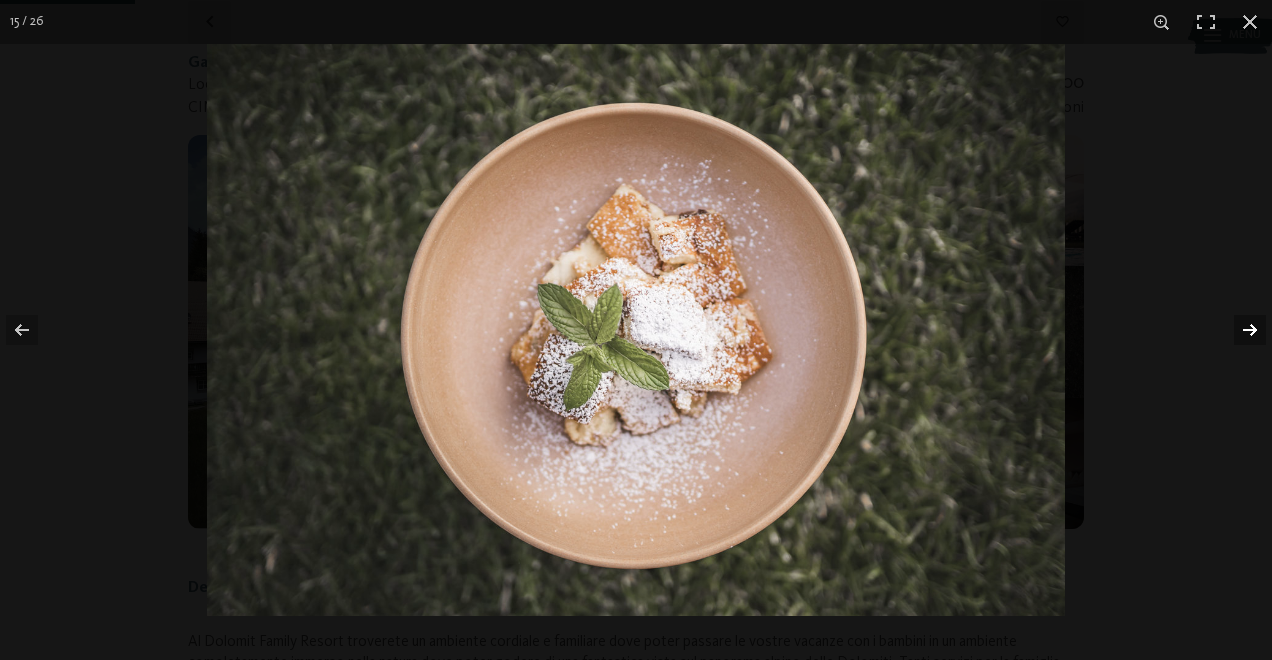 click at bounding box center [1237, 330] 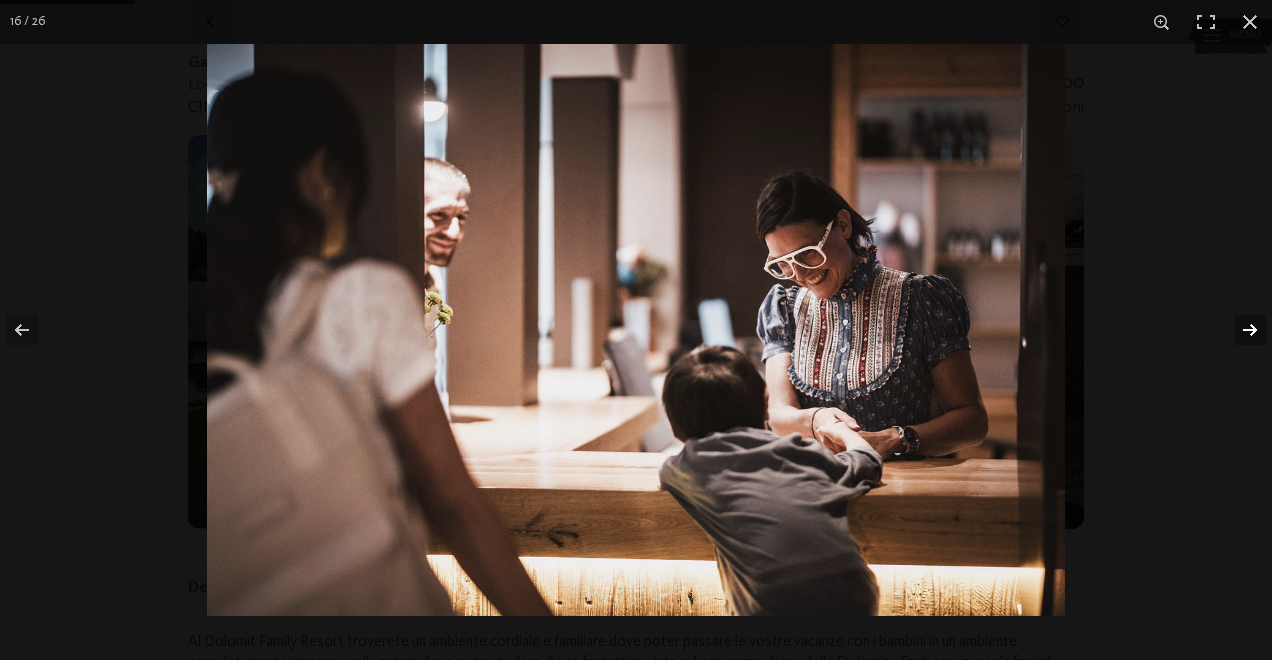 click at bounding box center (1237, 330) 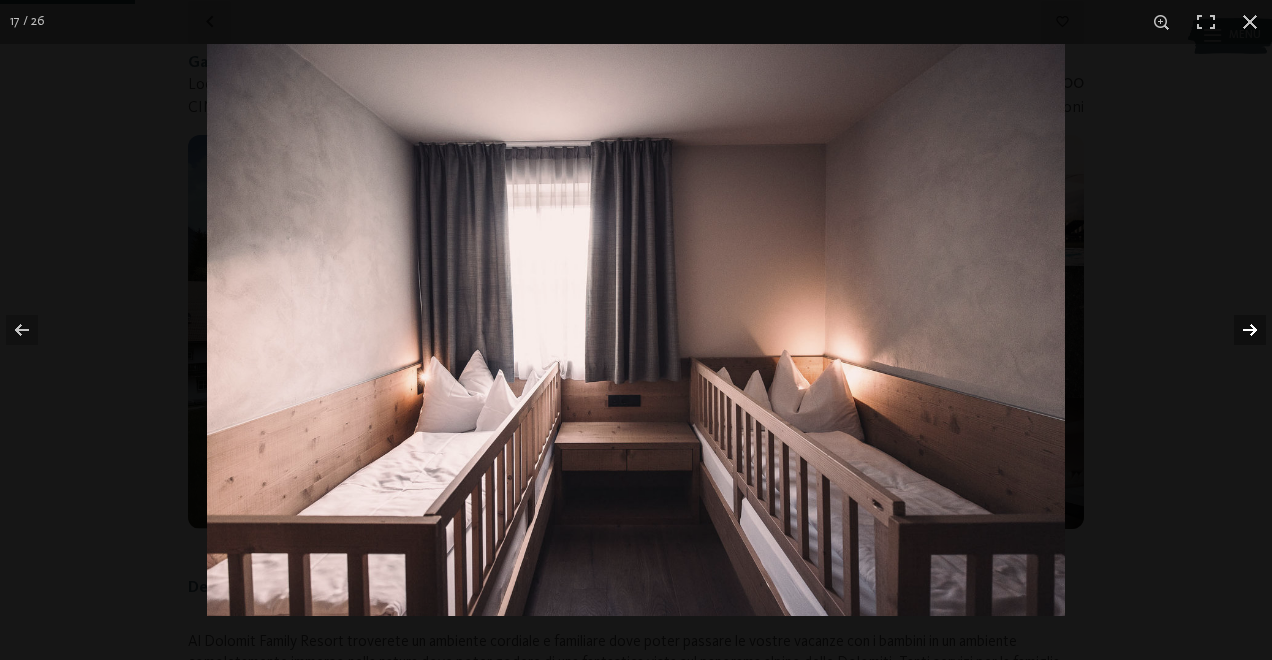 click at bounding box center (1237, 330) 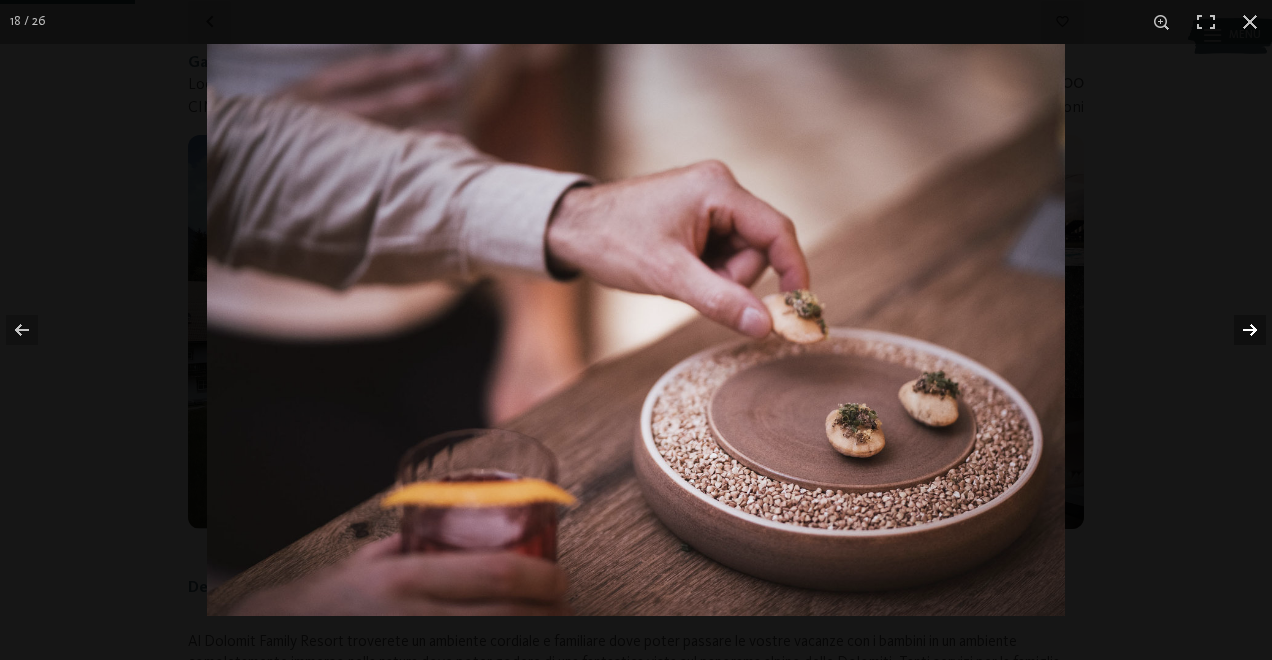 click at bounding box center (1237, 330) 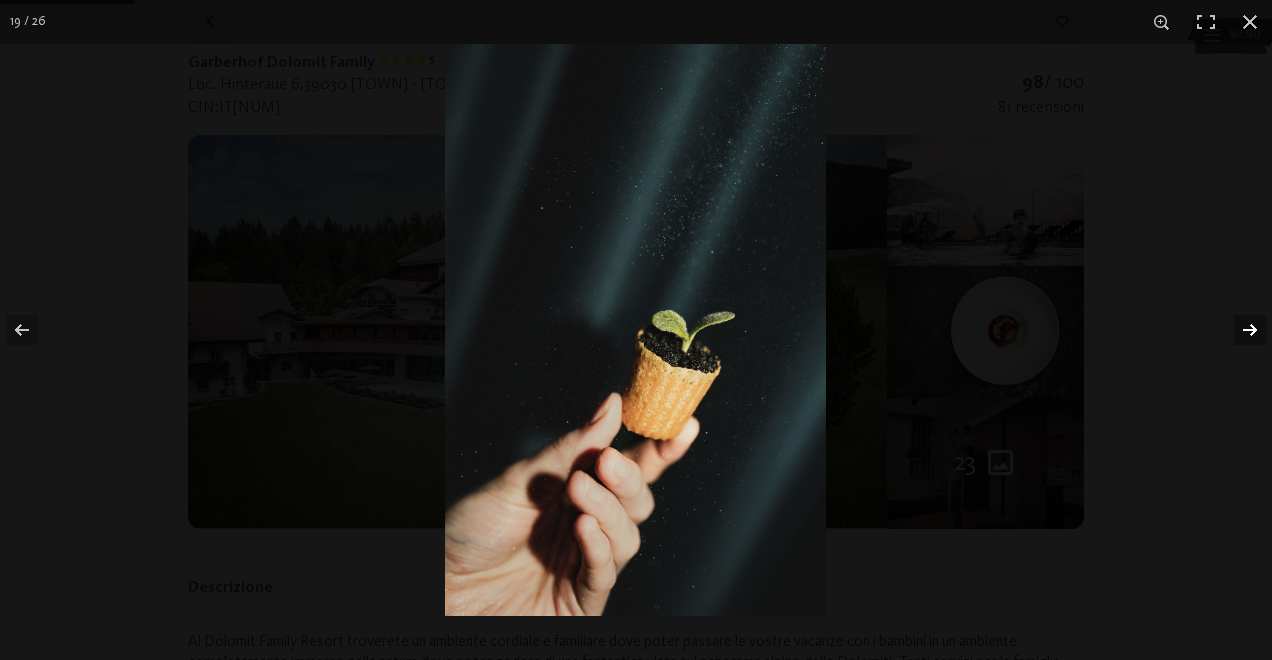 click at bounding box center [1237, 330] 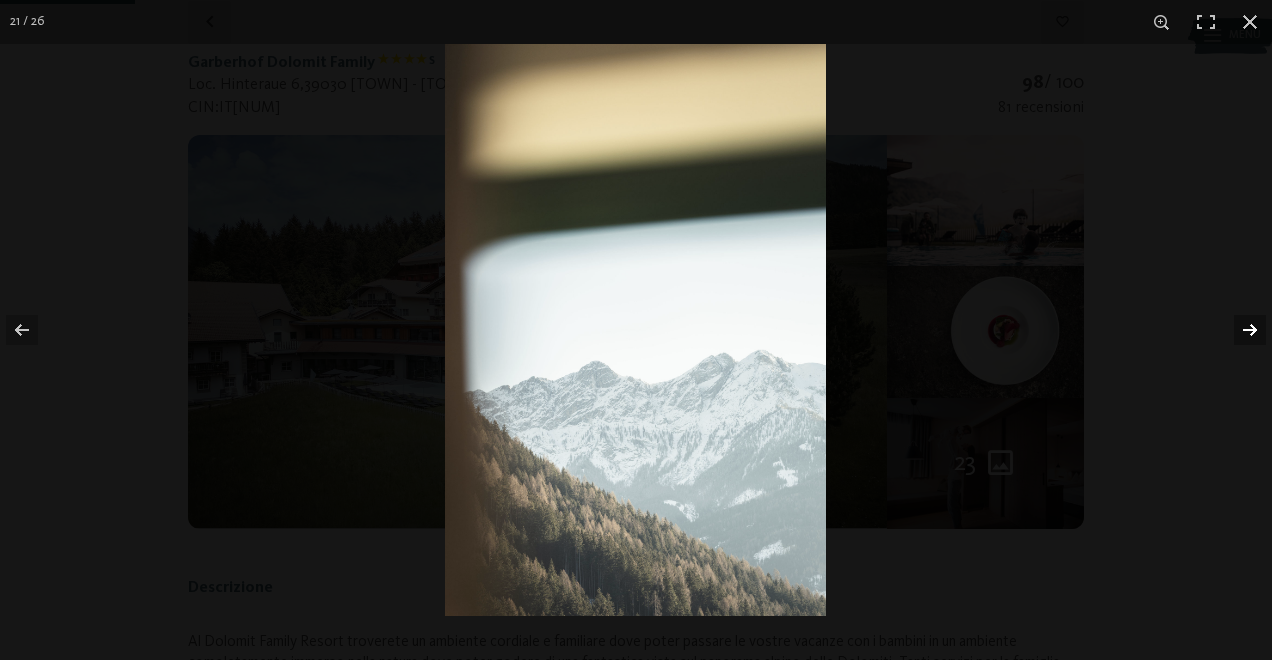click at bounding box center [1237, 330] 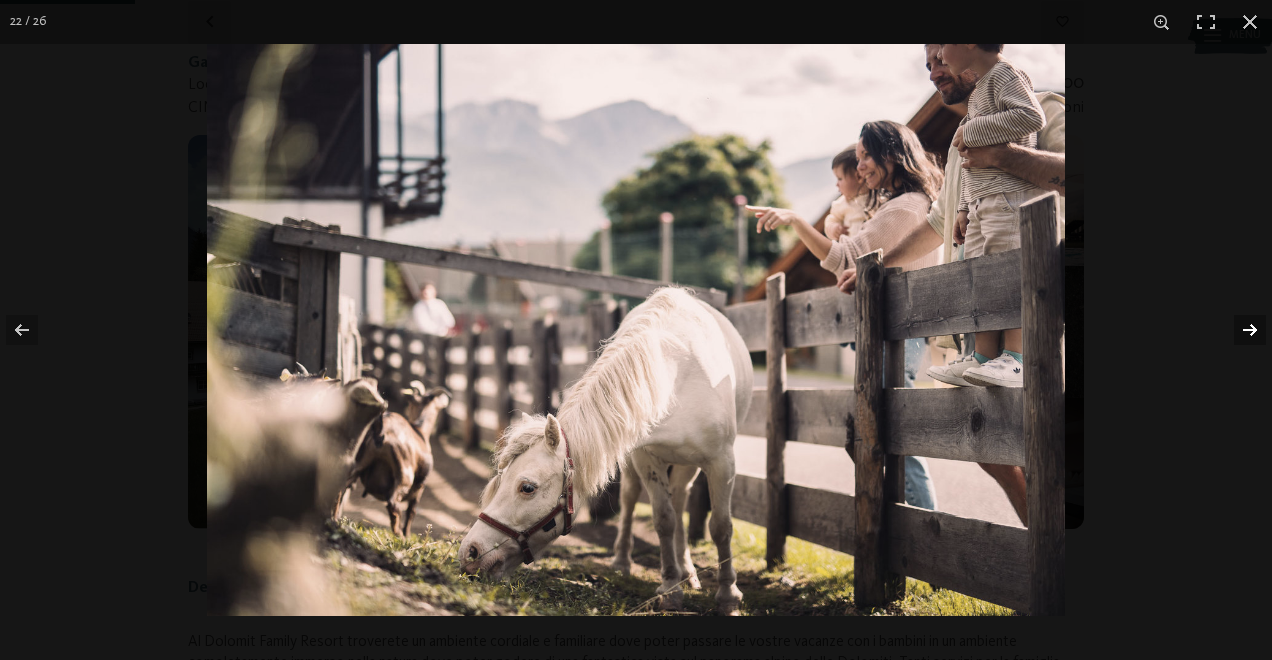 click at bounding box center [1237, 330] 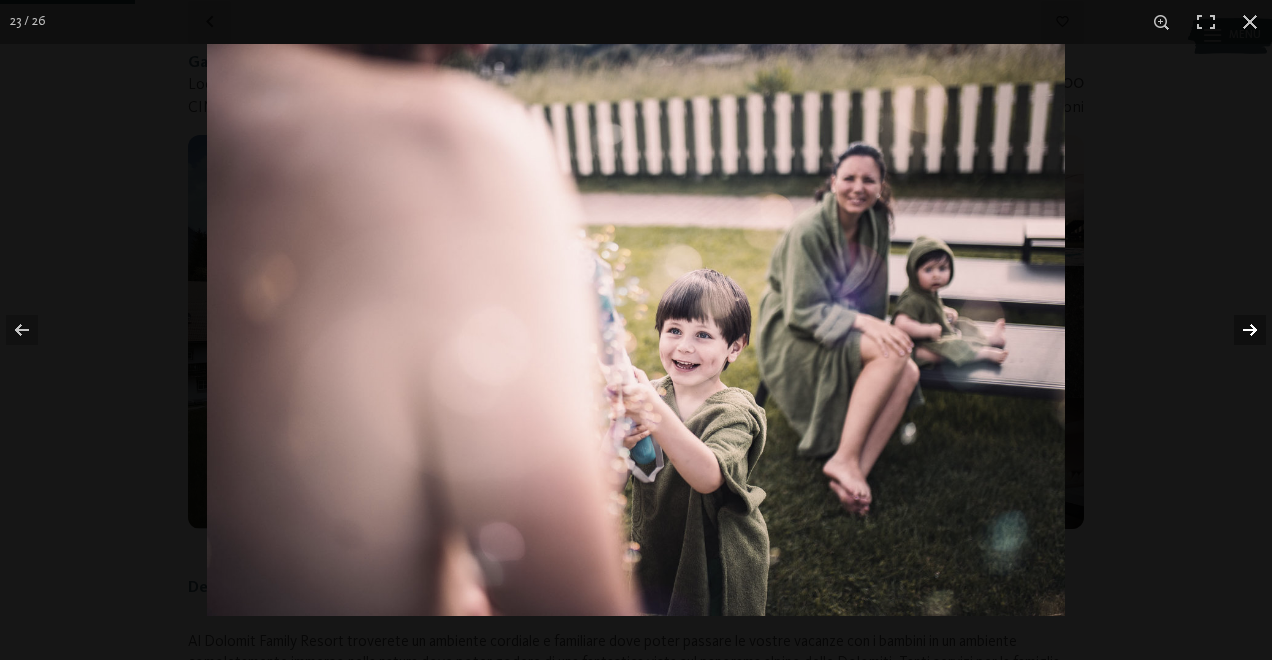 click at bounding box center [1237, 330] 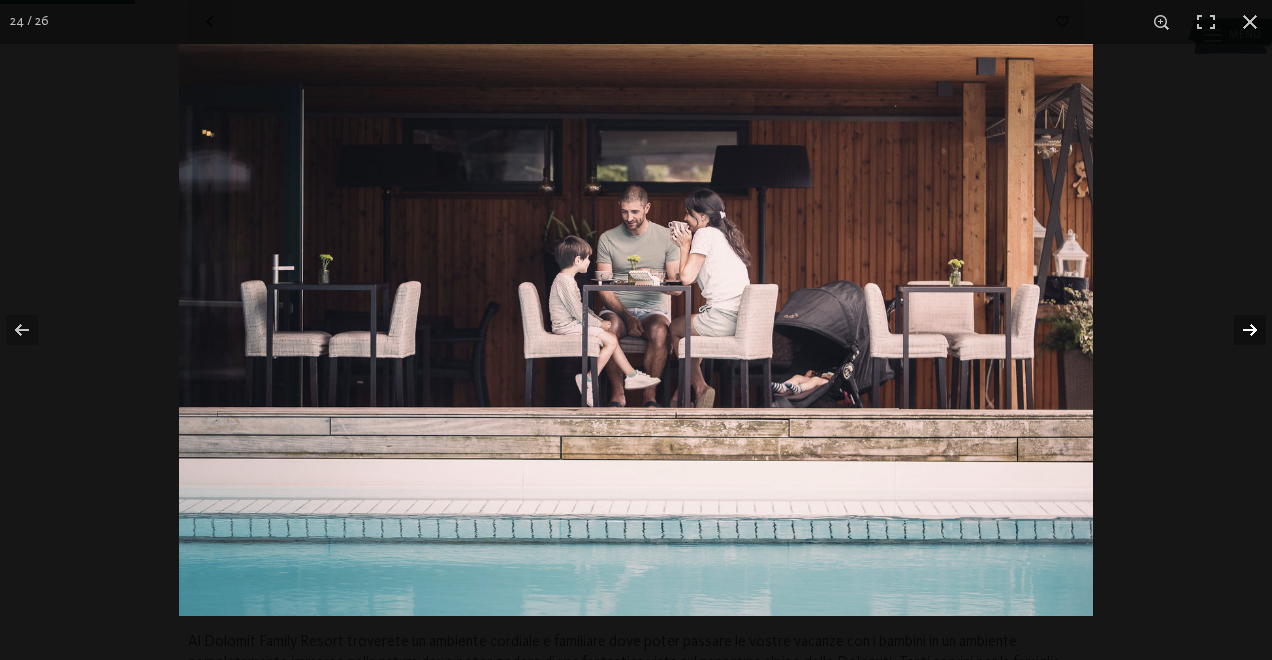 click at bounding box center [1237, 330] 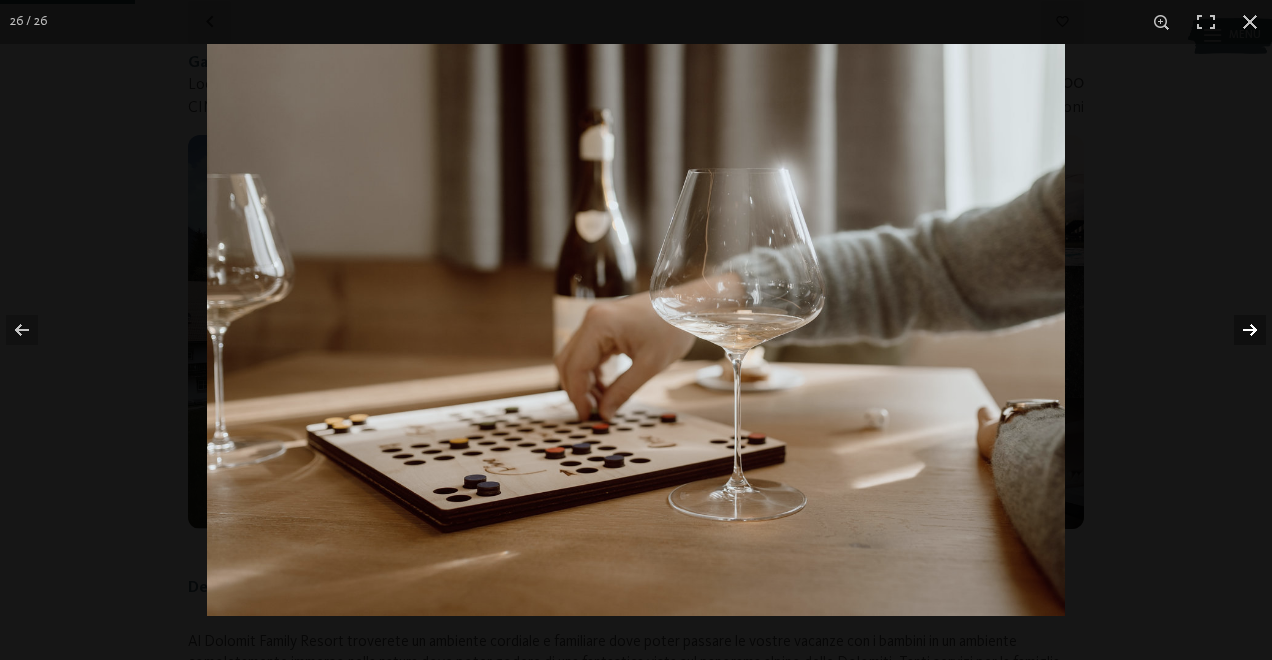 click at bounding box center (1237, 330) 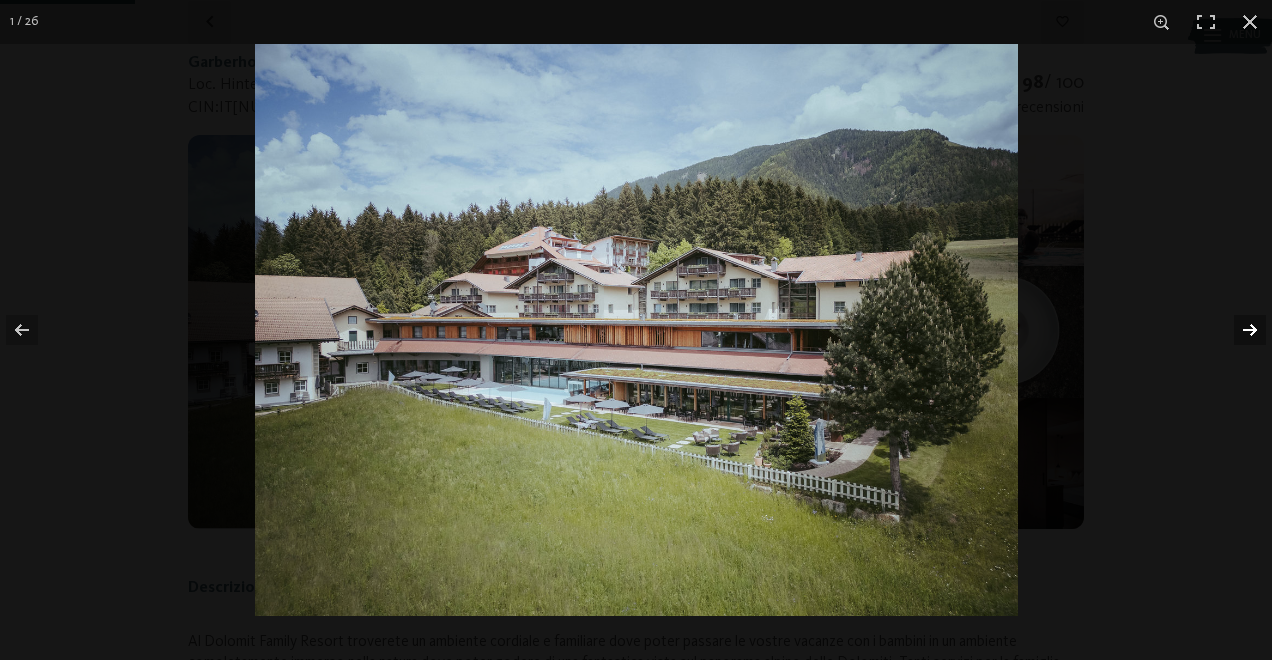 click at bounding box center (1237, 330) 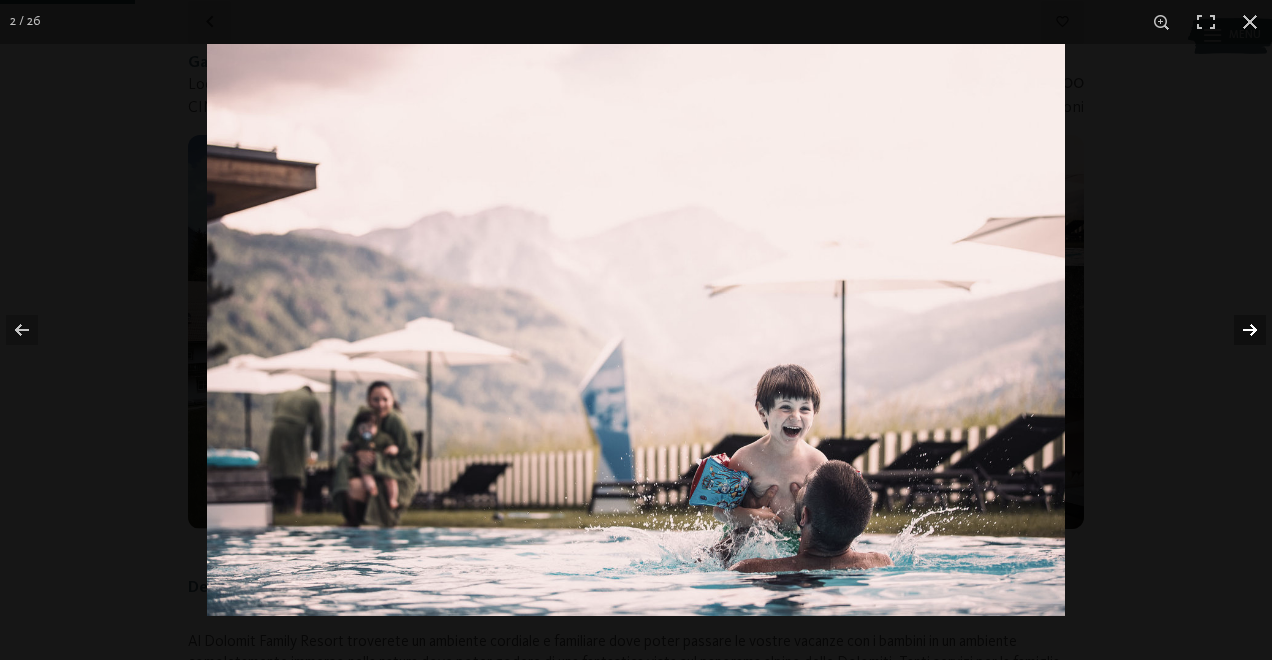 click at bounding box center (1237, 330) 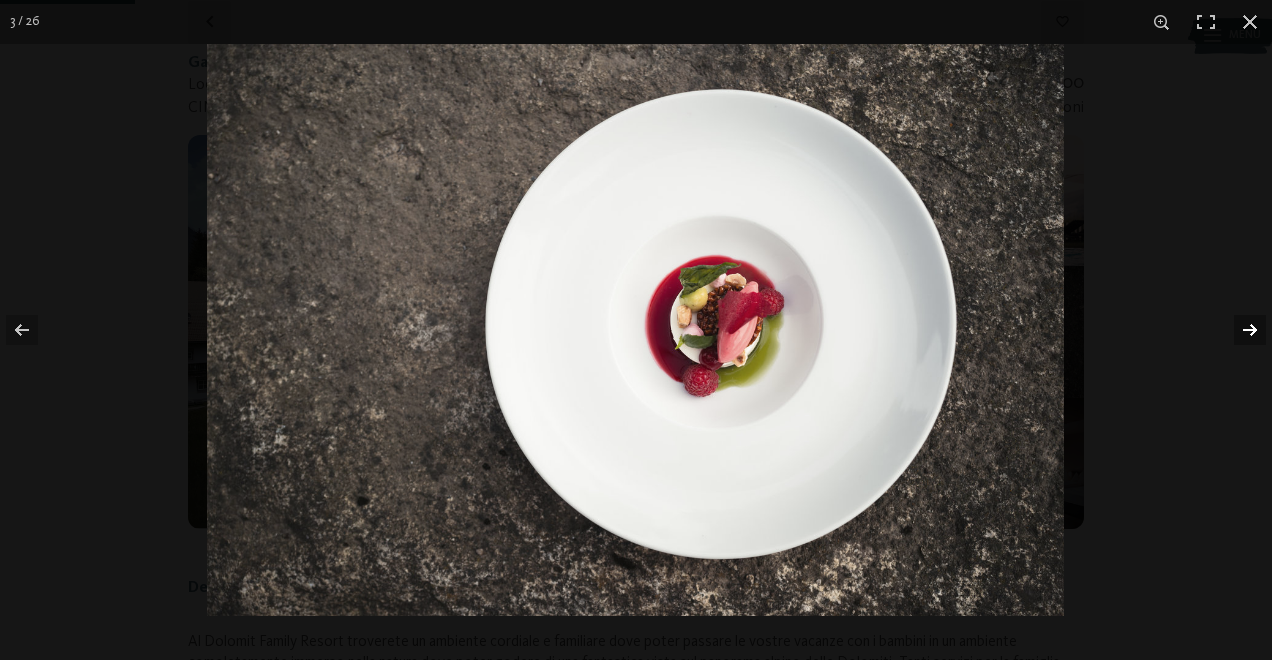 click at bounding box center (1237, 330) 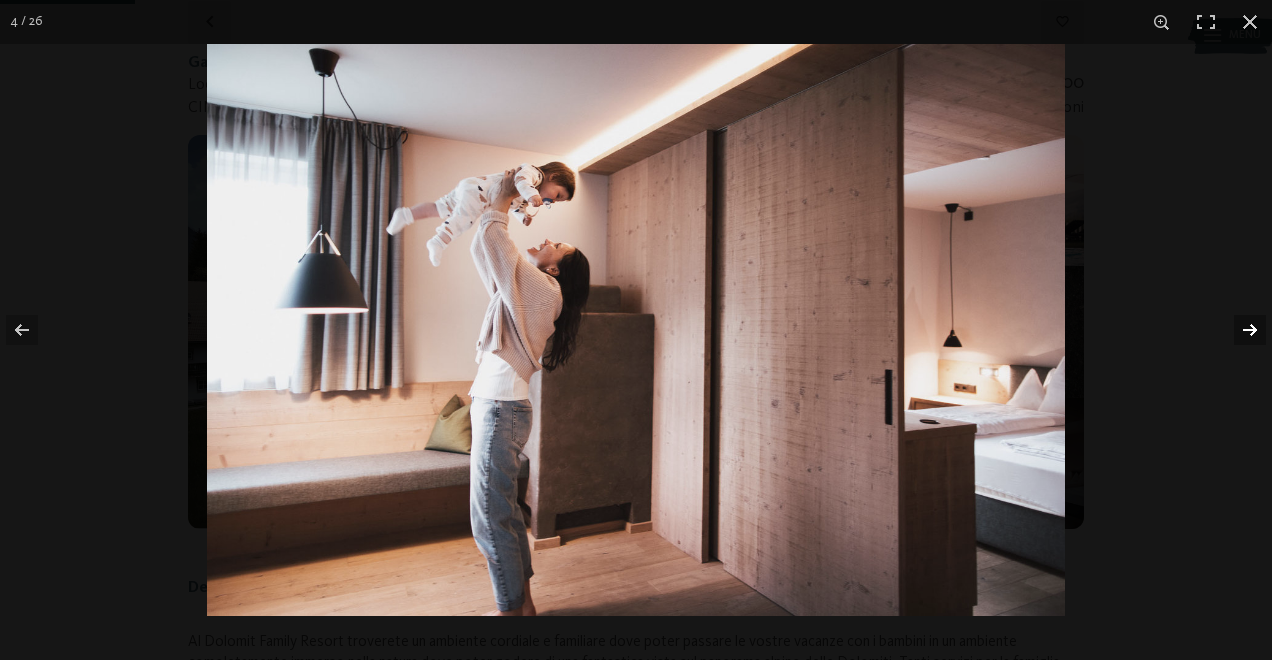 click at bounding box center [1237, 330] 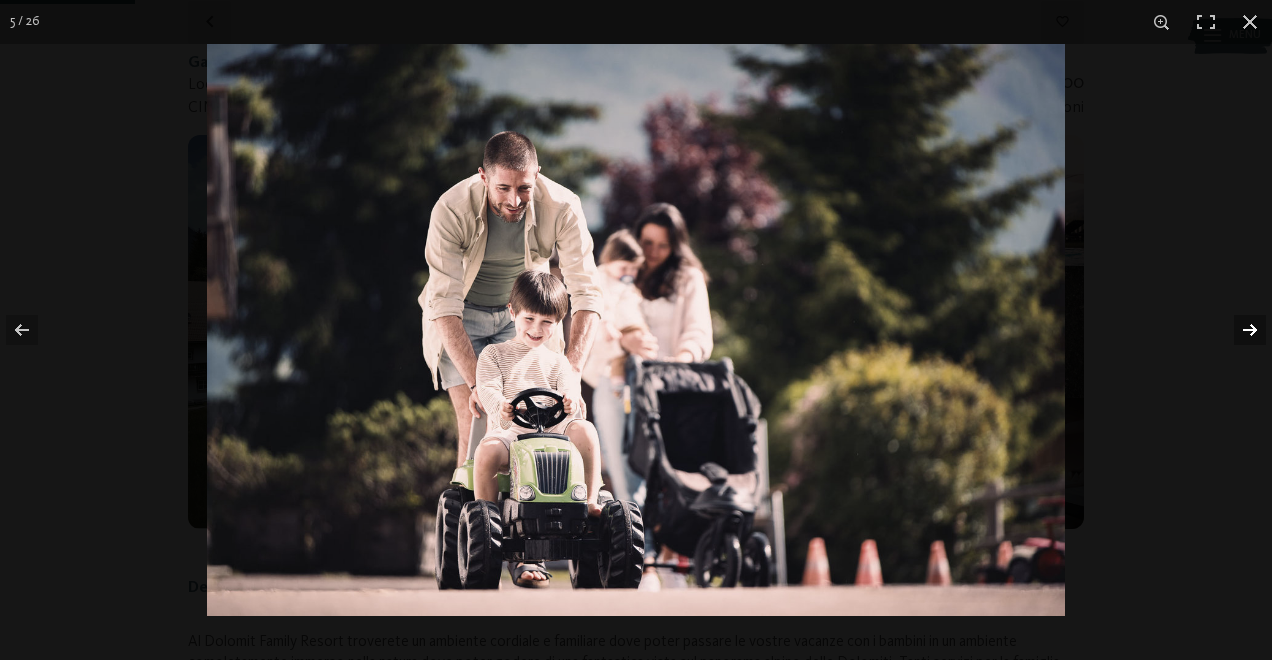click at bounding box center [1237, 330] 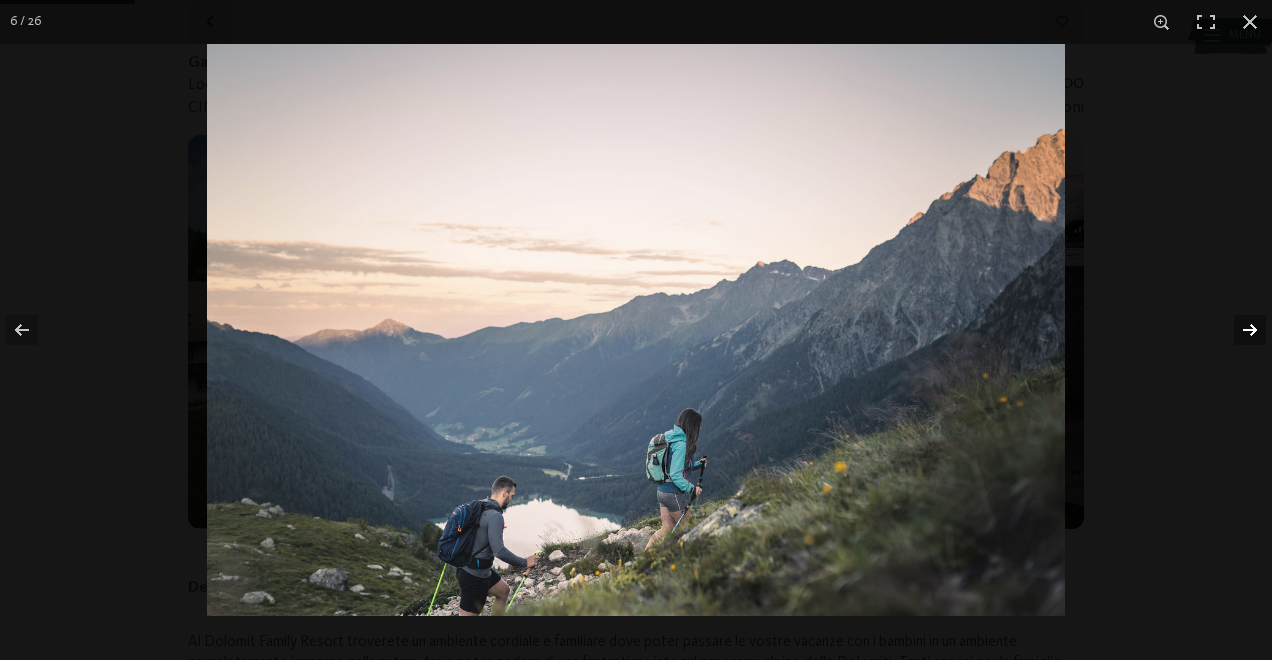 click at bounding box center (1237, 330) 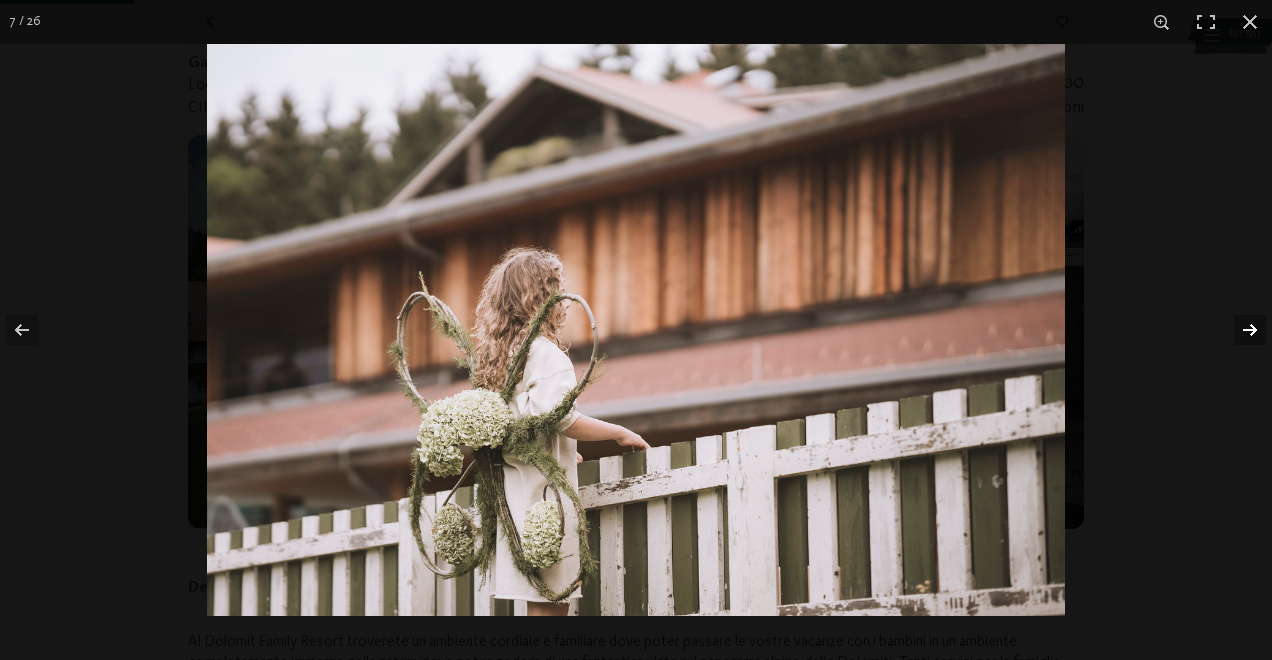 click at bounding box center (1237, 330) 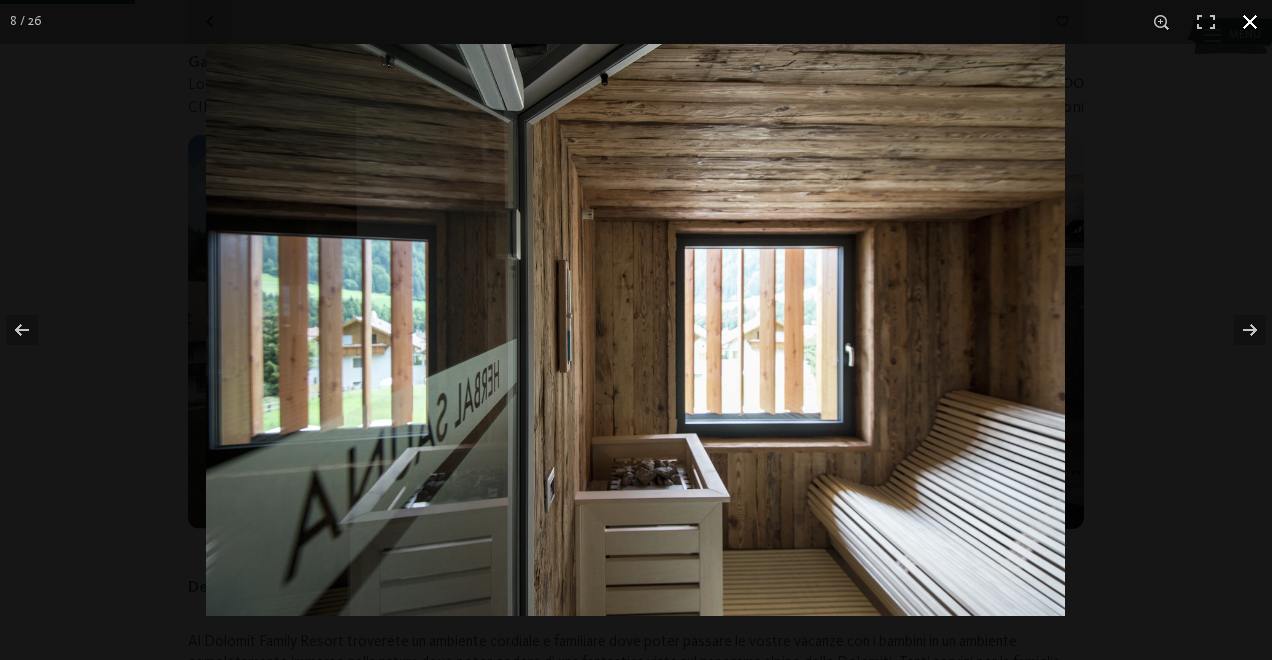 click at bounding box center [842, 374] 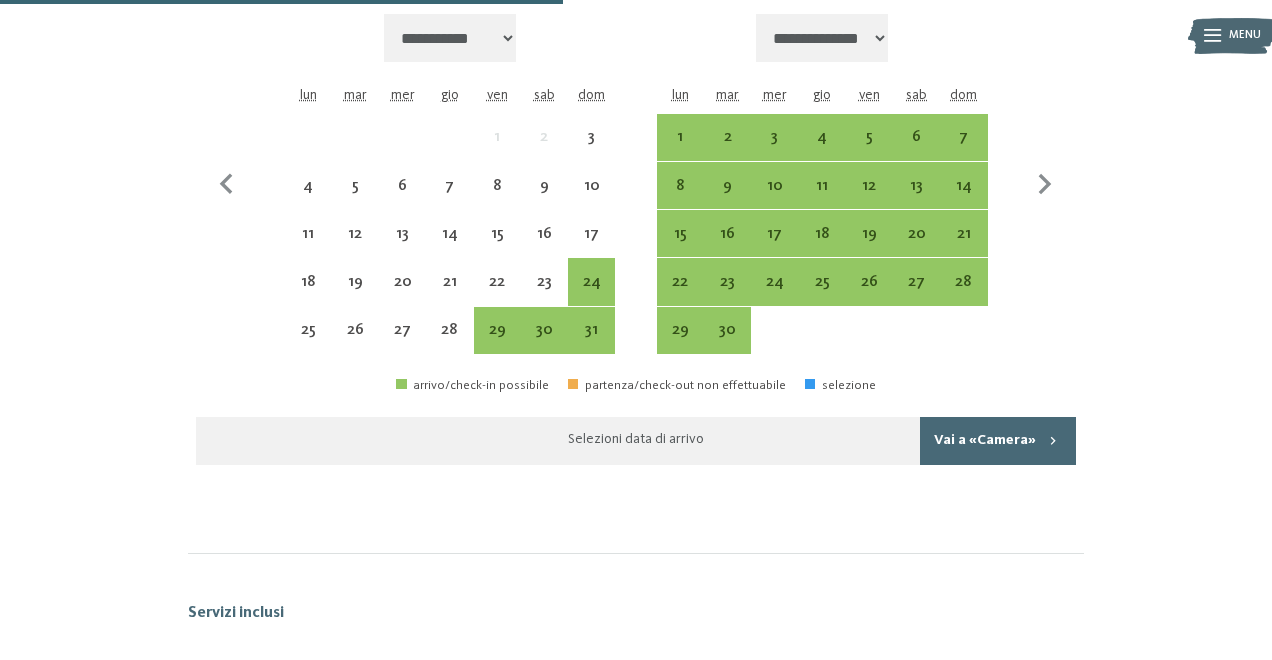 scroll, scrollTop: 1413, scrollLeft: 0, axis: vertical 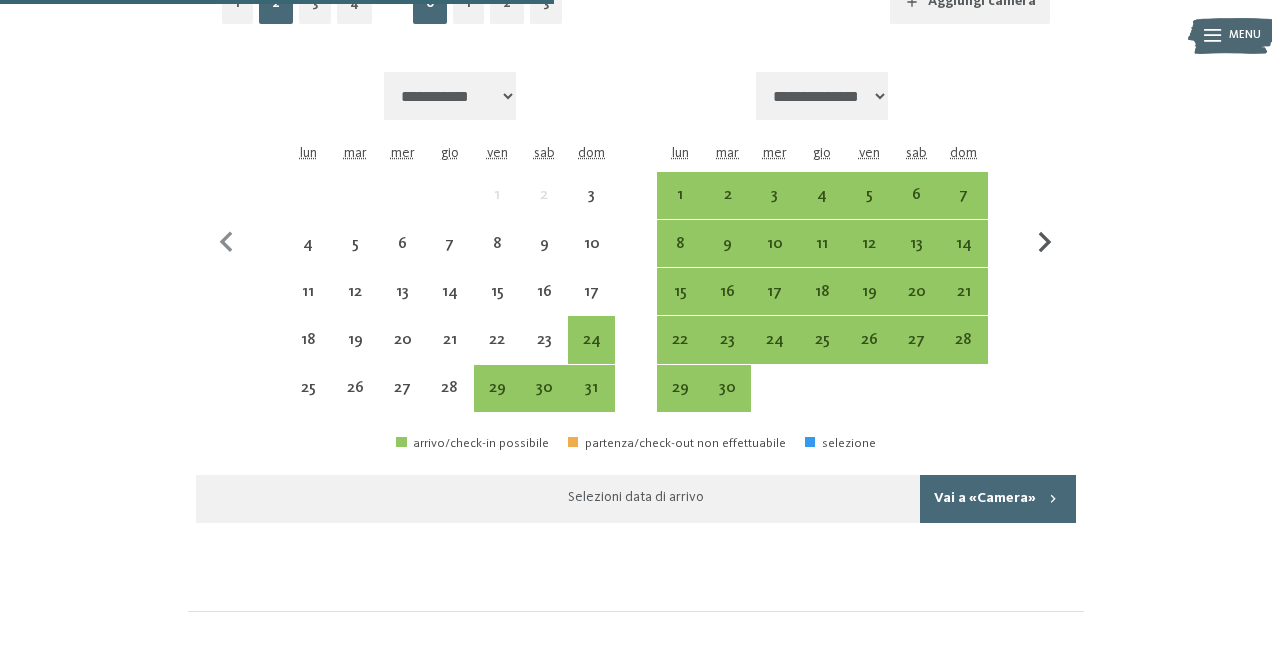 click 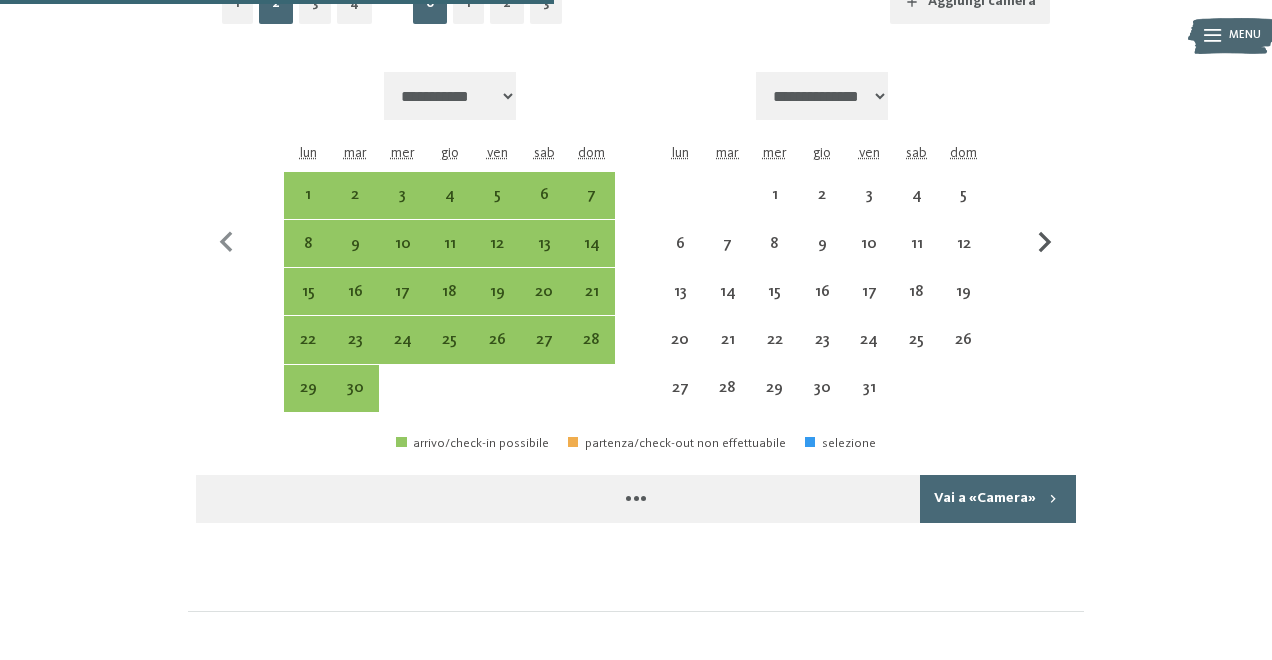 click 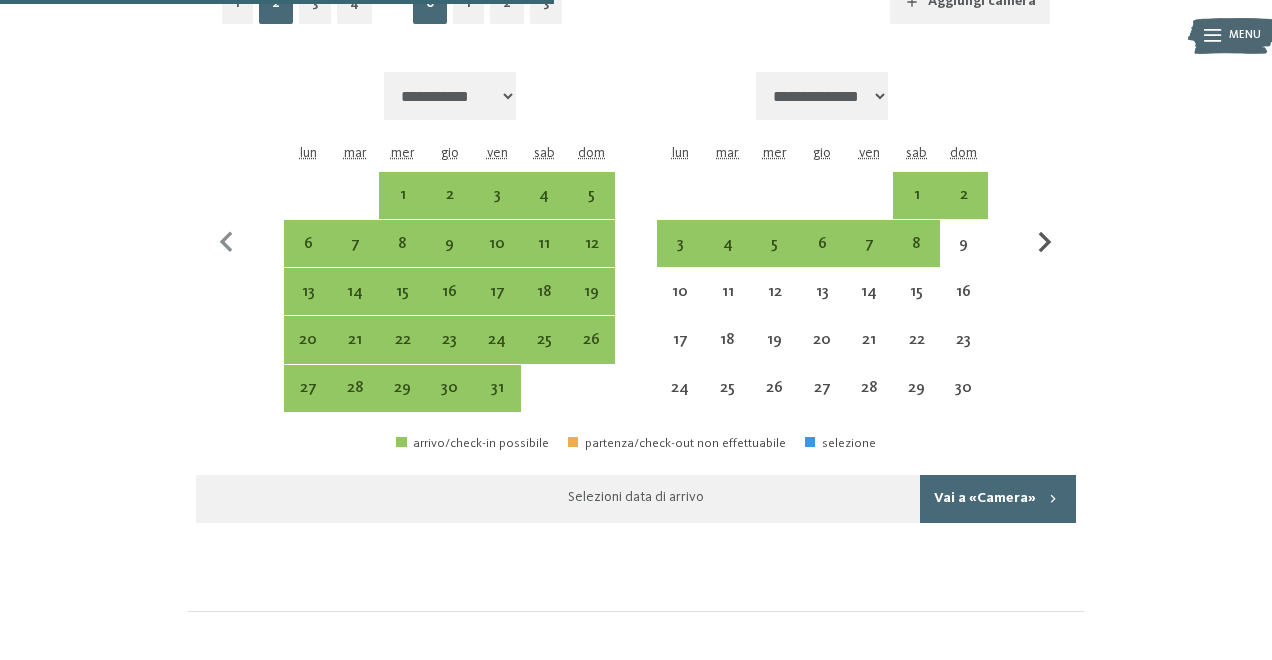 click 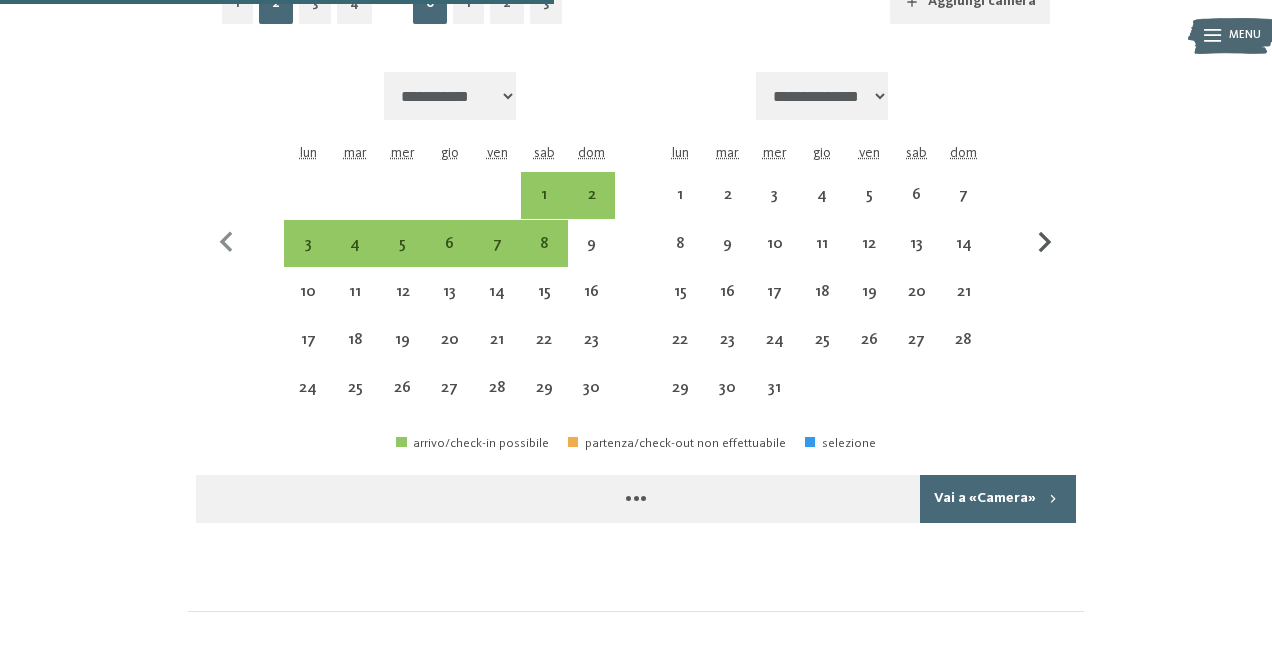 select on "**********" 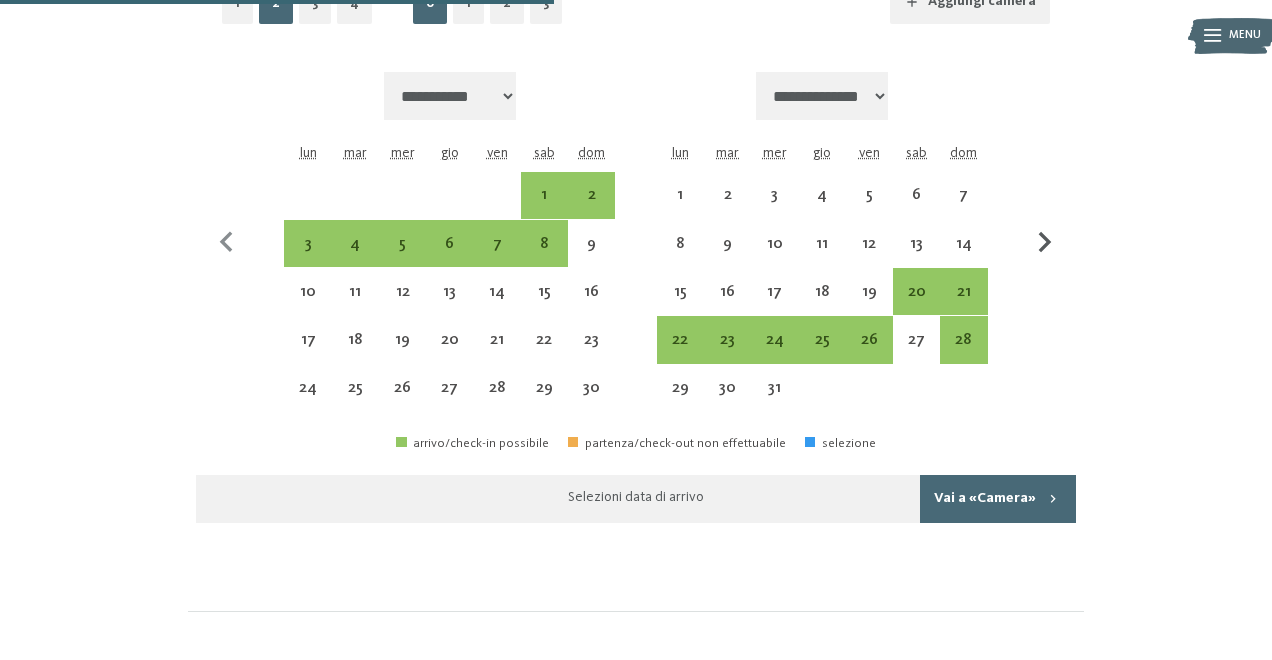 click 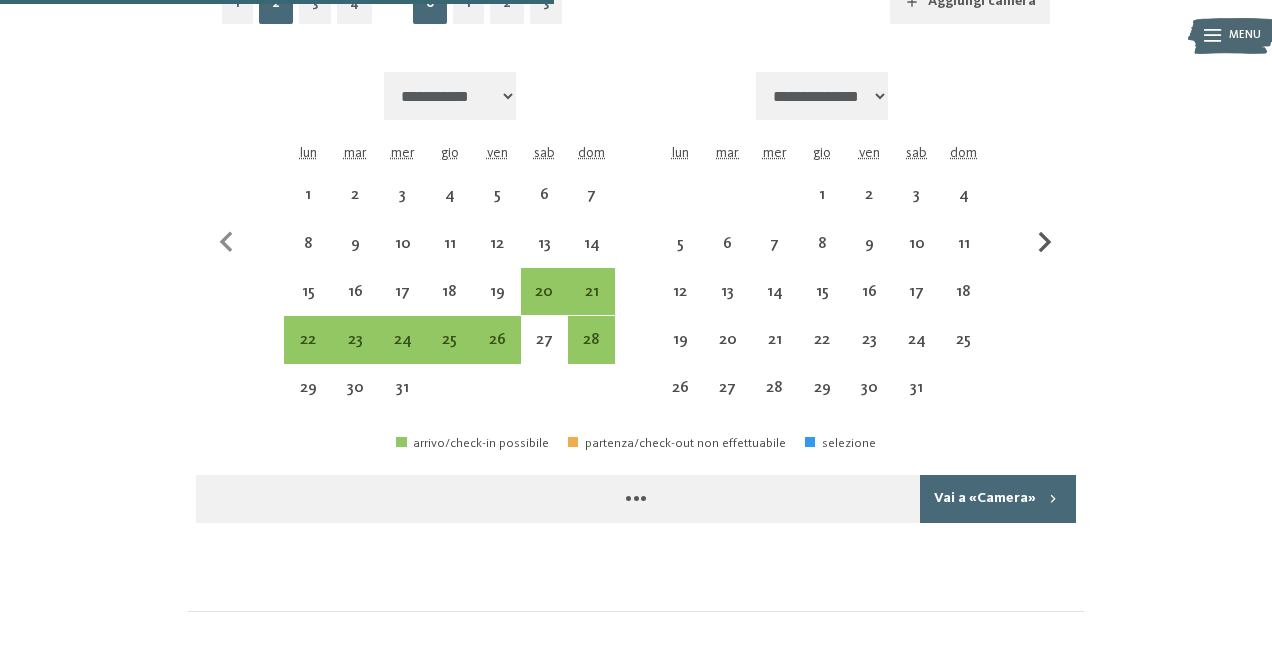 click 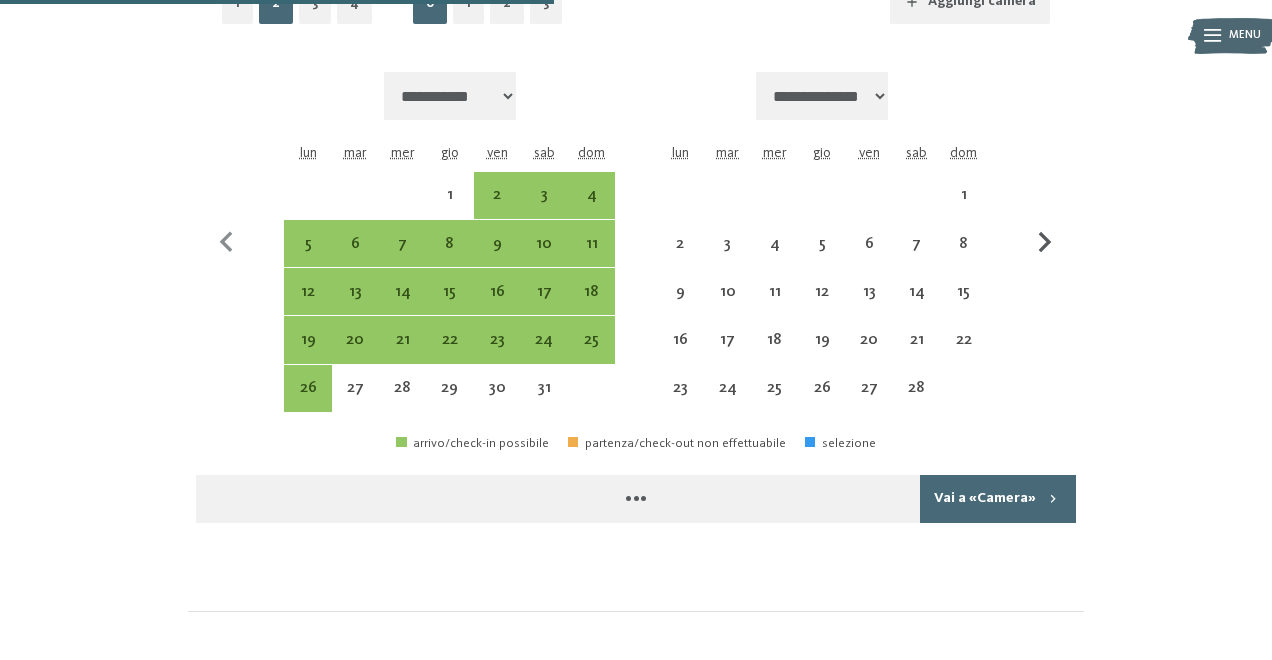 click 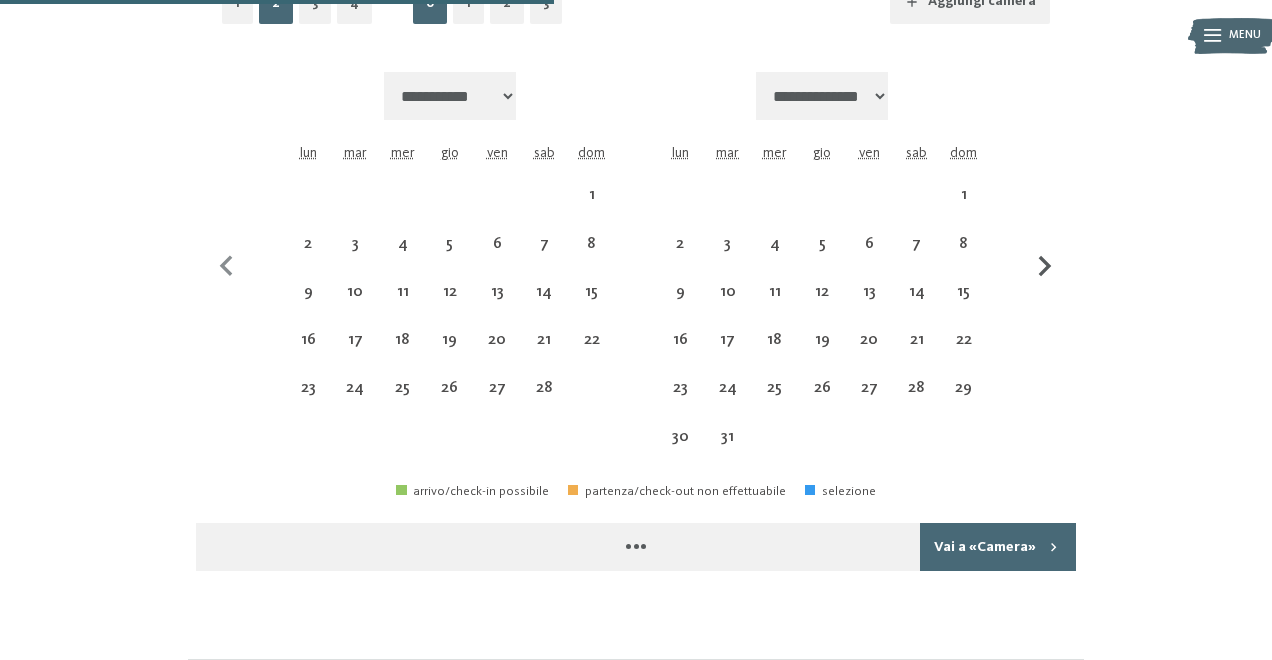 click at bounding box center (1045, 266) 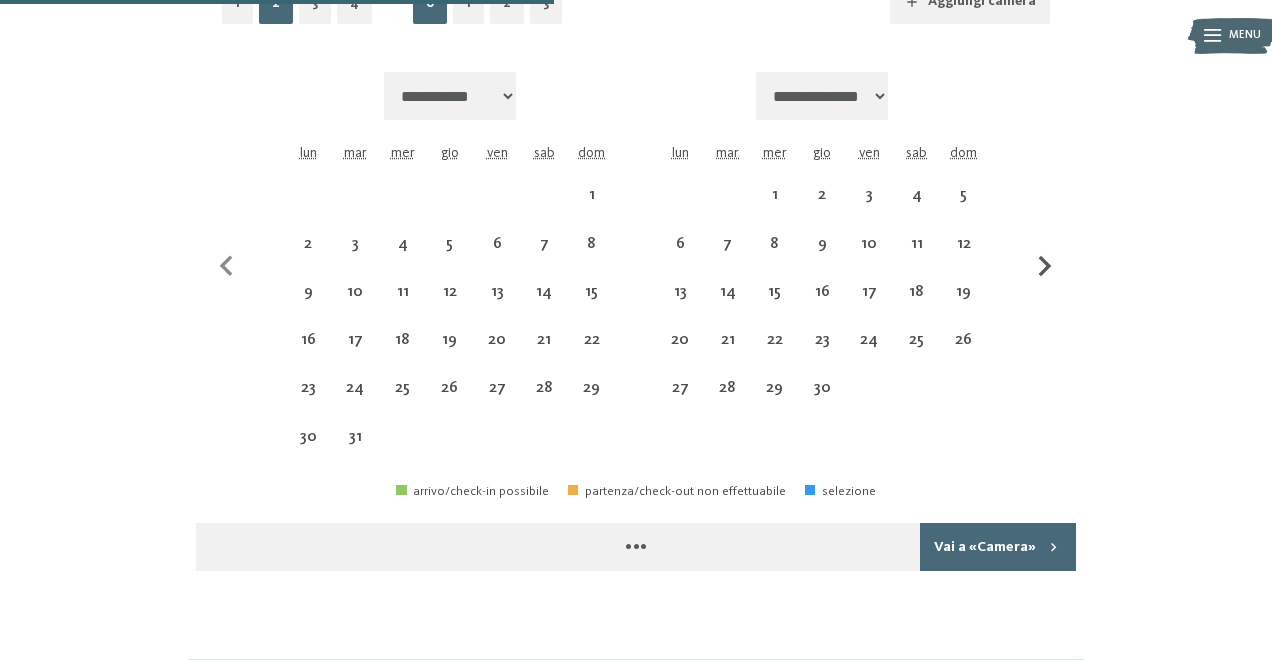 click at bounding box center (1045, 266) 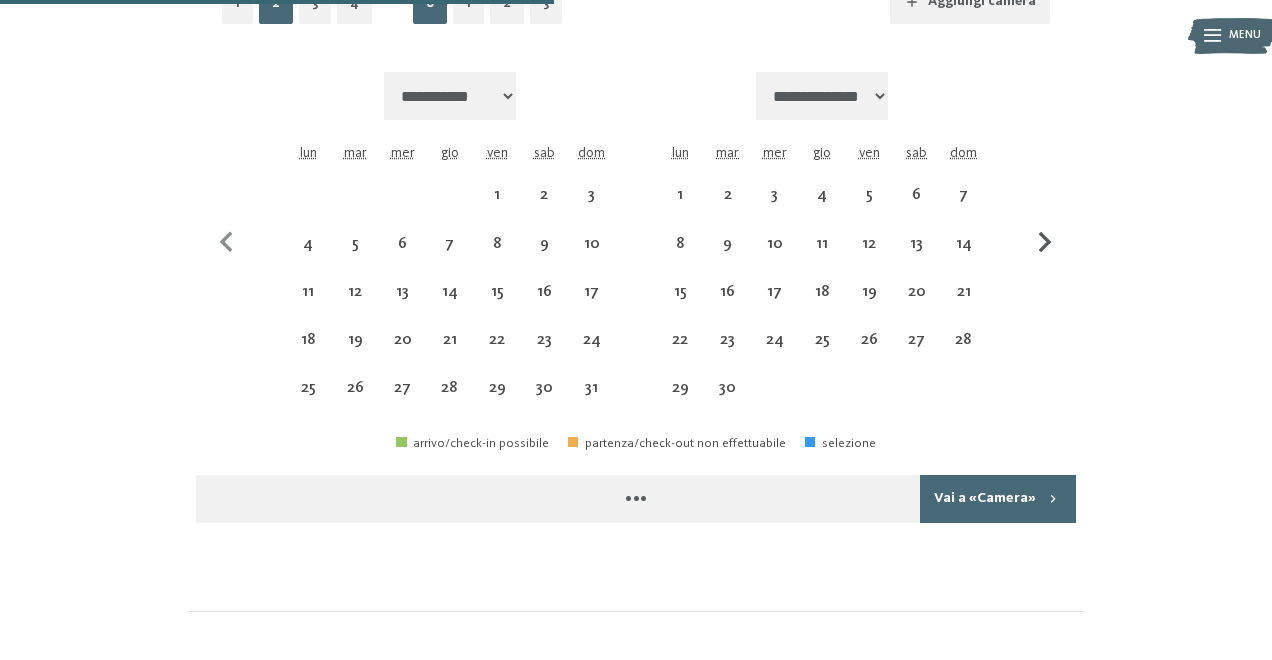select on "**********" 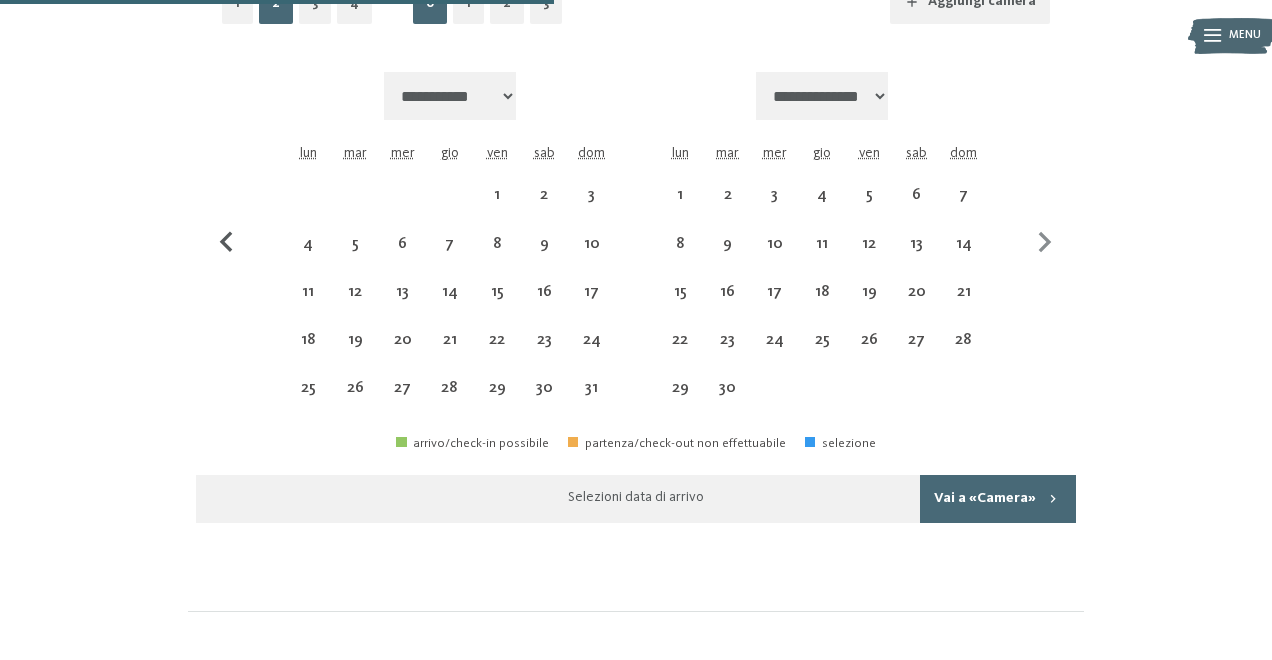 click 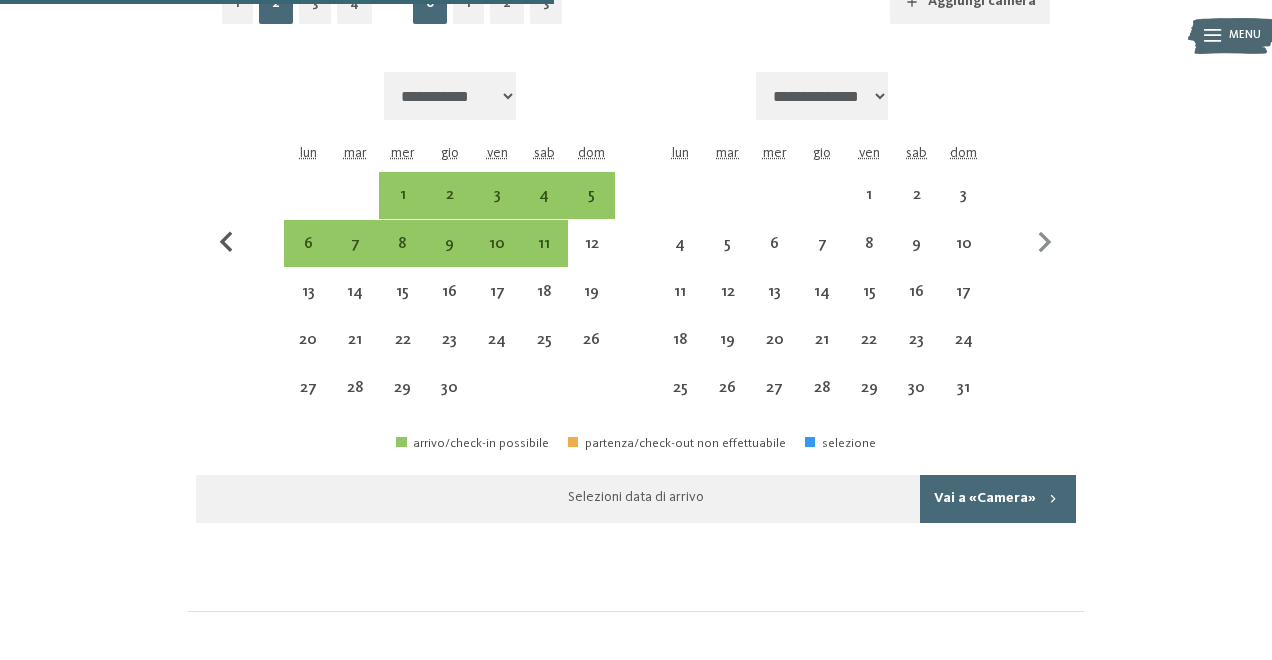 click 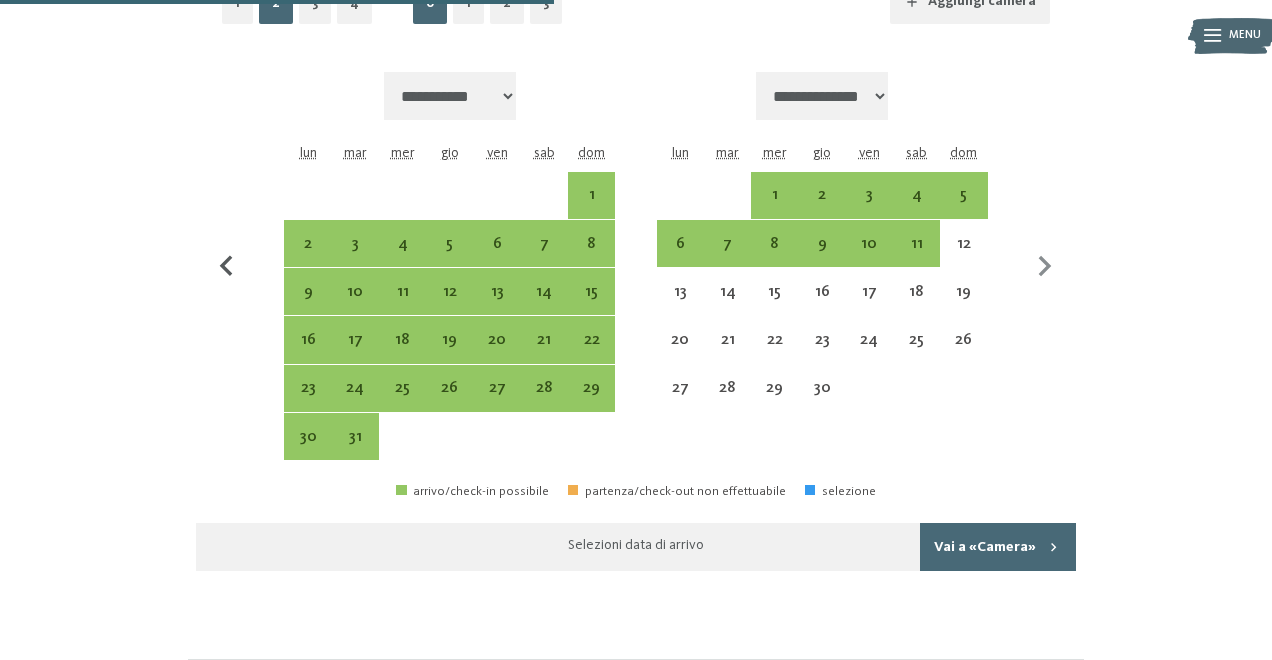 click at bounding box center [227, 266] 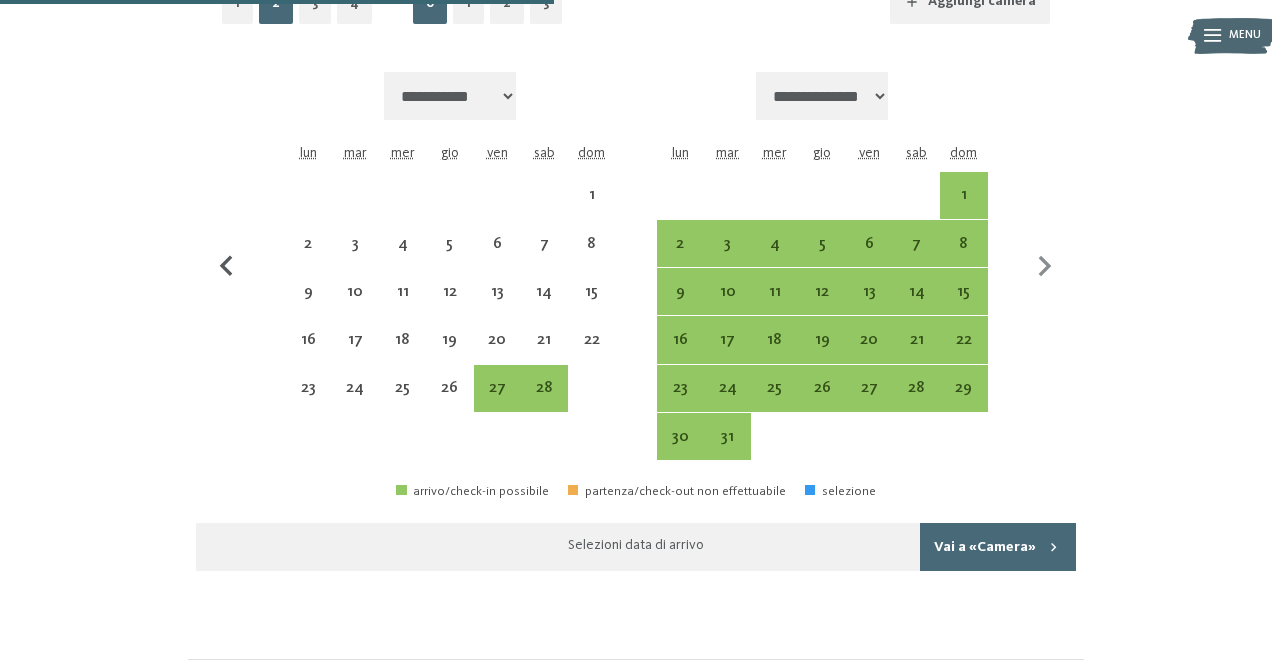 click at bounding box center [227, 266] 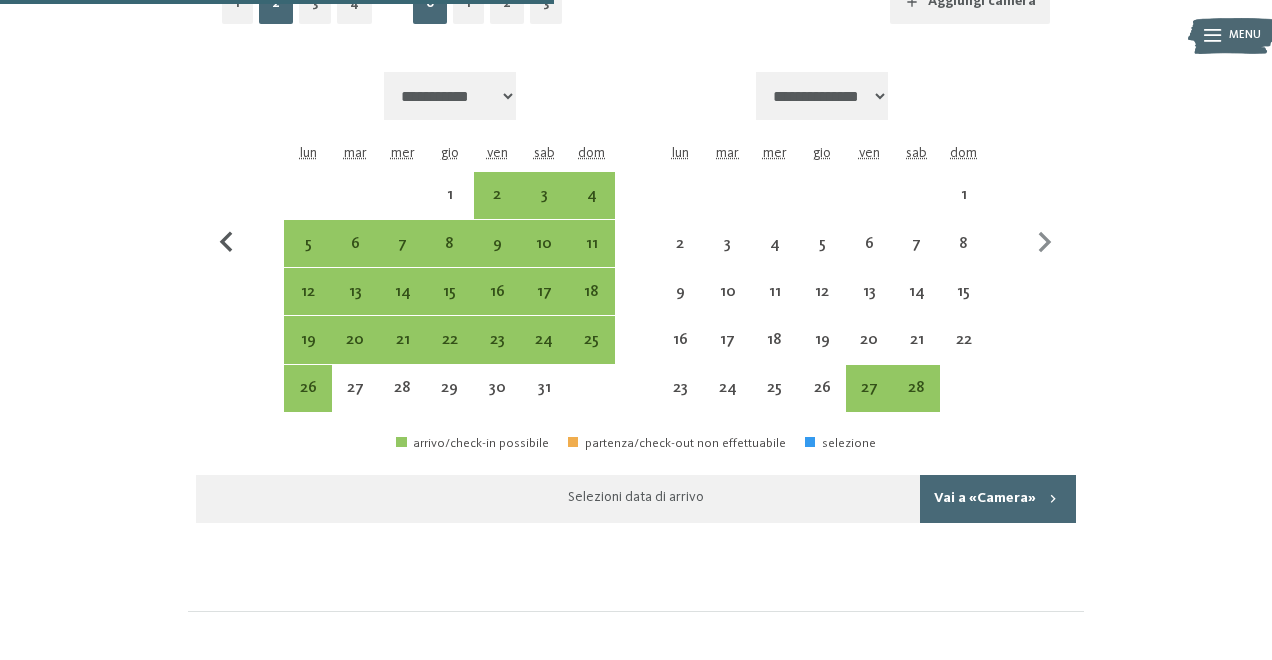 click 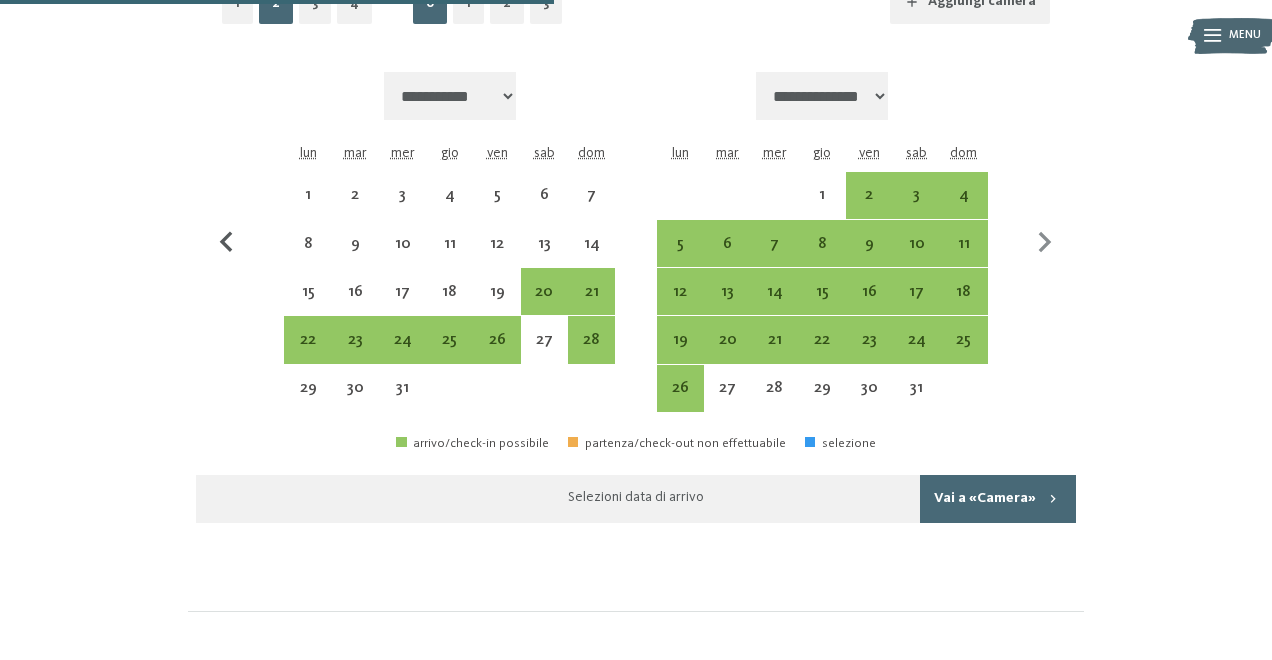 click 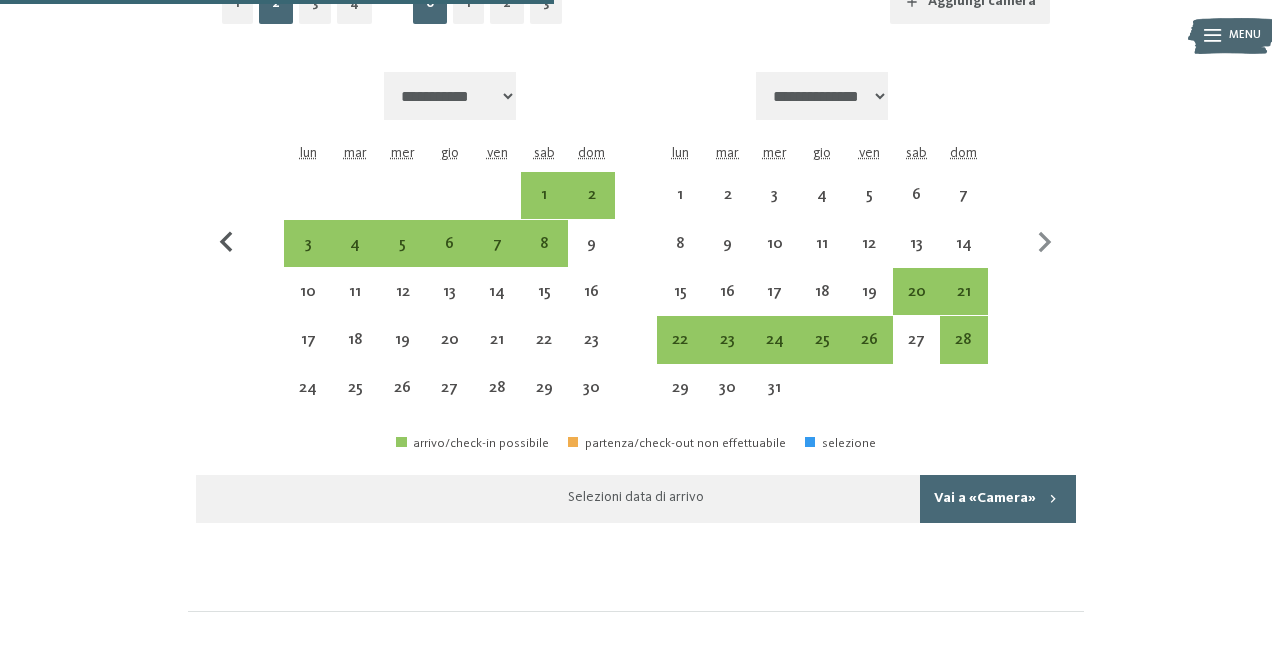 click 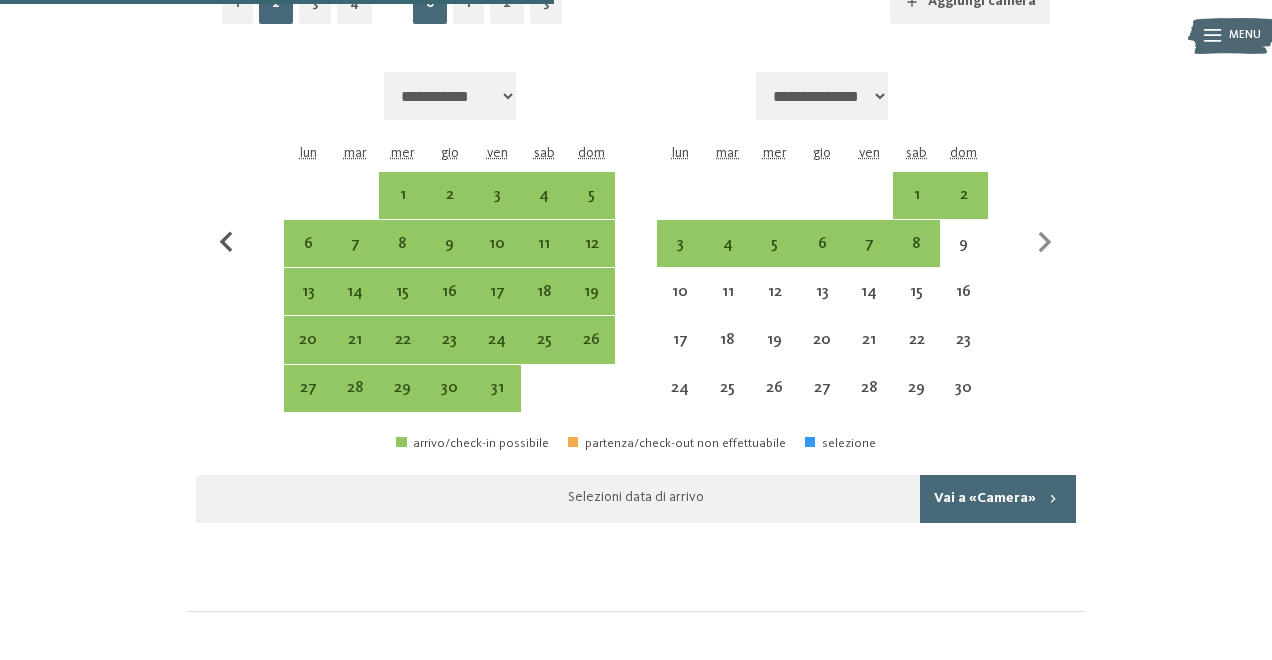 click 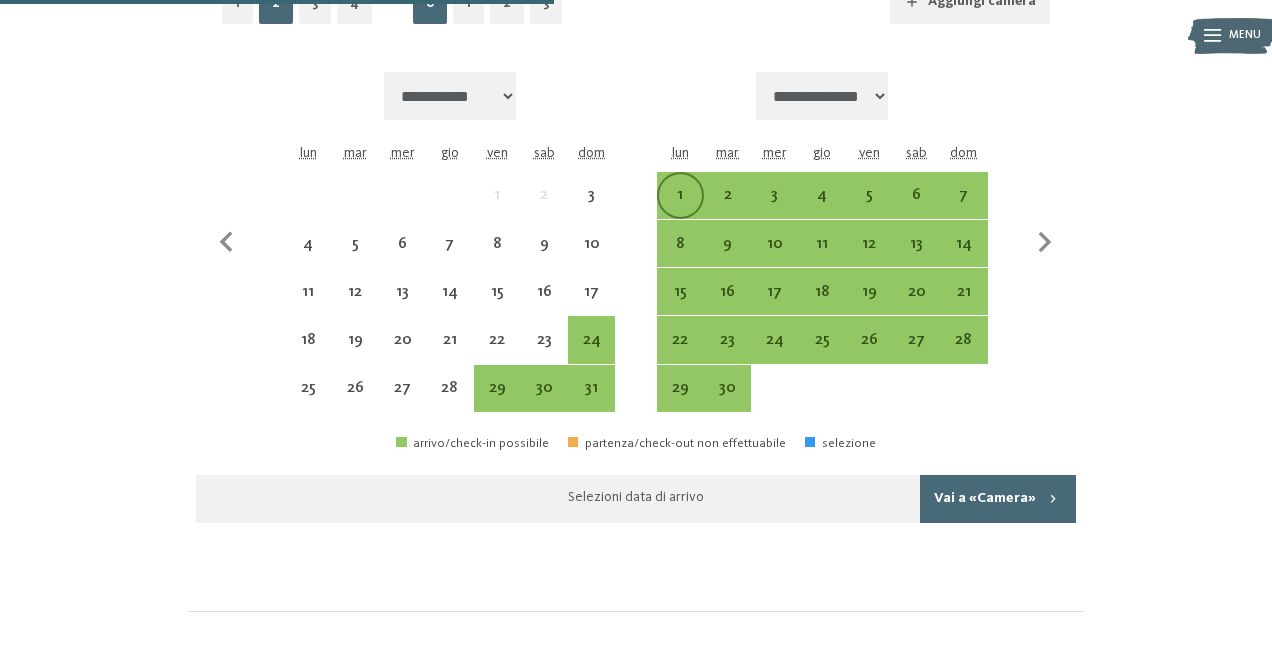 click on "1" at bounding box center [680, 208] 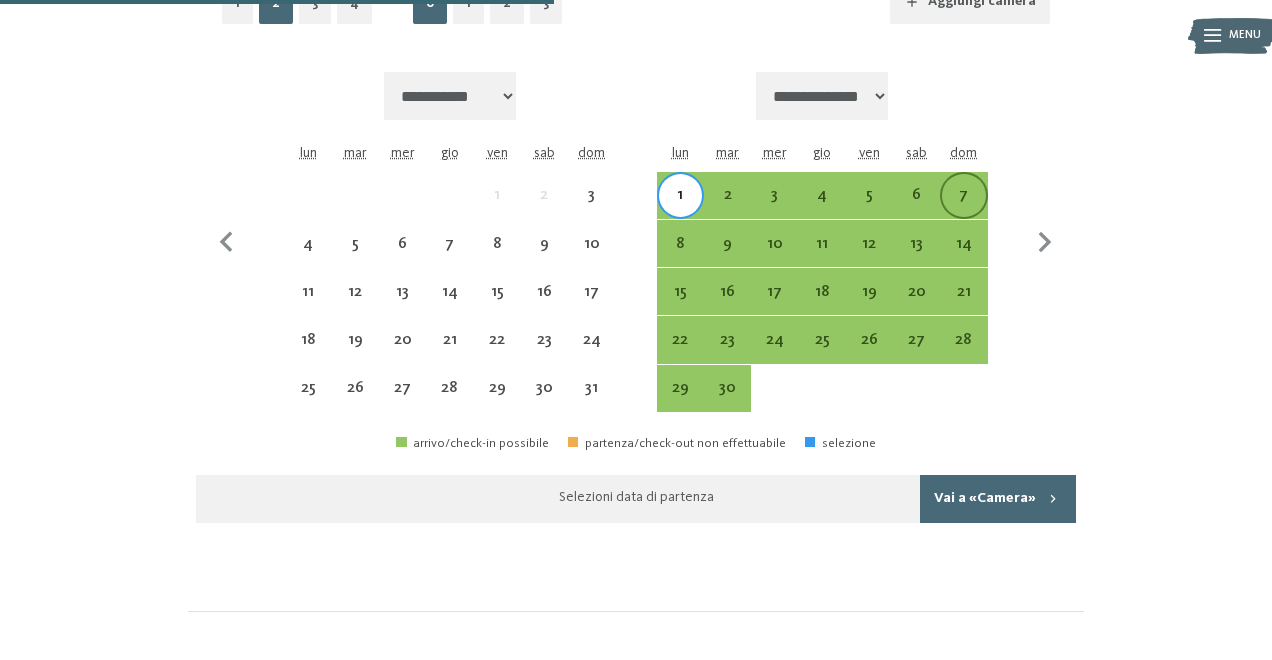 click on "7" at bounding box center [963, 208] 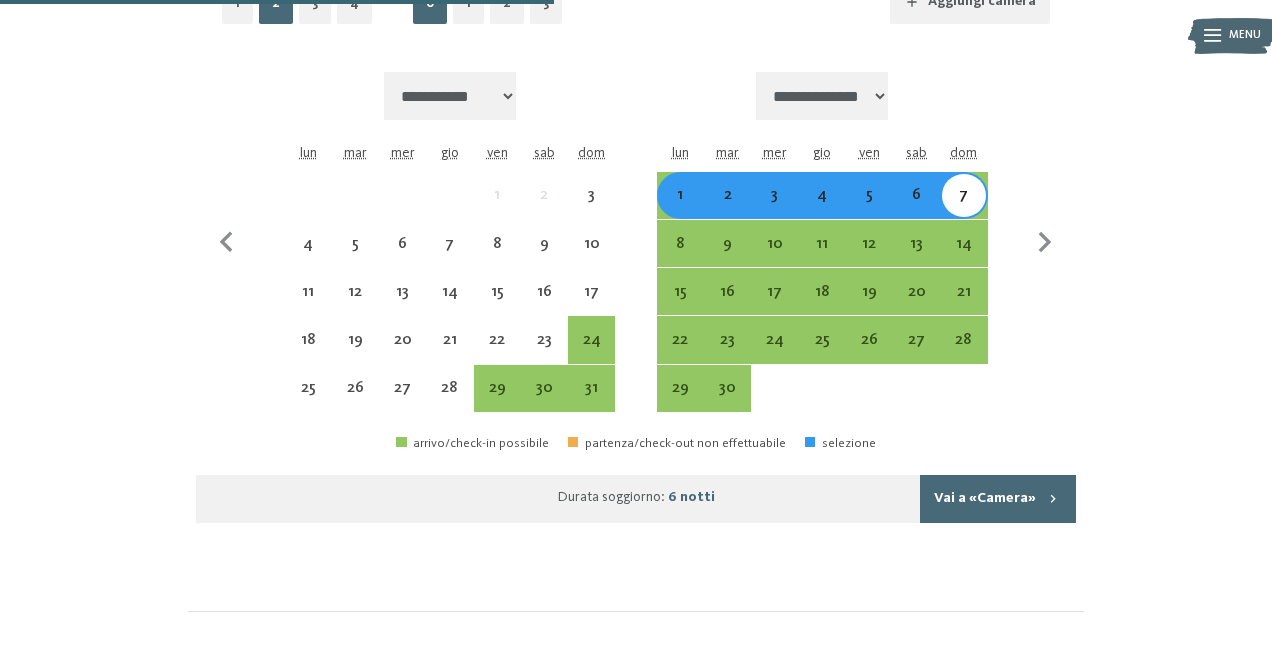 click on "Vai a «Camera»" at bounding box center (998, 499) 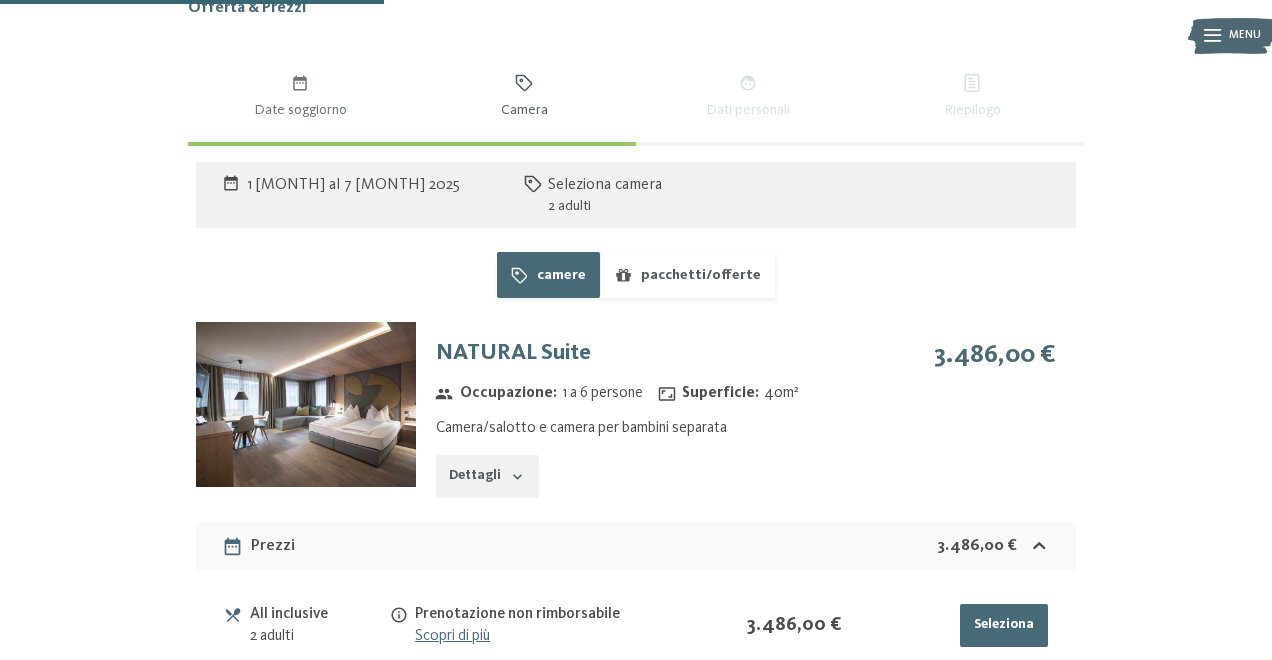scroll, scrollTop: 1117, scrollLeft: 0, axis: vertical 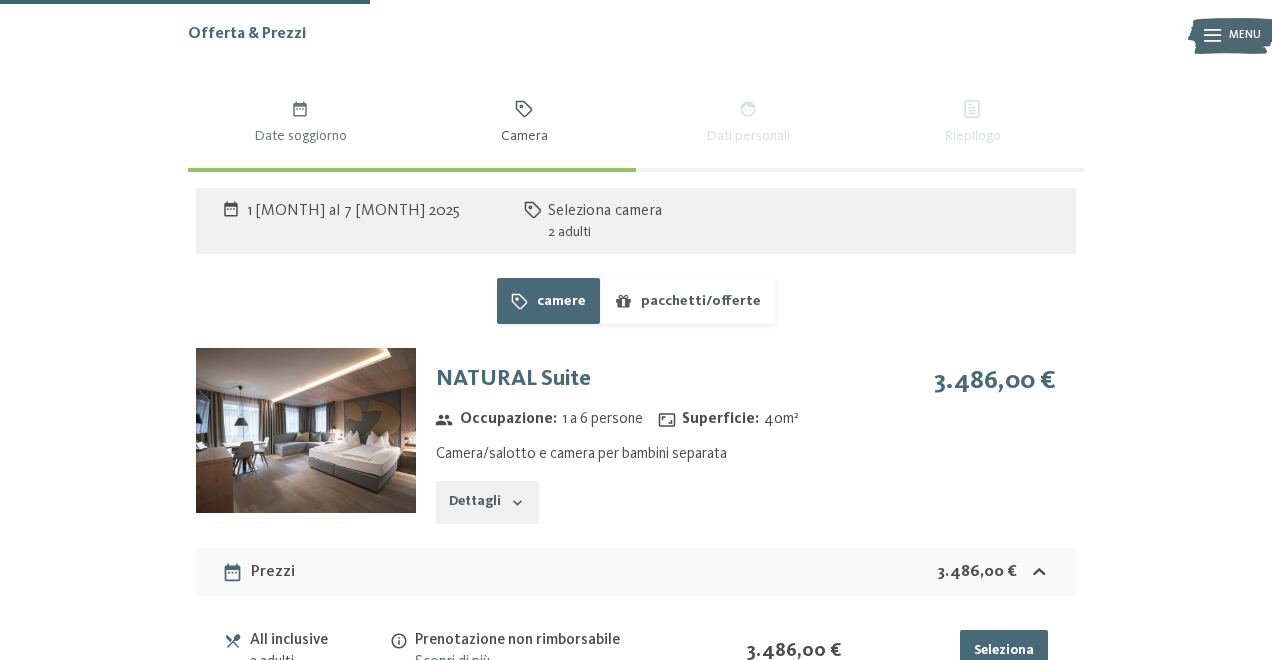 click on "Dettagli" at bounding box center [487, 503] 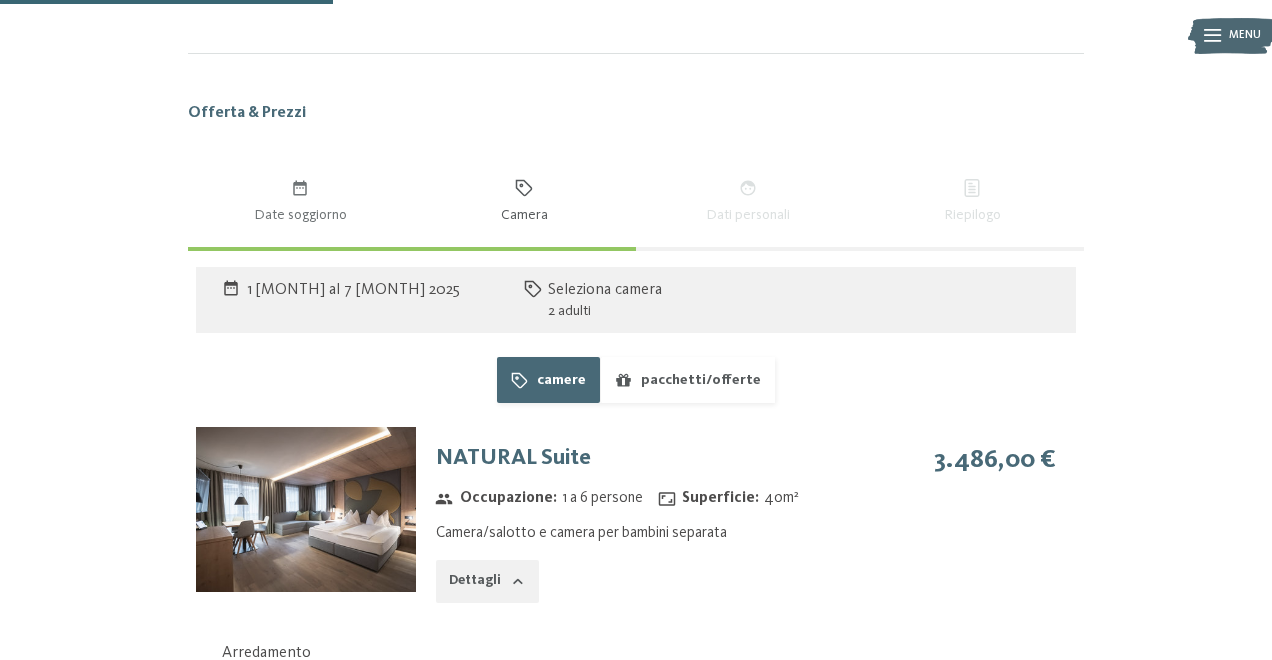 scroll, scrollTop: 1037, scrollLeft: 0, axis: vertical 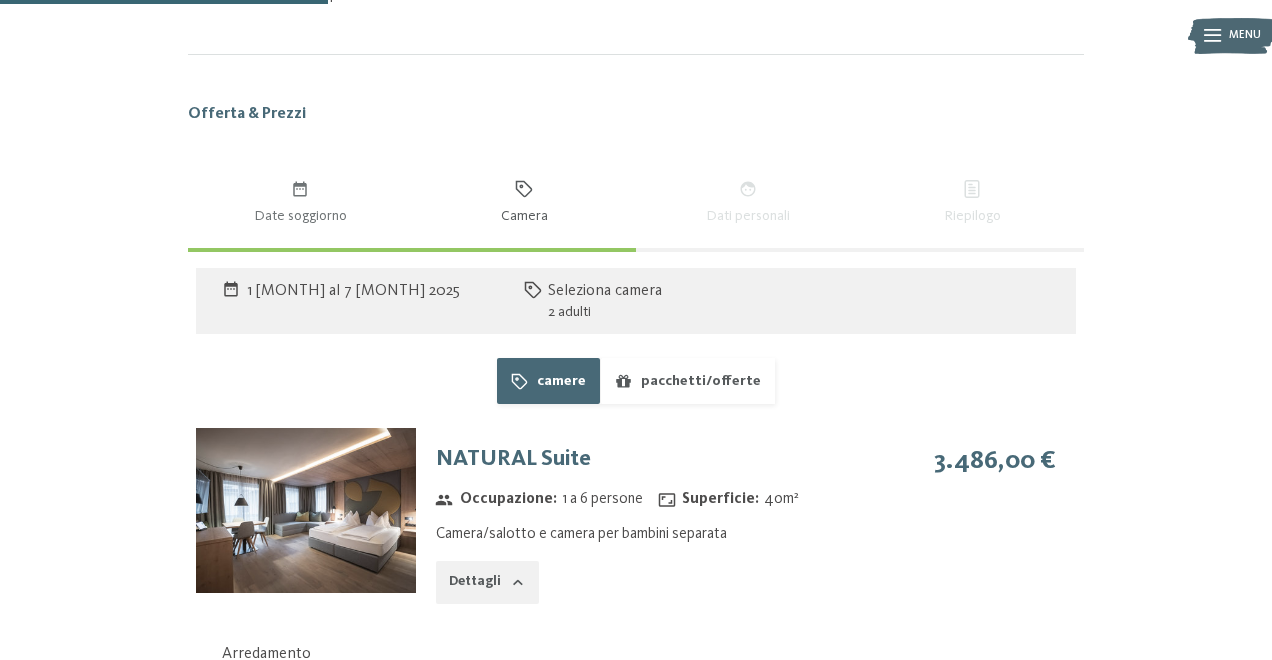 click on "2 adulti" at bounding box center (605, 312) 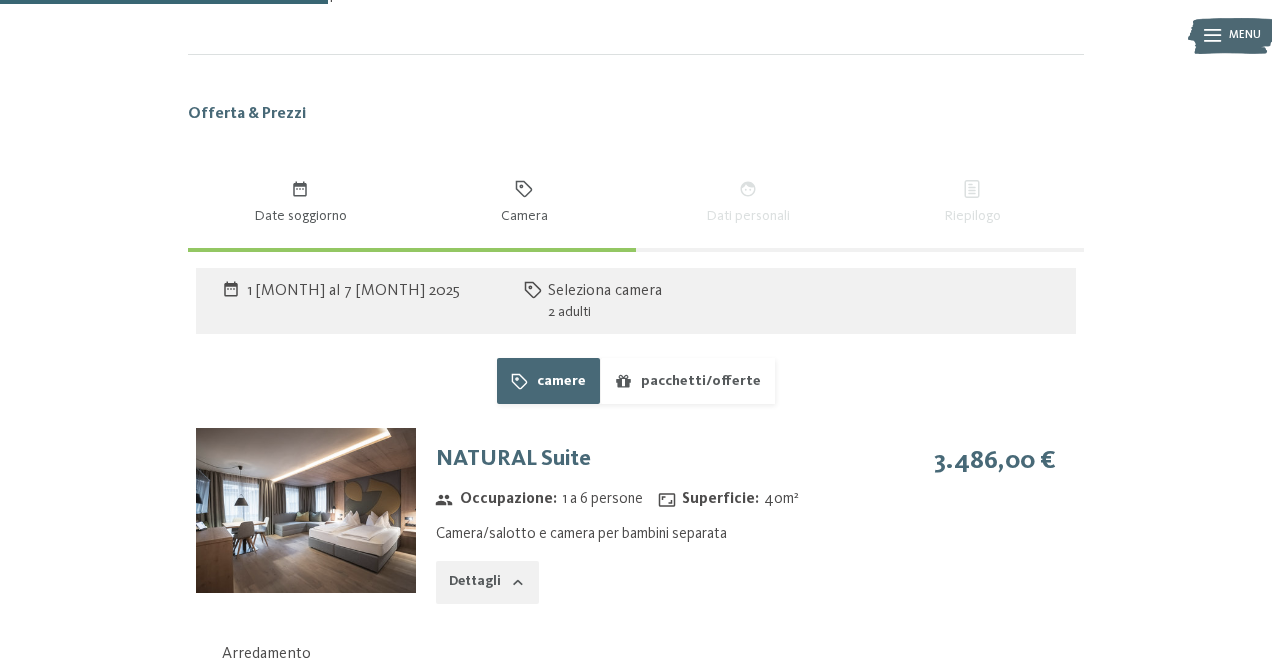 click on "Date soggiorno" at bounding box center [300, 202] 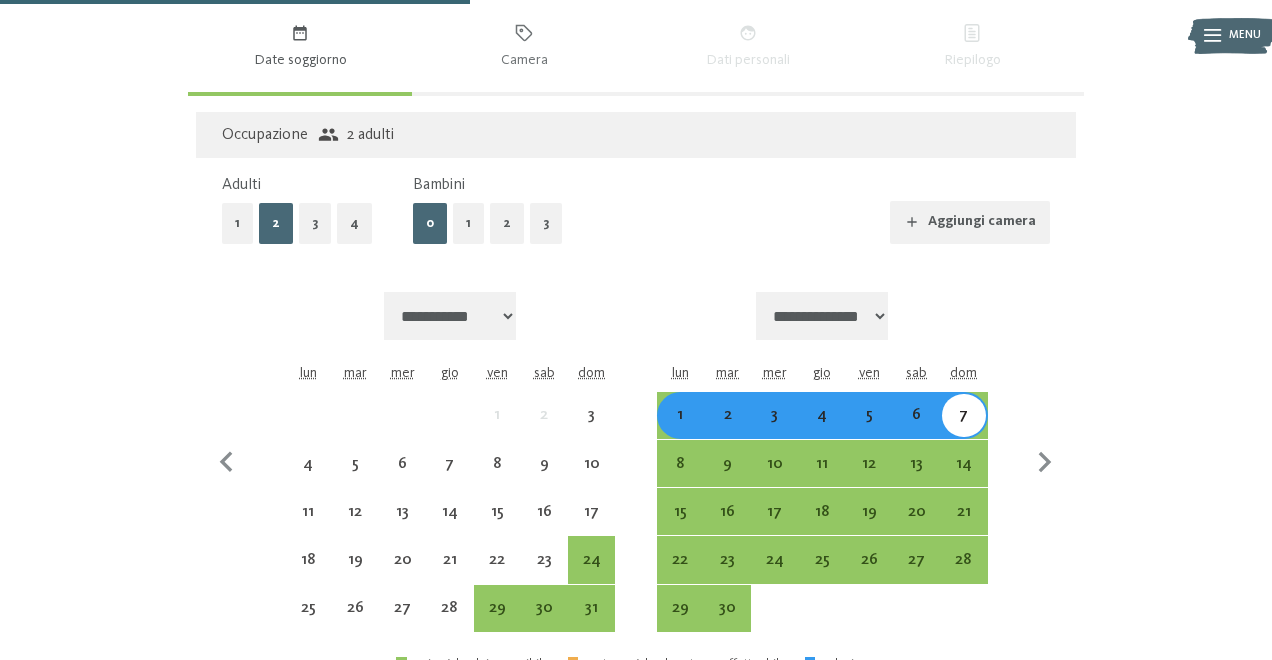 click on "1" at bounding box center (468, 223) 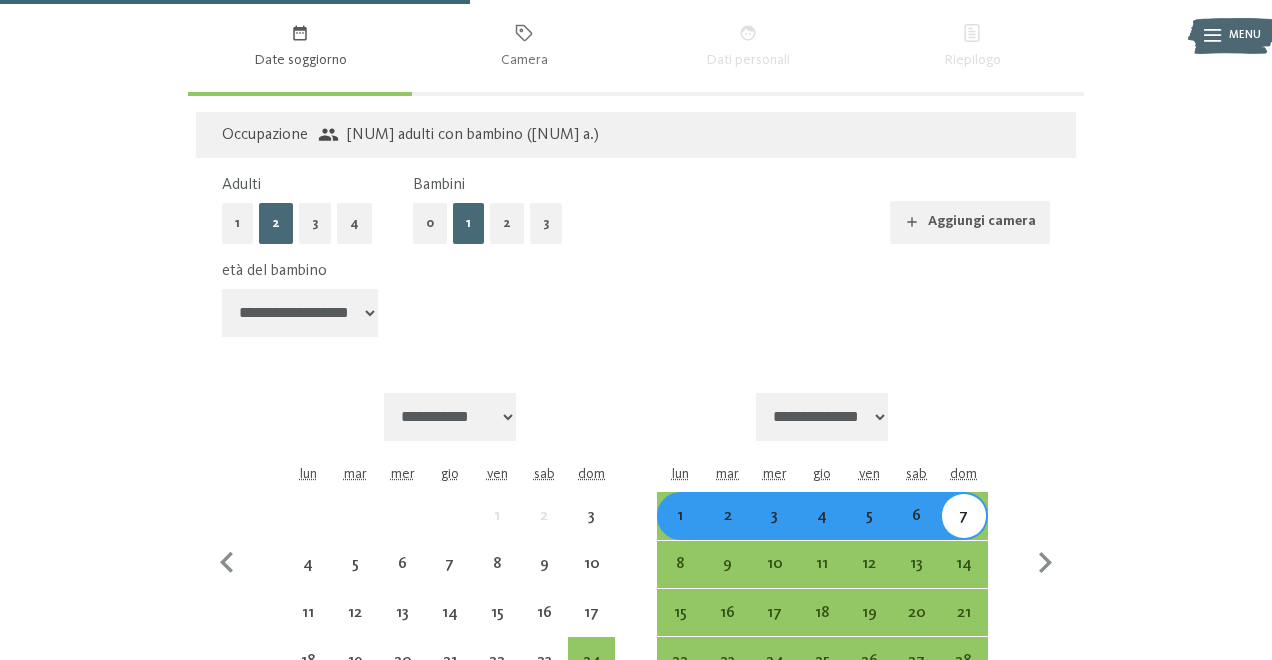 click on "**********" at bounding box center [300, 313] 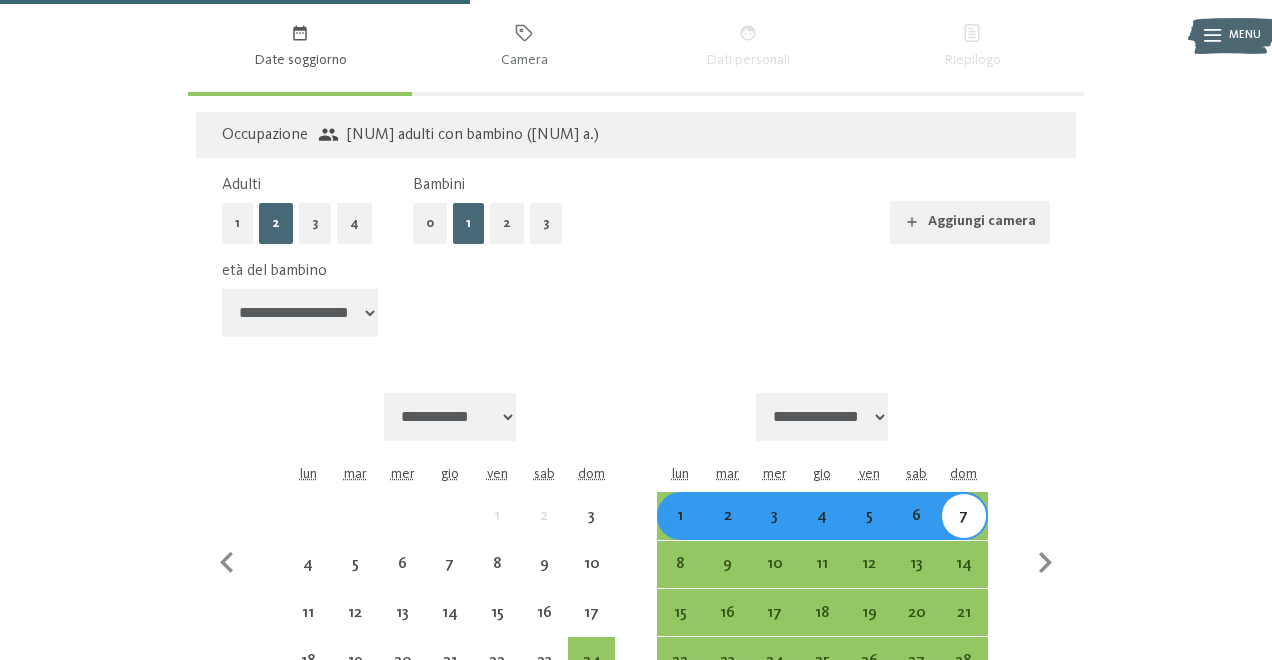 select on "*" 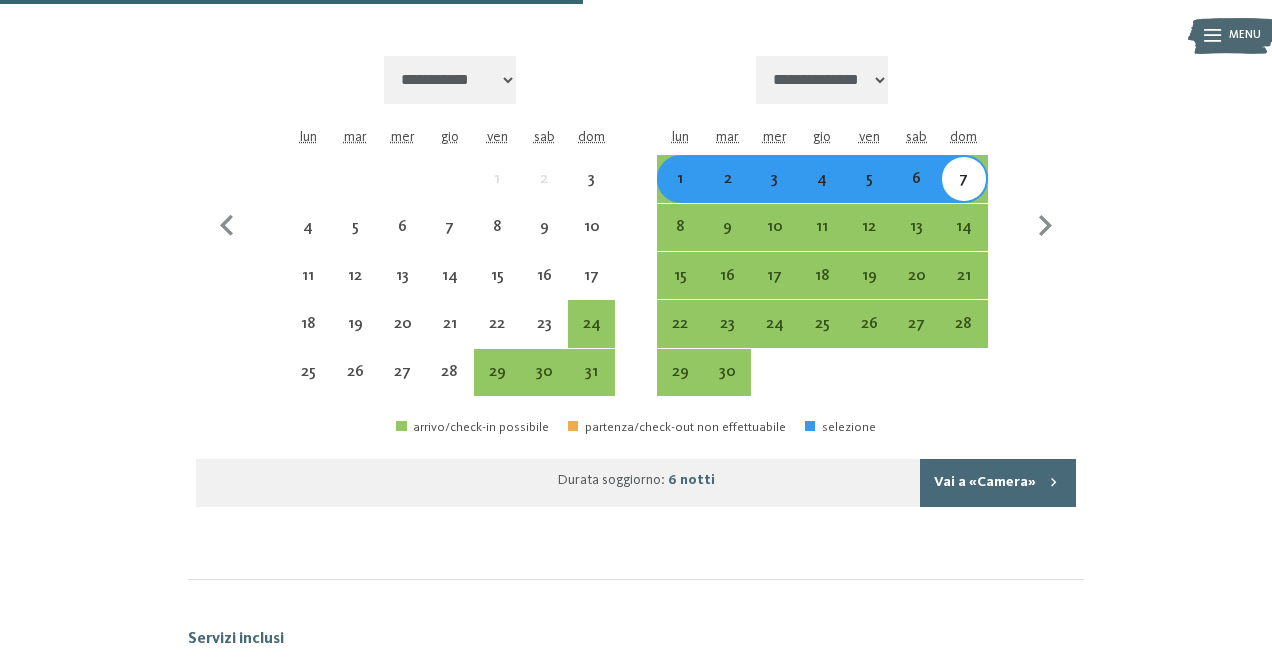 scroll, scrollTop: 1531, scrollLeft: 0, axis: vertical 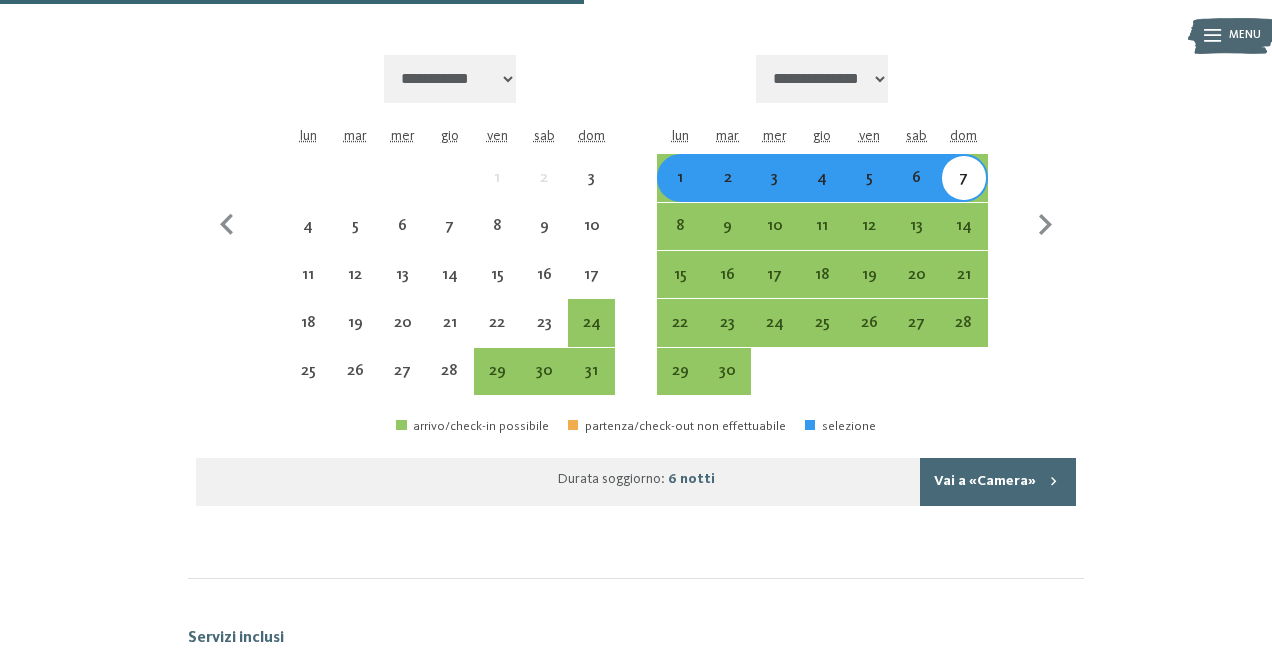 click on "Vai a «Camera»" at bounding box center (998, 482) 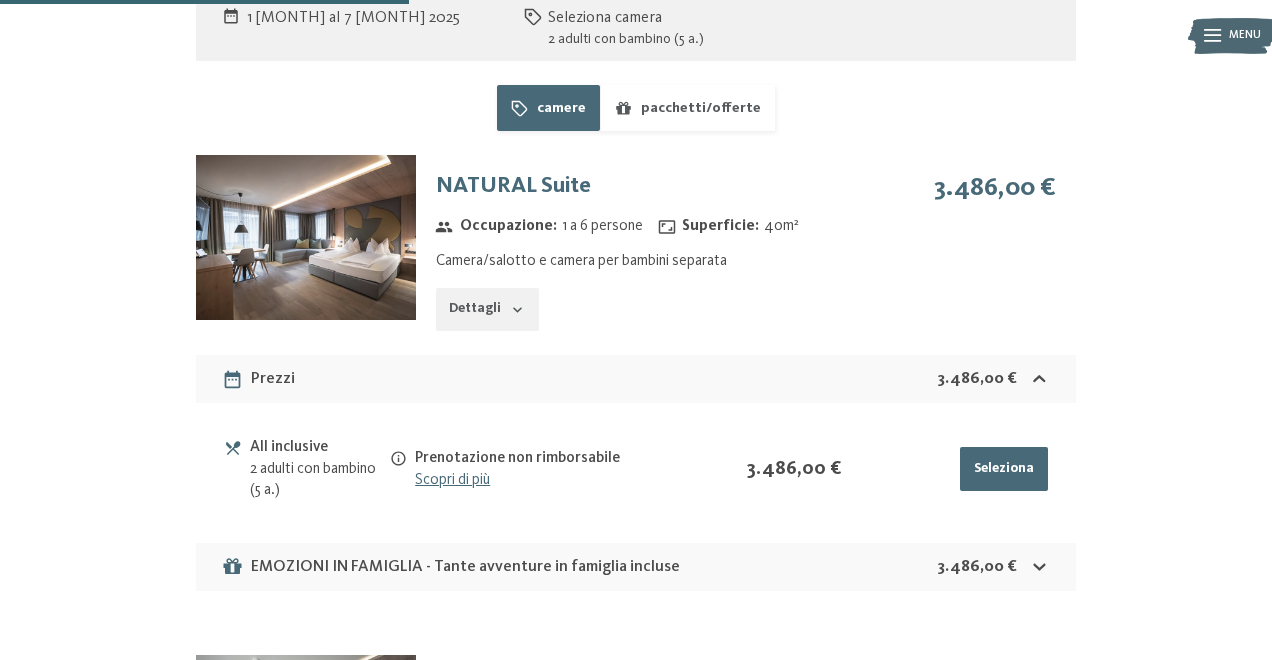 scroll, scrollTop: 1224, scrollLeft: 0, axis: vertical 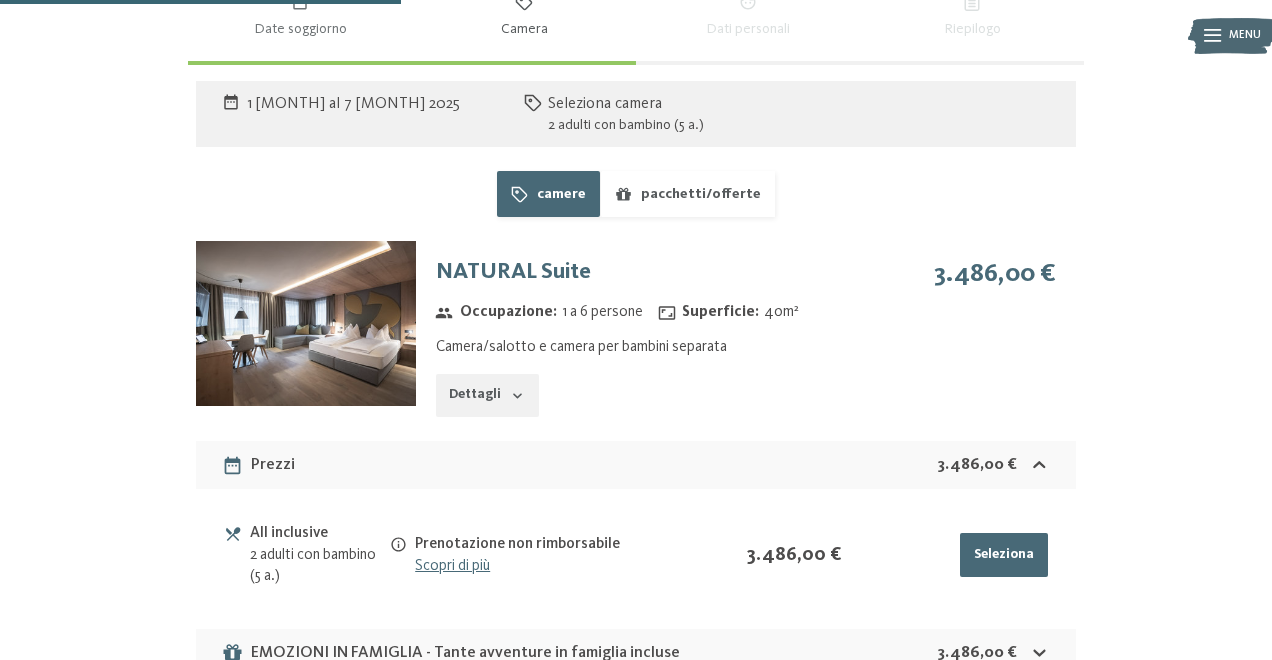 click at bounding box center [306, 323] 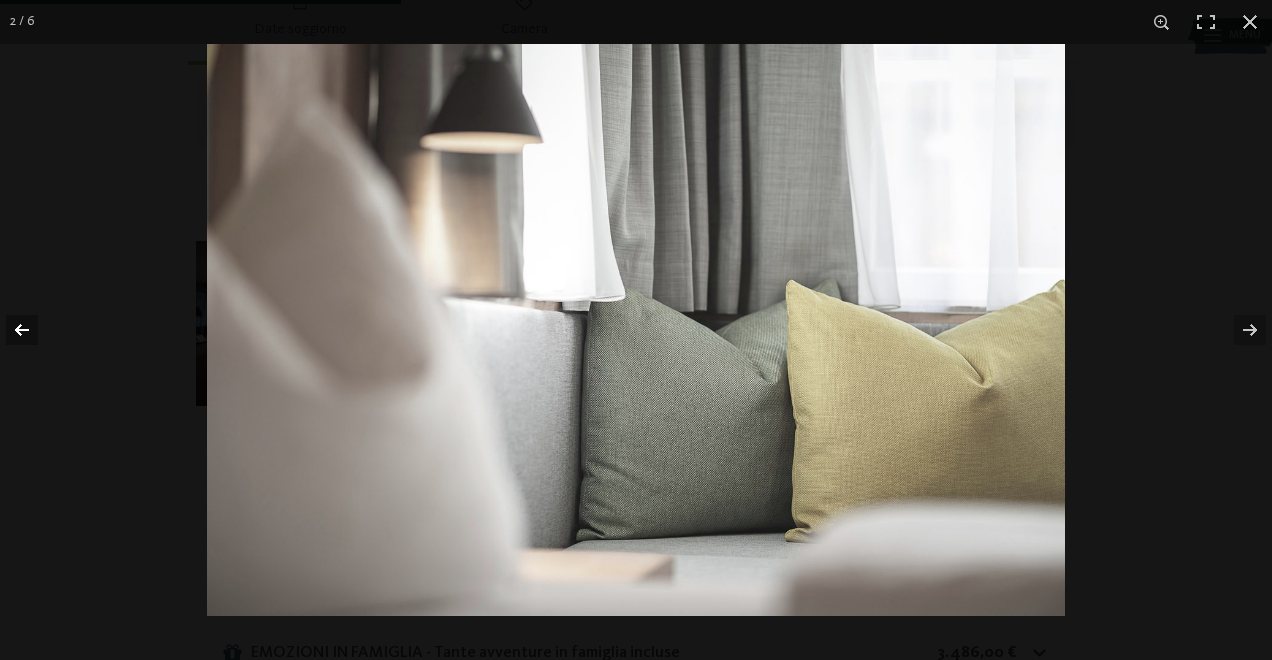 click at bounding box center [35, 330] 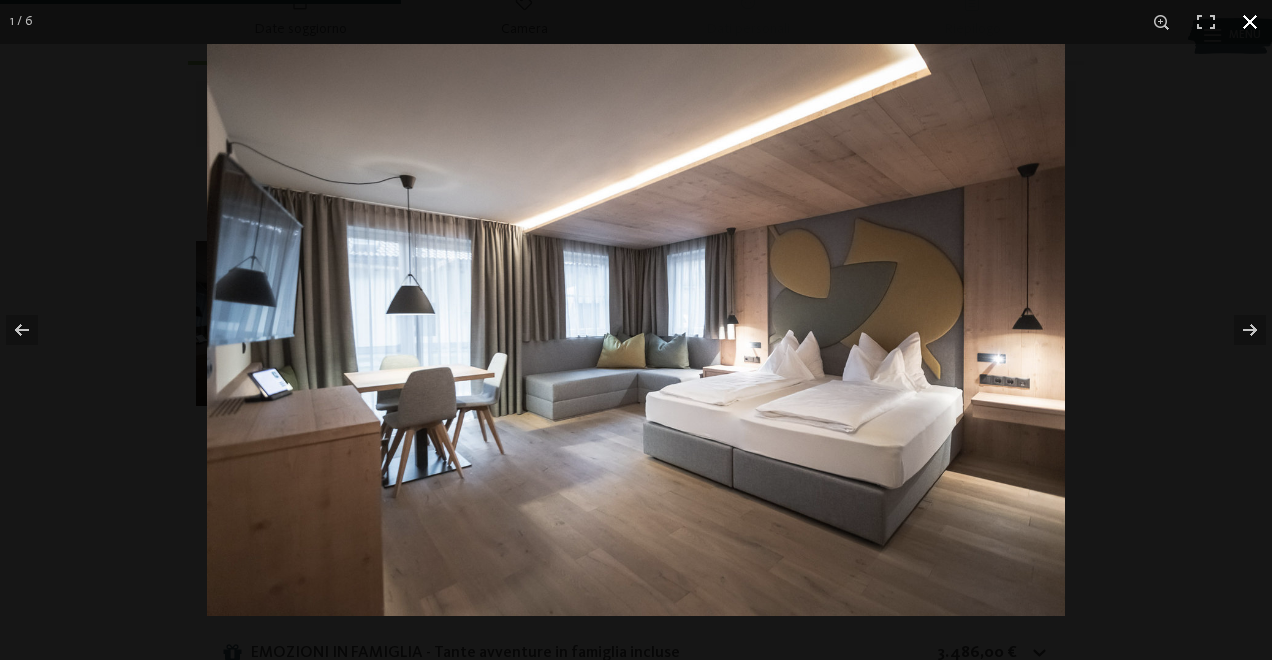 click at bounding box center [636, 330] 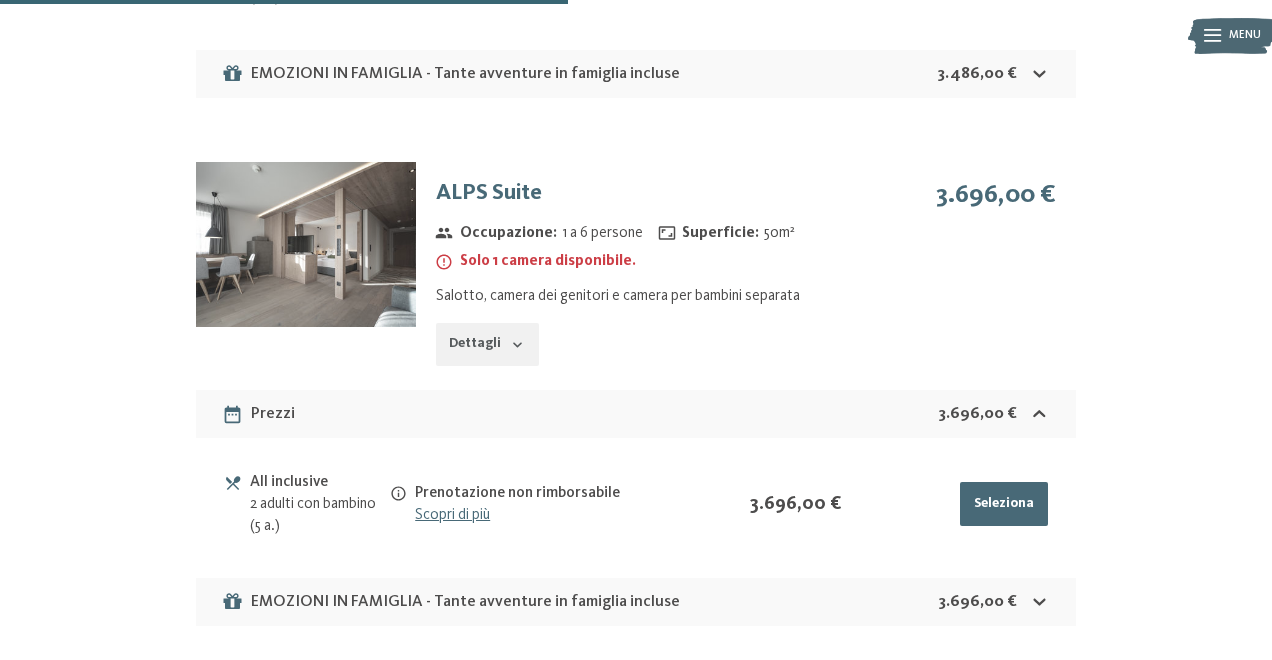 scroll, scrollTop: 1823, scrollLeft: 0, axis: vertical 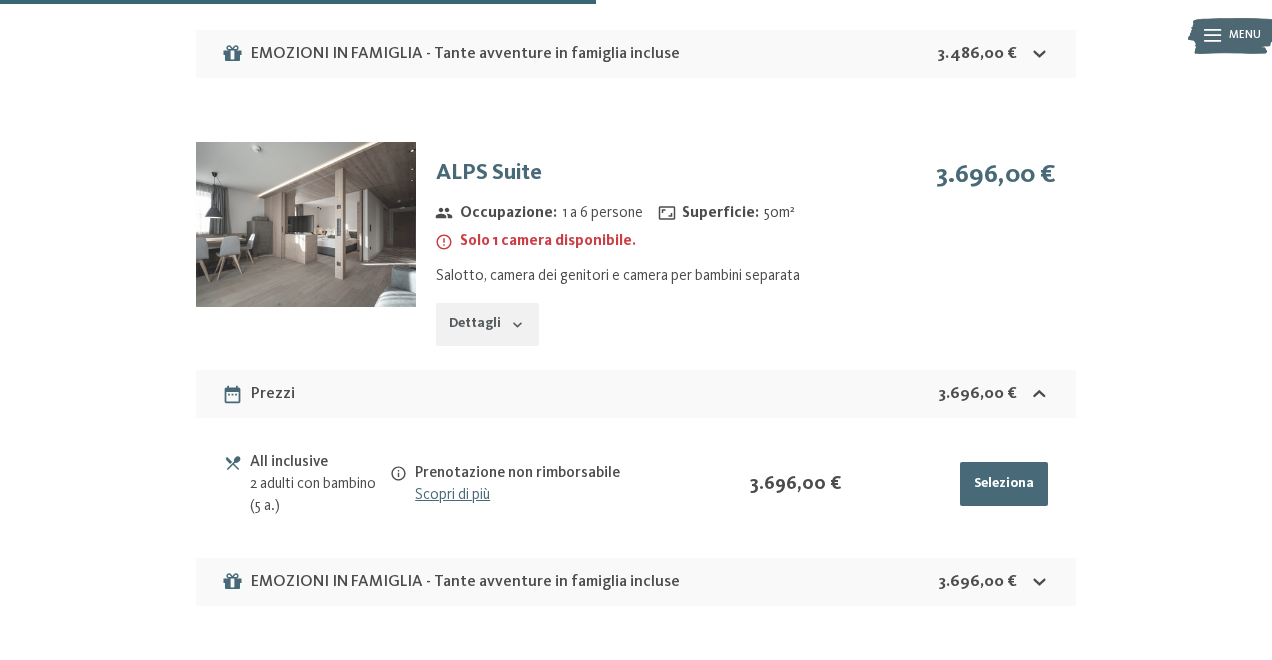 click at bounding box center (306, 224) 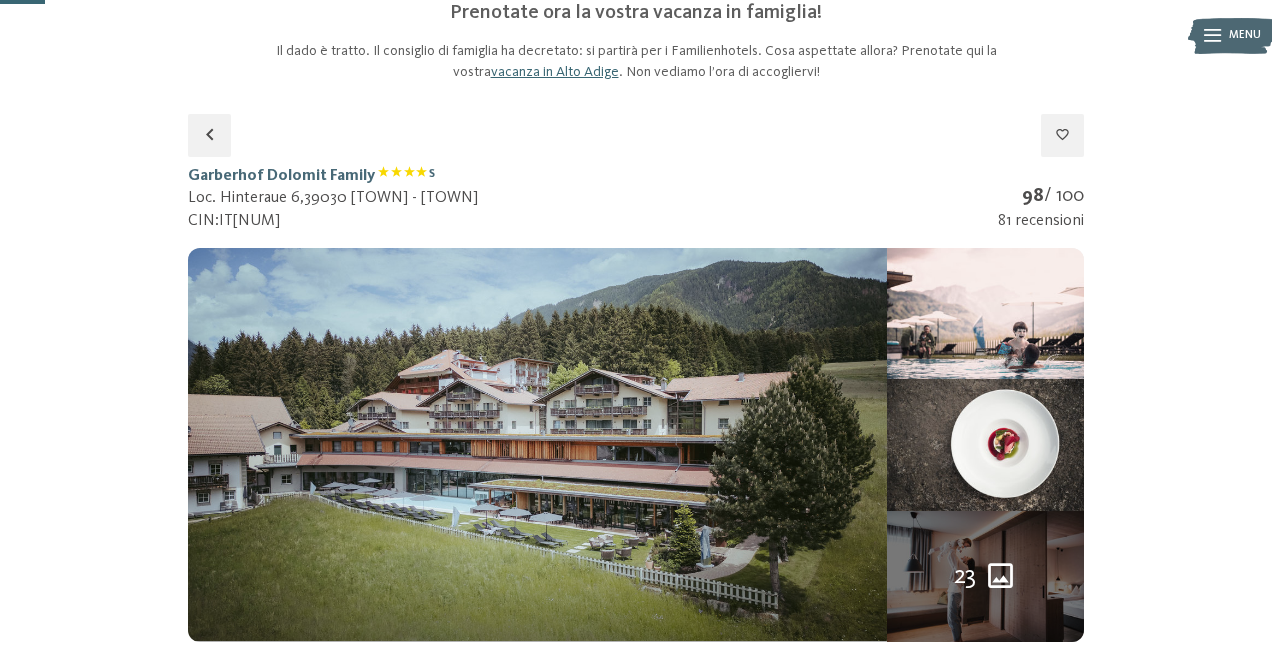 scroll, scrollTop: 135, scrollLeft: 0, axis: vertical 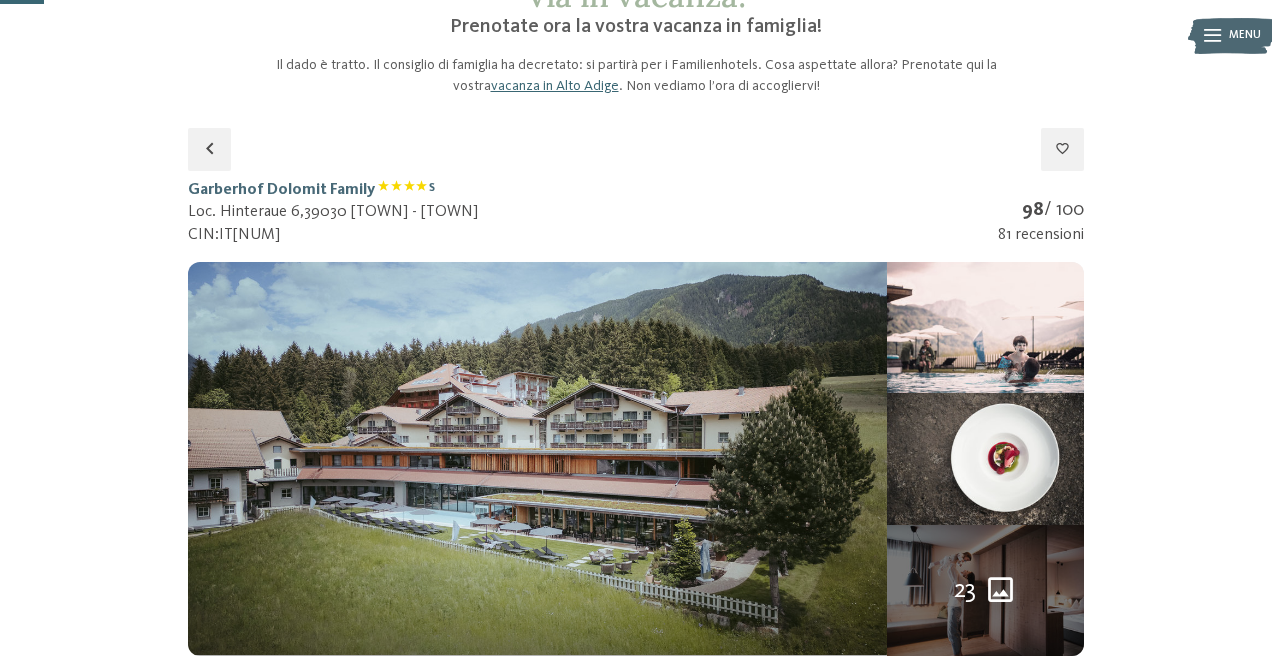 select on "*" 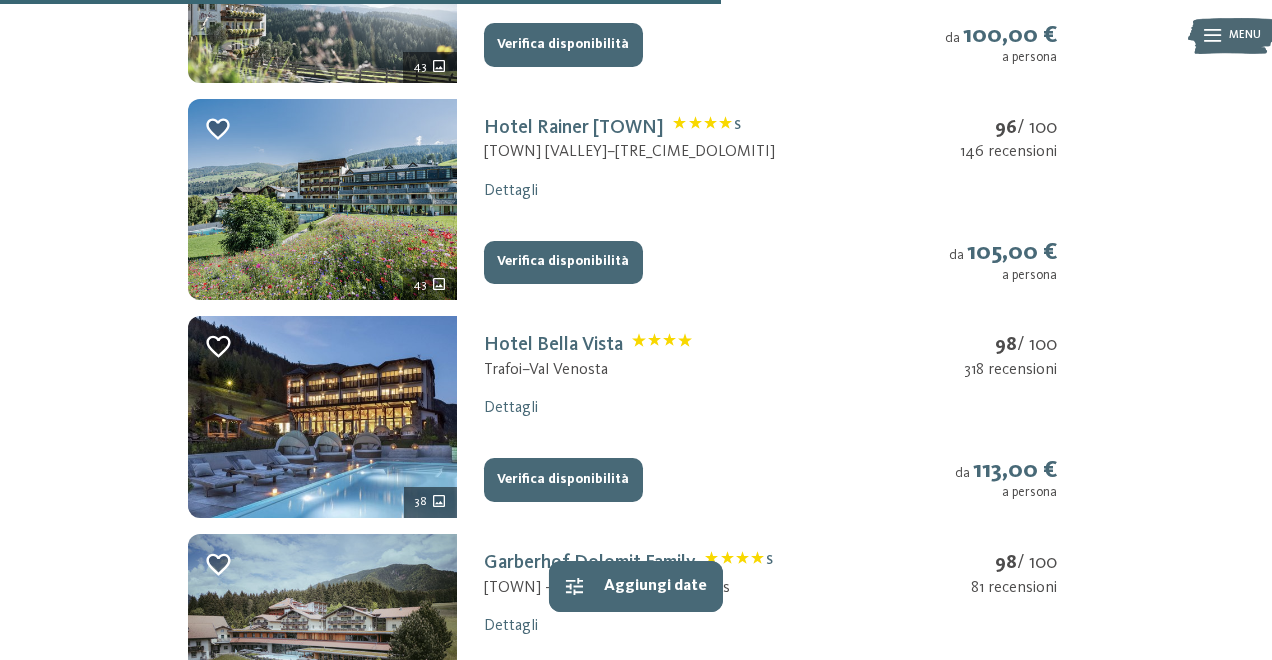 scroll, scrollTop: 1790, scrollLeft: 0, axis: vertical 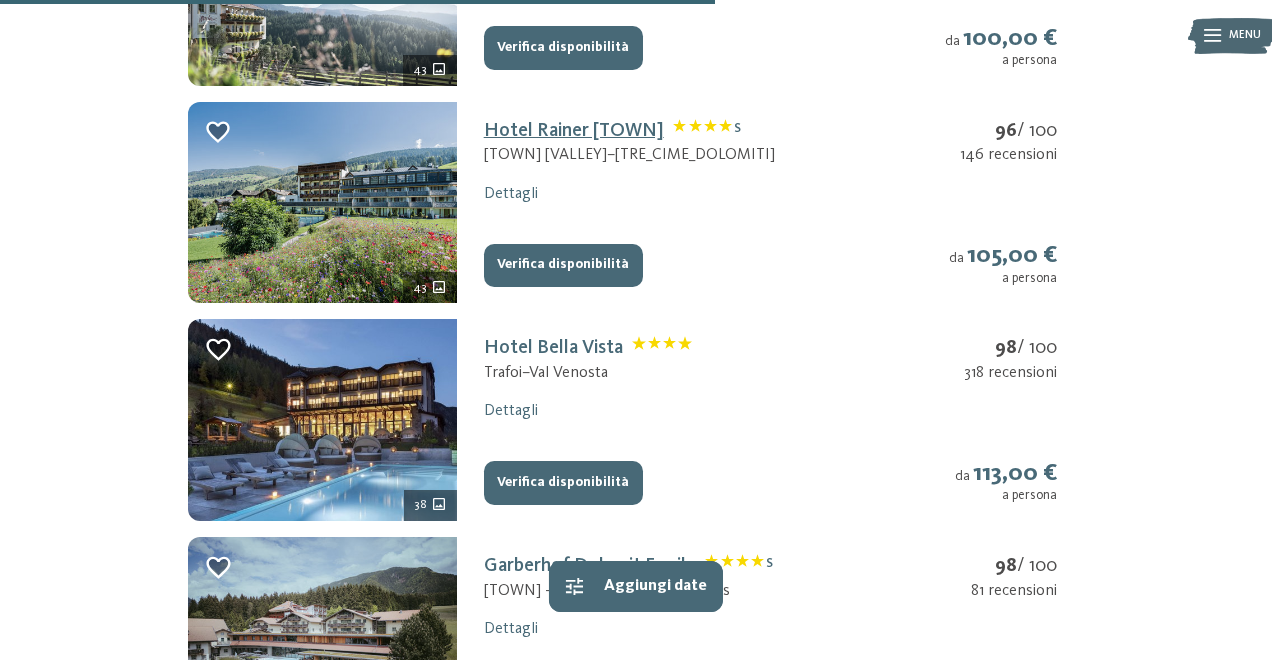 click on "Hotel Rainer Sexten S" at bounding box center [612, 131] 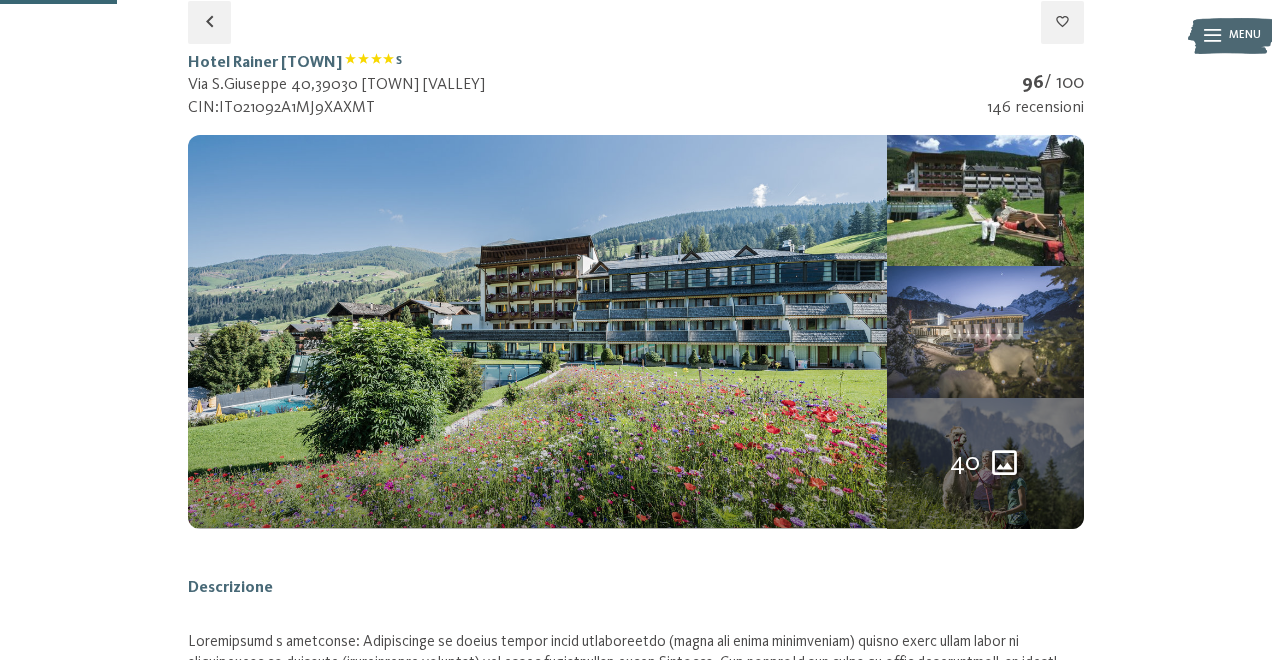 click at bounding box center [985, 331] 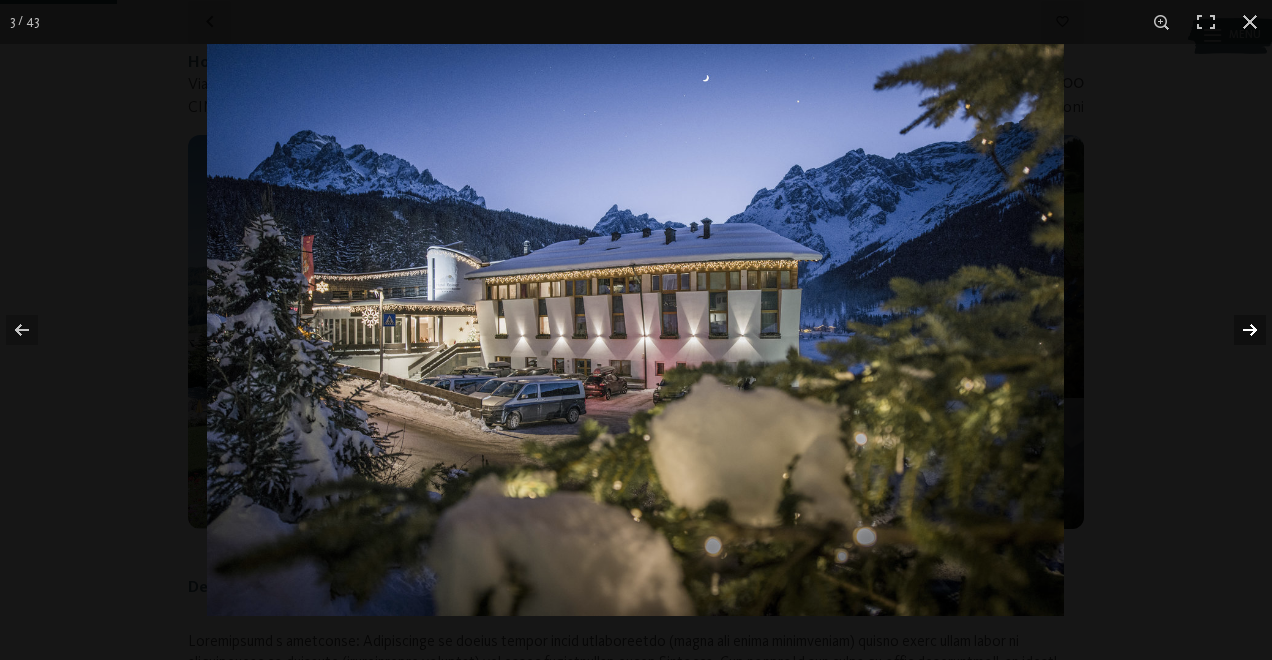 click at bounding box center [1237, 330] 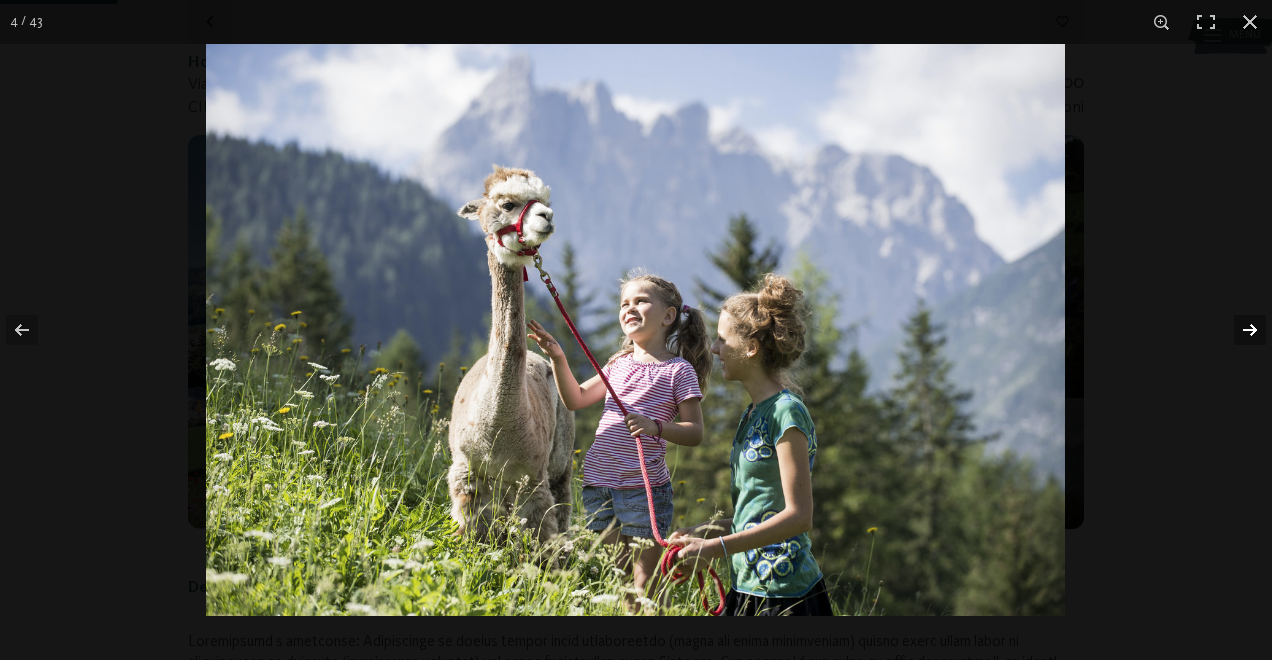 click at bounding box center (1237, 330) 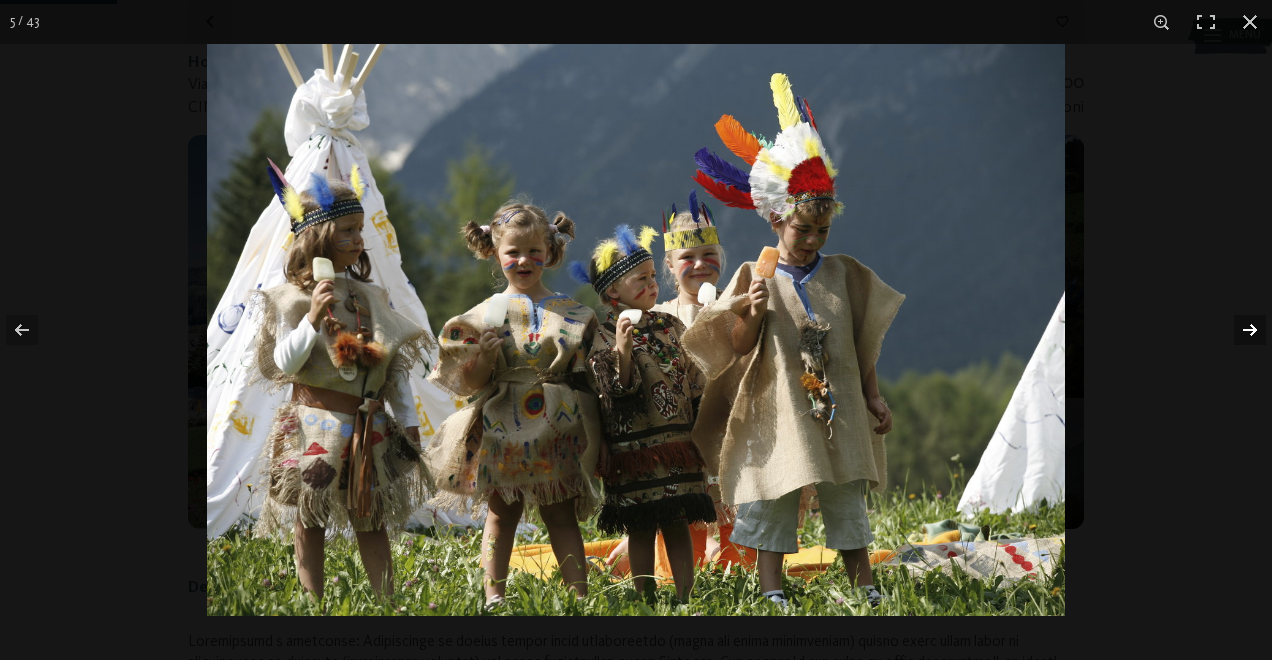 click at bounding box center [1237, 330] 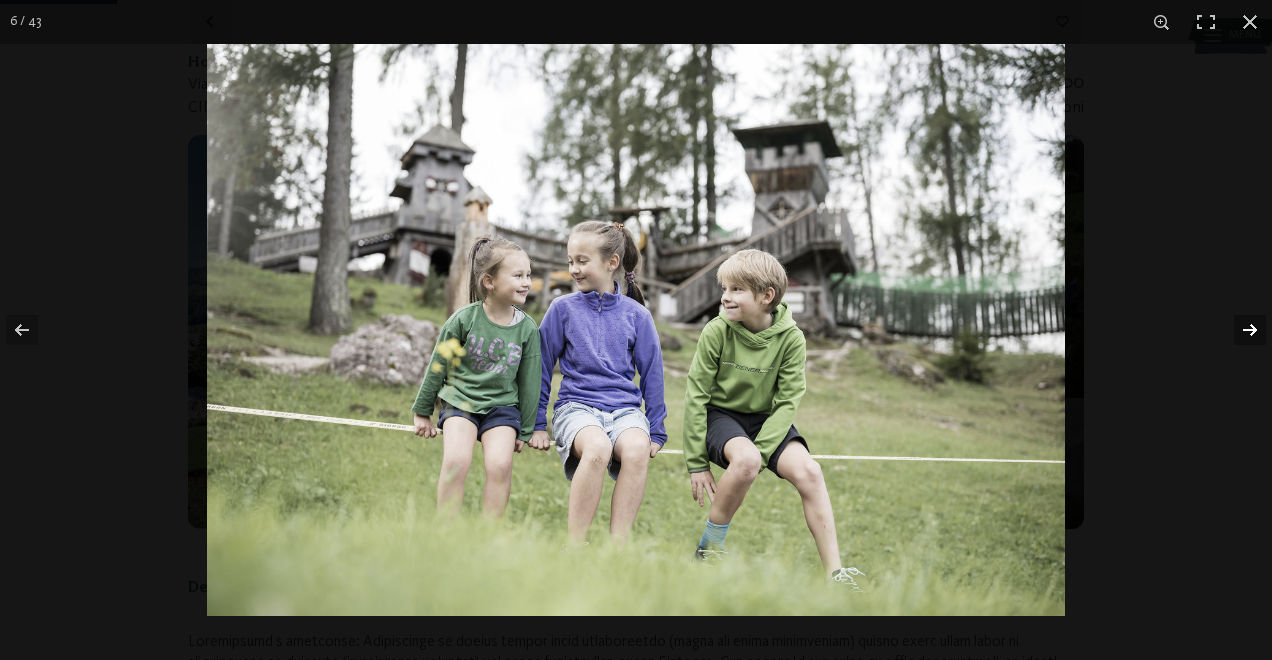 click at bounding box center (1237, 330) 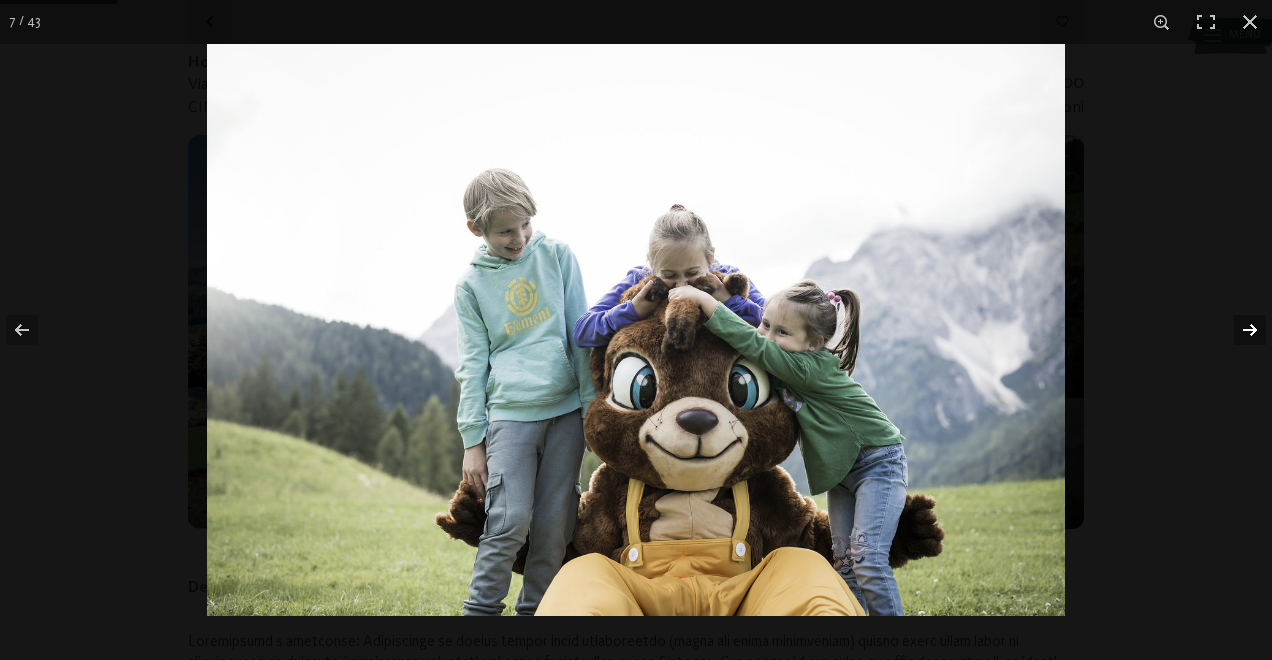 click at bounding box center (1237, 330) 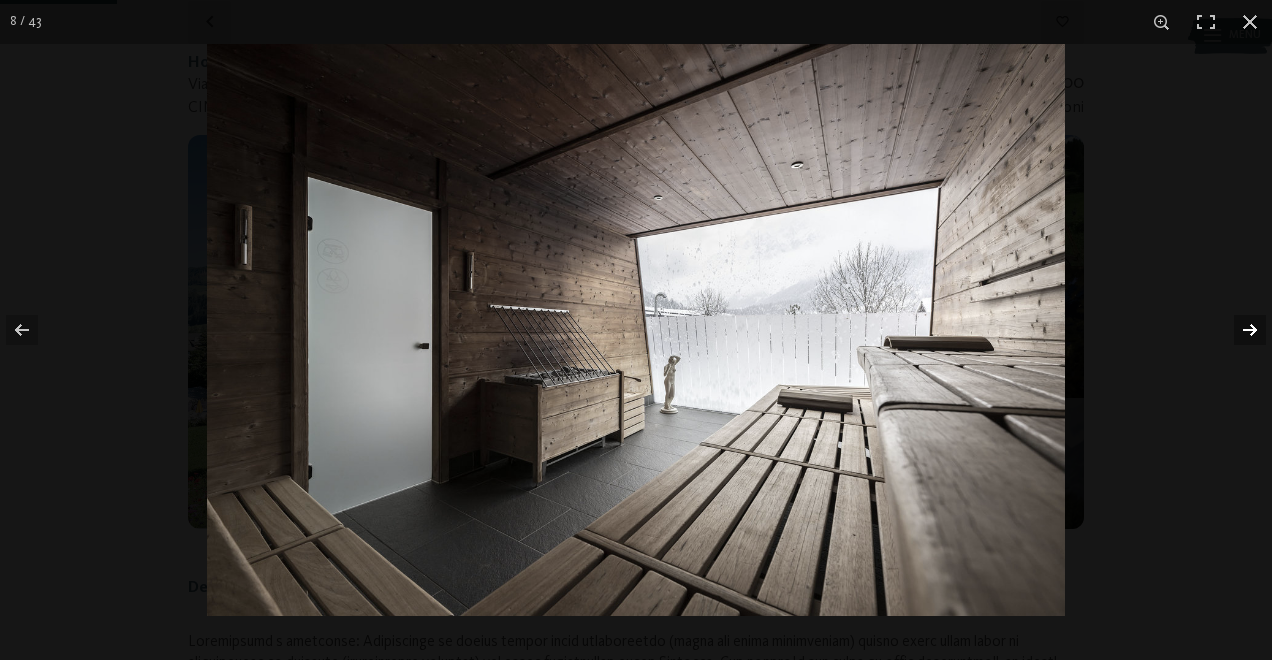 click at bounding box center [1237, 330] 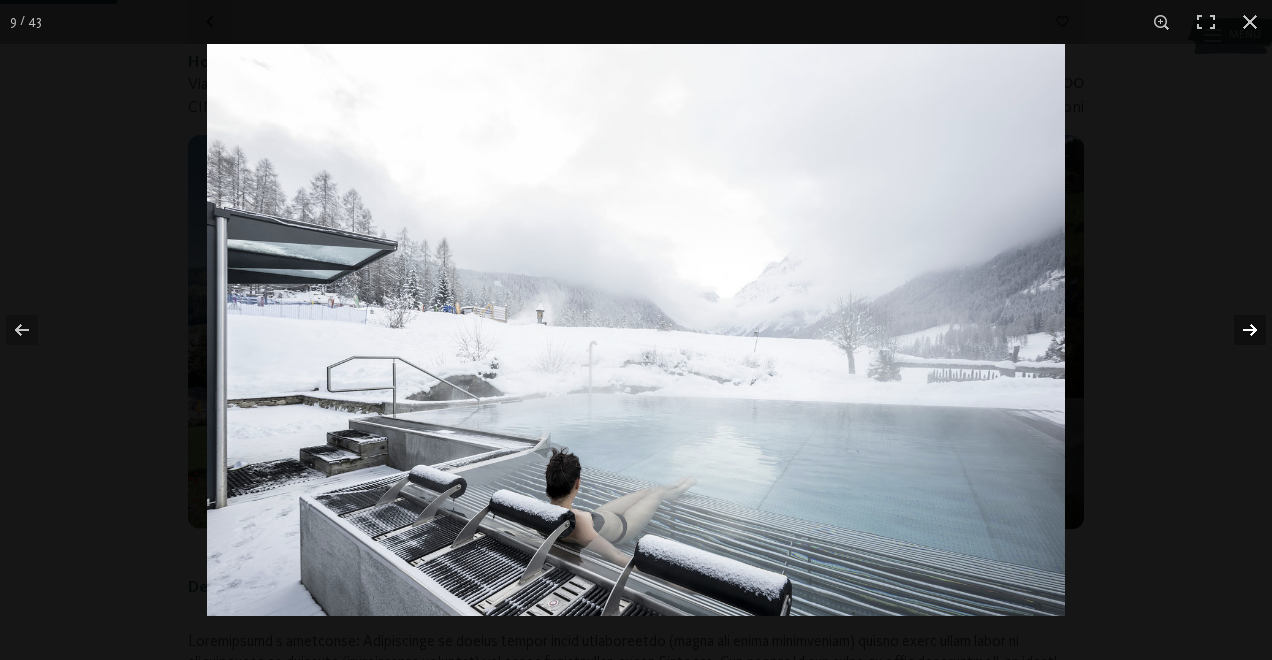 click at bounding box center (1237, 330) 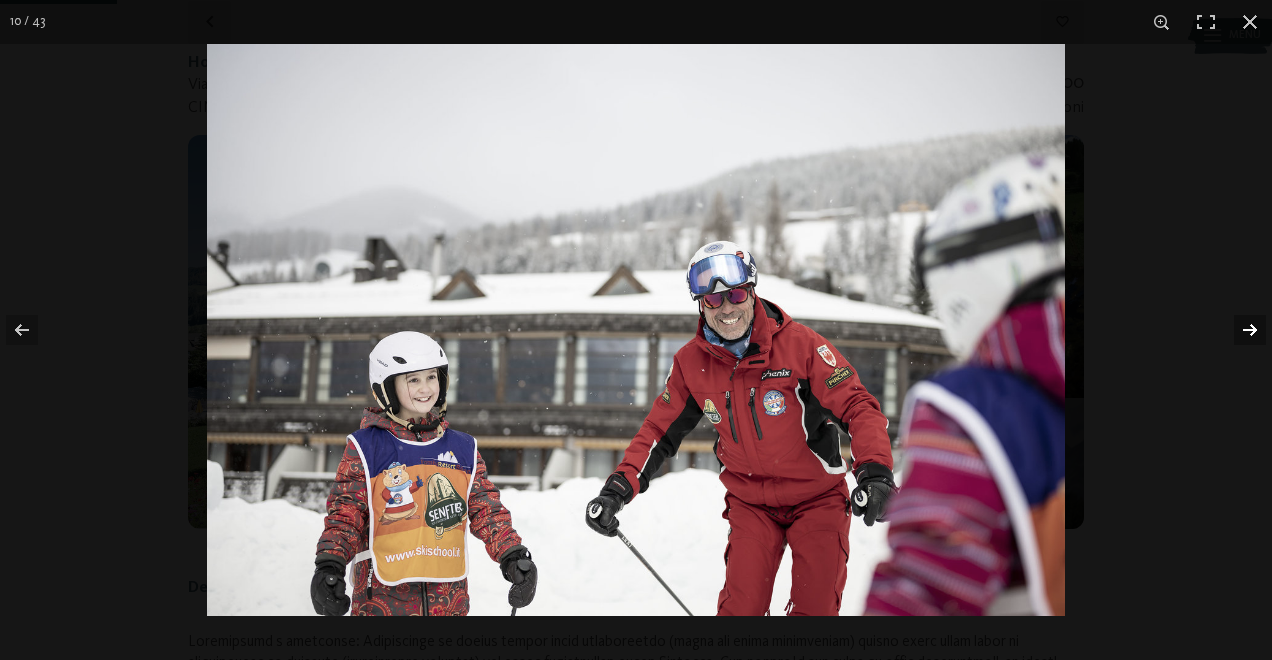click at bounding box center (1237, 330) 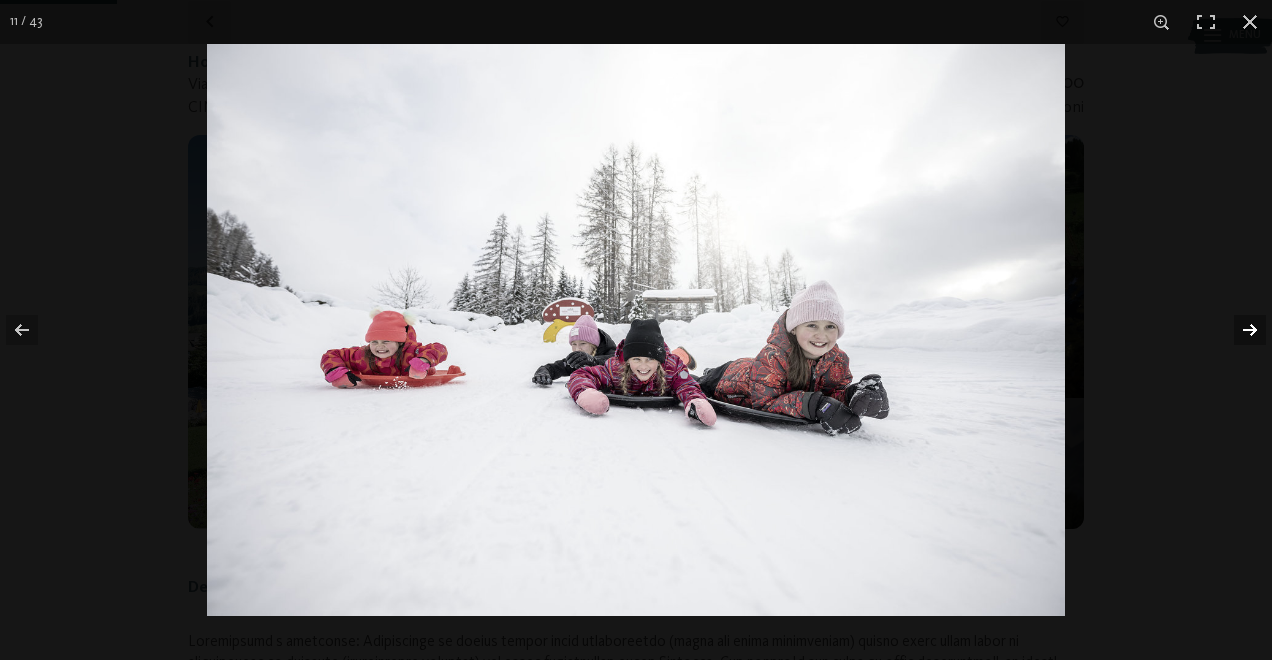 click at bounding box center [1237, 330] 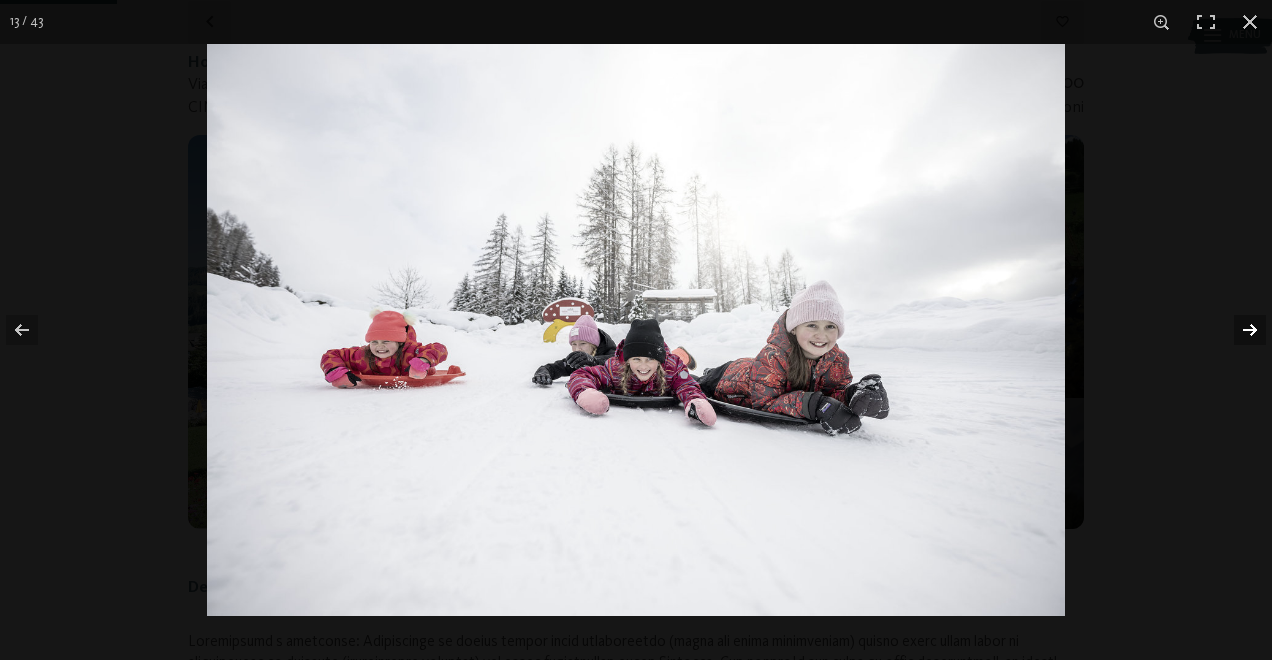 click at bounding box center (1237, 330) 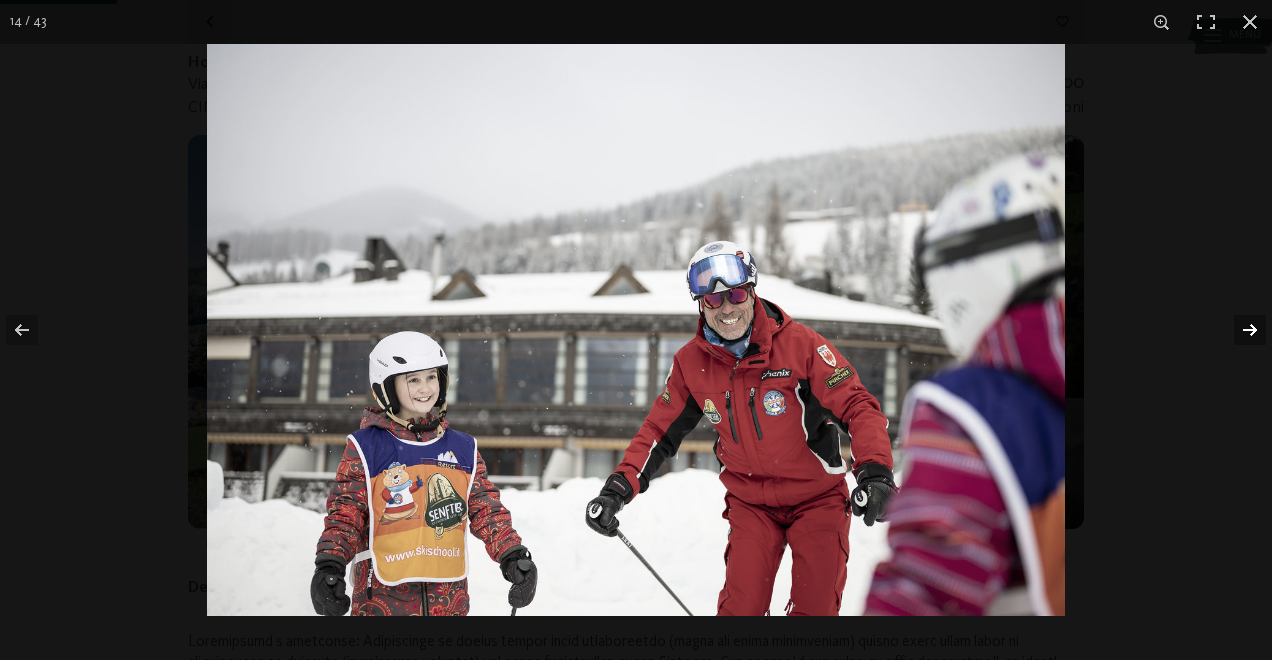 click at bounding box center (1237, 330) 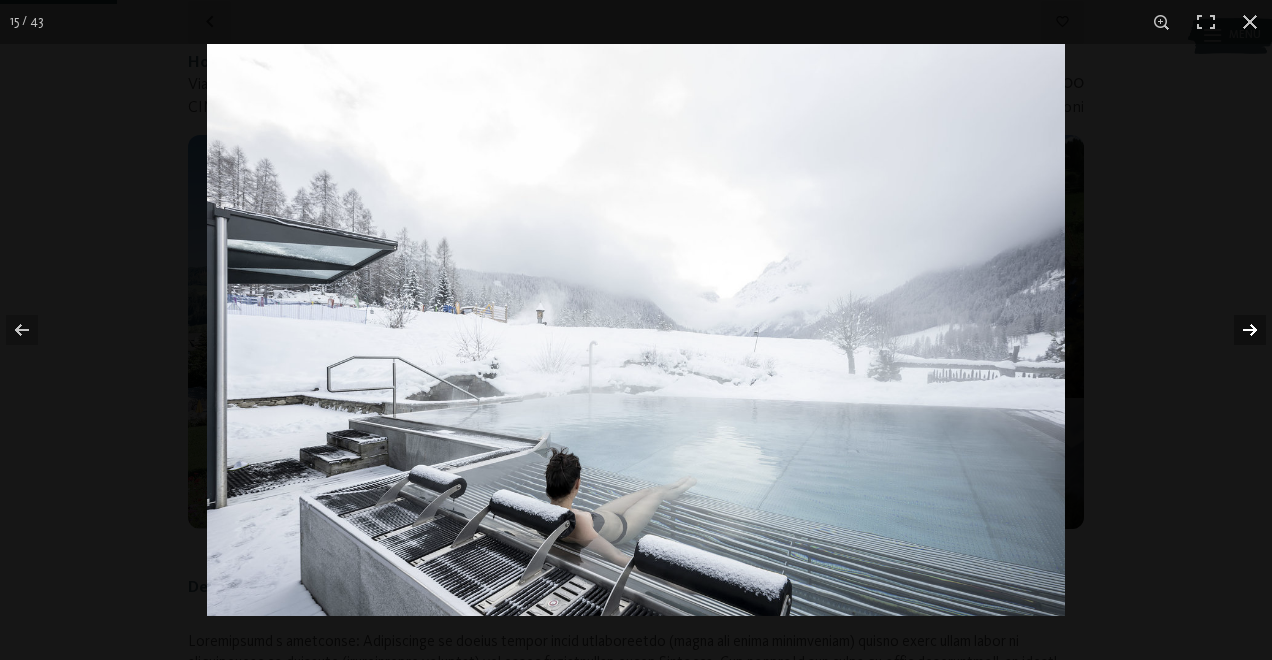 click at bounding box center [1237, 330] 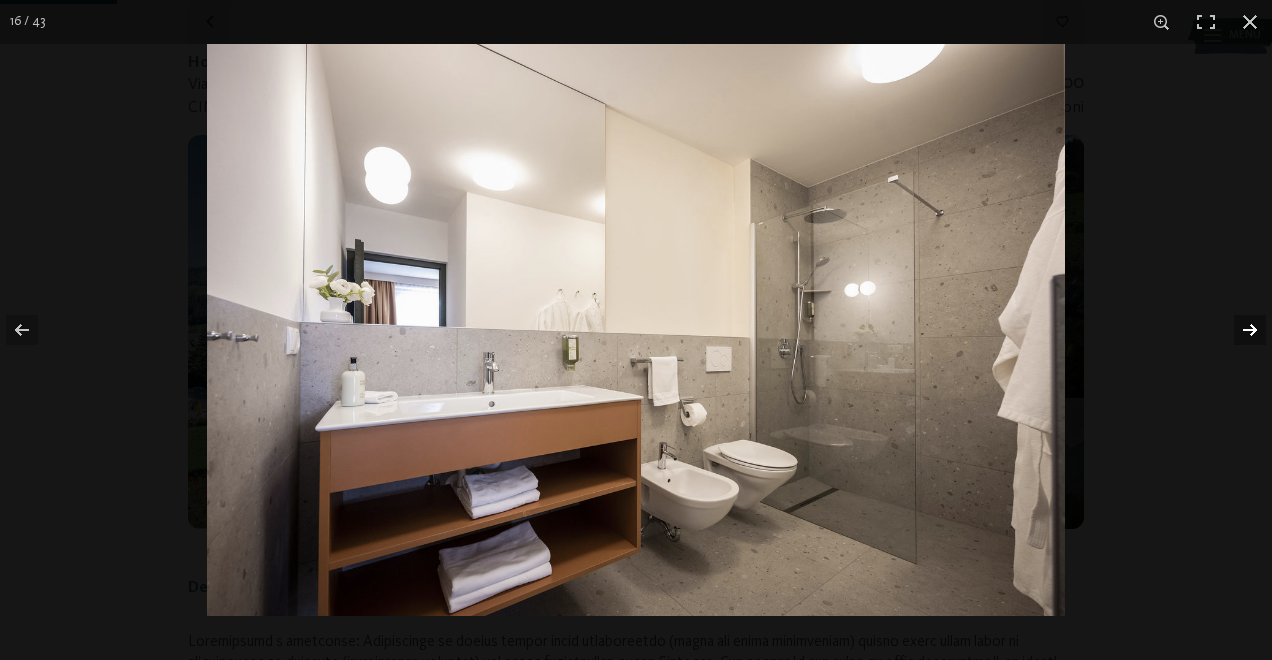 click at bounding box center [1237, 330] 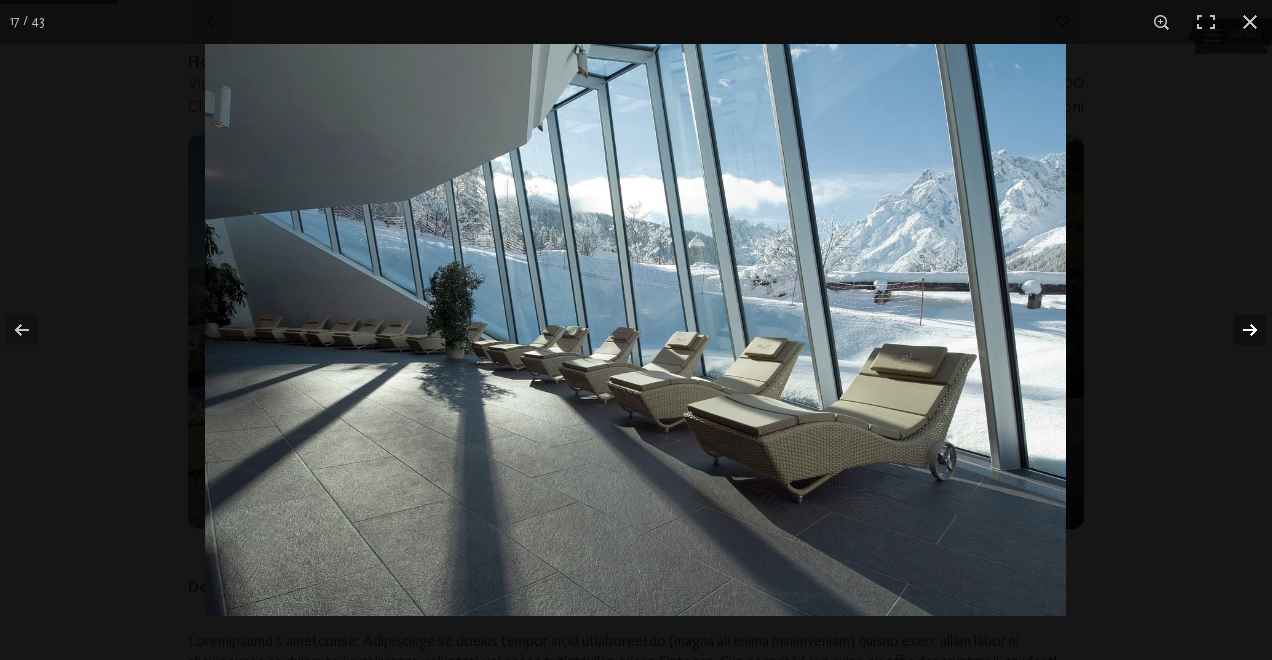 click at bounding box center [1237, 330] 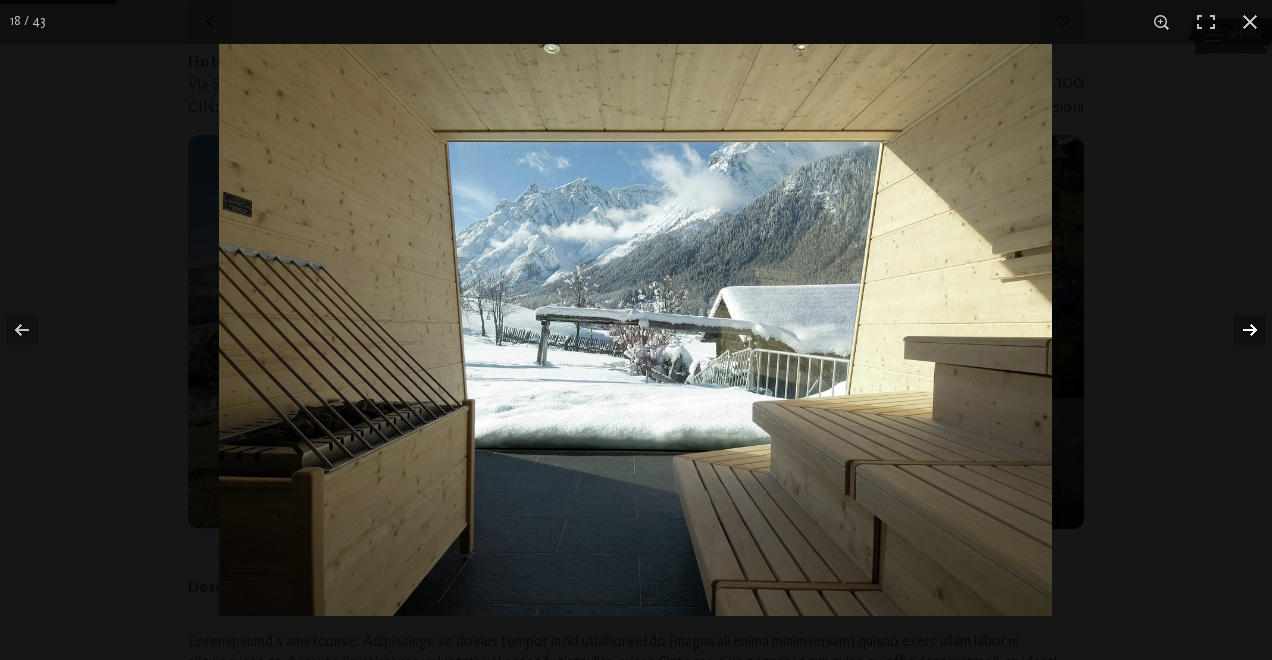 click at bounding box center [1237, 330] 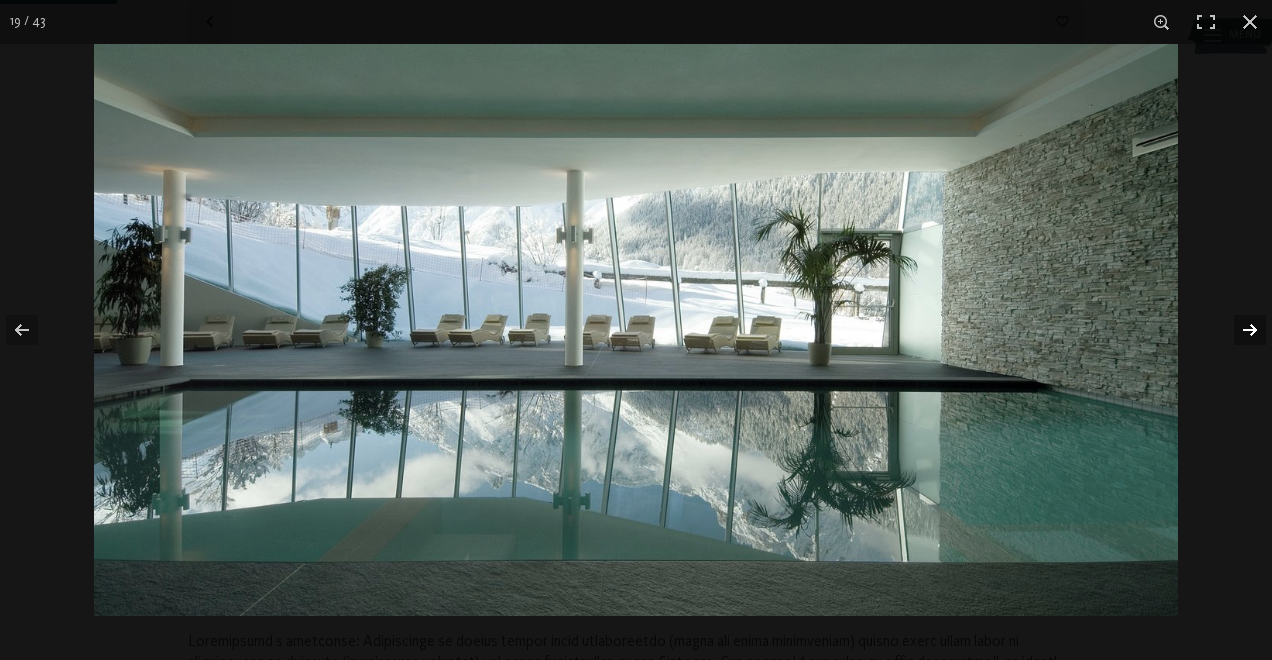 click at bounding box center (1237, 330) 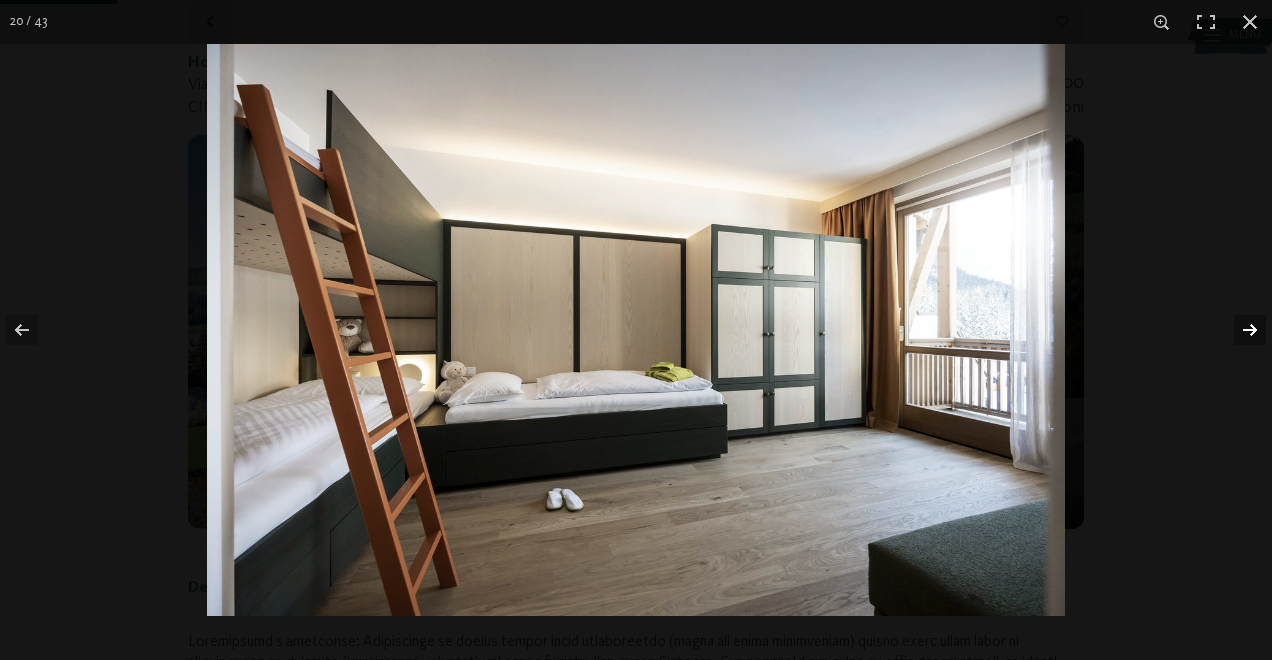 click at bounding box center [1237, 330] 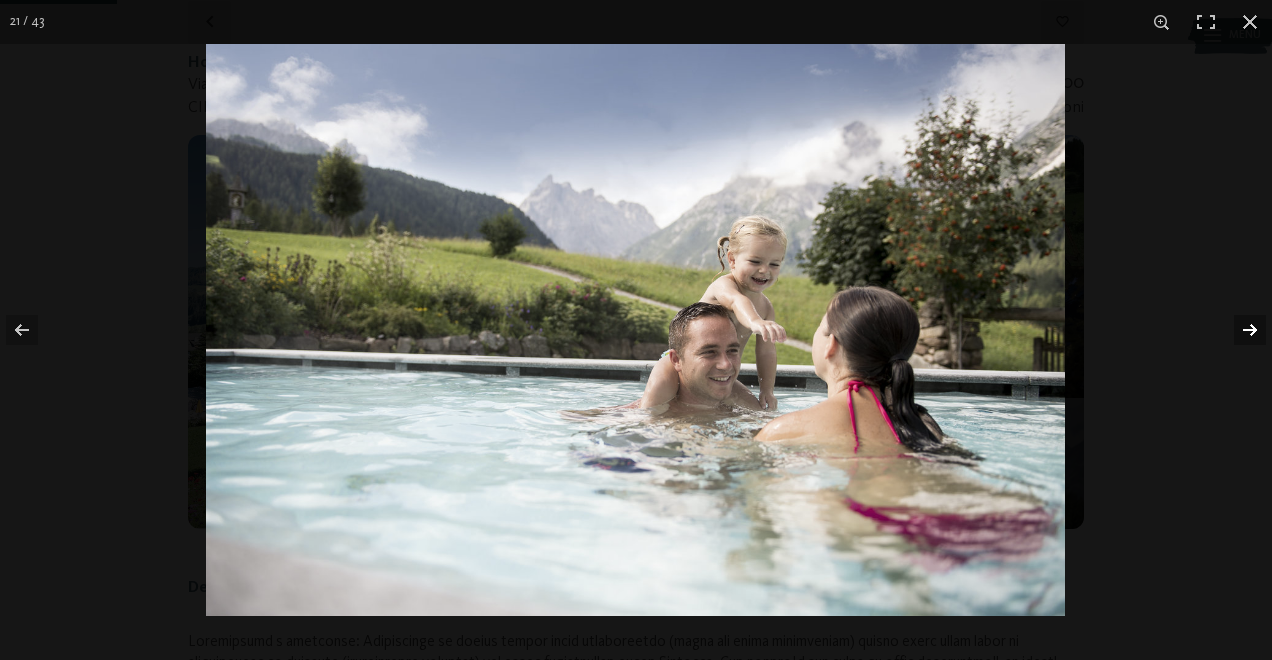 click at bounding box center [1237, 330] 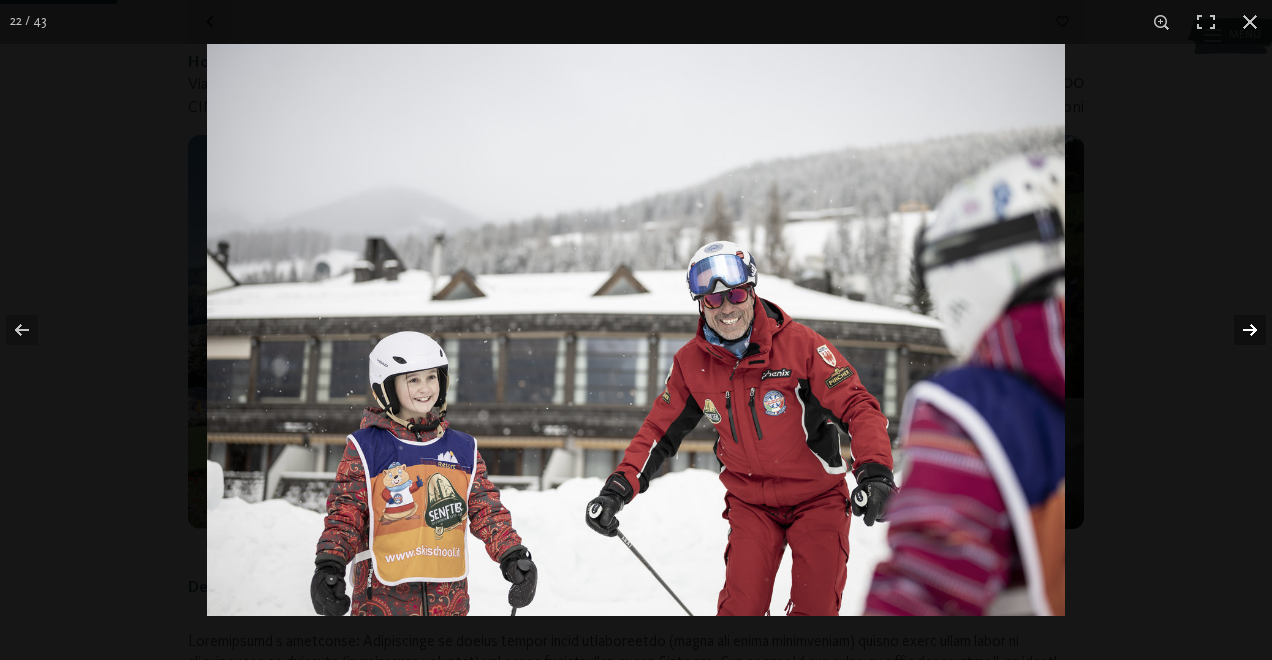 click at bounding box center [1237, 330] 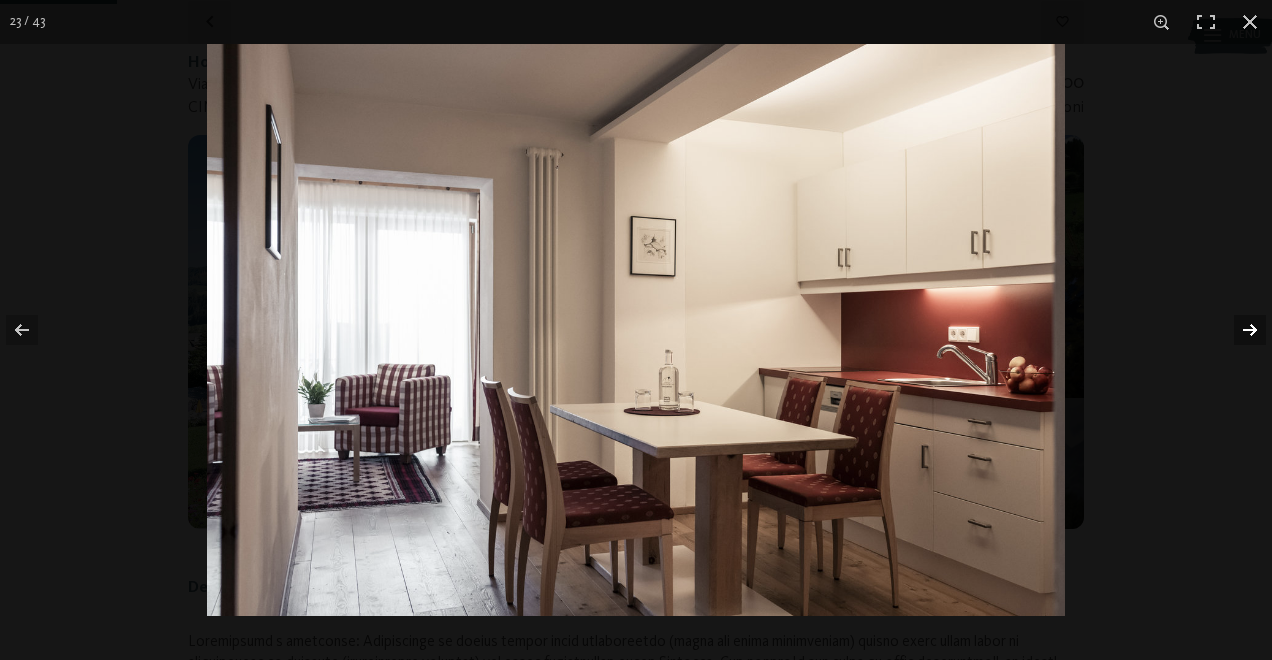 click at bounding box center [1237, 330] 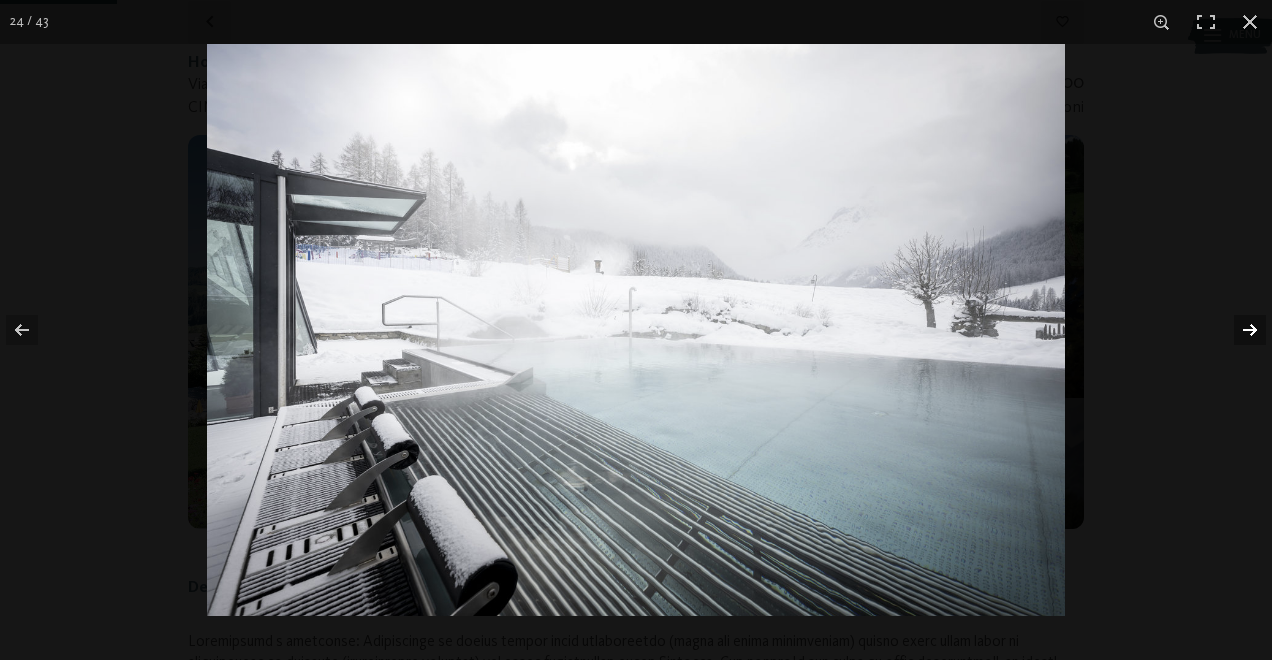 click at bounding box center [1237, 330] 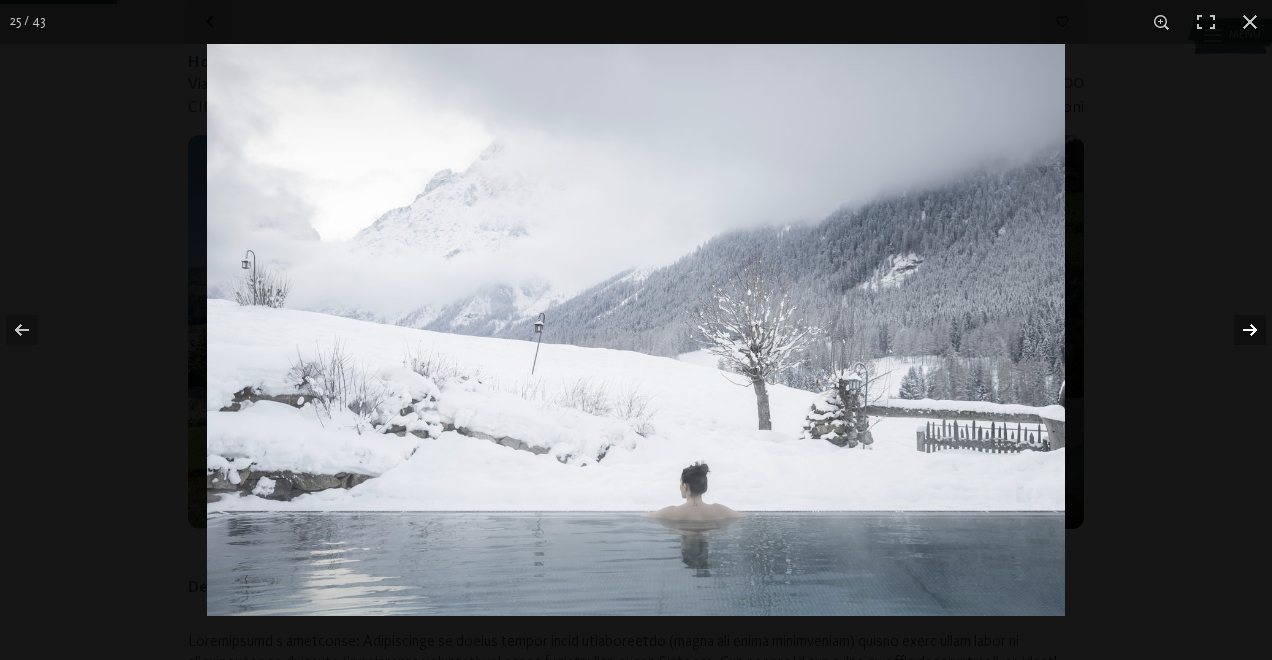 click at bounding box center (1237, 330) 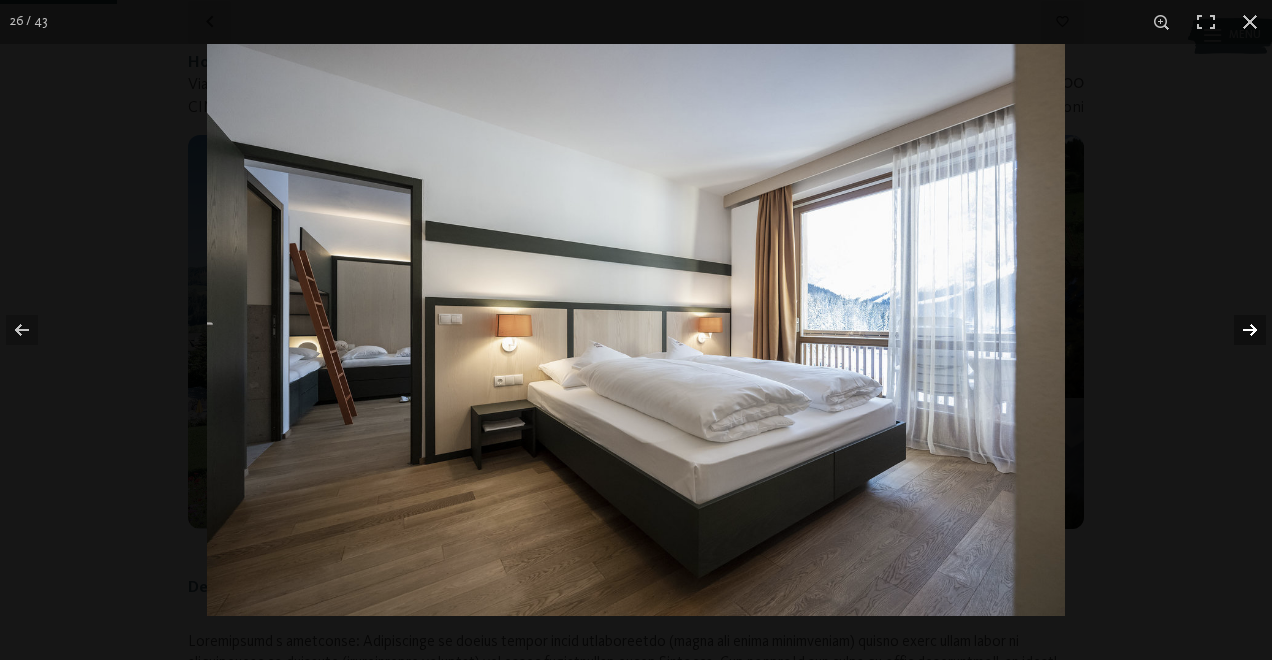 click at bounding box center [1237, 330] 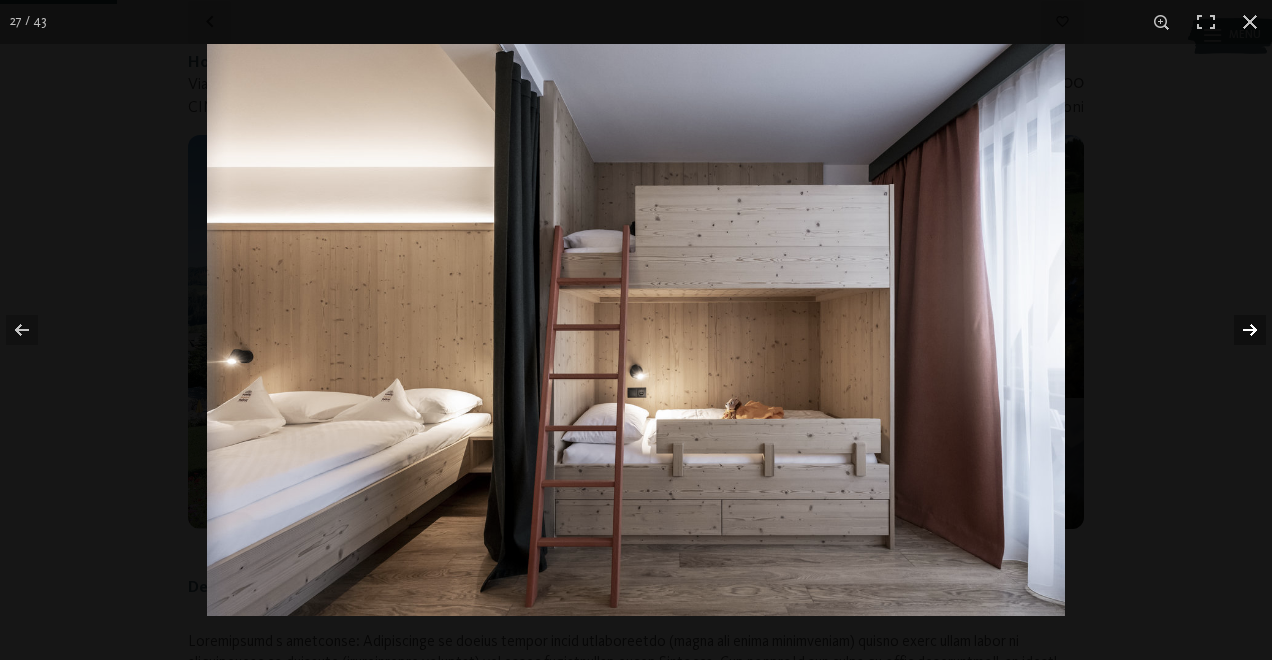 click at bounding box center (1237, 330) 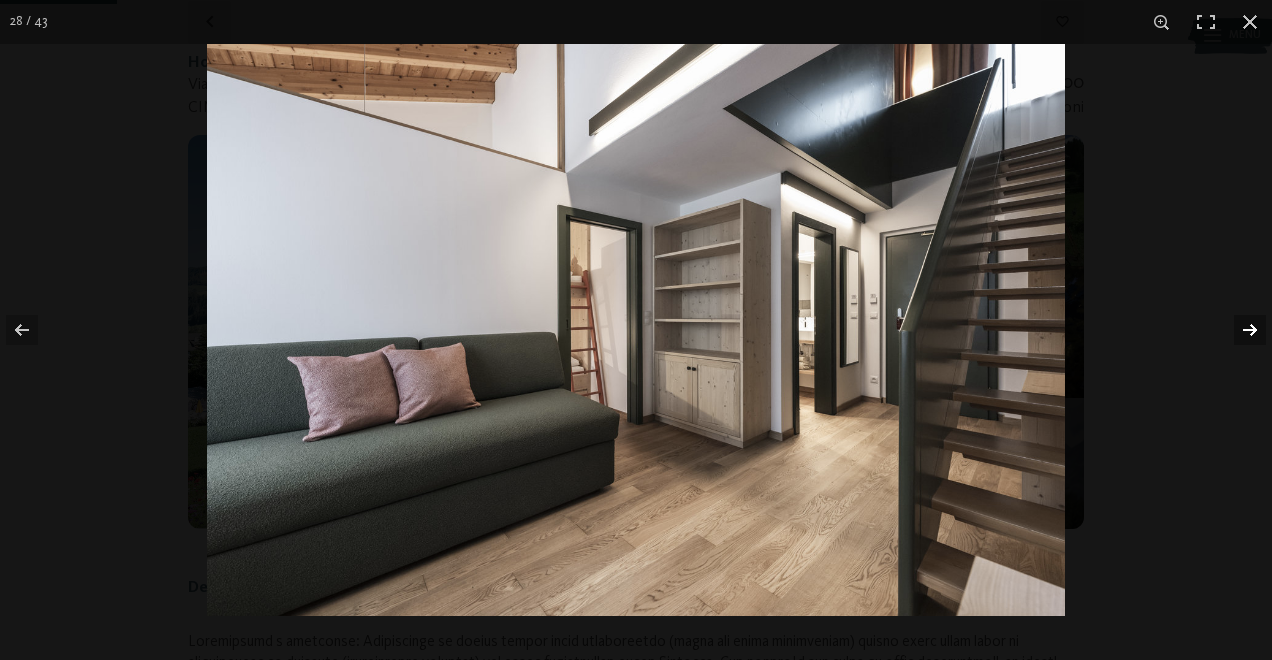click at bounding box center (1237, 330) 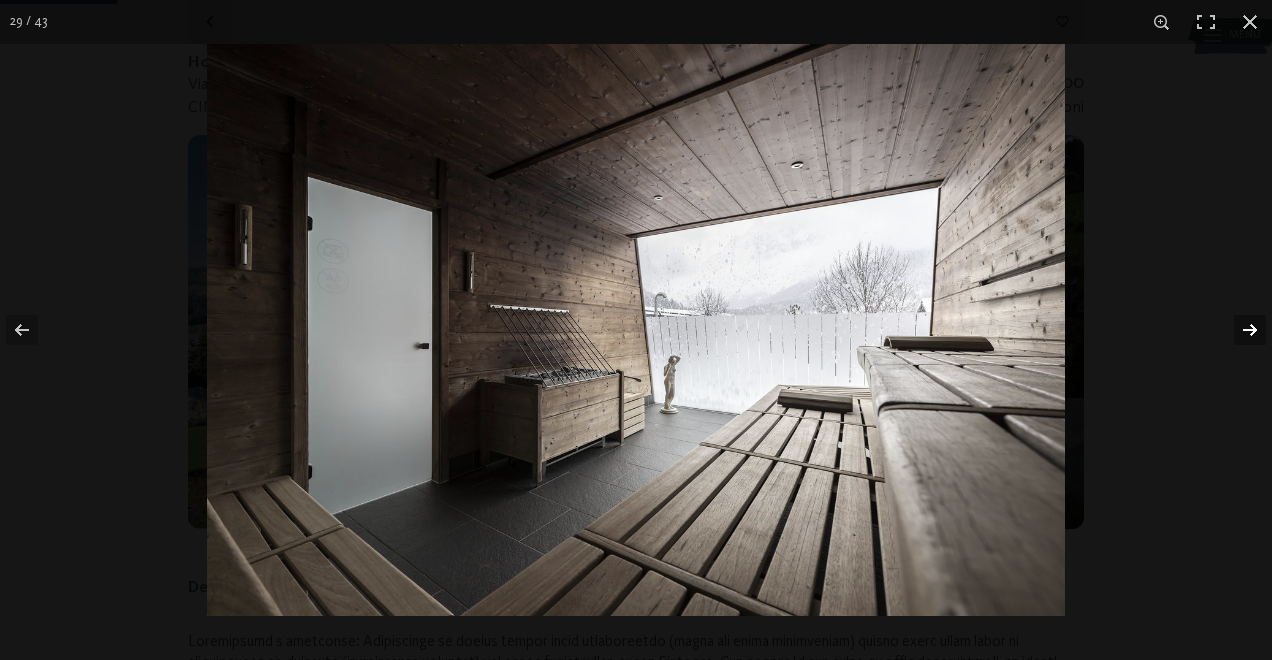 click at bounding box center (1237, 330) 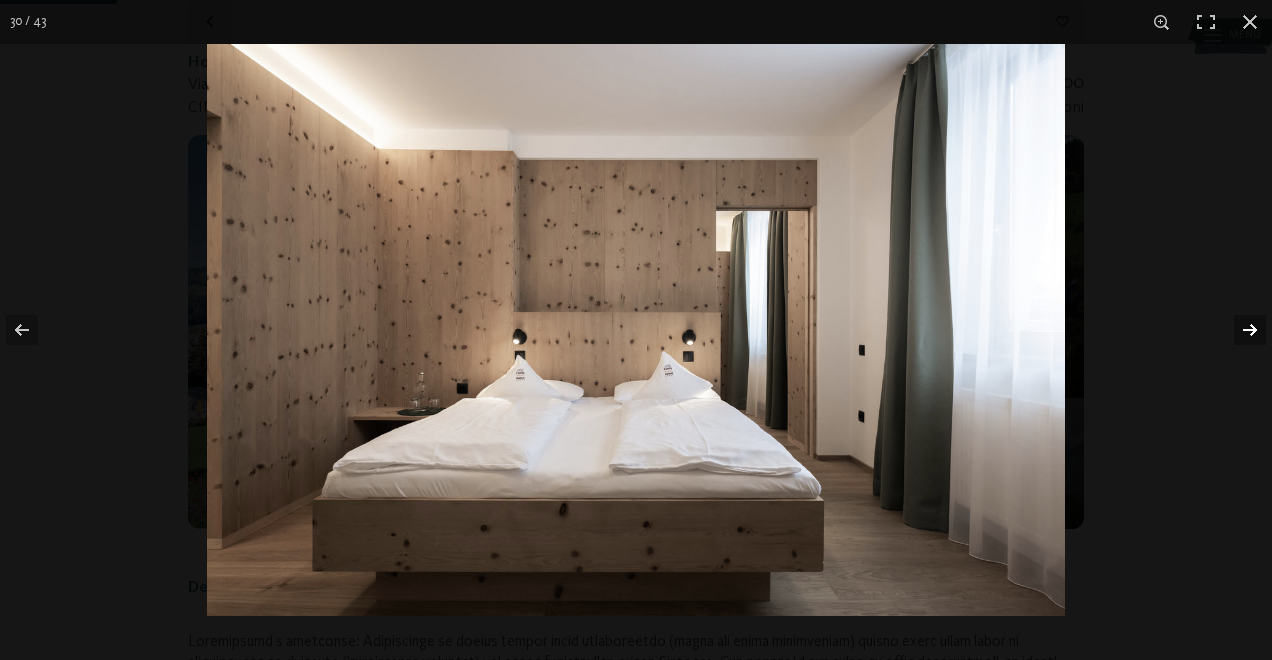 click at bounding box center [1237, 330] 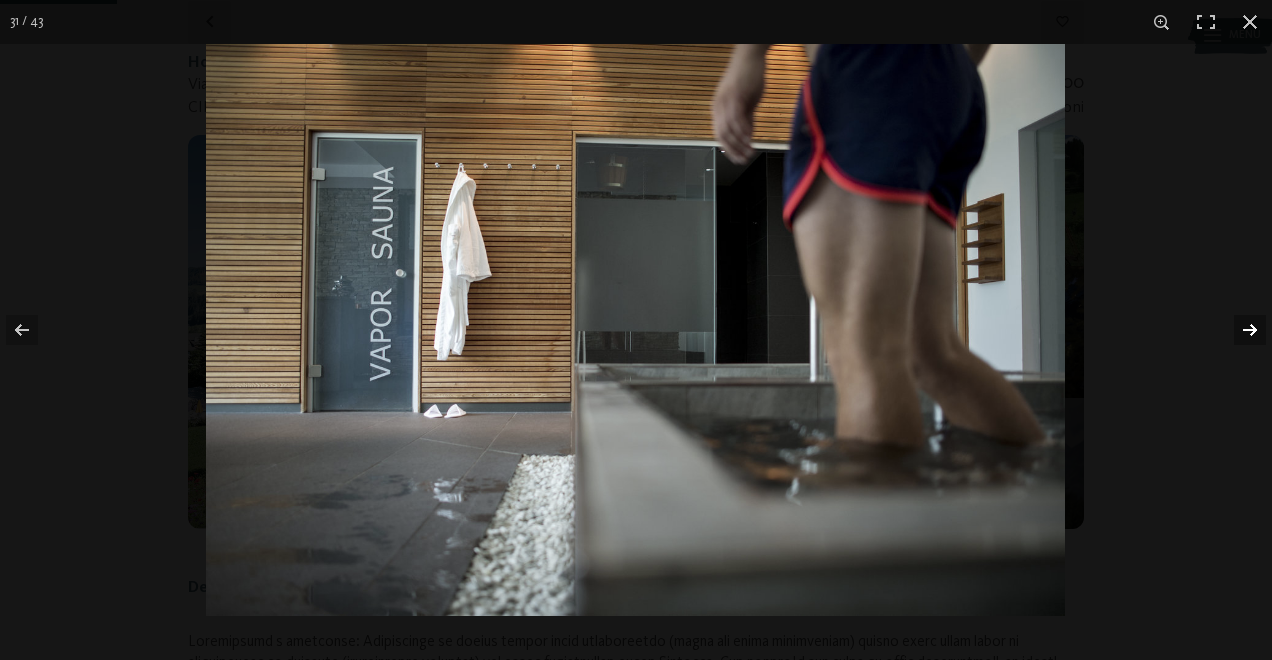 click at bounding box center (1237, 330) 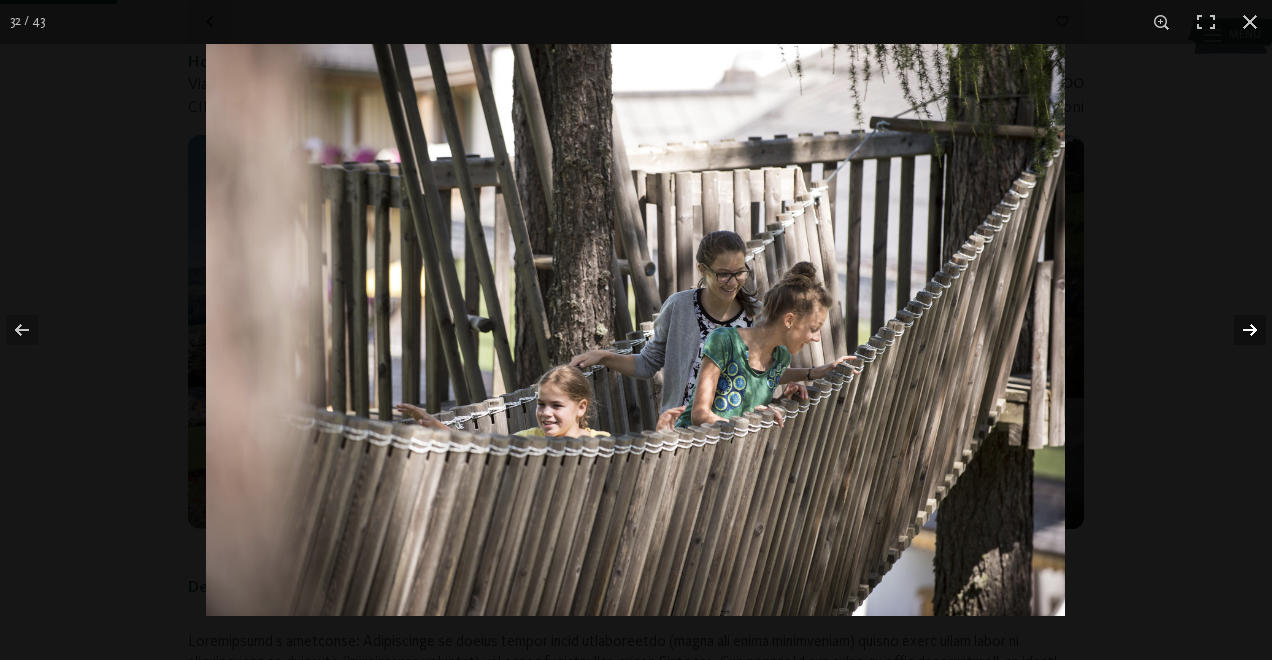 click at bounding box center (1237, 330) 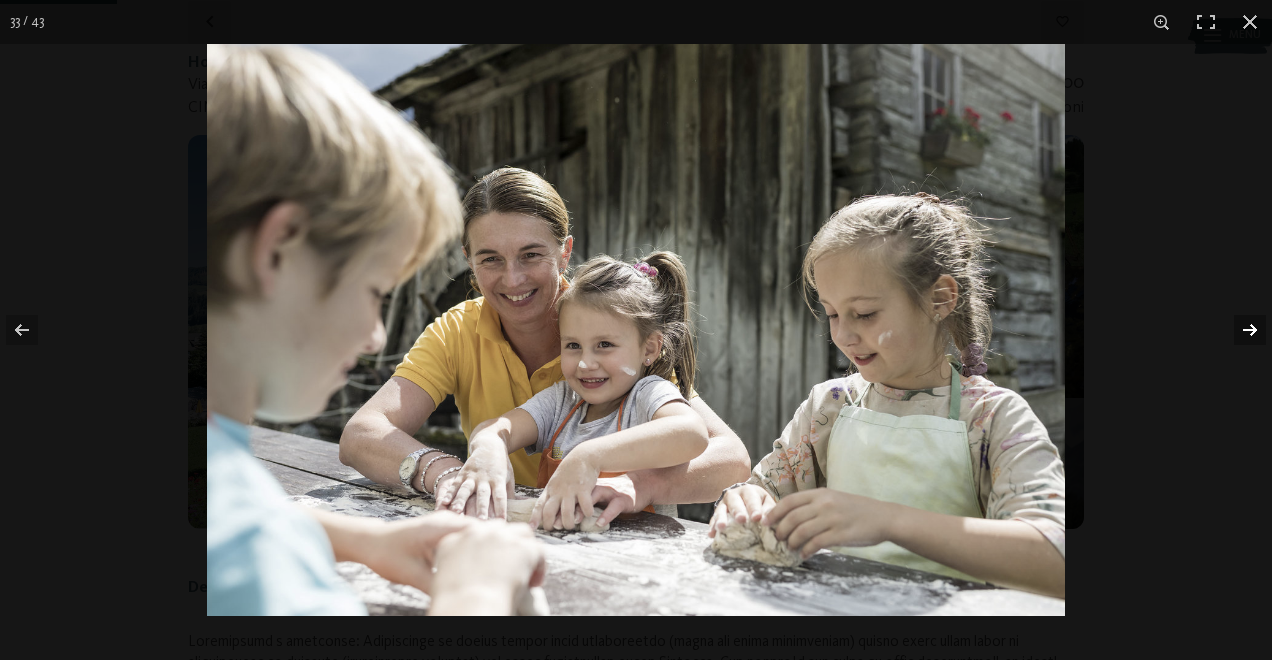 click at bounding box center (1237, 330) 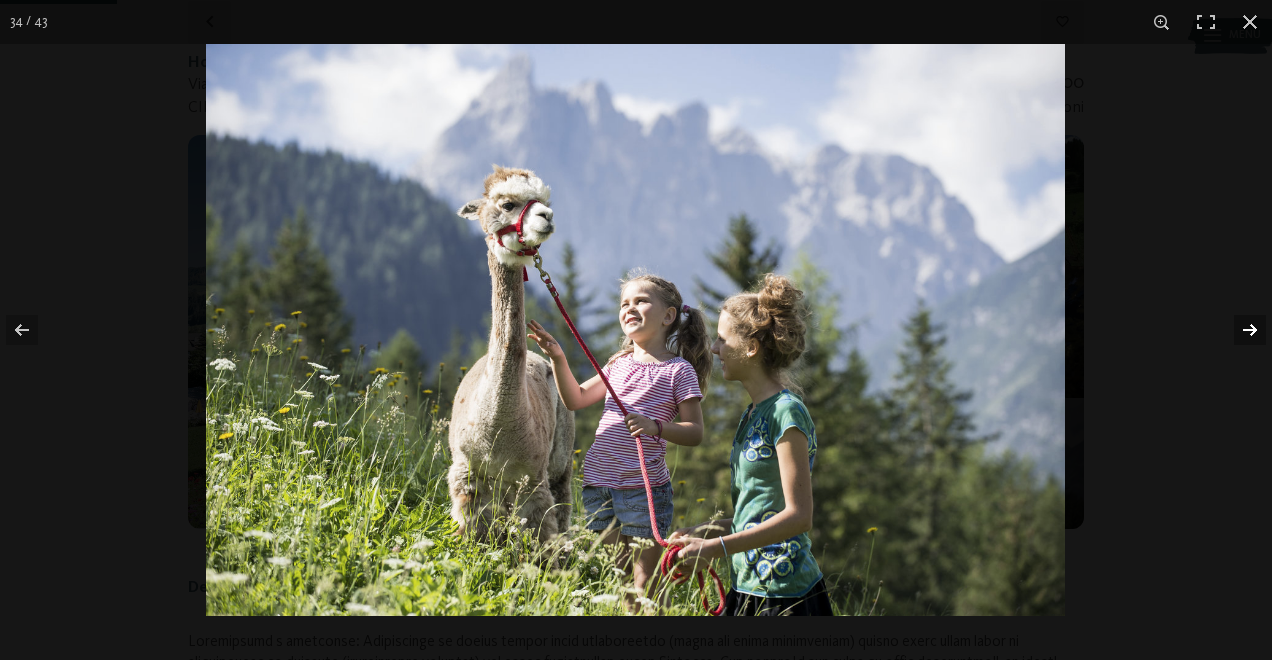 click at bounding box center (1237, 330) 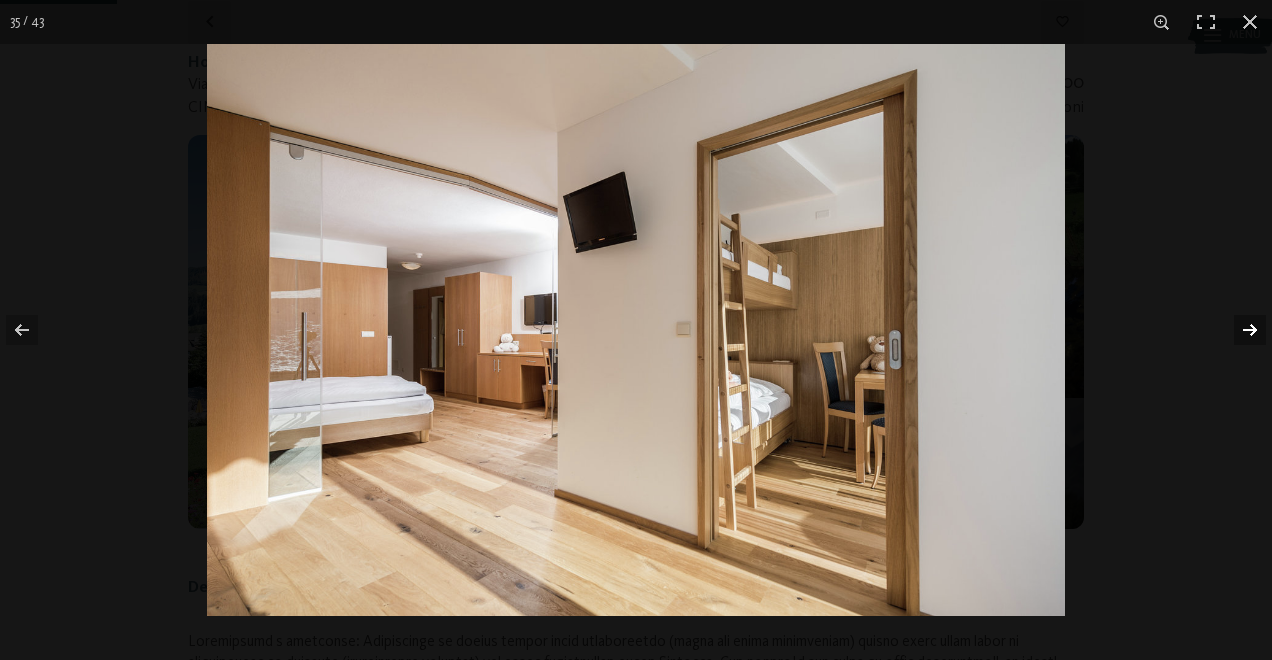 click at bounding box center [1237, 330] 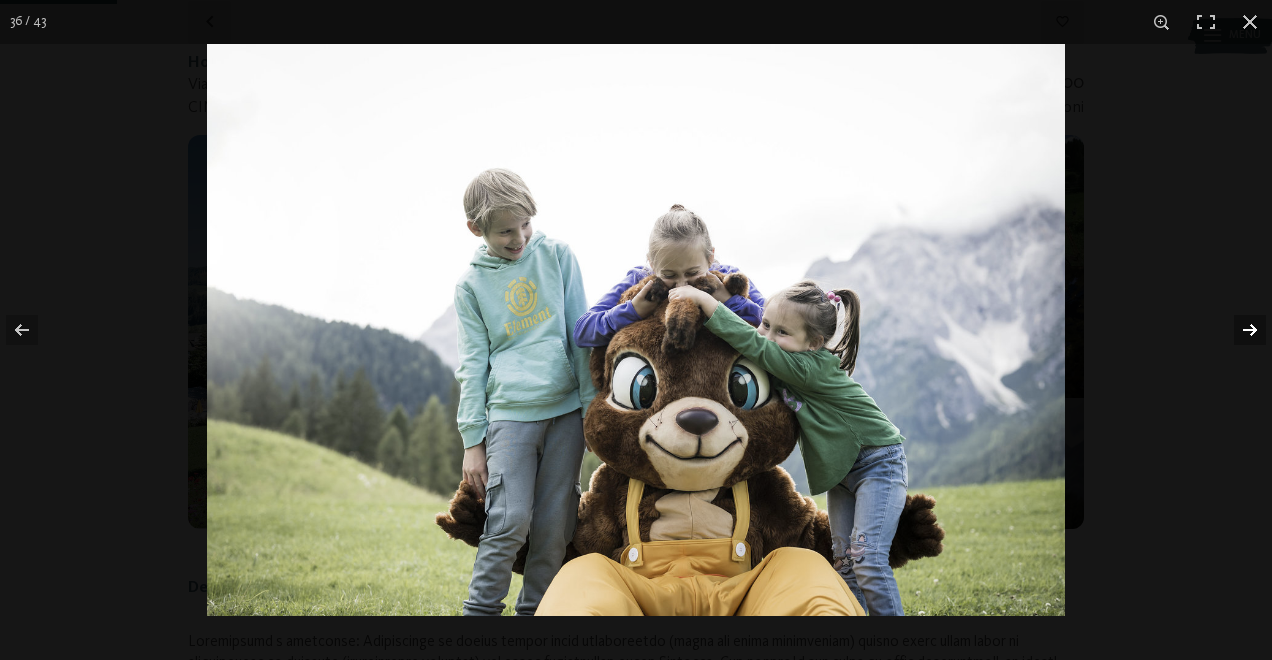 click at bounding box center (1237, 330) 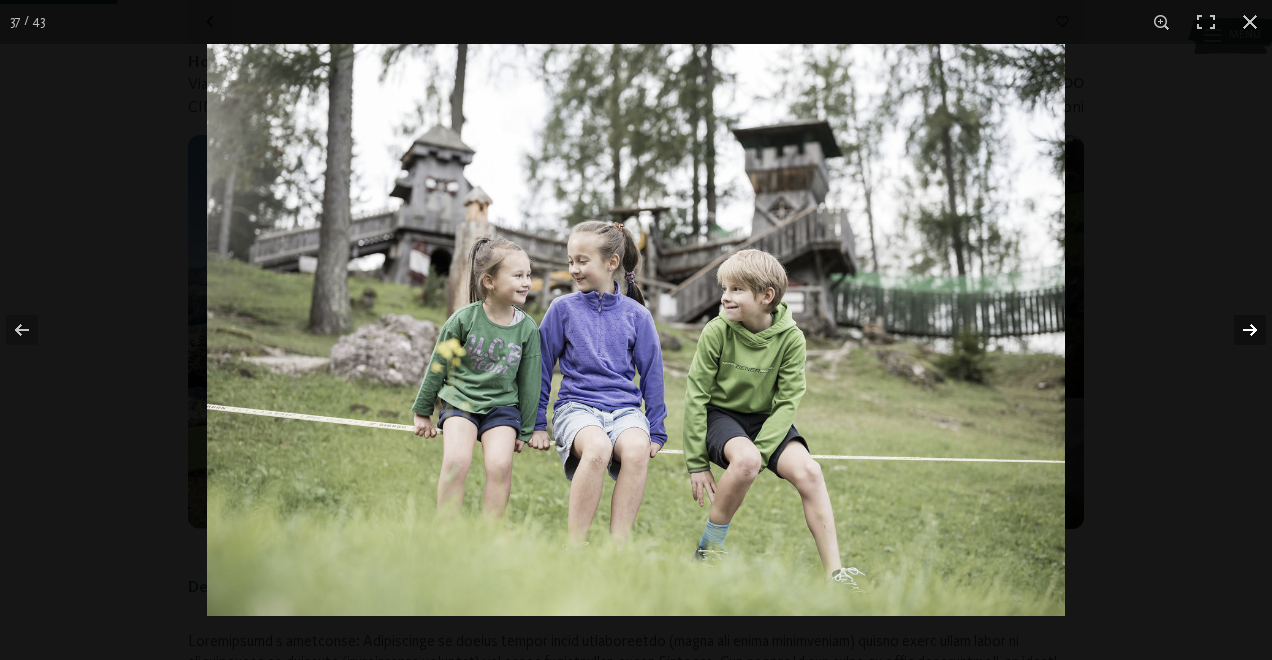 click at bounding box center [1237, 330] 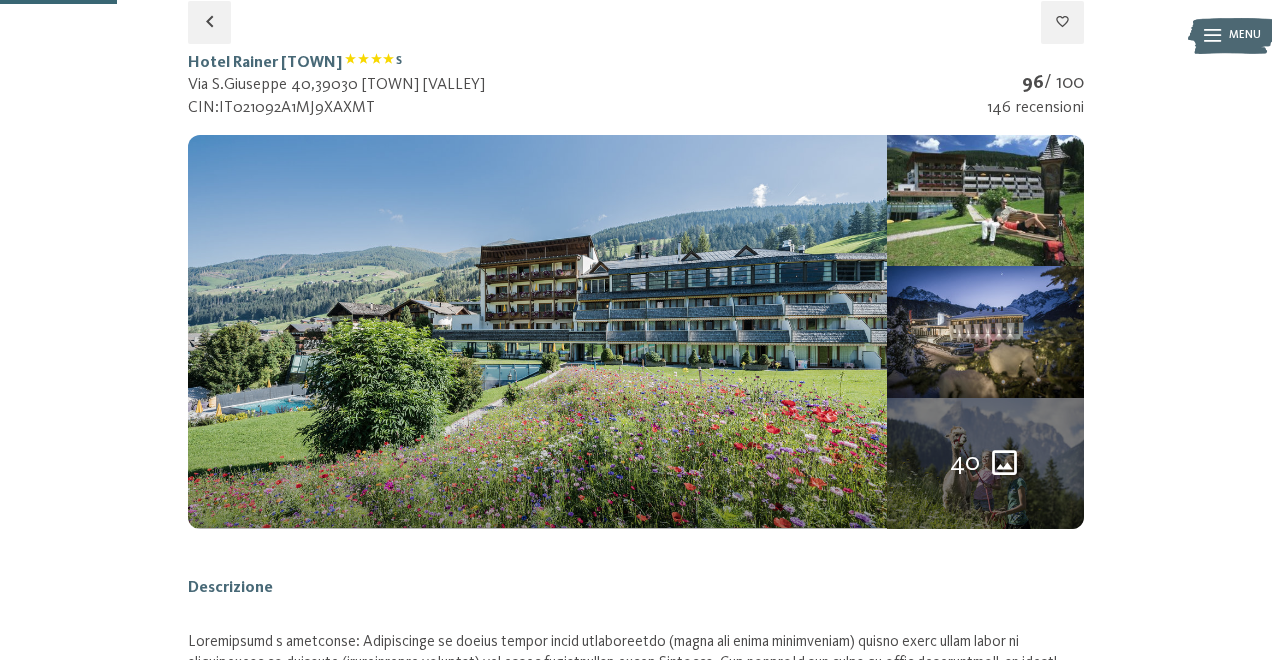 click at bounding box center (0, 0) 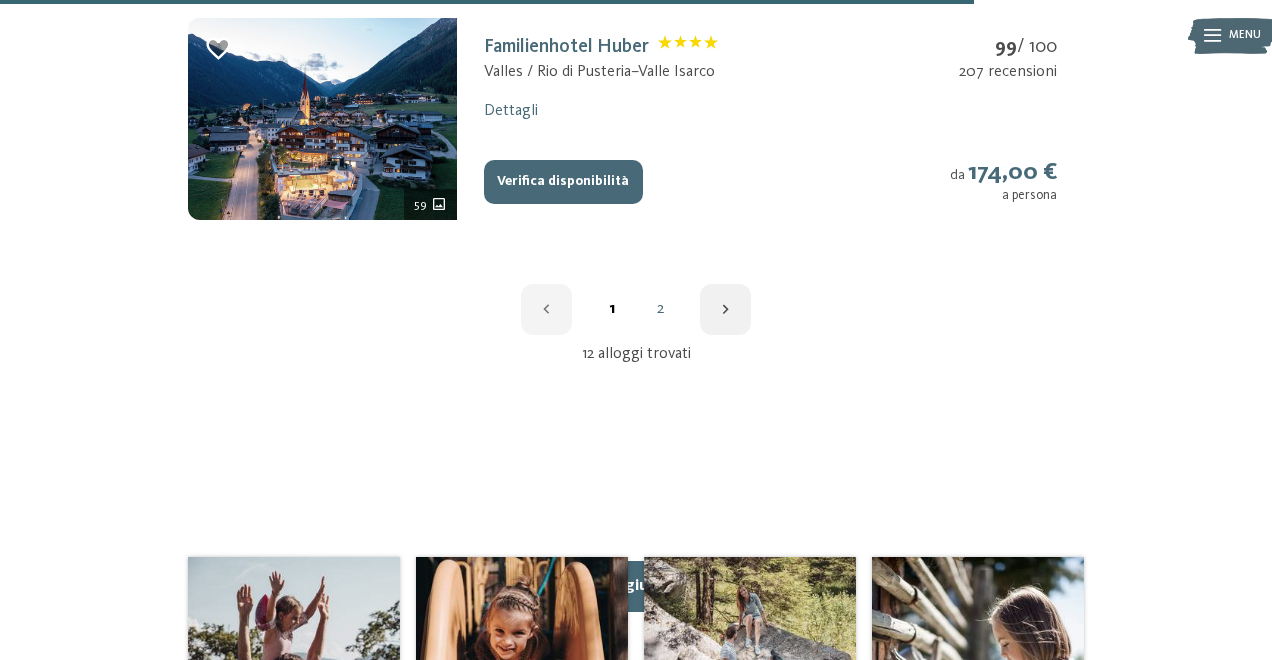 scroll, scrollTop: 2633, scrollLeft: 0, axis: vertical 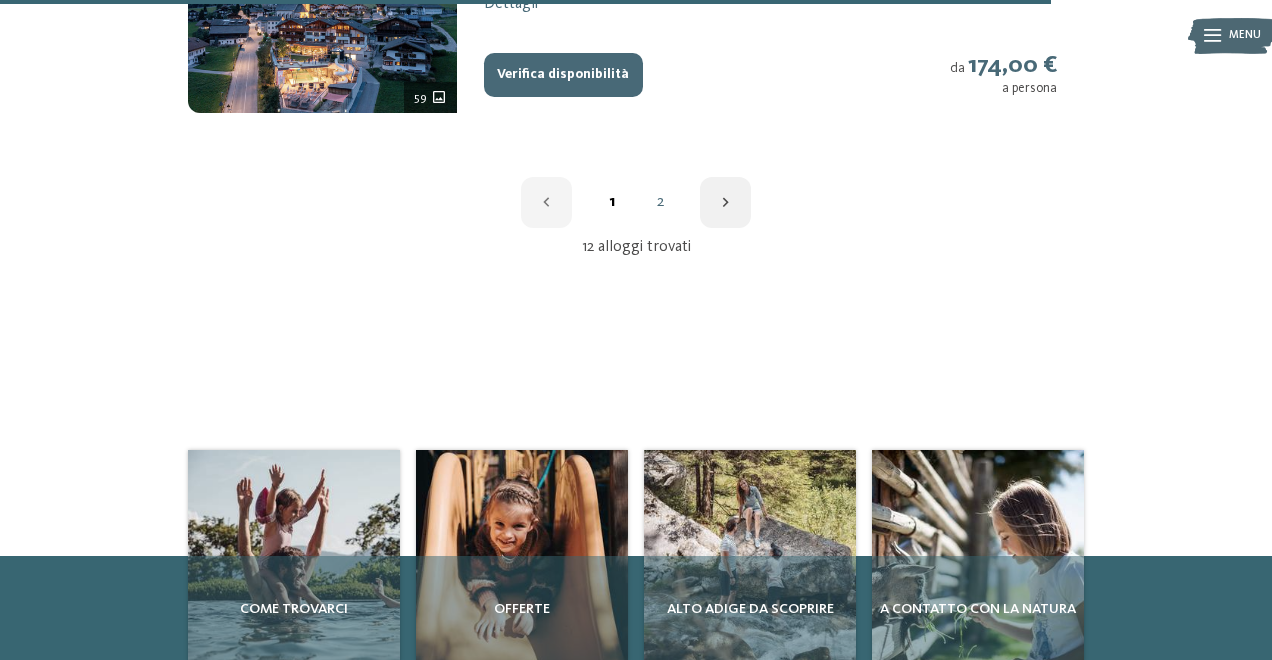 click on "2" at bounding box center (660, 202) 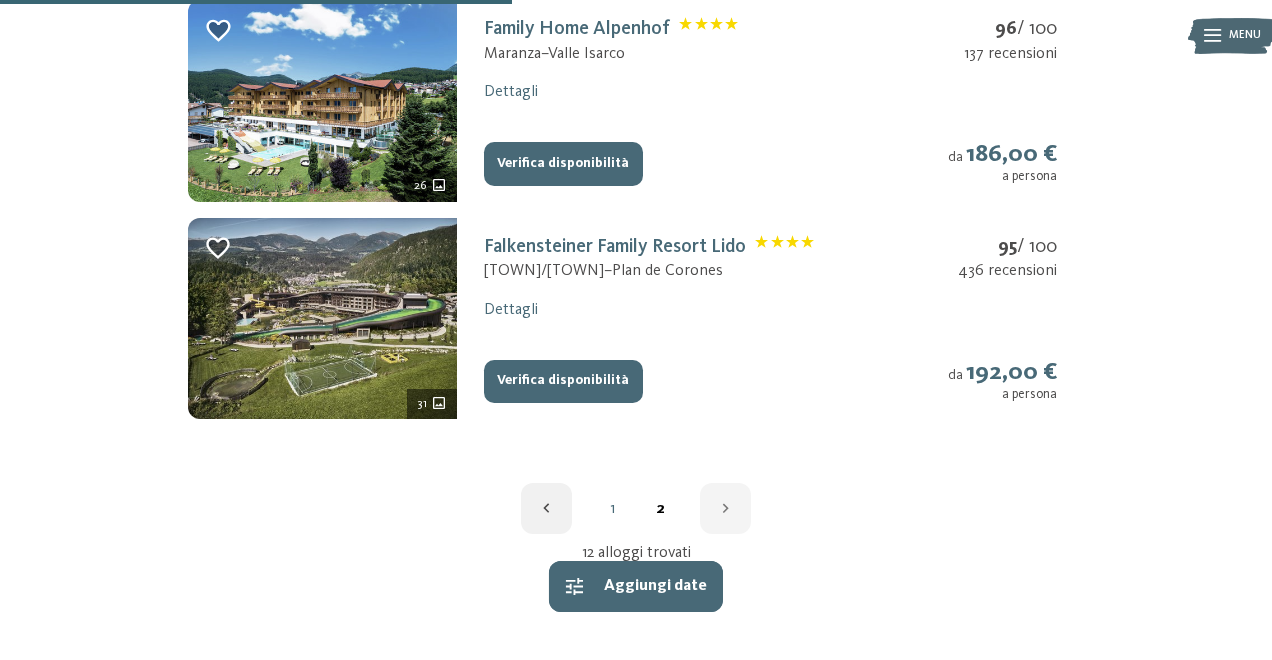 scroll, scrollTop: 582, scrollLeft: 0, axis: vertical 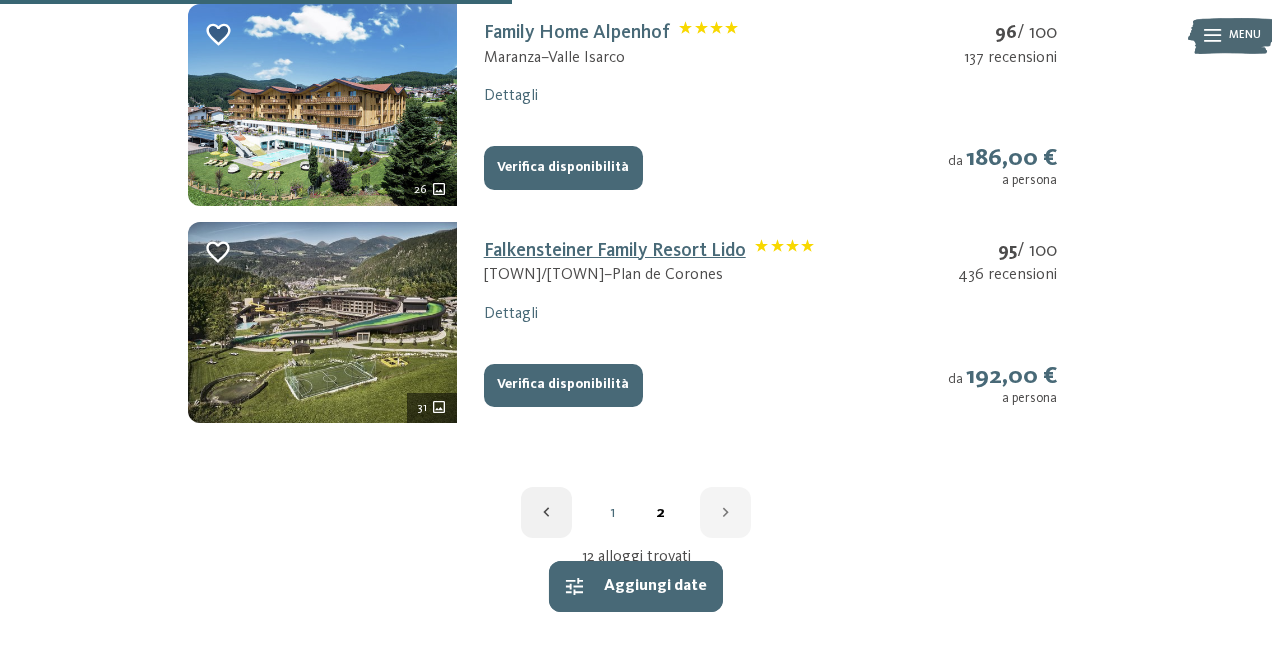 click on "Falkensteiner Family Resort Lido" at bounding box center (649, 251) 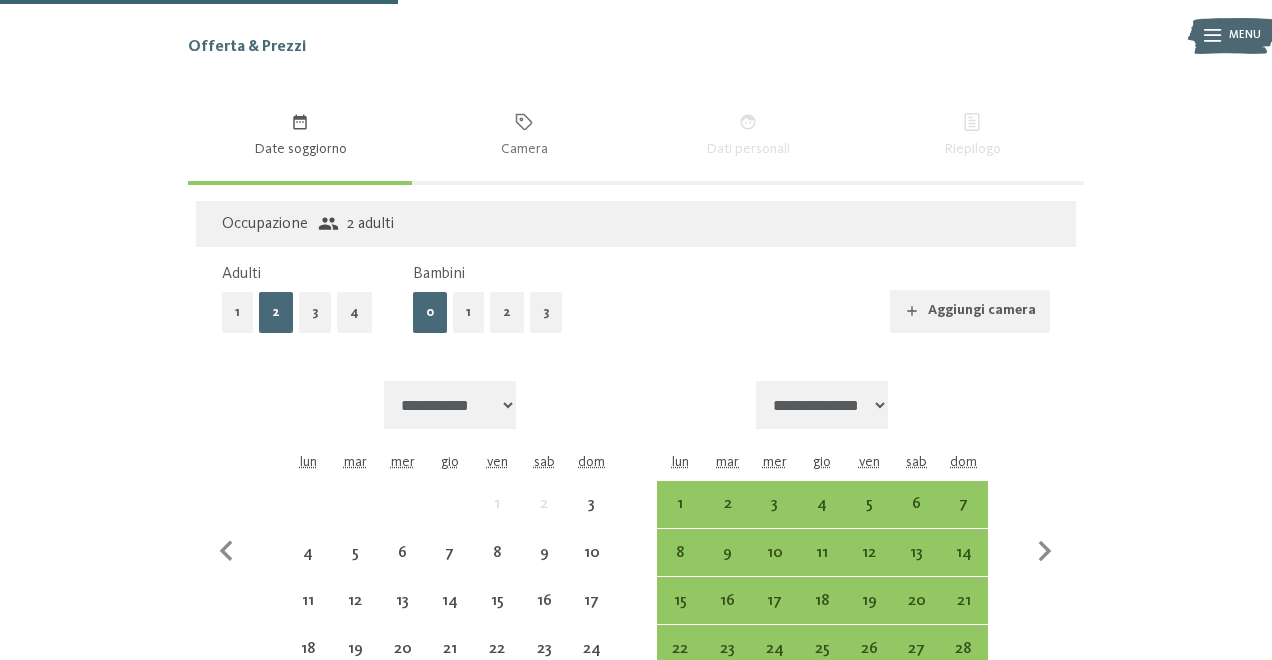 scroll, scrollTop: 1170, scrollLeft: 0, axis: vertical 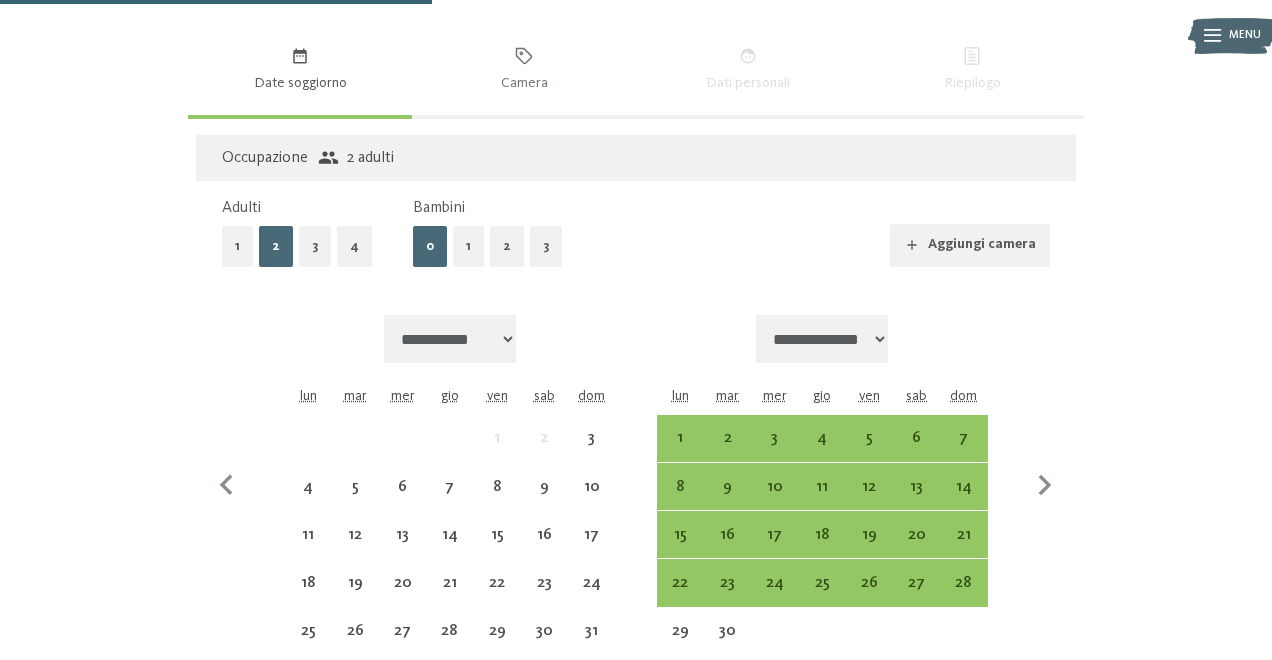 click on "1" at bounding box center (468, 246) 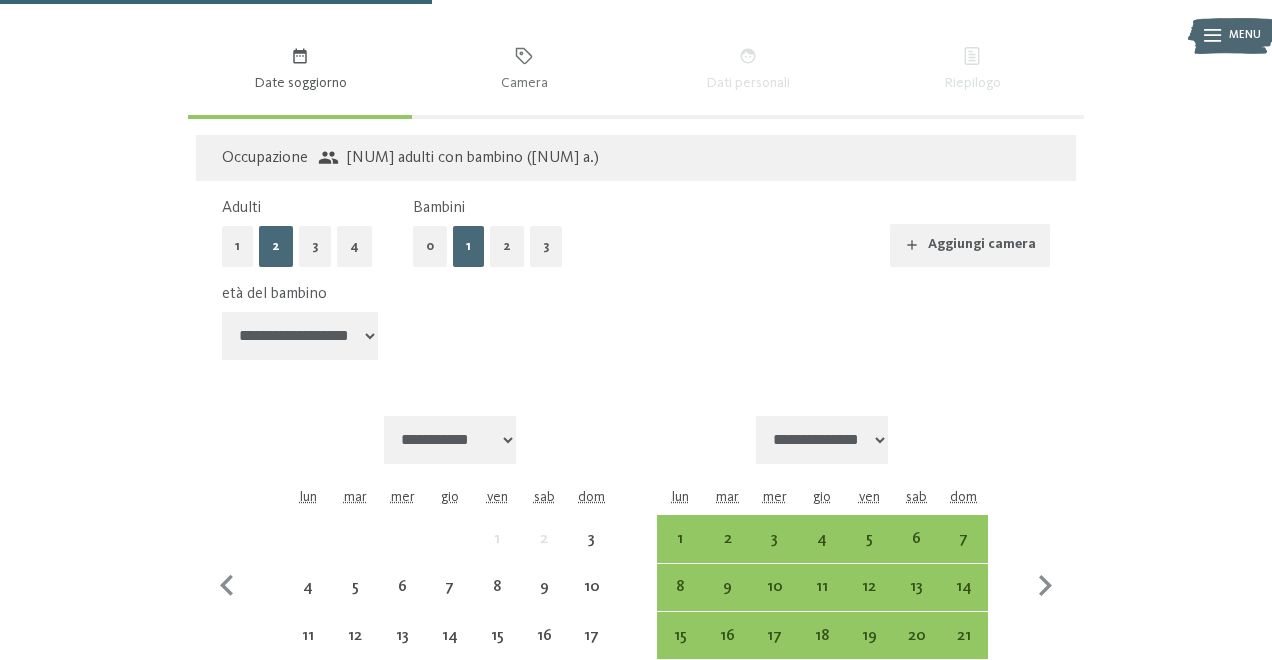 click on "**********" at bounding box center [300, 336] 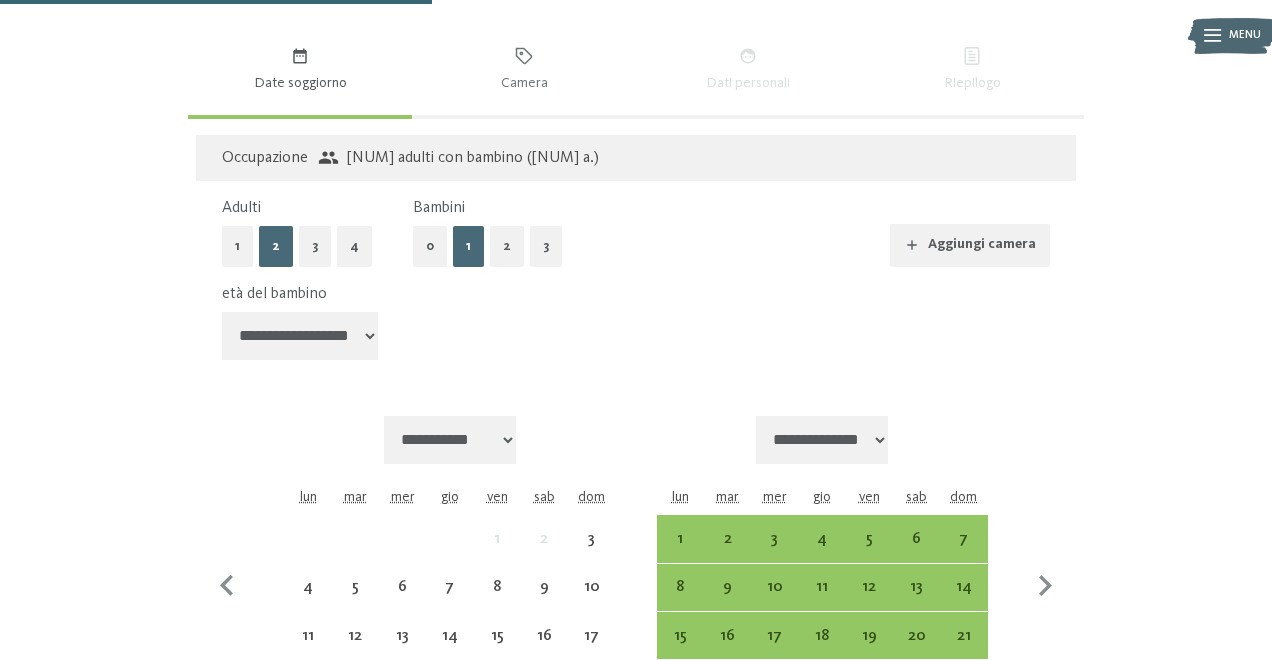 select on "*" 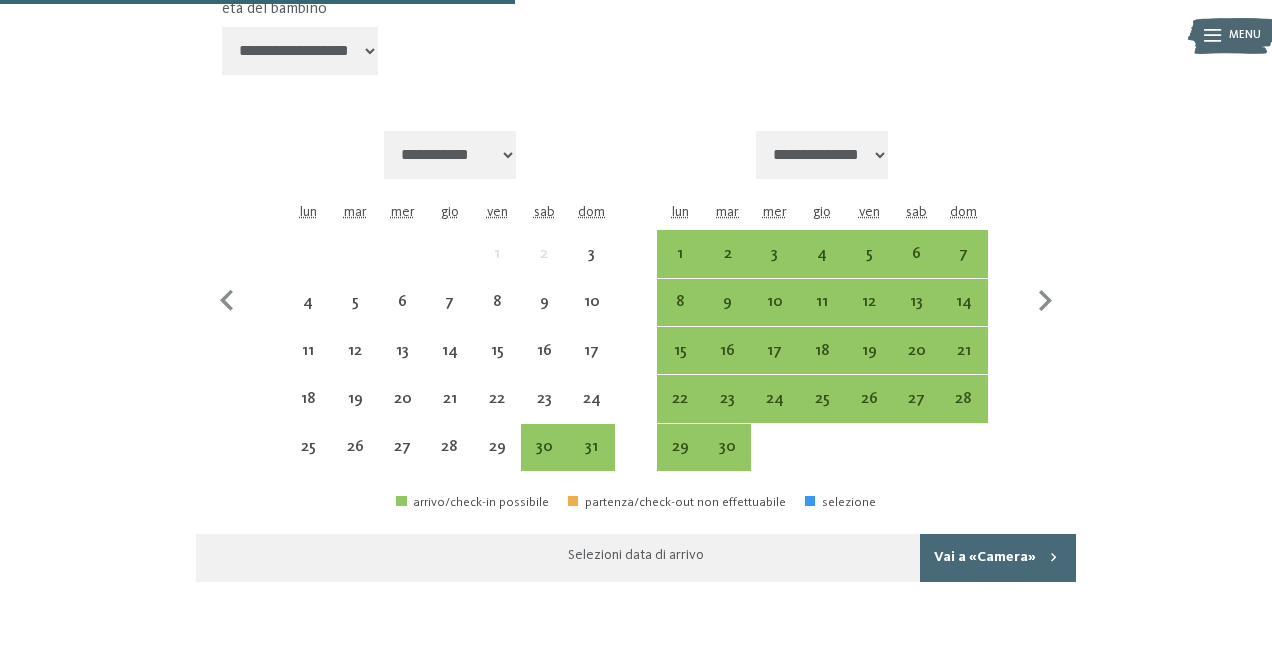 scroll, scrollTop: 1481, scrollLeft: 0, axis: vertical 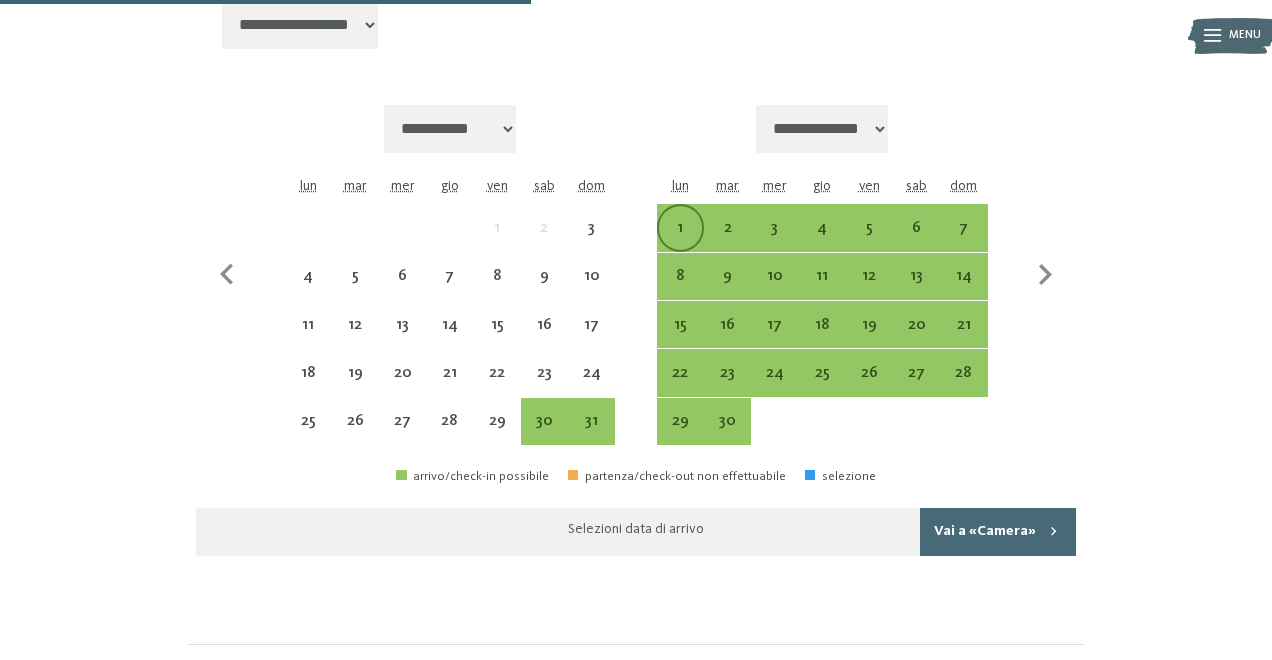 click on "1" at bounding box center (680, 241) 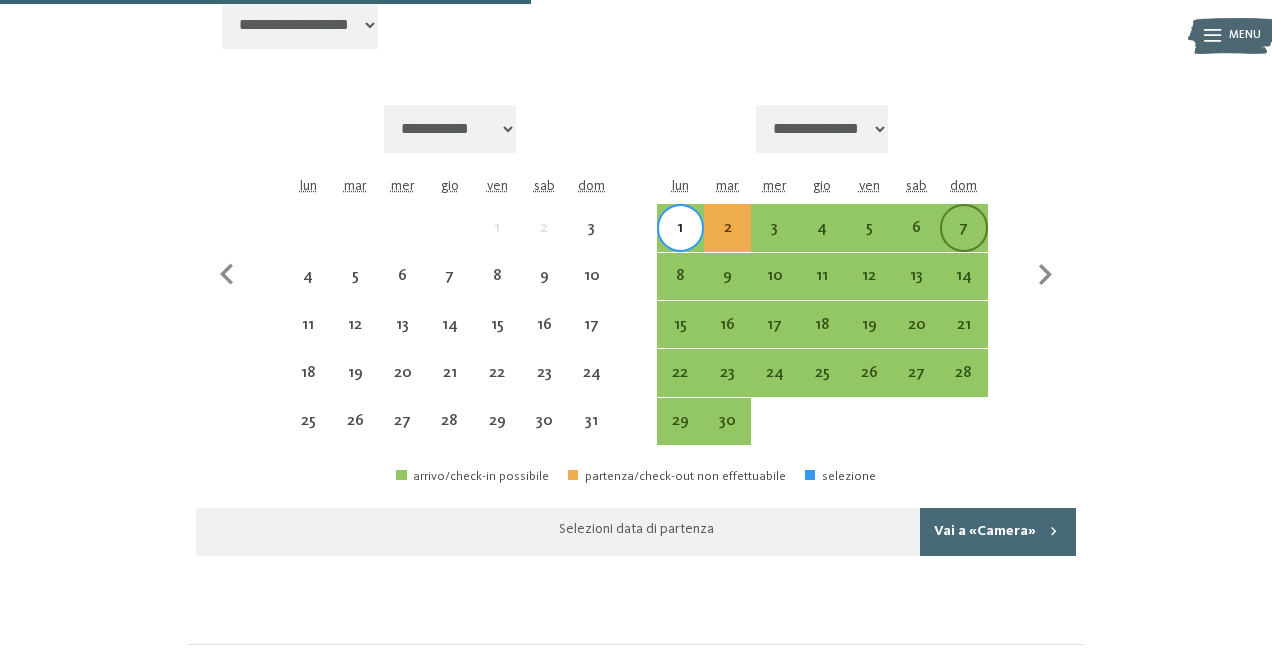 click on "7" at bounding box center [963, 241] 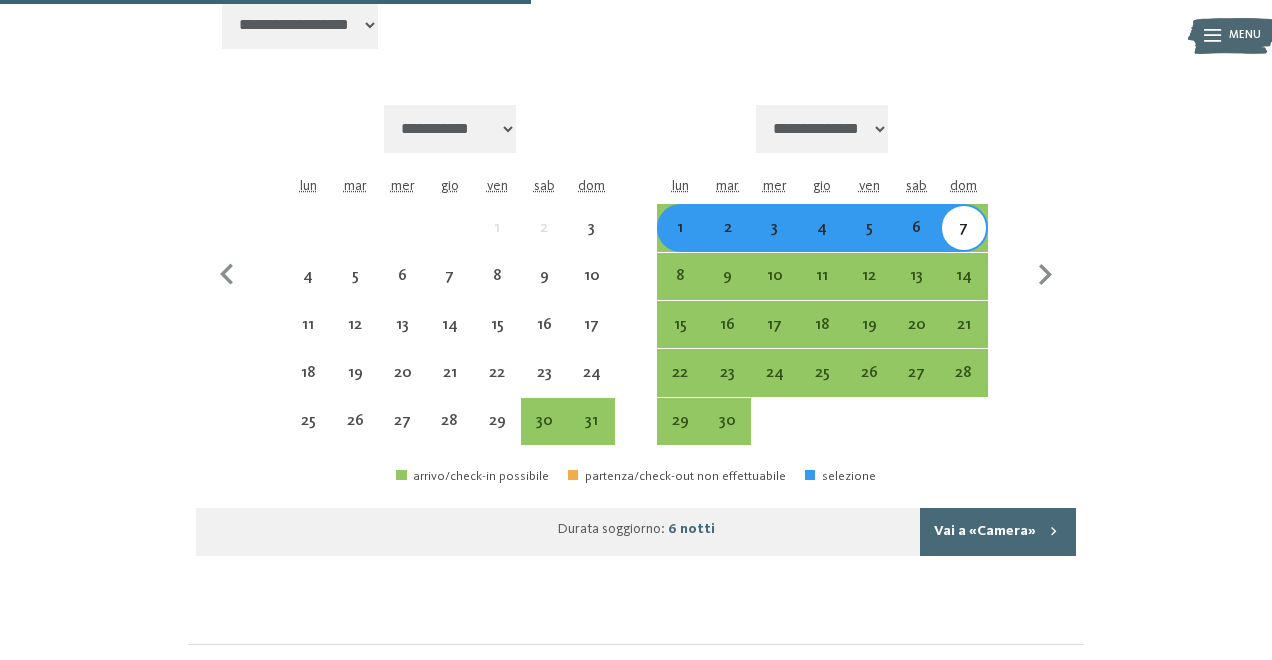 click on "Vai a «Camera»" at bounding box center (998, 532) 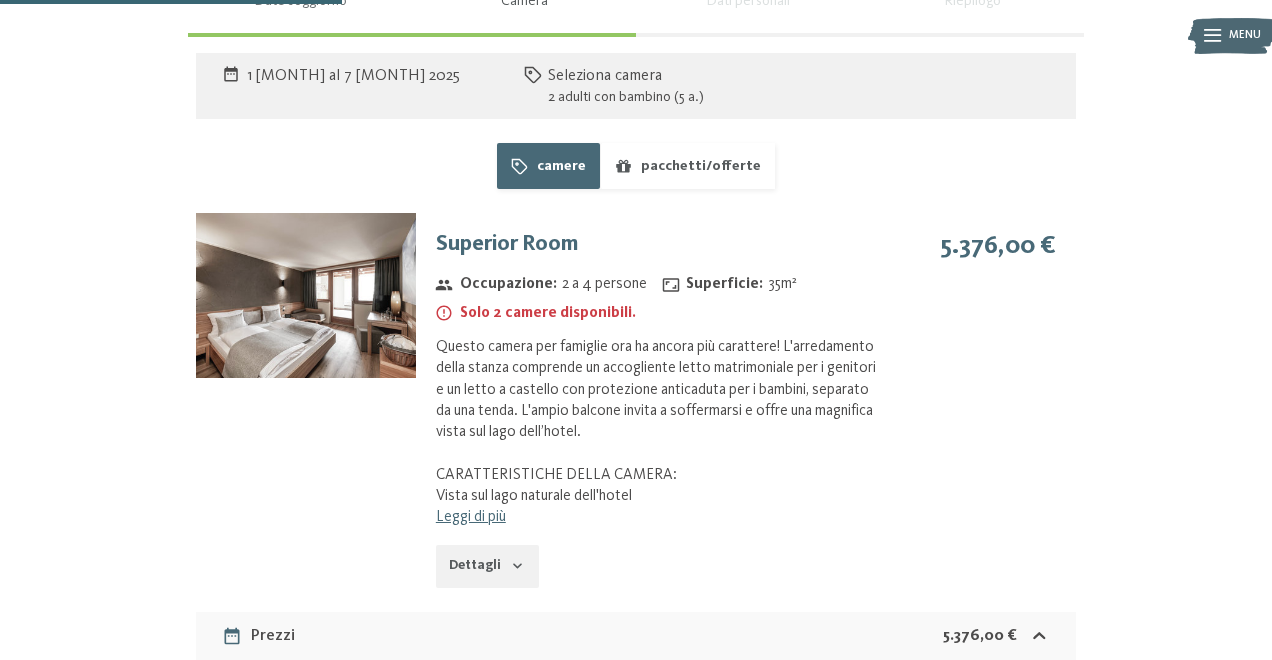 scroll, scrollTop: 1223, scrollLeft: 0, axis: vertical 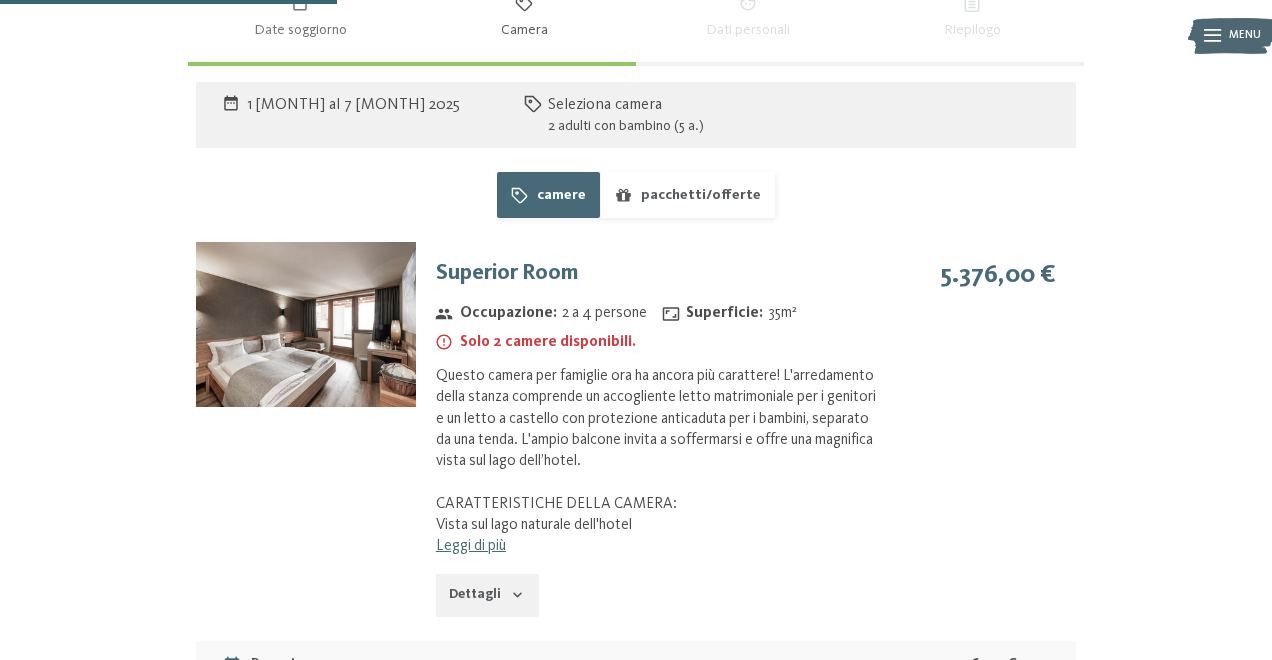 click at bounding box center [306, 324] 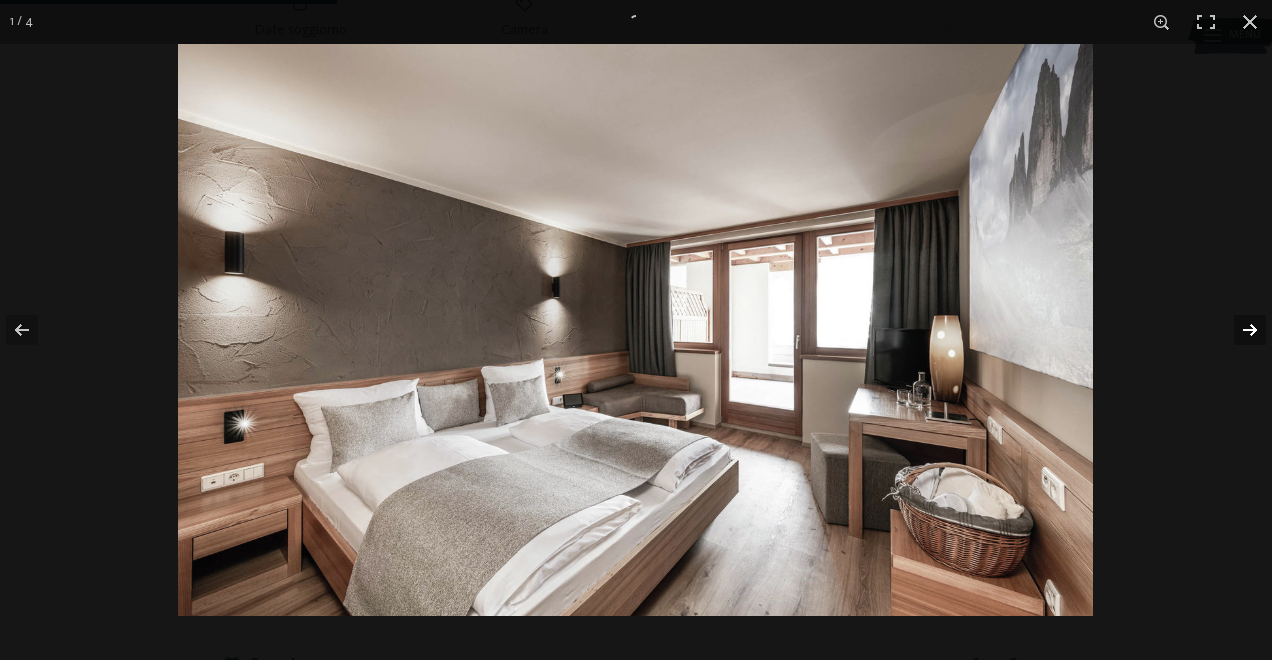 click at bounding box center (1237, 330) 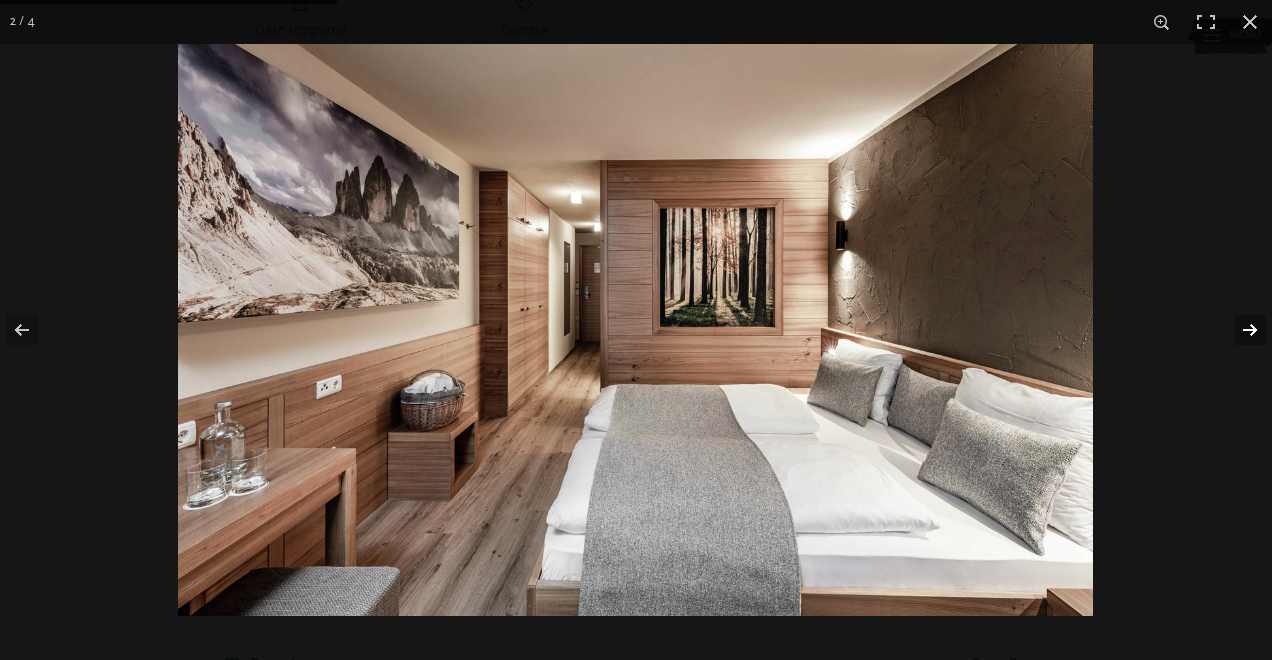 click at bounding box center [1237, 330] 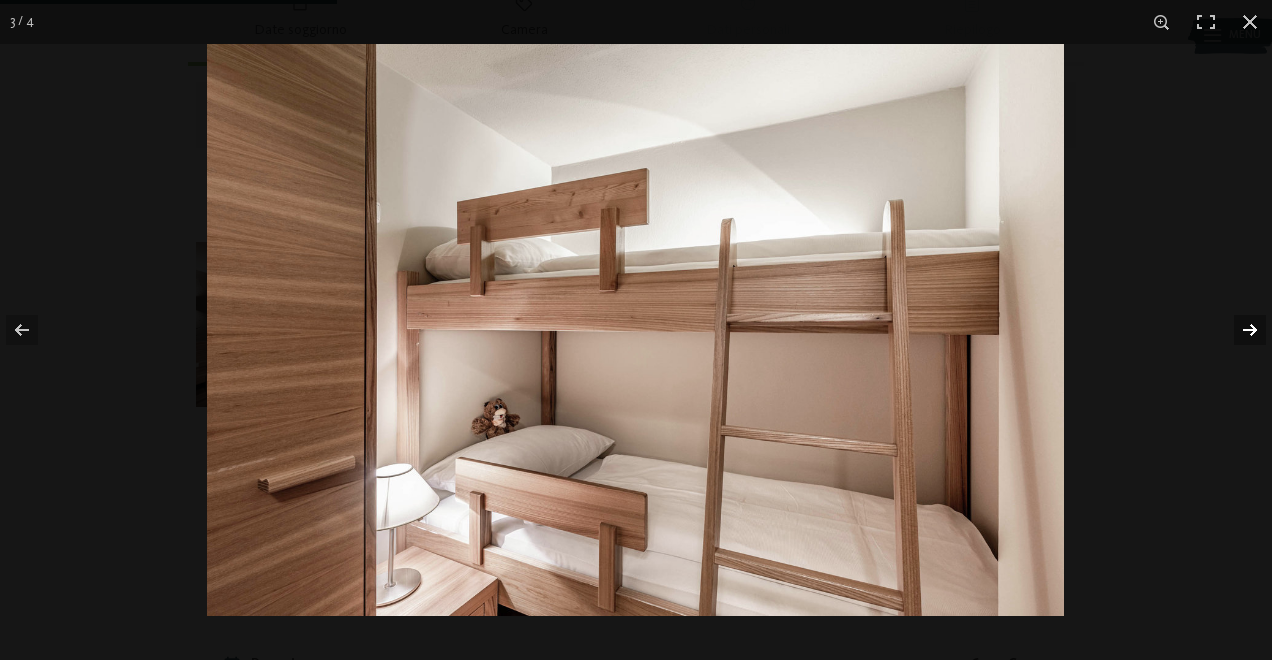 click at bounding box center [1237, 330] 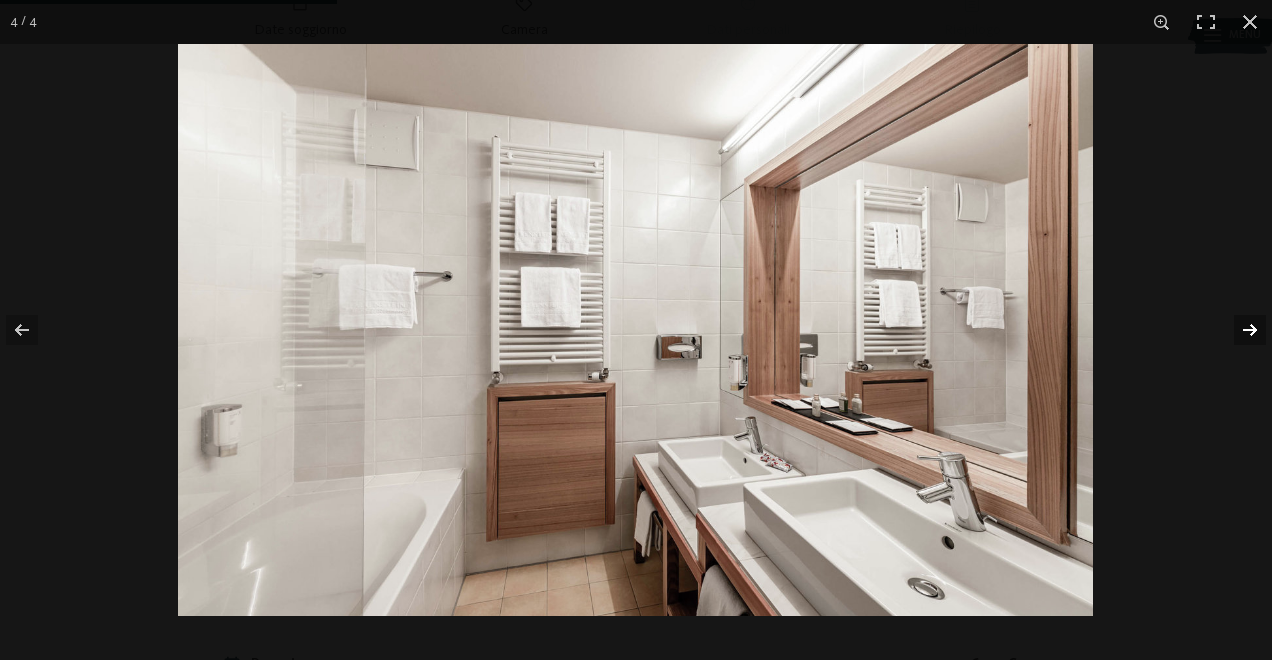 click at bounding box center [1237, 330] 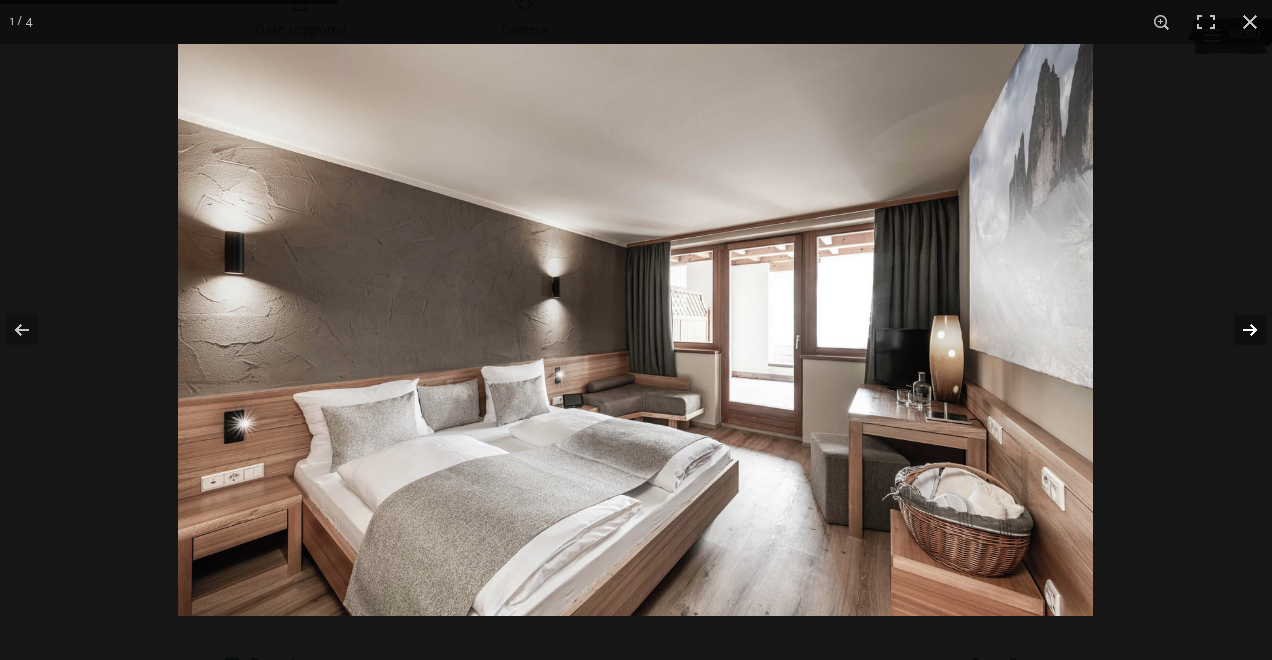 click at bounding box center (1237, 330) 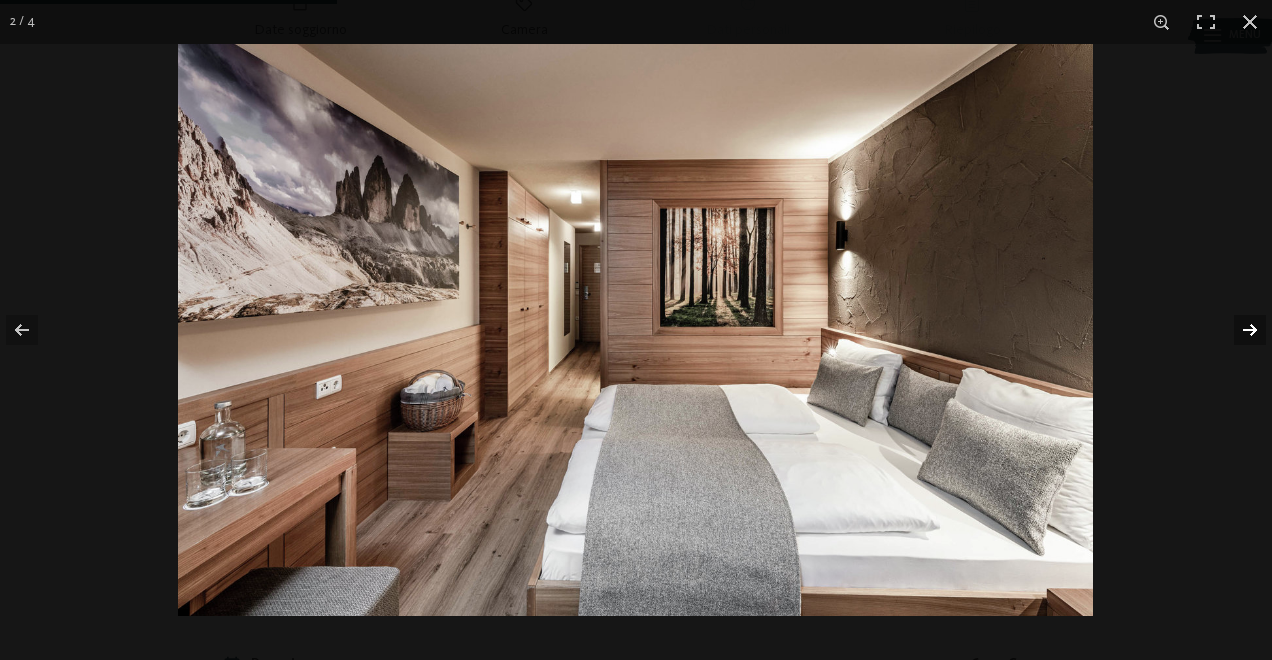 click at bounding box center (1237, 330) 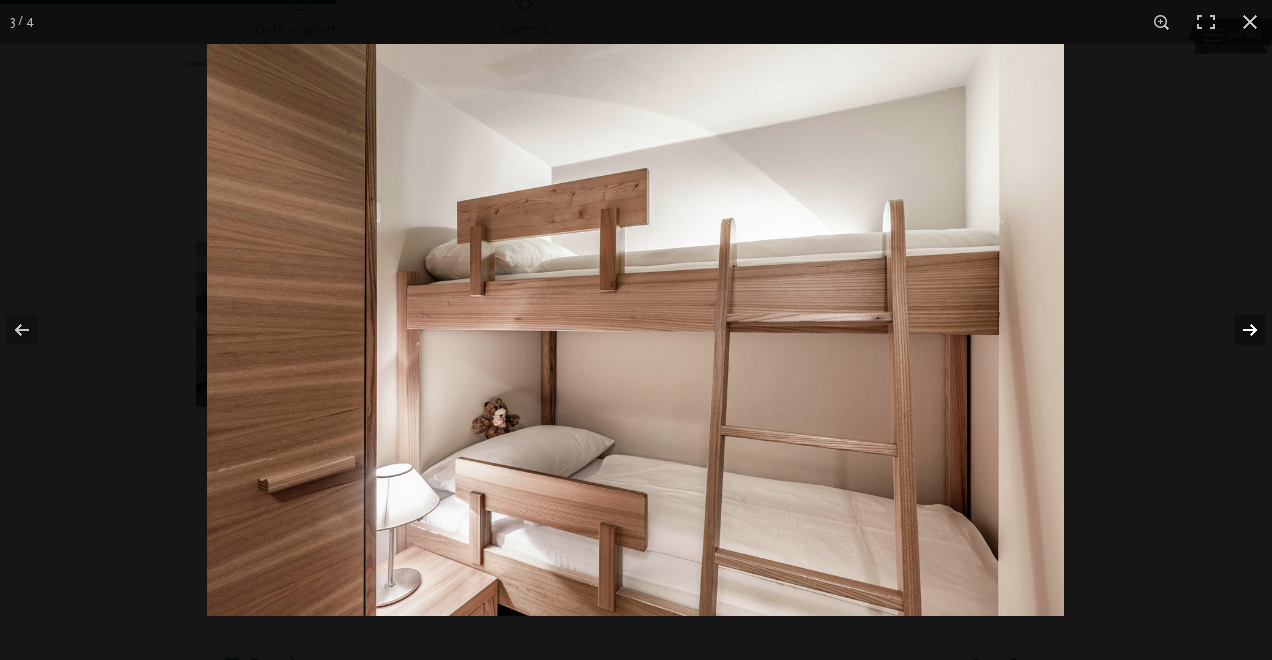 click at bounding box center (1237, 330) 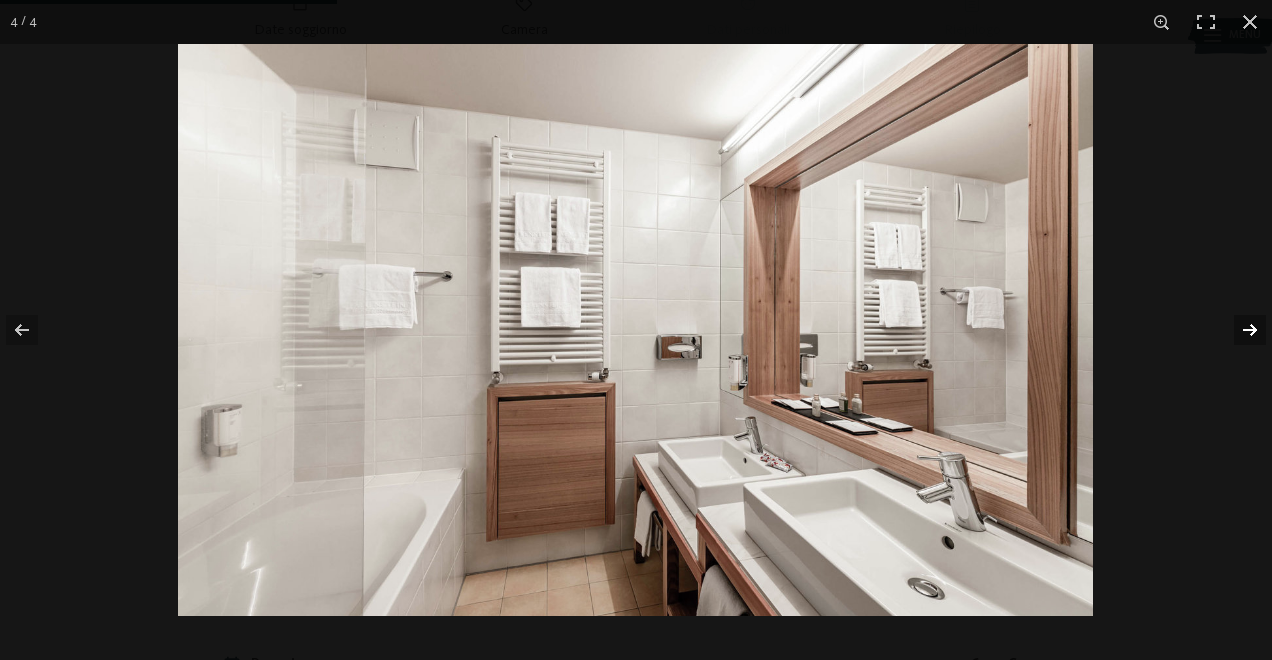click at bounding box center [1237, 330] 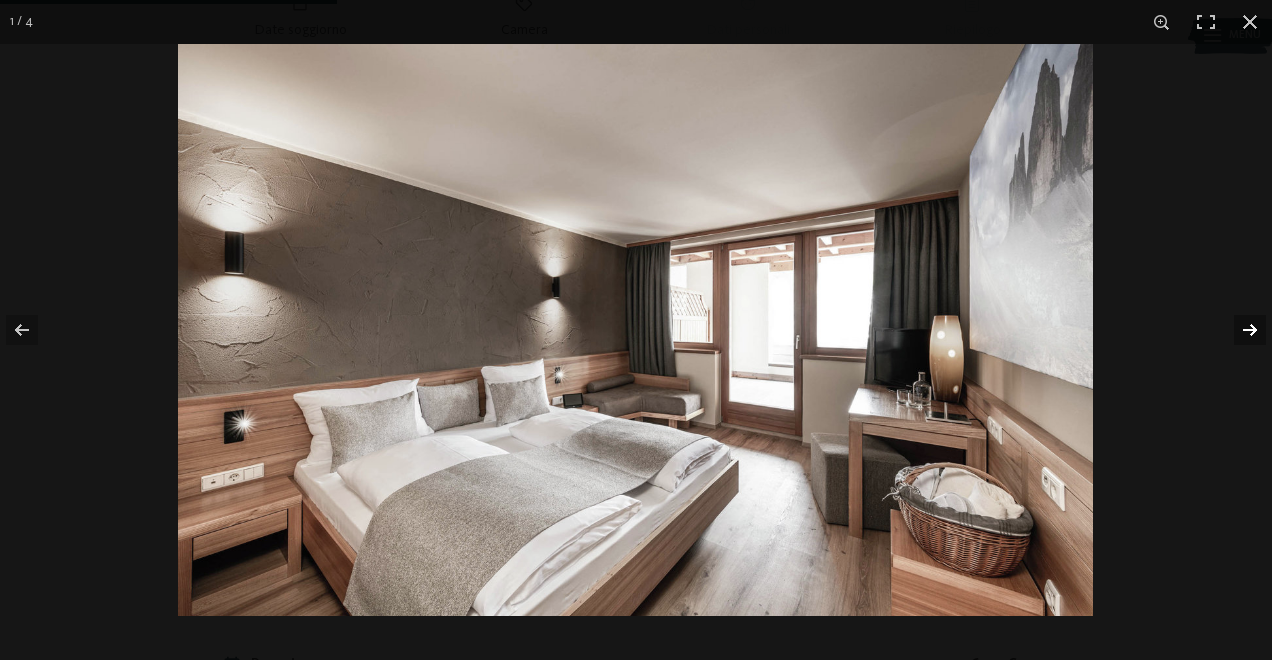 click at bounding box center [1237, 330] 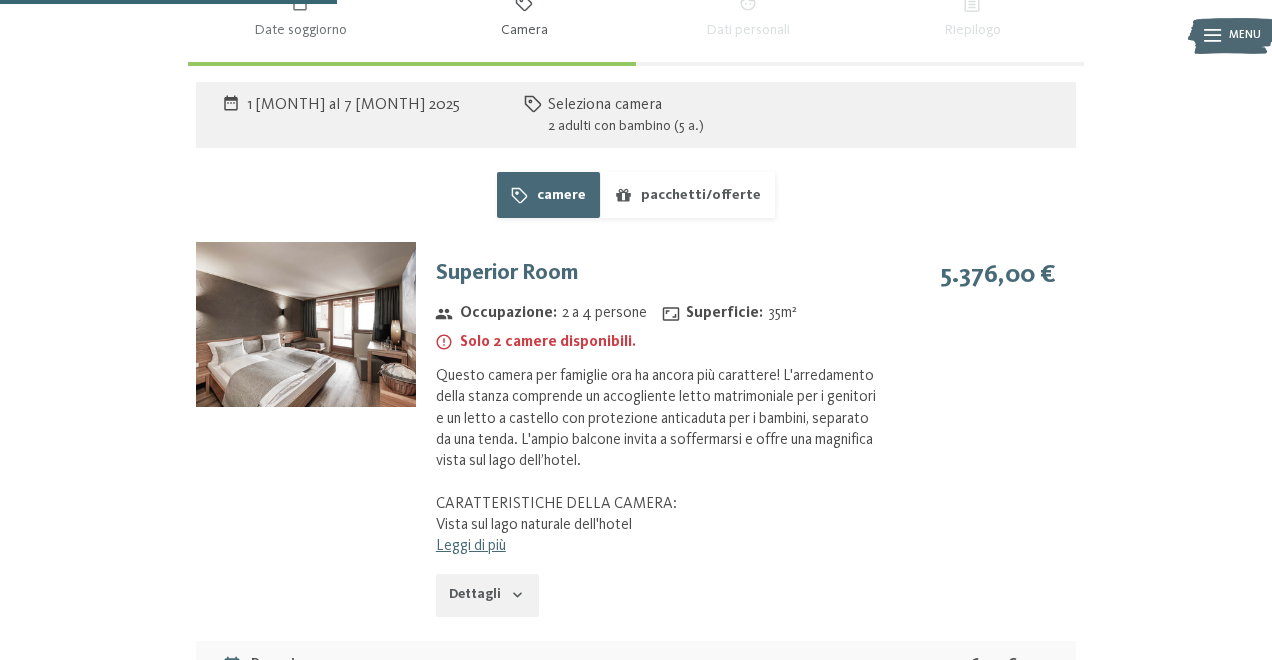 click at bounding box center [0, 0] 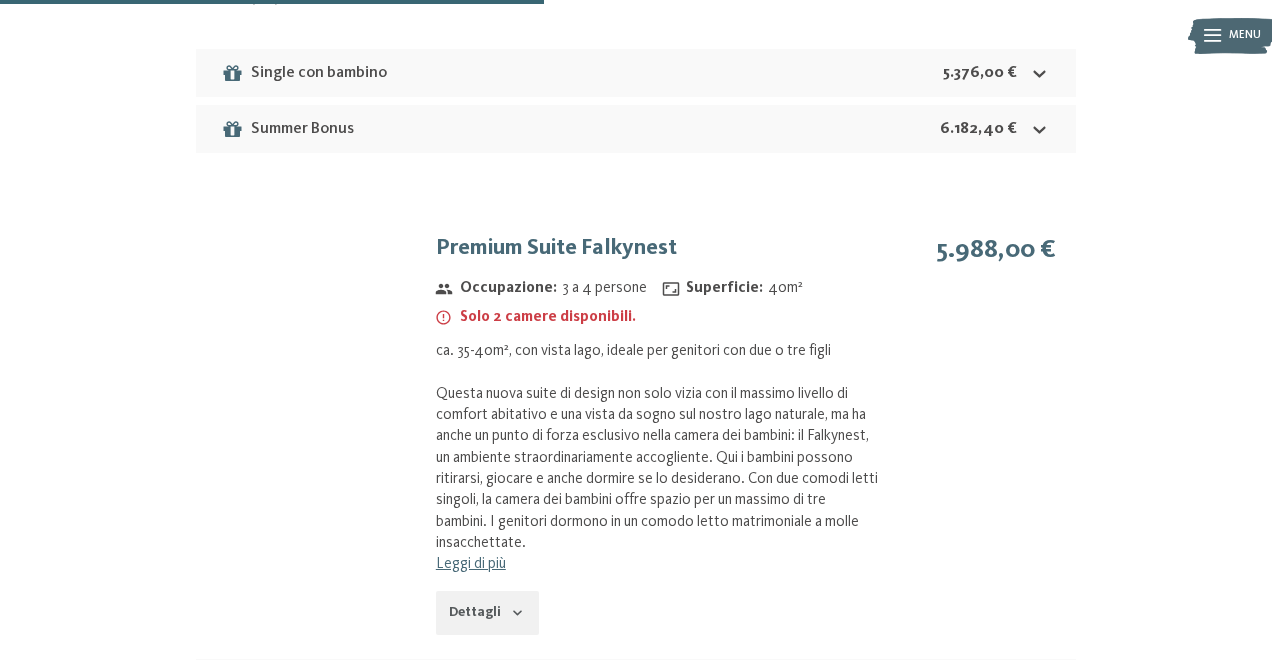 scroll, scrollTop: 2071, scrollLeft: 0, axis: vertical 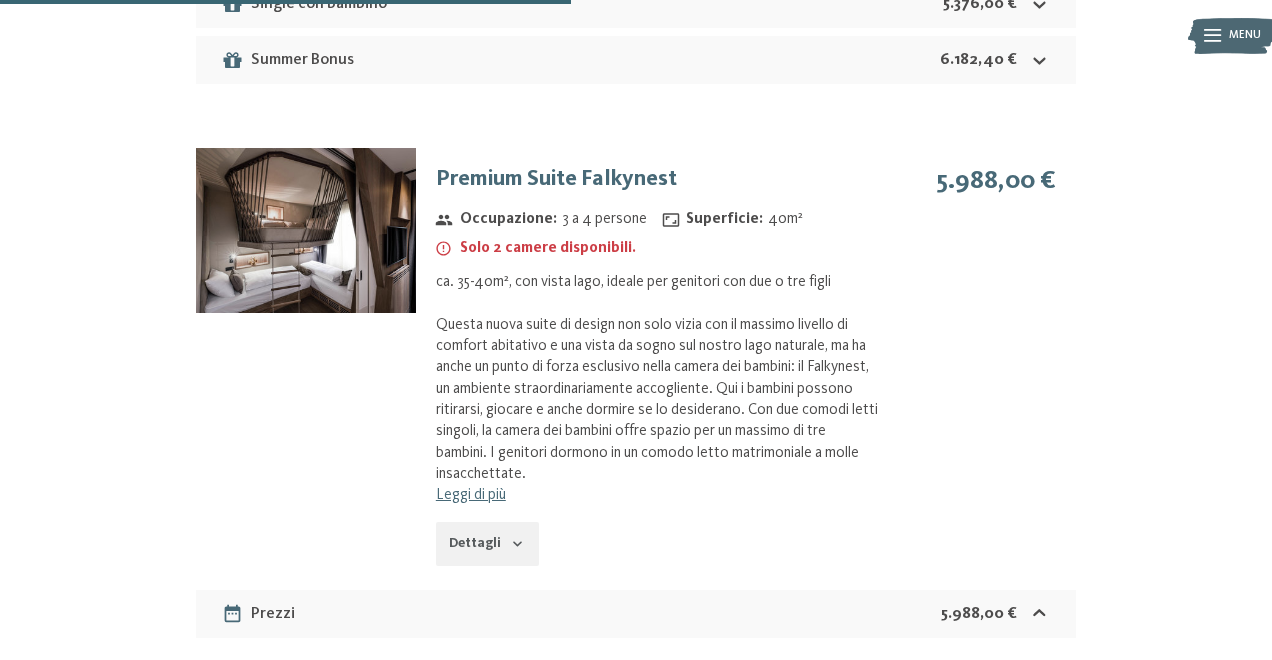 click at bounding box center [306, 230] 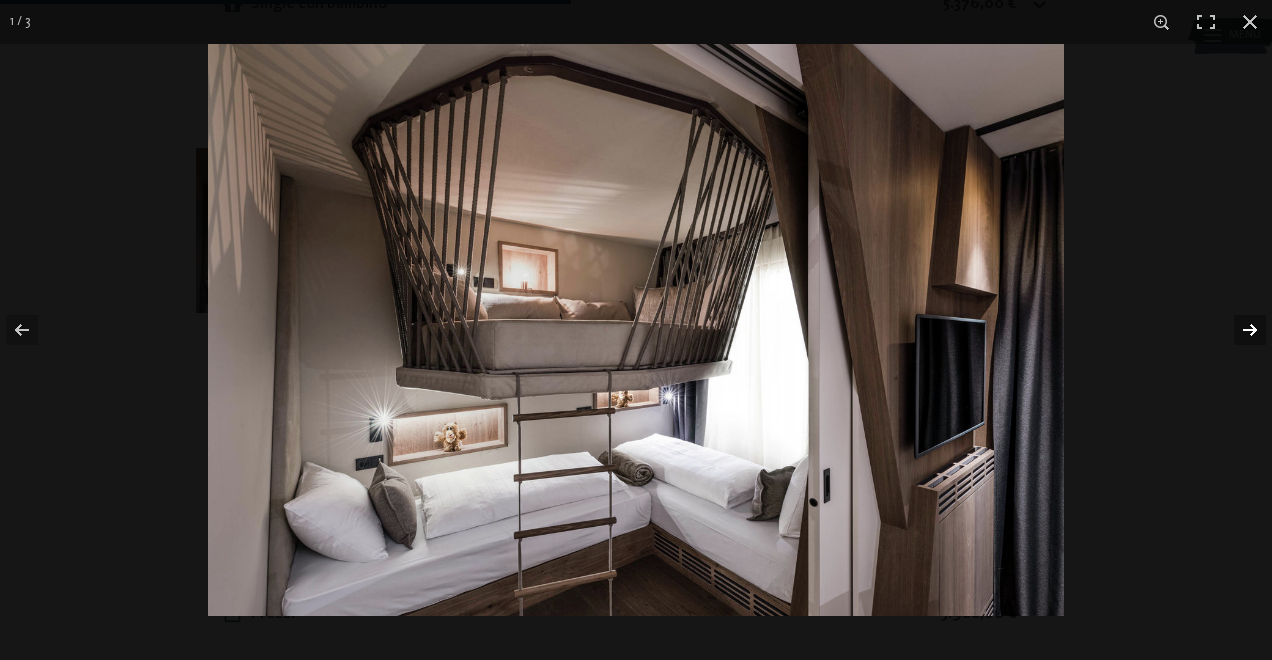 click at bounding box center (1237, 330) 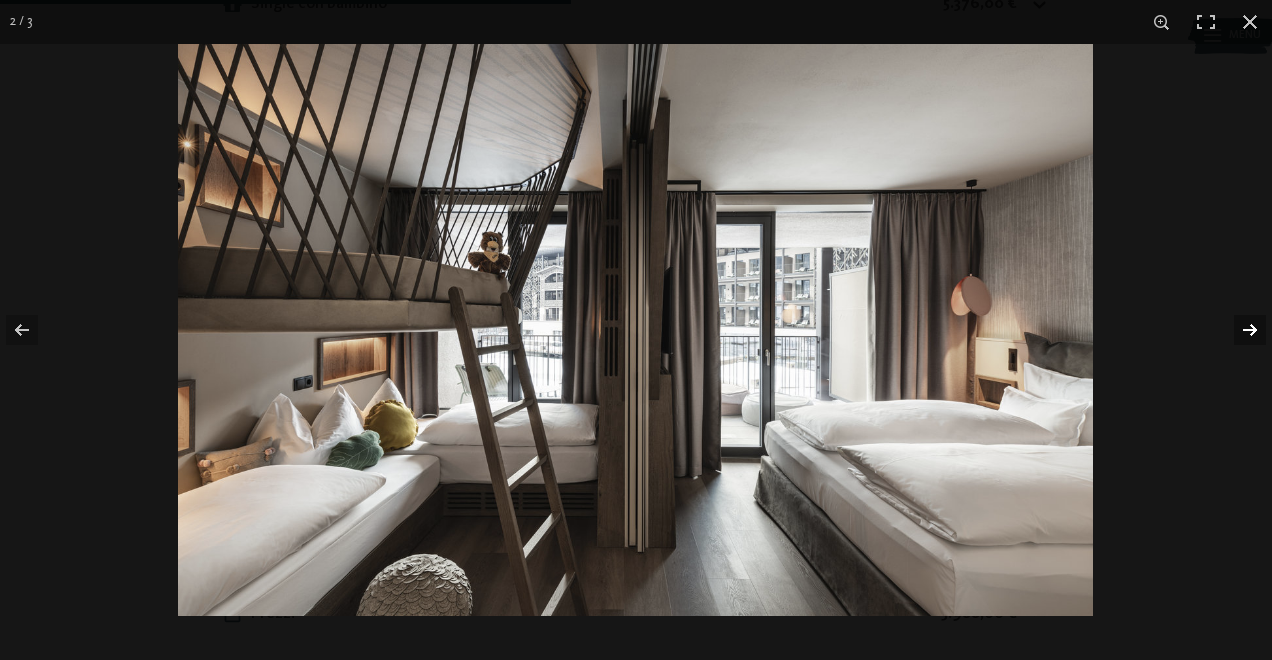 click at bounding box center (1237, 330) 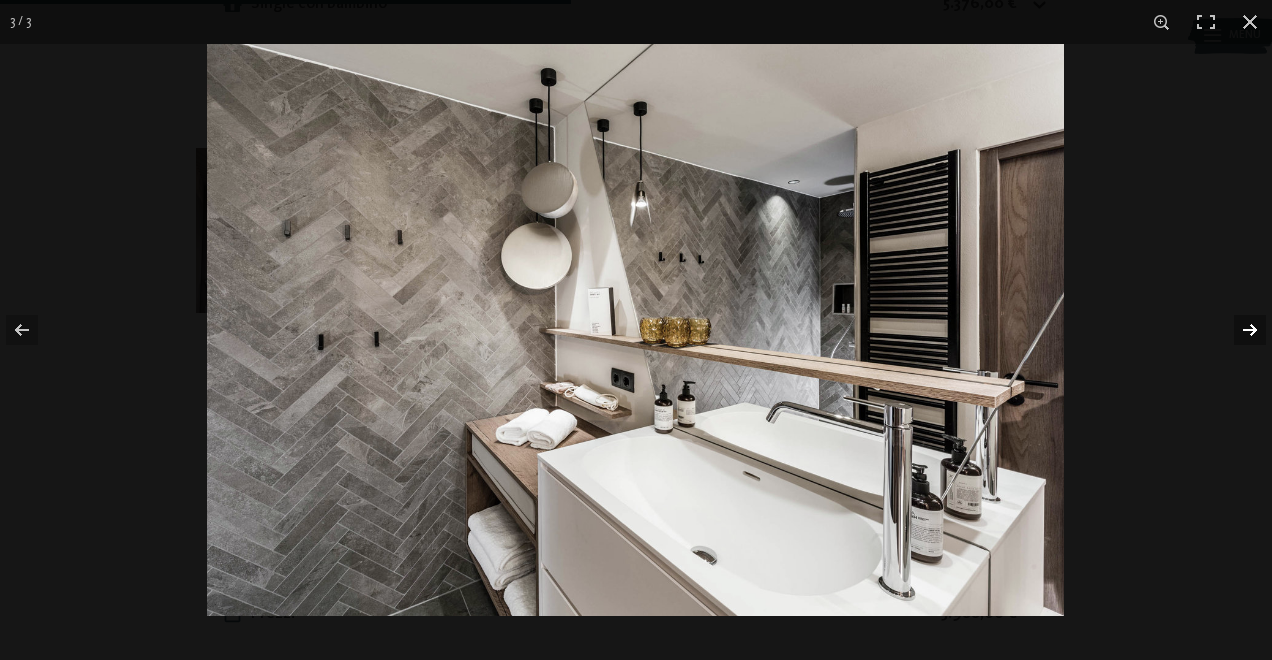 click at bounding box center (1237, 330) 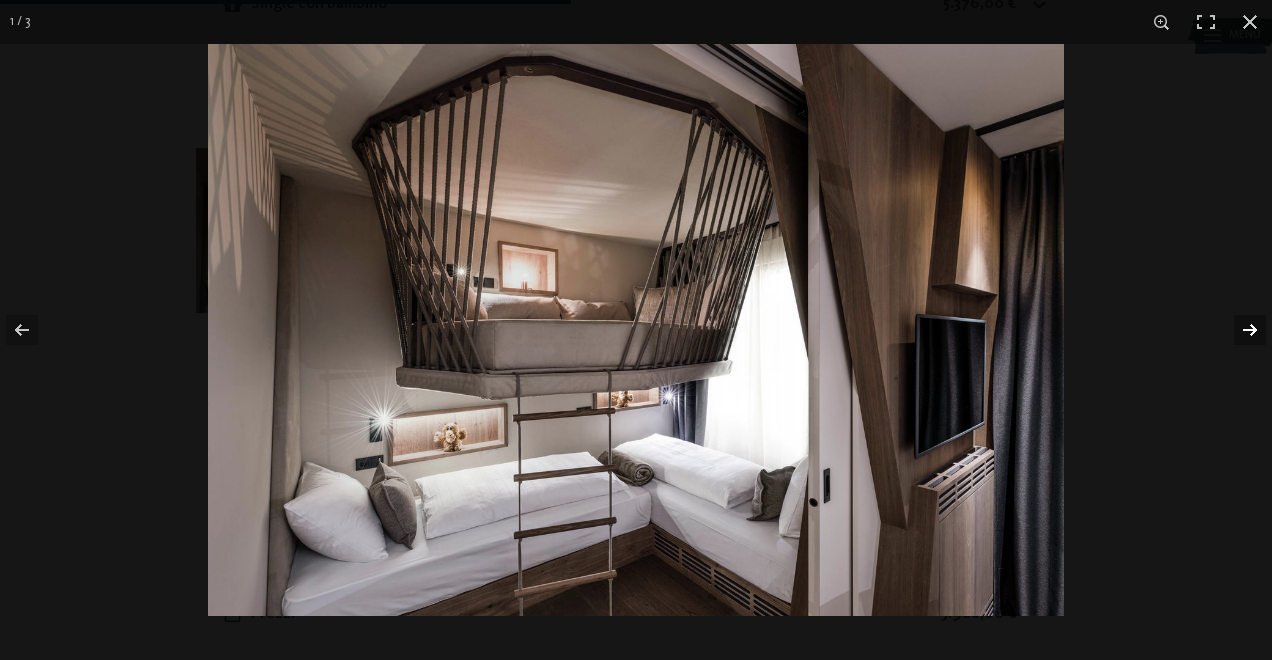 click at bounding box center [1237, 330] 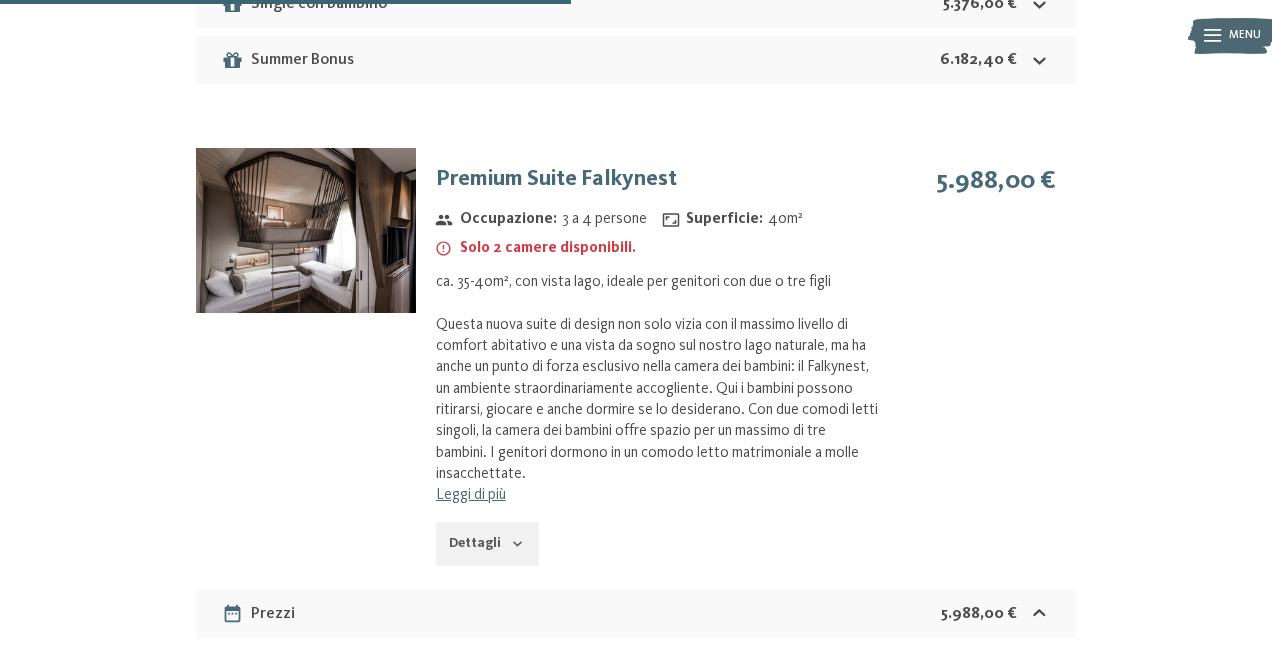 click at bounding box center [0, 0] 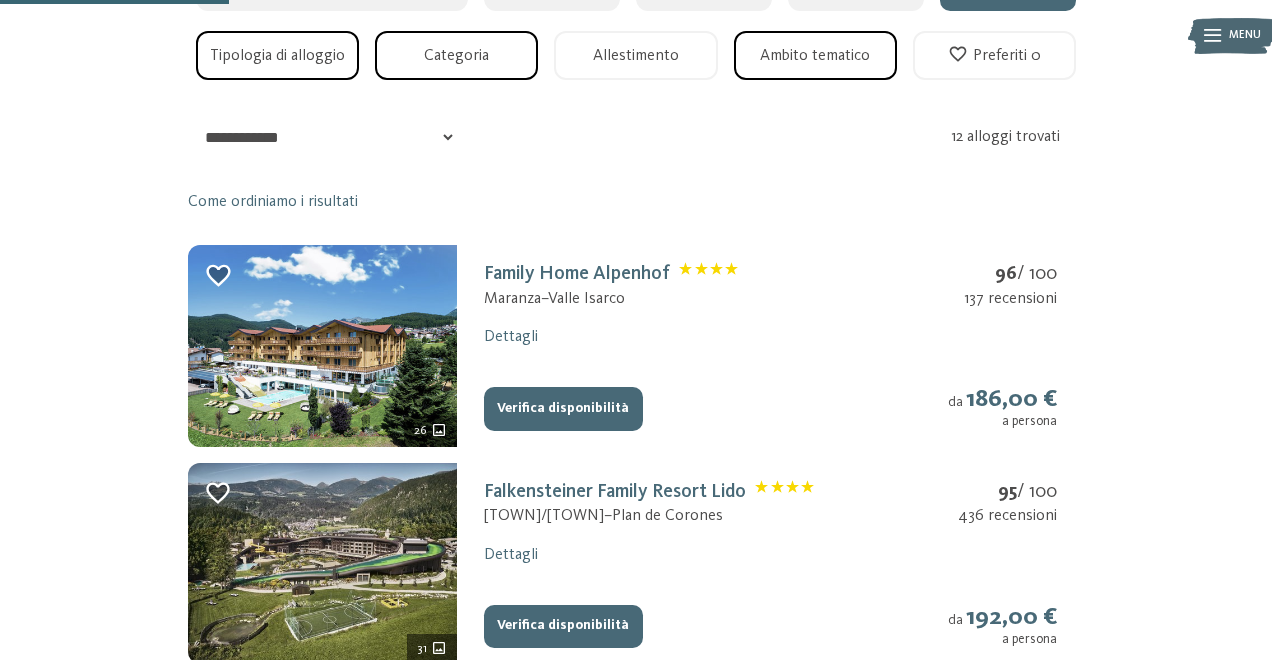 scroll, scrollTop: 432, scrollLeft: 0, axis: vertical 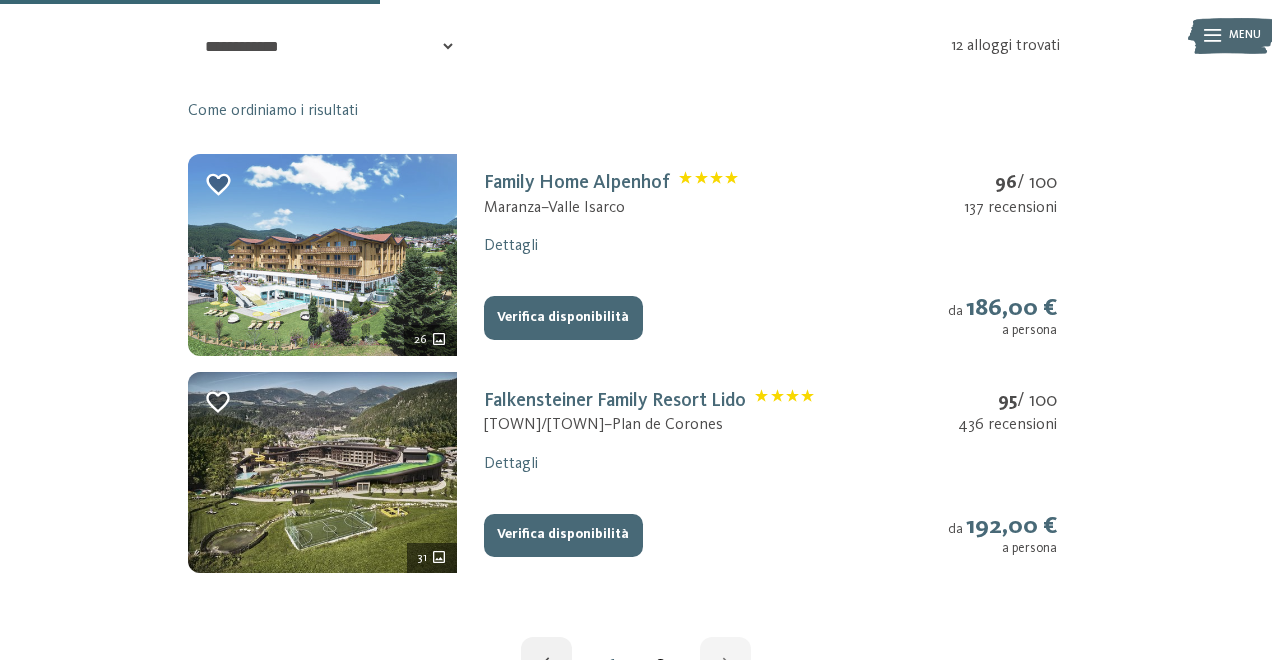 click at bounding box center [322, 255] 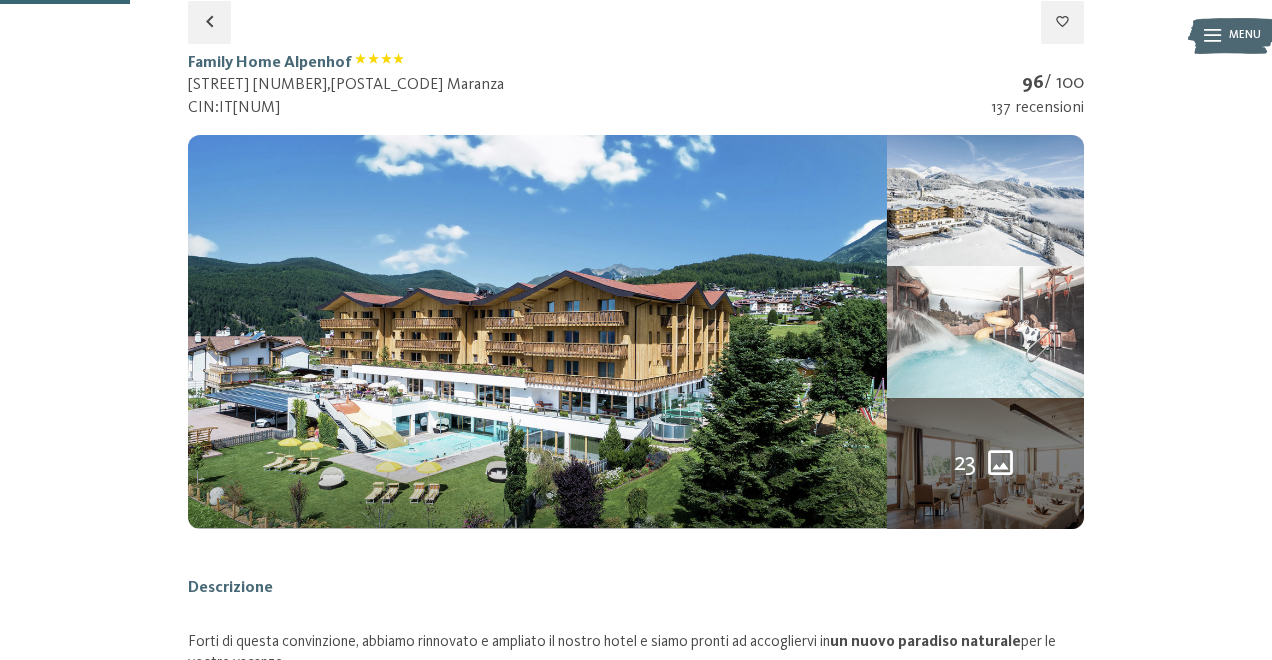 click at bounding box center (985, 331) 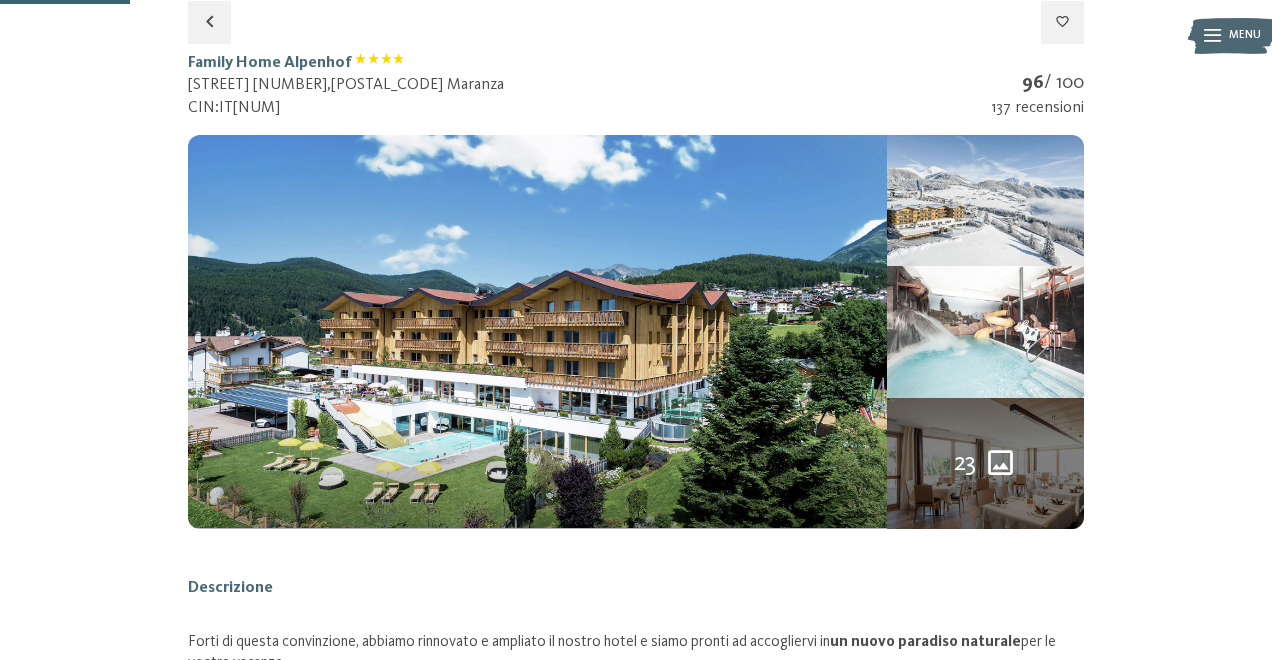 click at bounding box center [0, 0] 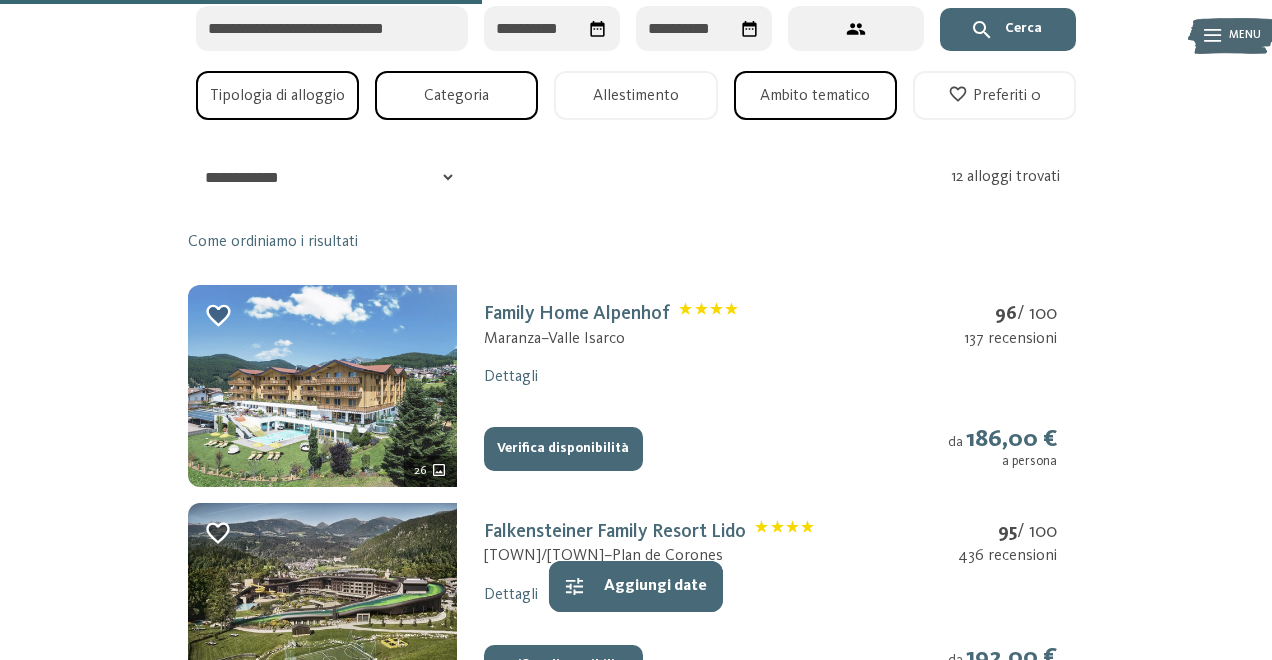 scroll, scrollTop: 1193, scrollLeft: 0, axis: vertical 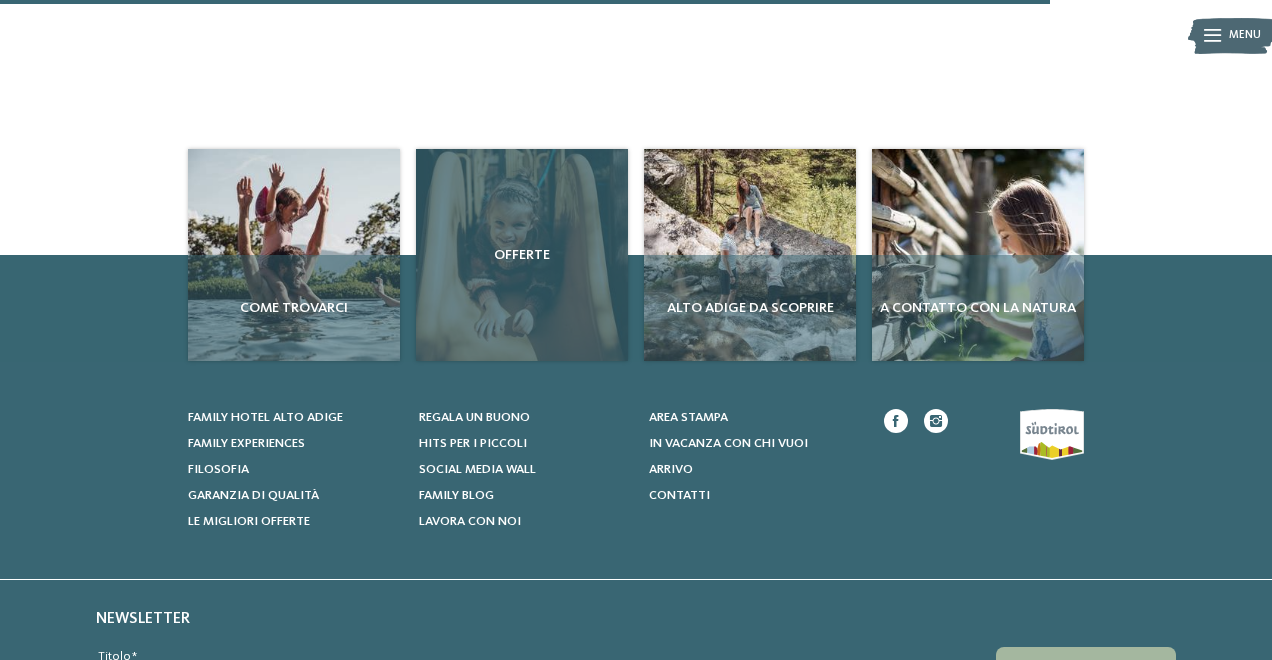 click on "Offerte" at bounding box center [522, 255] 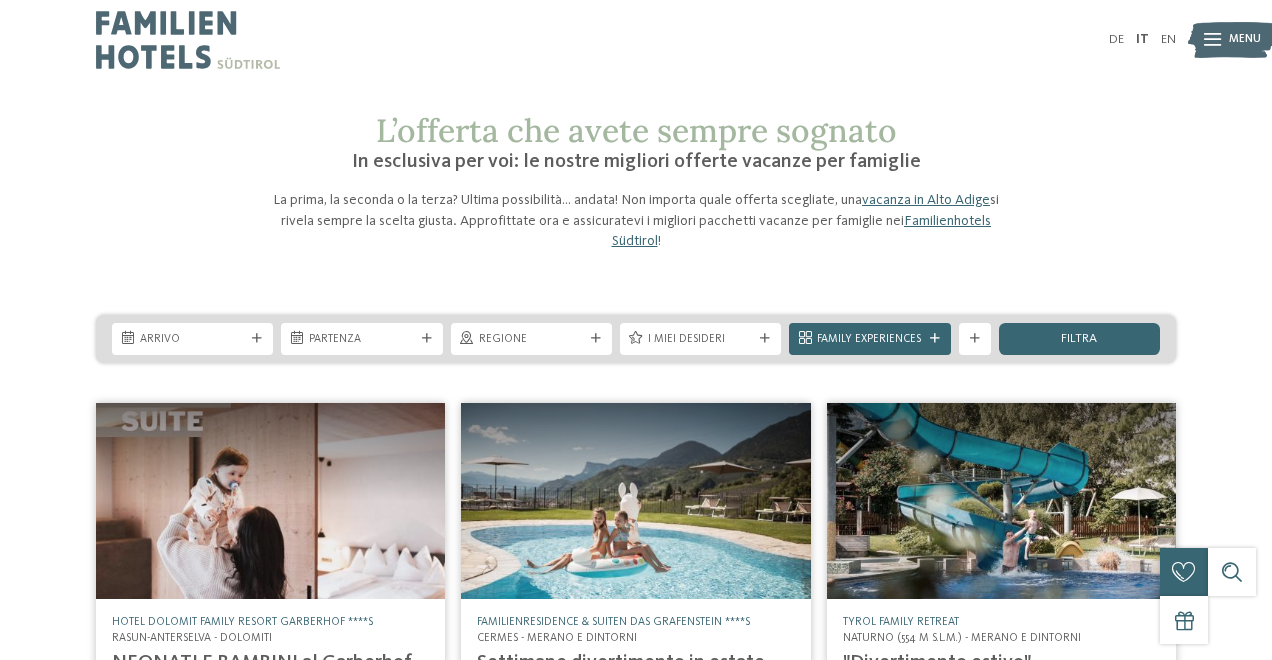 scroll, scrollTop: 0, scrollLeft: 0, axis: both 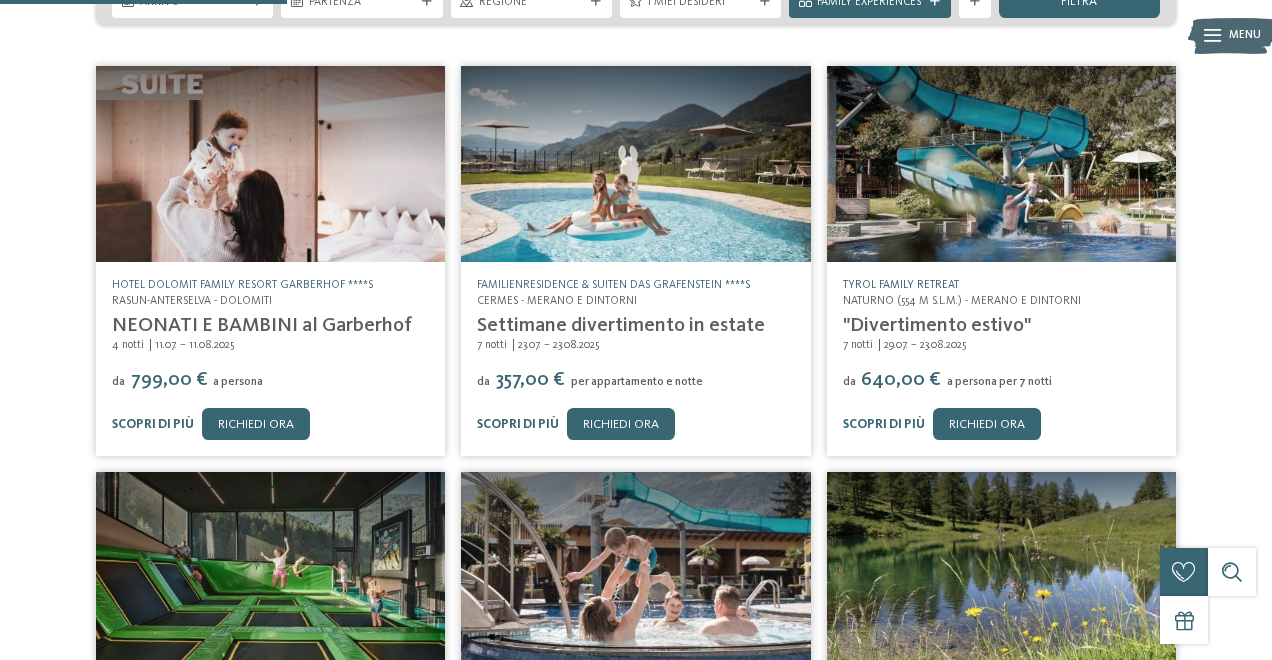 click on "TYROL family retreat" at bounding box center (901, 285) 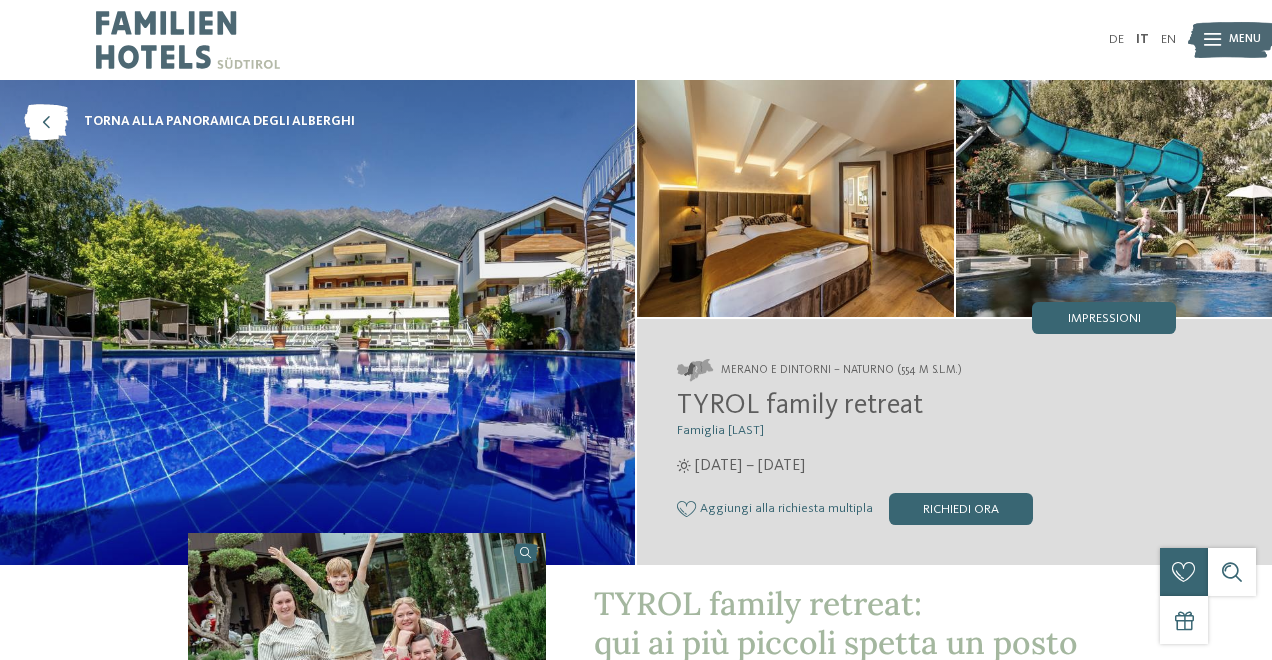 scroll, scrollTop: 0, scrollLeft: 0, axis: both 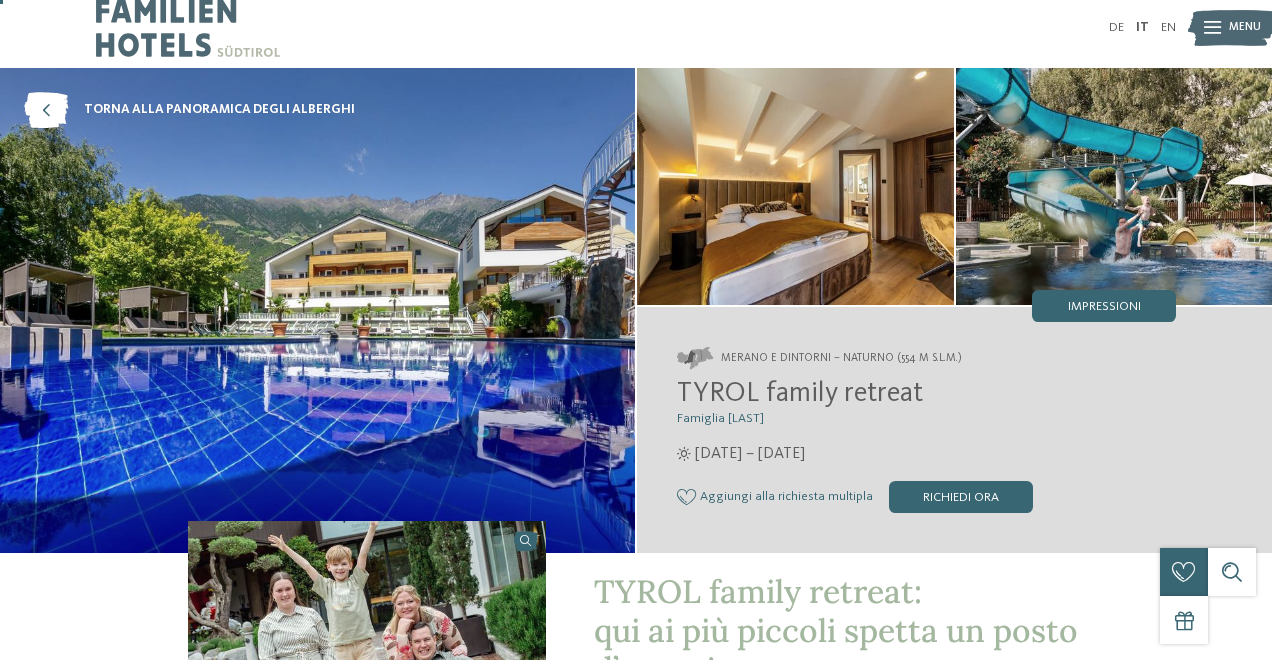 click at bounding box center (317, 310) 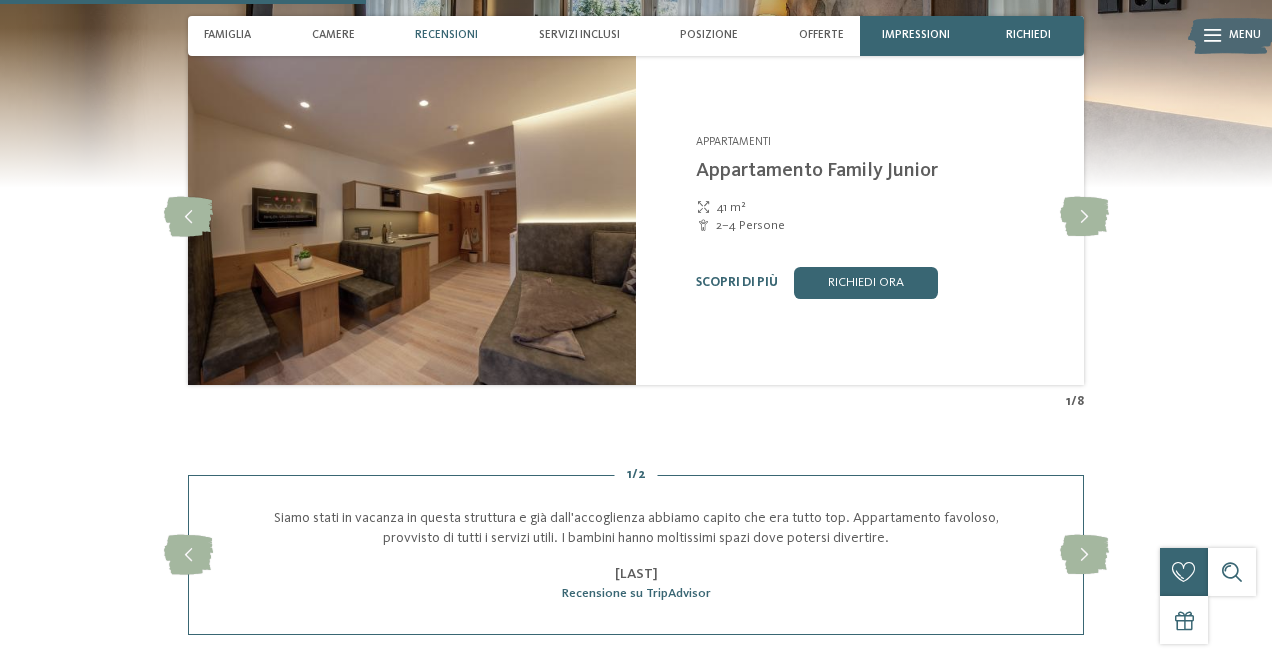 scroll, scrollTop: 1453, scrollLeft: 0, axis: vertical 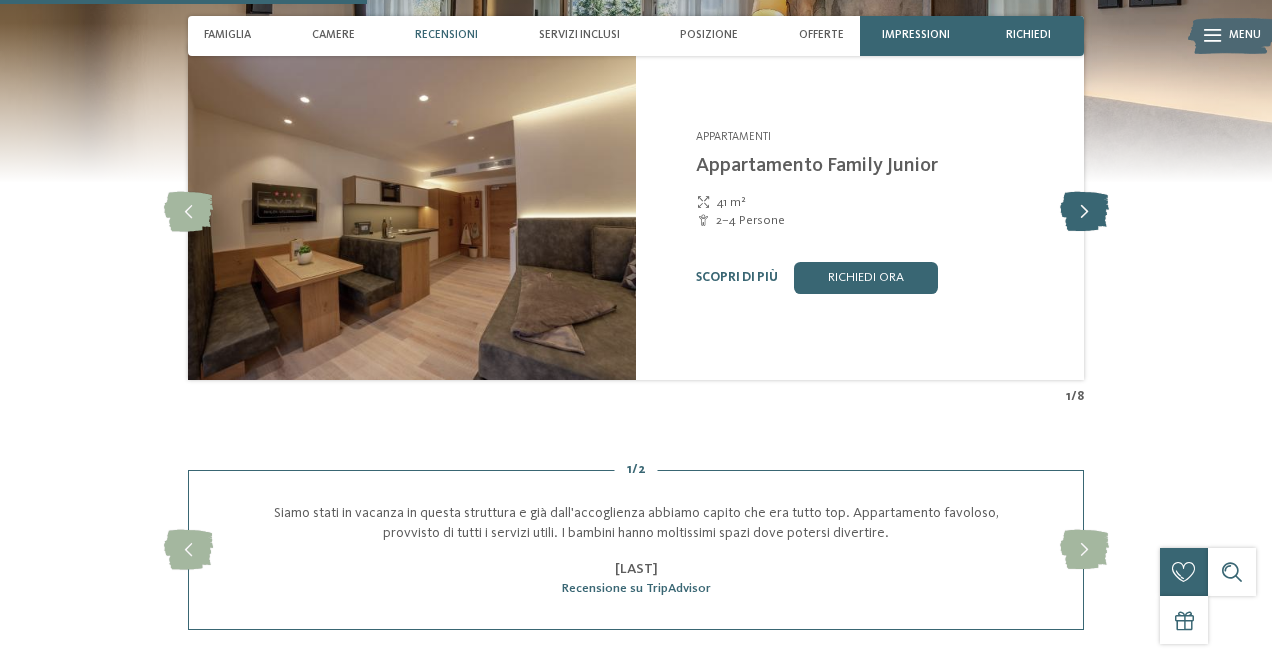 click at bounding box center (1084, 212) 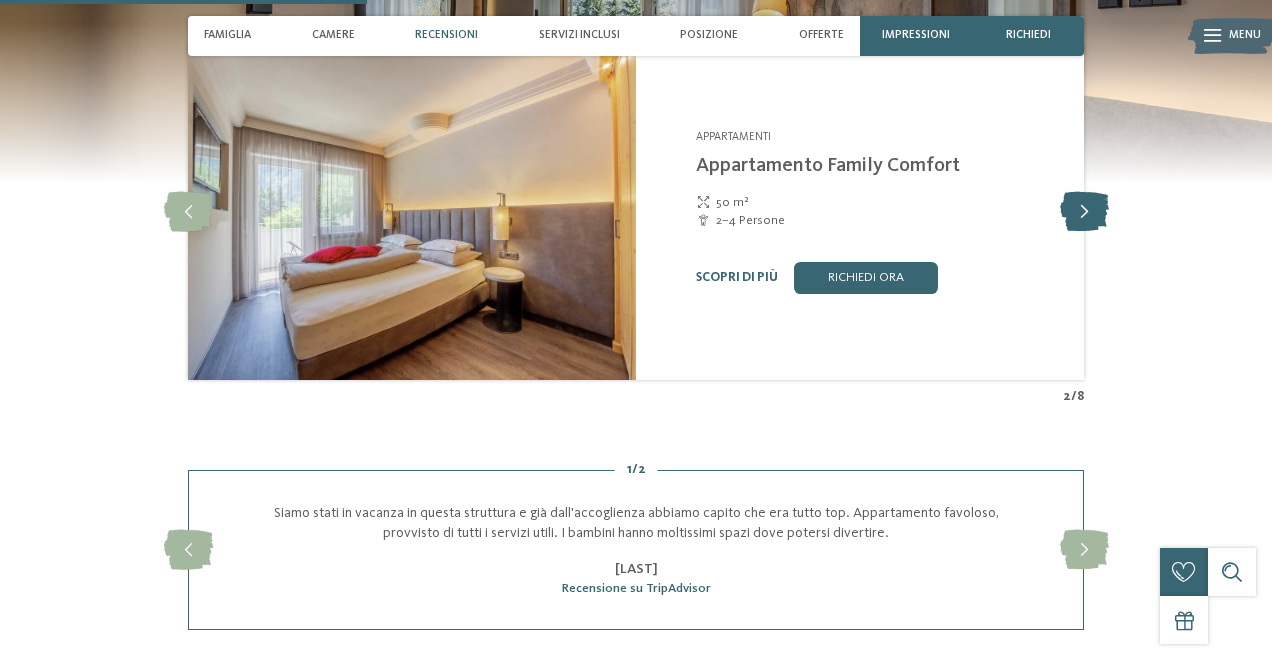 click at bounding box center [1084, 212] 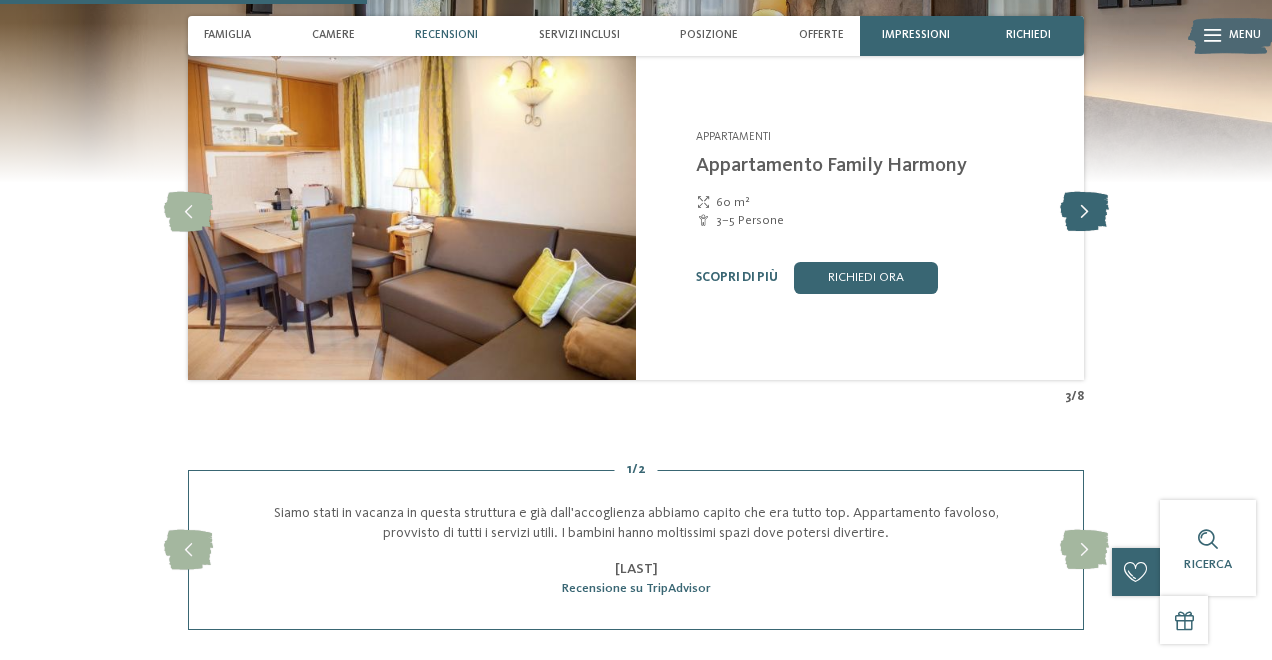 click at bounding box center (1084, 212) 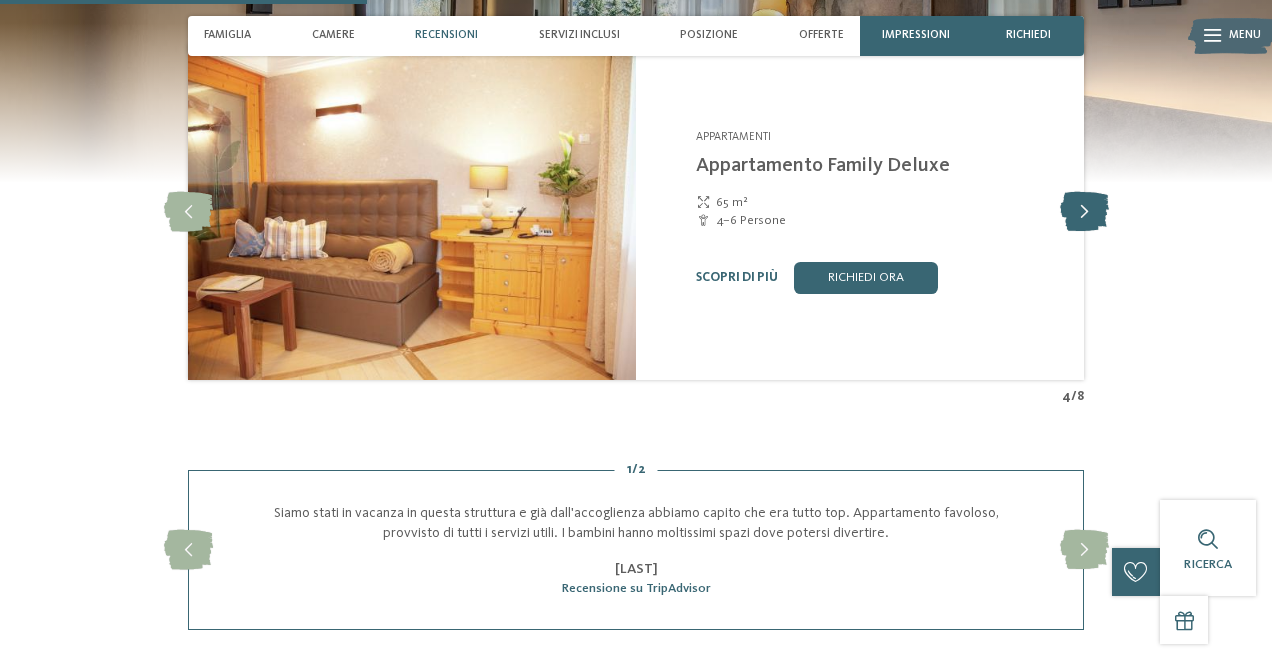 click at bounding box center (1084, 212) 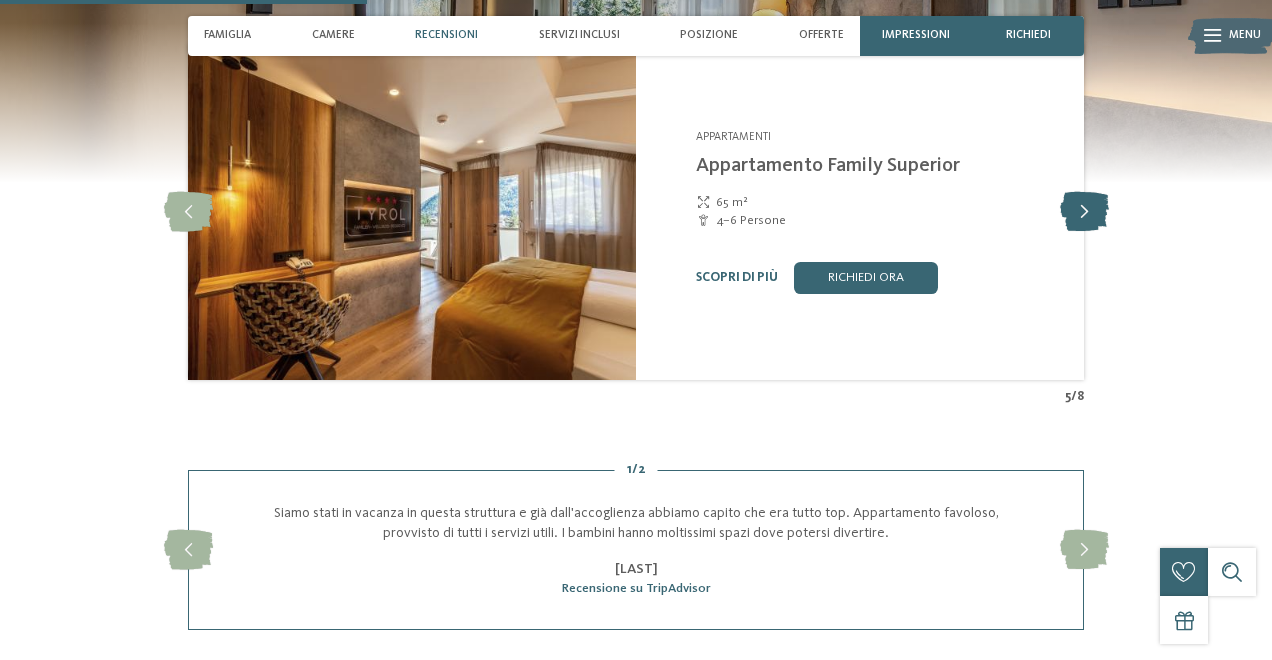 click at bounding box center (1084, 212) 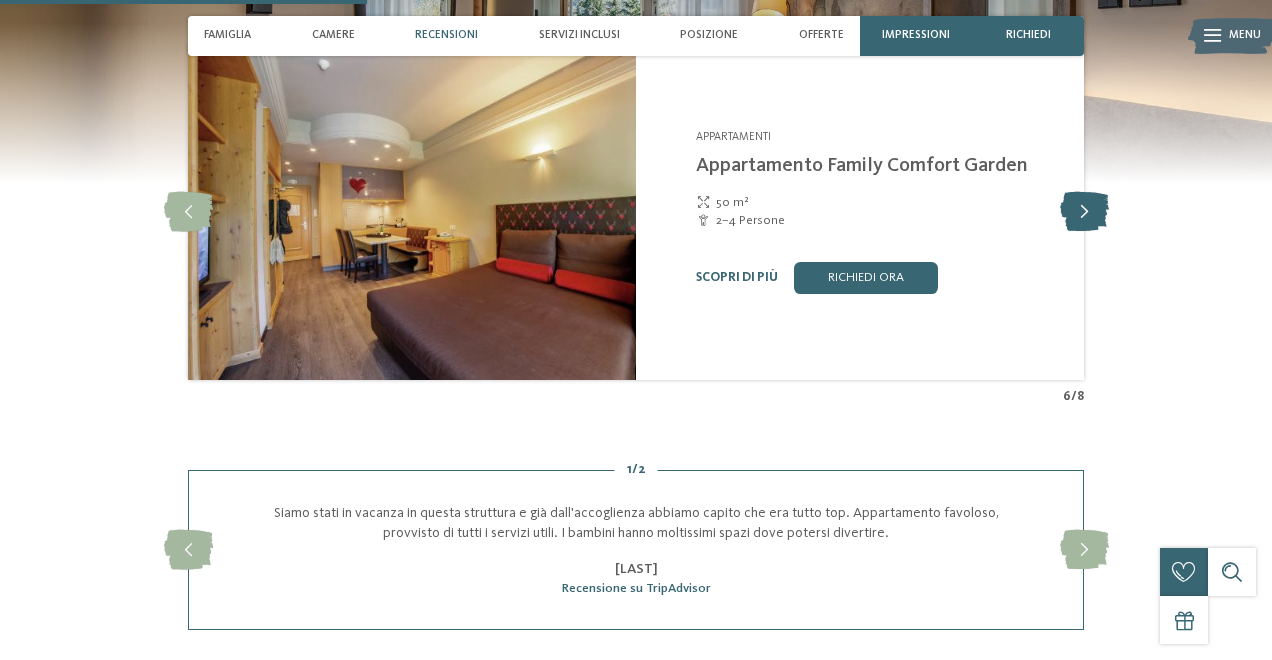 click at bounding box center (1084, 212) 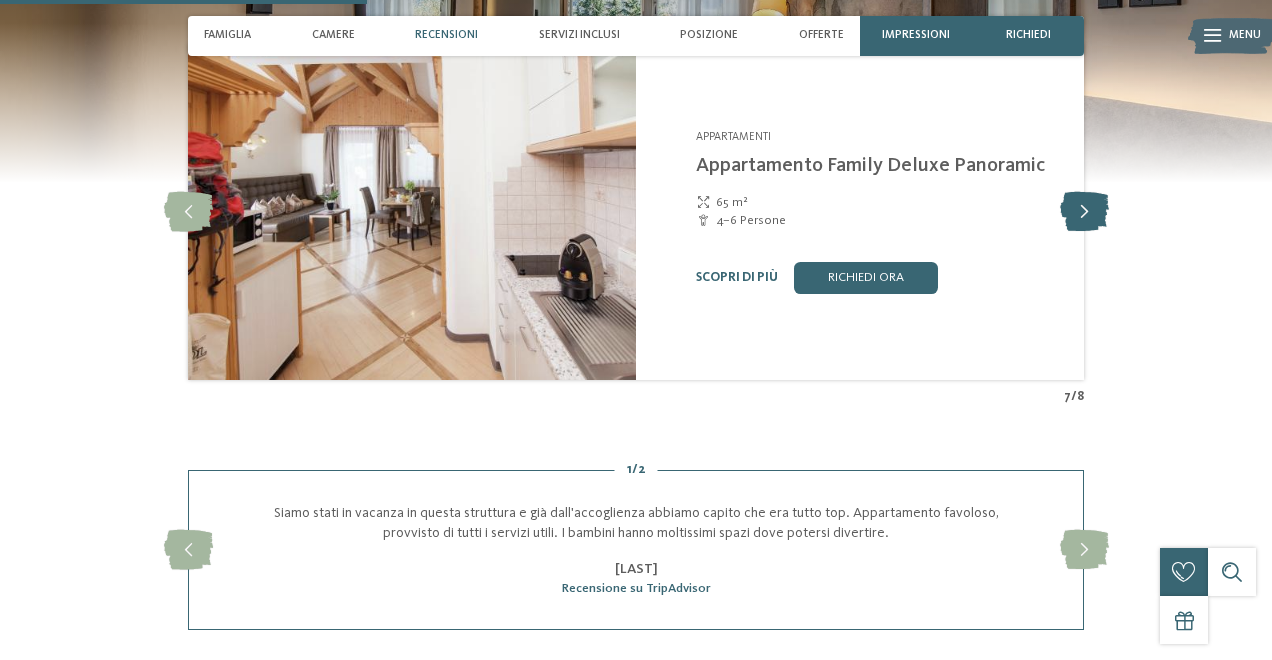 click at bounding box center [1084, 212] 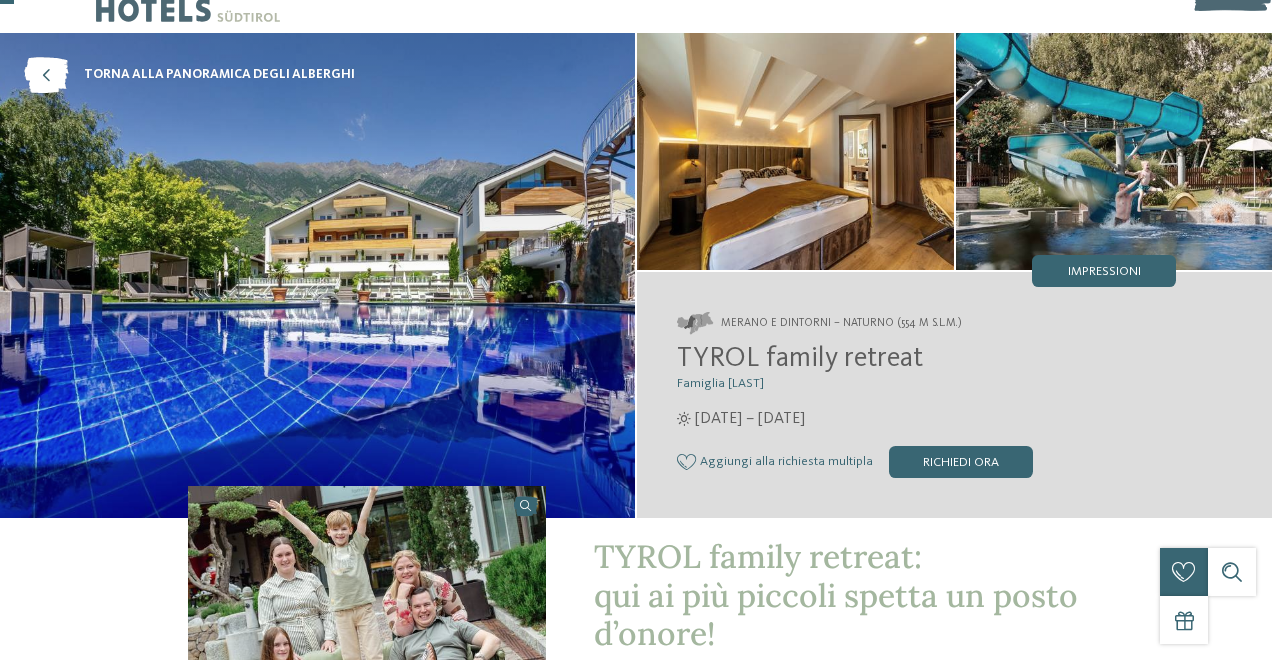 scroll, scrollTop: 44, scrollLeft: 0, axis: vertical 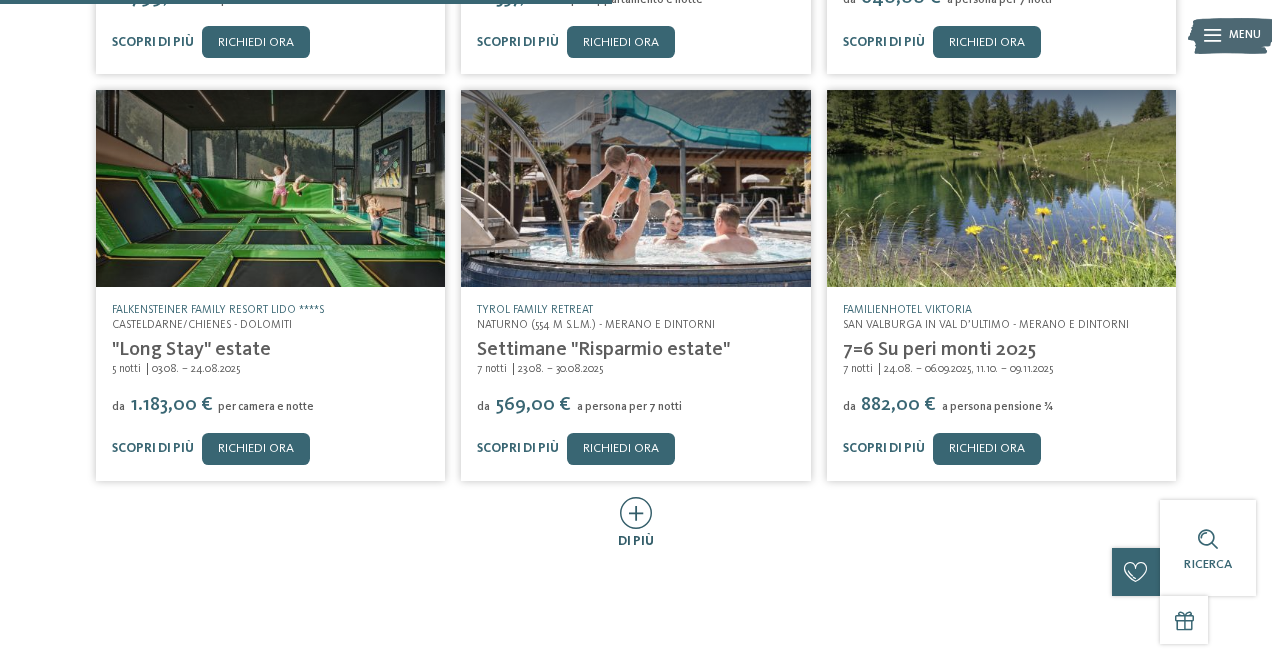 click at bounding box center [636, 513] 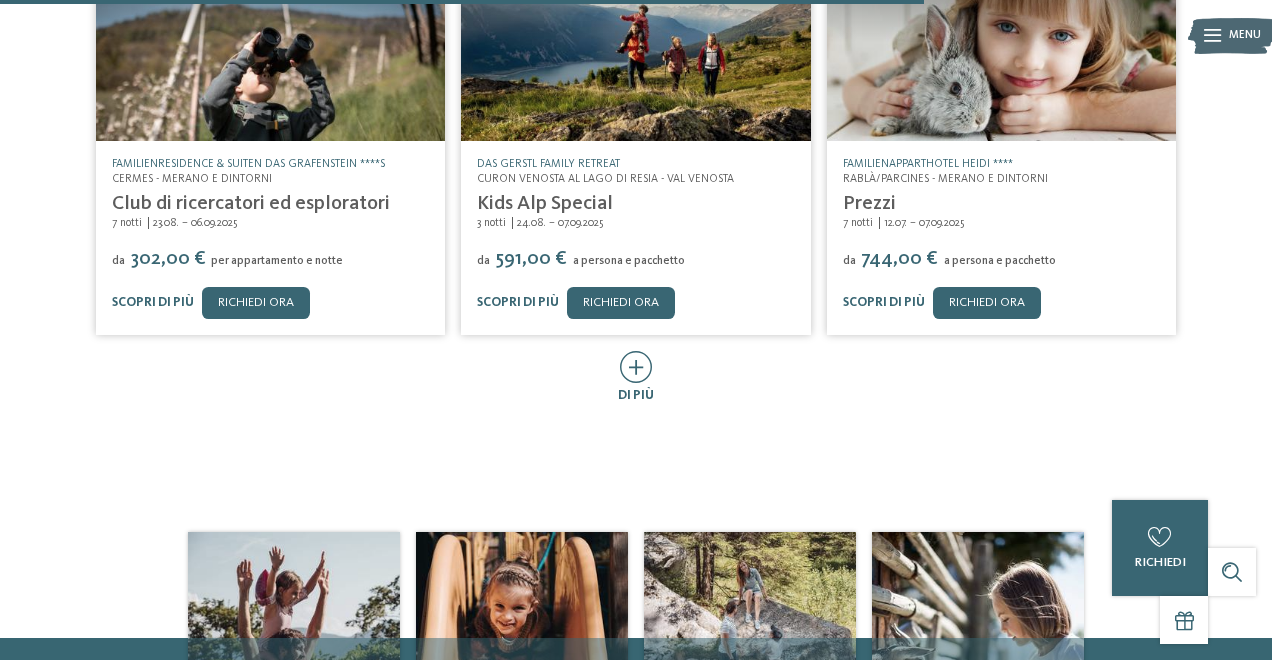 scroll, scrollTop: 1680, scrollLeft: 0, axis: vertical 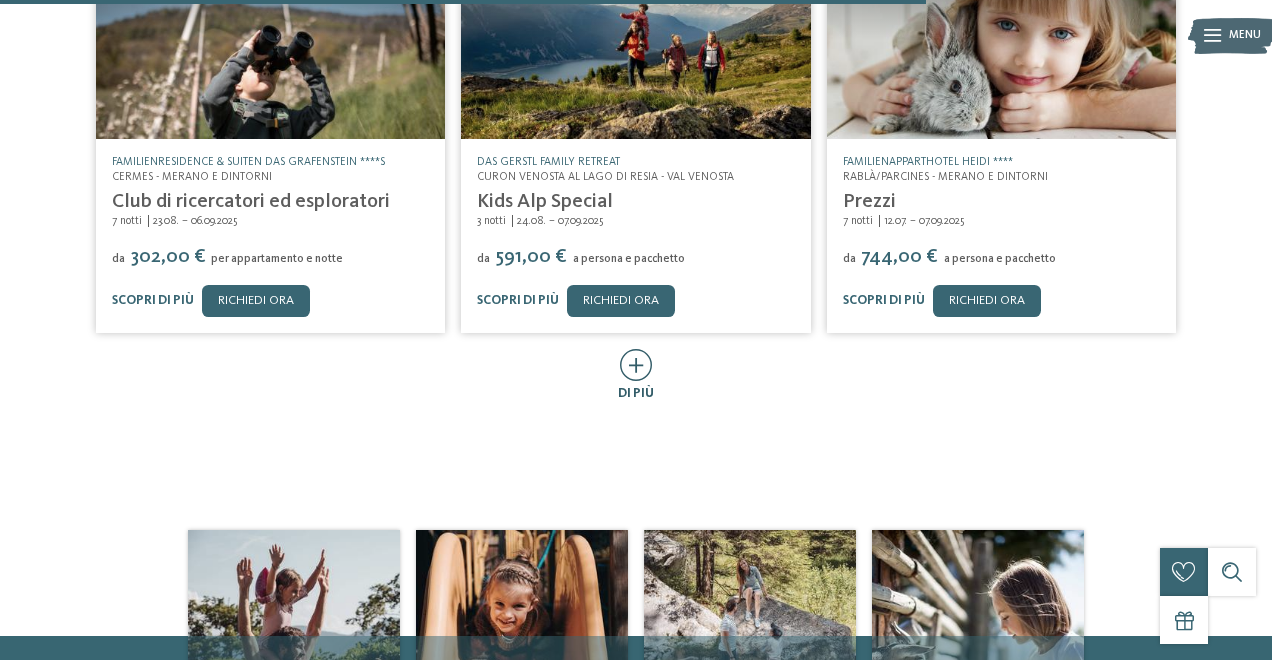click at bounding box center (636, 365) 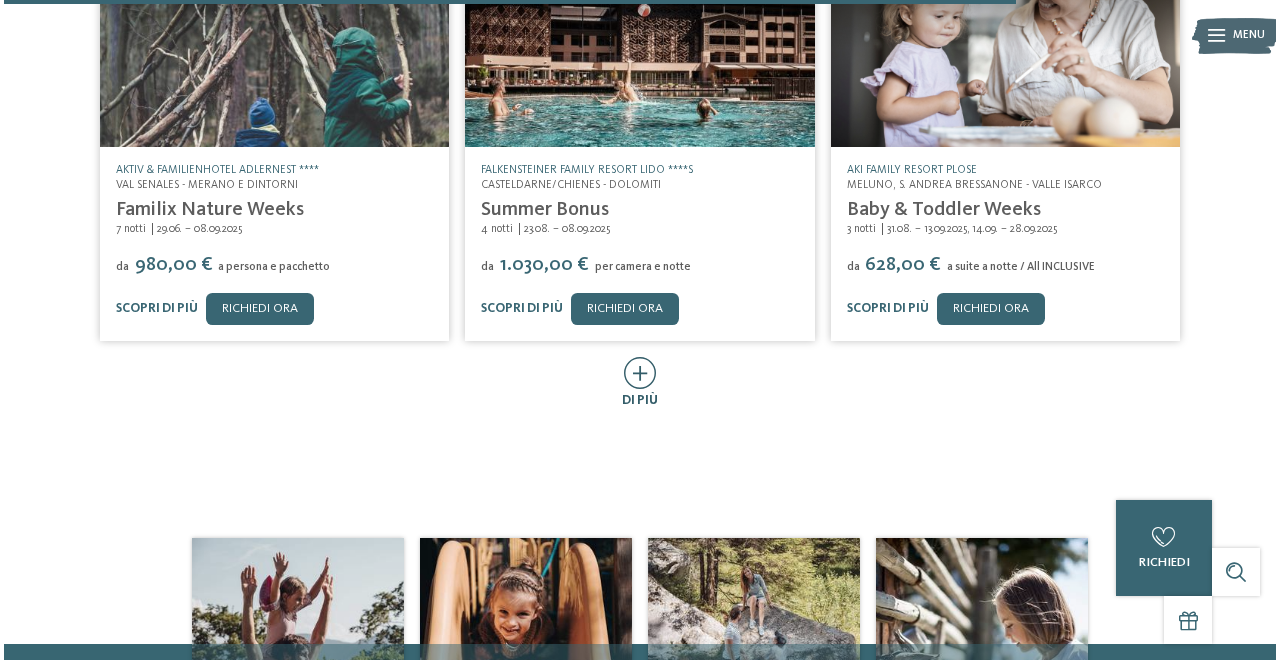 scroll, scrollTop: 2486, scrollLeft: 0, axis: vertical 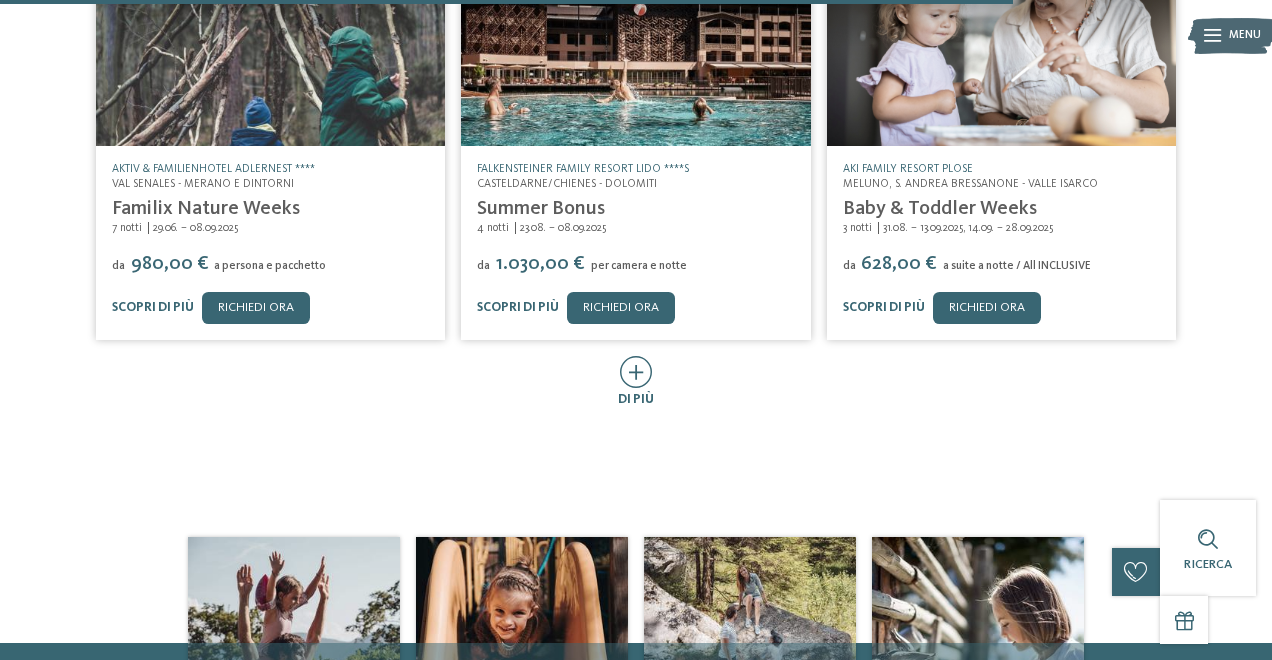 click on "Baby & Toddler Weeks" at bounding box center (940, 209) 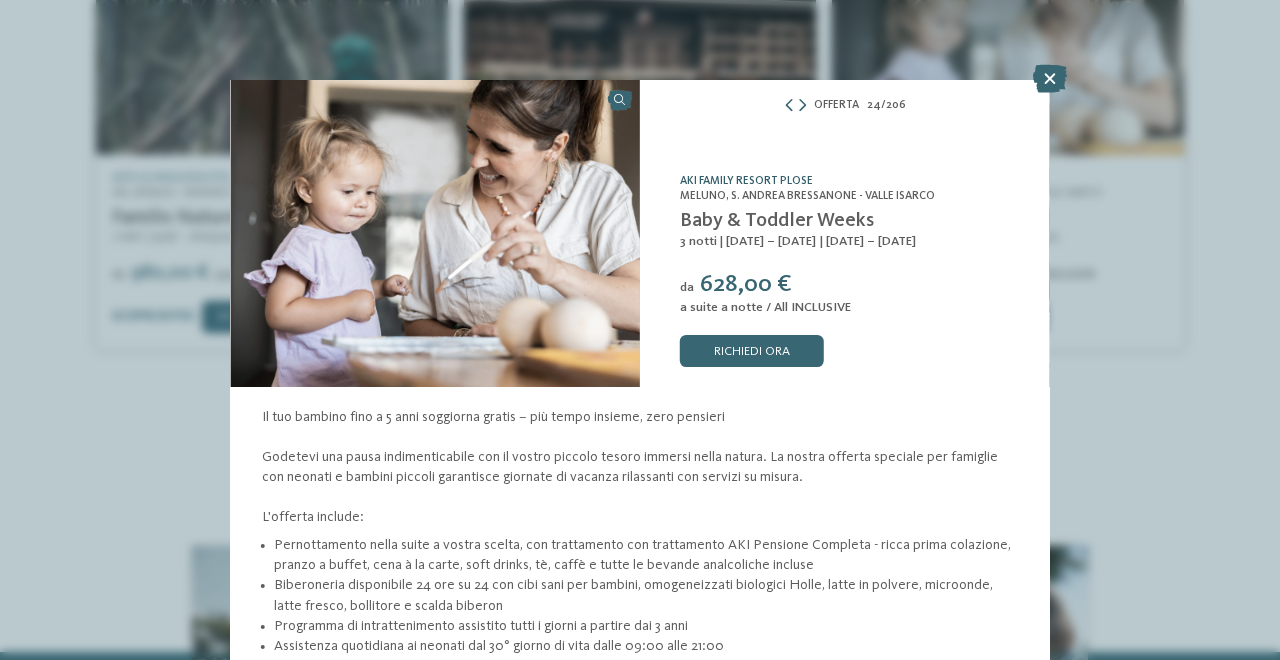 click on "AKI Family Resort PLOSE" at bounding box center (746, 181) 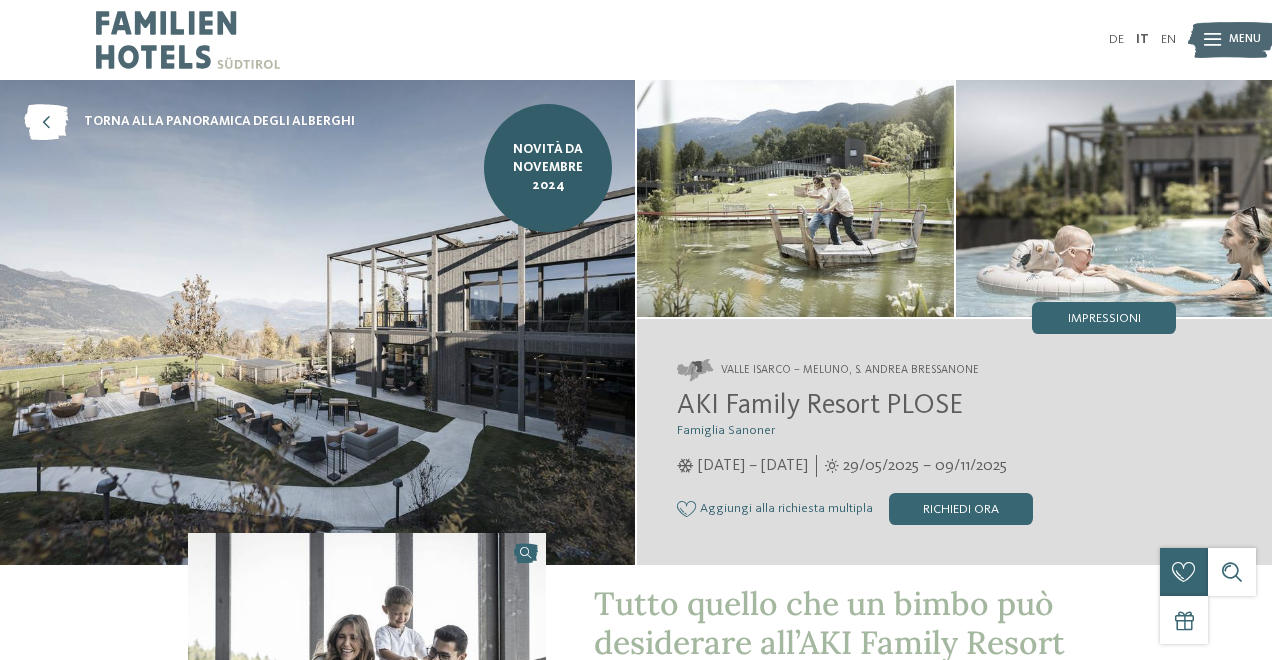 scroll, scrollTop: 0, scrollLeft: 0, axis: both 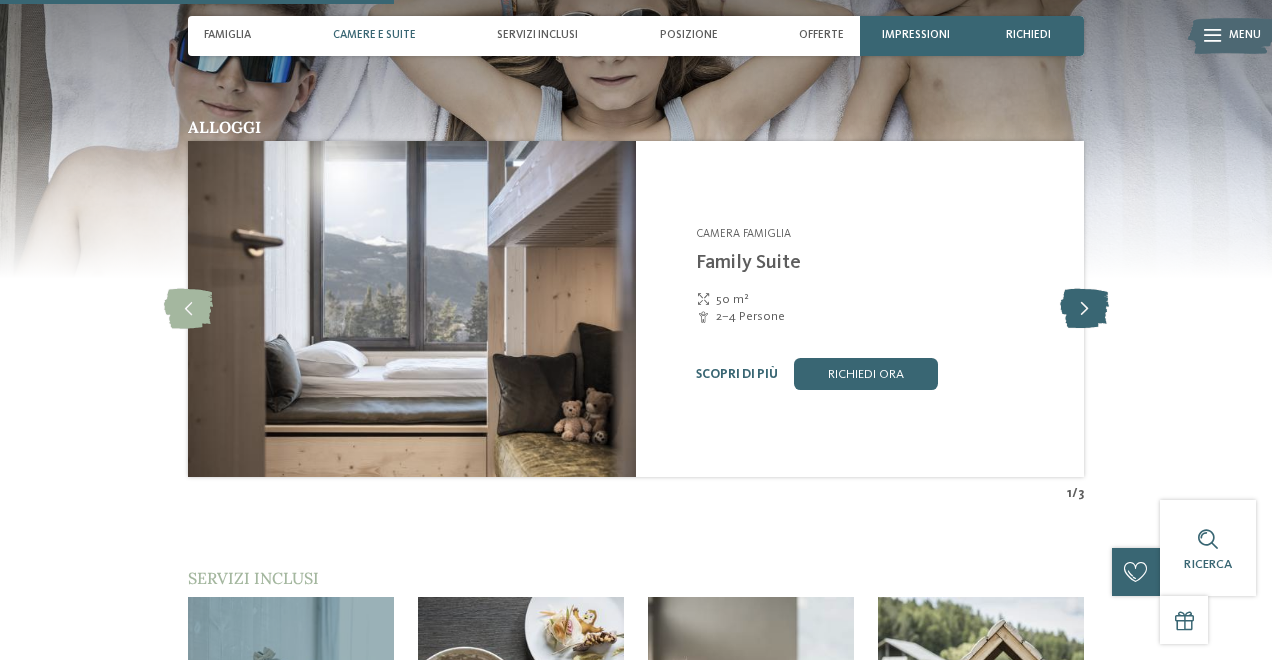 click at bounding box center [1084, 309] 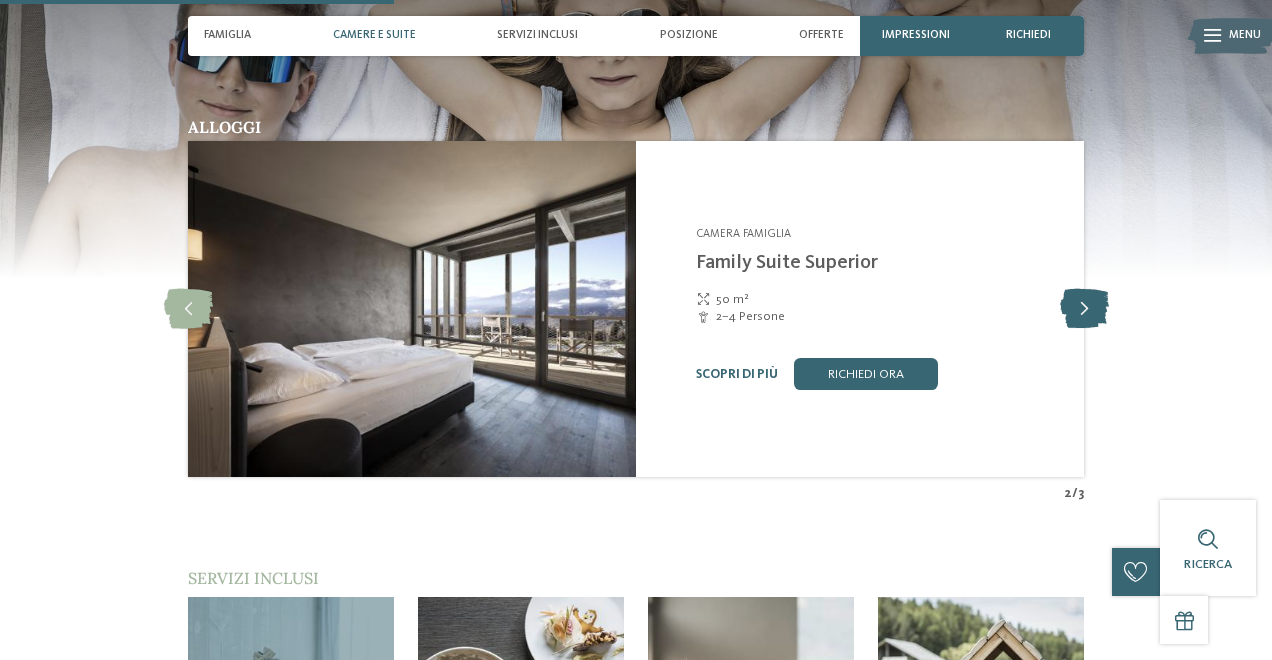click at bounding box center (1084, 309) 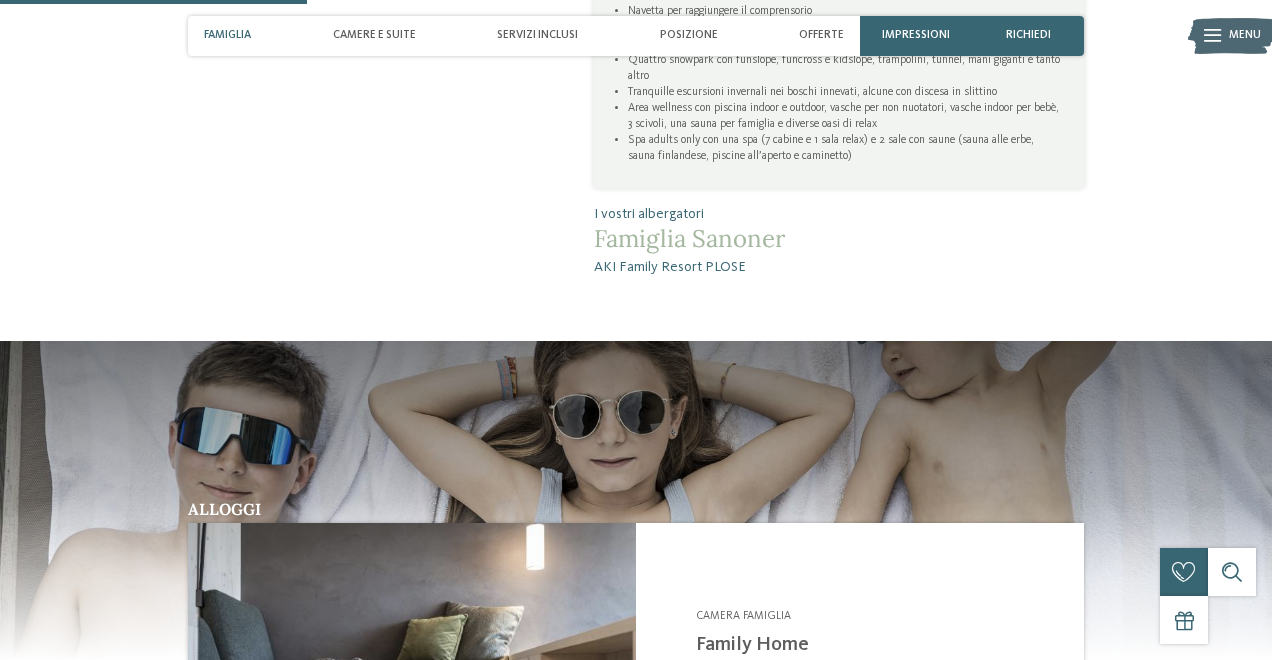 scroll, scrollTop: 1356, scrollLeft: 0, axis: vertical 